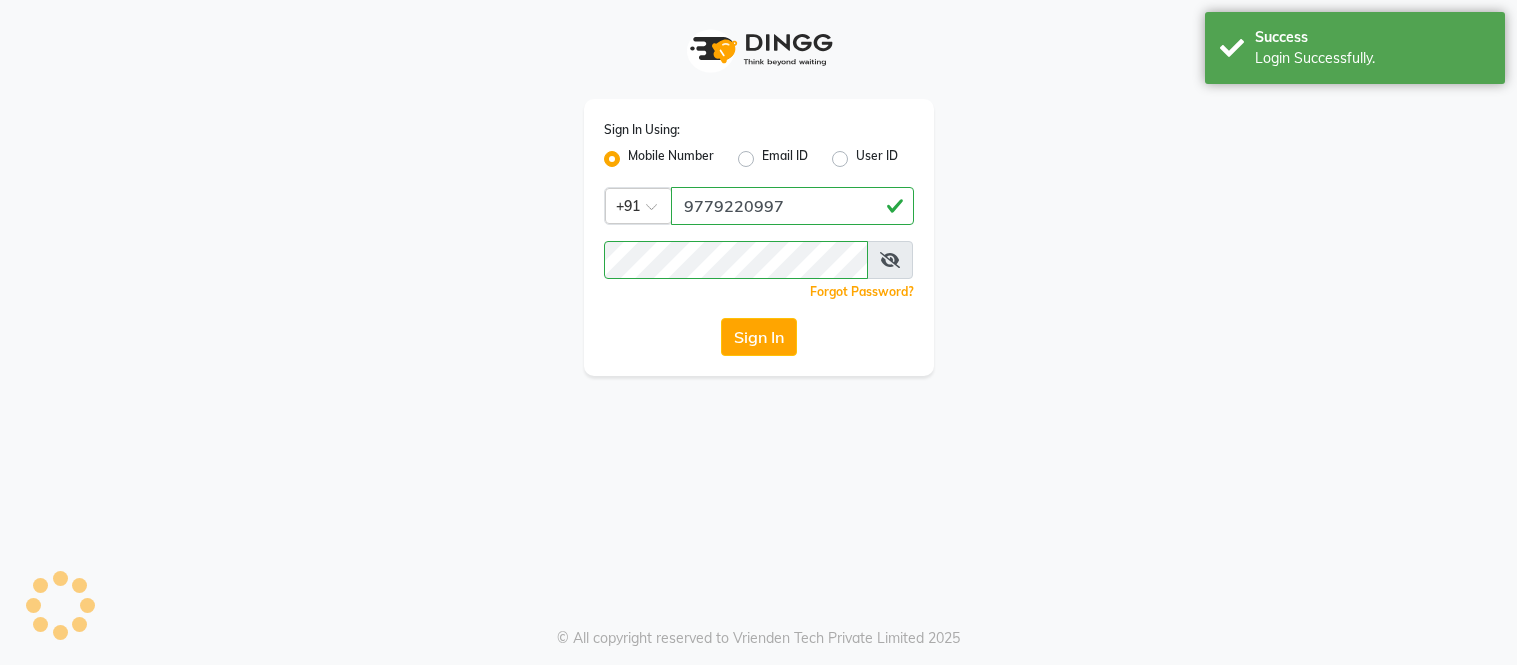 scroll, scrollTop: 0, scrollLeft: 0, axis: both 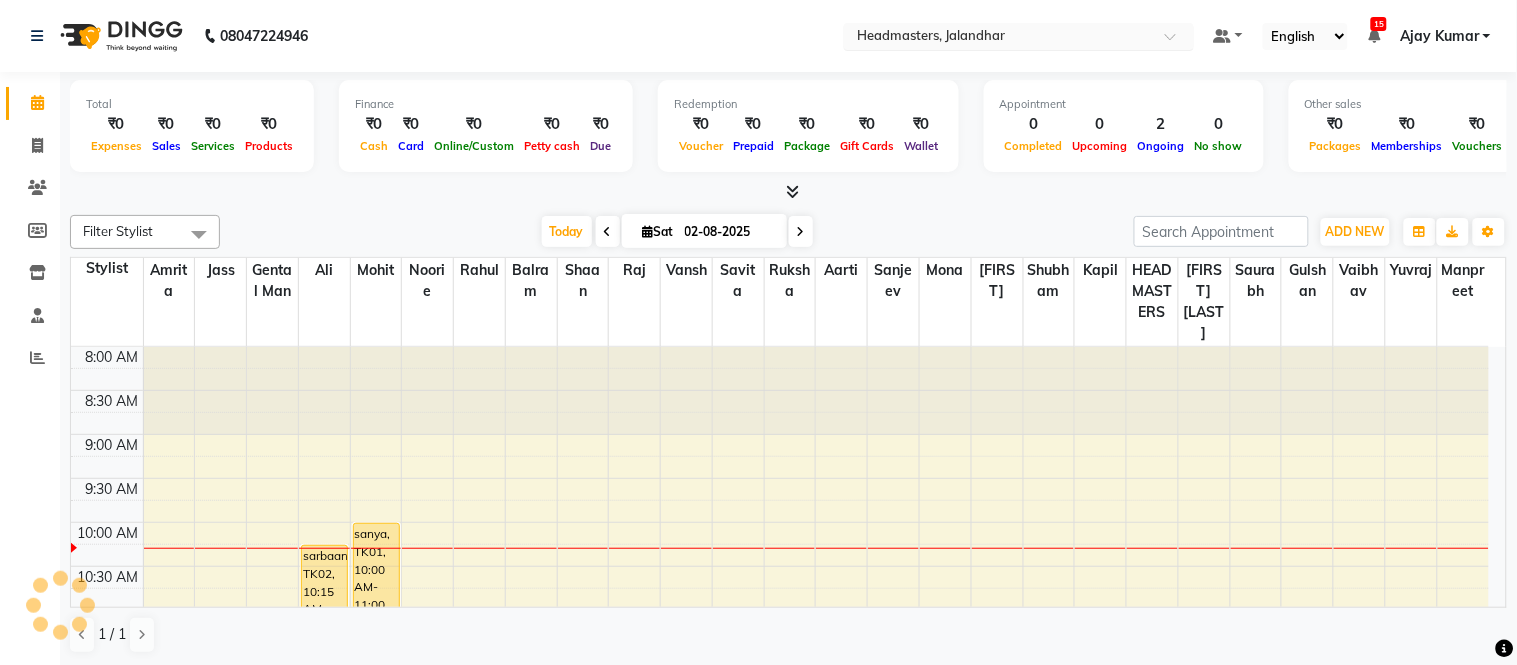 click at bounding box center [999, 38] 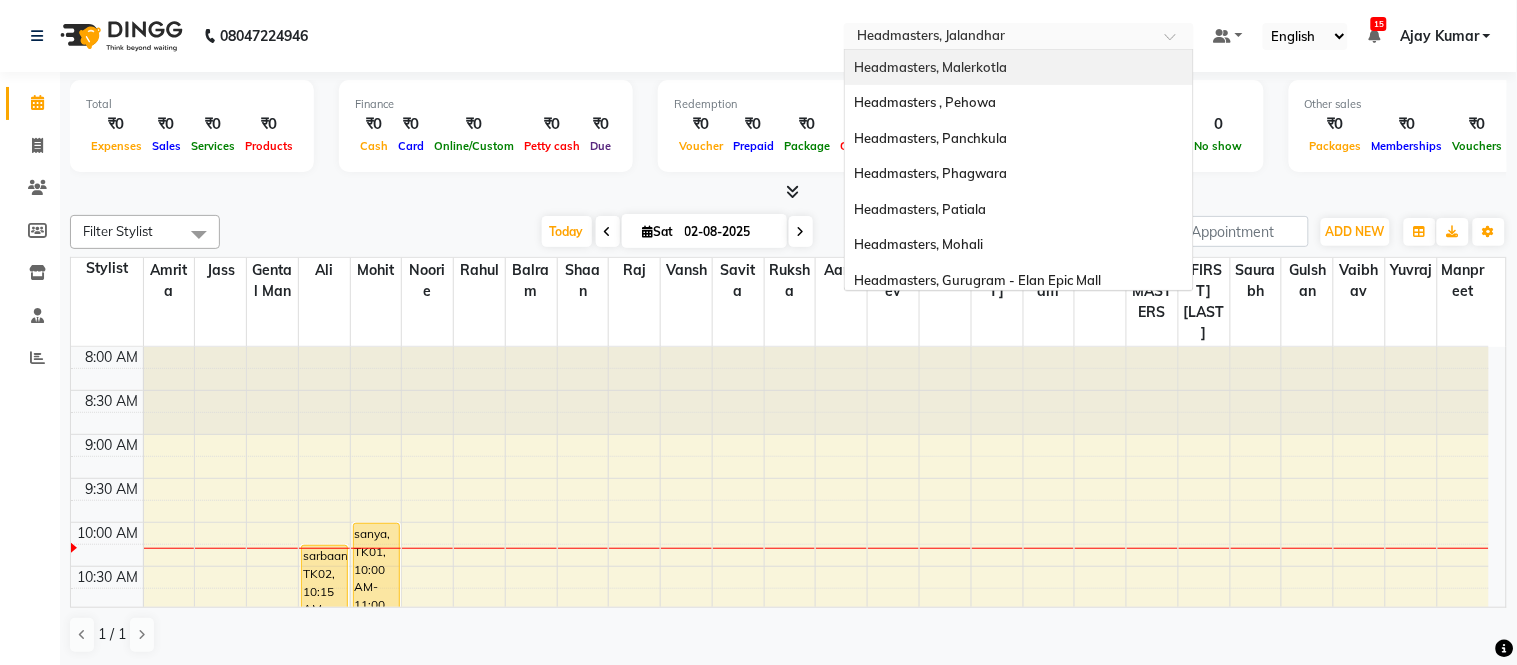 click on "Headmasters, Malerkotla" at bounding box center (1019, 68) 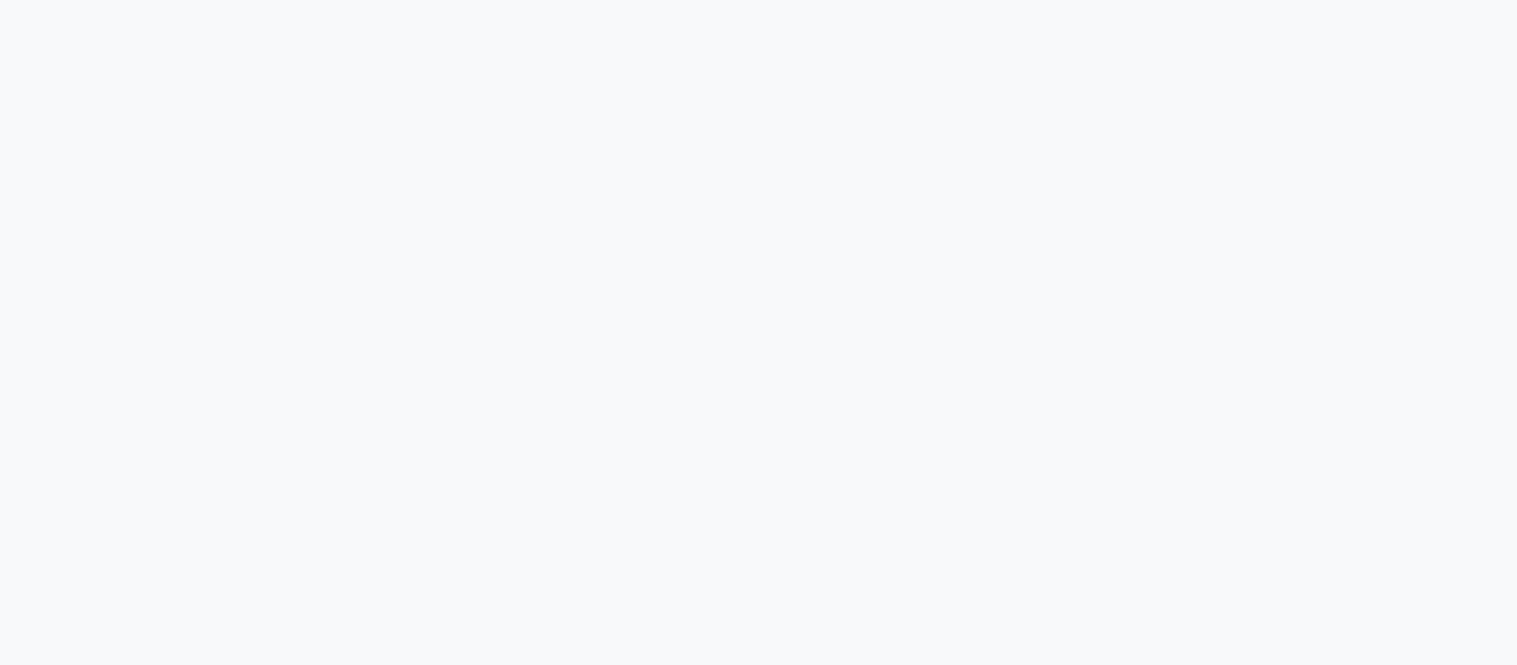 scroll, scrollTop: 0, scrollLeft: 0, axis: both 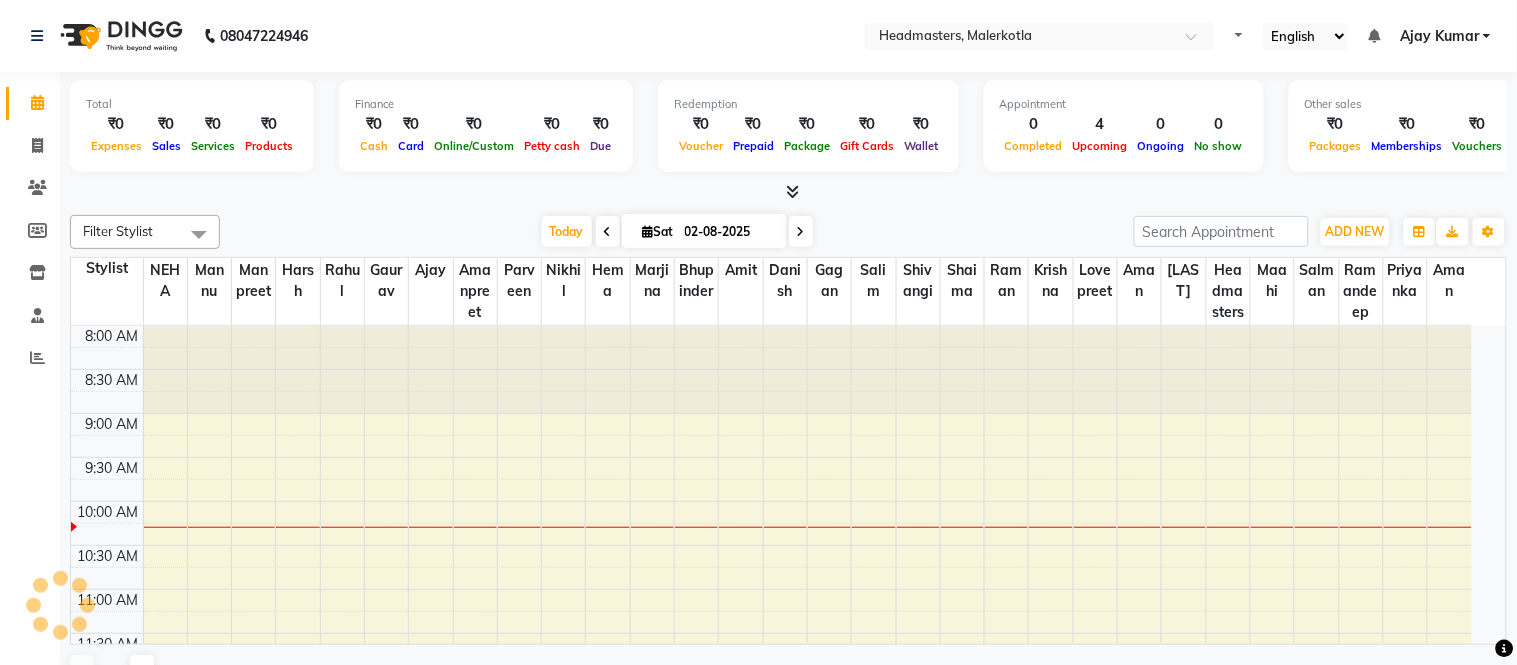 select on "en" 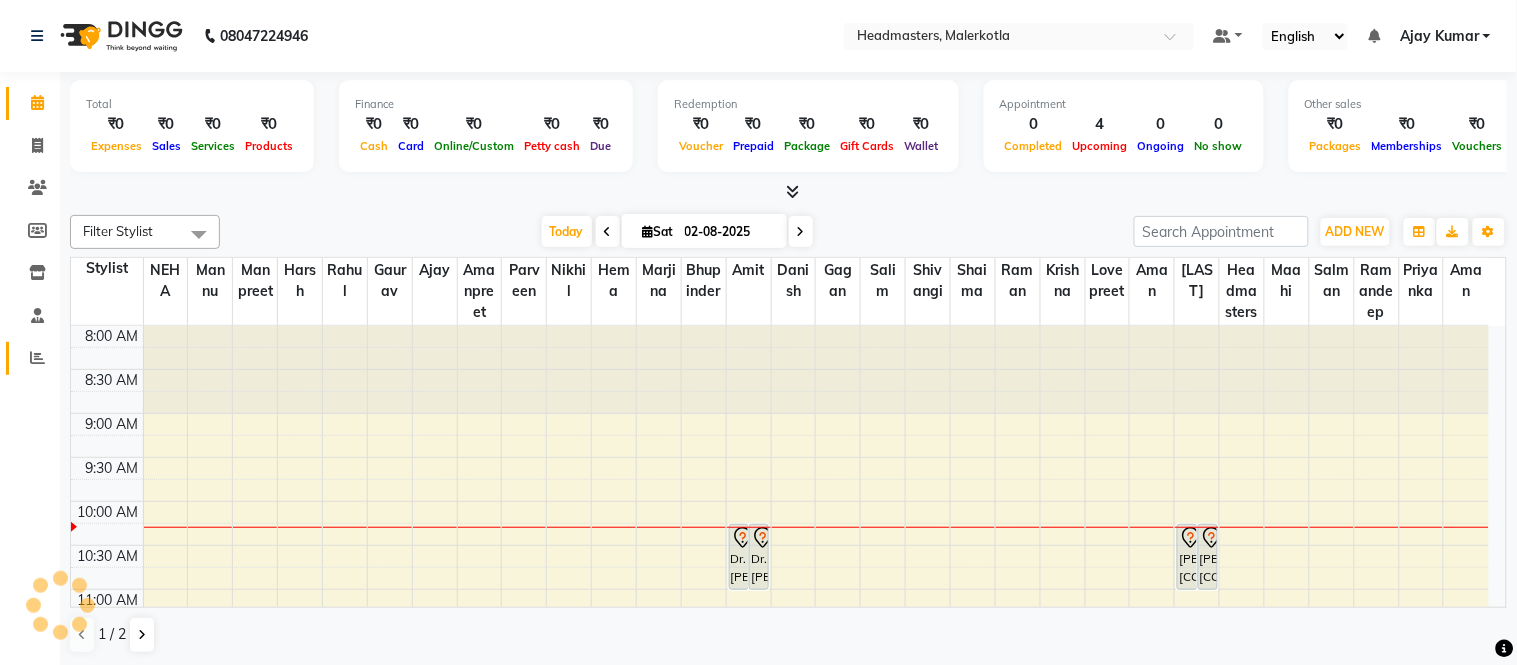 click 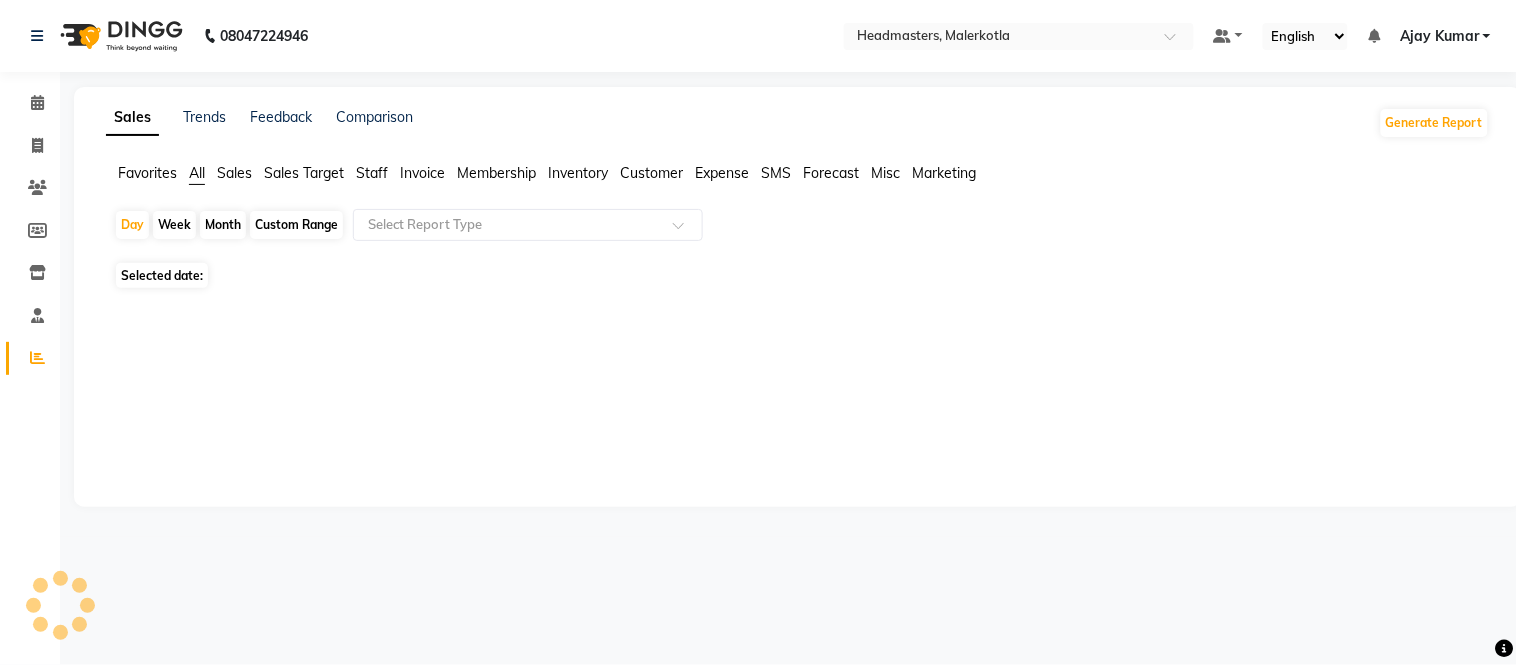 click on "Staff" 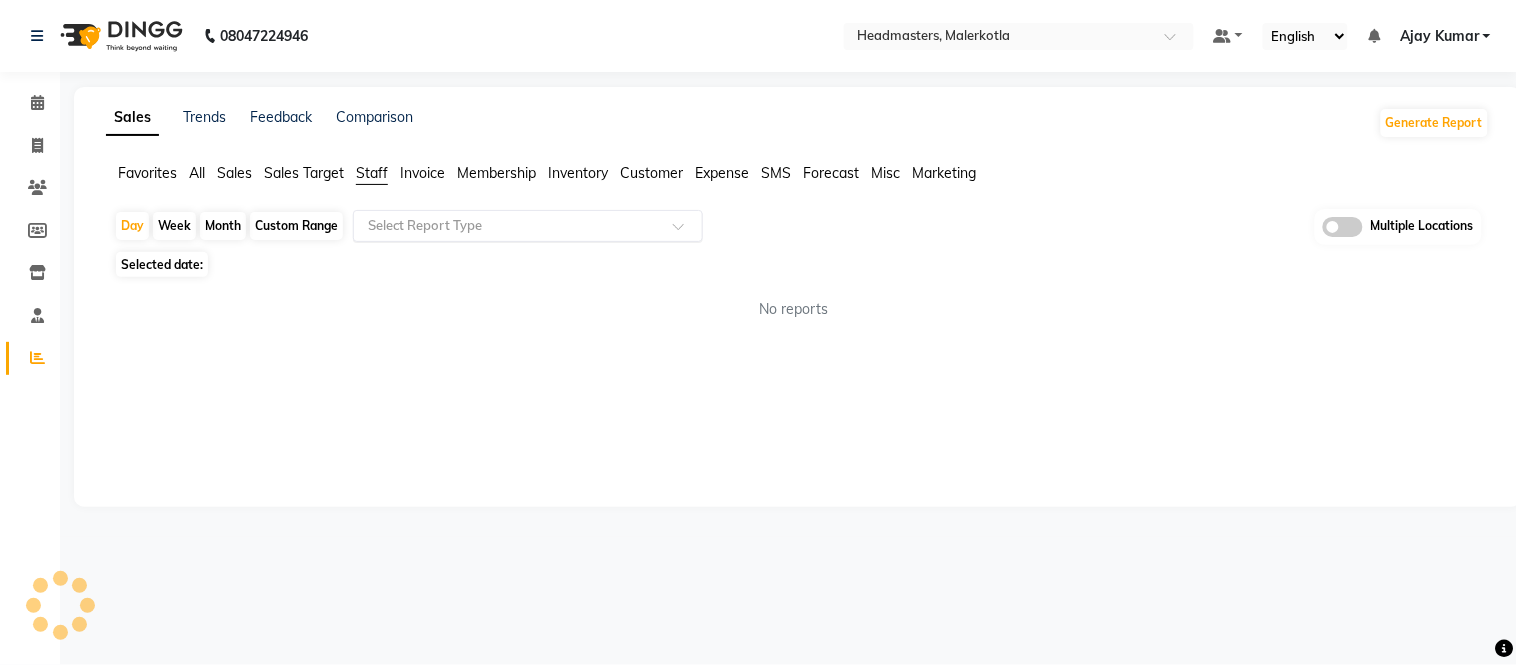 click 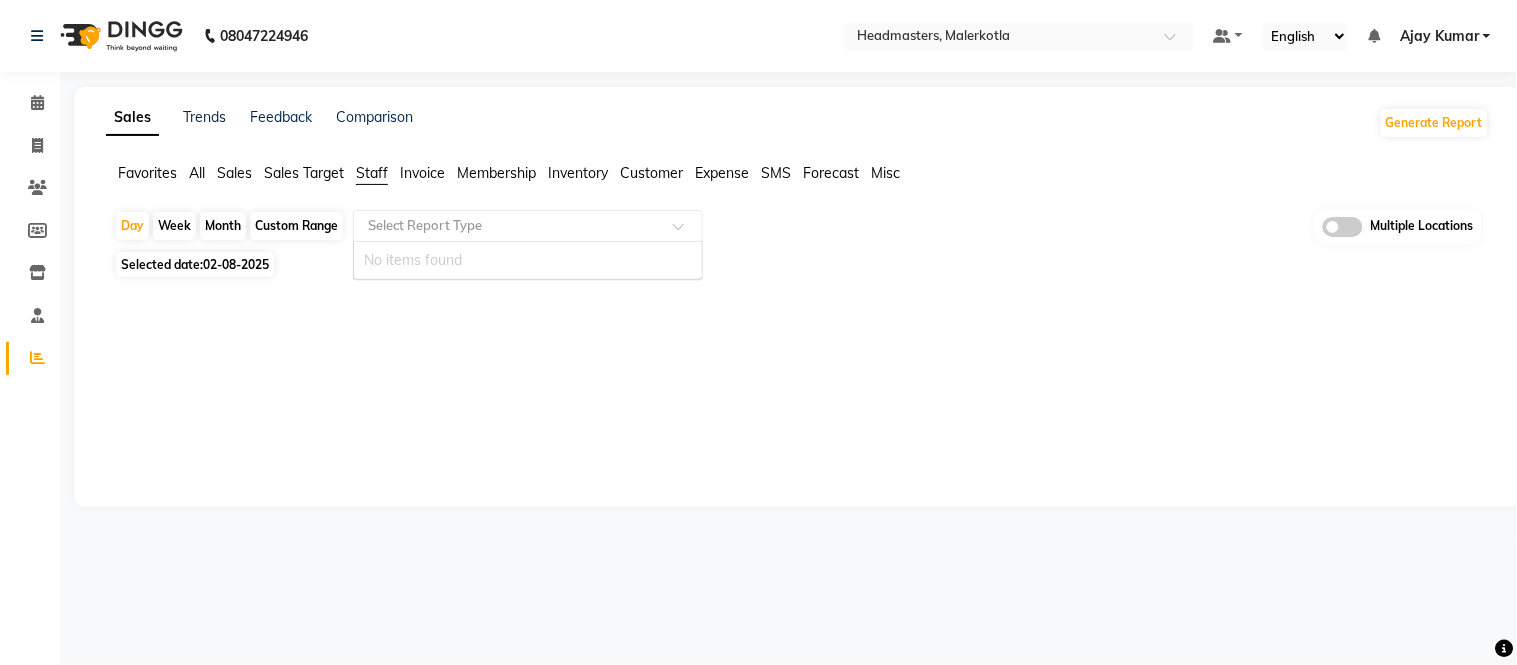 scroll, scrollTop: 0, scrollLeft: 0, axis: both 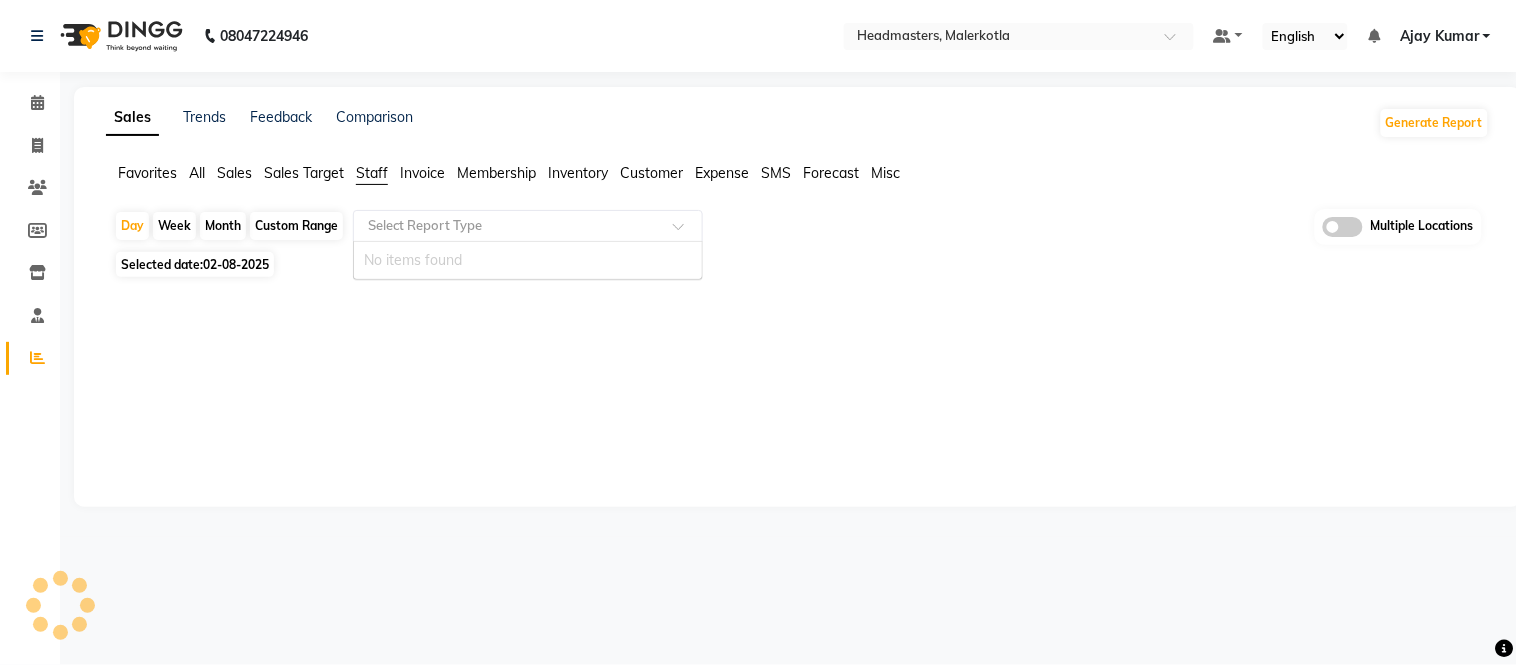 click on "Staff" 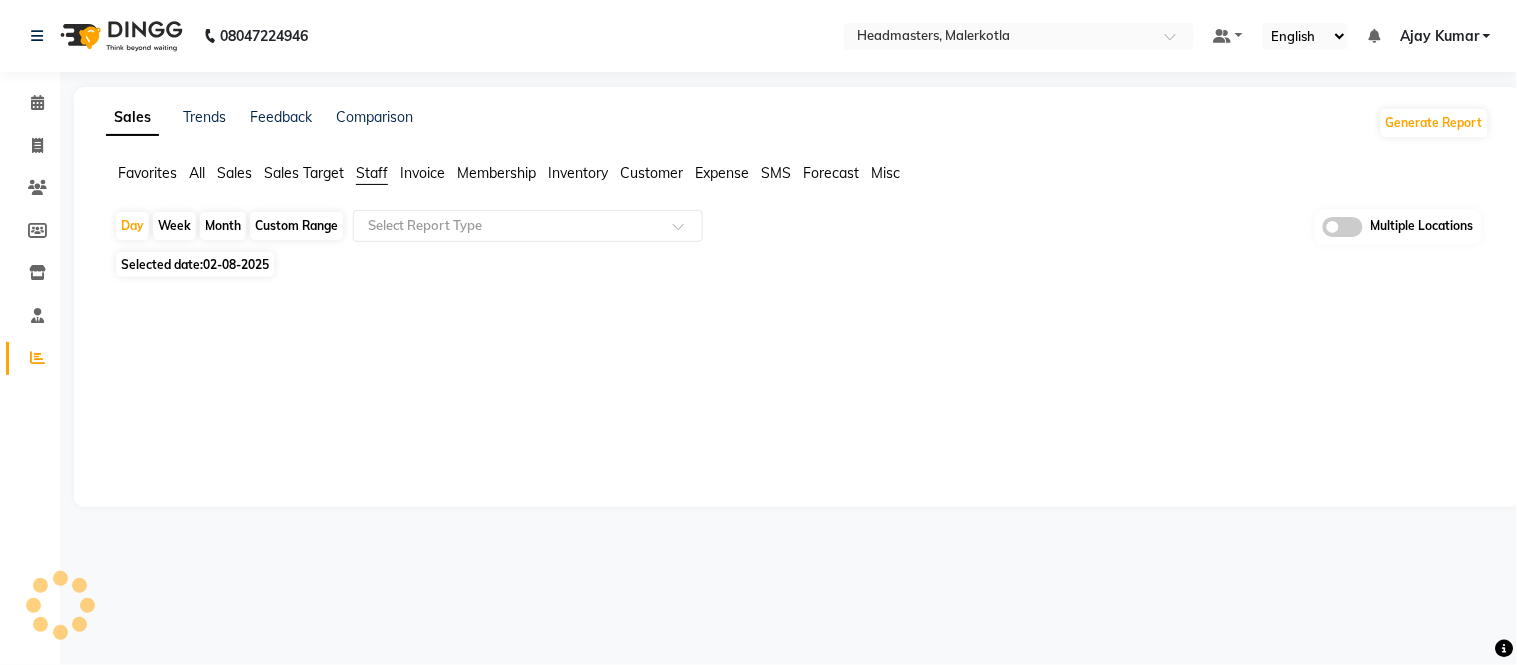 click on "Day   Week   Month   Custom Range  Select Report Type Multiple Locations" 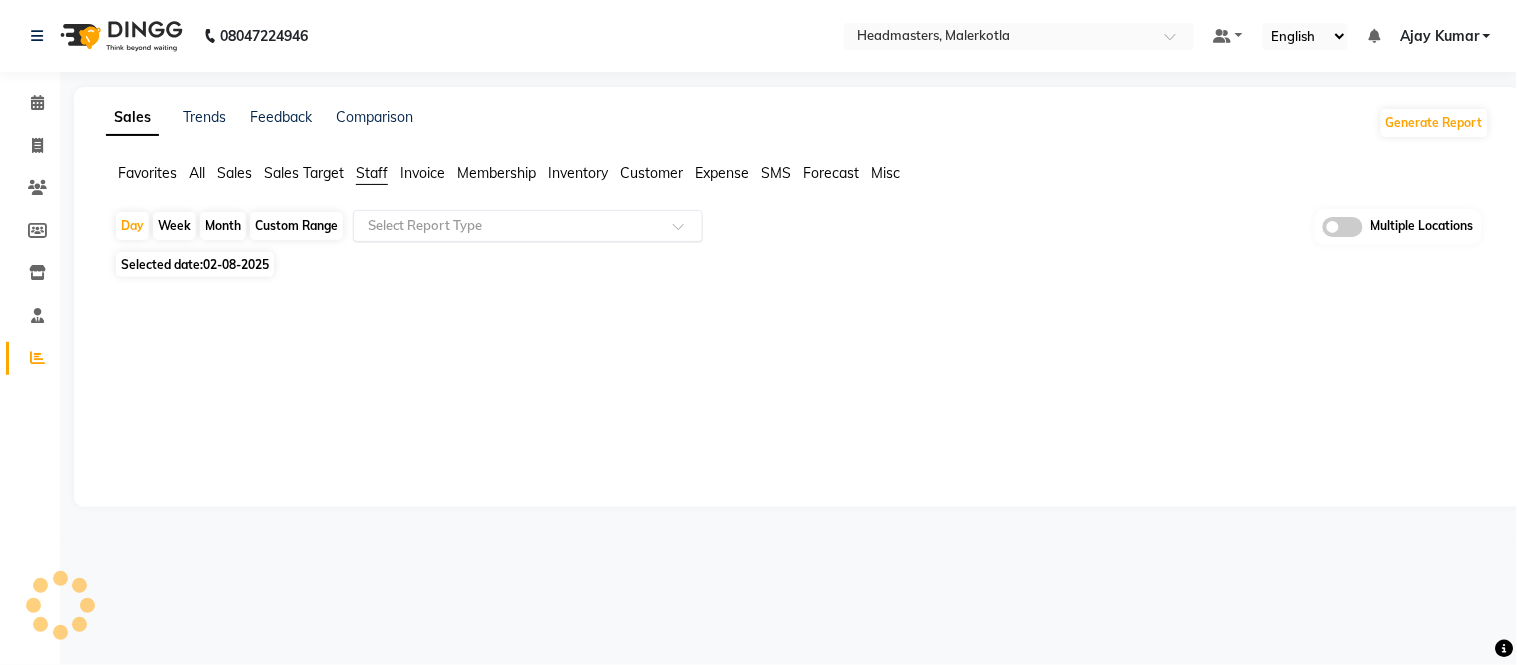 click 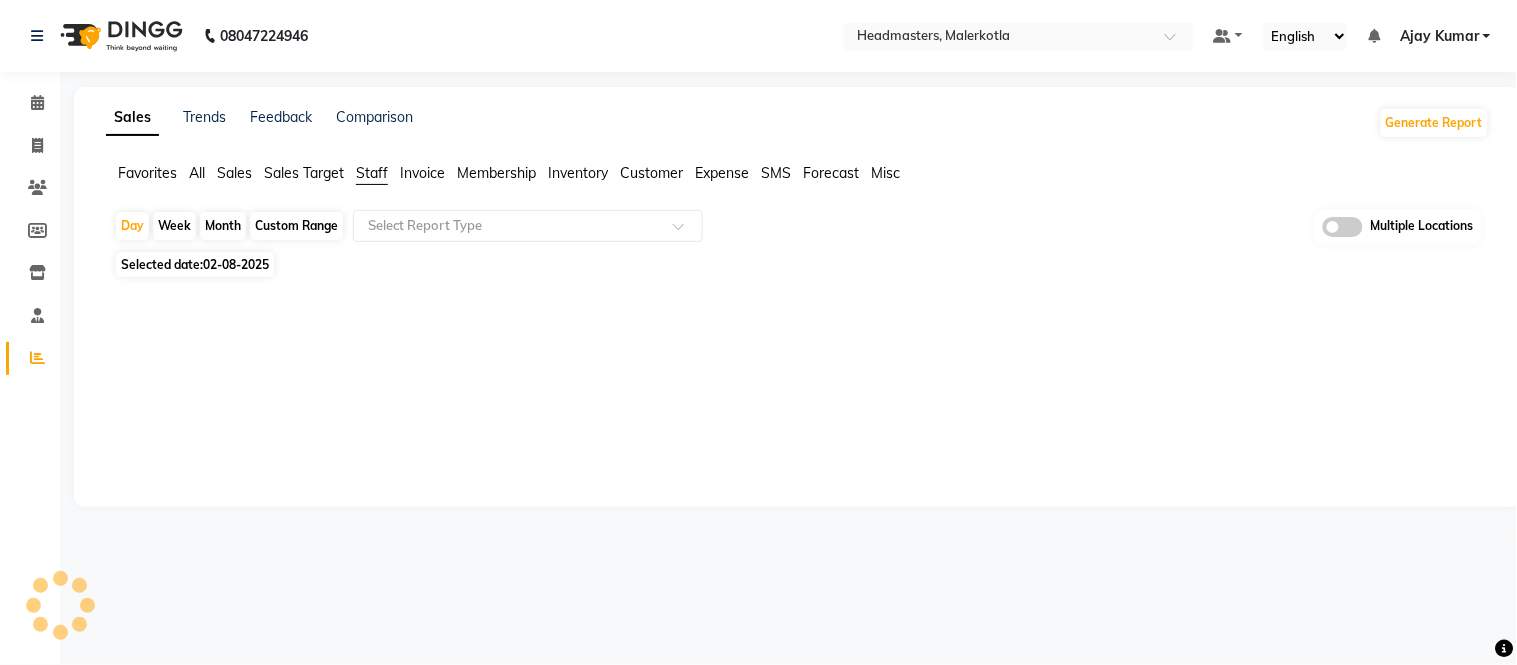 click on "Day   Week   Month   Custom Range  Select Report Type Multiple Locations" 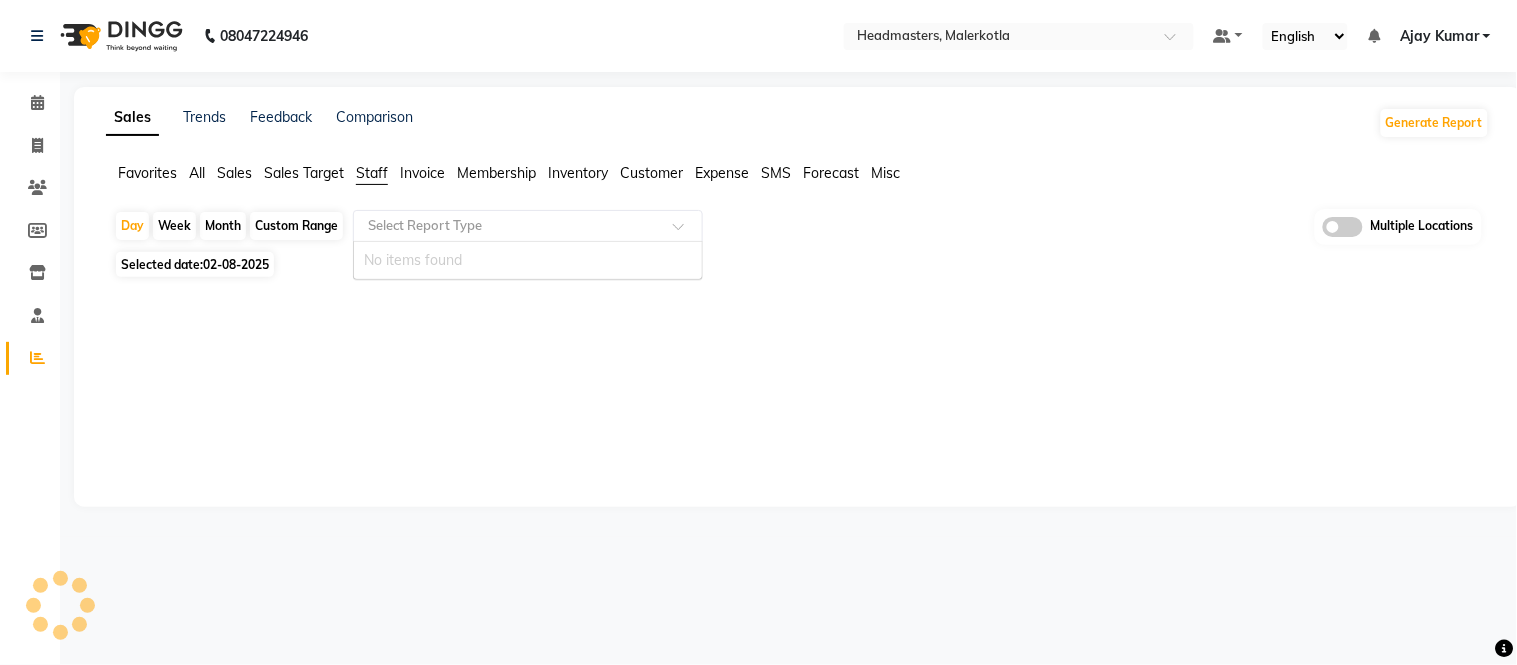 click 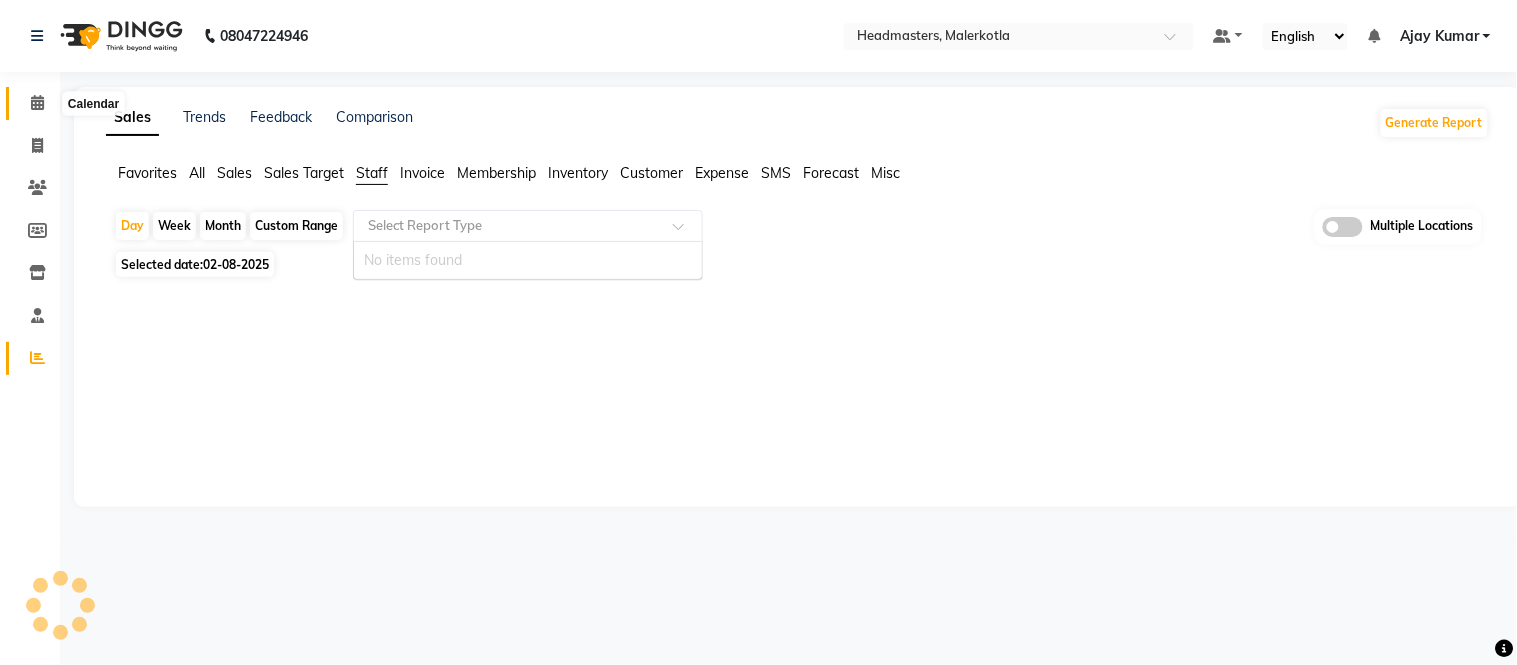 click 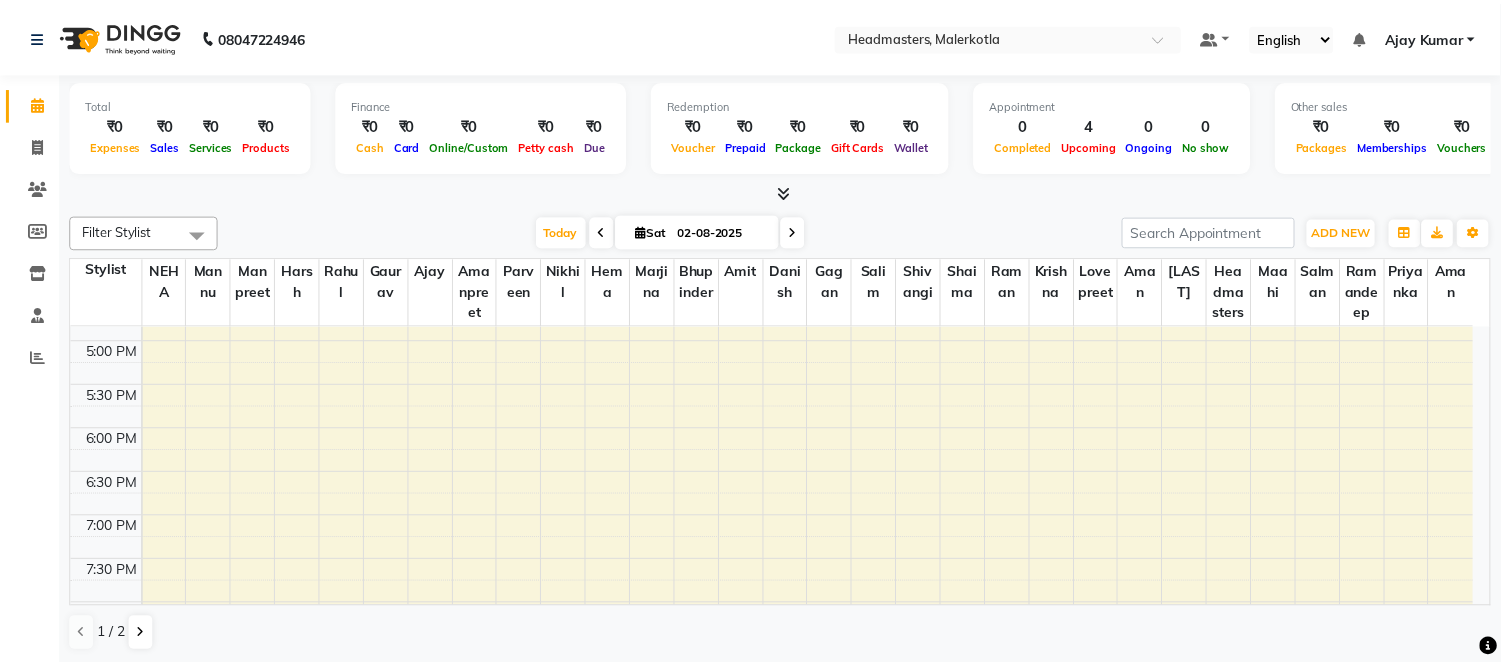 scroll, scrollTop: 977, scrollLeft: 0, axis: vertical 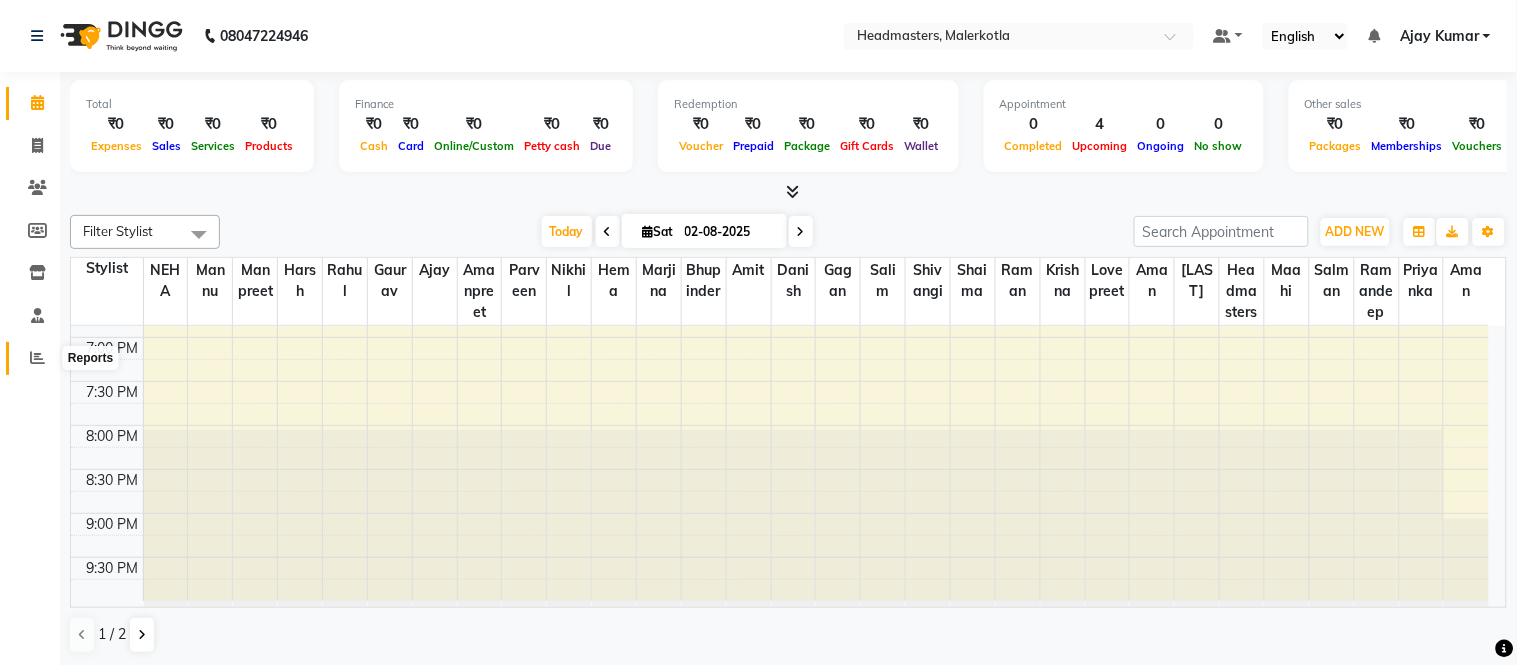 click 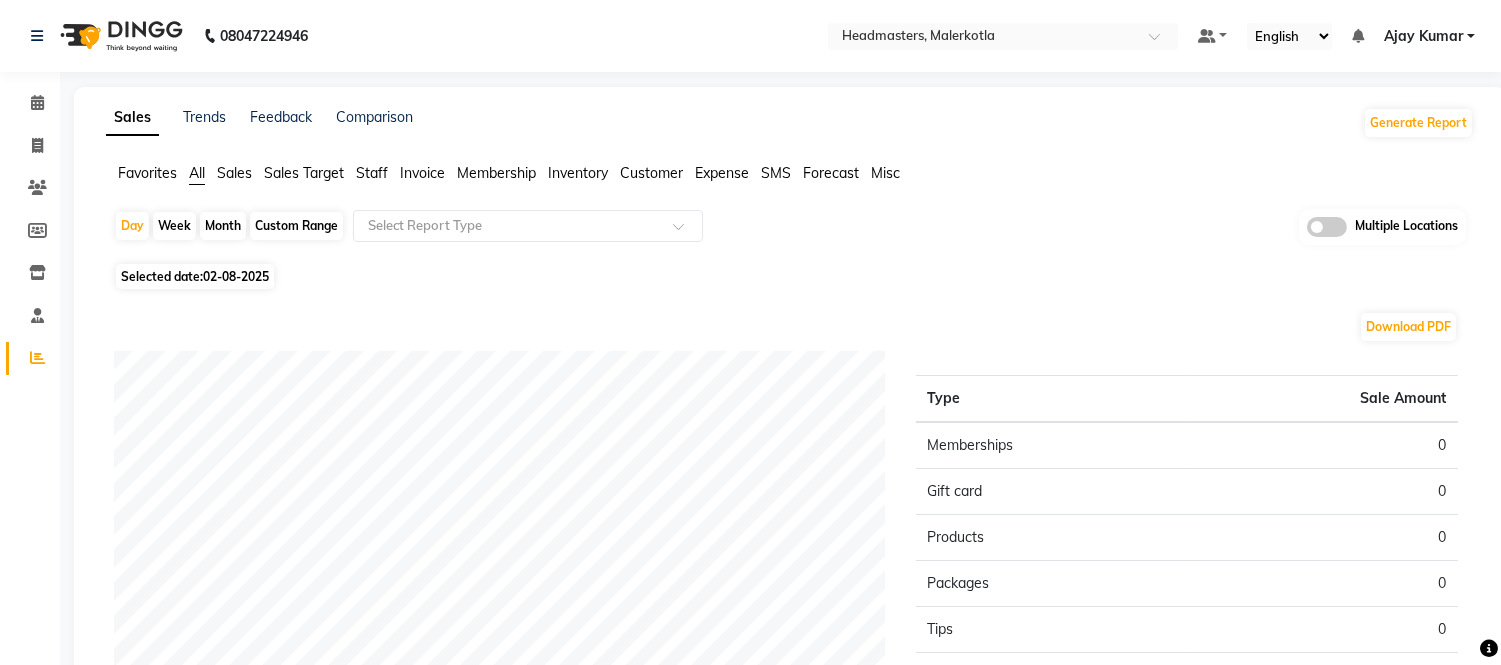 click on "Staff" 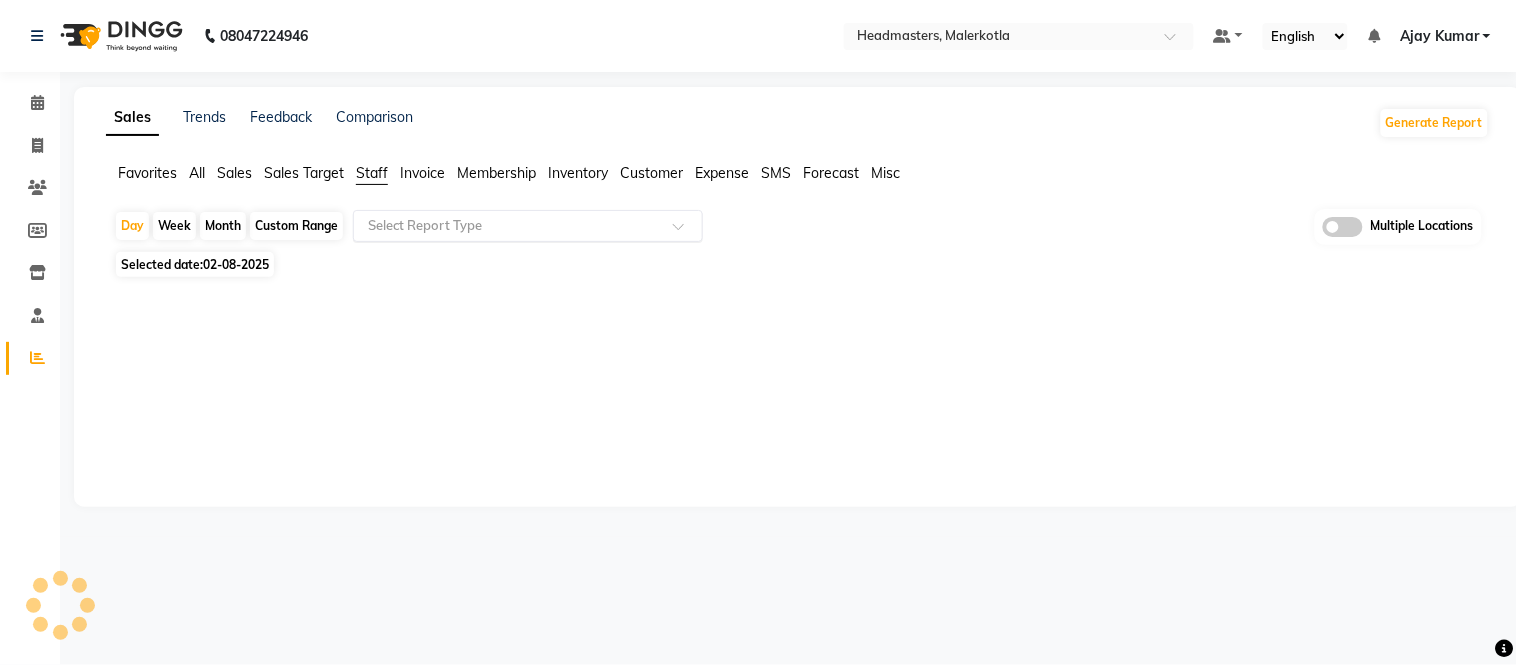 click 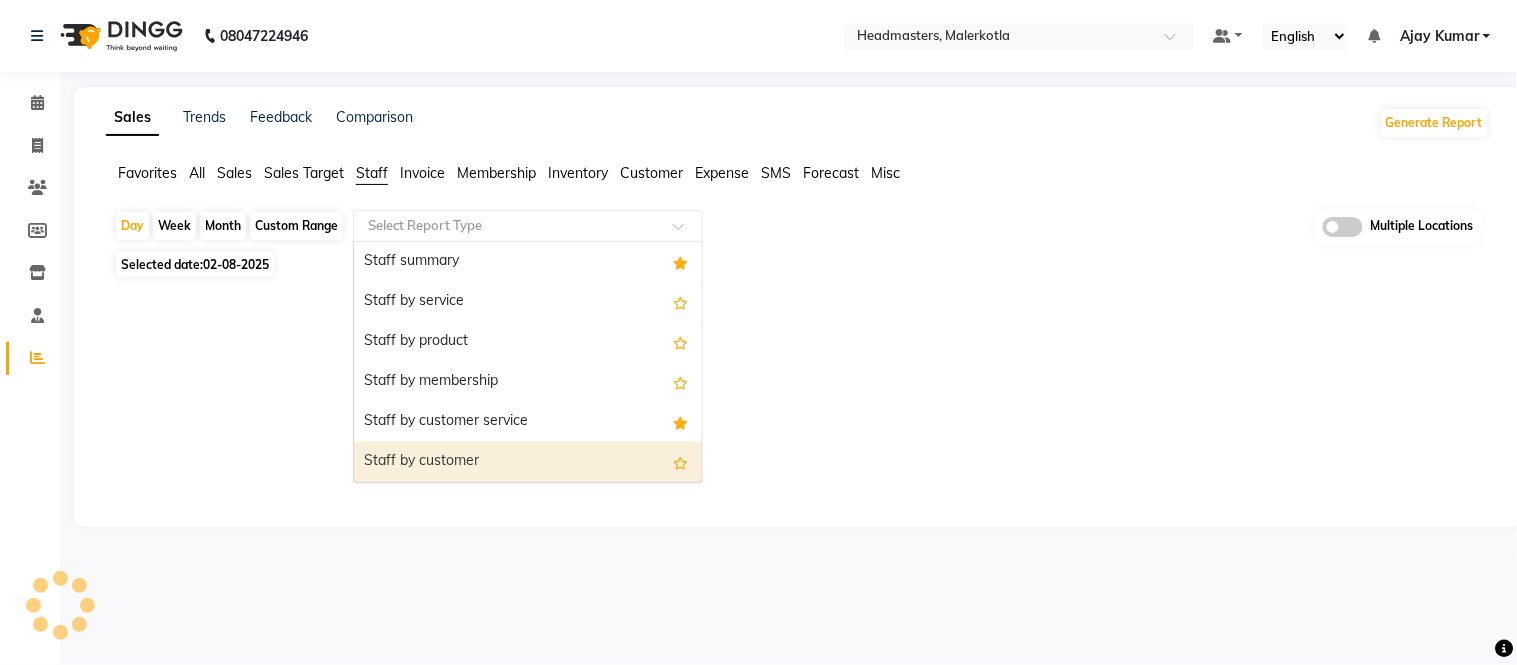 click on "Staff by customer" at bounding box center [528, 462] 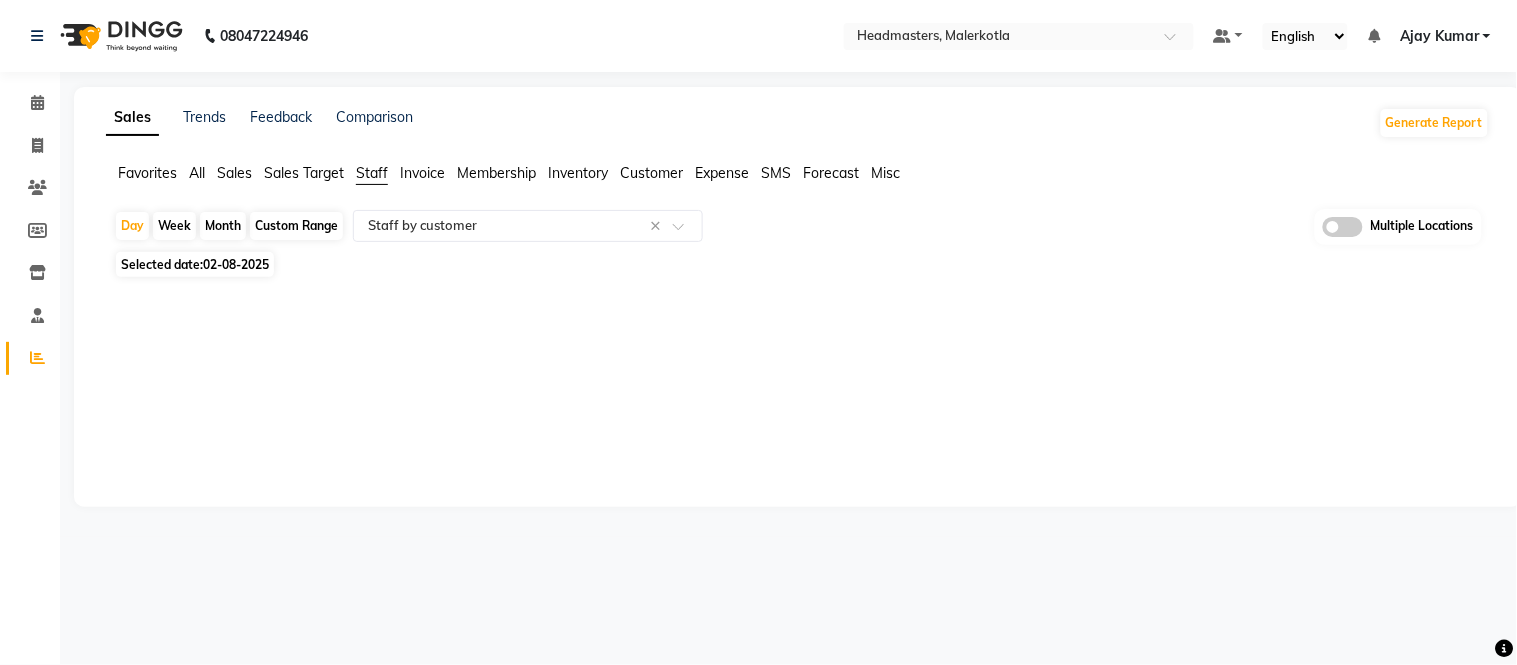 click on "02-08-2025" 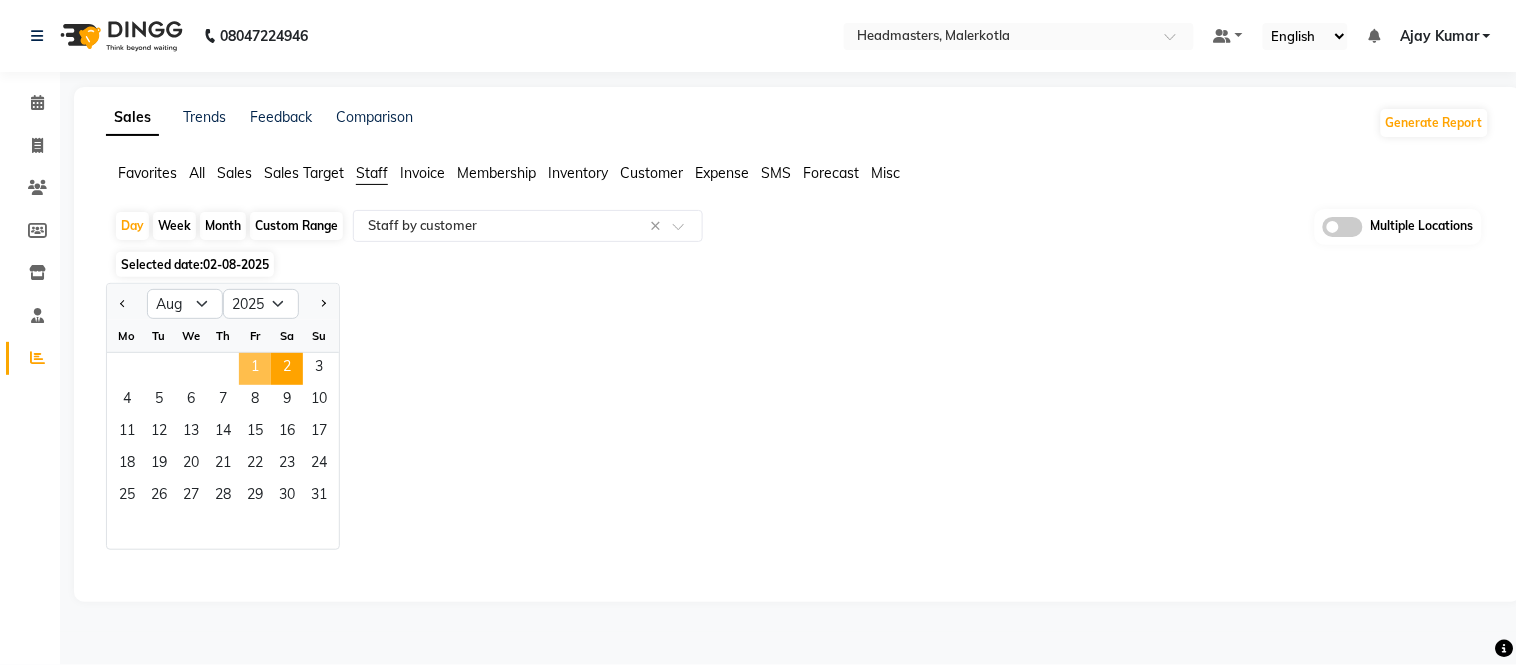 click on "1" 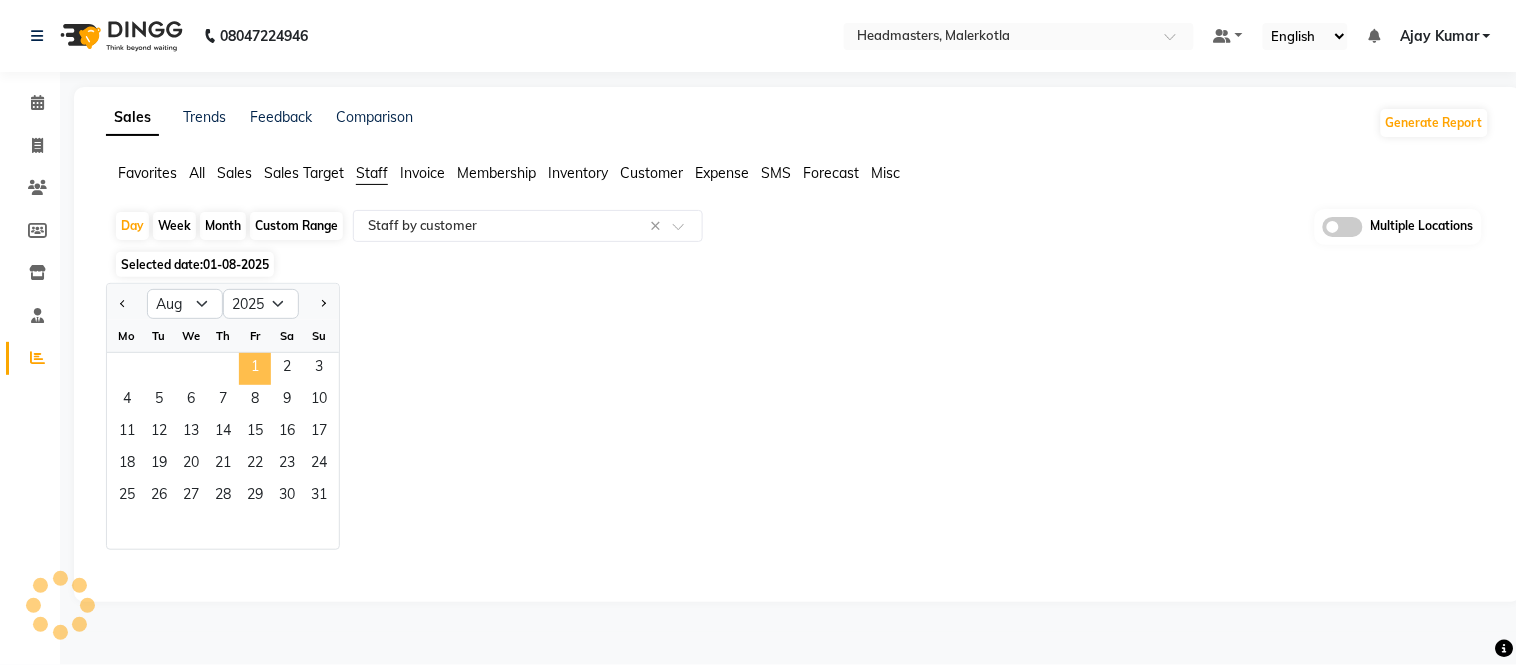 select on "full_report" 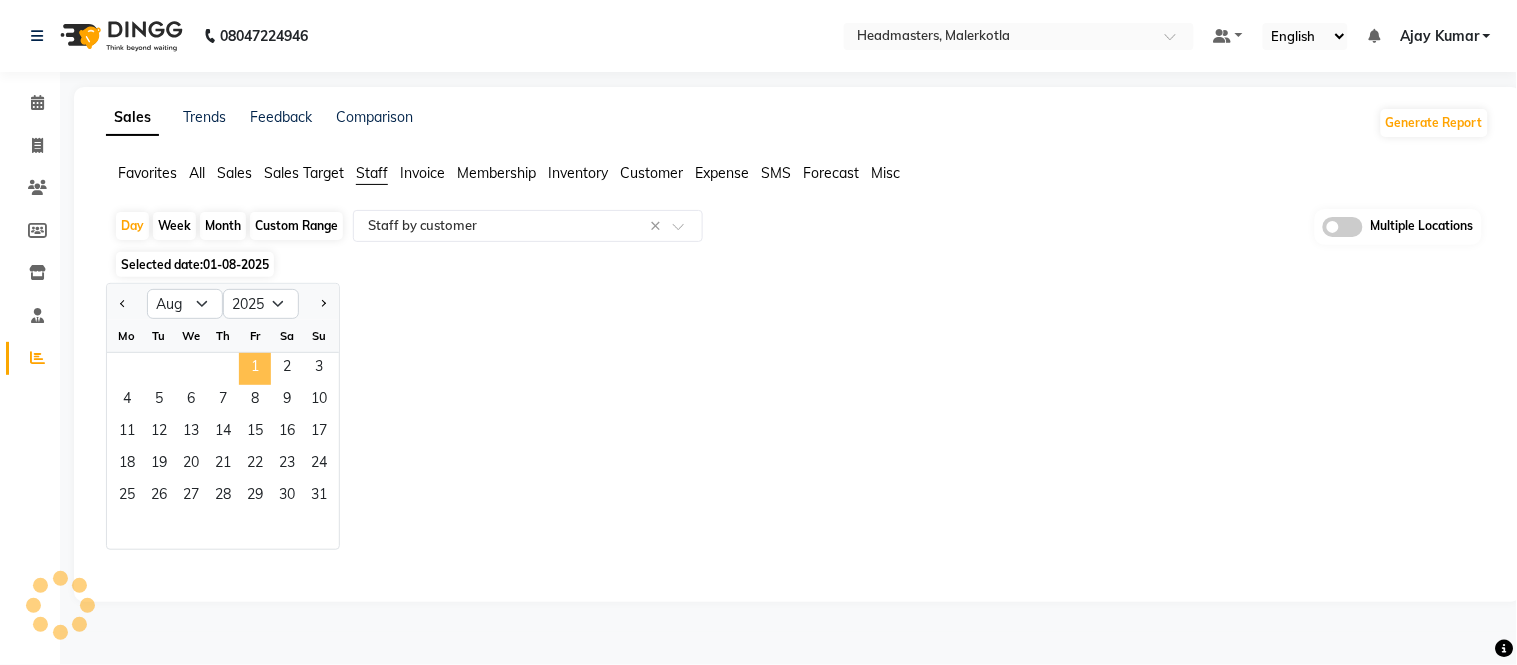 select on "csv" 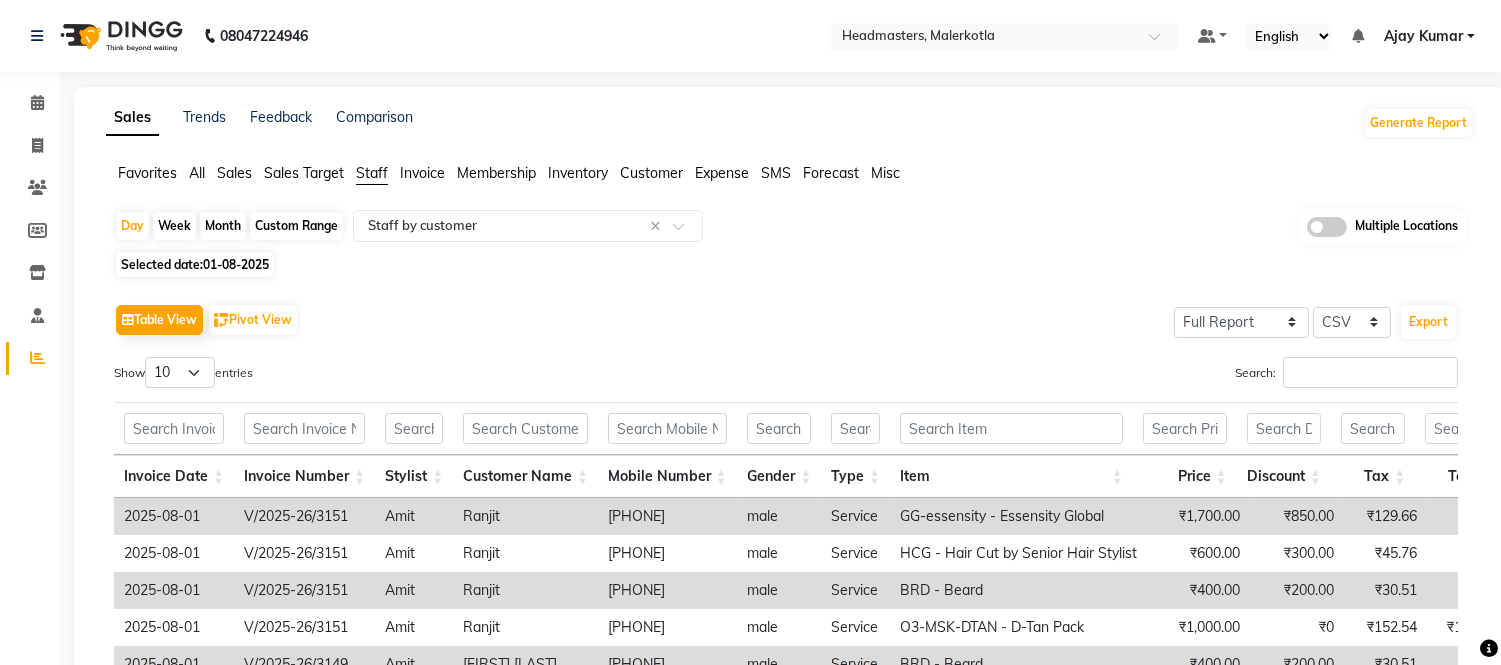 click on "Show  10 25 50 100  entries" at bounding box center (183, 372) 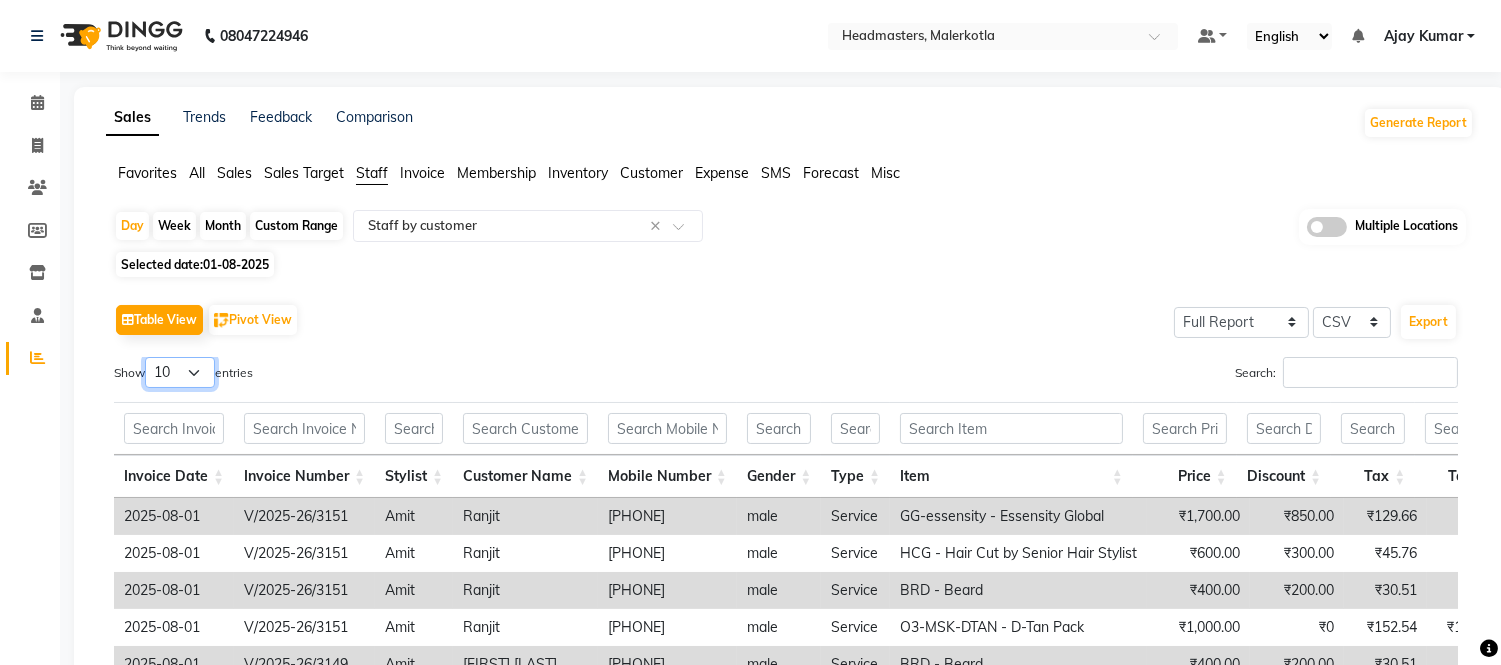 click on "10 25 50 100" at bounding box center (180, 372) 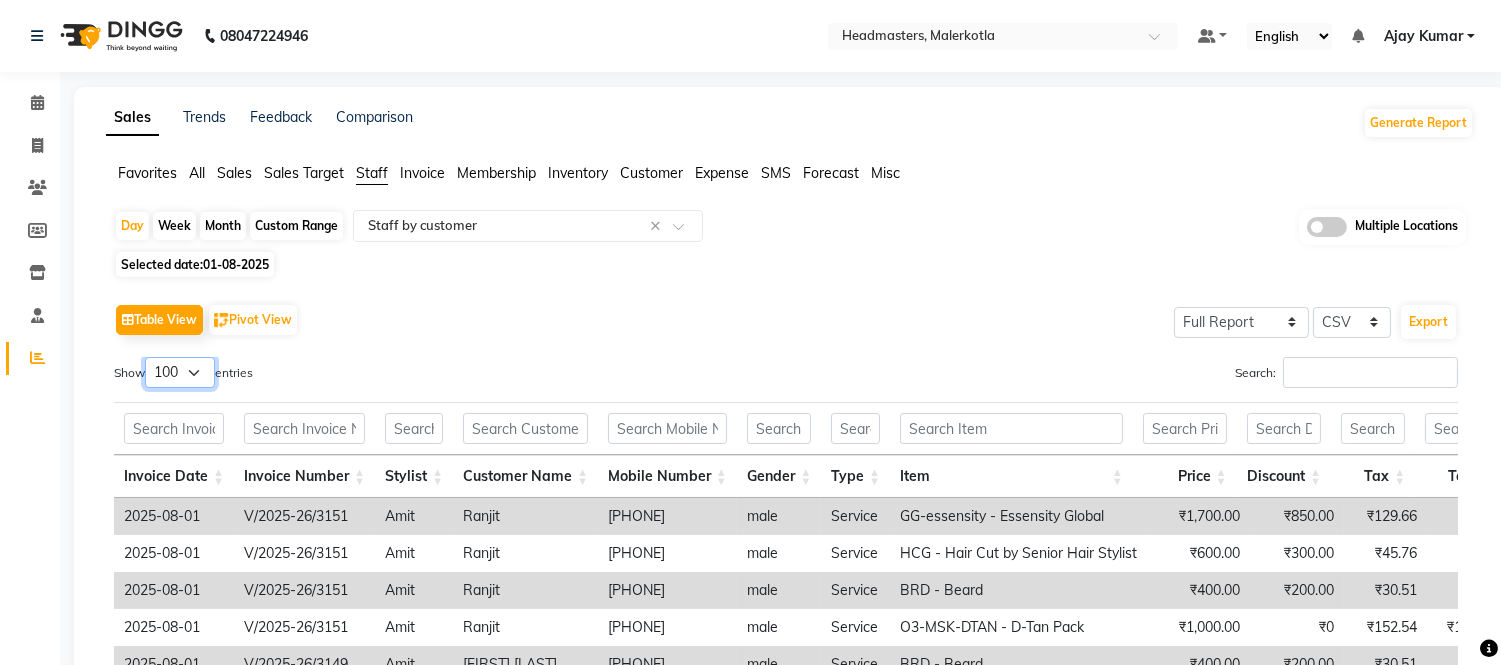 click on "10 25 50 100" at bounding box center (180, 372) 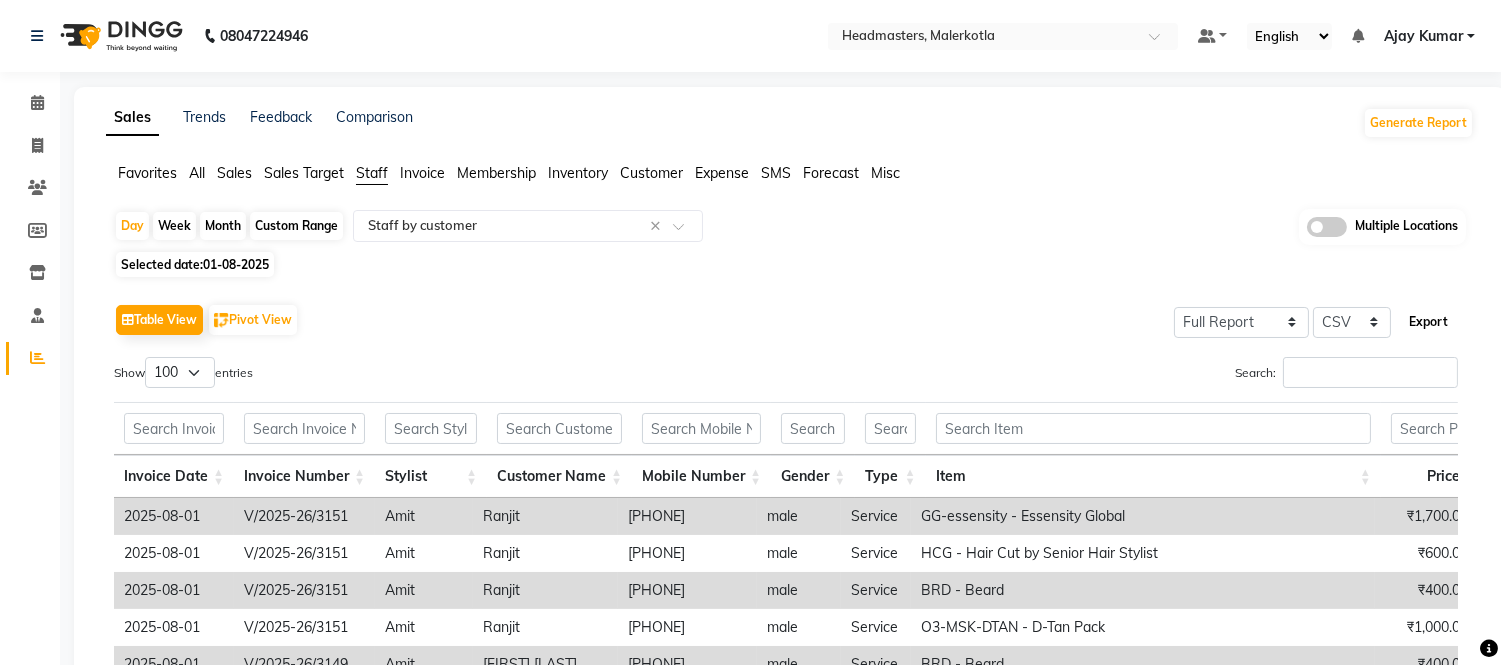 click on "Export" 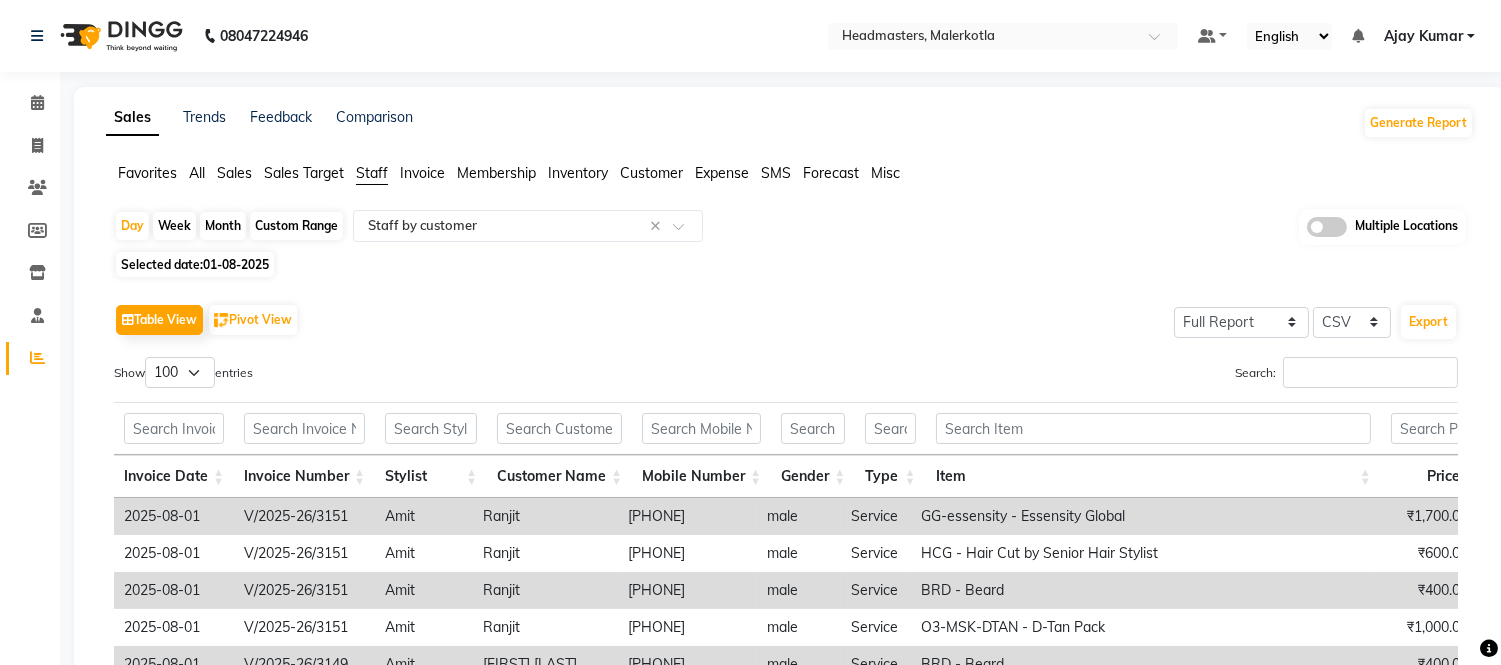 click on "Day   Week   Month   Custom Range  Select Report Type × Staff by customer × Multiple Locations Selected date:  01-08-2025   Table View   Pivot View  Select Full Report Filtered Report Select CSV PDF  Export  Show  10 25 50 100  entries Search: Invoice Date Invoice Number Stylist Customer Name Mobile Number Gender Type Item Price Discount Tax Total Total W/o Tax Invoice Total Payment Redemption Redemption Share Package Redemption Voucher Redemption Payment Mode Invoice Date Invoice Number Stylist Customer Name Mobile Number Gender Type Item Price Discount Tax Total Total W/o Tax Invoice Total Payment Redemption Redemption Share Package Redemption Voucher Redemption Payment Mode Total ₹1,17,350.00 ₹57,380.00 ₹9,147.95 ₹59,970.00 ₹50,822.05 ₹1,82,880.00 ₹59,970.00 ₹0 ₹0 2025-08-01 V/2025-26/3151 Amit Ranjit  919809180000 male Service GG-essensity - Essensity Global ₹1,700.00 ₹850.00 ₹129.66 ₹850.00 ₹720.34 ₹2,350.00 ₹850.00 ₹0 ₹0 - - UPI( ₹2350 ) 2025-08-01 Amit Ranjit" 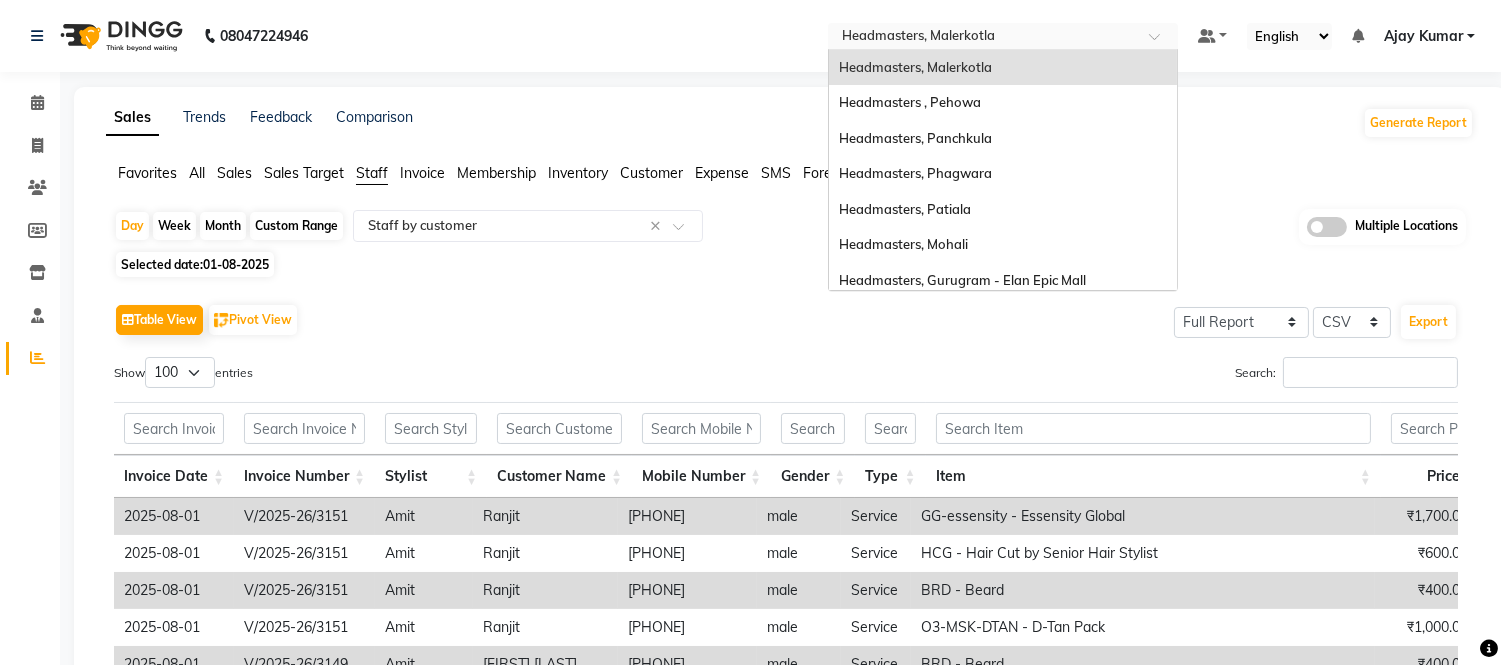 click at bounding box center [983, 38] 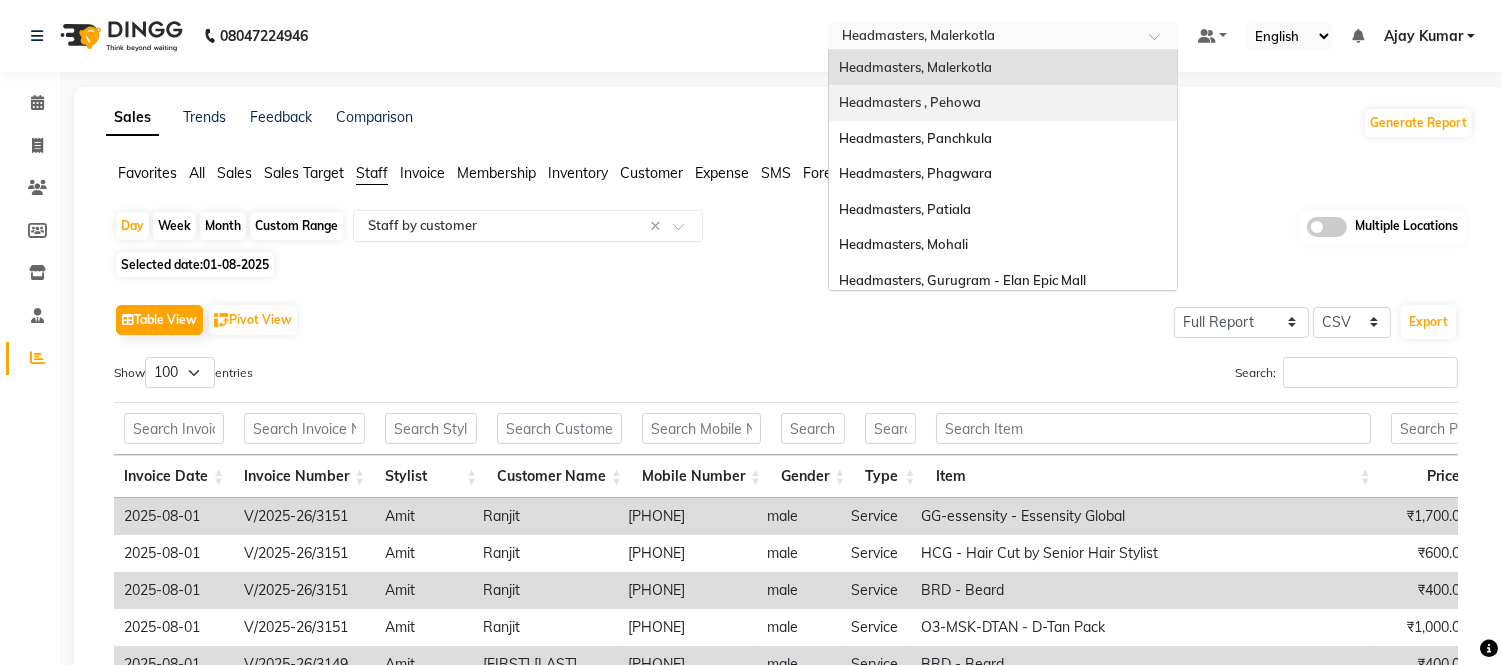 click on "Headmasters , Pehowa" at bounding box center (910, 102) 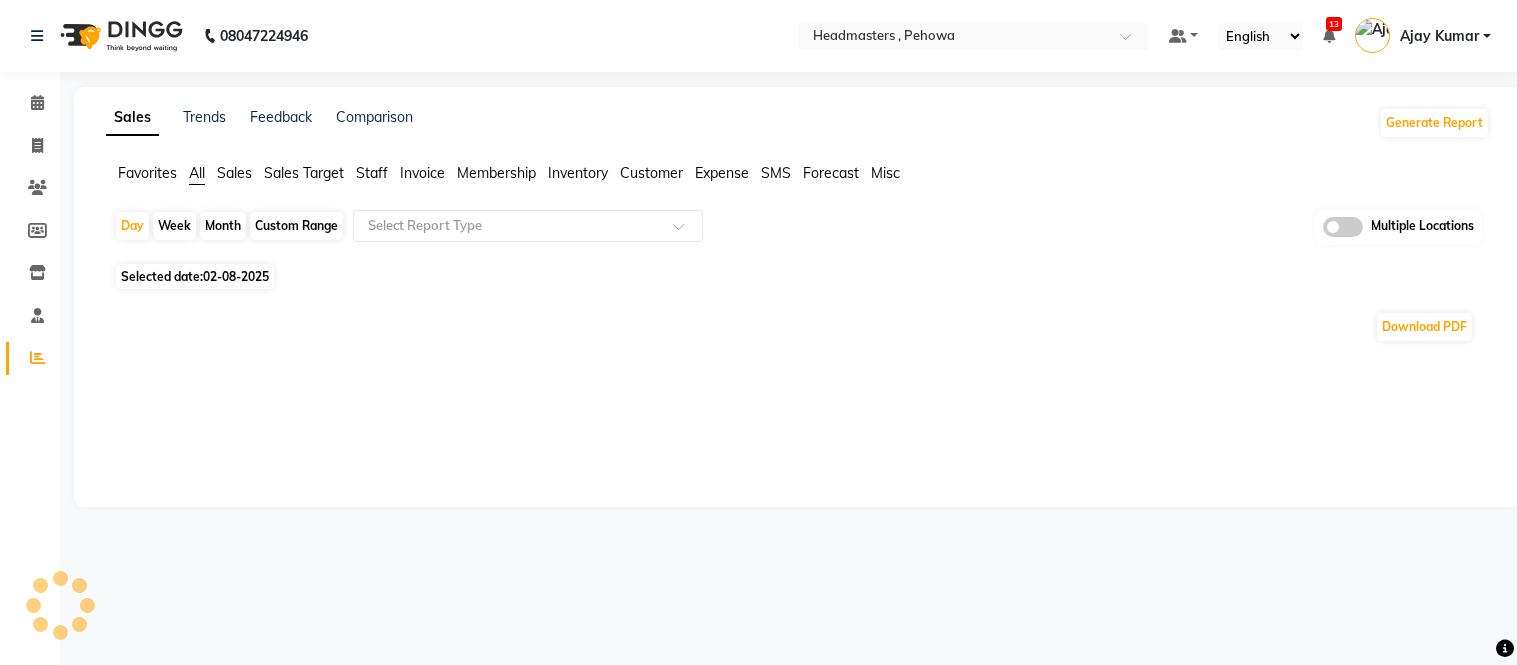 click on "Staff" 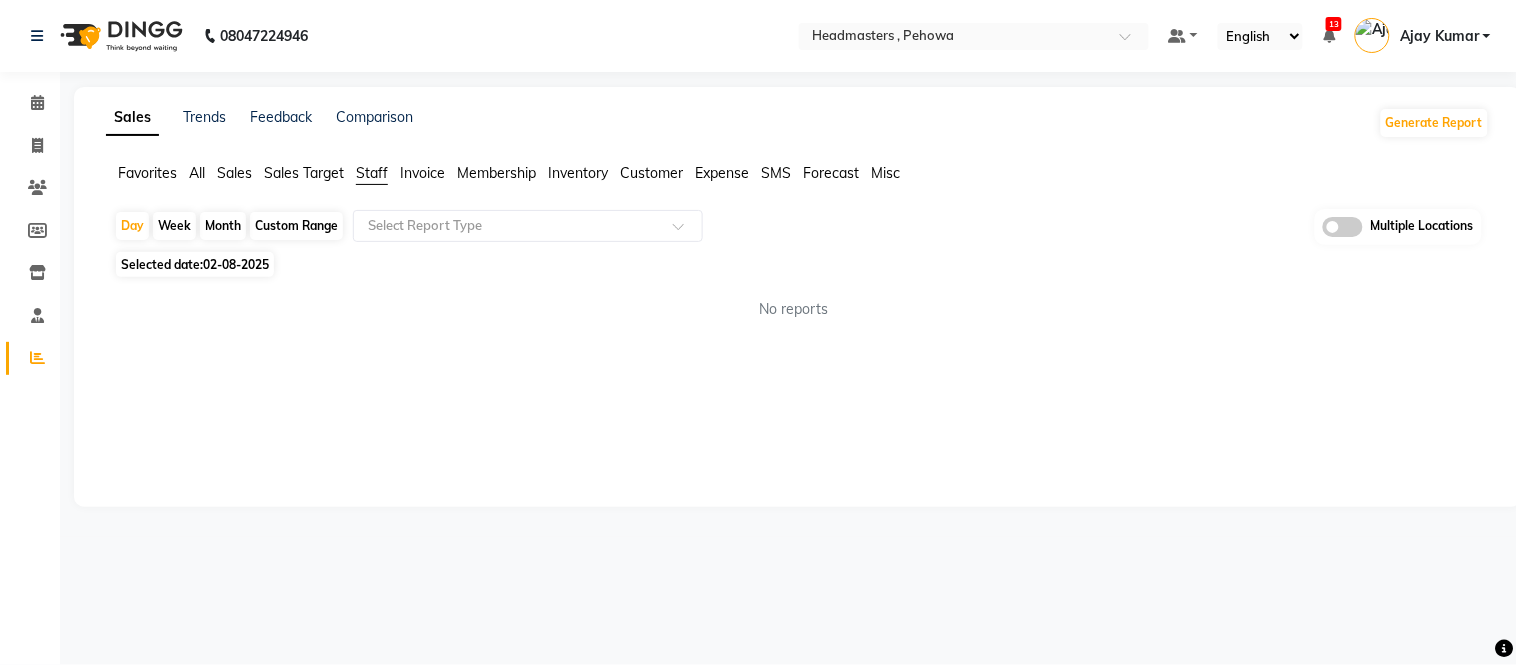 click on "Day   Week   Month   Custom Range  Select Report Type Multiple Locations" 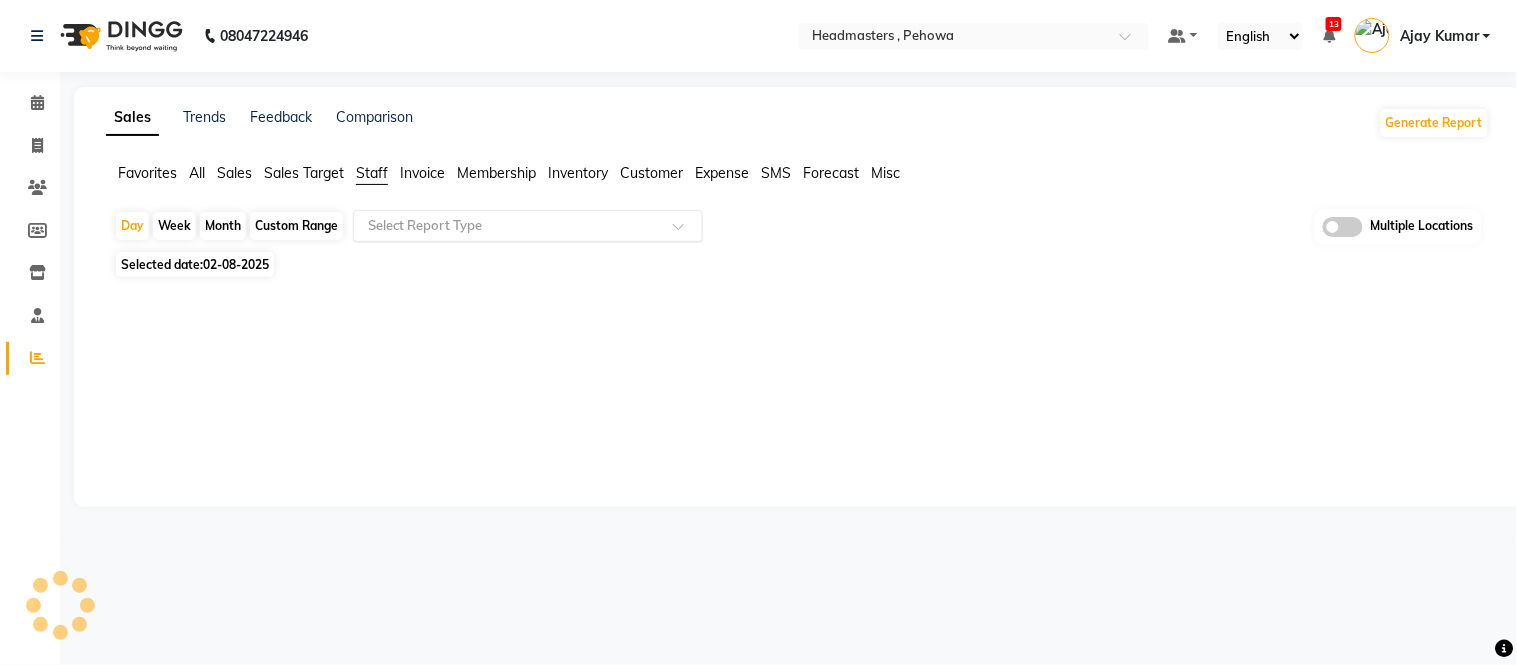 click 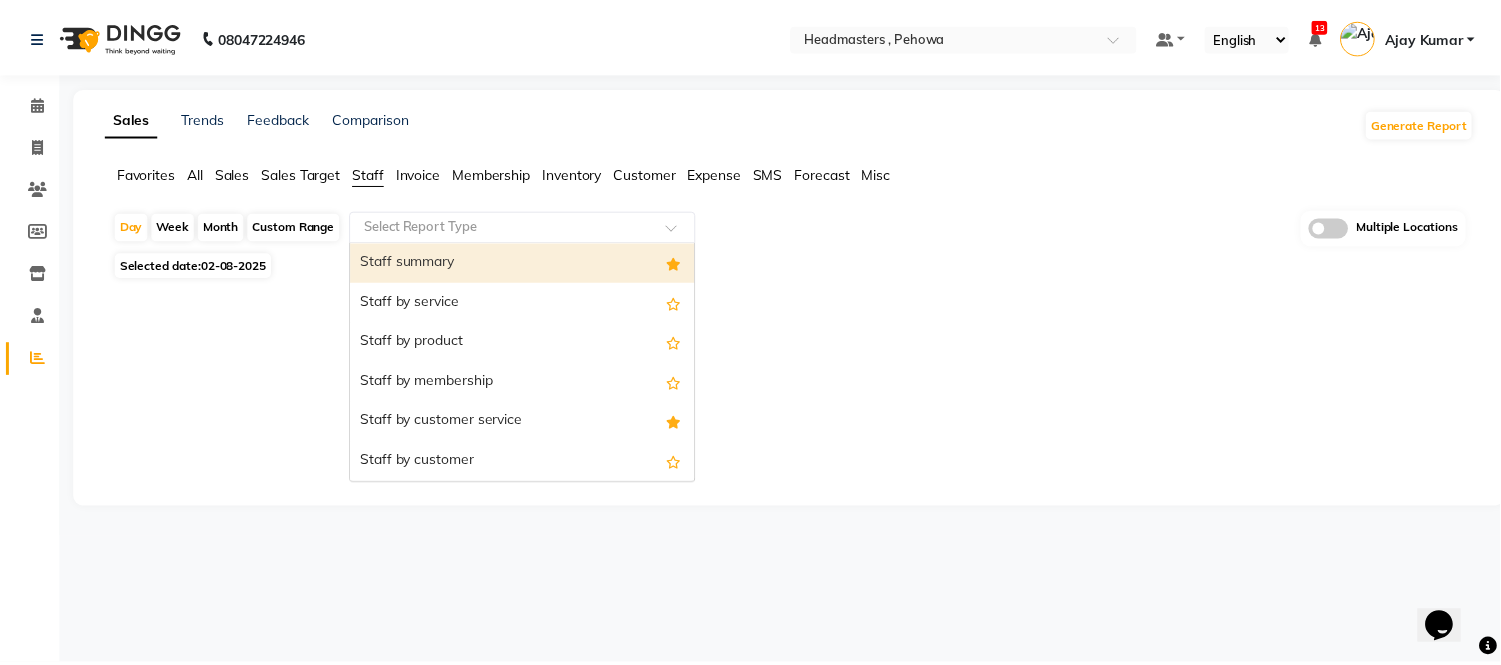 scroll, scrollTop: 0, scrollLeft: 0, axis: both 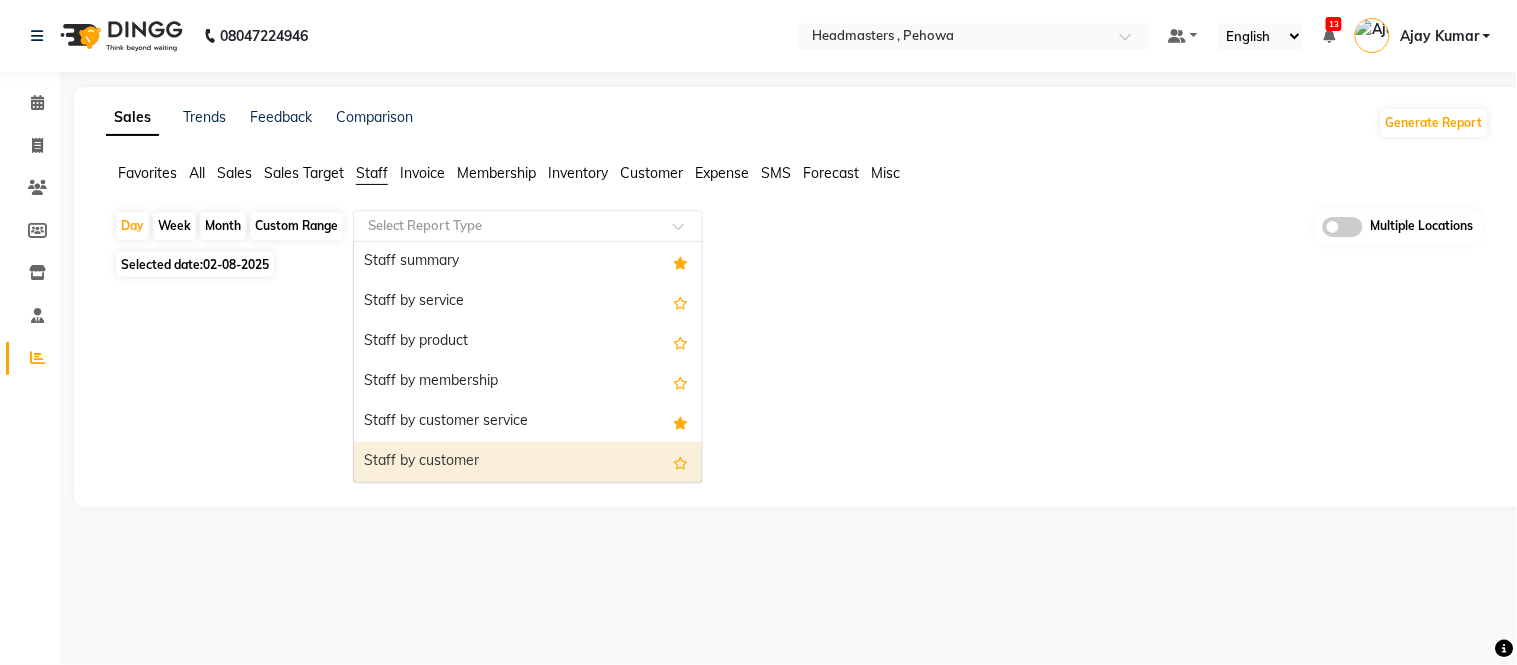 click on "Staff by customer" at bounding box center (528, 462) 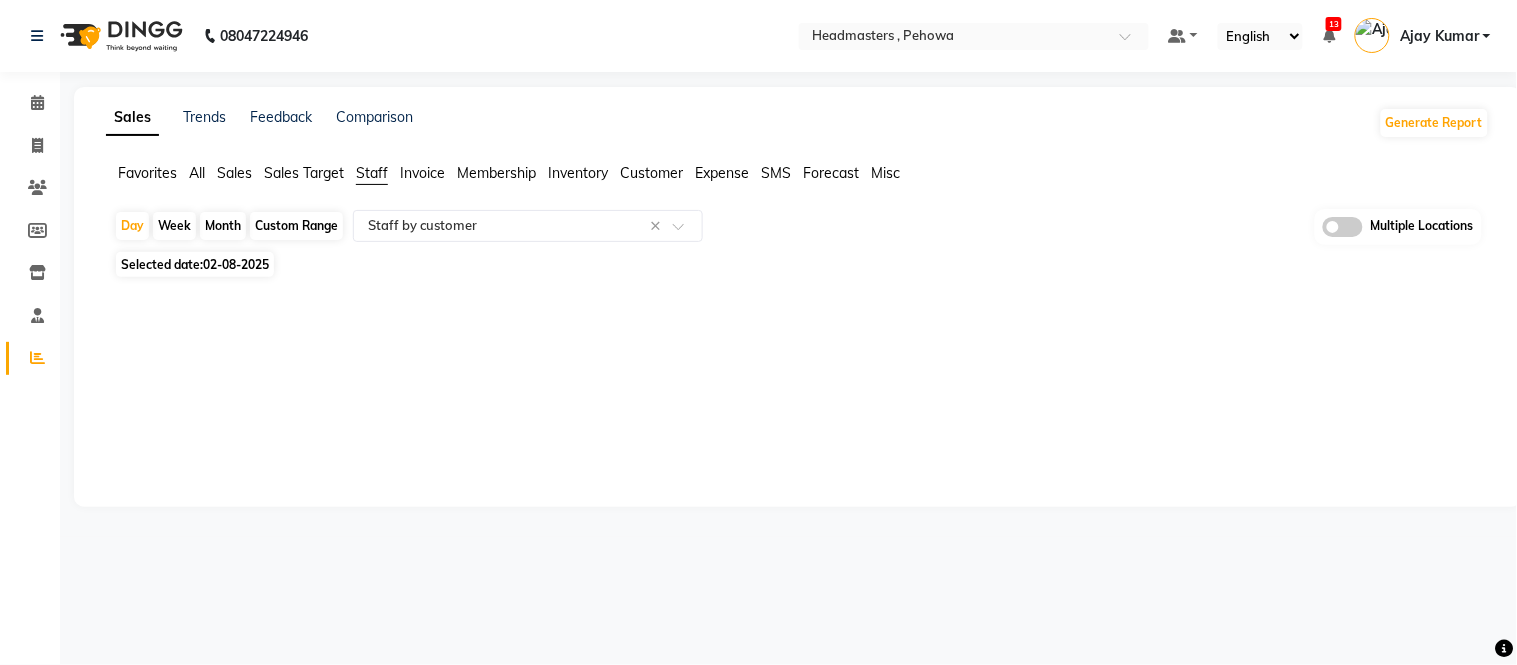 click on "Selected date:  02-08-2025" 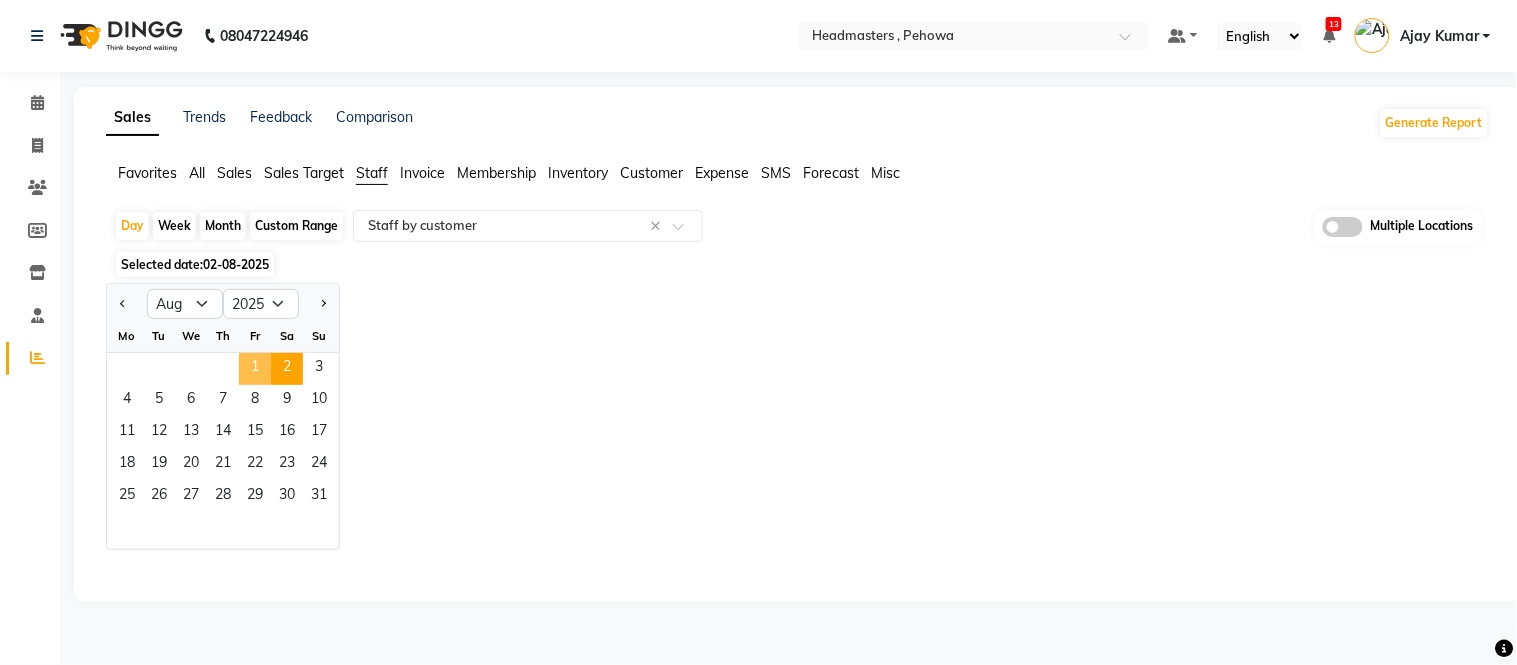 click on "1" 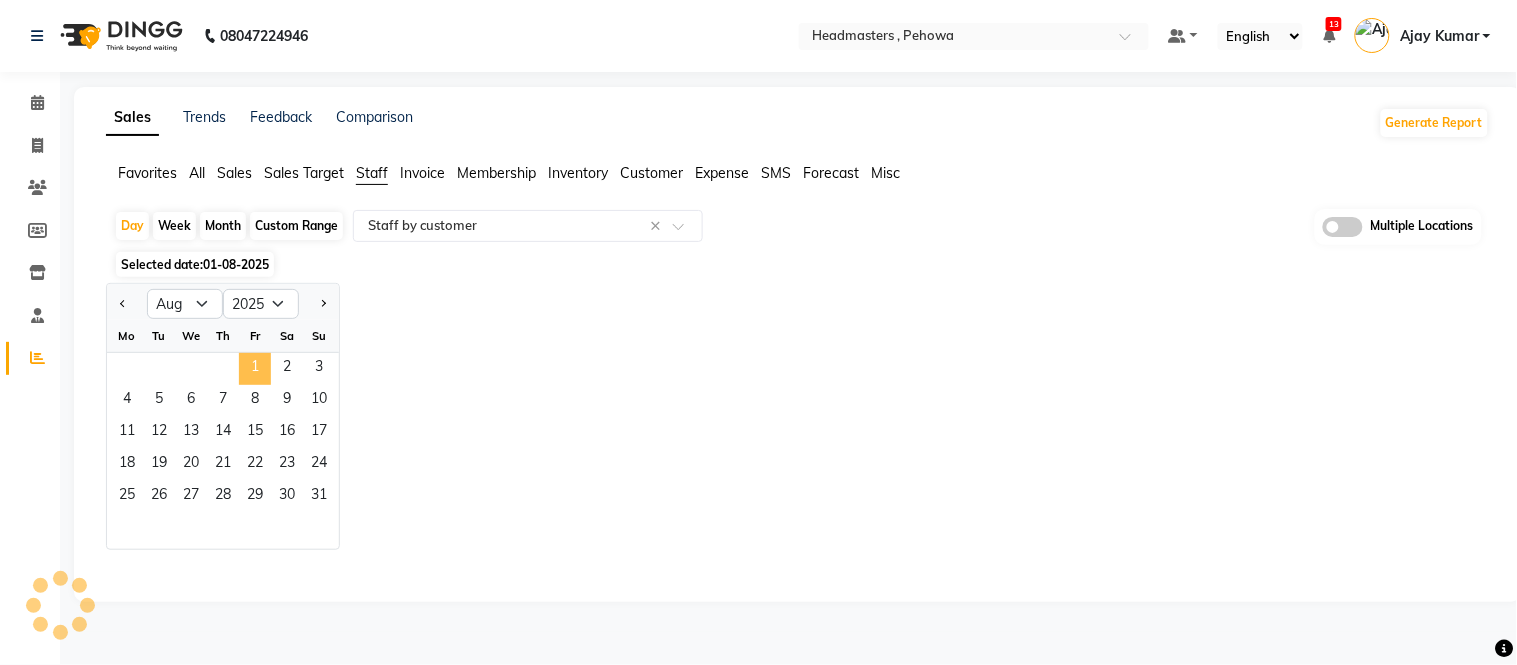 select on "full_report" 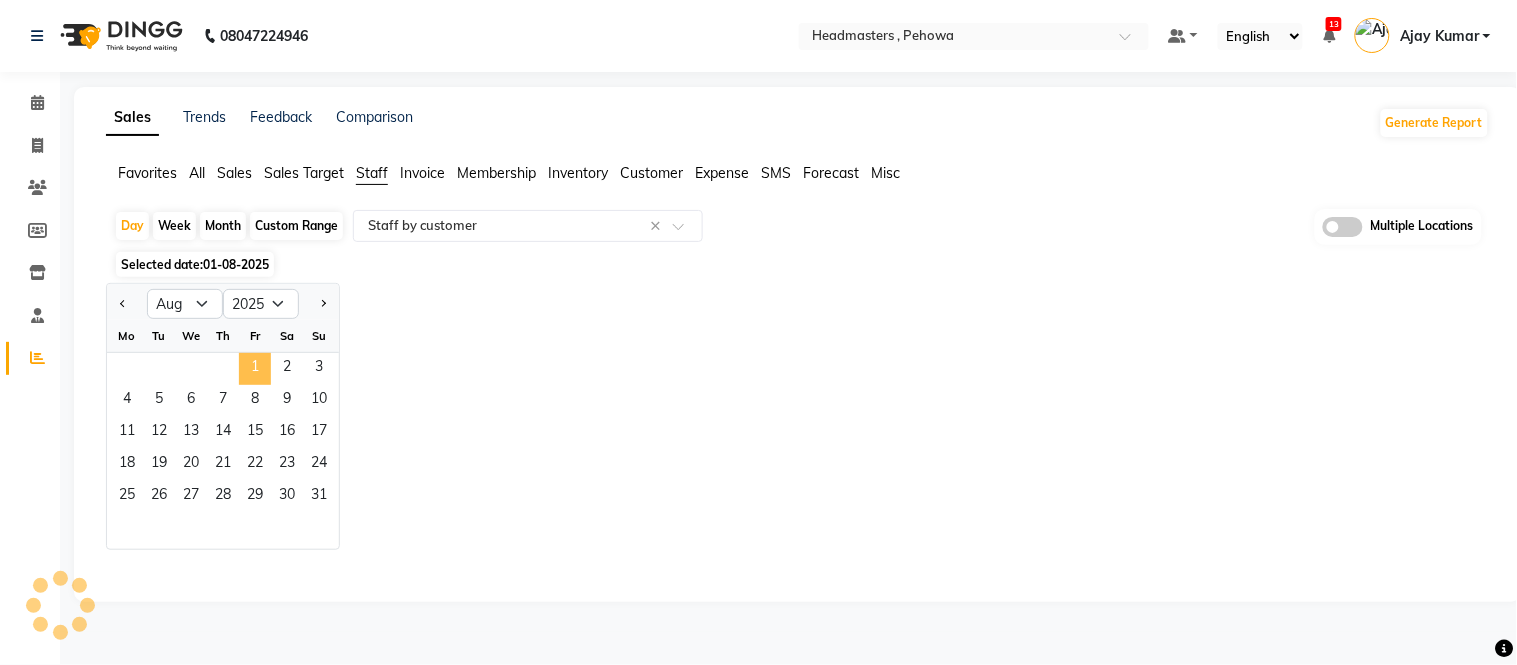 select on "csv" 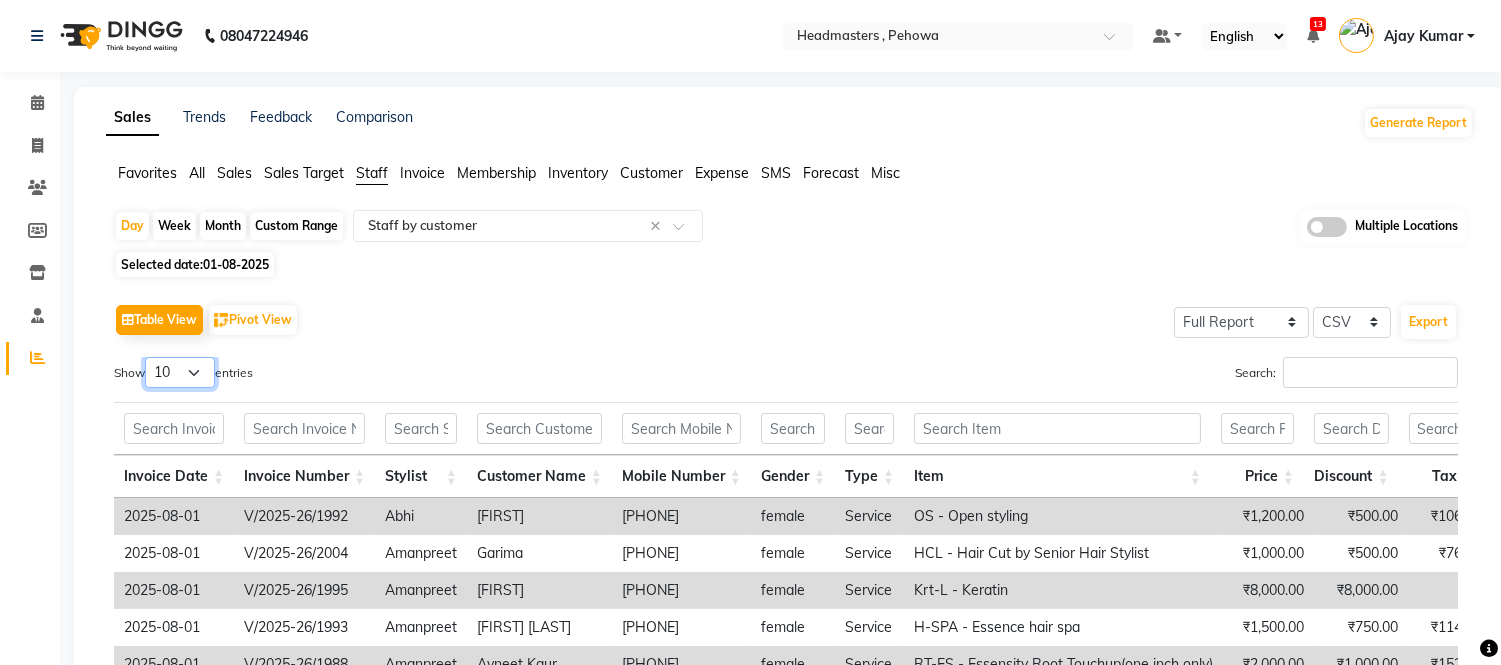 click on "10 25 50 100" at bounding box center [180, 372] 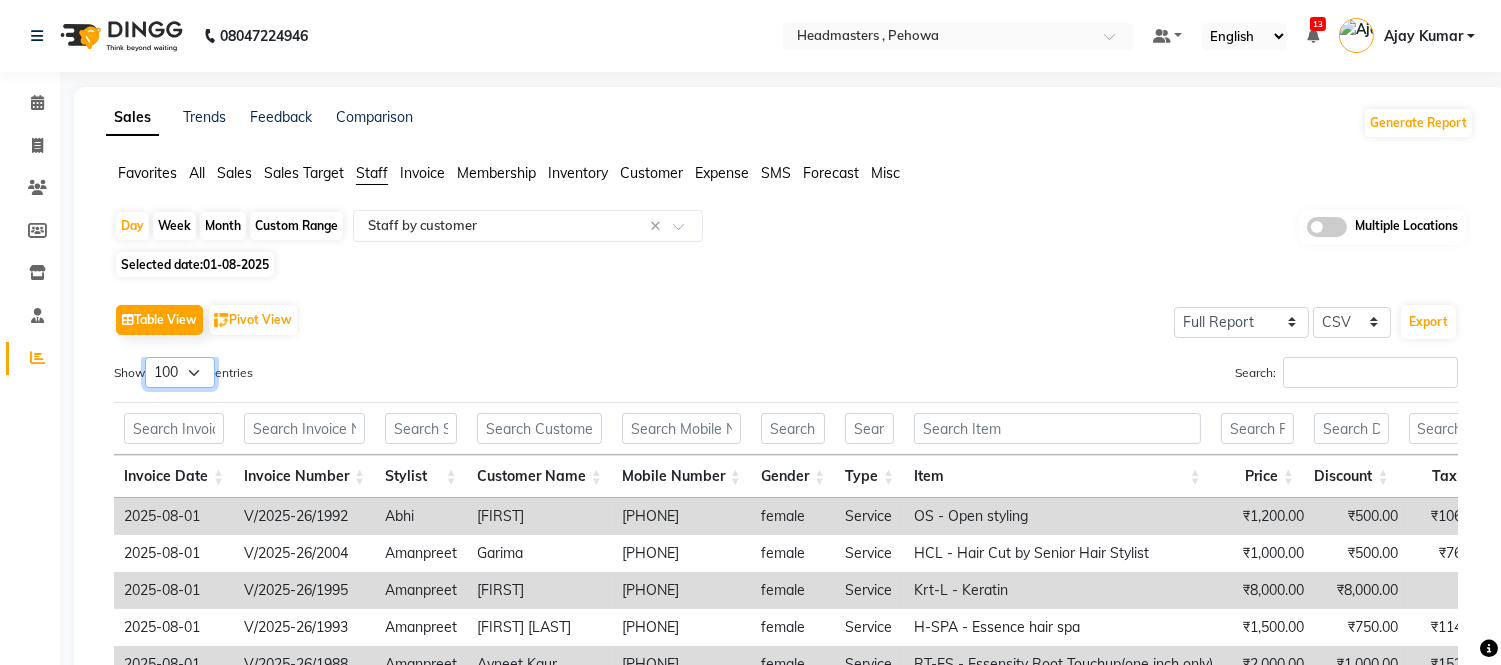 click on "10 25 50 100" at bounding box center (180, 372) 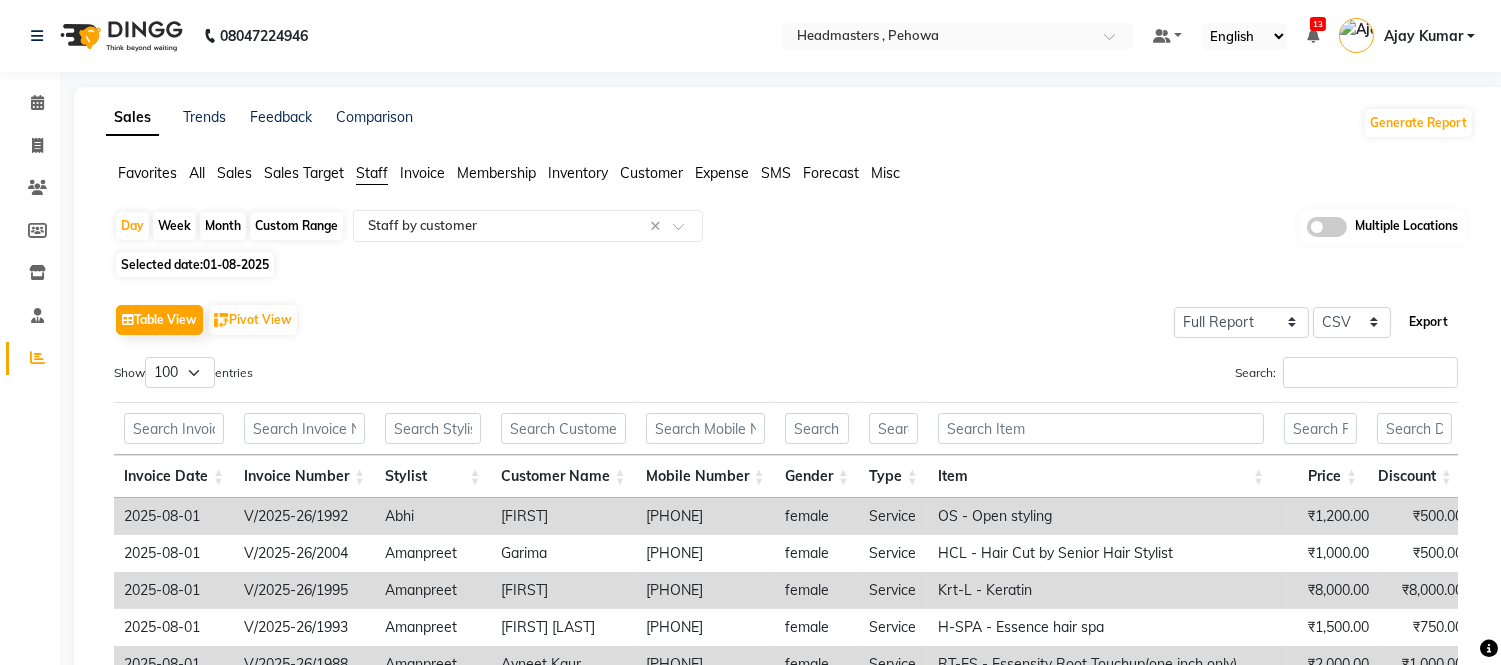 click on "Export" 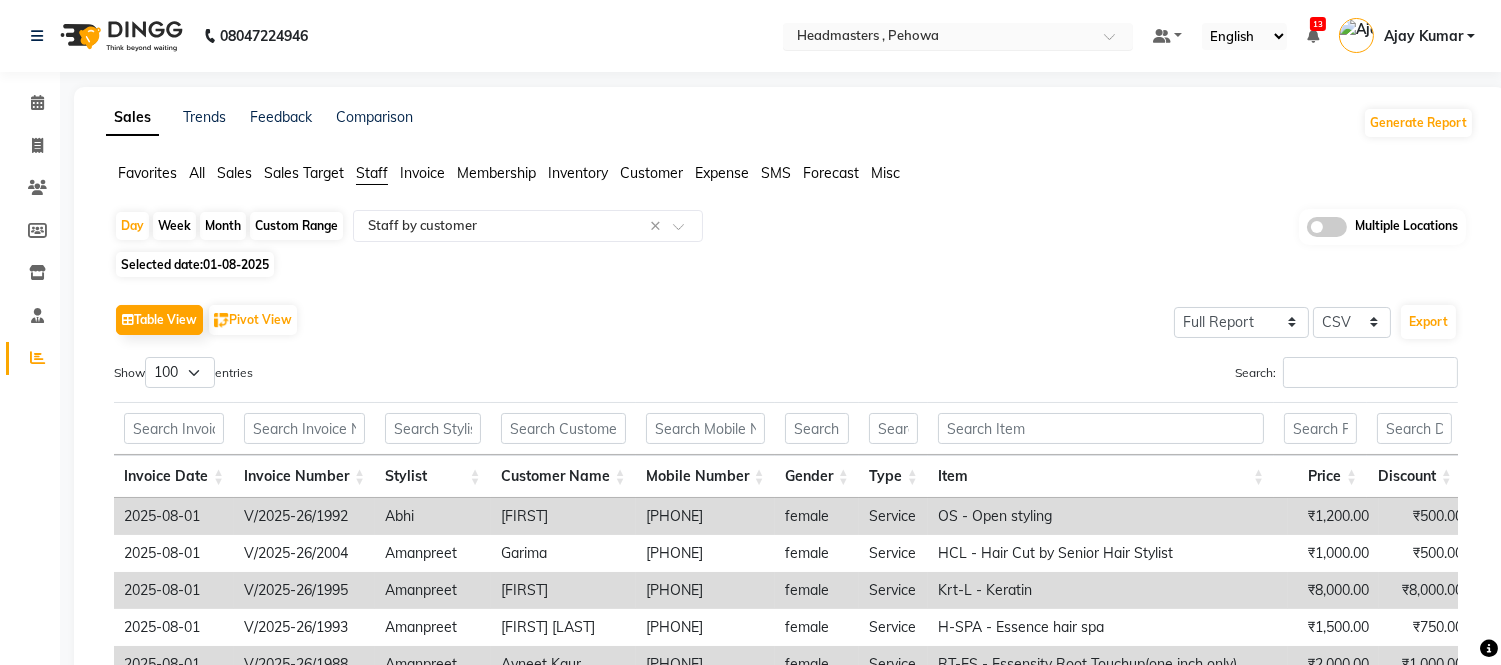 click at bounding box center [938, 38] 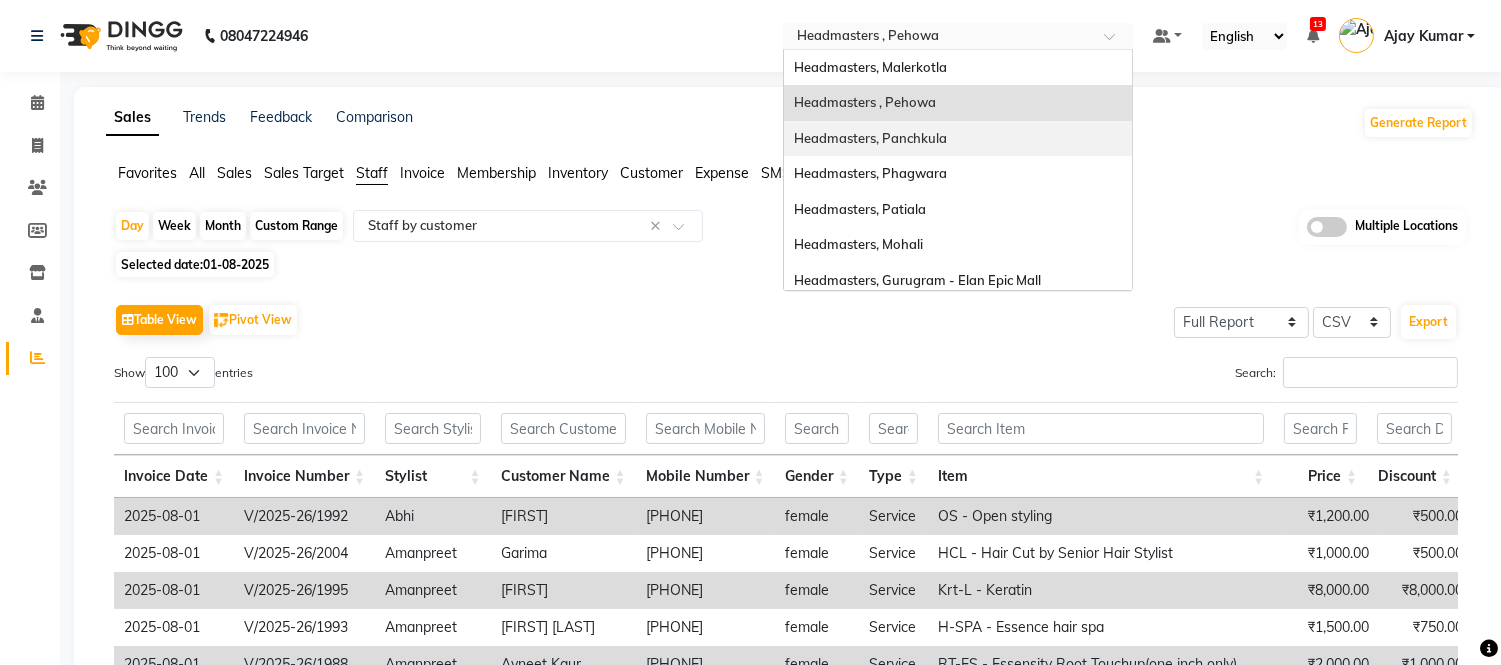 click on "Headmasters, Panchkula" at bounding box center [870, 138] 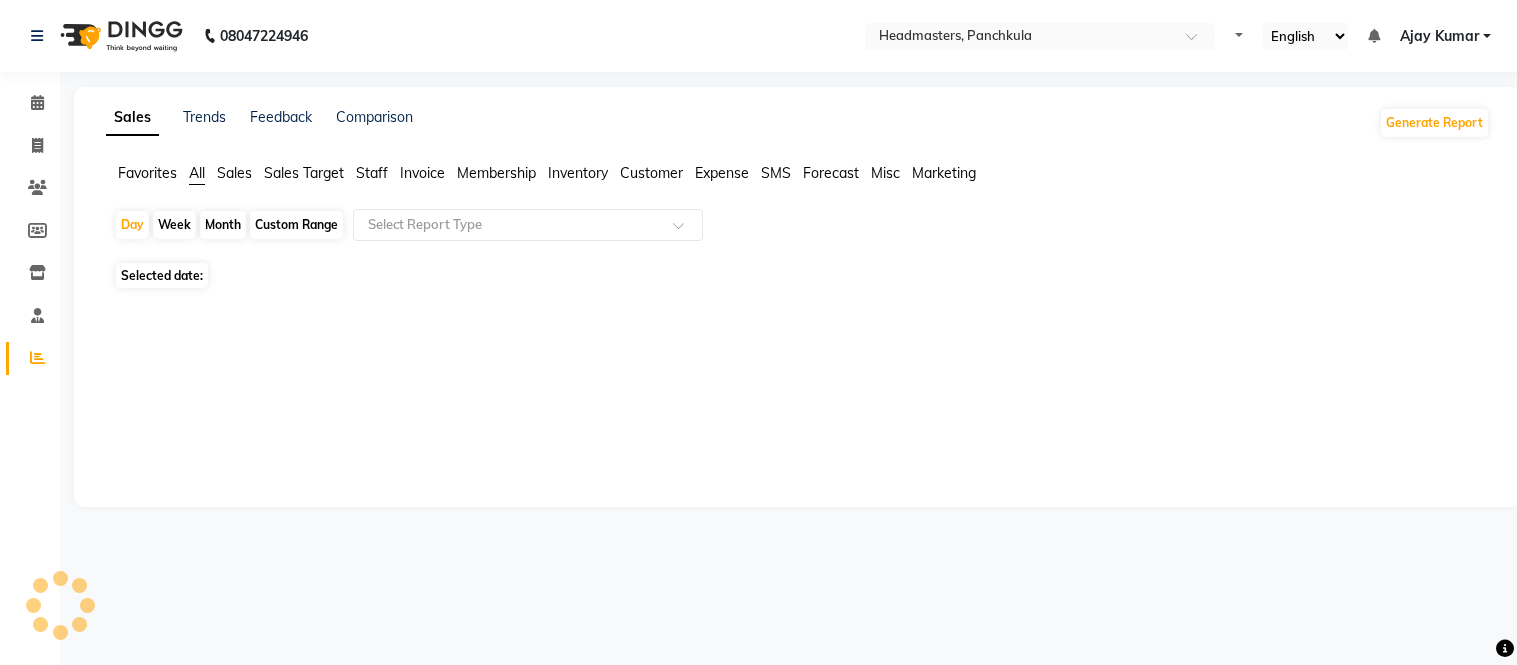 click on "Staff" 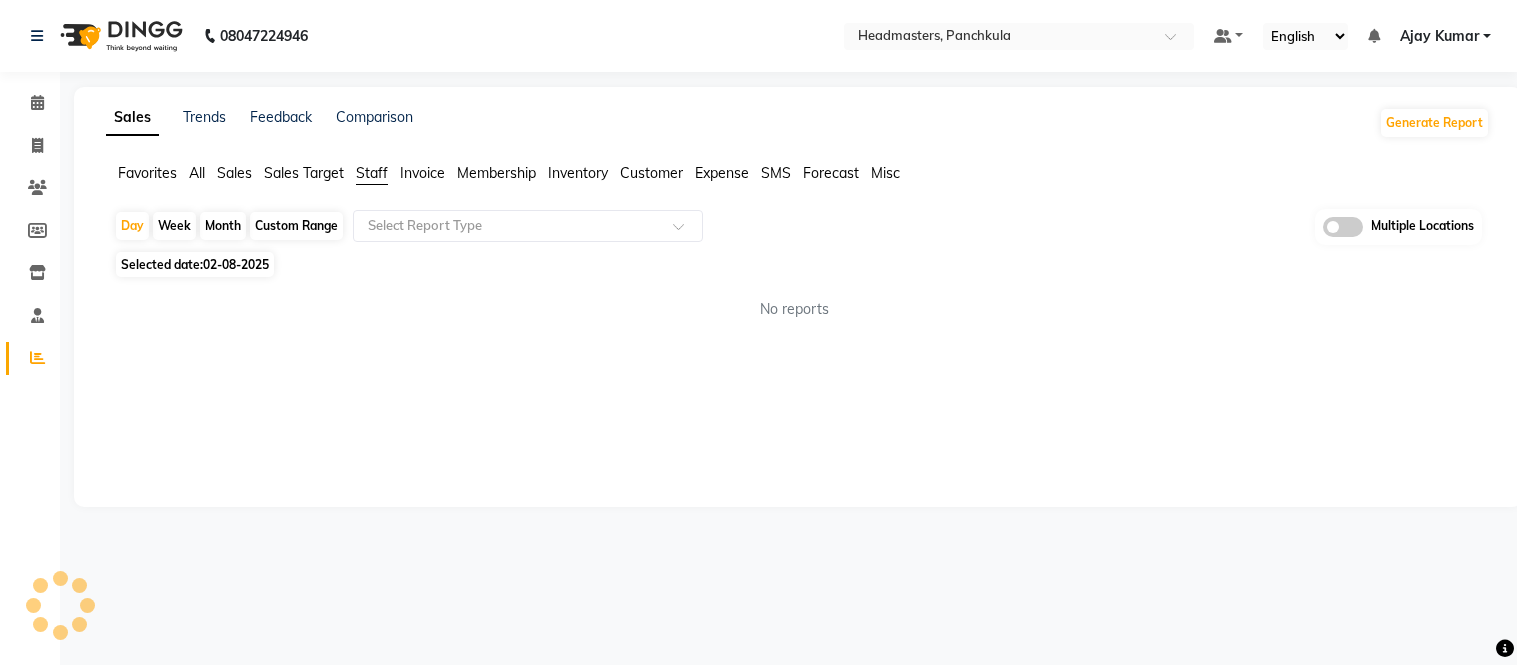 scroll, scrollTop: 0, scrollLeft: 0, axis: both 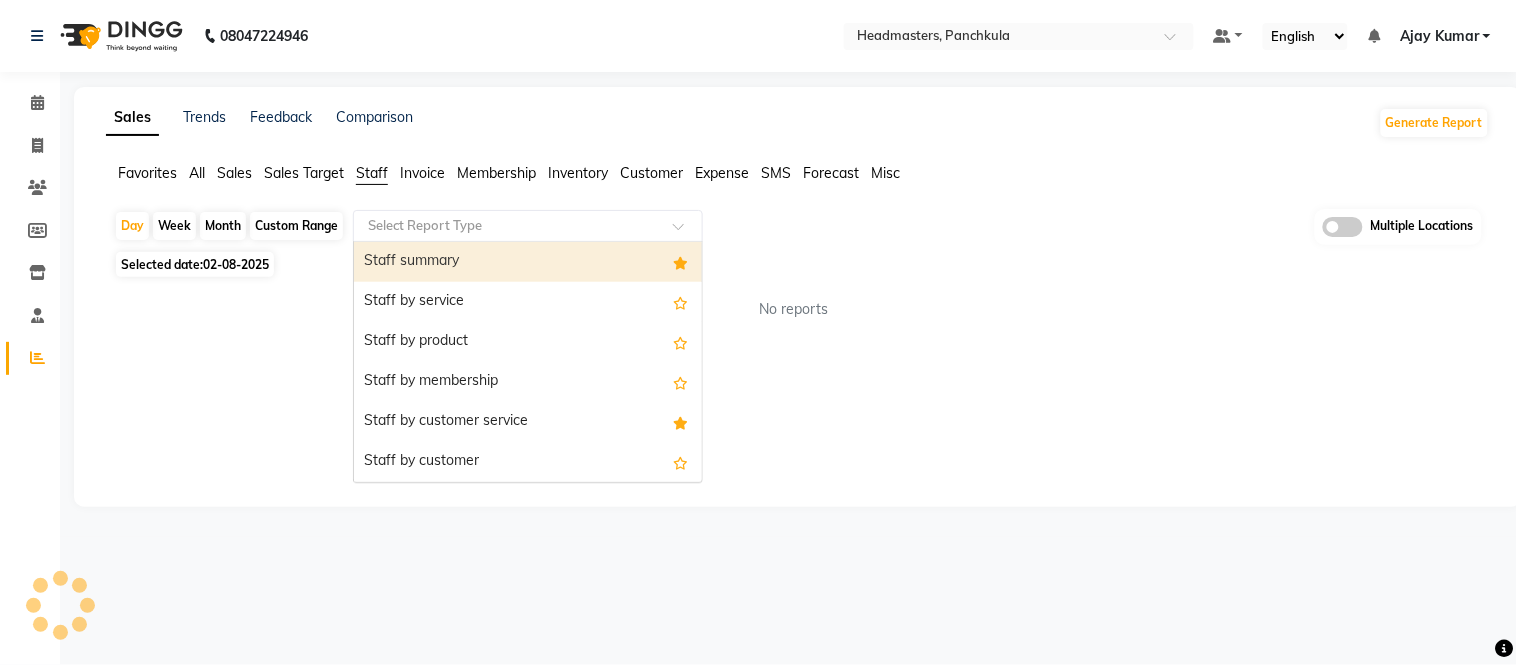 click 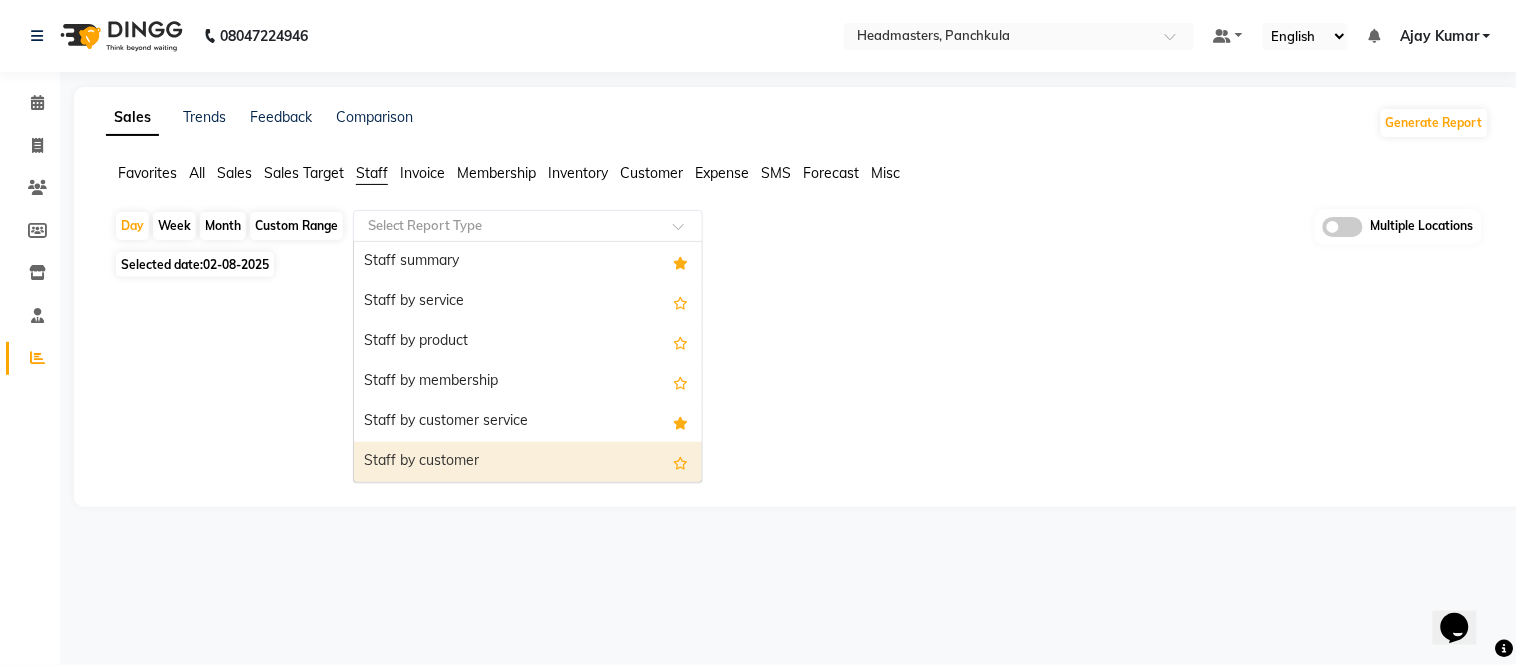click on "Staff by customer" at bounding box center [528, 462] 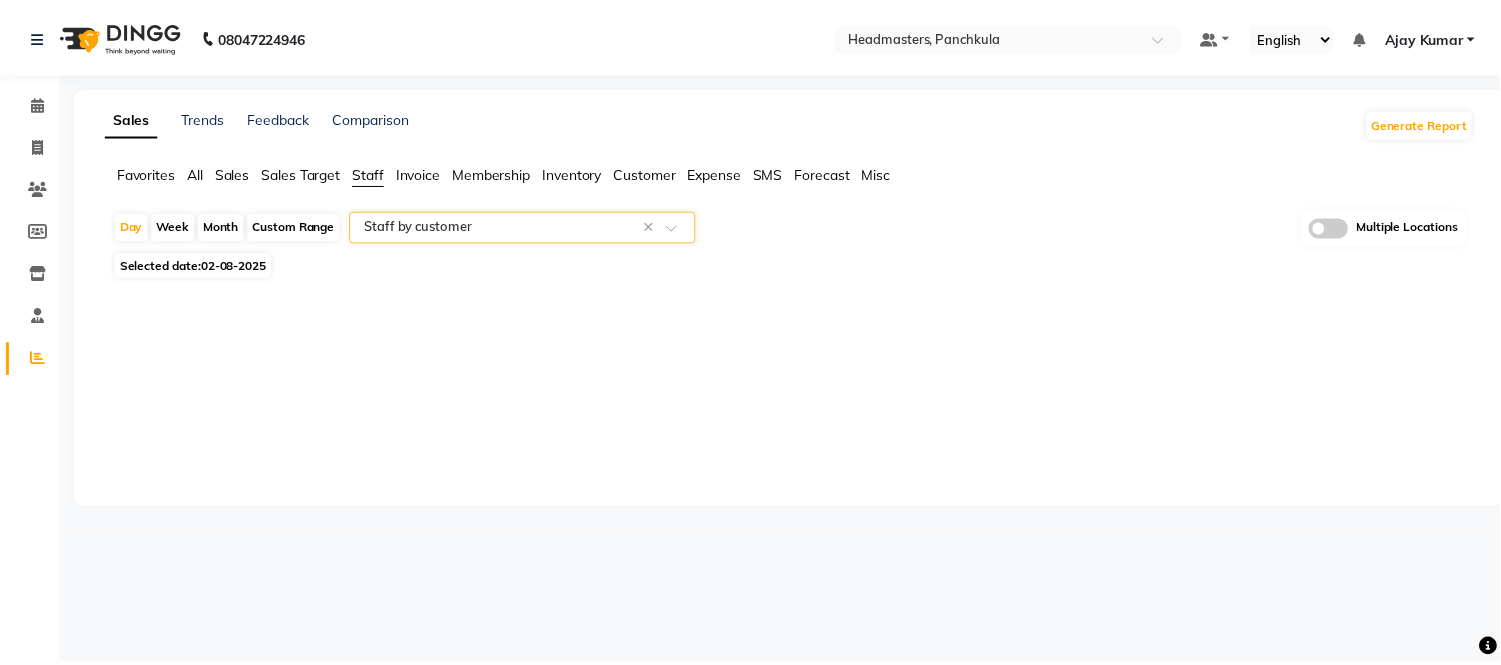 scroll, scrollTop: 0, scrollLeft: 0, axis: both 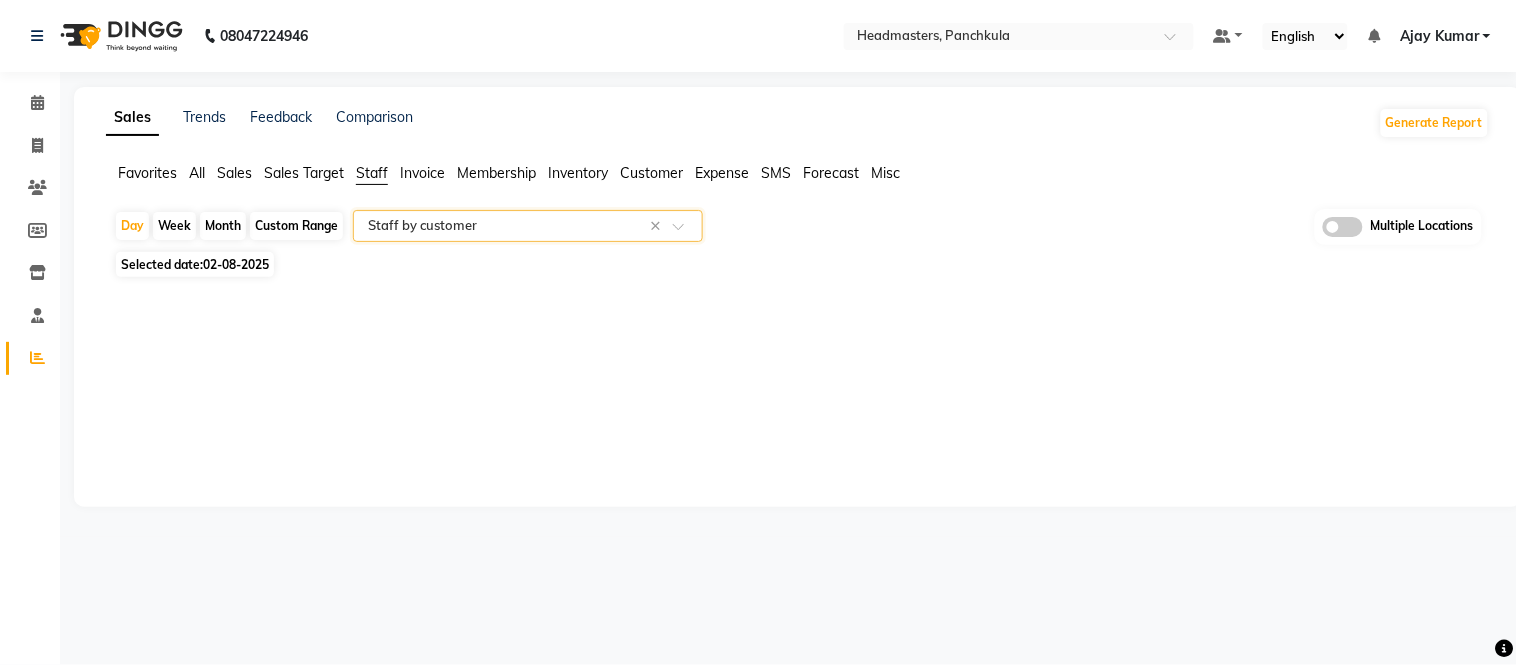 click on "02-08-2025" 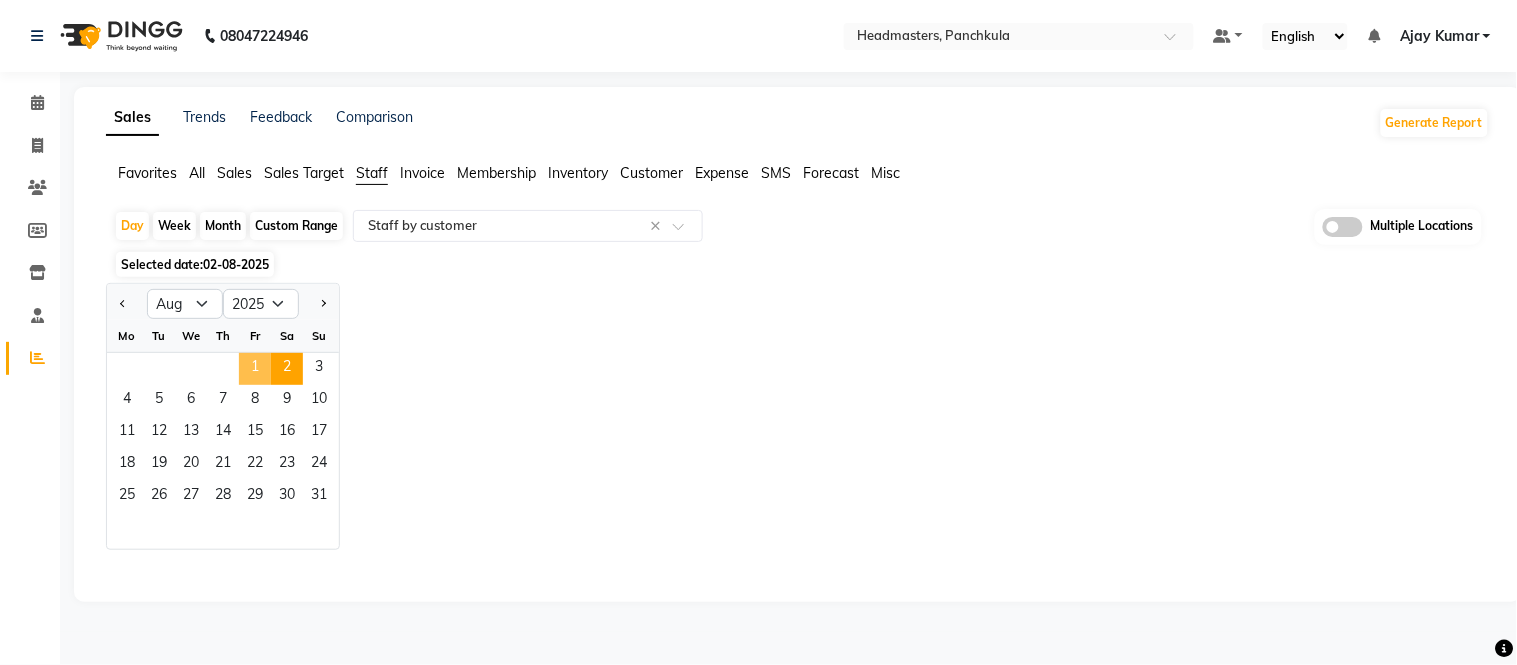 click on "1" 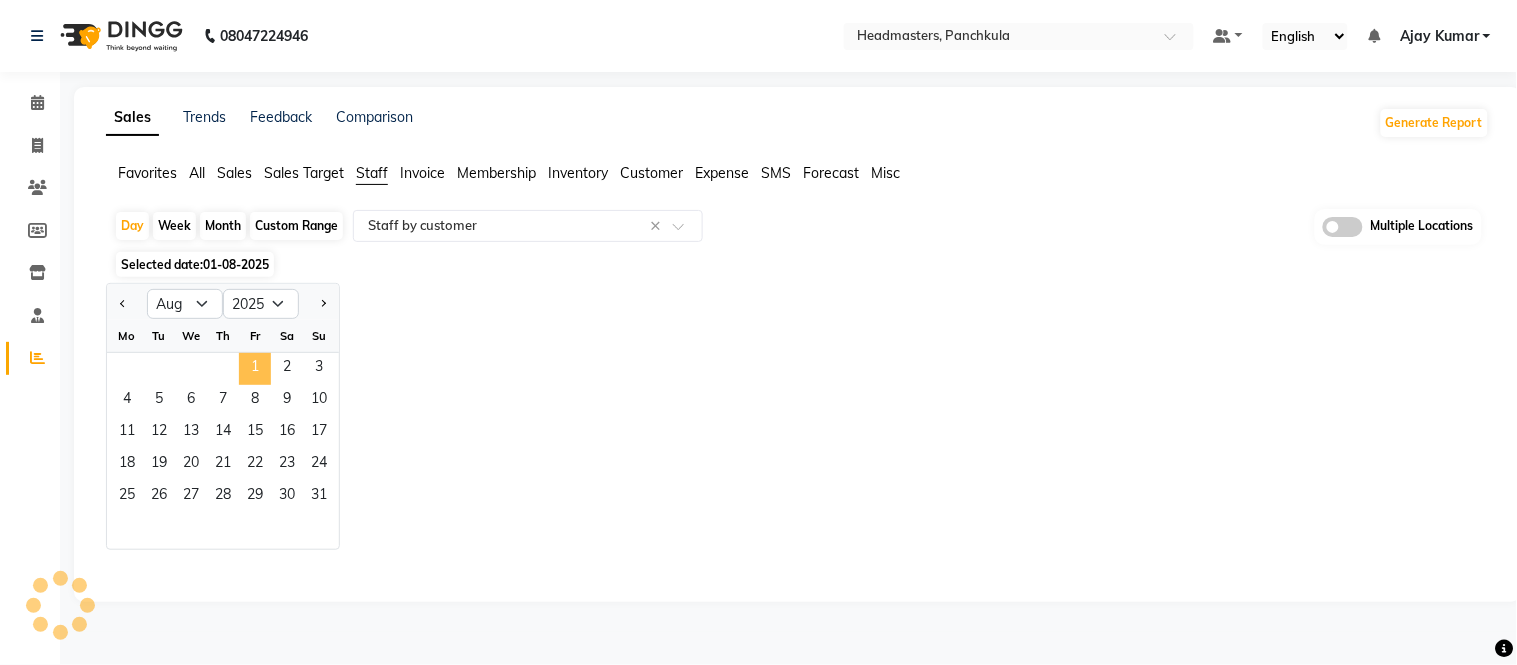 select on "full_report" 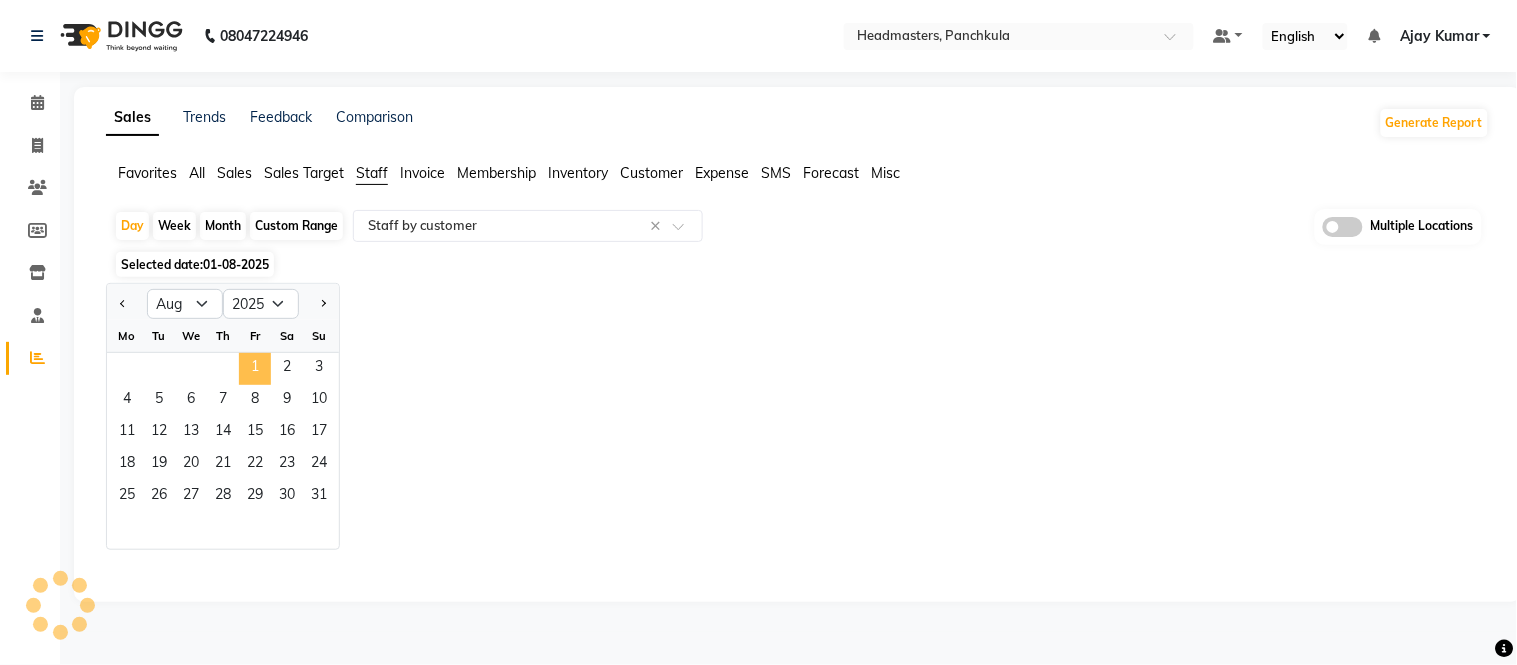 select on "csv" 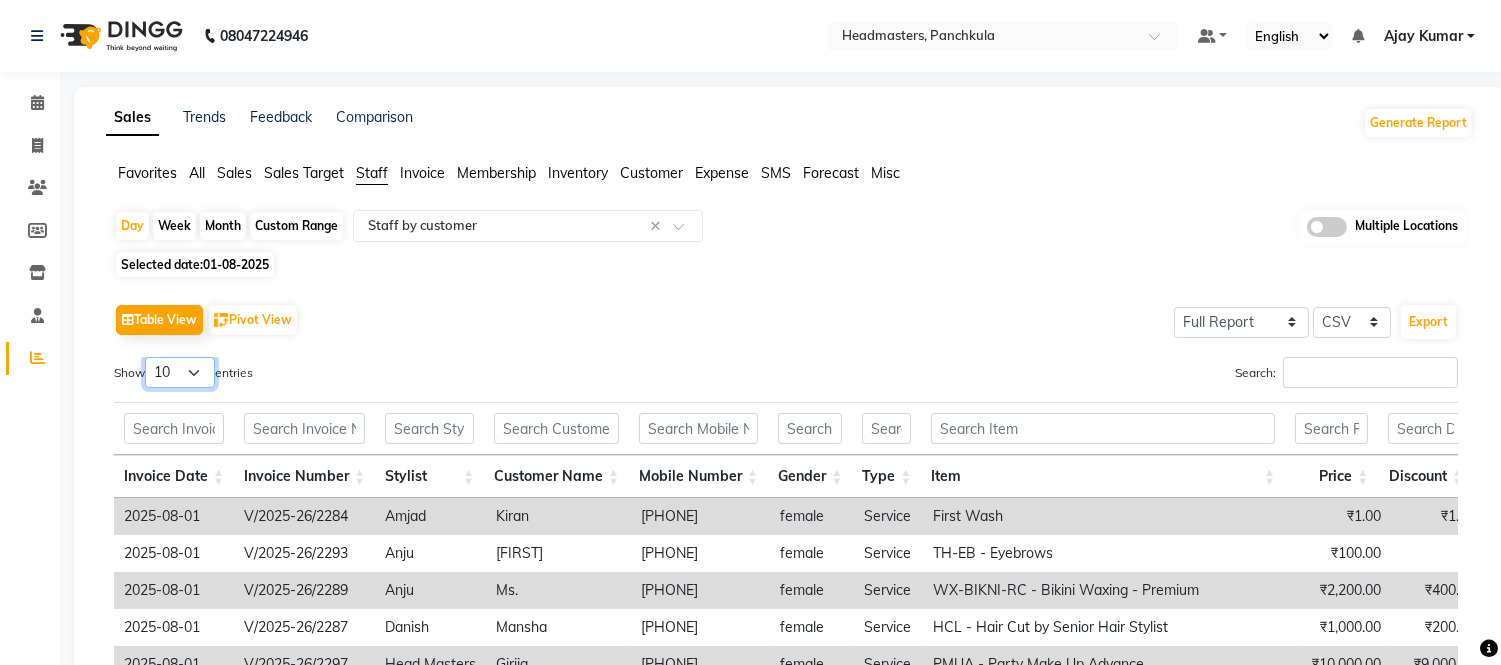 click on "10 25 50 100" at bounding box center [180, 372] 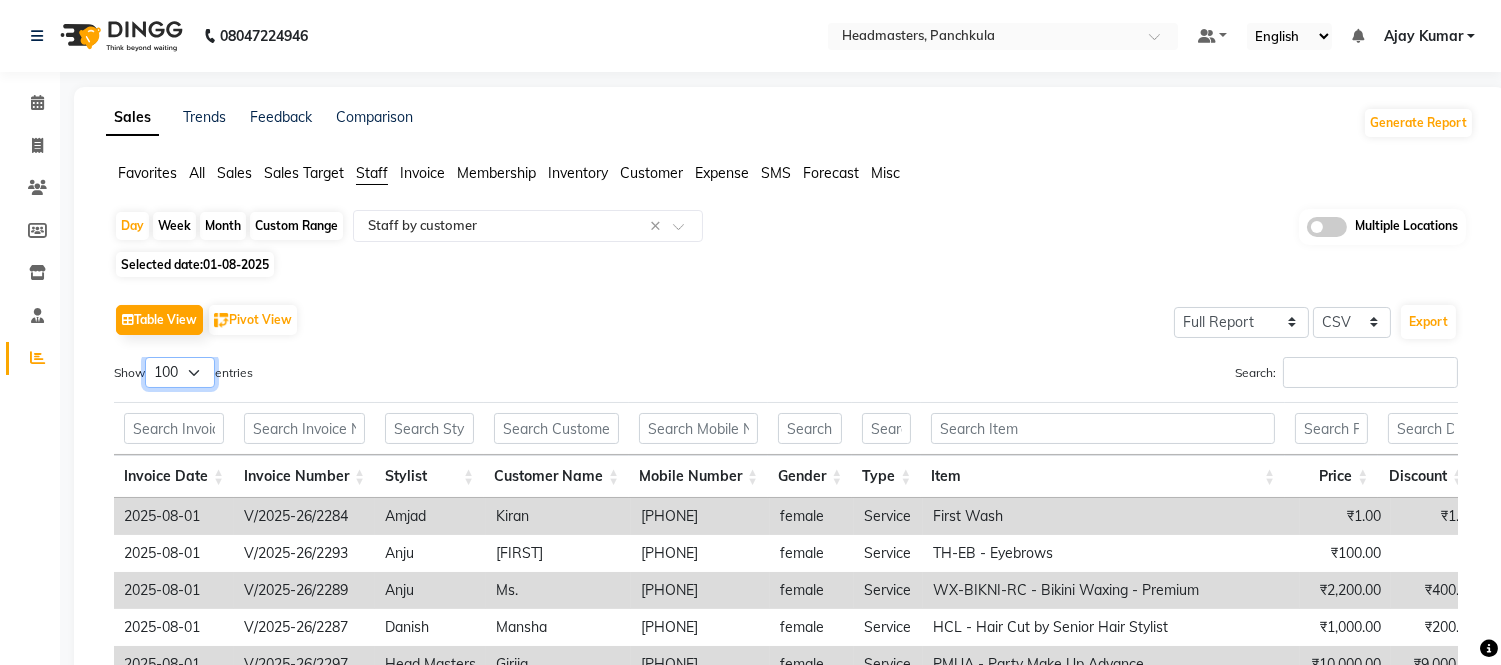 click on "10 25 50 100" at bounding box center (180, 372) 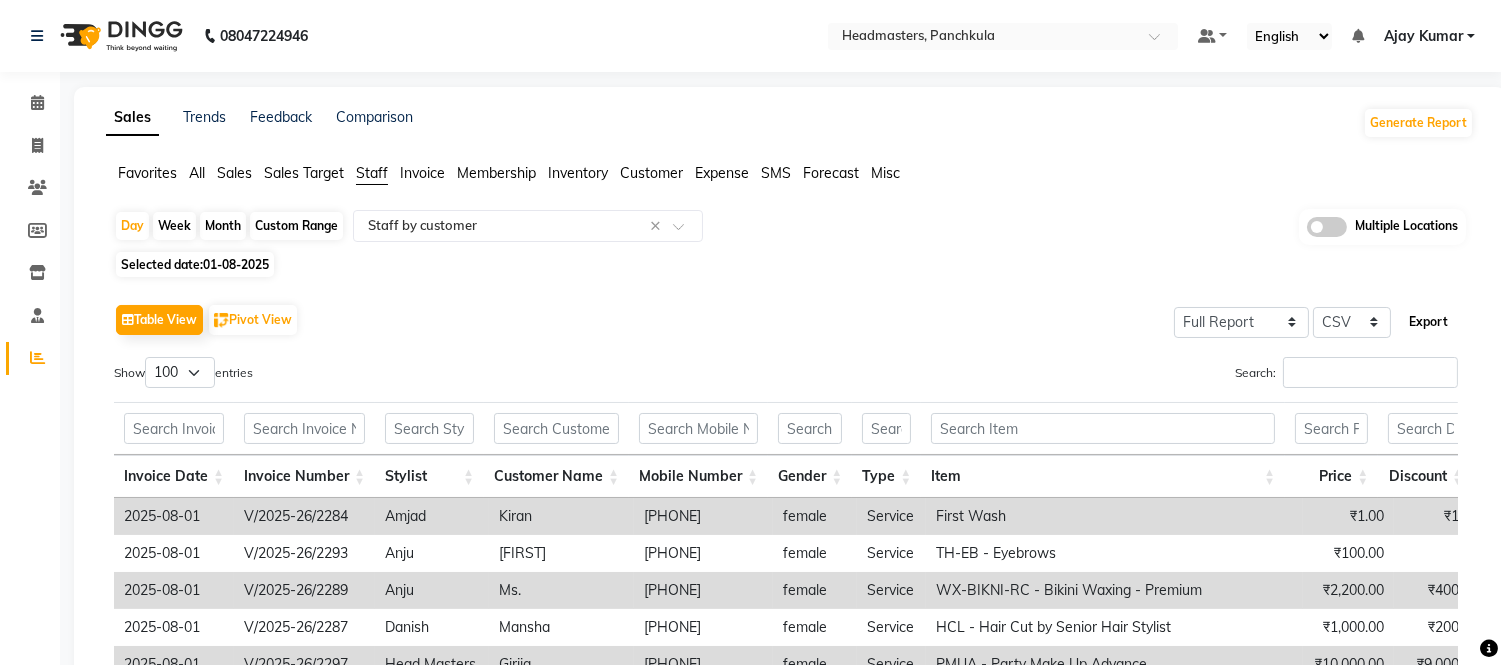 click on "Export" 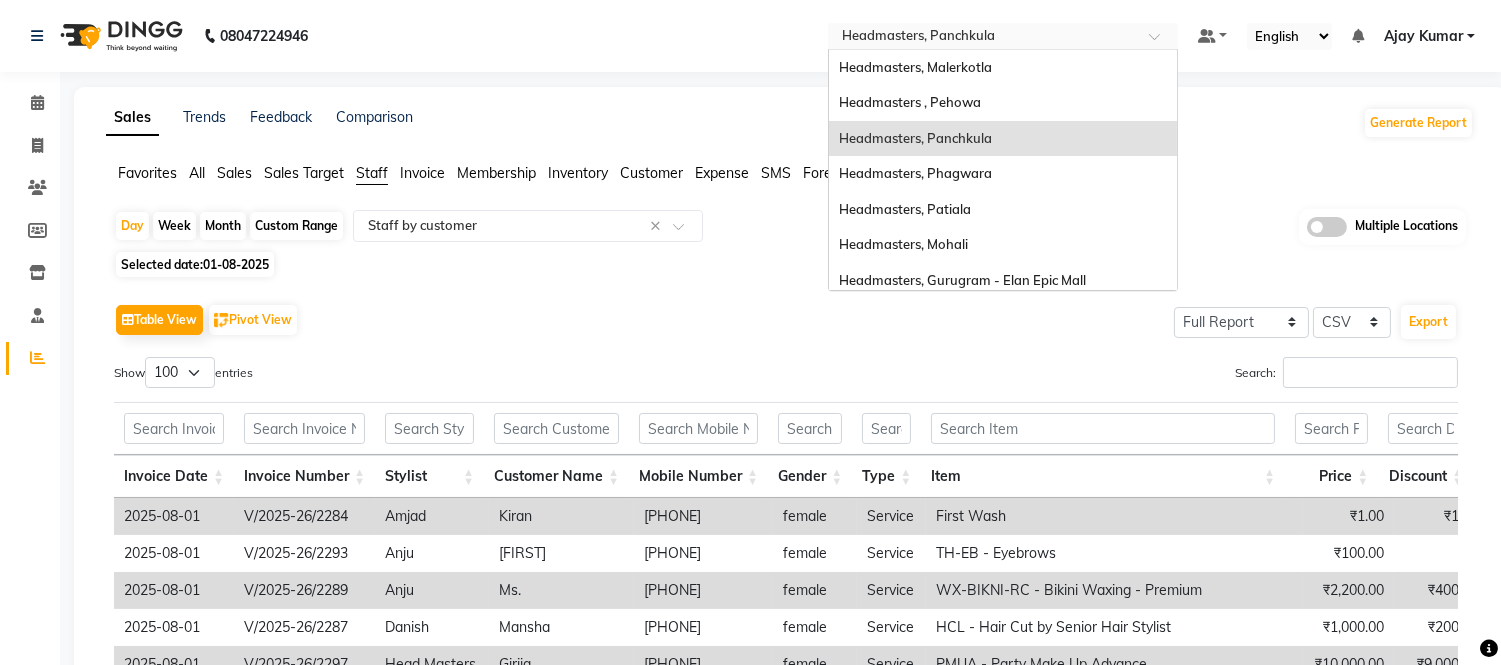click at bounding box center [983, 38] 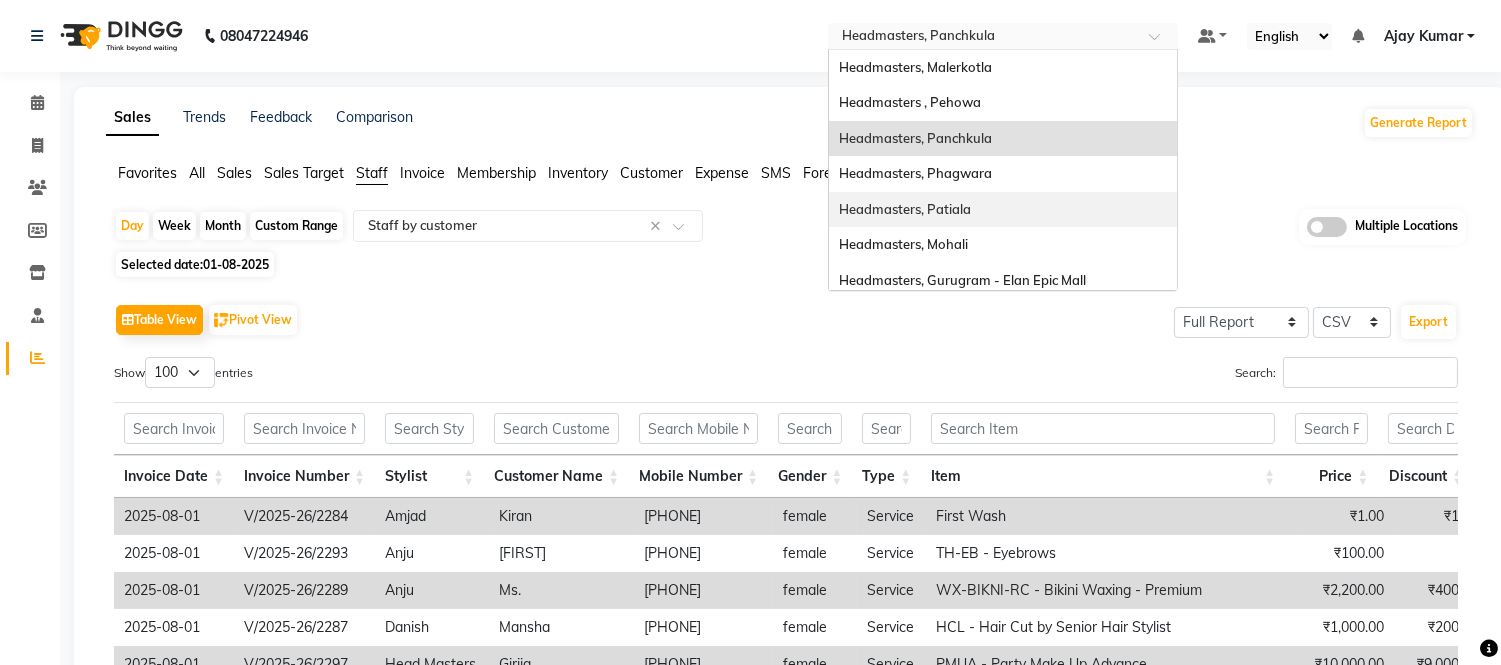 click on "Headmasters, Patiala" at bounding box center [905, 209] 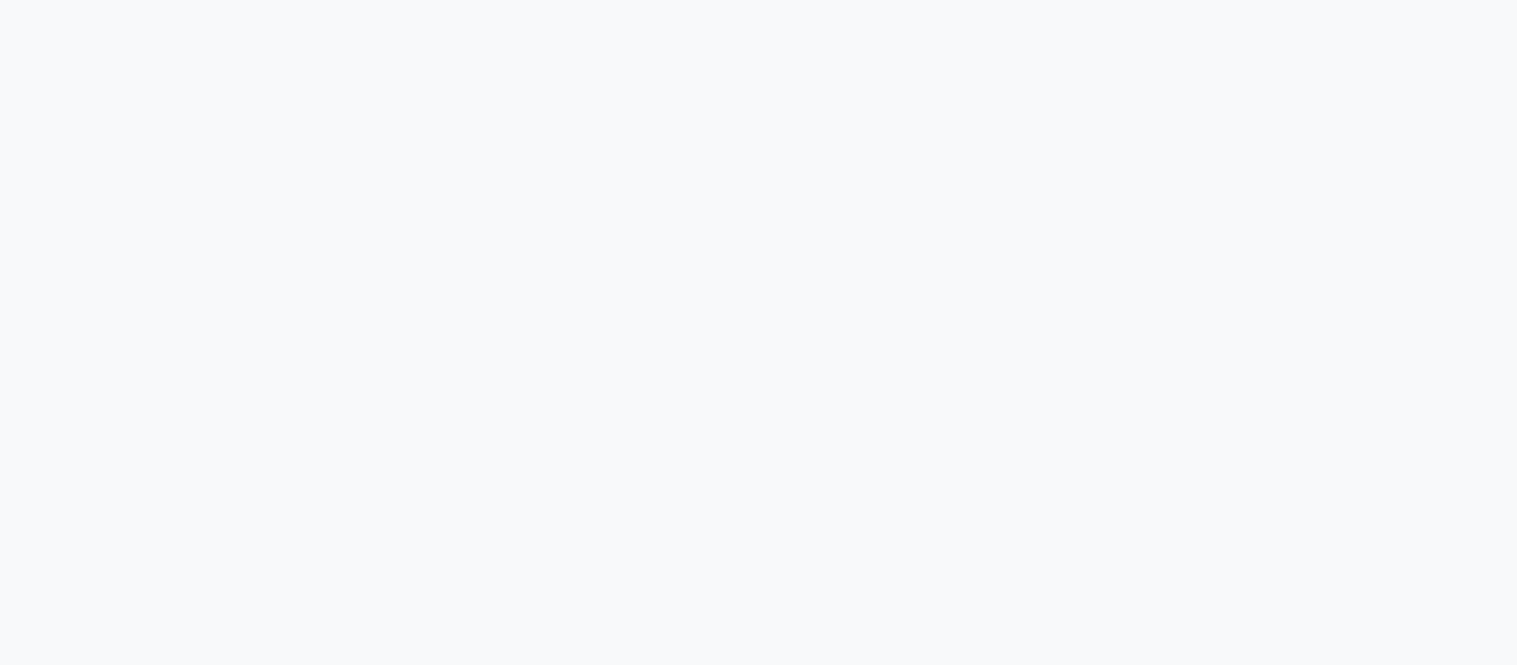 scroll, scrollTop: 0, scrollLeft: 0, axis: both 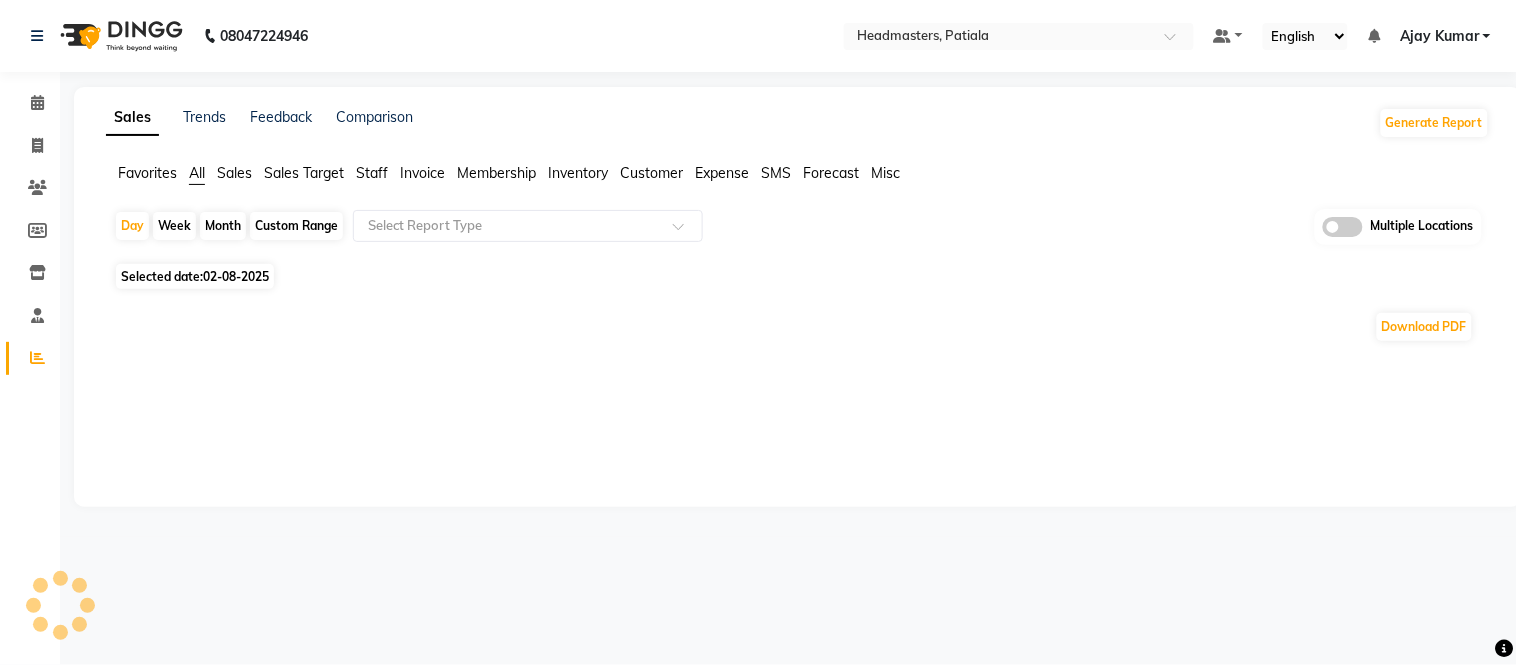 click on "Staff" 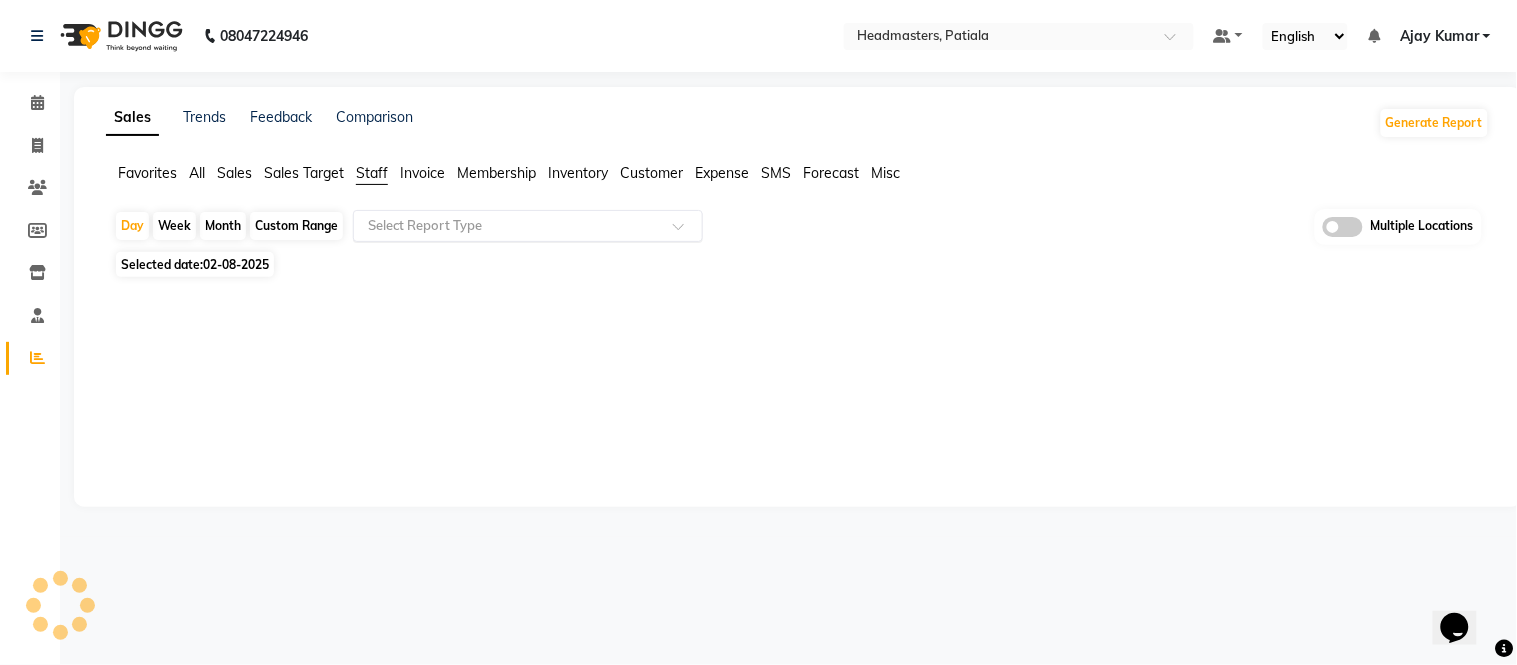 drag, startPoint x: 392, startPoint y: 223, endPoint x: 398, endPoint y: 238, distance: 16.155495 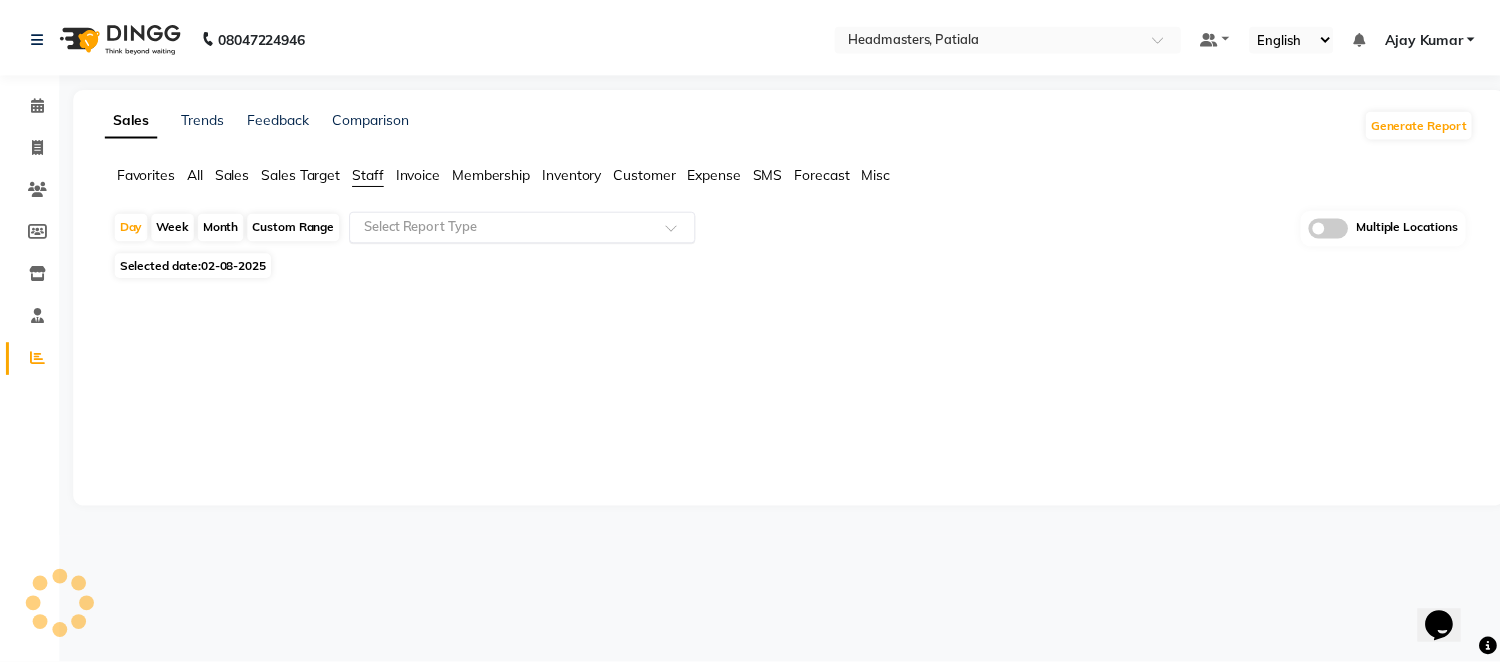 scroll, scrollTop: 0, scrollLeft: 0, axis: both 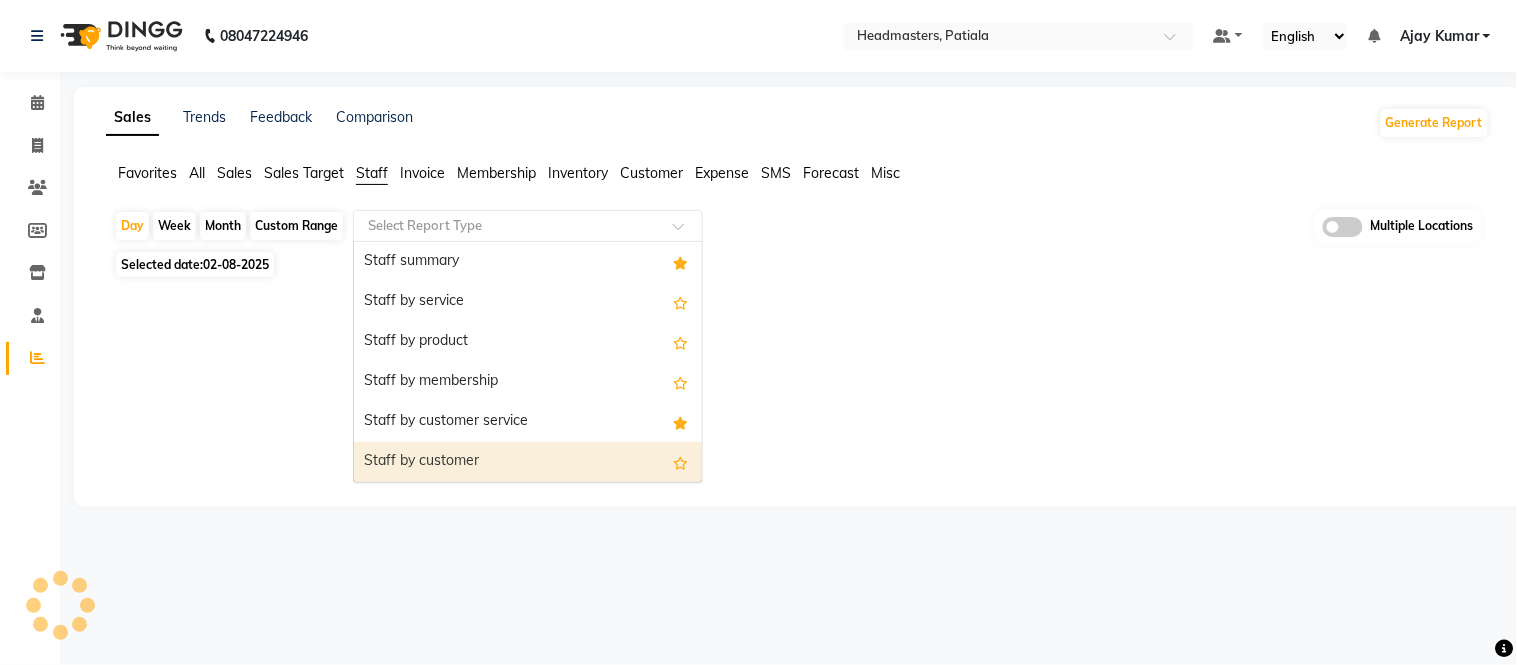 click on "Staff by customer" at bounding box center (528, 462) 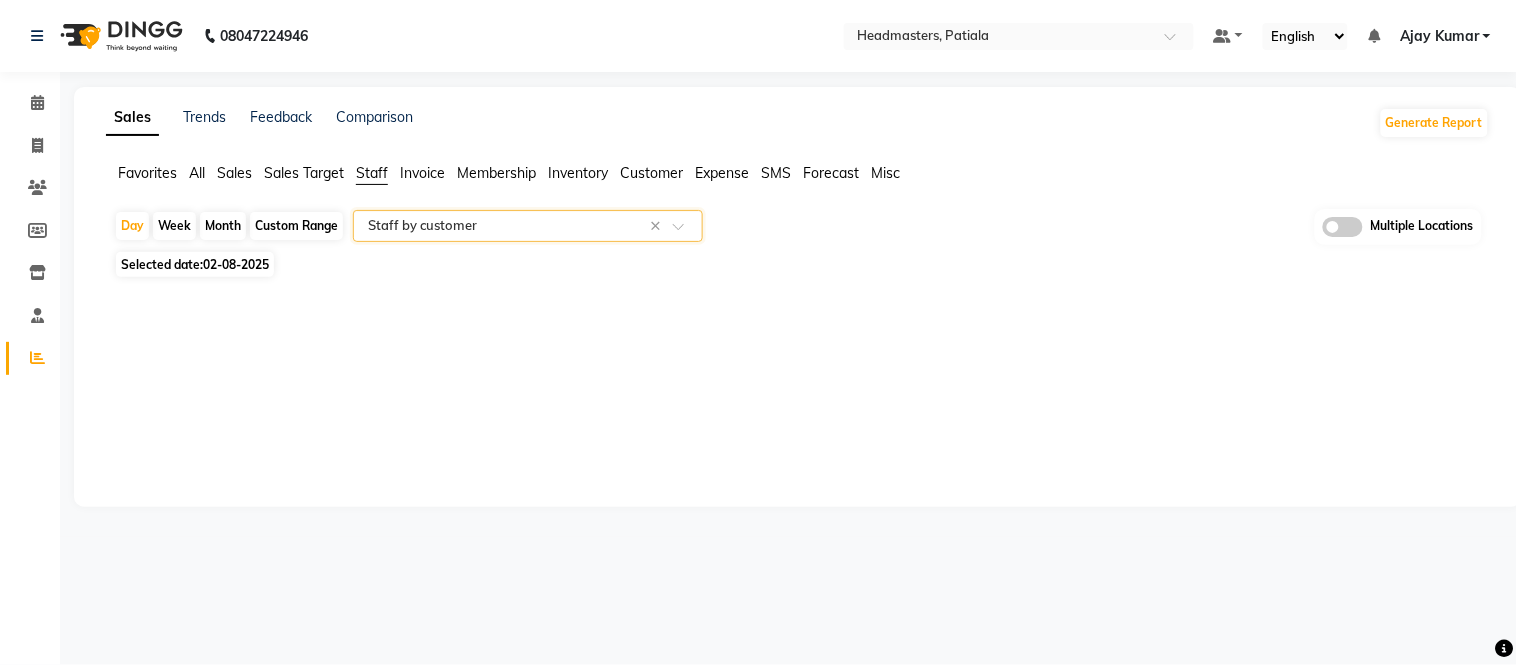 click on "02-08-2025" 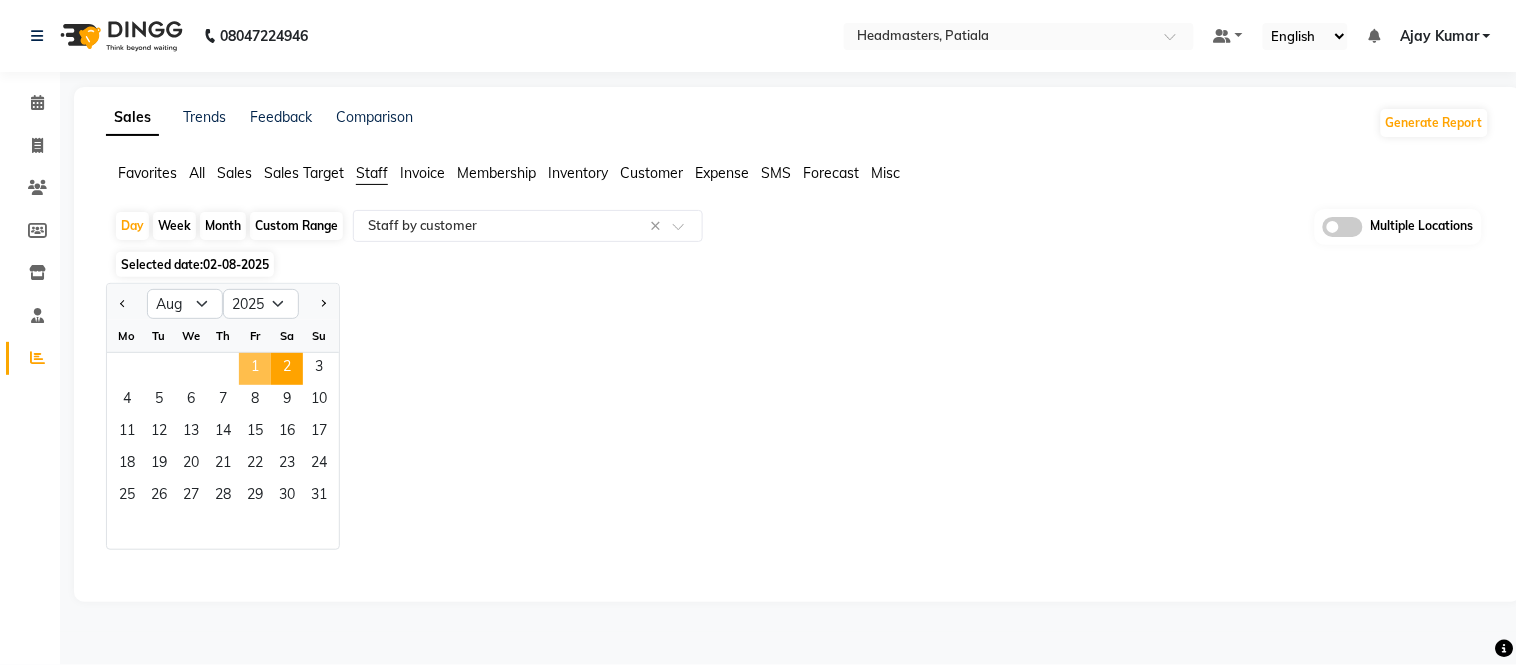 click on "1" 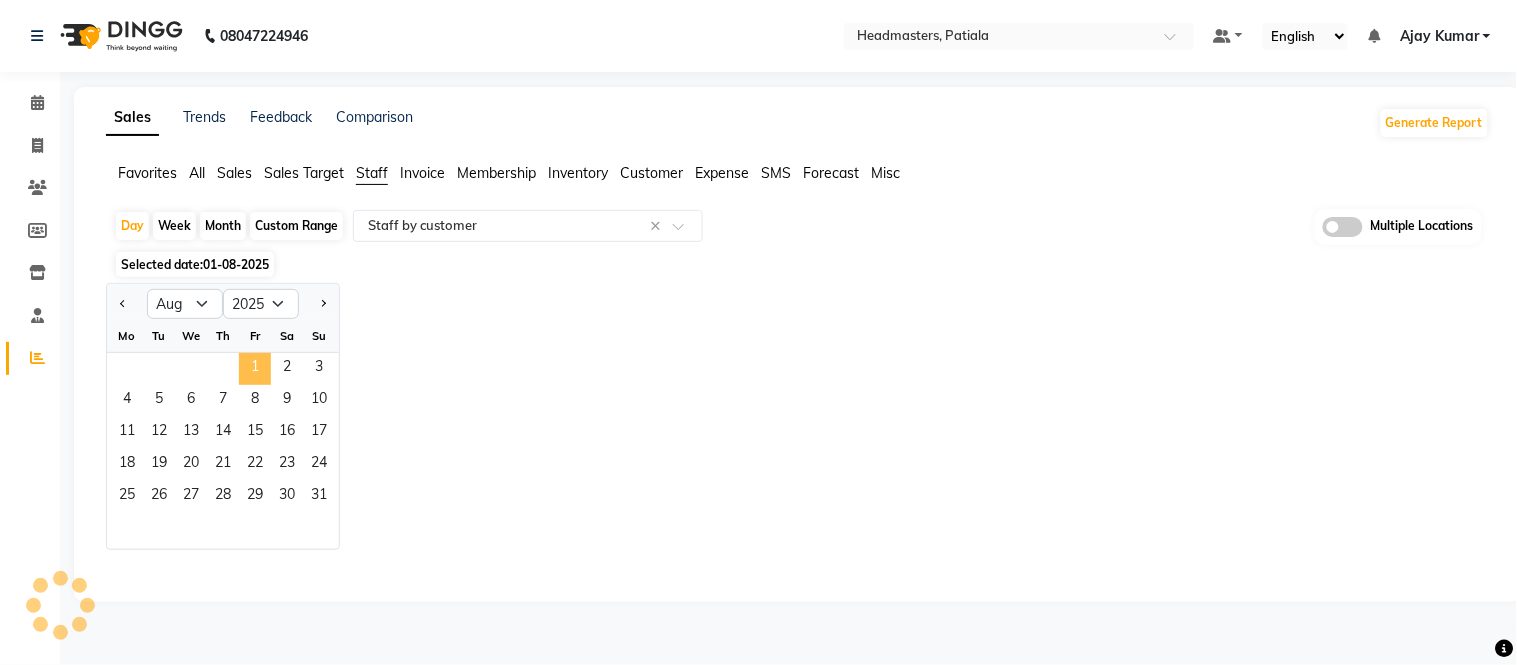 select on "full_report" 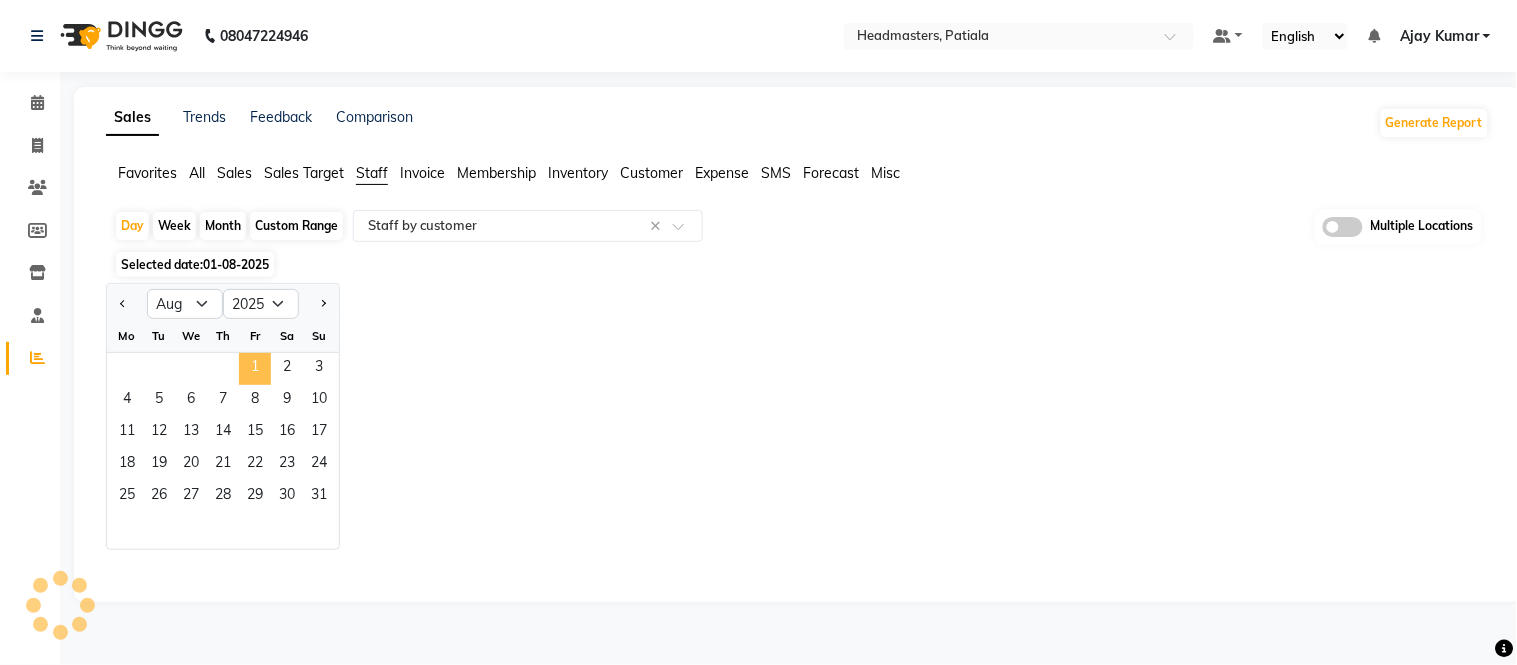 select on "csv" 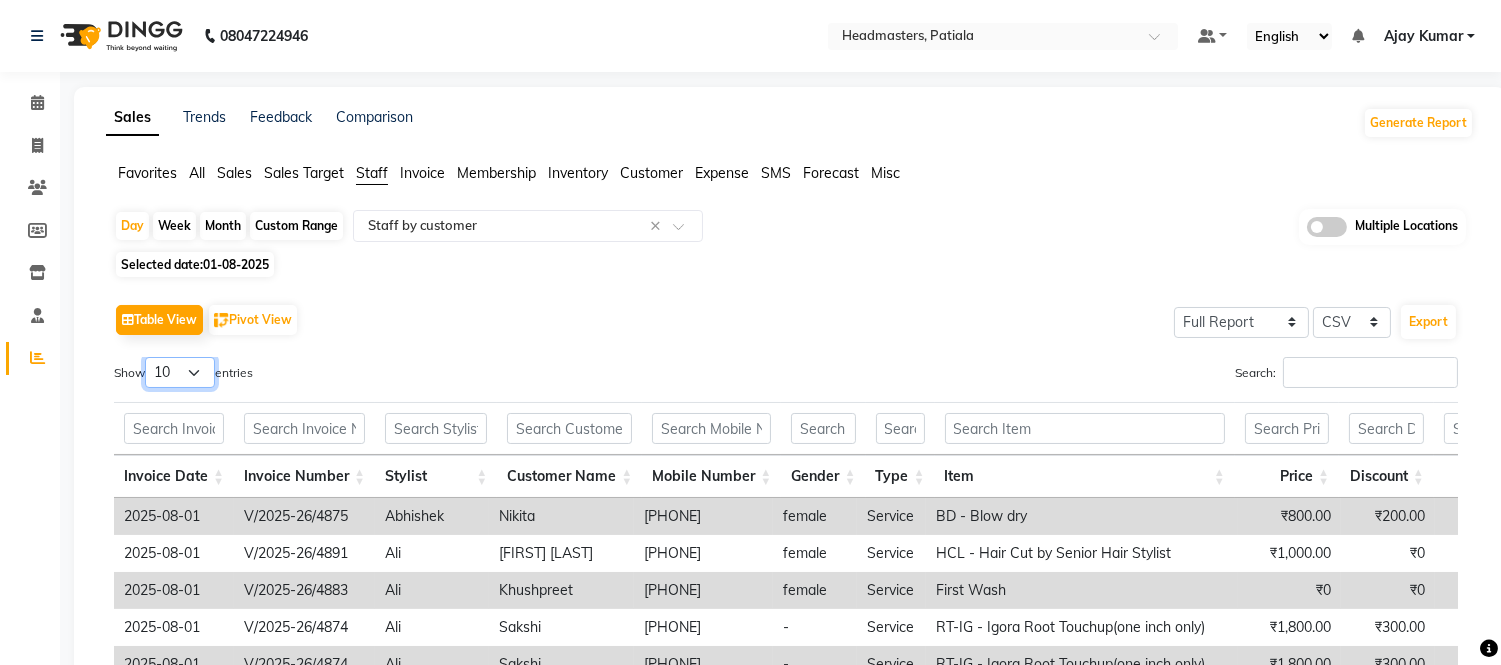 click on "10 25 50 100" at bounding box center (180, 372) 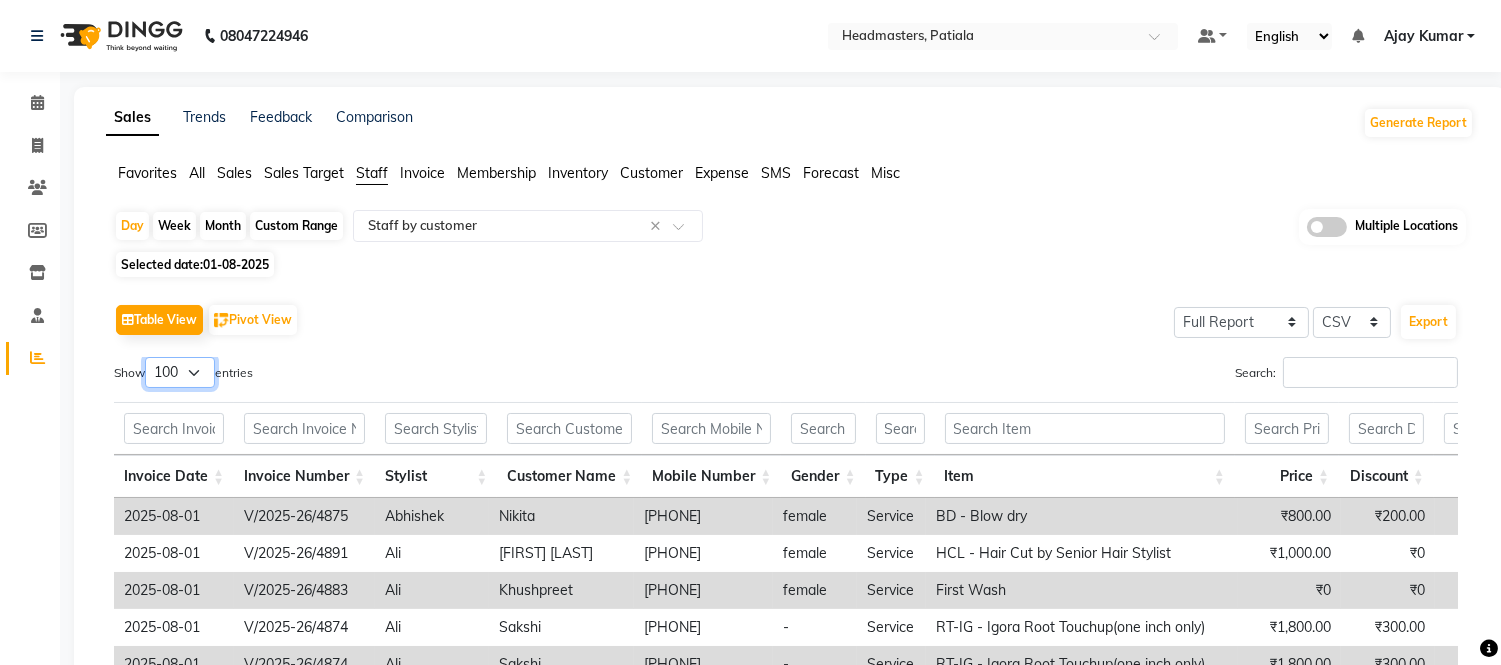click on "10 25 50 100" at bounding box center (180, 372) 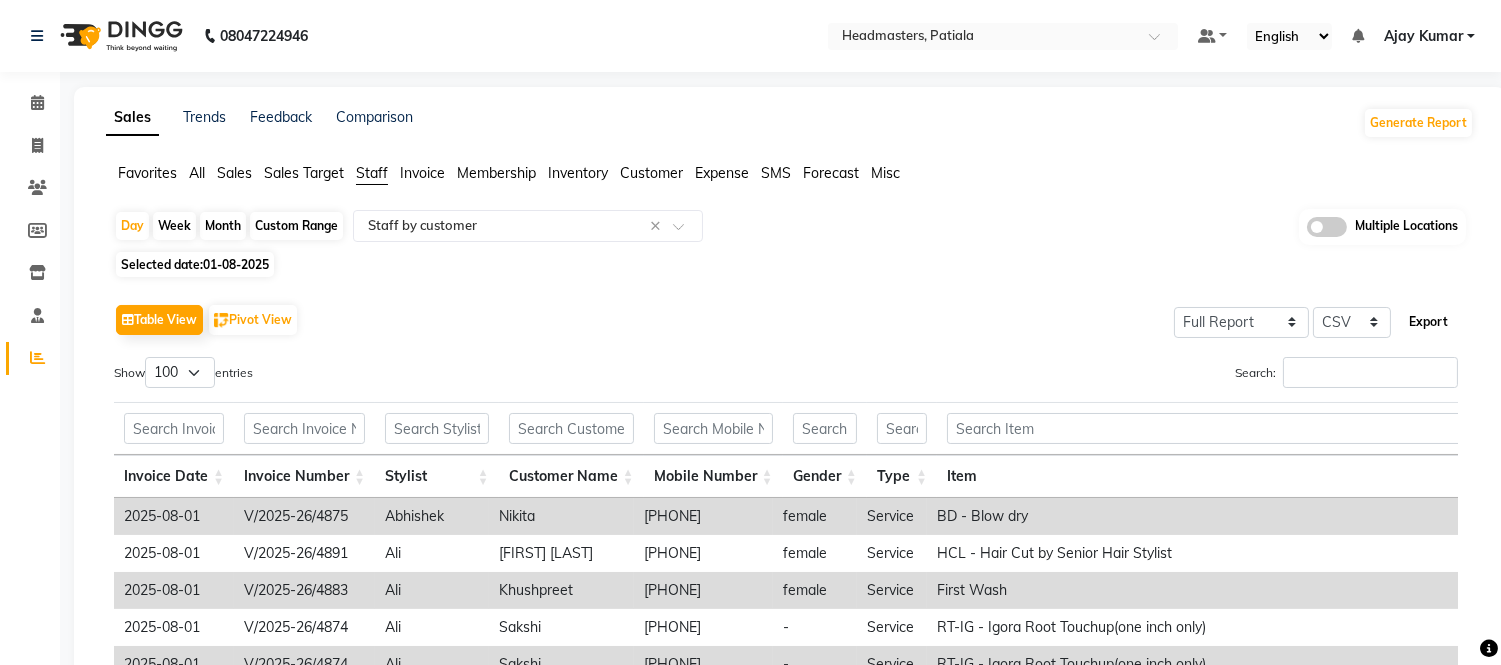 click on "Export" 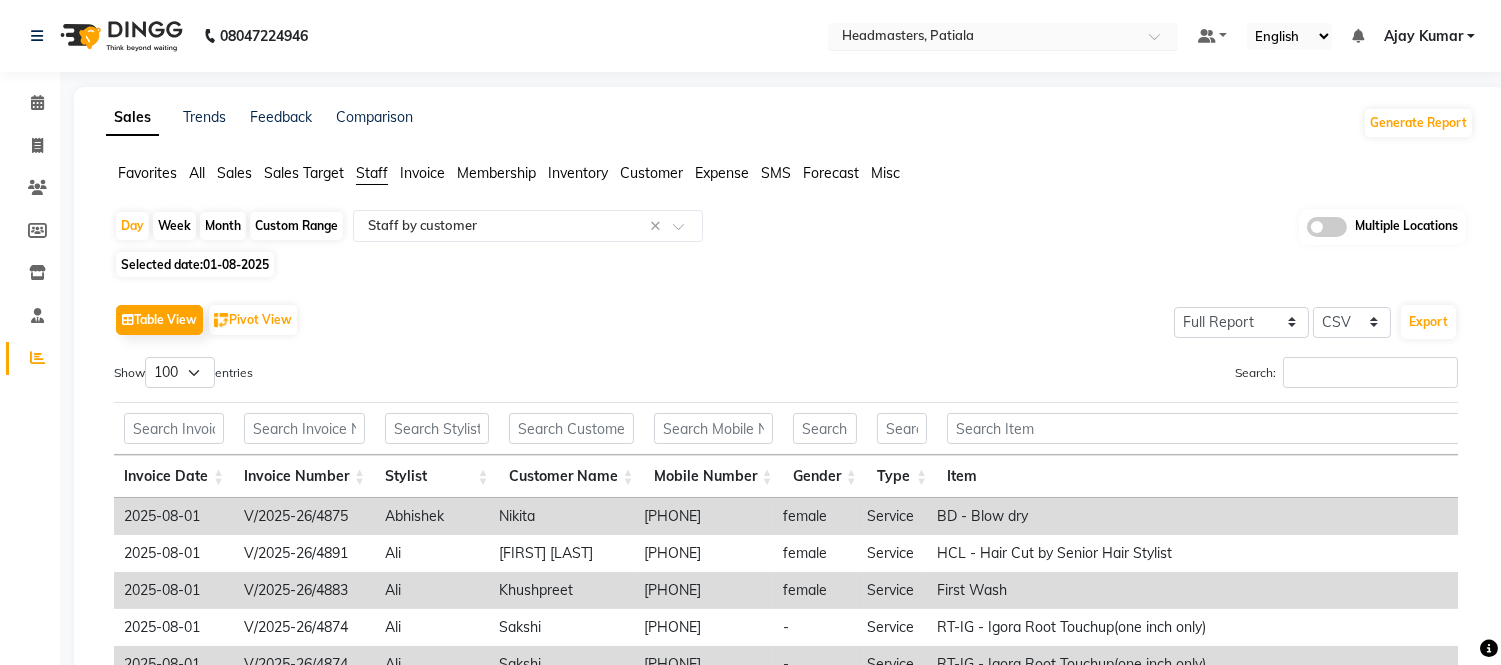 click at bounding box center [983, 38] 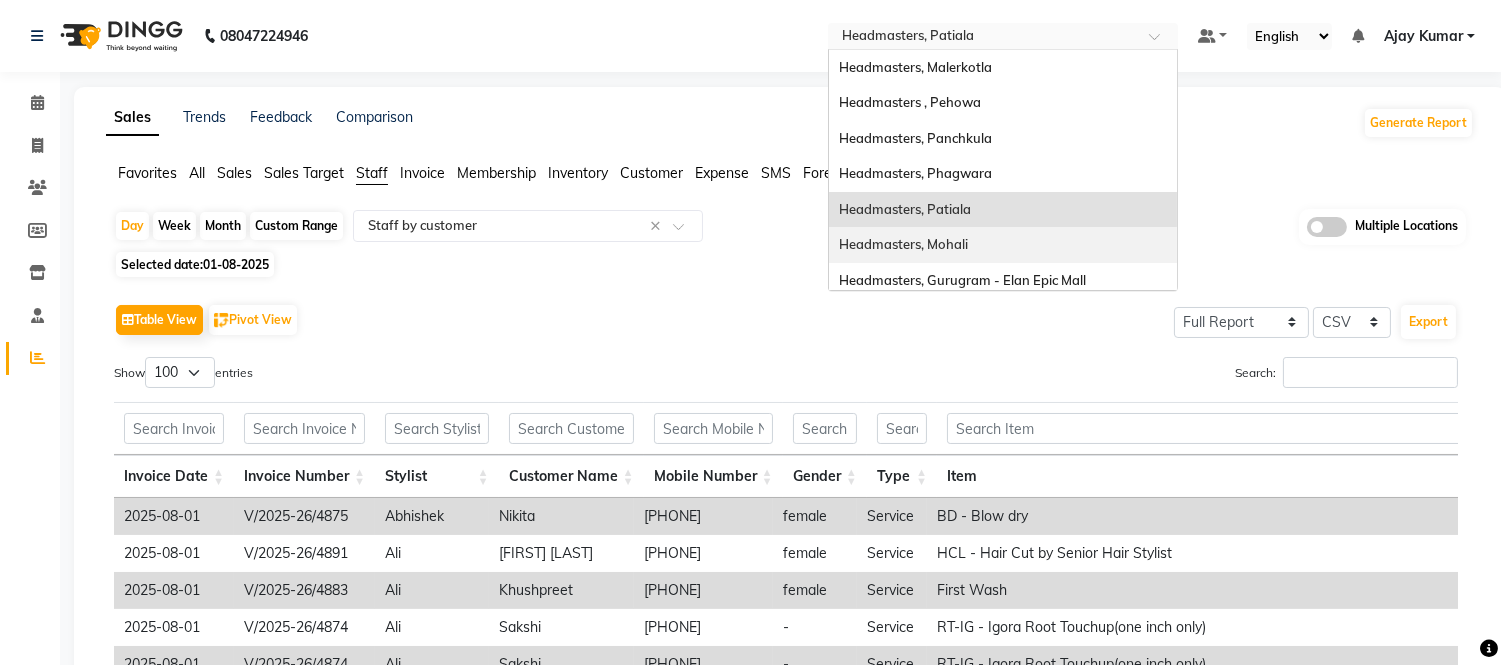 click on "Headmasters, Mohali" at bounding box center (903, 244) 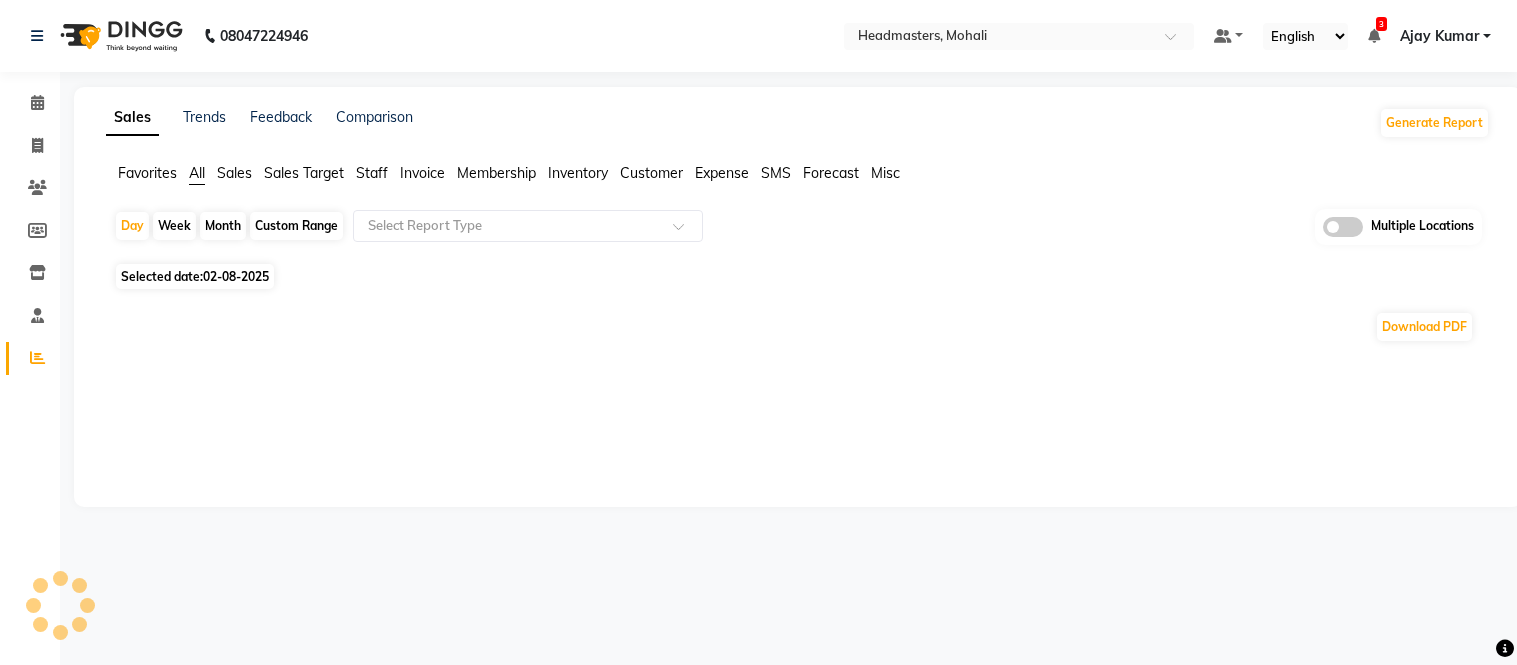 select on "en" 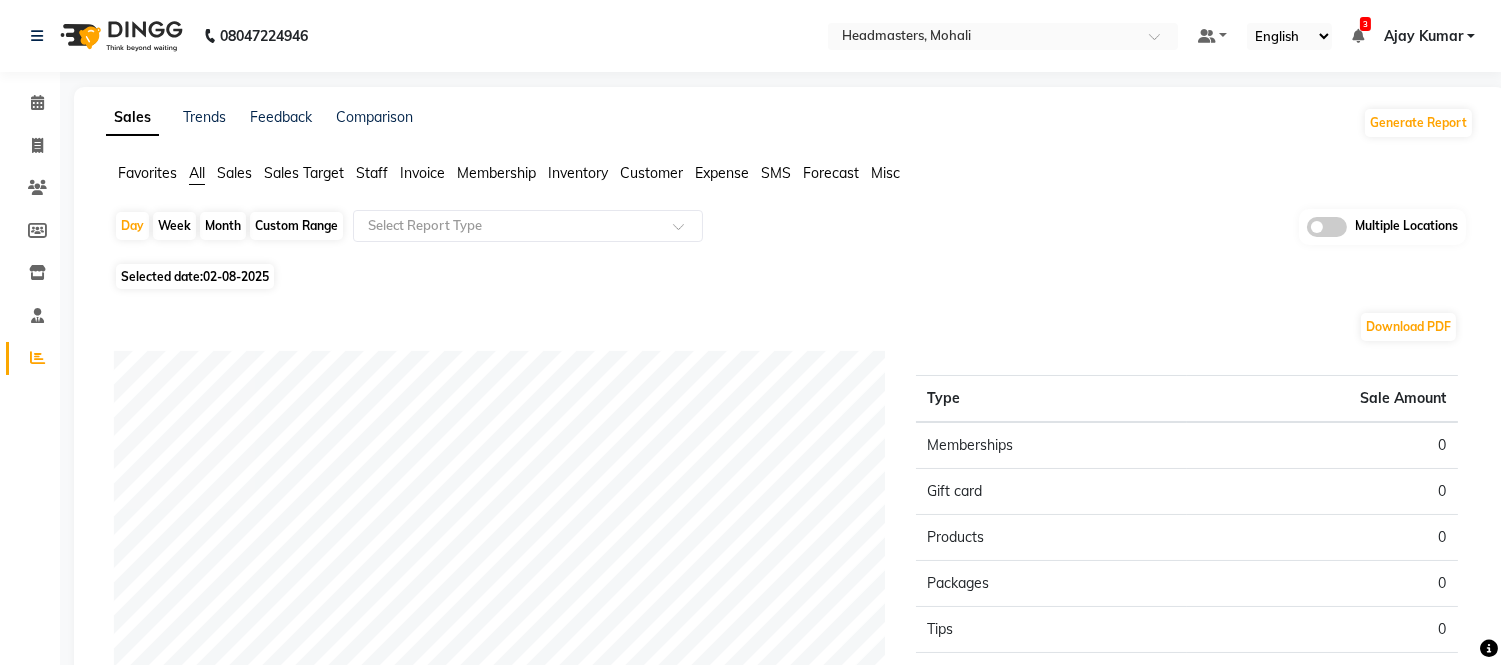 click on "Staff" 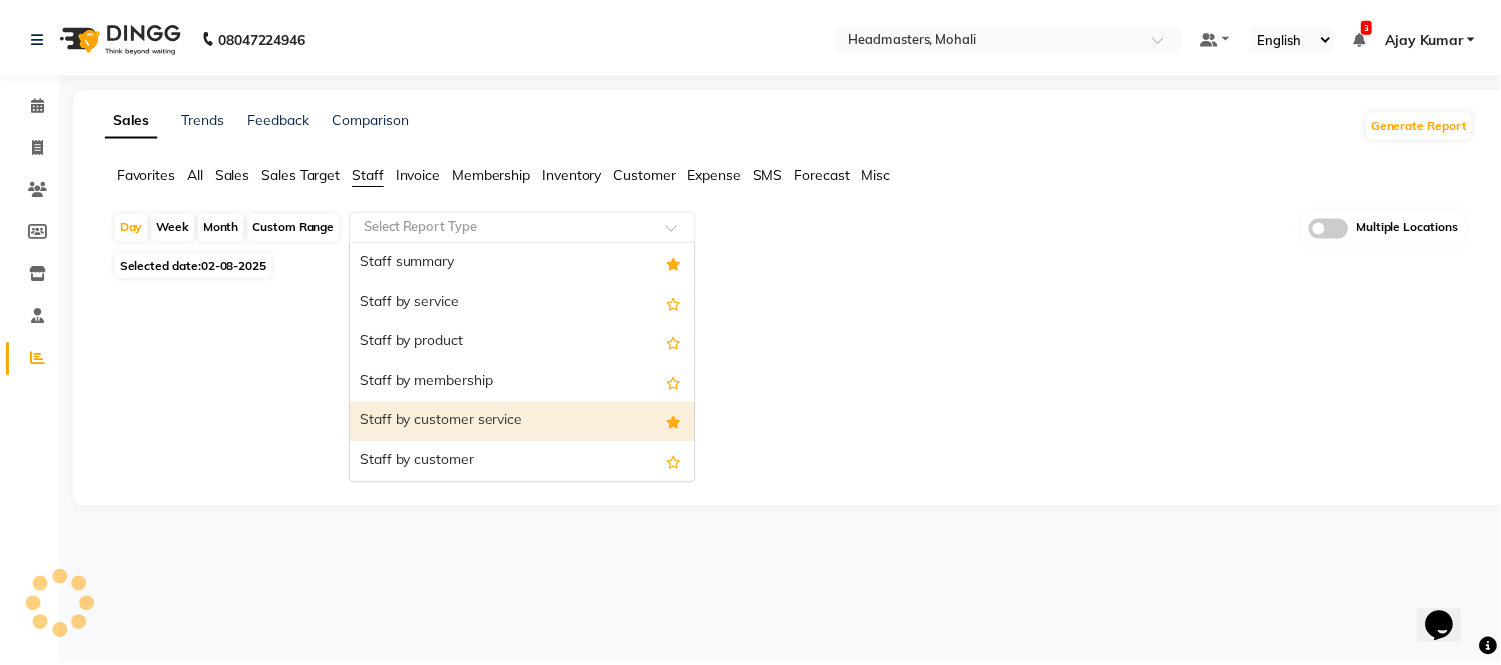 scroll, scrollTop: 0, scrollLeft: 0, axis: both 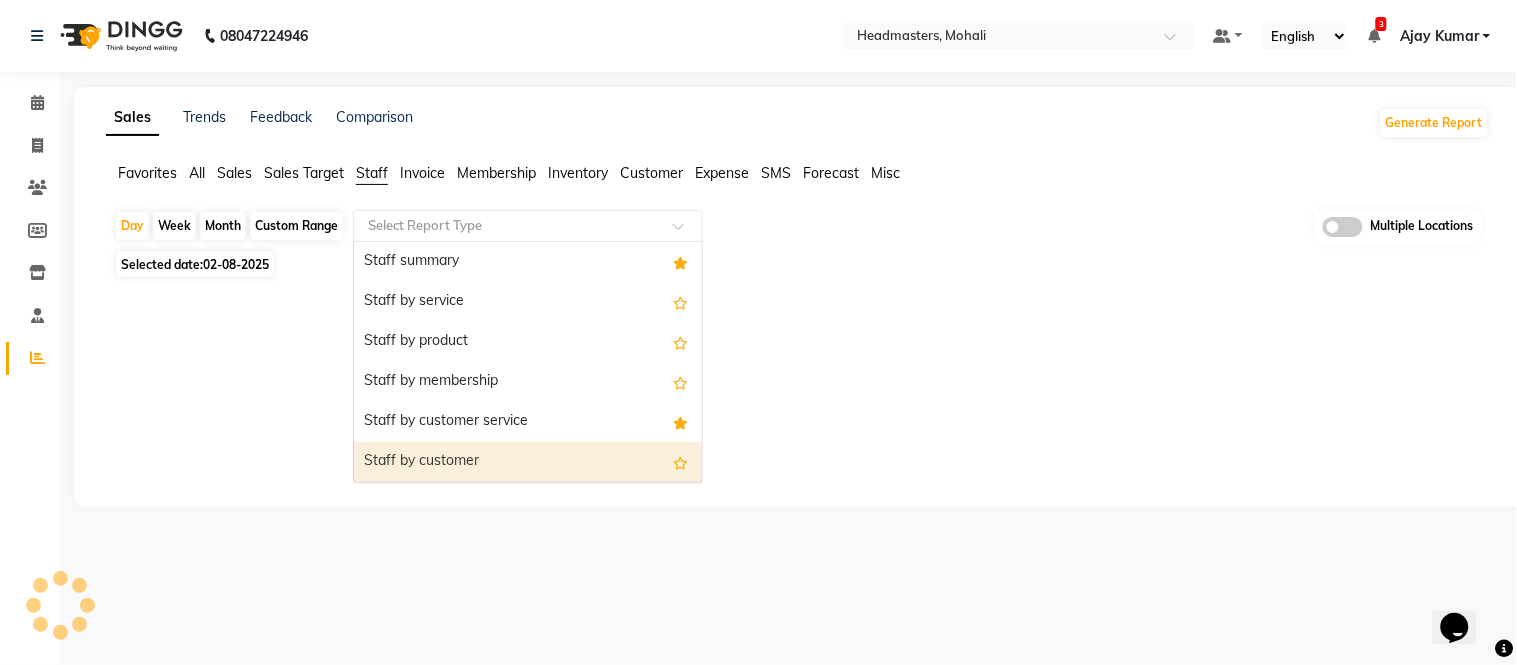 click on "Staff by customer" at bounding box center (528, 462) 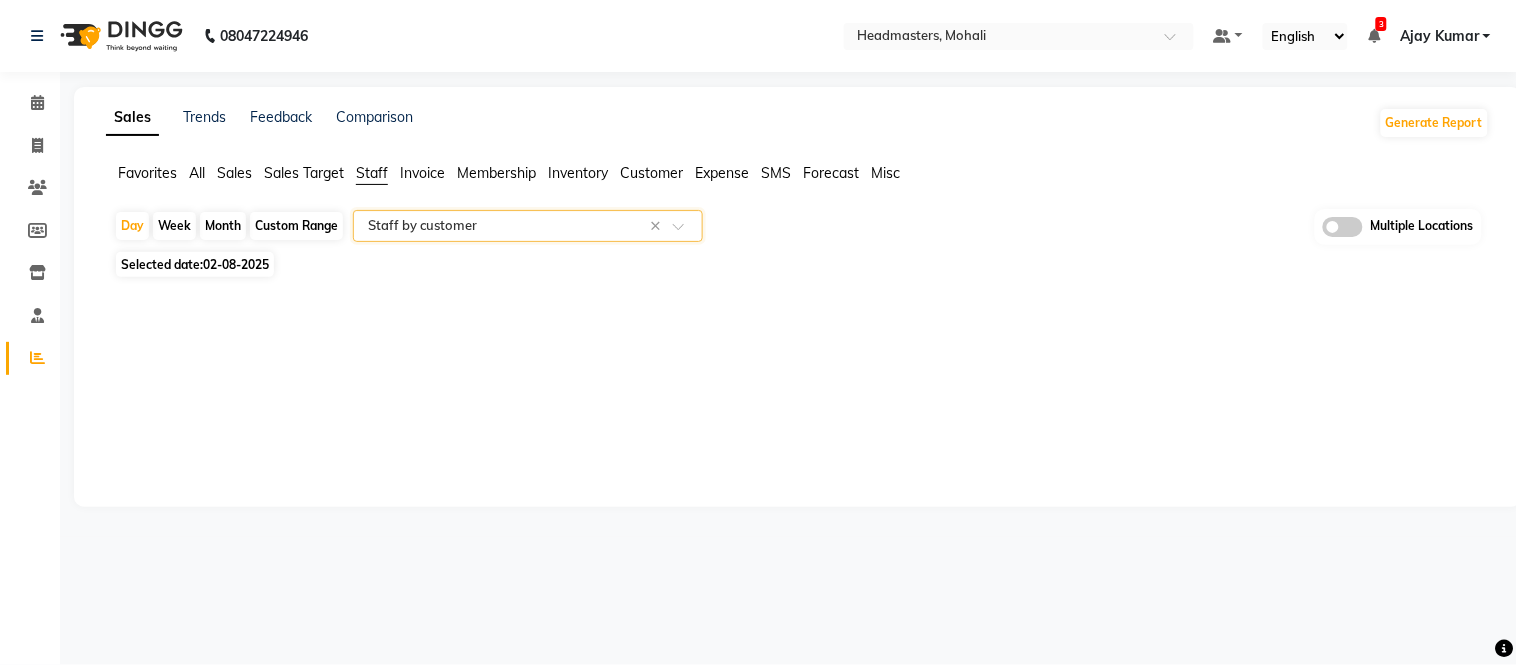 click on "02-08-2025" 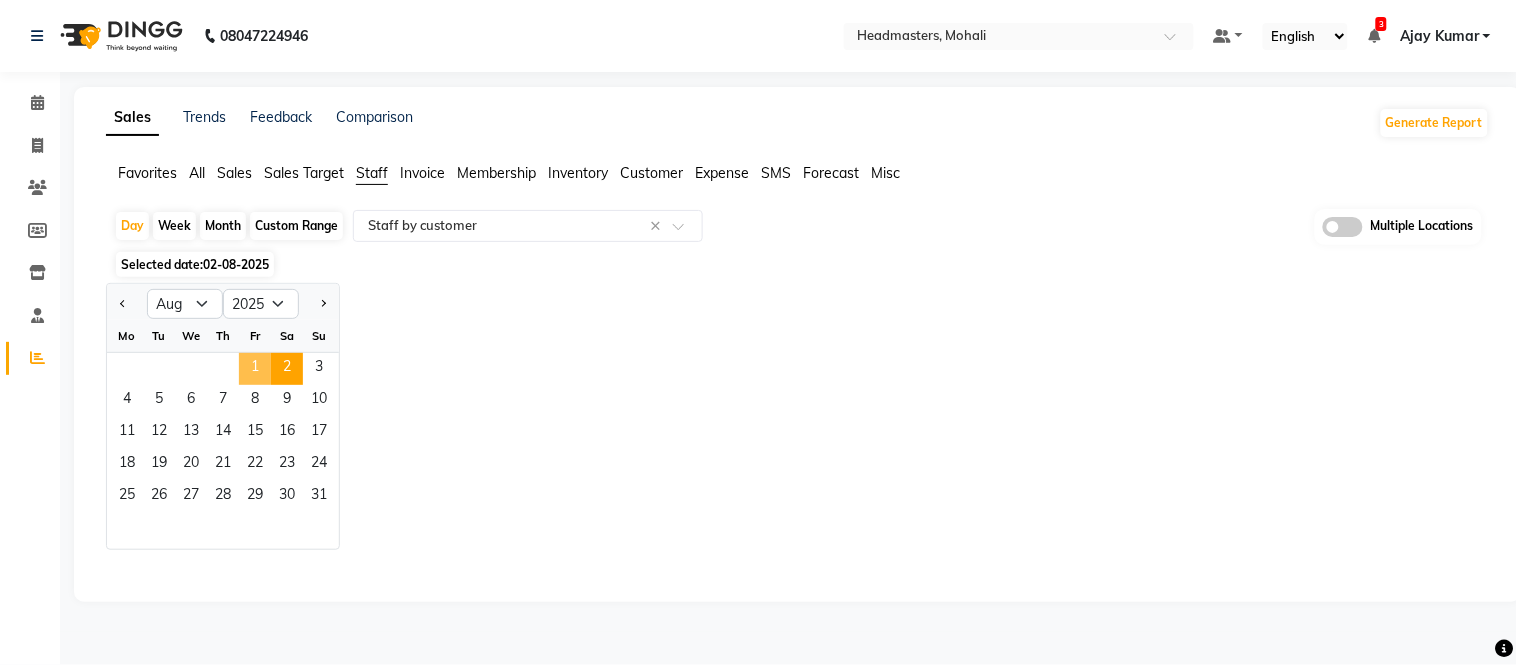 click on "1" 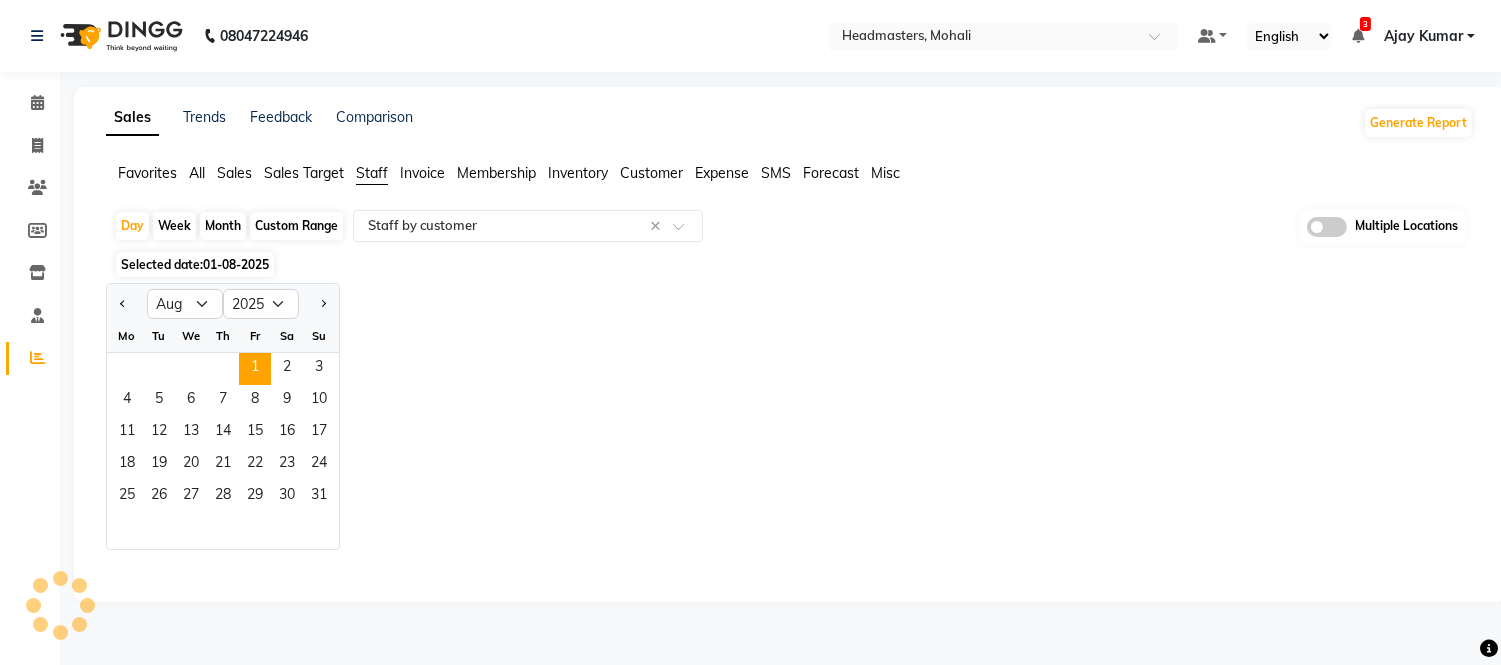 select on "full_report" 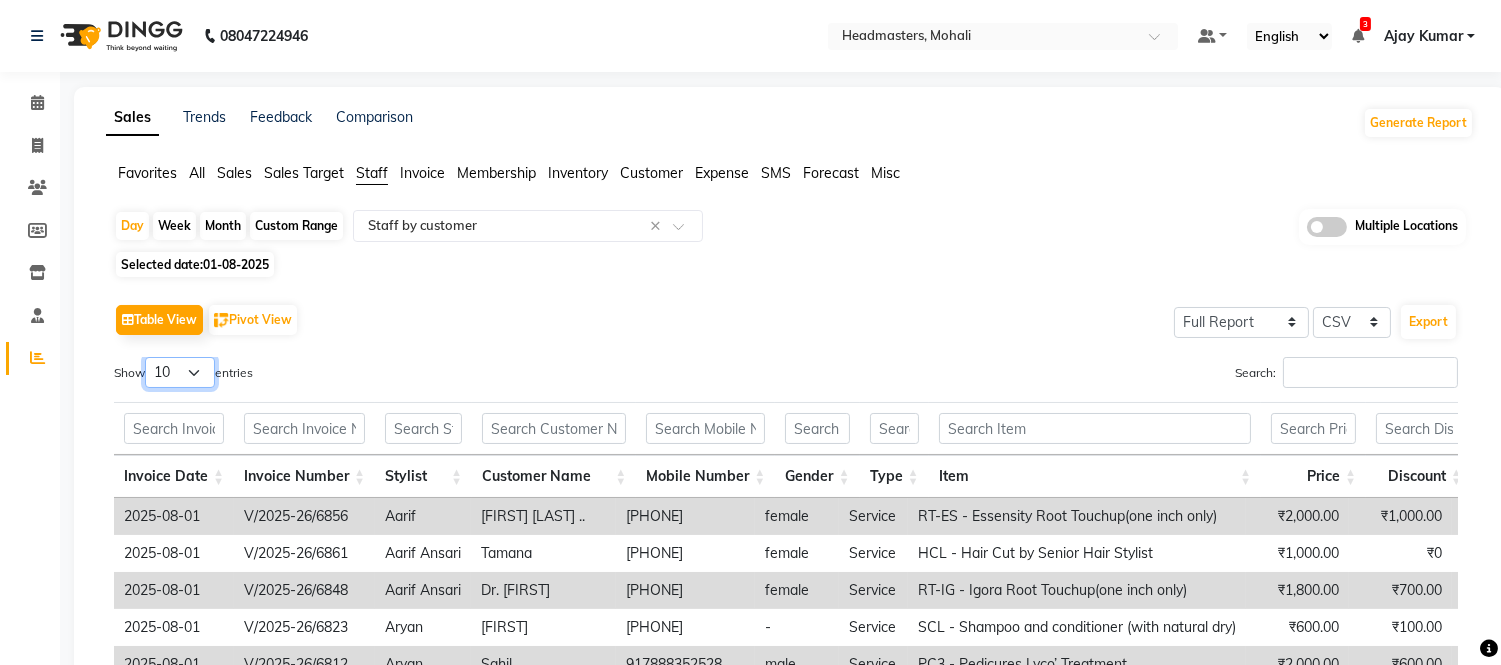 click on "10 25 50 100" at bounding box center (180, 372) 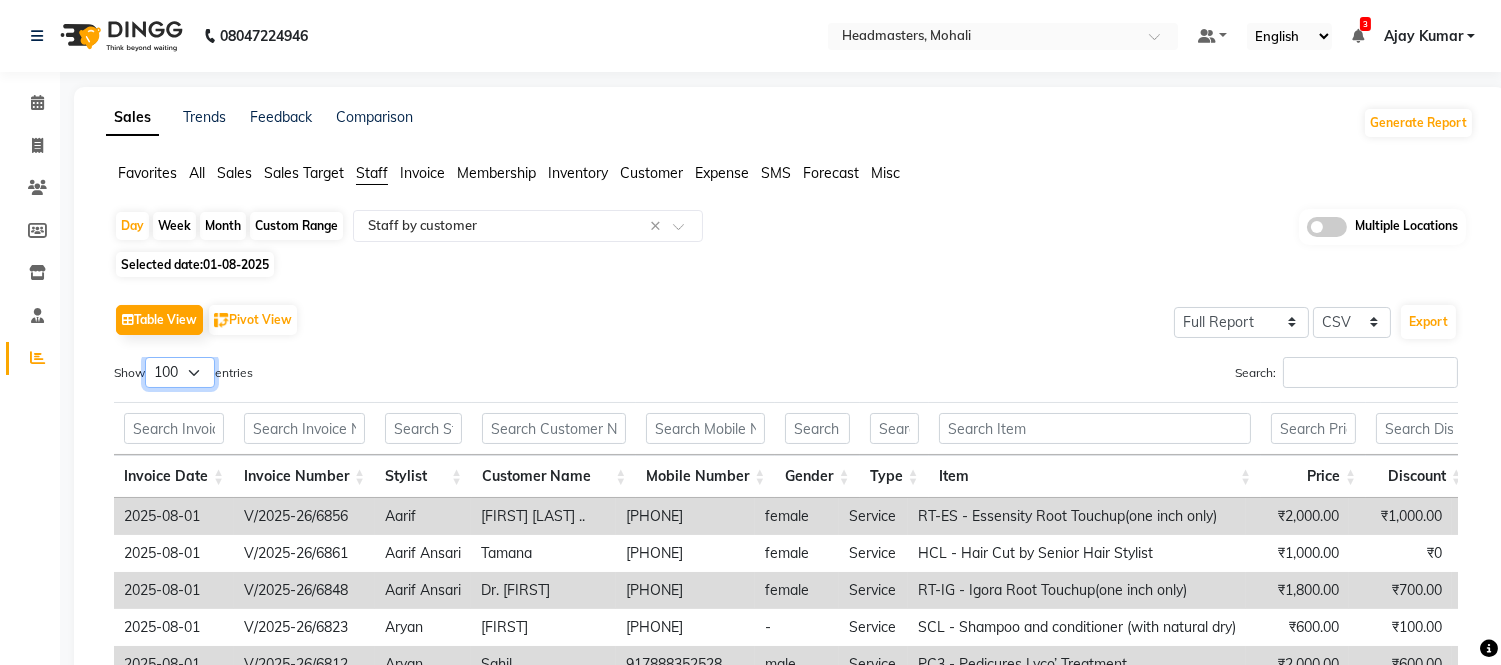 click on "10 25 50 100" at bounding box center [180, 372] 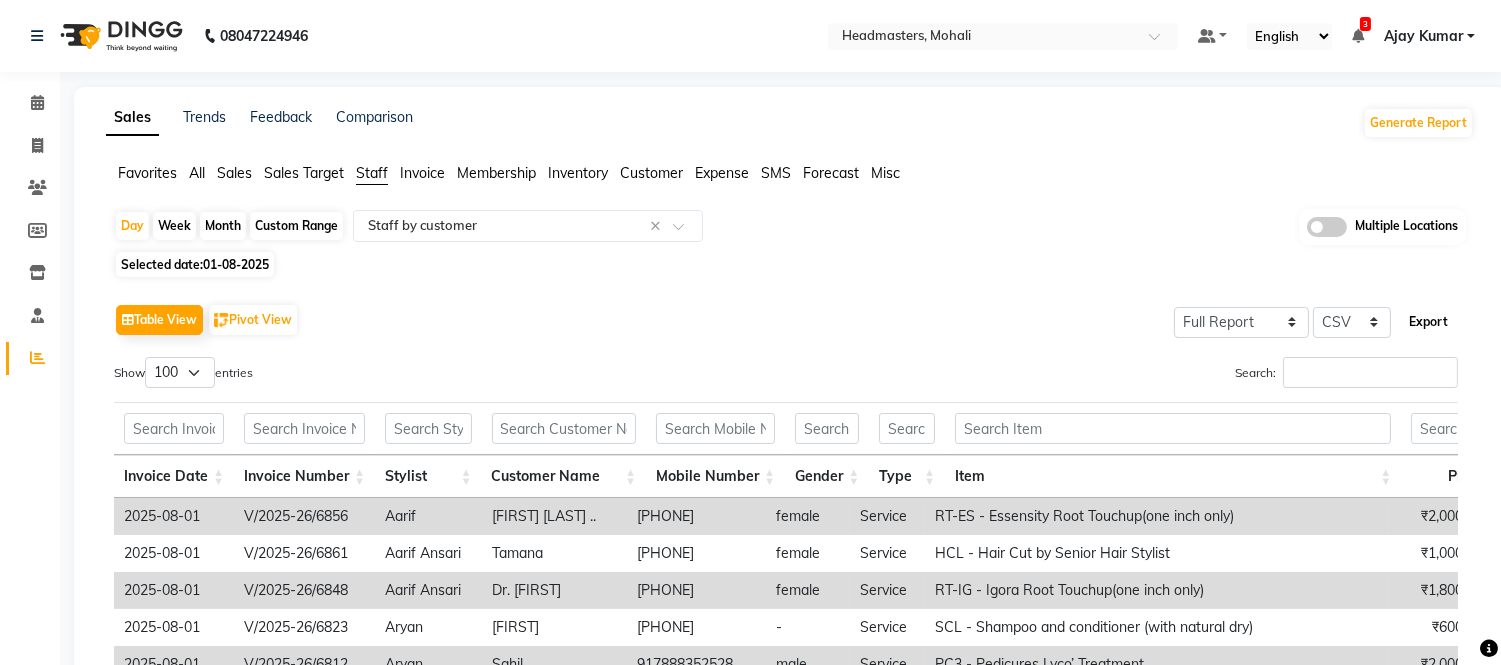 click on "Export" 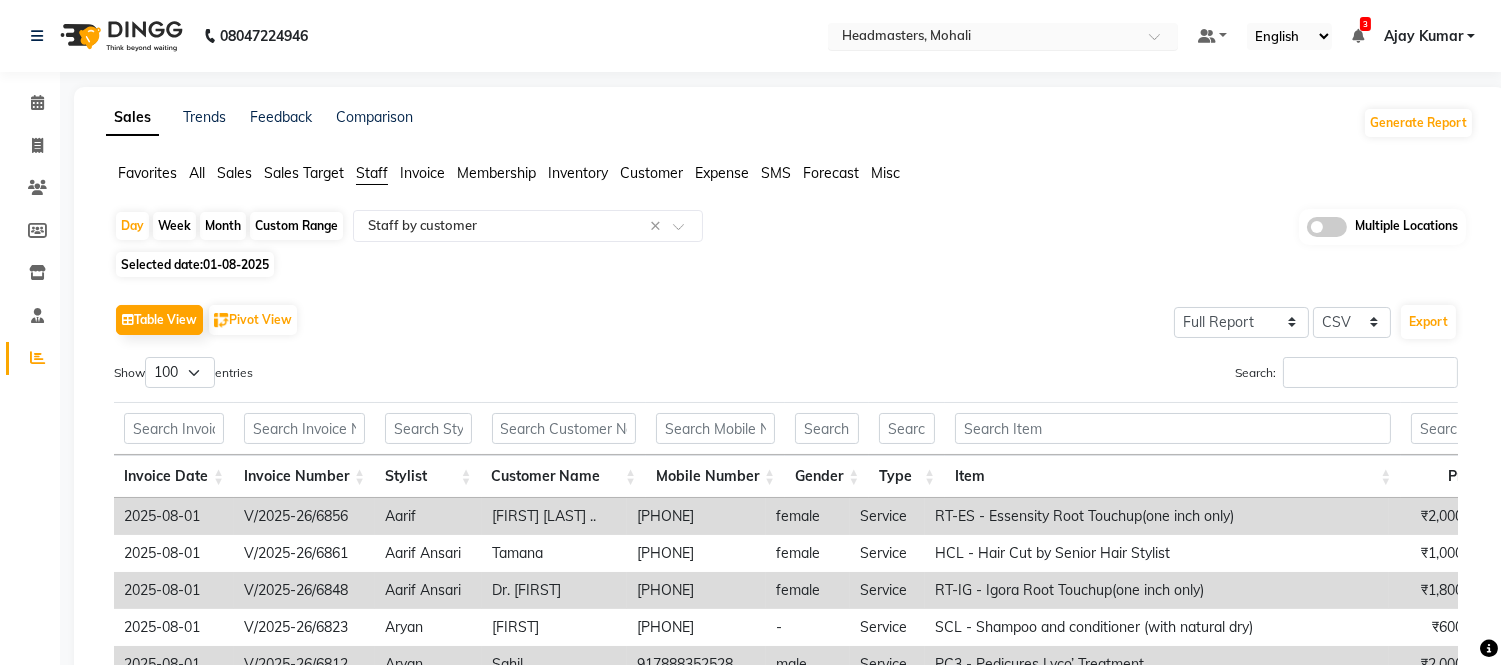 click at bounding box center [983, 38] 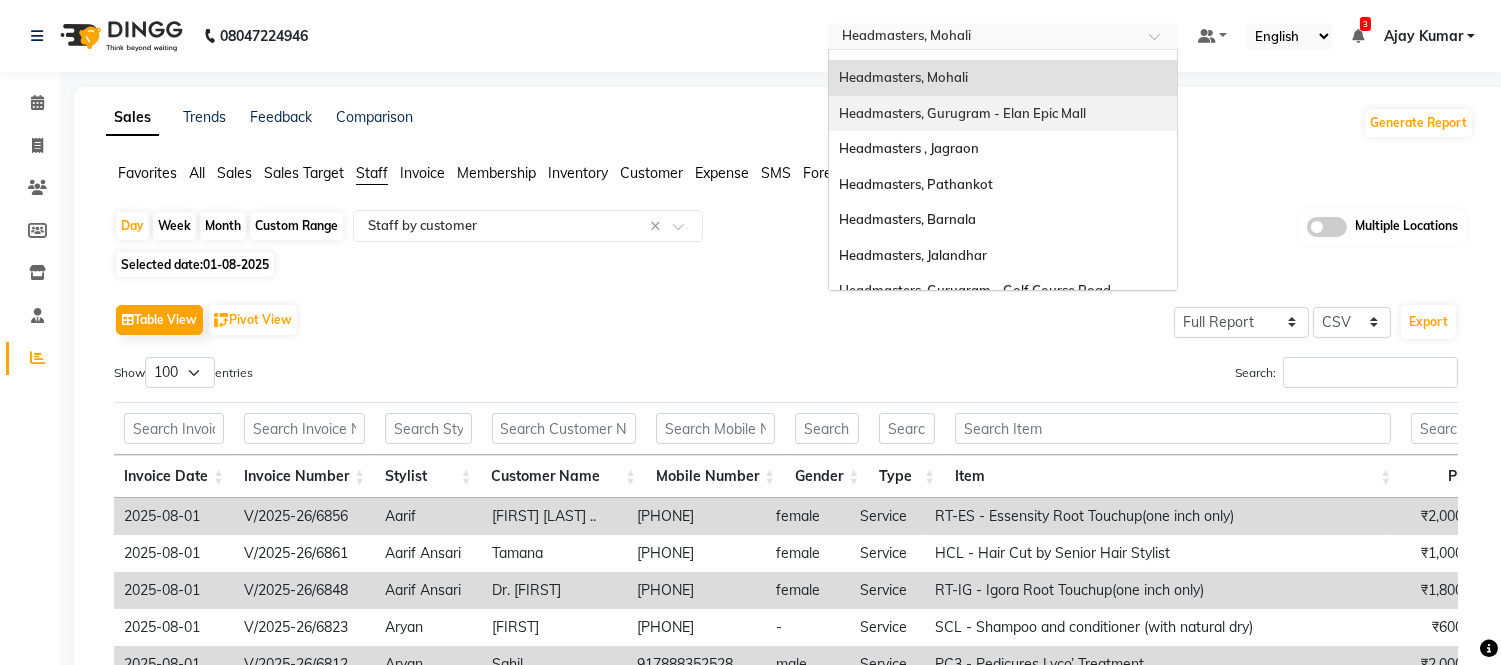 scroll, scrollTop: 222, scrollLeft: 0, axis: vertical 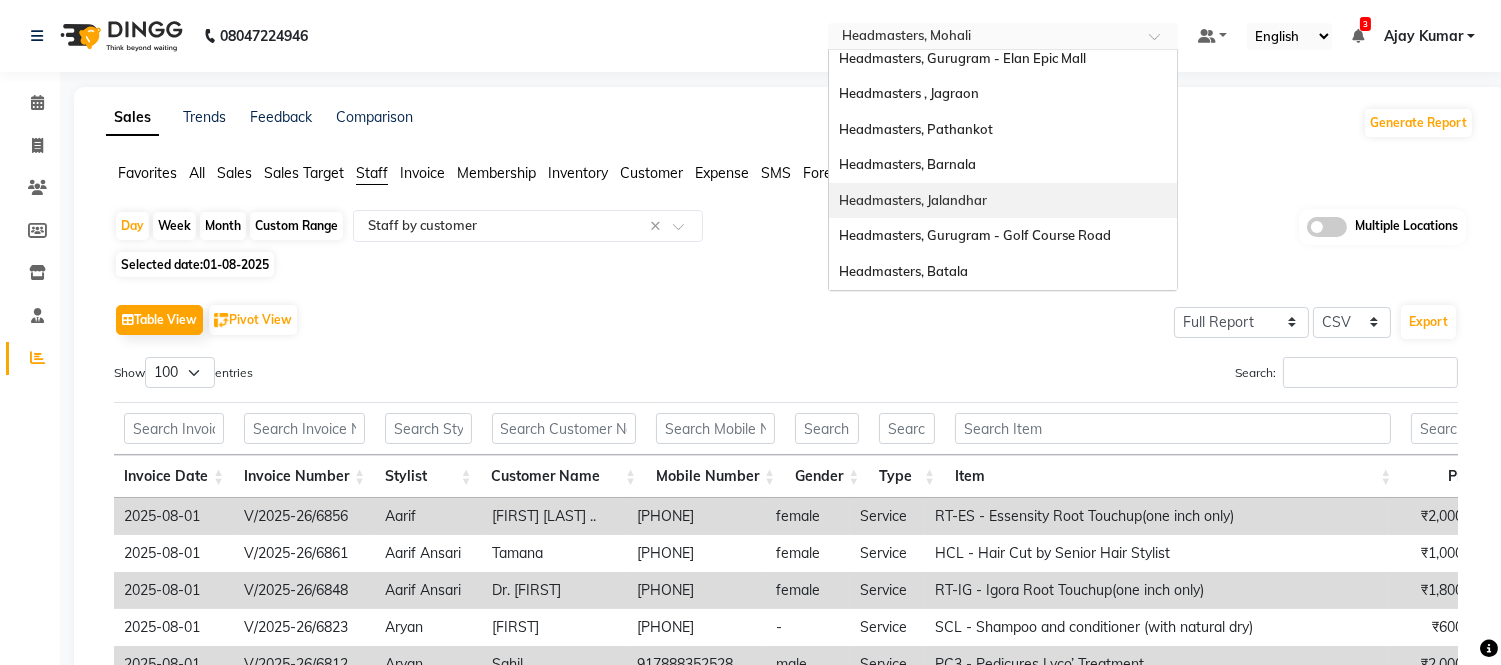 click on "Headmasters, Jalandhar" at bounding box center (913, 200) 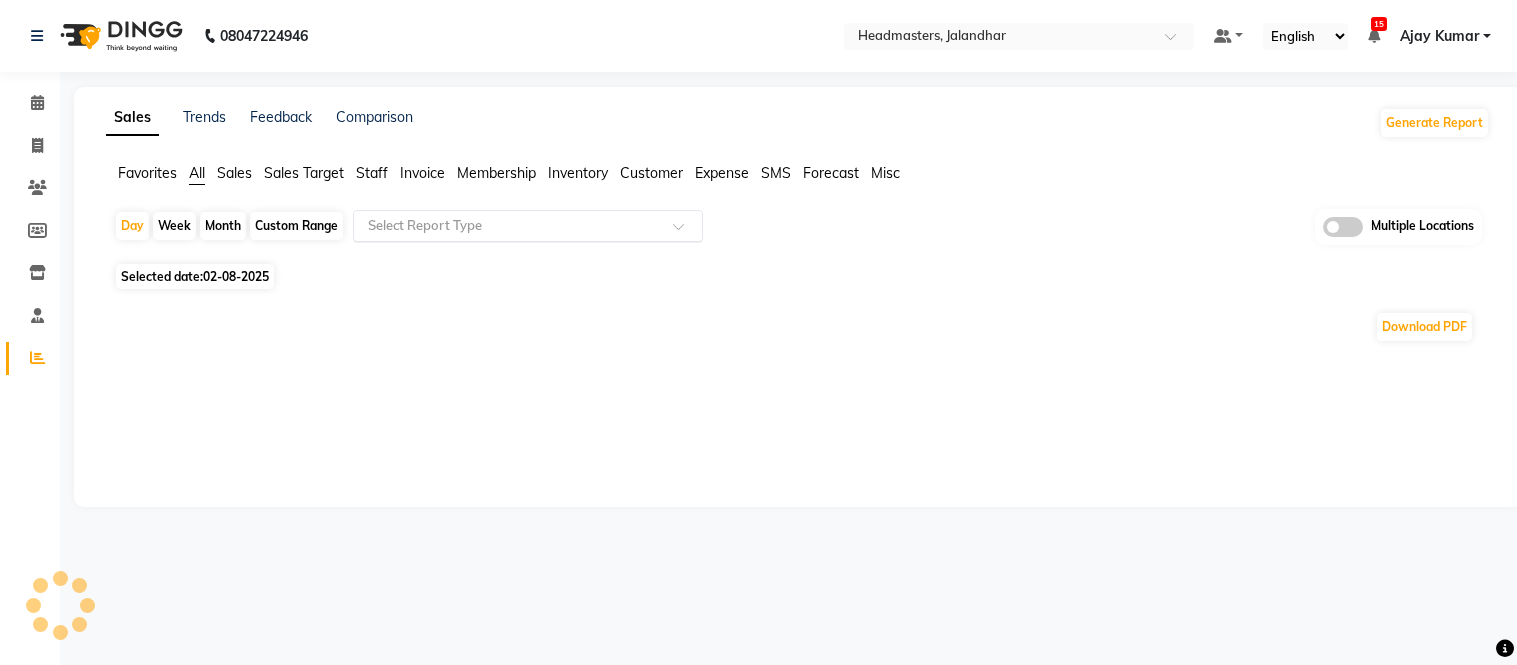 scroll, scrollTop: 0, scrollLeft: 0, axis: both 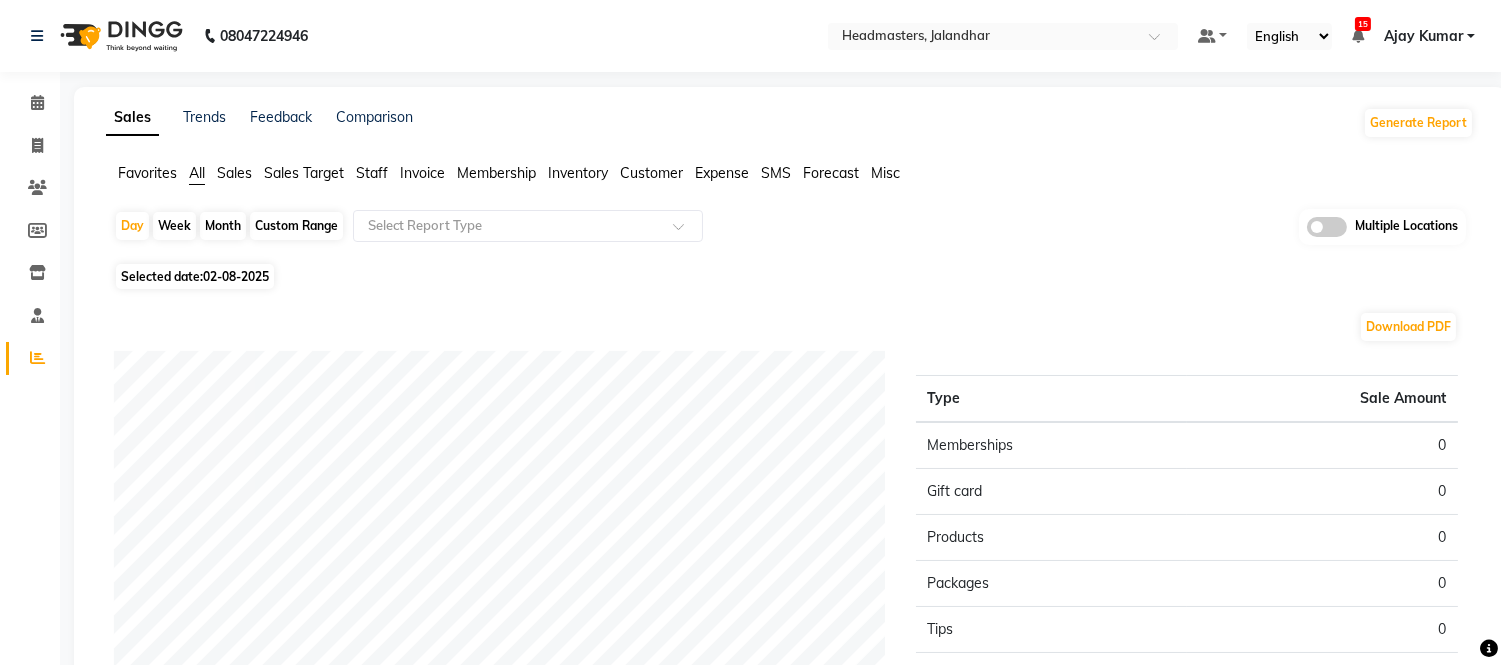 click on "Staff" 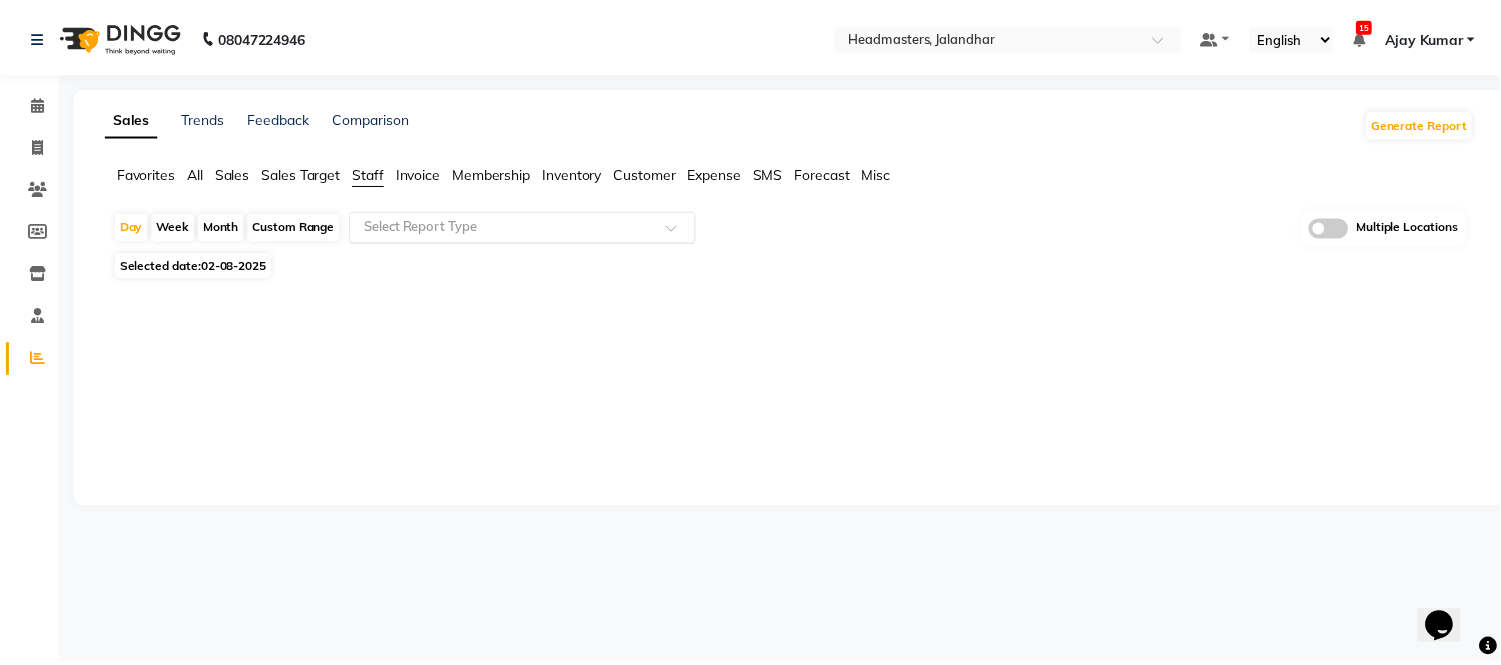 scroll, scrollTop: 0, scrollLeft: 0, axis: both 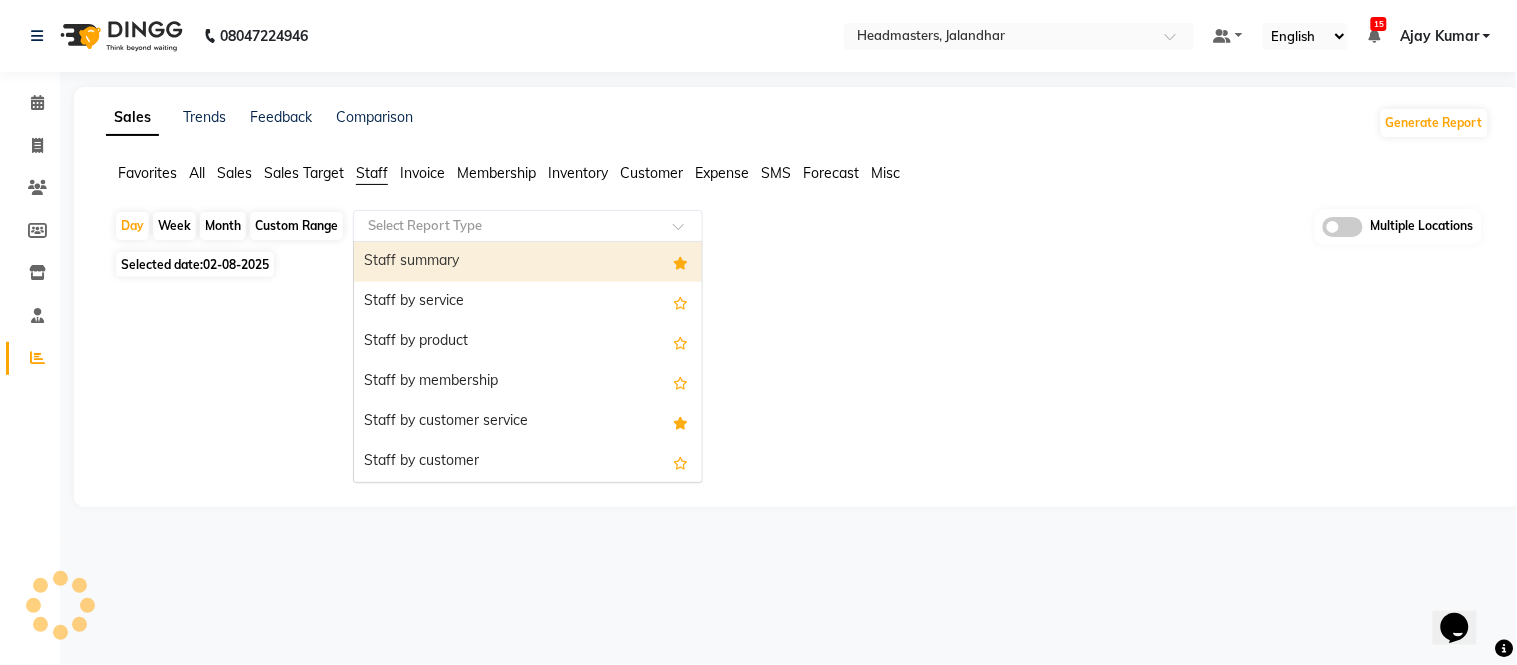 click on "Select Report Type" 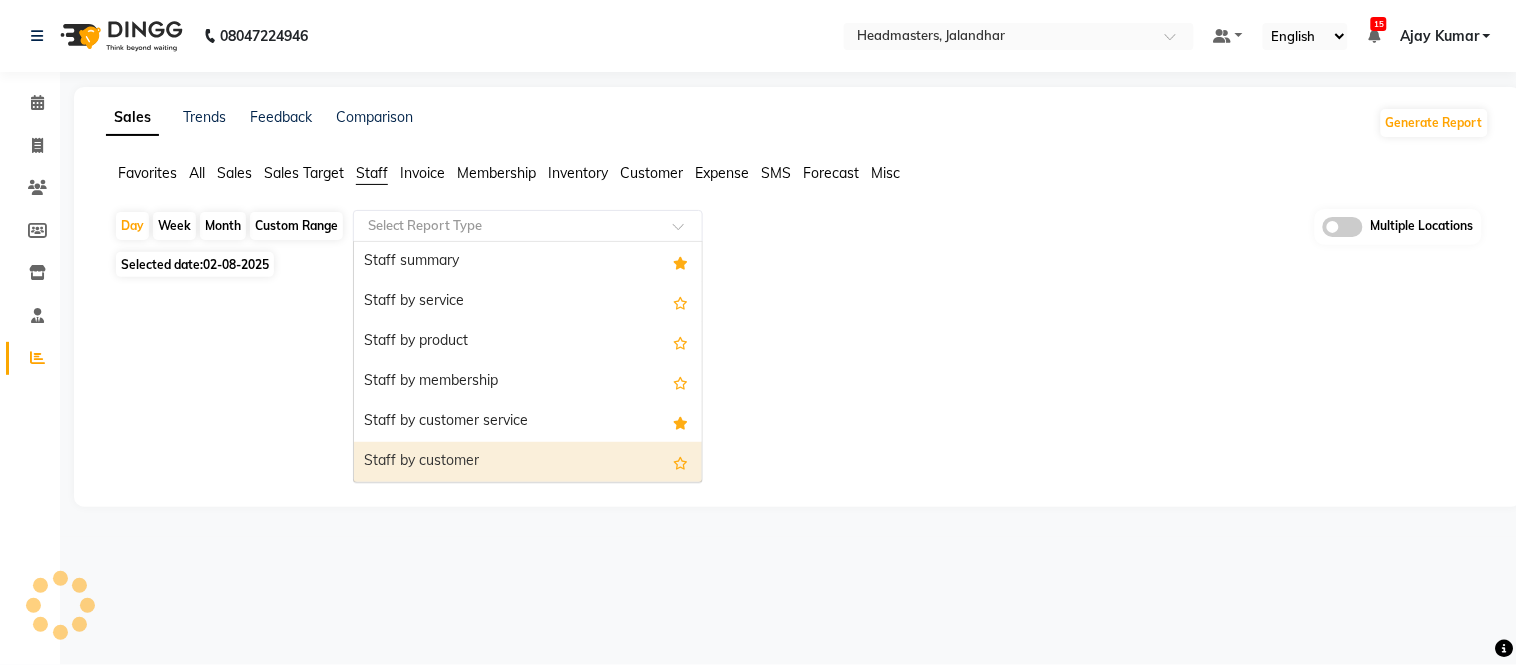 click on "Staff by customer" at bounding box center [528, 462] 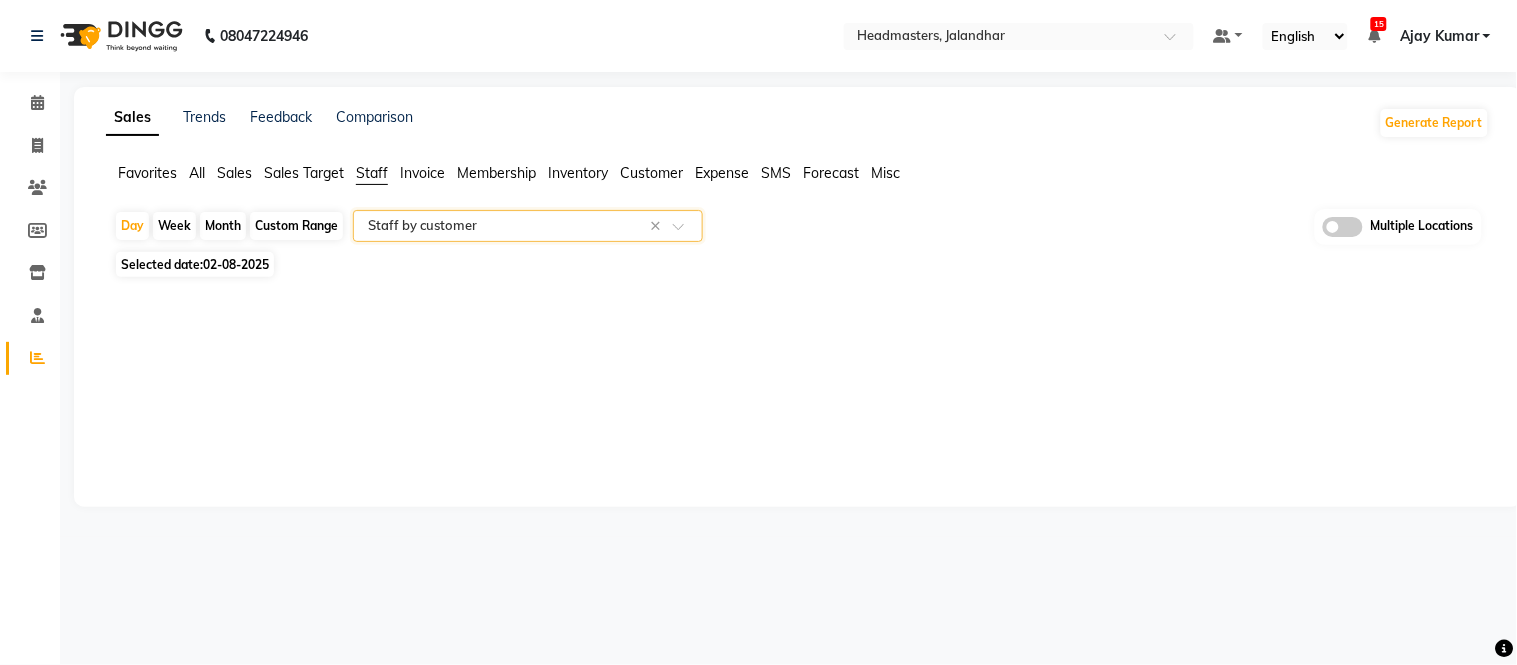 click on "02-08-2025" 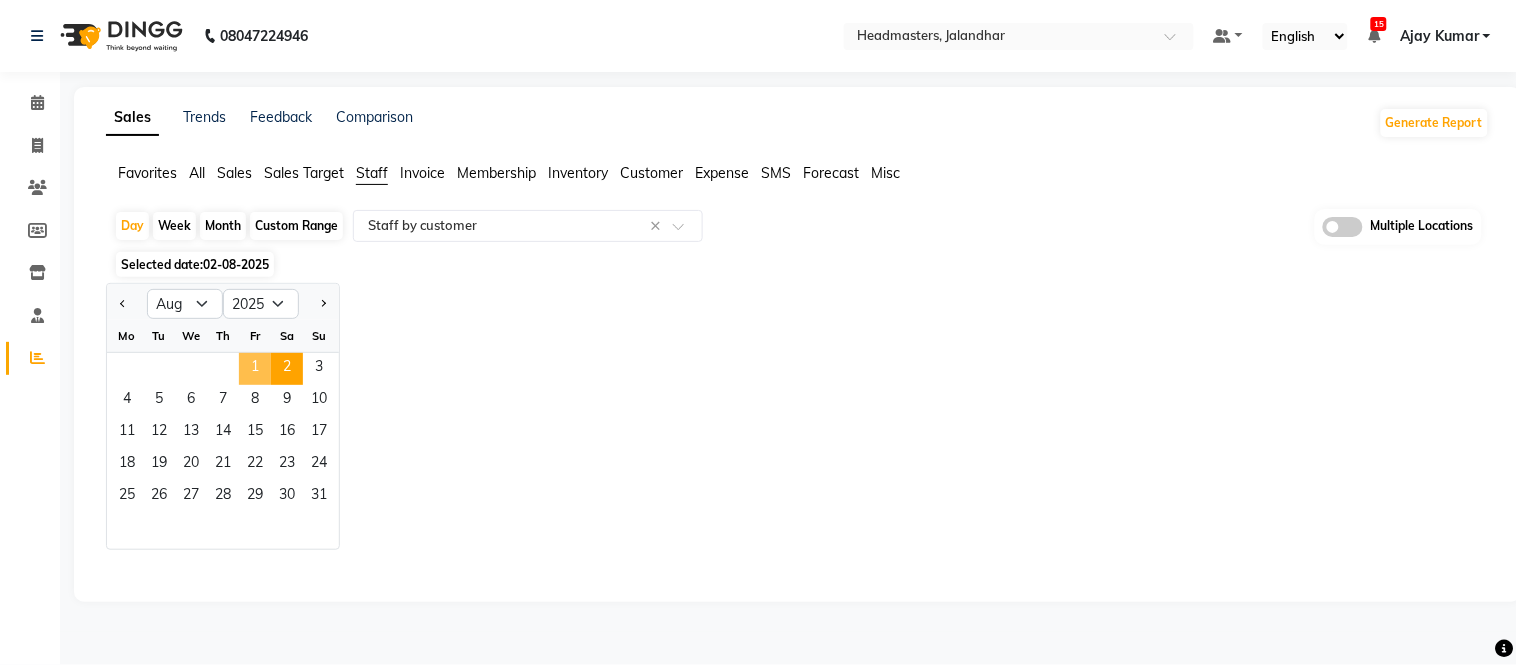 click on "1" 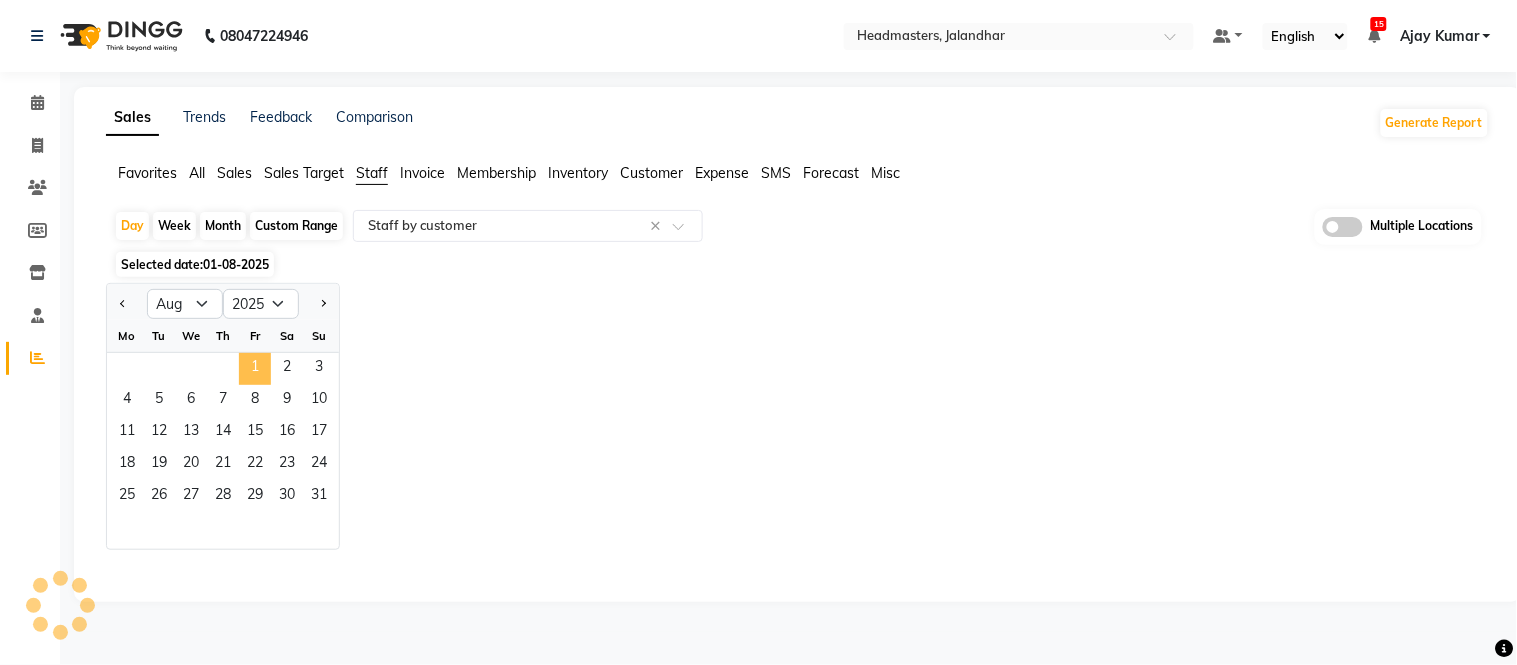 select on "full_report" 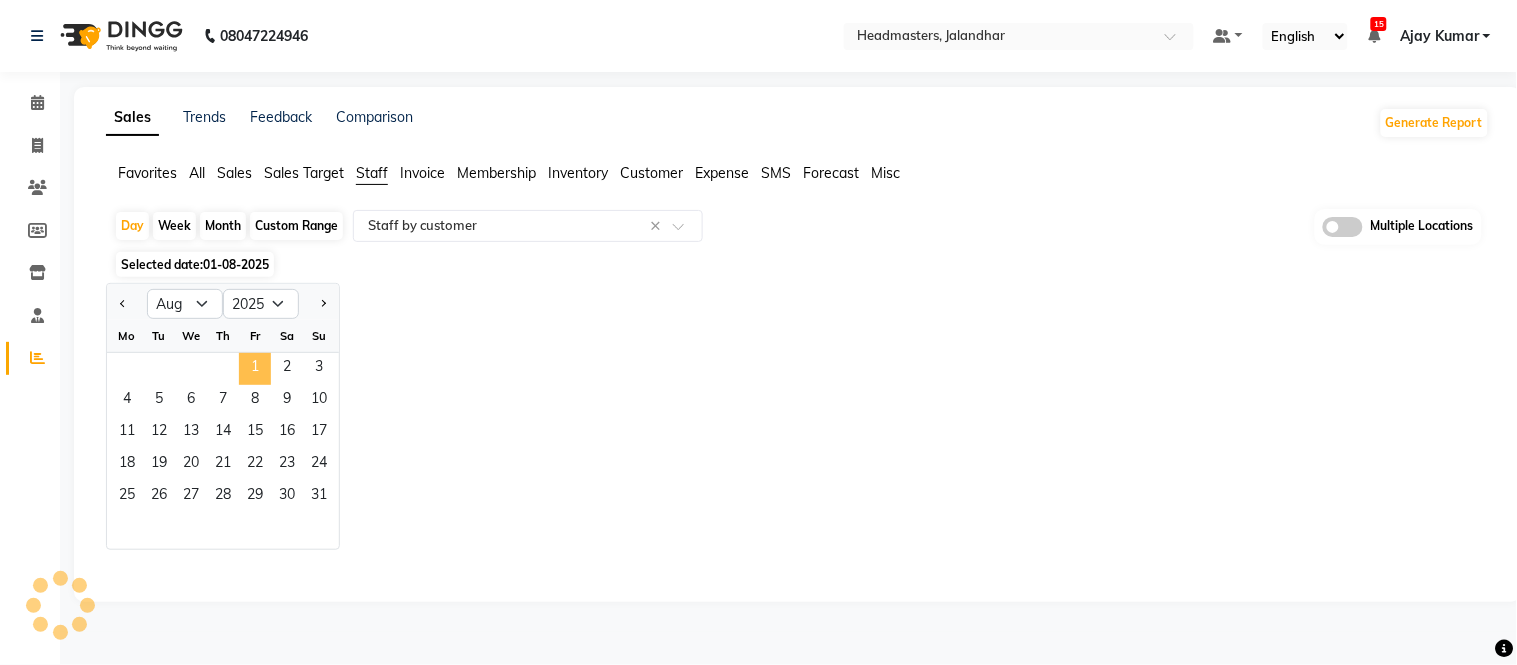 select on "csv" 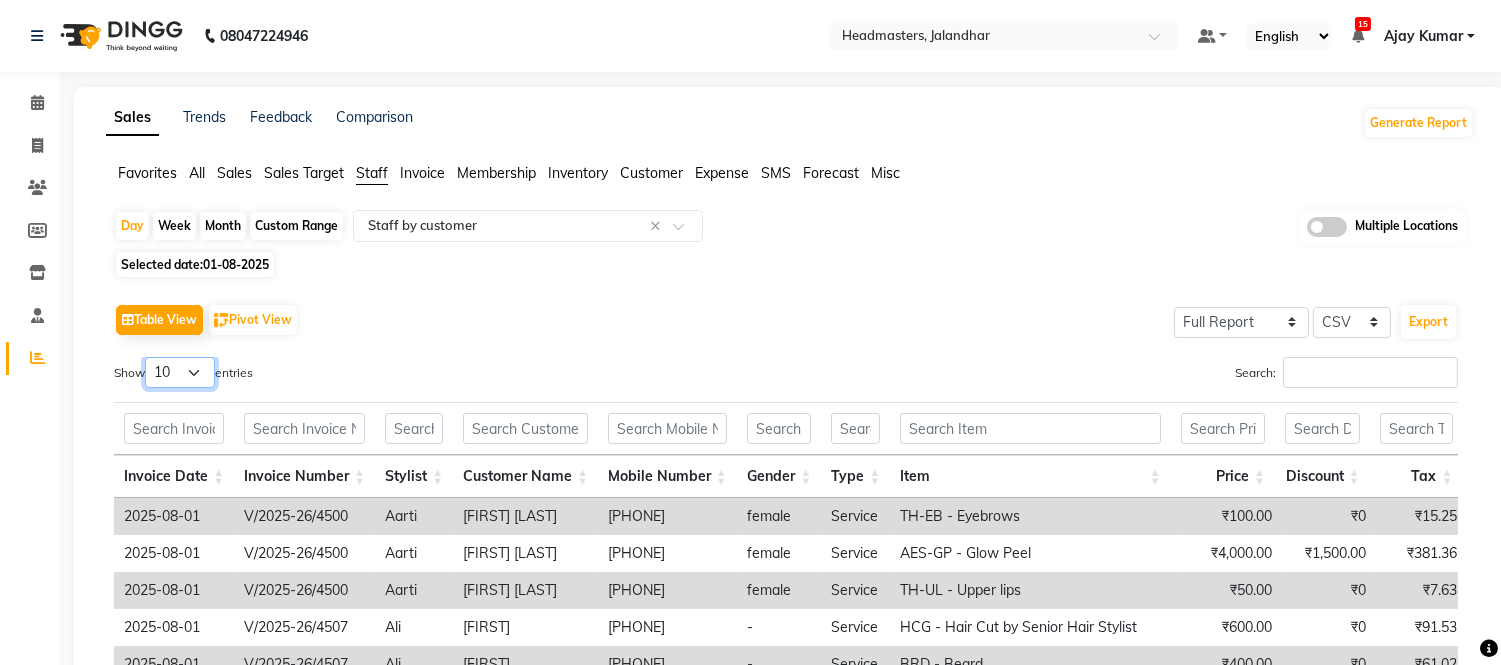 click on "10 25 50 100" at bounding box center (180, 372) 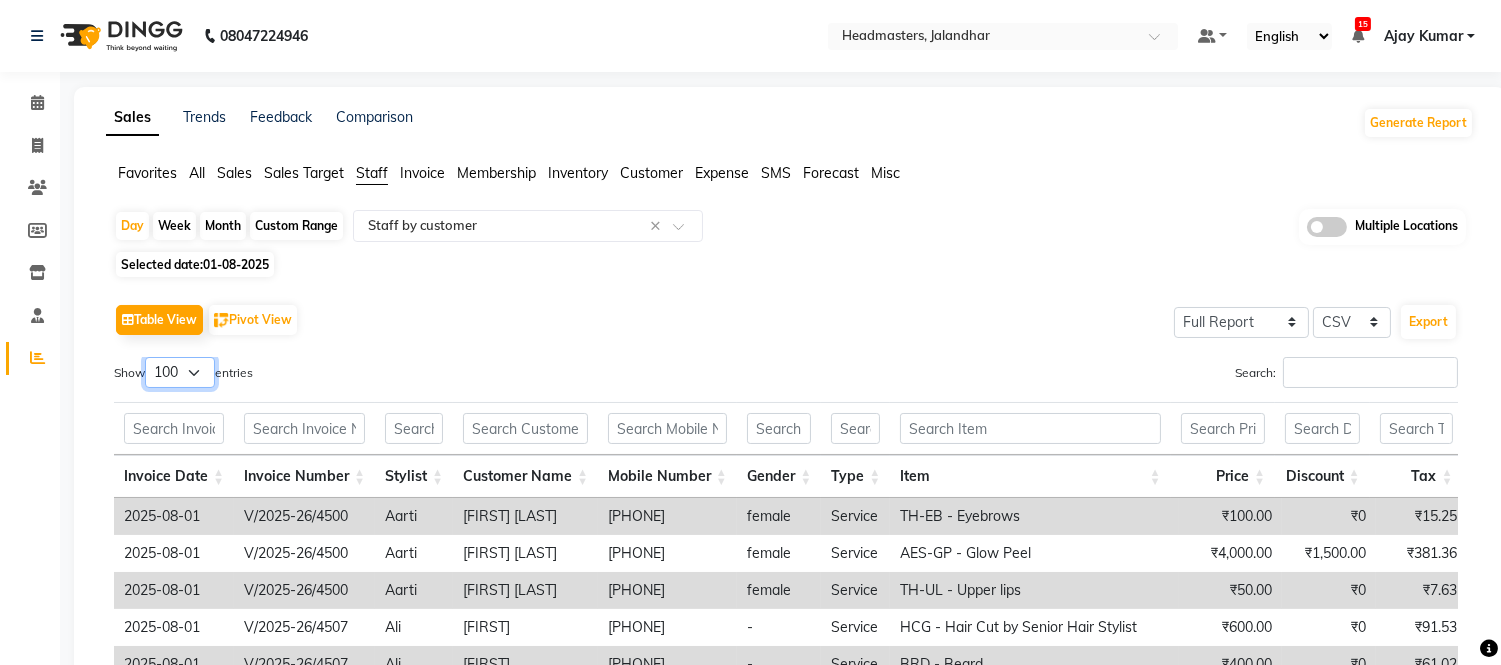 click on "10 25 50 100" at bounding box center [180, 372] 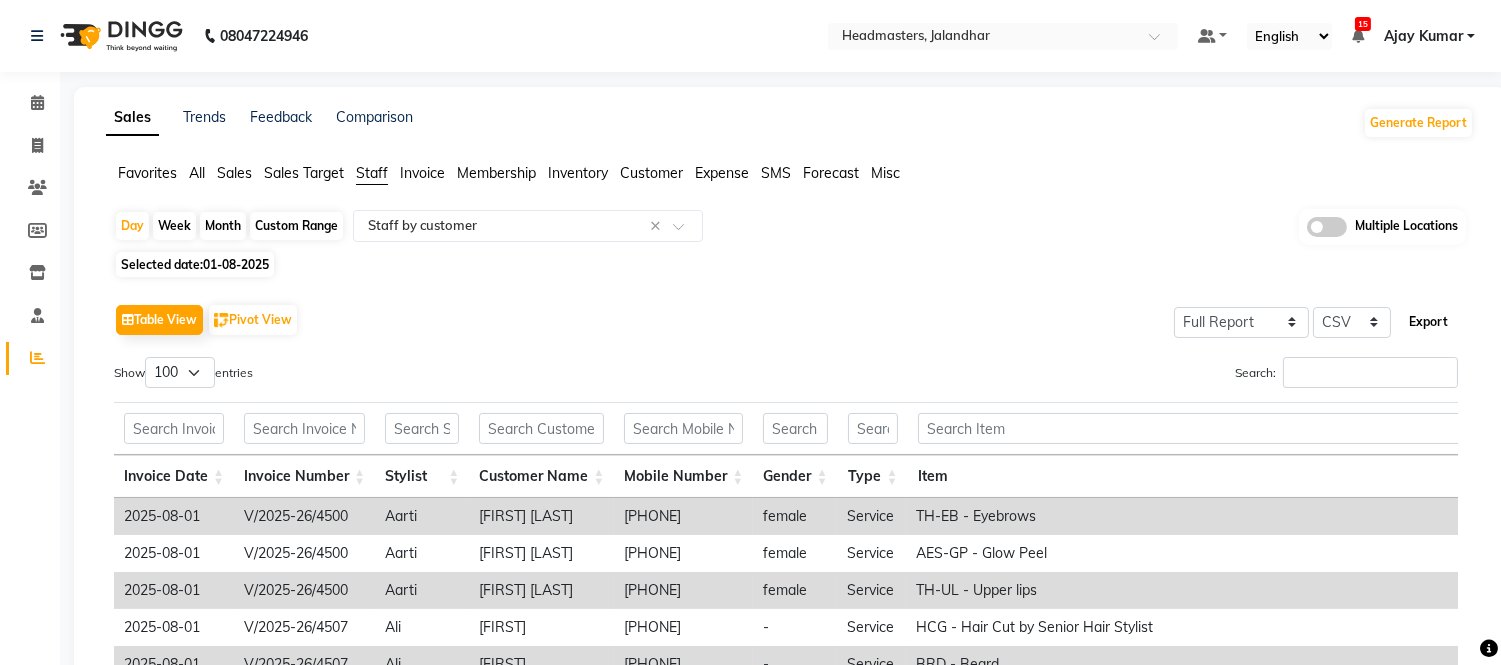 click on "Export" 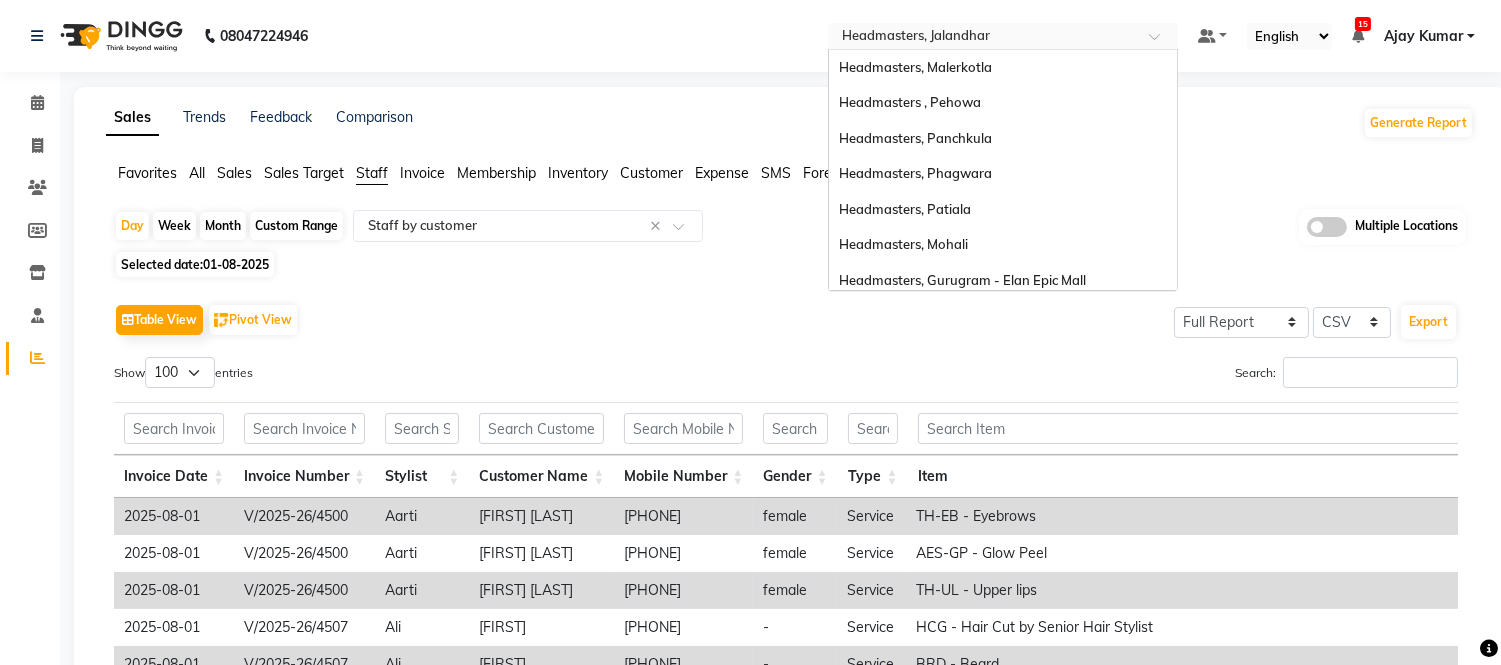 click at bounding box center (983, 38) 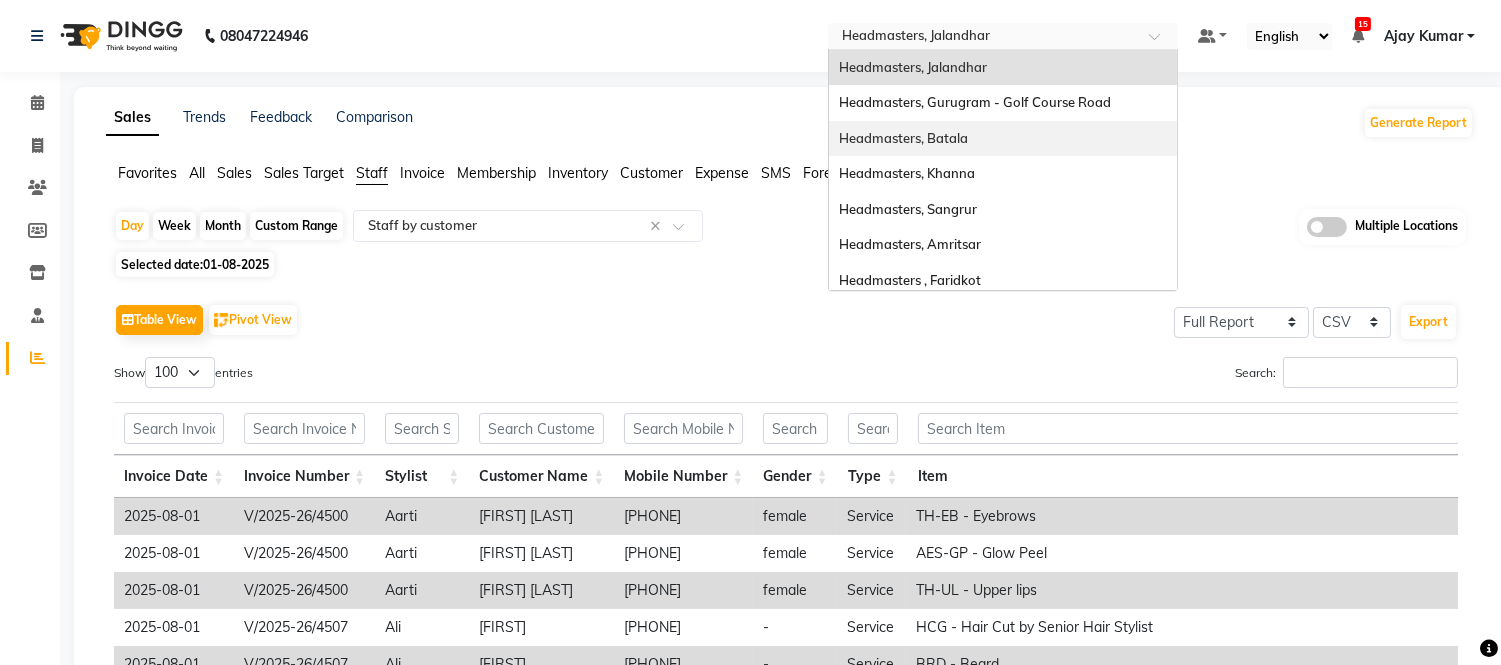click on "Headmasters, Batala" at bounding box center (903, 138) 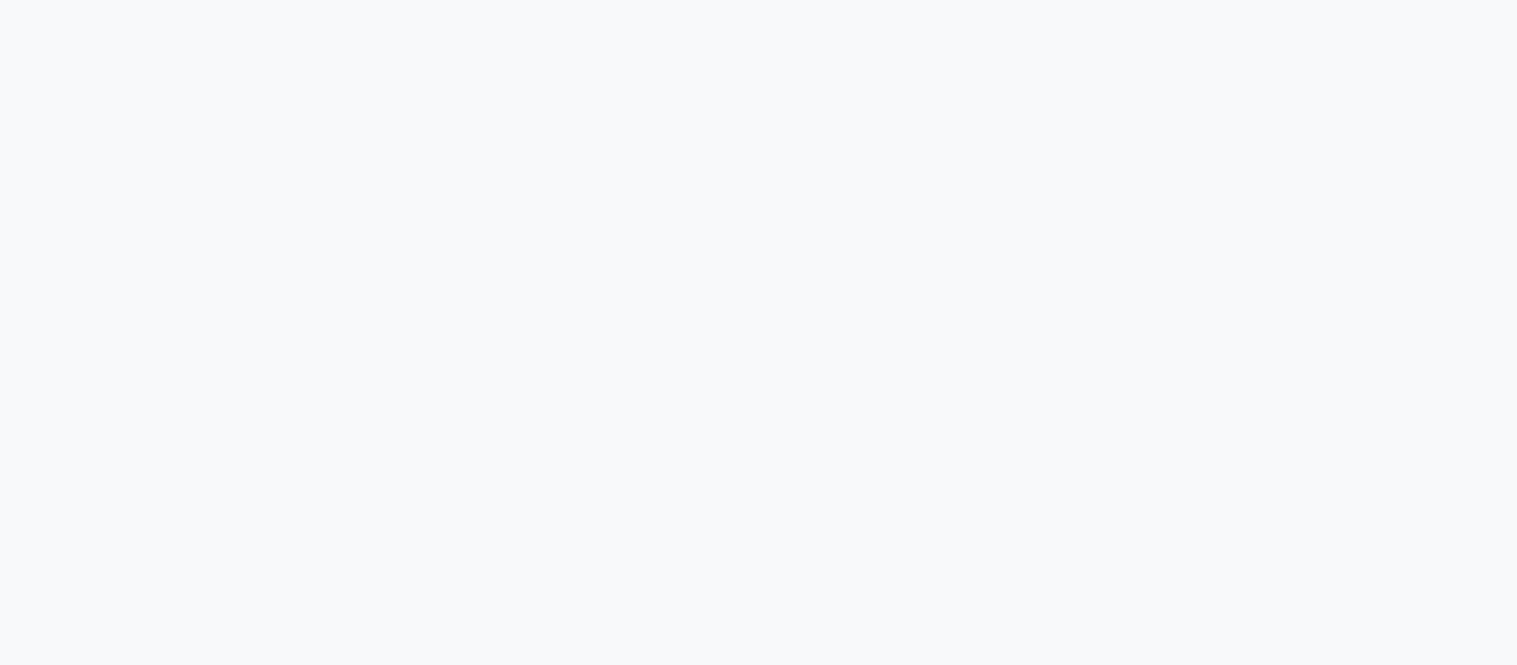scroll, scrollTop: 0, scrollLeft: 0, axis: both 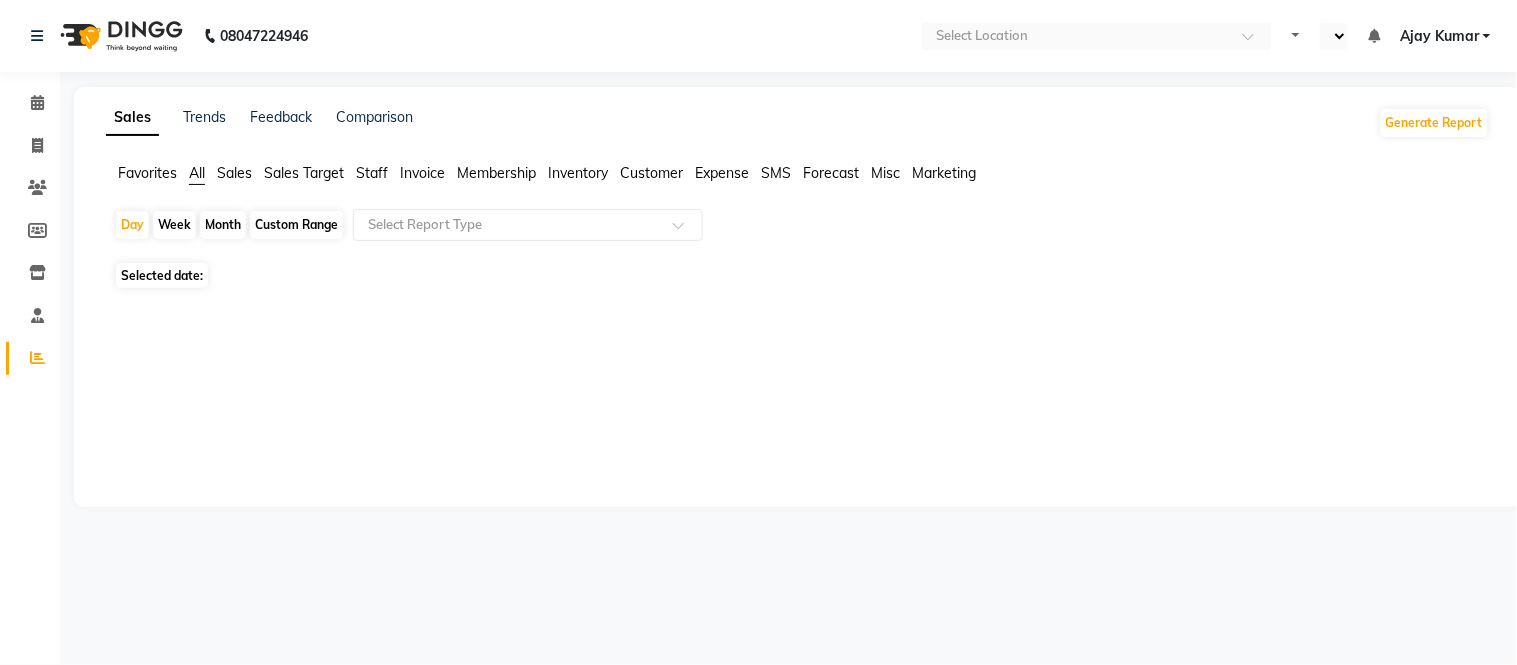 select on "en" 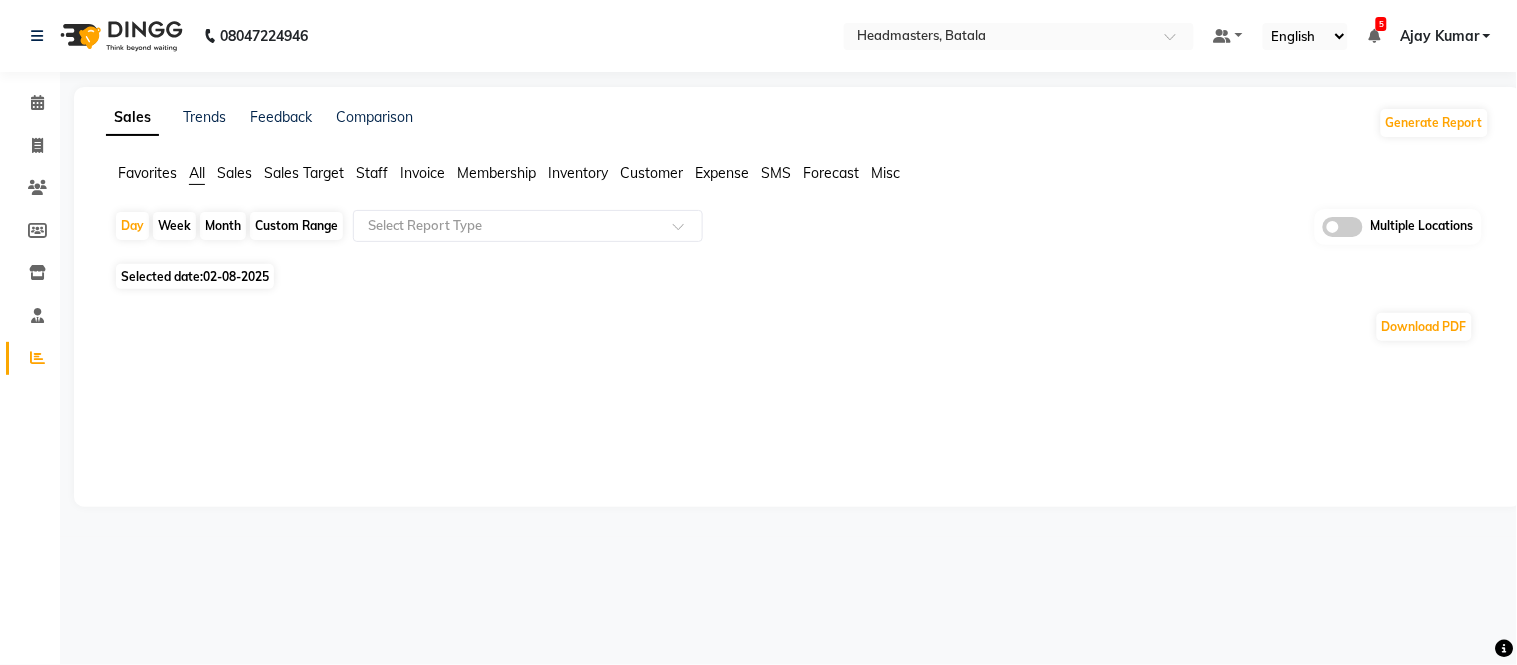 click on "Staff" 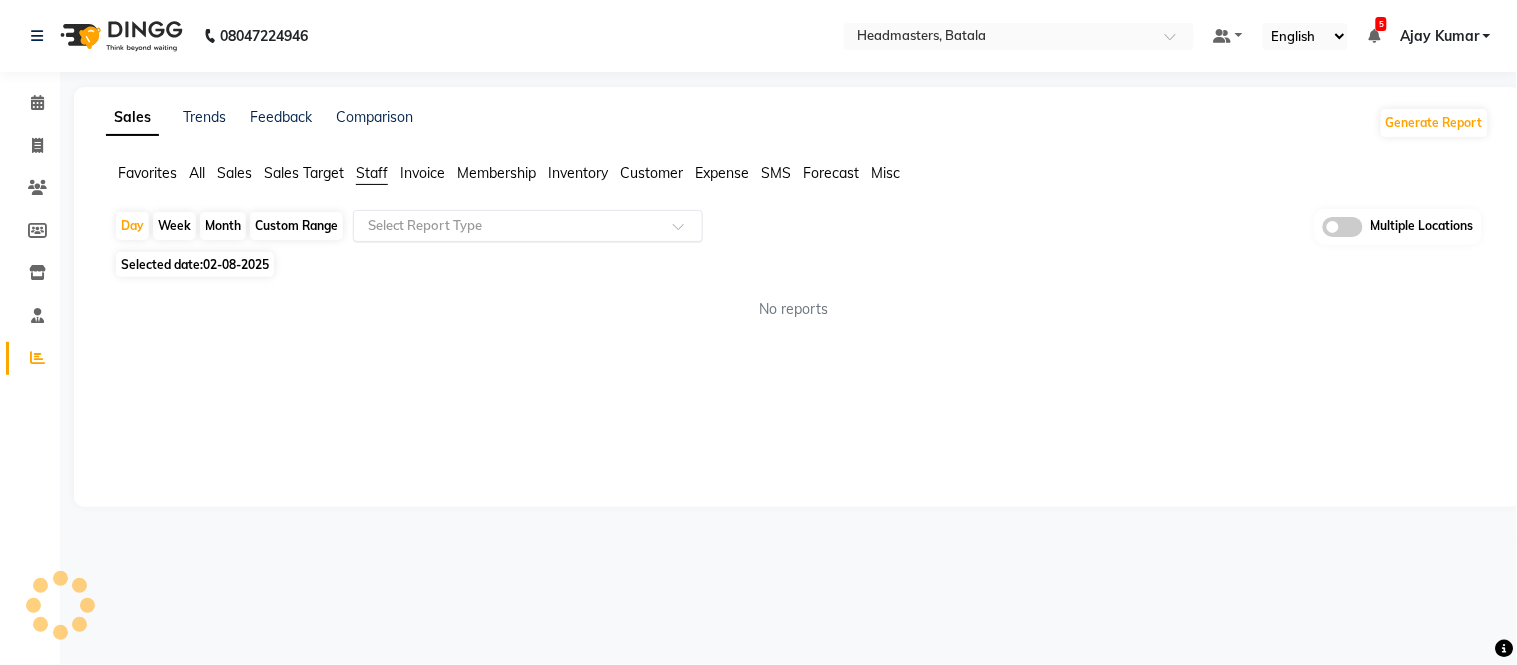 click 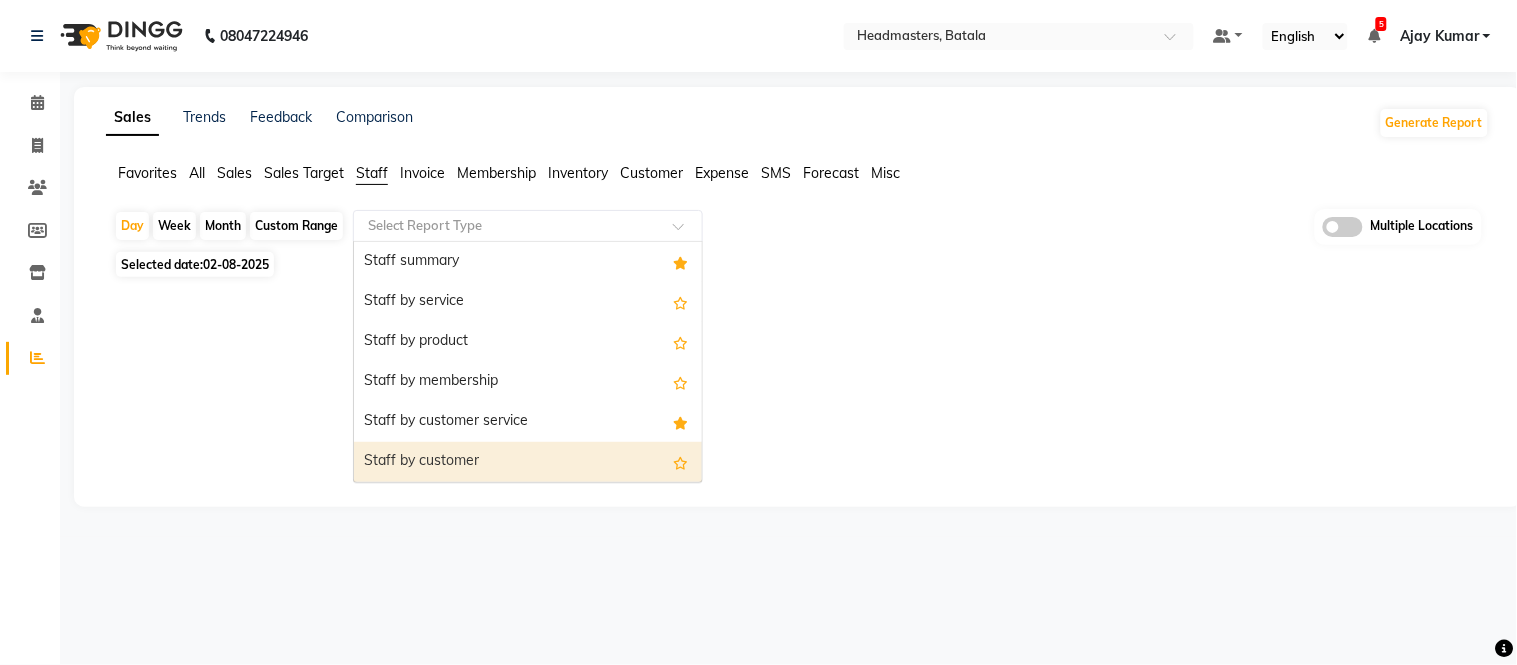click on "Staff by customer" at bounding box center [528, 462] 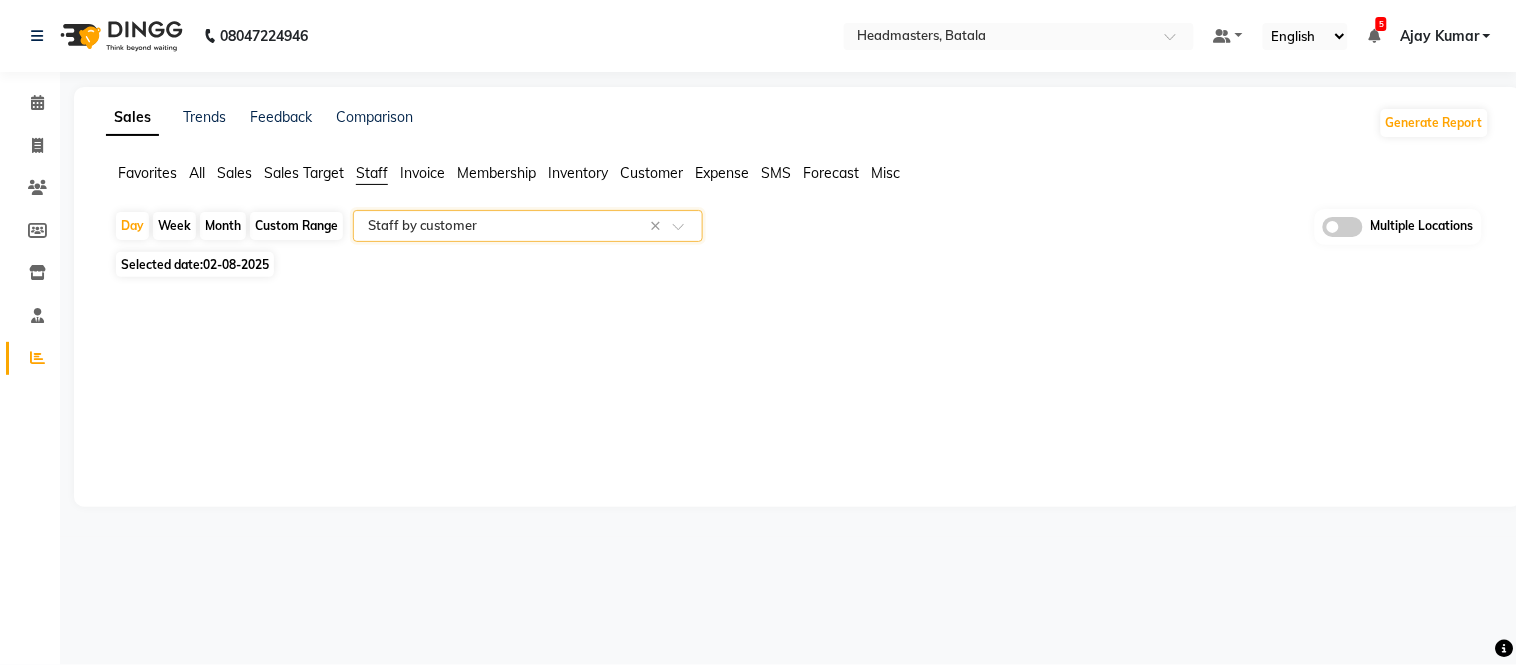click on "02-08-2025" 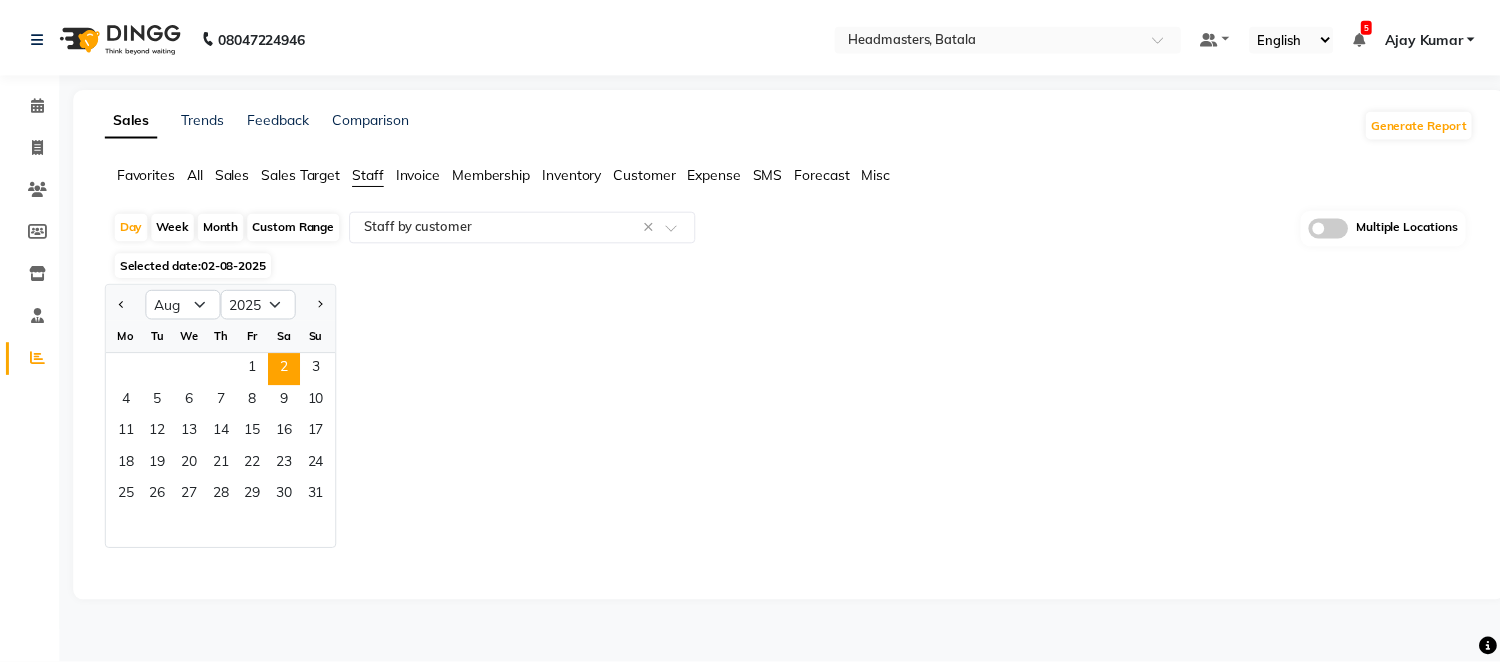 scroll, scrollTop: 0, scrollLeft: 0, axis: both 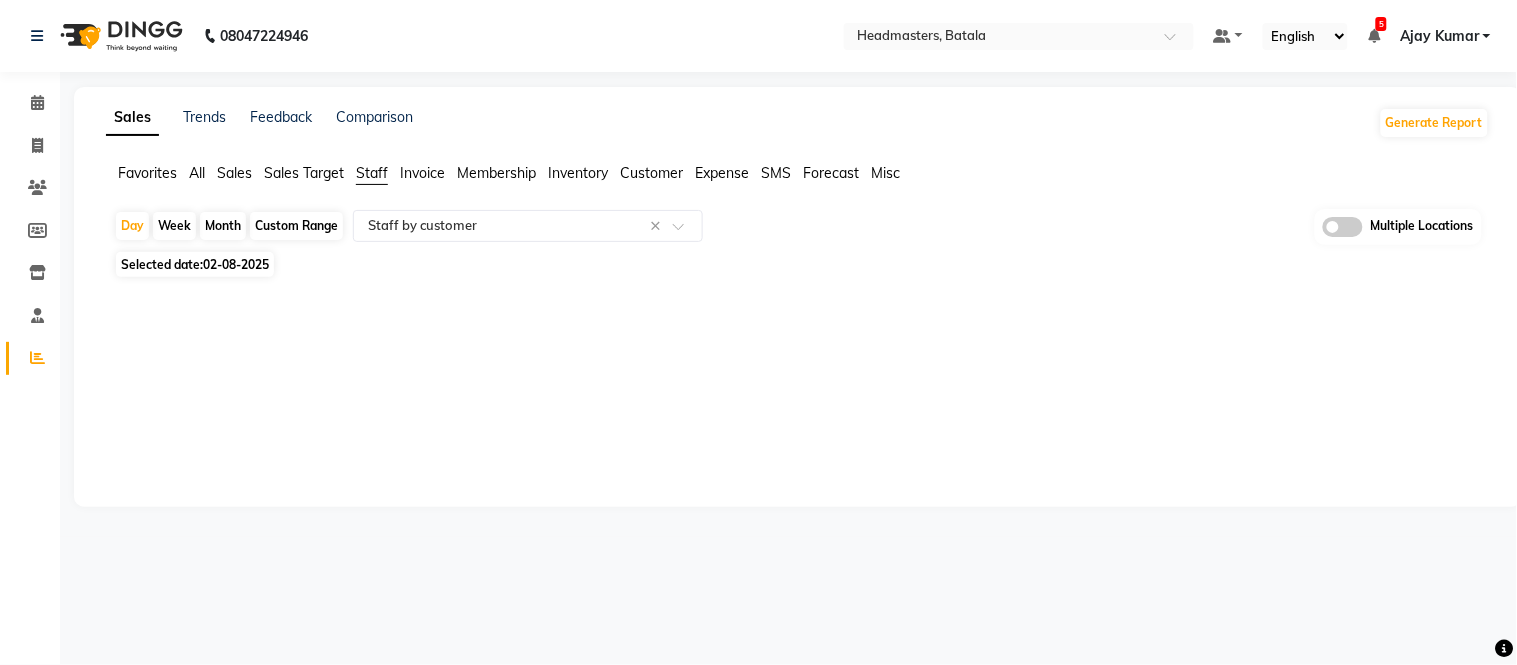 click on "Sales Trends Feedback Comparison Generate Report Favorites All Sales Sales Target Staff Invoice Membership Inventory Customer Expense SMS Forecast Misc  Day   Week   Month   Custom Range  Select Report Type × Staff by customer × Multiple Locations Selected date:  02-08-2025  ★ Mark as Favorite  Choose how you'd like to save "" report to favorites  Save to Personal Favorites:   Only you can see this report in your favorites tab. Share with Organization:   Everyone in your organization can see this report in their favorites tab.  Save to Favorites" 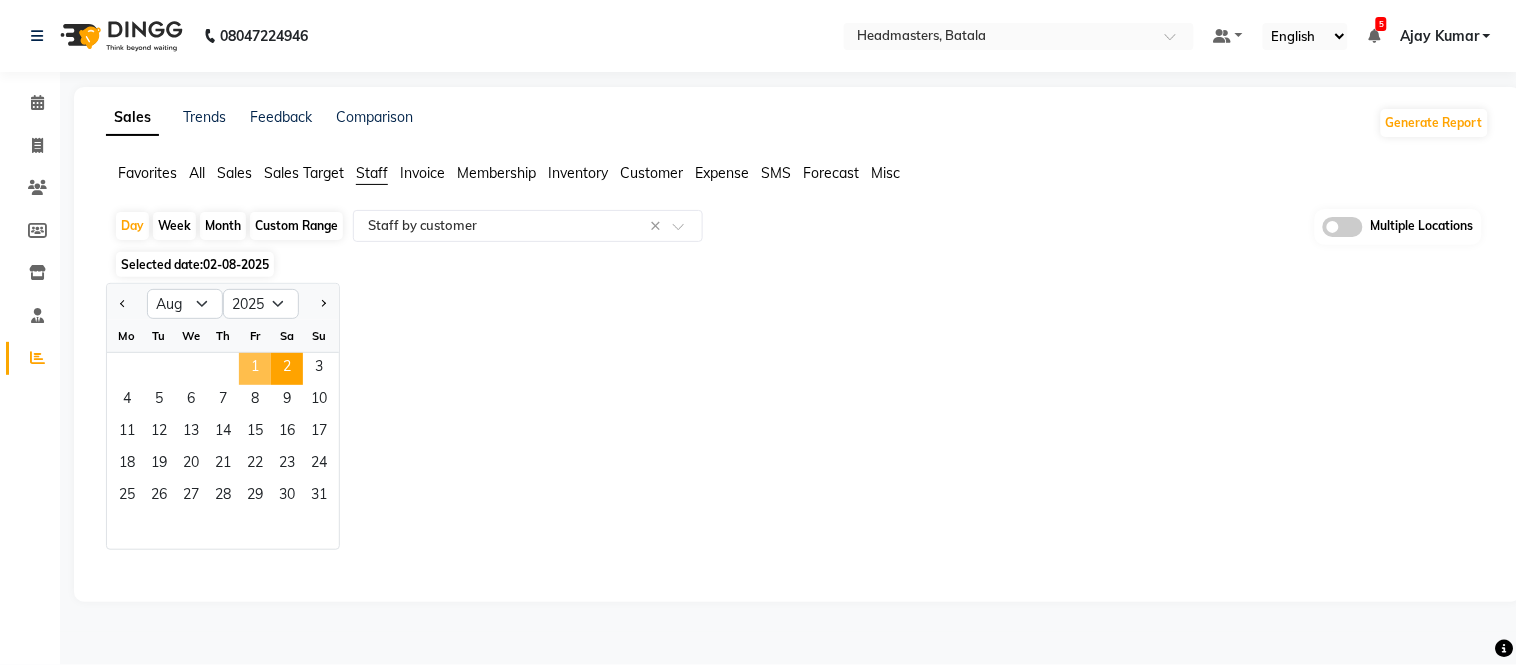 click on "1" 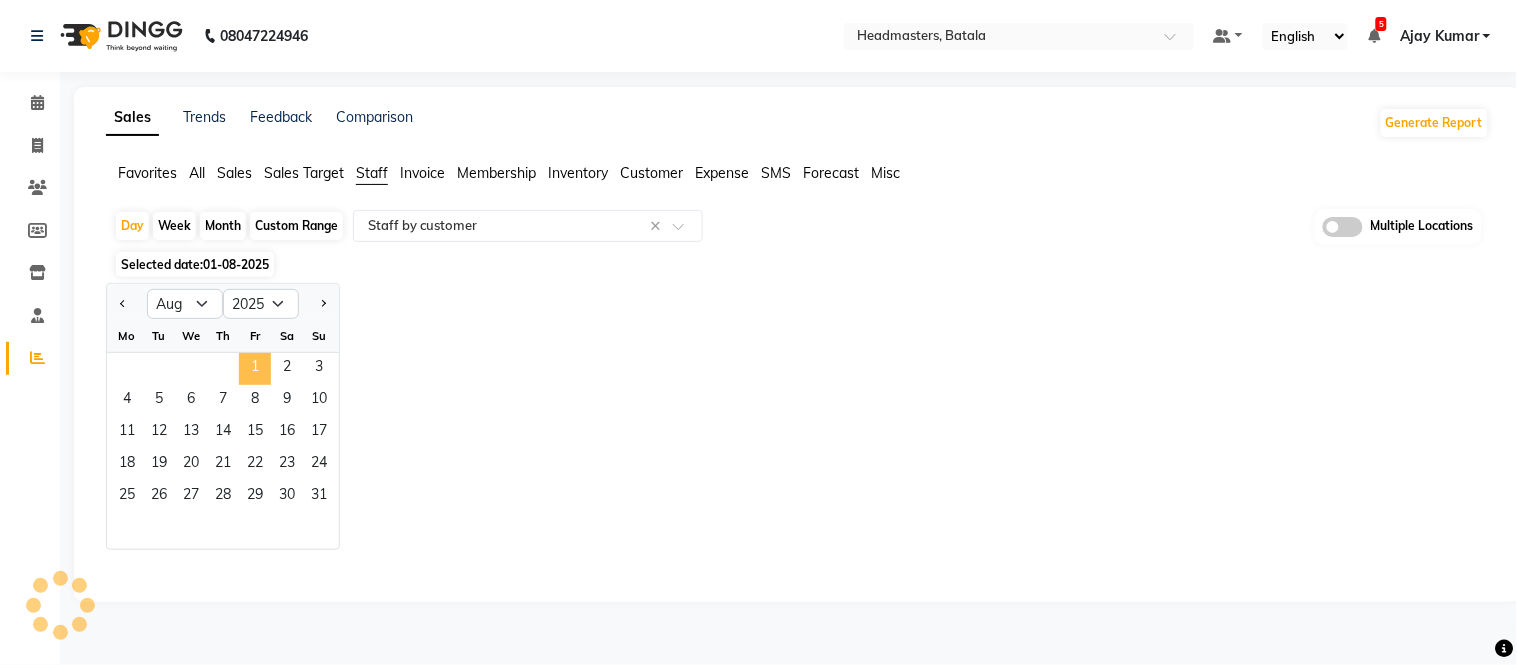select on "full_report" 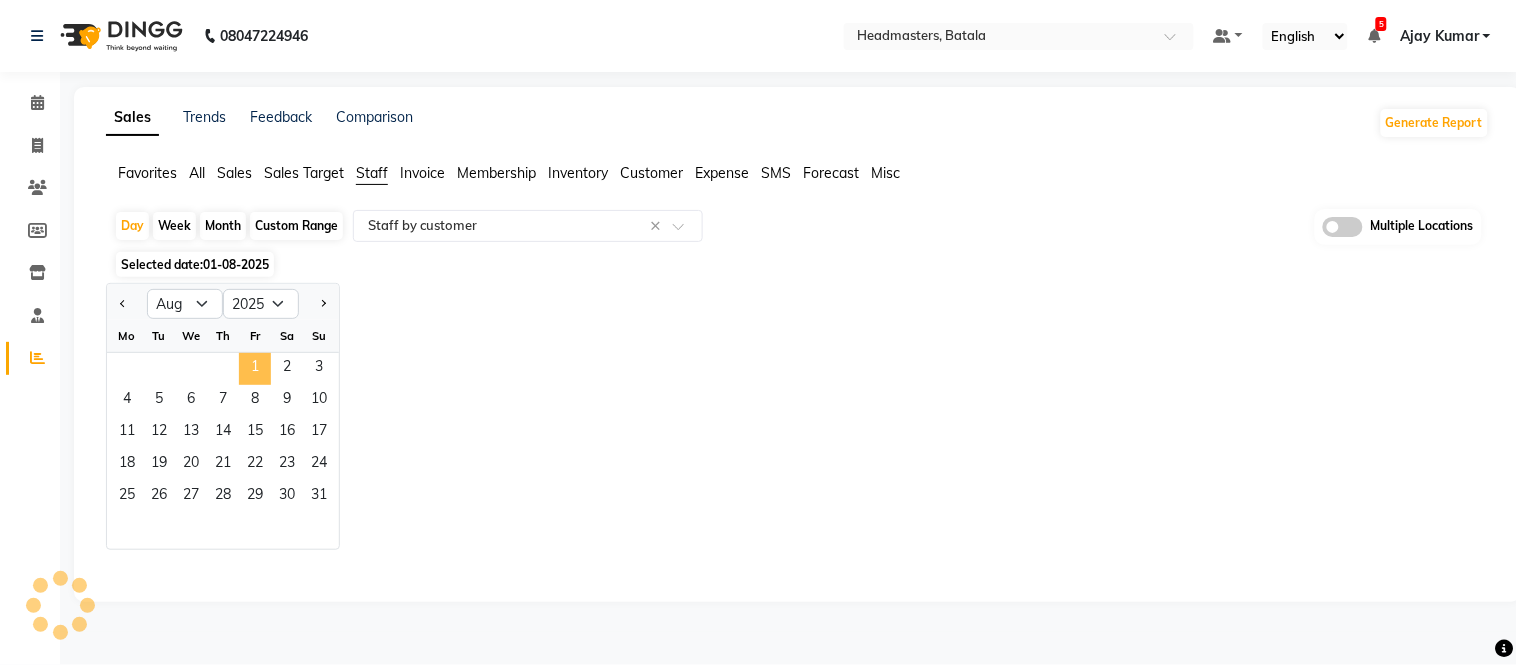 select on "csv" 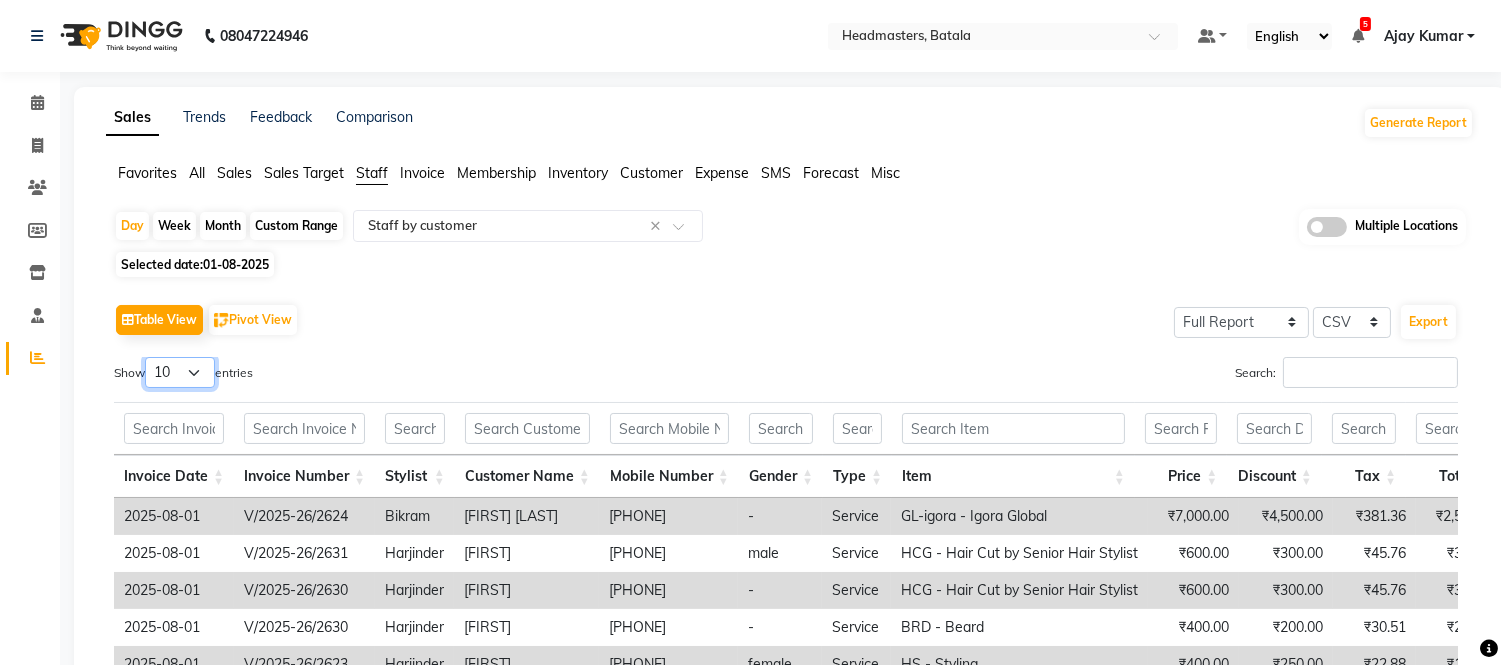 click on "10 25 50 100" at bounding box center [180, 372] 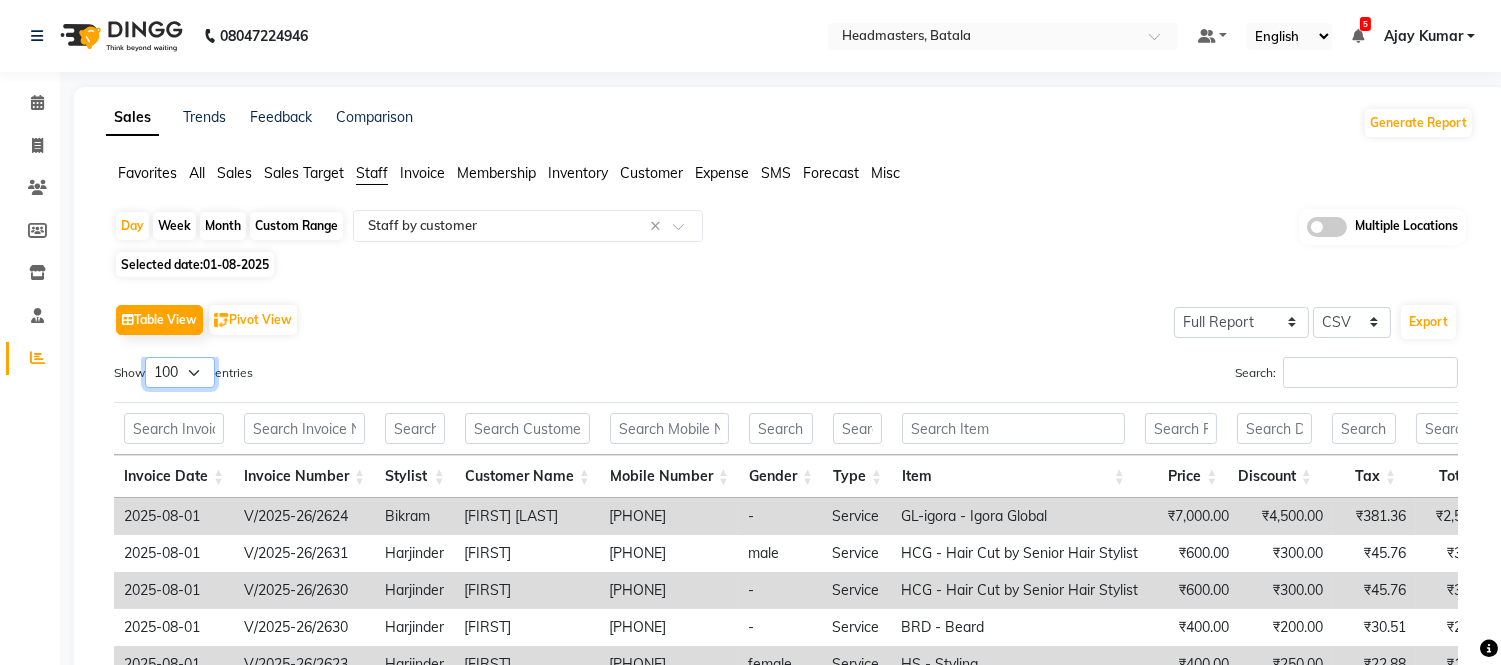 click on "10 25 50 100" at bounding box center (180, 372) 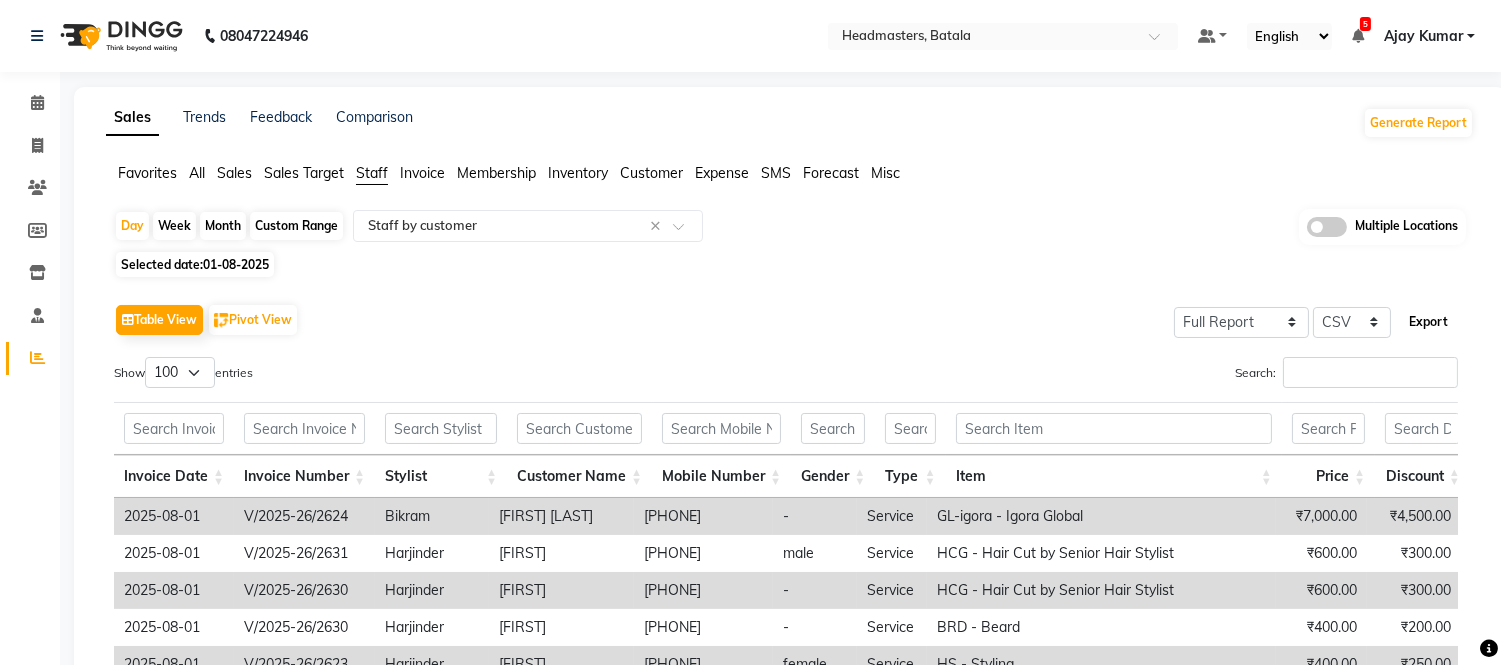 click on "Export" 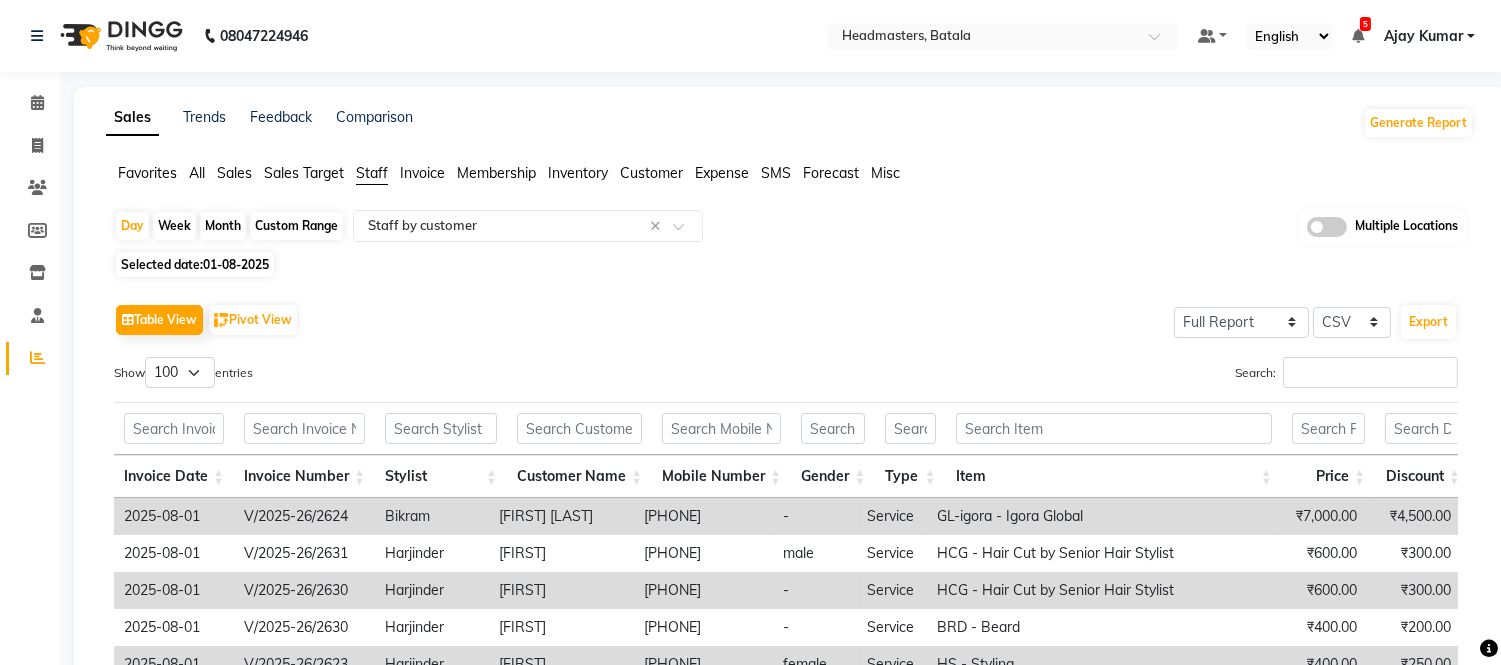 click on "Day   Week   Month   Custom Range  Select Report Type × Staff by customer × Multiple Locations" 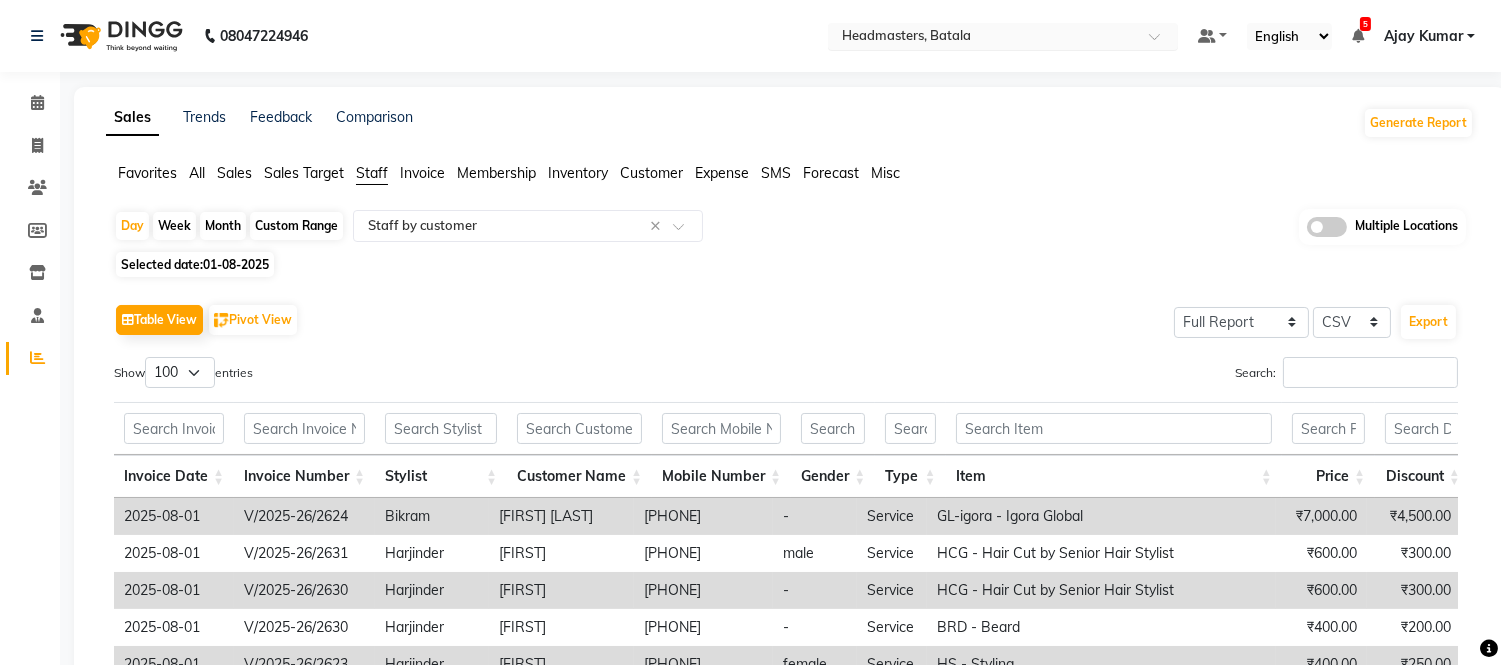 click at bounding box center [983, 38] 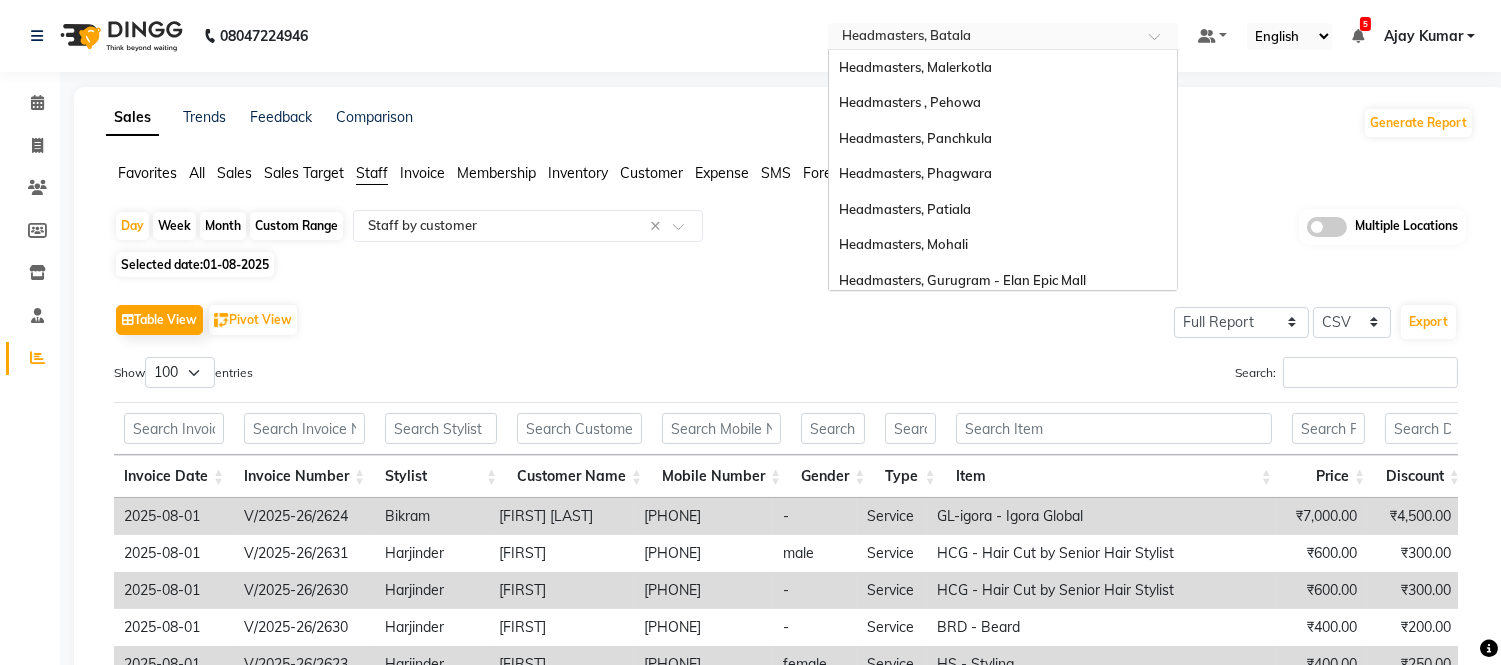 scroll, scrollTop: 398, scrollLeft: 0, axis: vertical 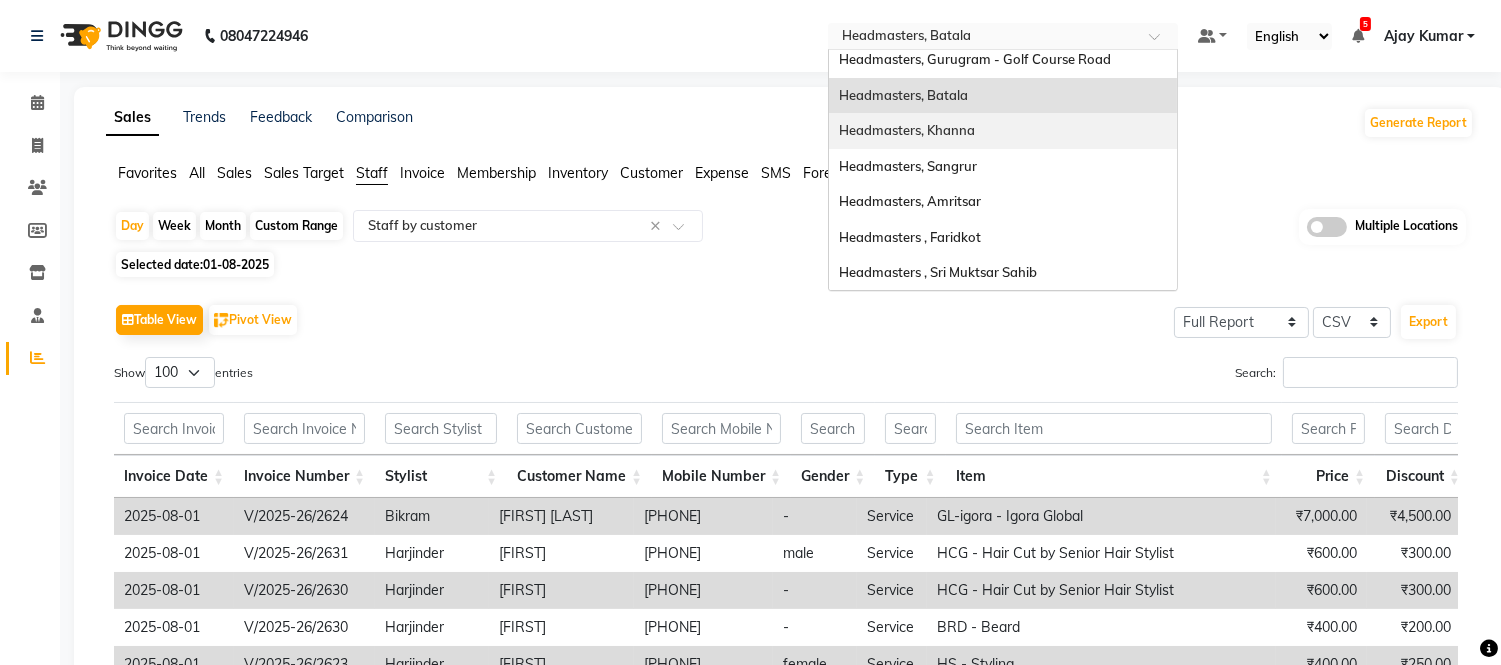 click on "Headmasters, Khanna" at bounding box center (907, 130) 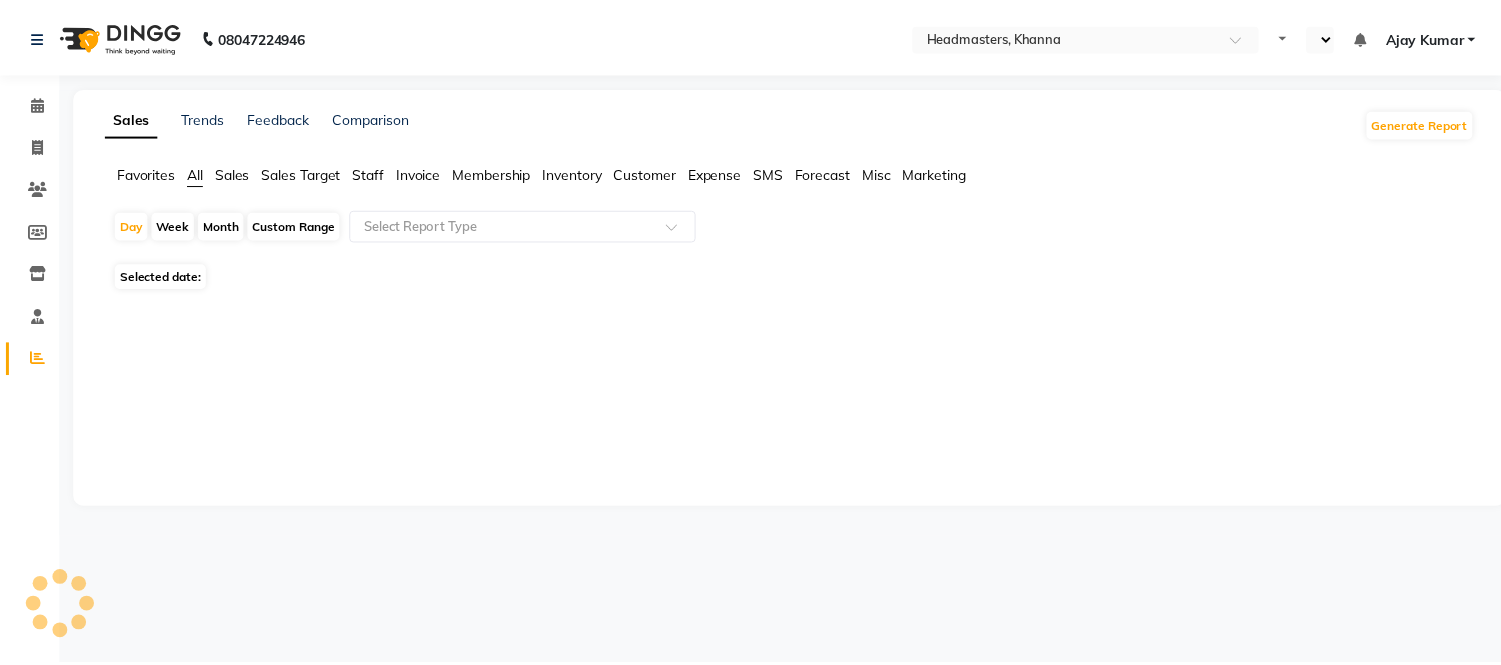 scroll, scrollTop: 0, scrollLeft: 0, axis: both 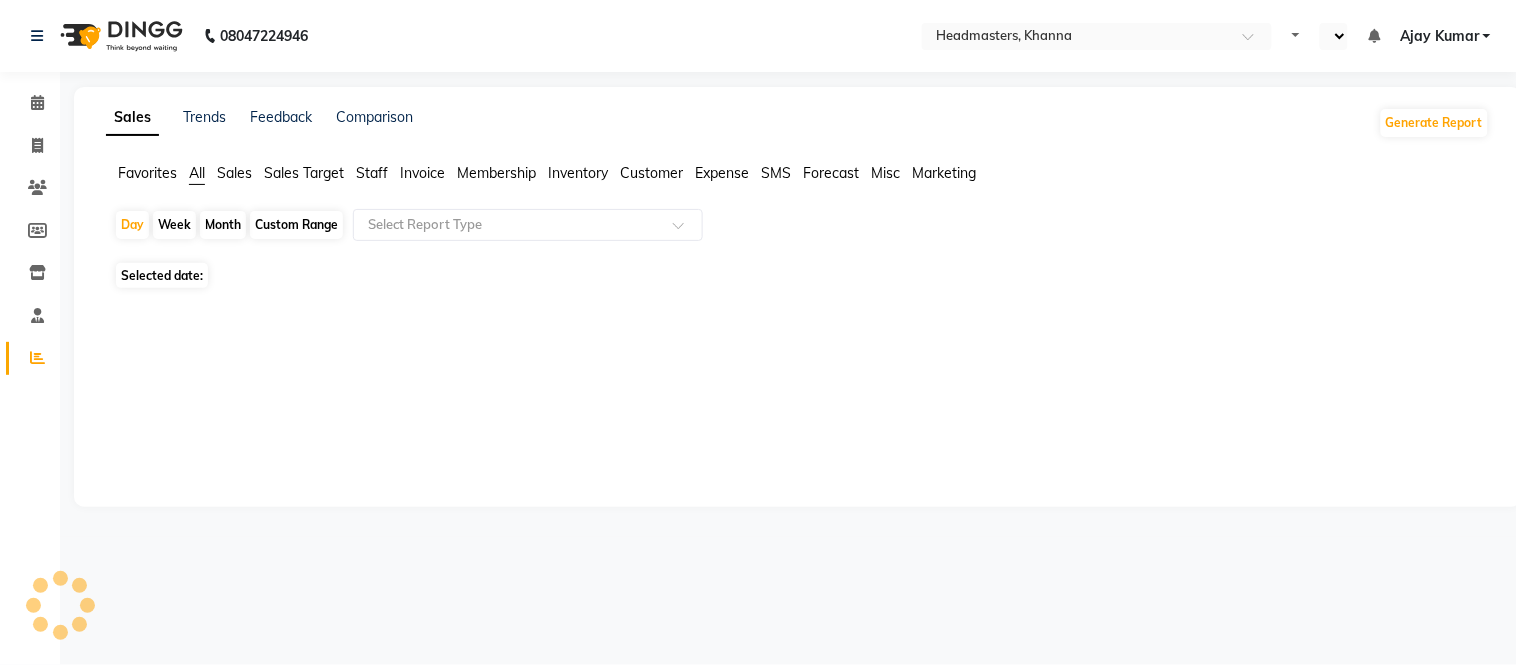 select on "en" 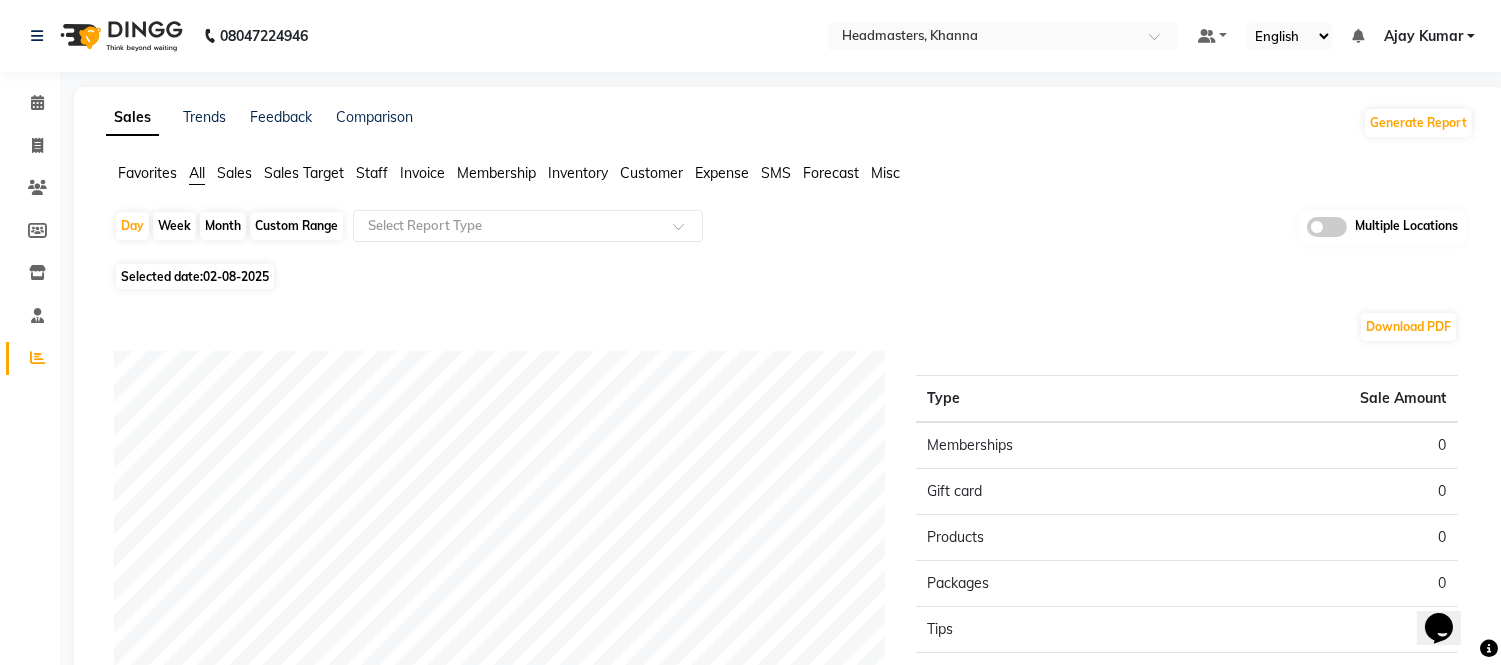 scroll, scrollTop: 0, scrollLeft: 0, axis: both 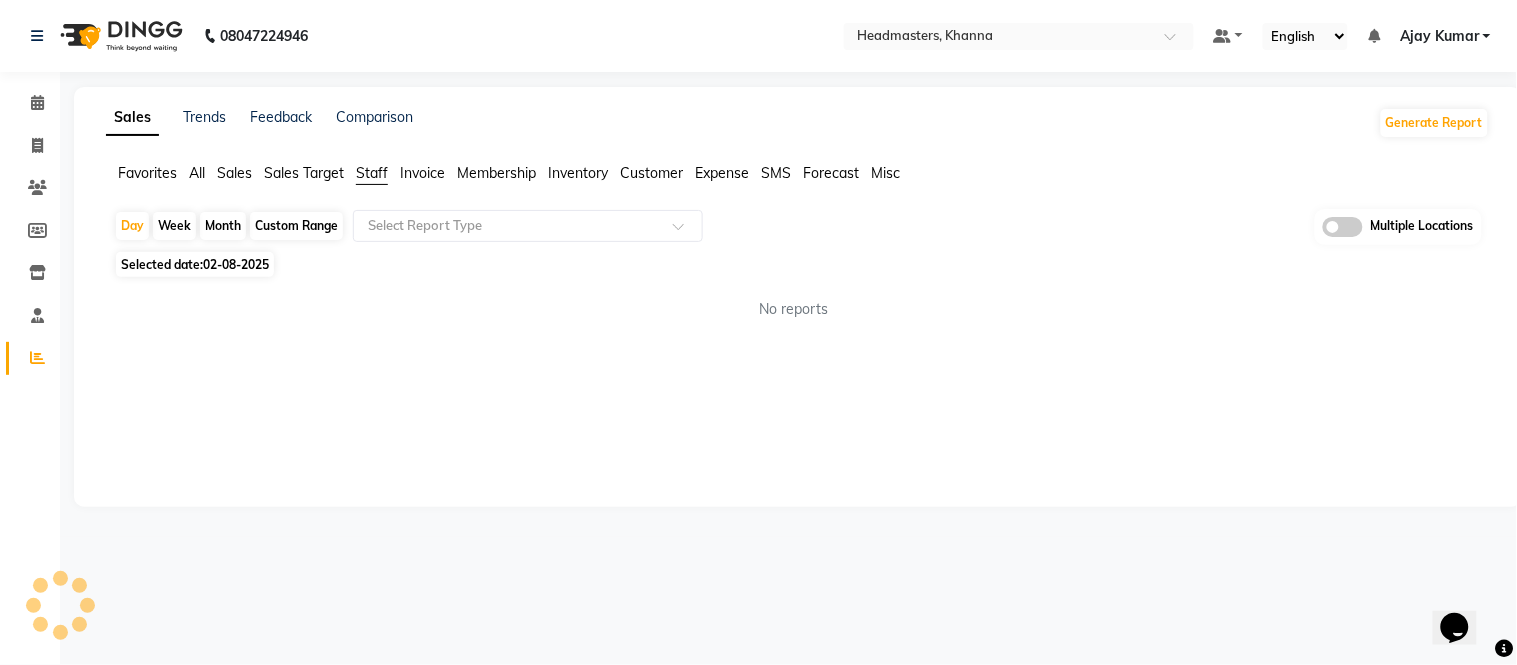 click 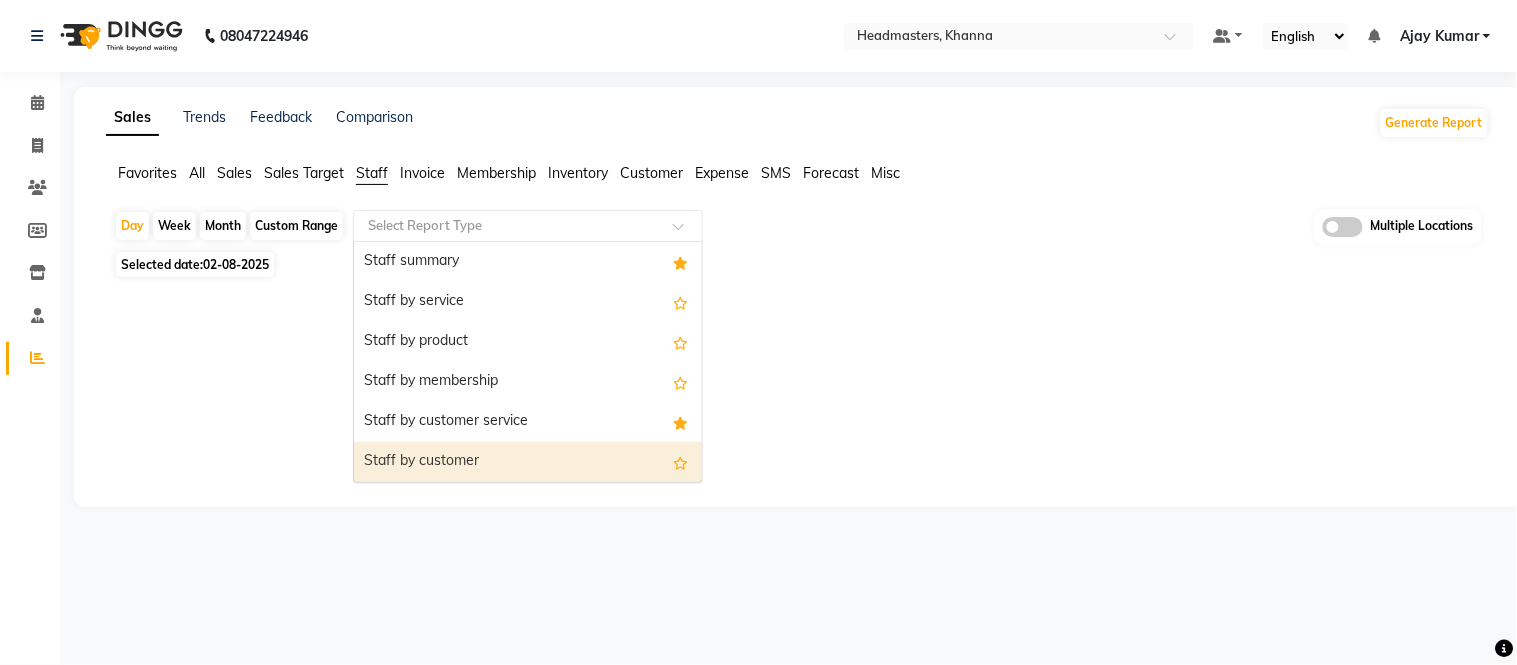 click on "Staff by customer" at bounding box center [528, 462] 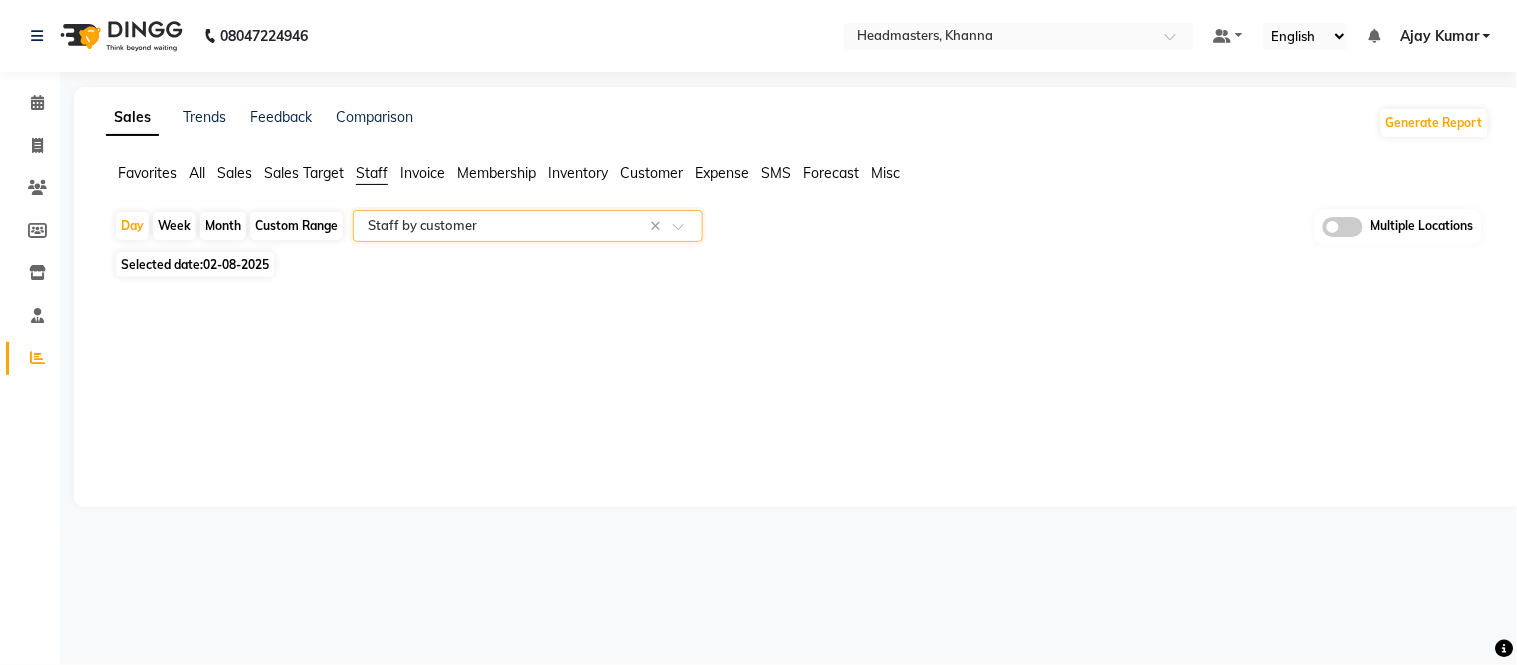 click on "Selected date:  02-08-2025" 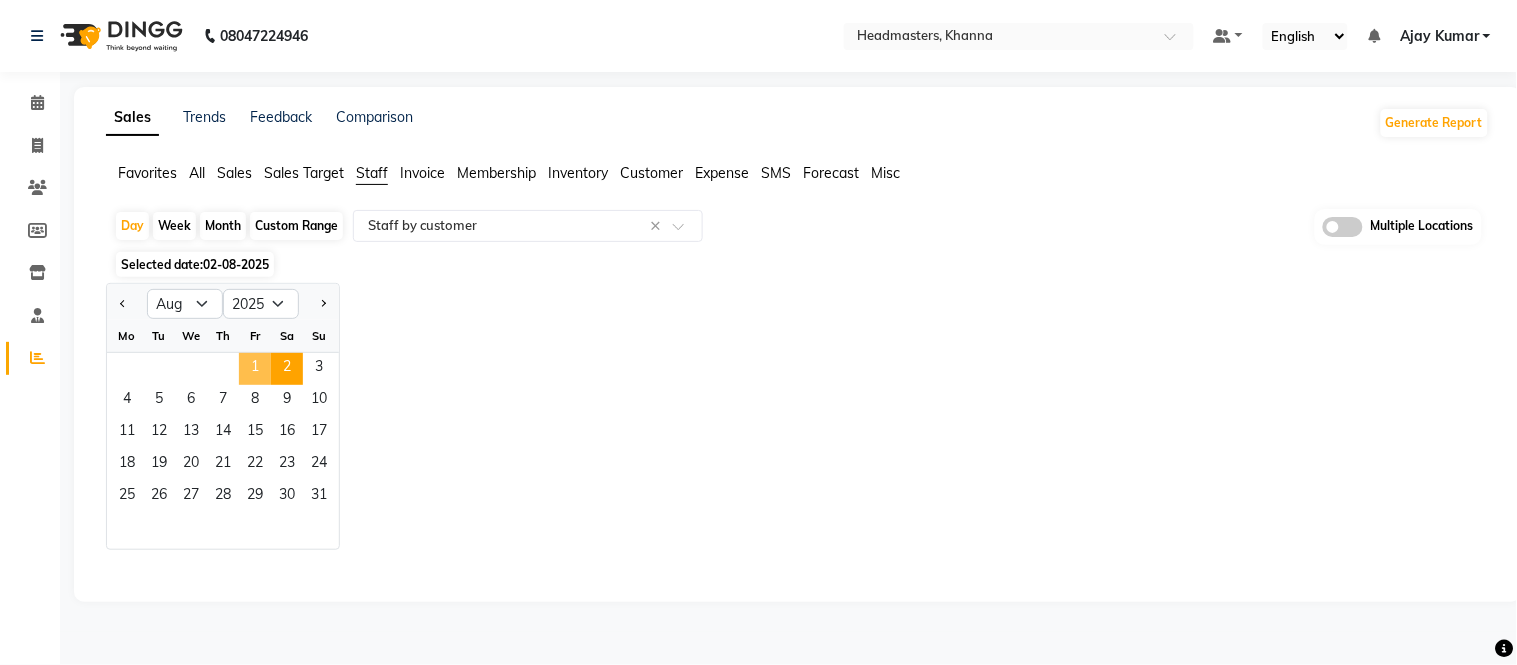 click on "1" 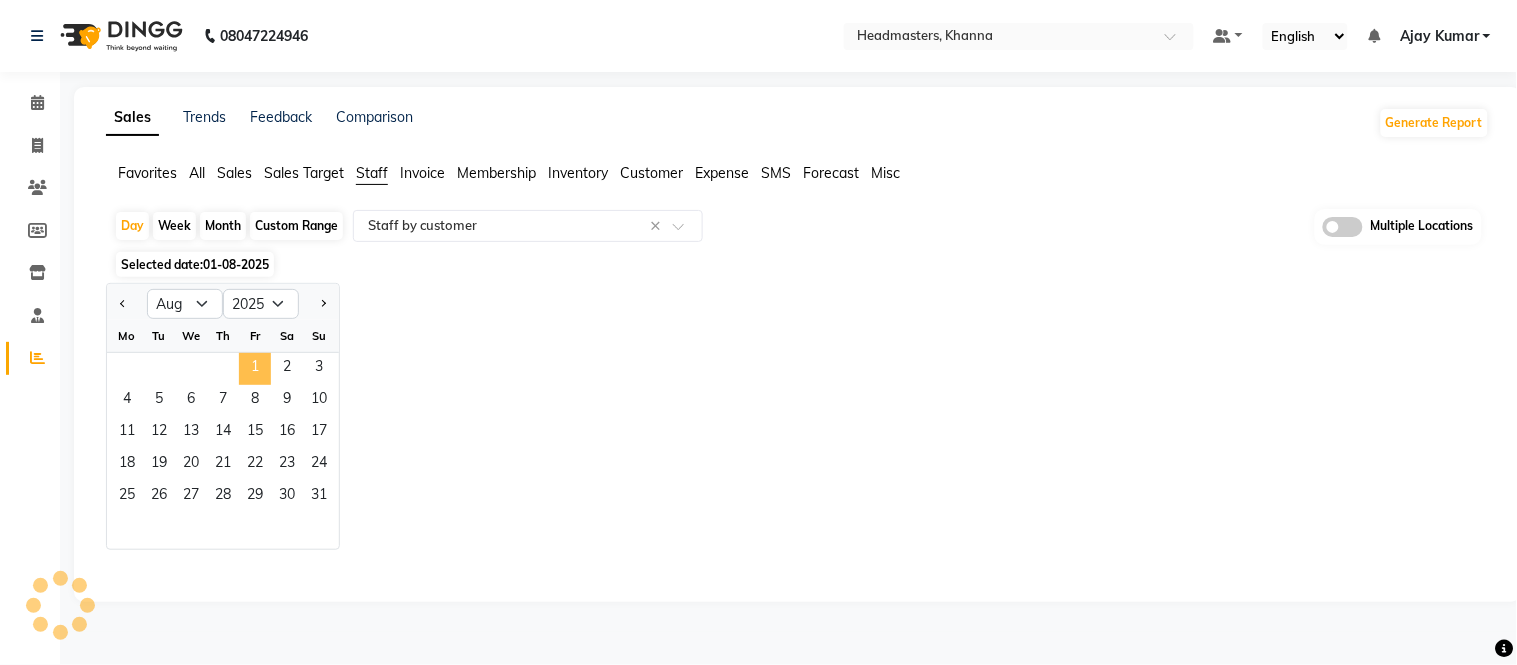 select on "full_report" 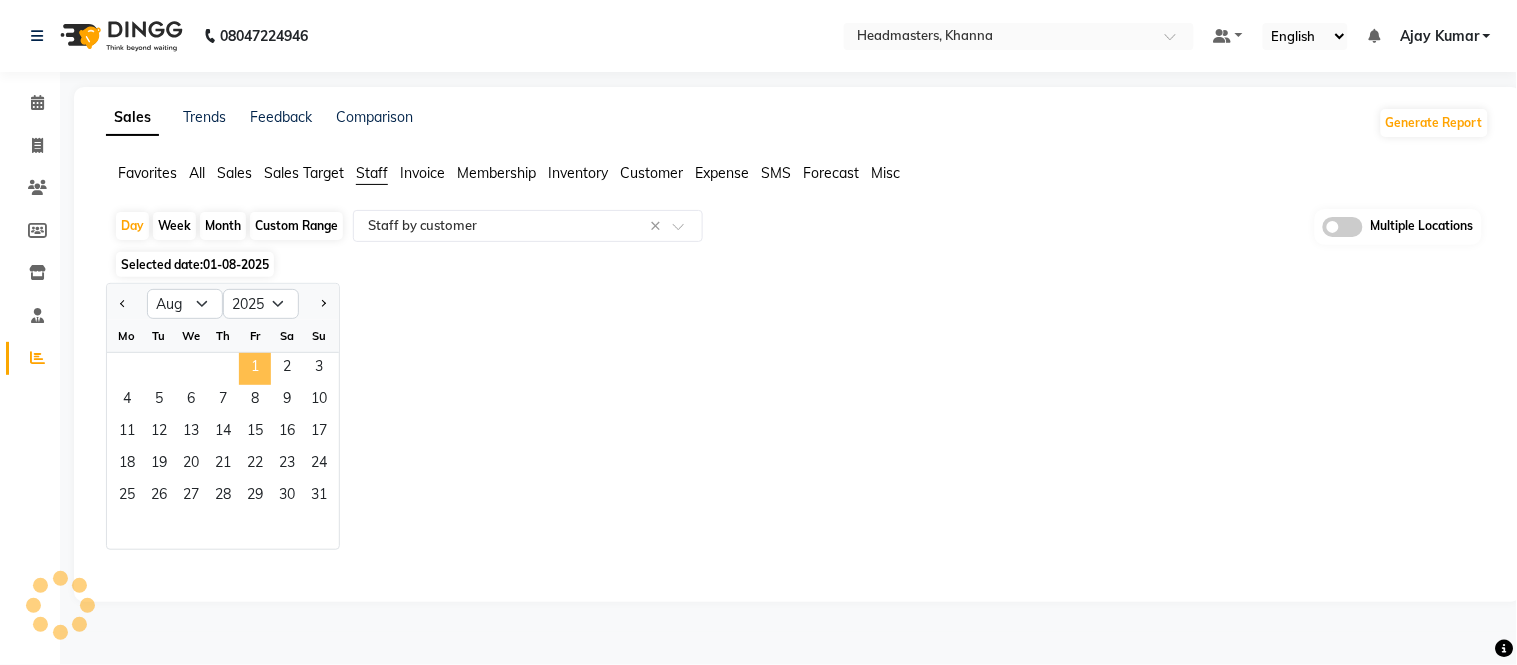 select on "csv" 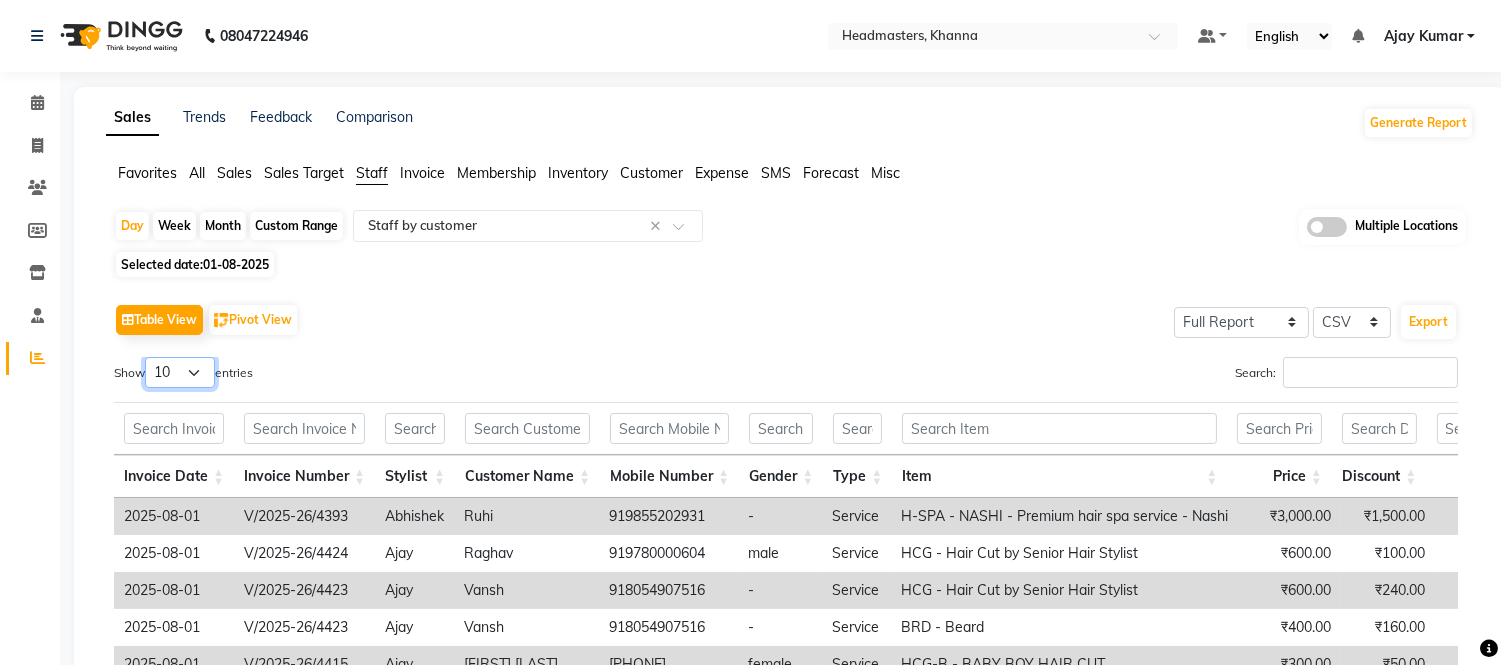 click on "10 25 50 100" at bounding box center (180, 372) 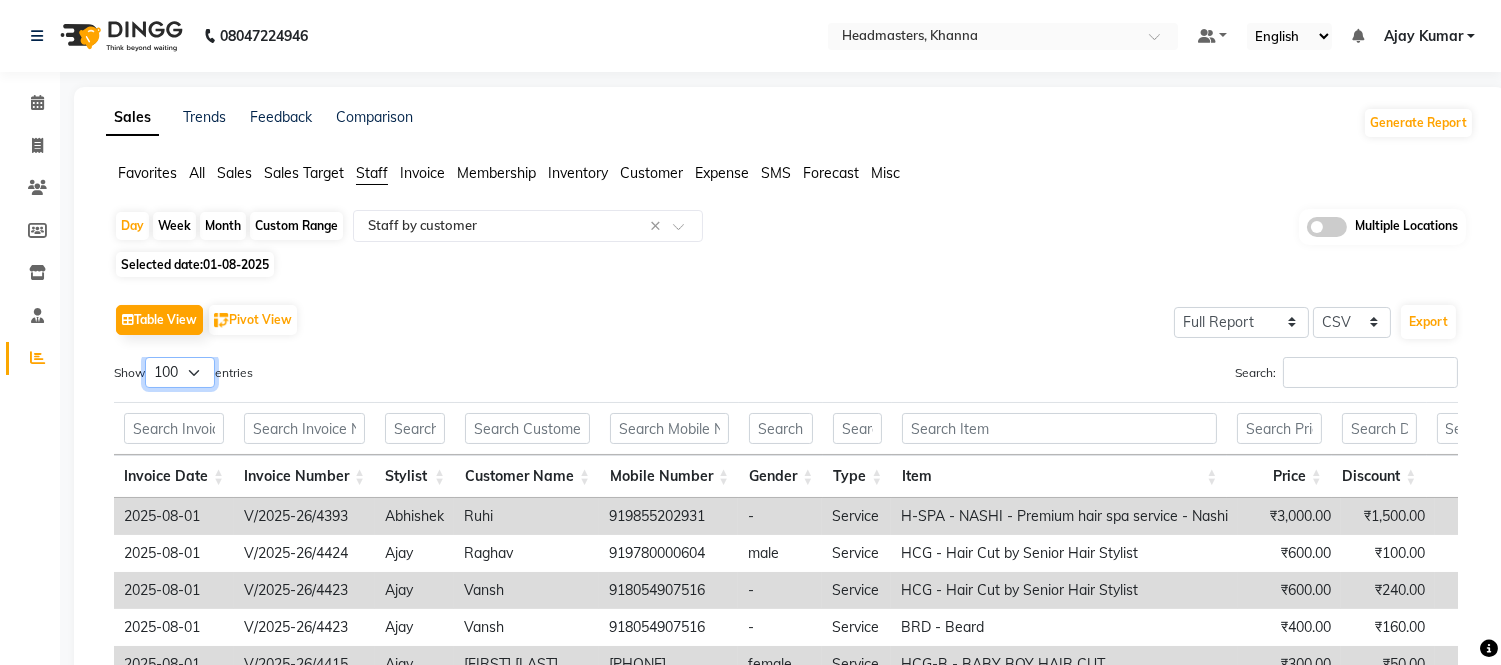 click on "10 25 50 100" at bounding box center [180, 372] 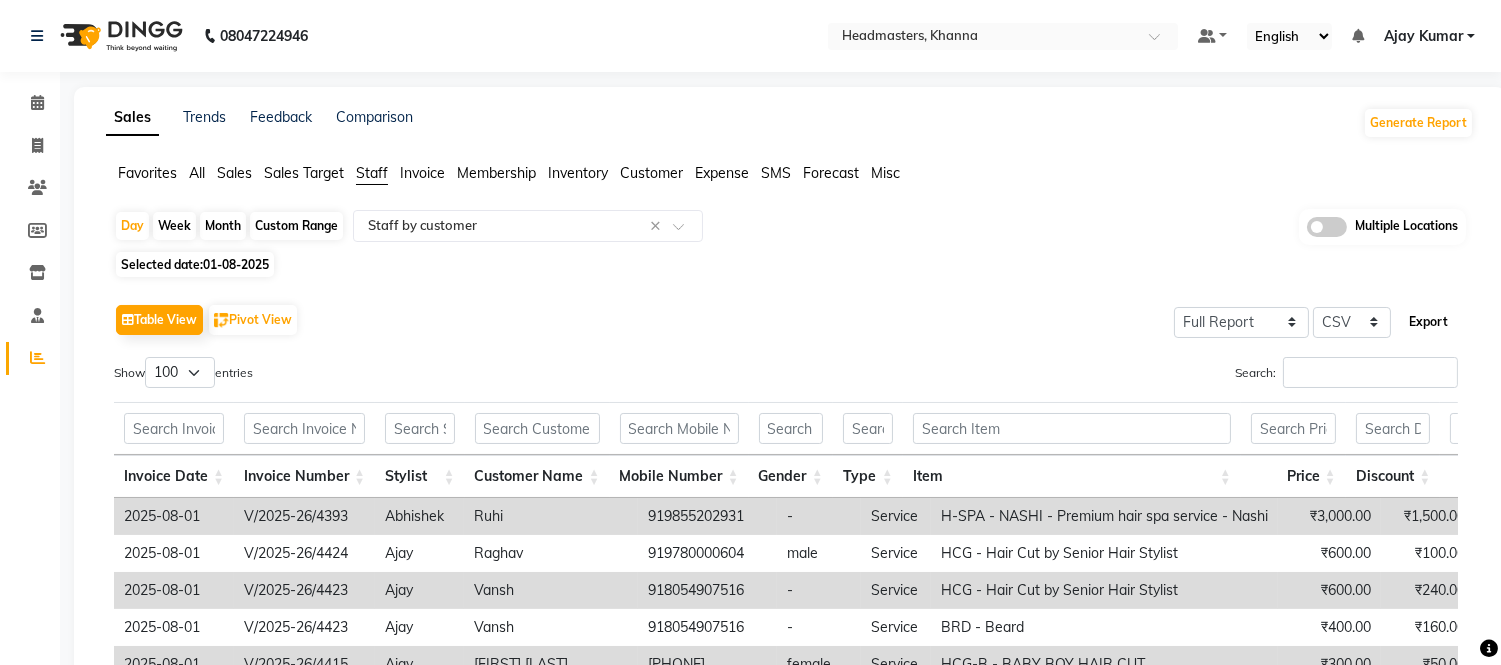 click on "Export" 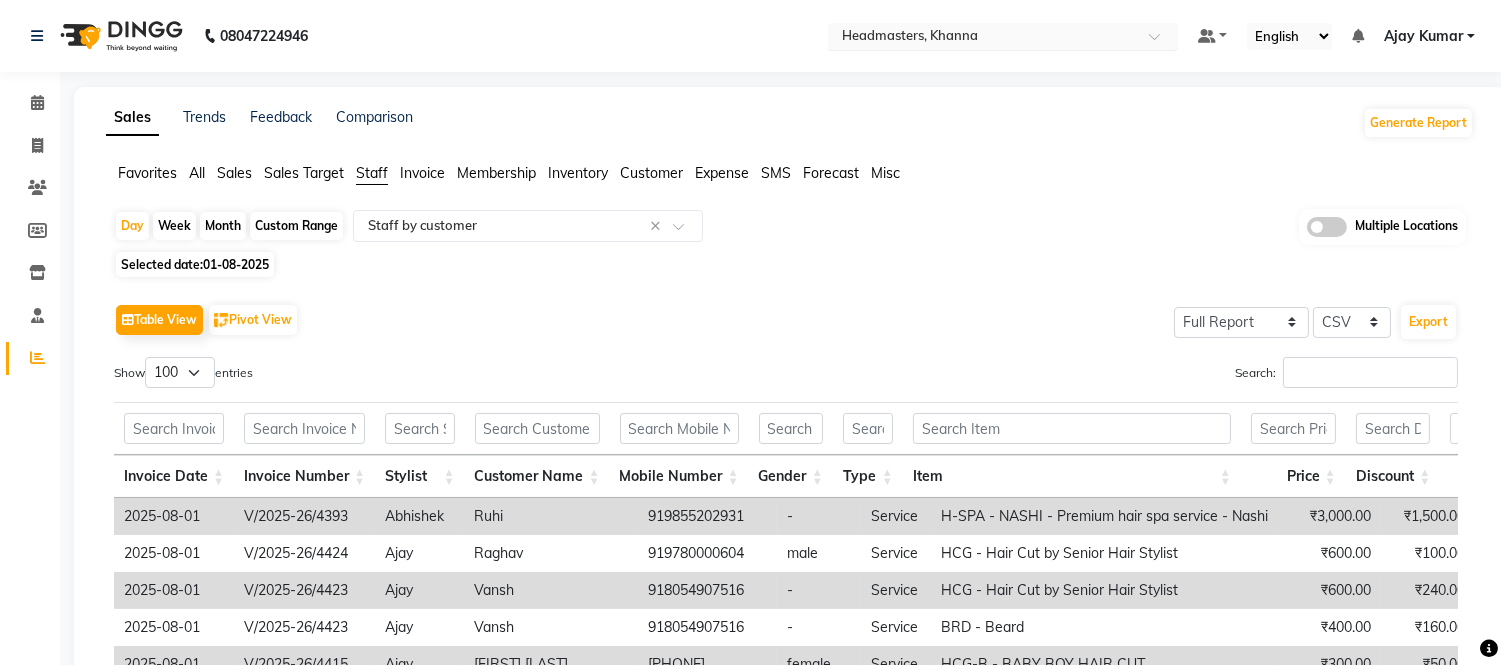 click at bounding box center (983, 38) 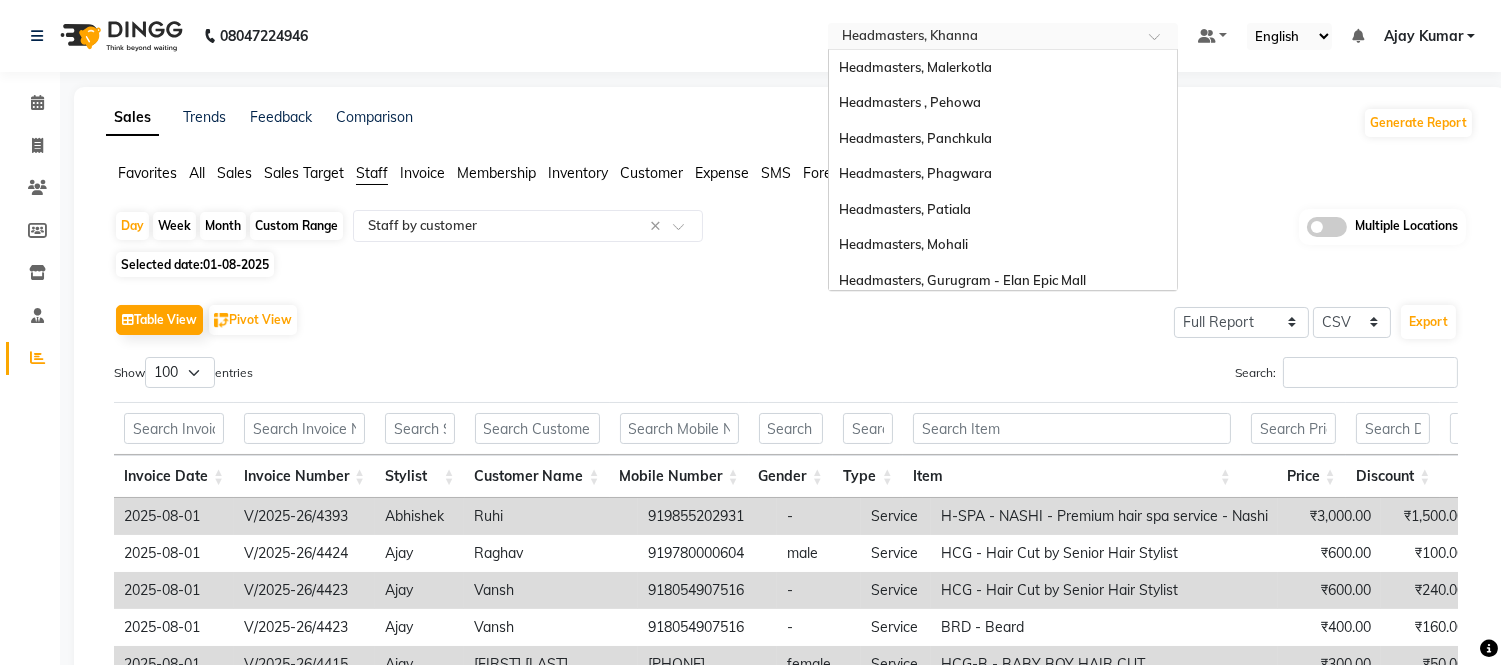 scroll, scrollTop: 398, scrollLeft: 0, axis: vertical 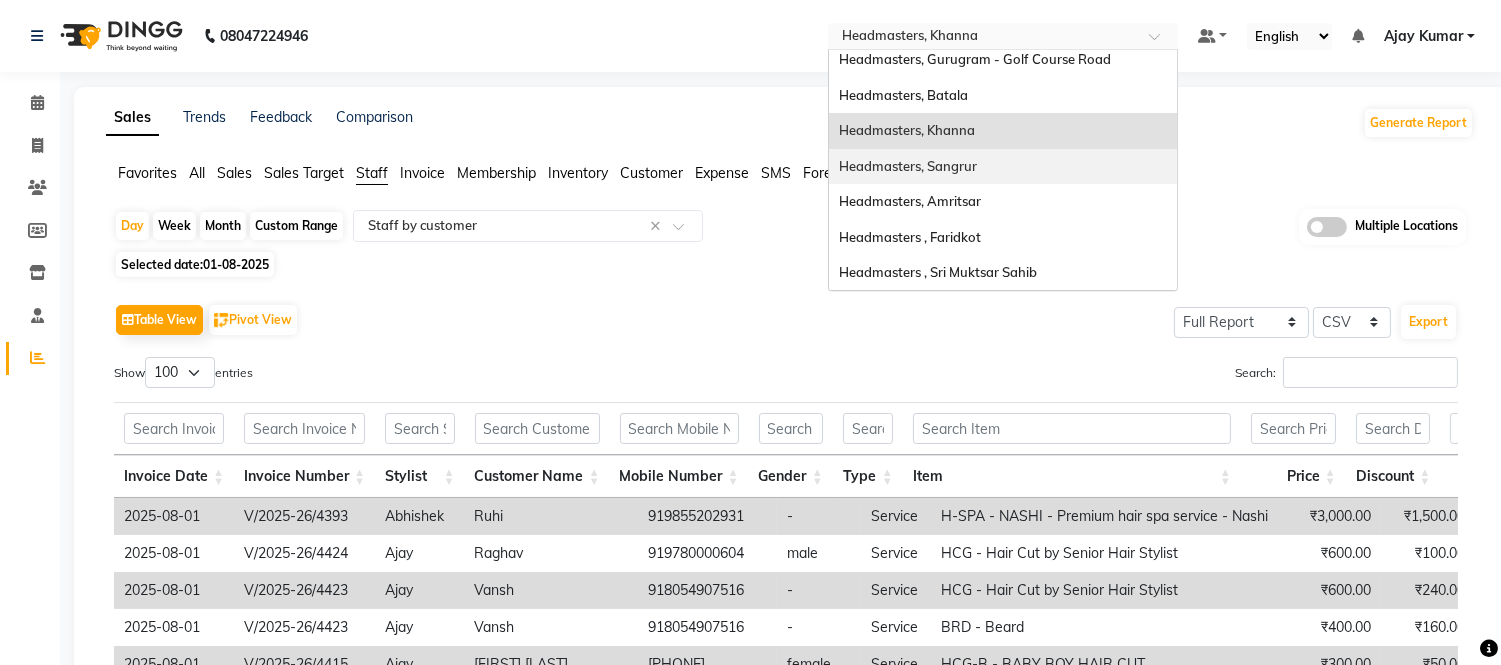 click on "Headmasters, Sangrur" at bounding box center [908, 166] 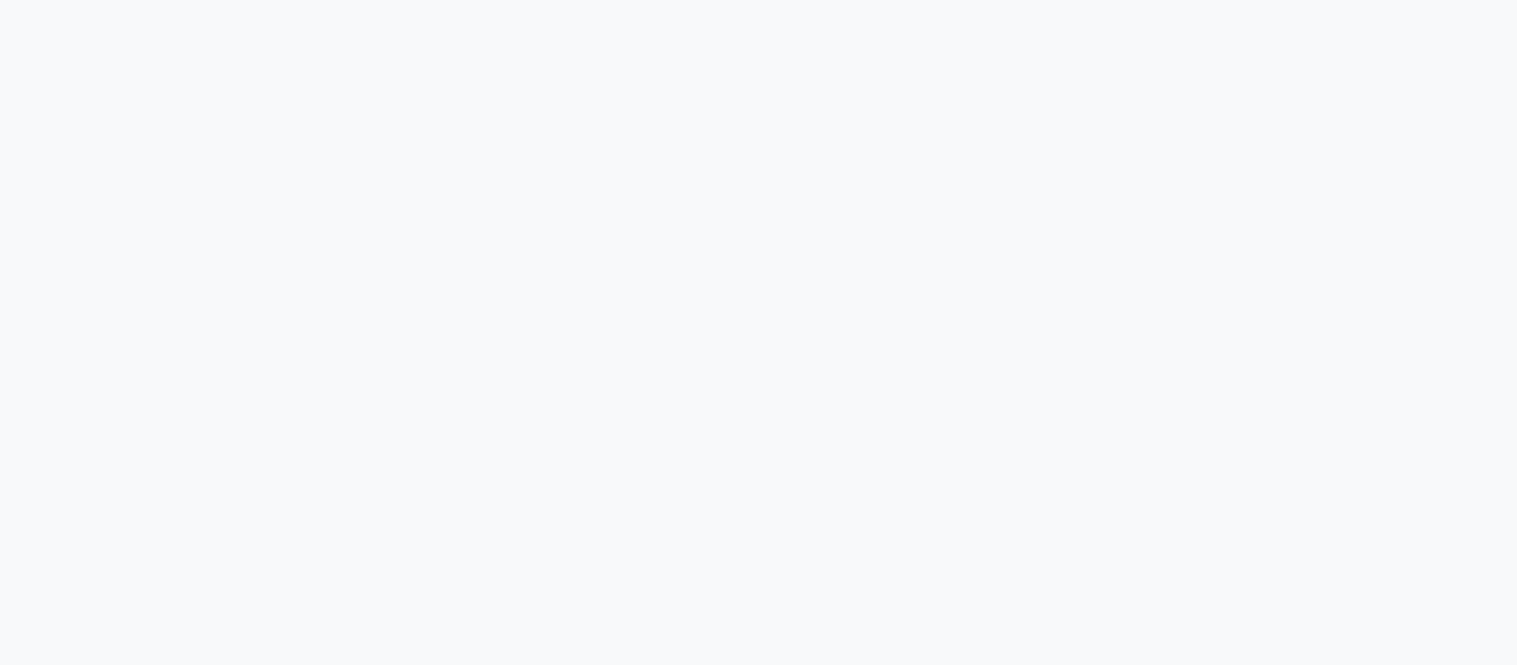 scroll, scrollTop: 0, scrollLeft: 0, axis: both 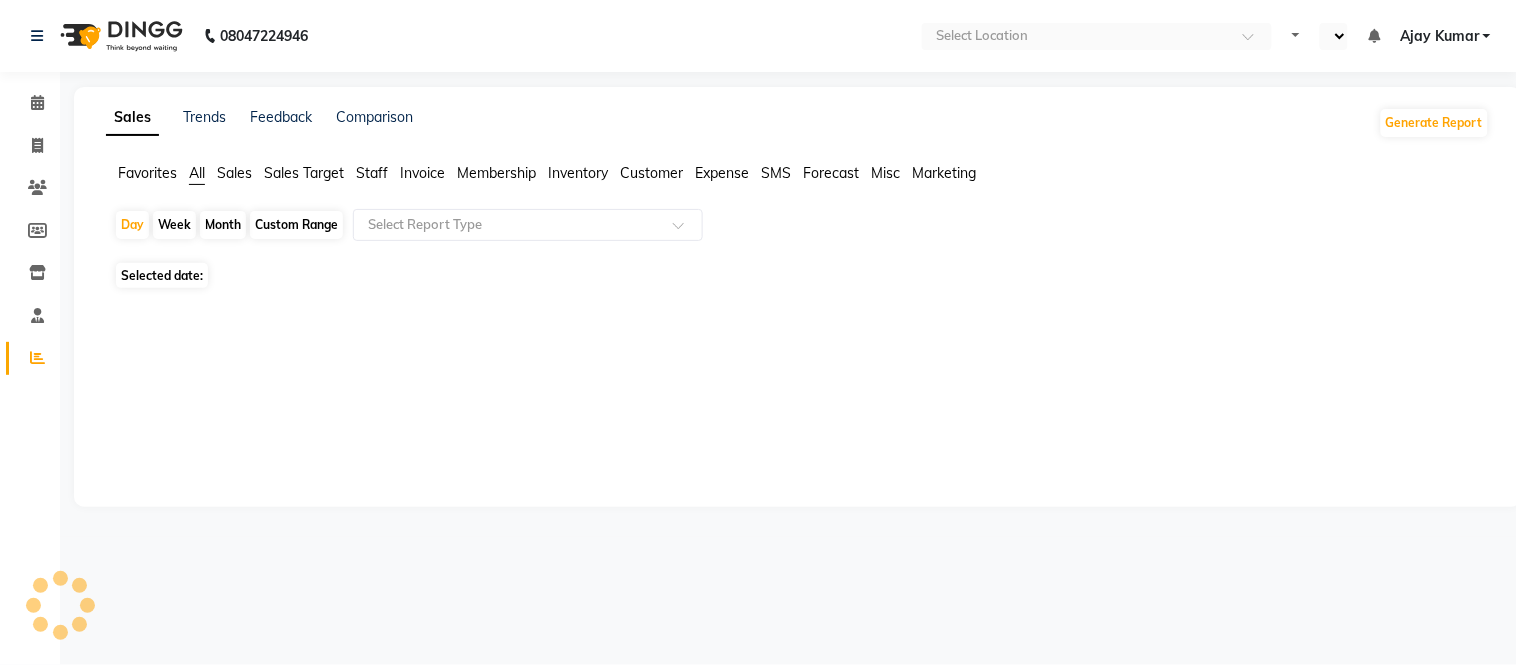 select on "en" 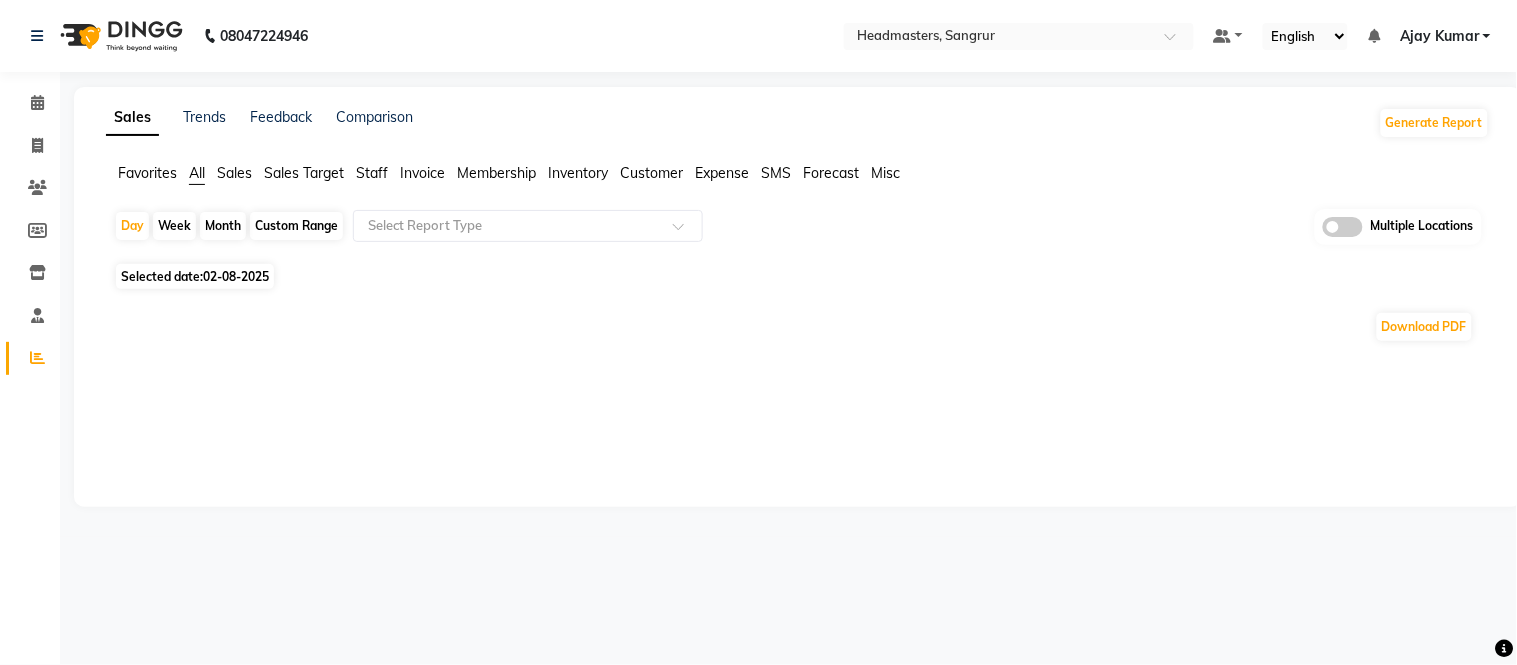 click on "Staff" 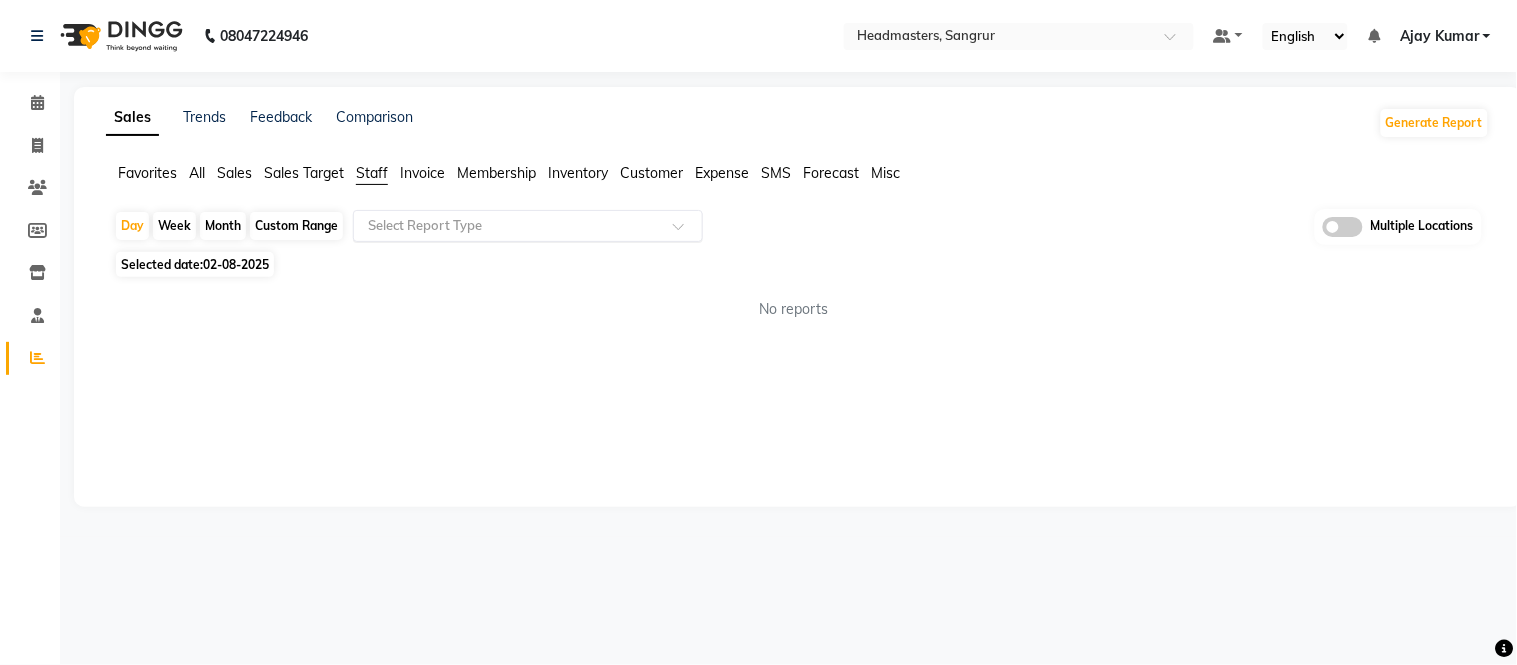 click 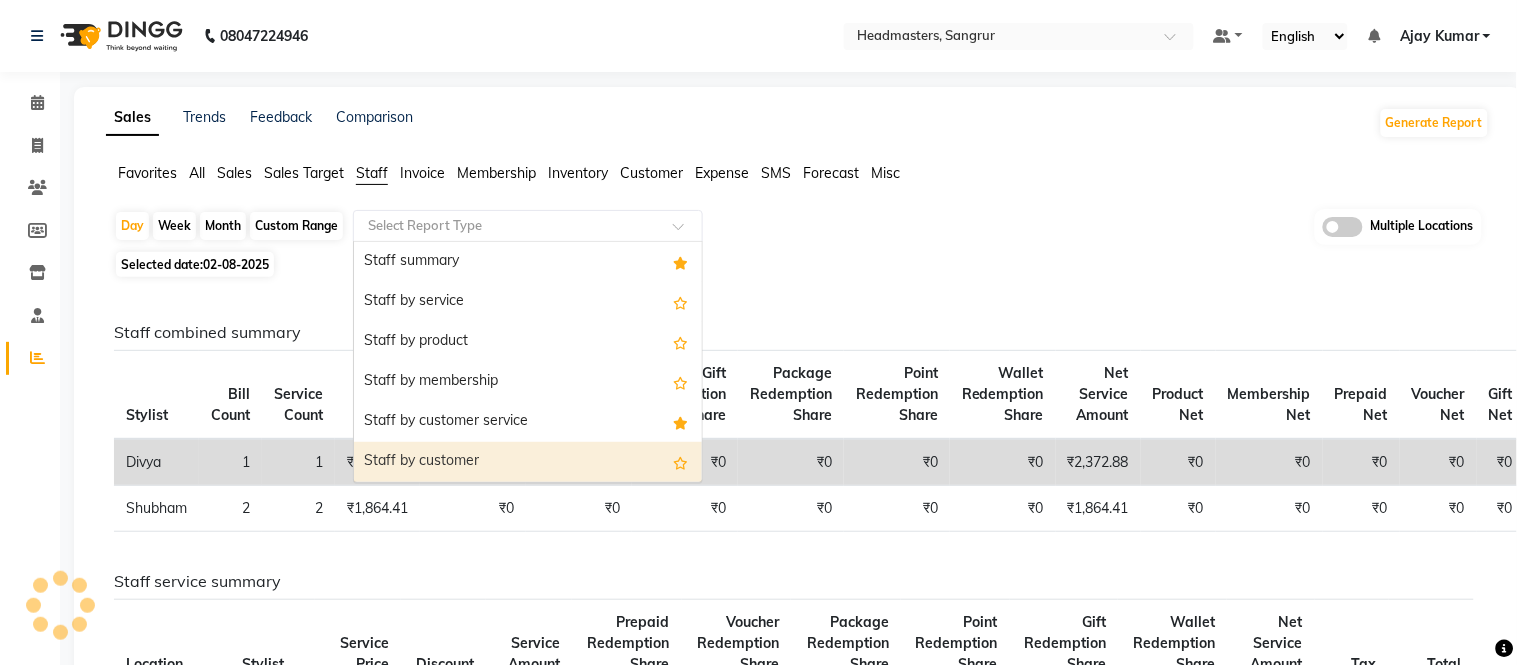click on "Staff by customer" at bounding box center [528, 462] 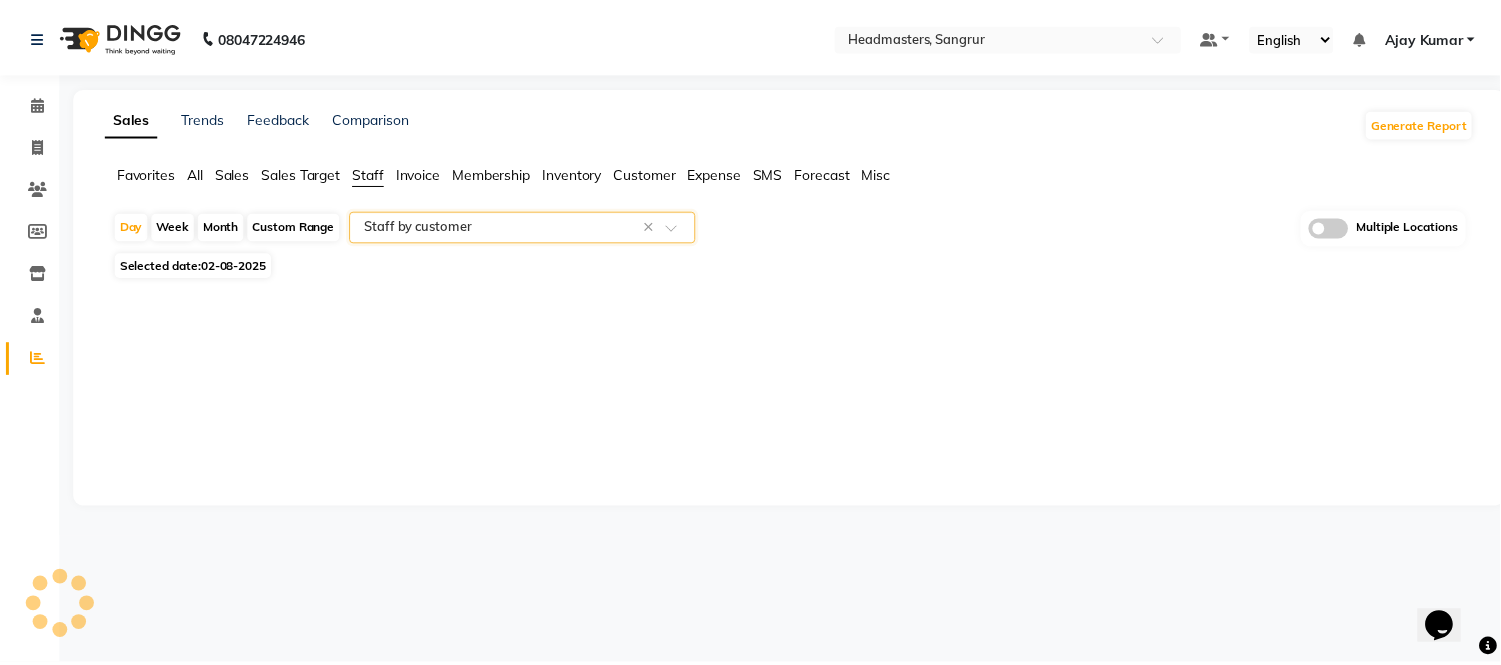 scroll, scrollTop: 0, scrollLeft: 0, axis: both 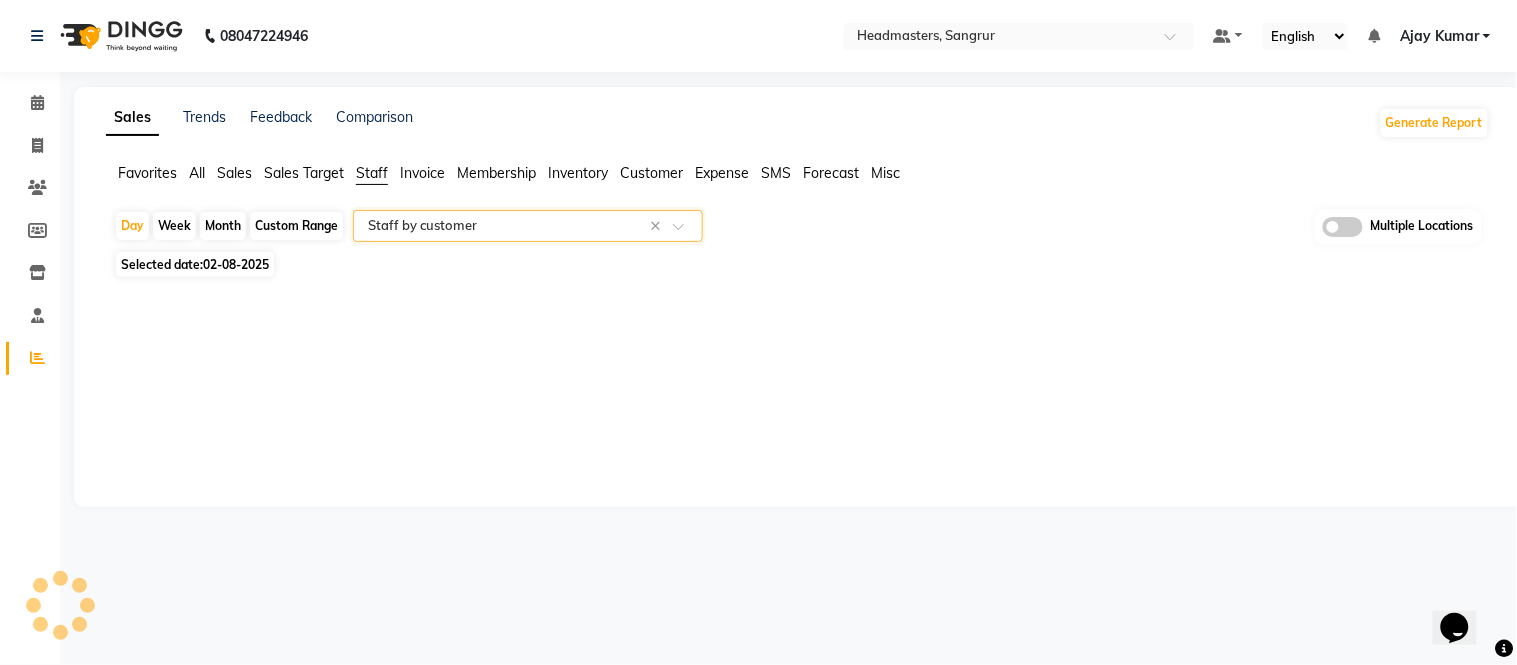 select on "full_report" 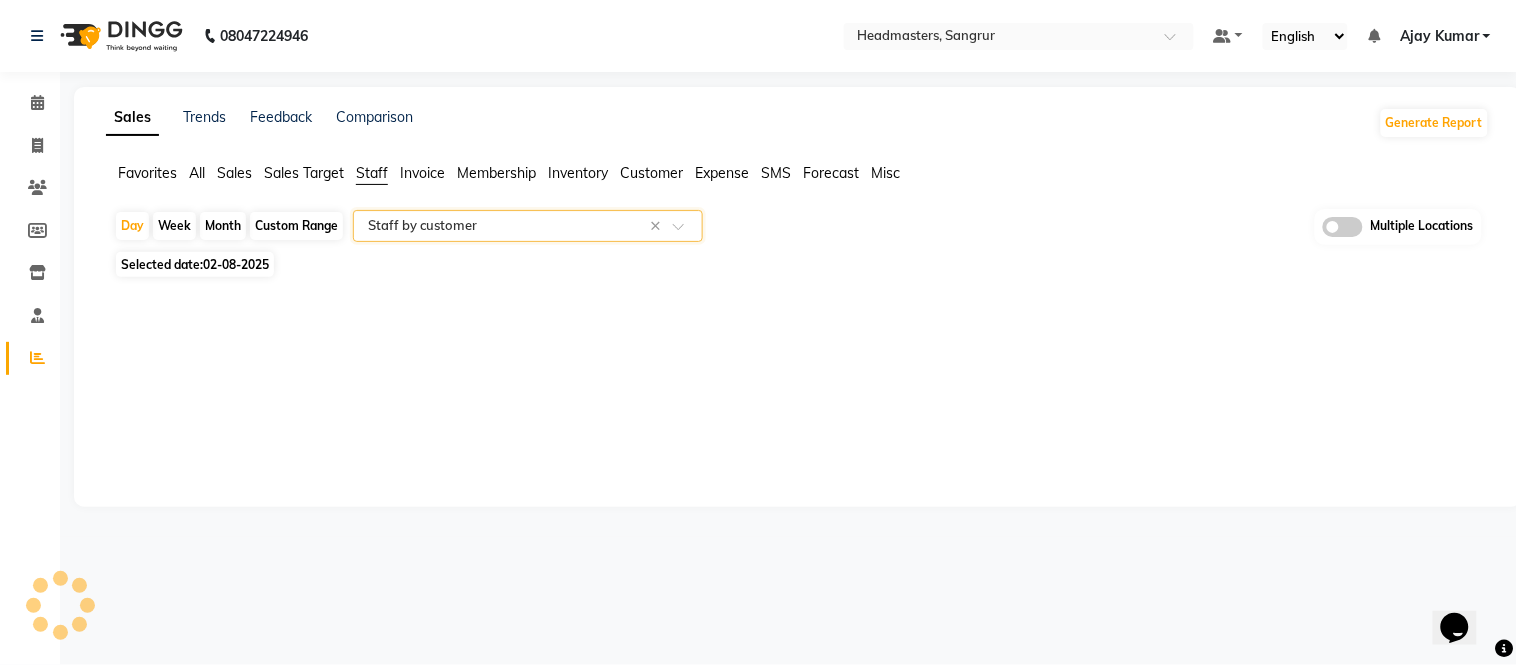 select on "csv" 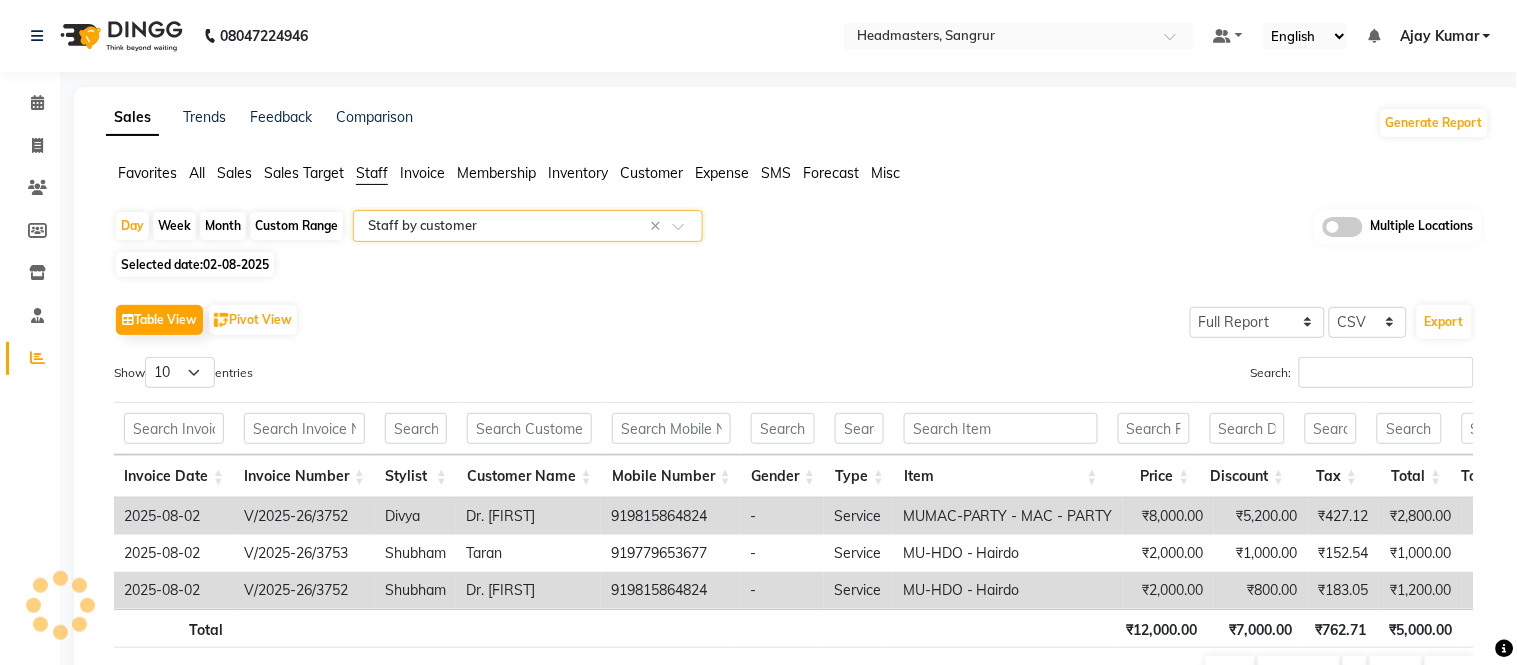 click on "Day   Week   Month   Custom Range  Select Report Type × Staff by customer × Multiple Locations Selected date:  02-08-2025   Table View   Pivot View  Select Full Report Filtered Report Select CSV PDF  Export  Show  10 25 50 100  entries Search: Invoice Date Invoice Number Stylist Customer Name Mobile Number Gender Type Item Price Discount Tax Total Total W/o Tax Invoice Total Payment Redemption Redemption Share Package Redemption Voucher Redemption Payment Mode Invoice Date Invoice Number Stylist Customer Name Mobile Number Gender Type Item Price Discount Tax Total Total W/o Tax Invoice Total Payment Redemption Redemption Share Package Redemption Voucher Redemption Payment Mode Total ₹12,000.00 ₹7,000.00 ₹762.71 ₹5,000.00 ₹4,237.29 ₹9,000.00 ₹5,000.00 ₹0 ₹0 2025-08-02 V/2025-26/3752 Divya Dr. Gurjot 919815864824 - Service MUMAC-PARTY  - MAC - PARTY ₹8,000.00 ₹5,200.00 ₹427.12 ₹2,800.00 ₹2,372.88 ₹4,000.00 ₹2,800.00 ₹0 ₹0 - - UPI( ₹4000 ) 2025-08-02 V/2025-26/3753 - -" 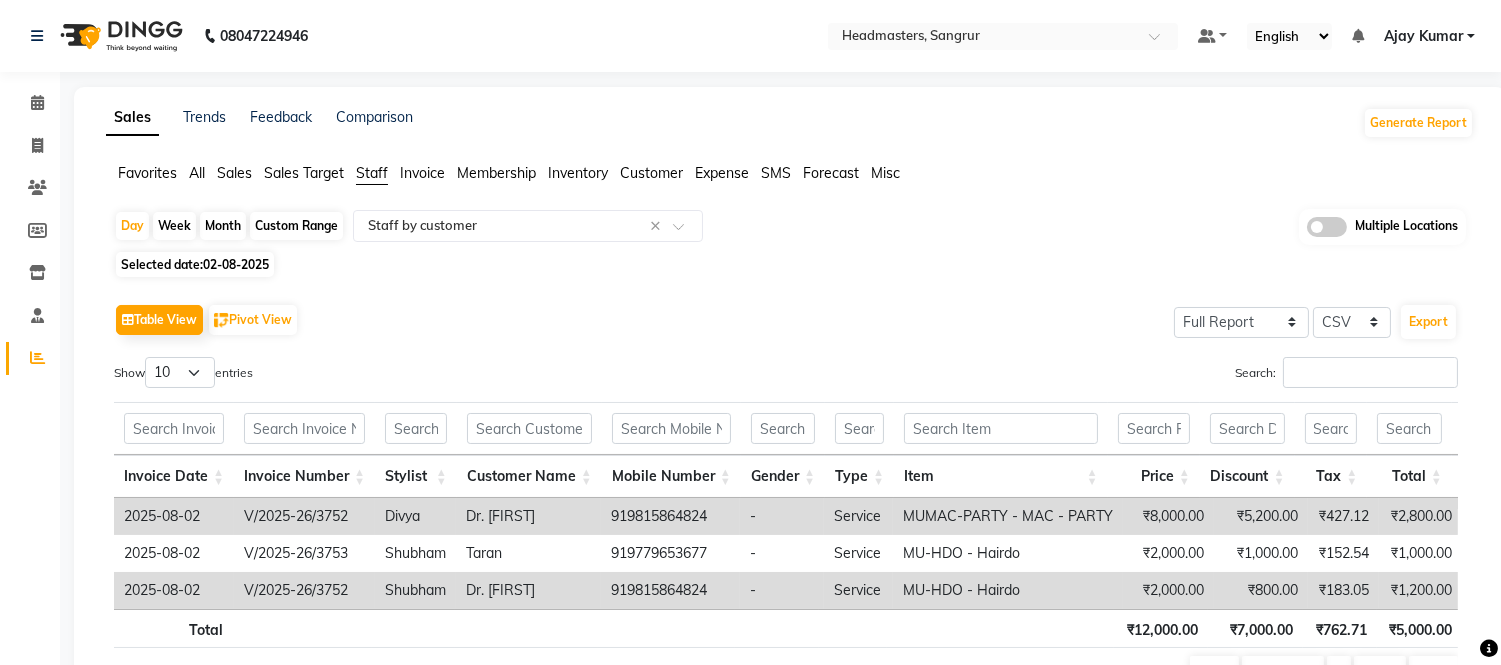 click on "02-08-2025" 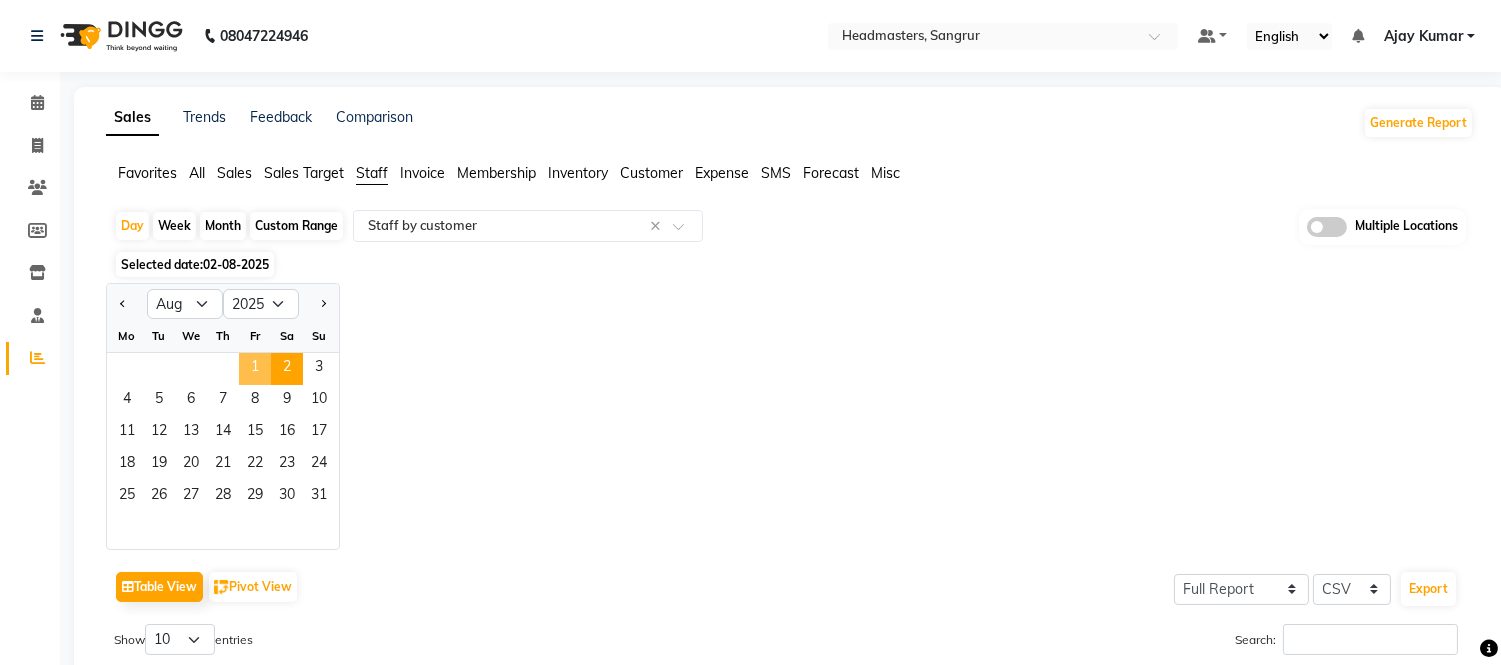 click on "1" 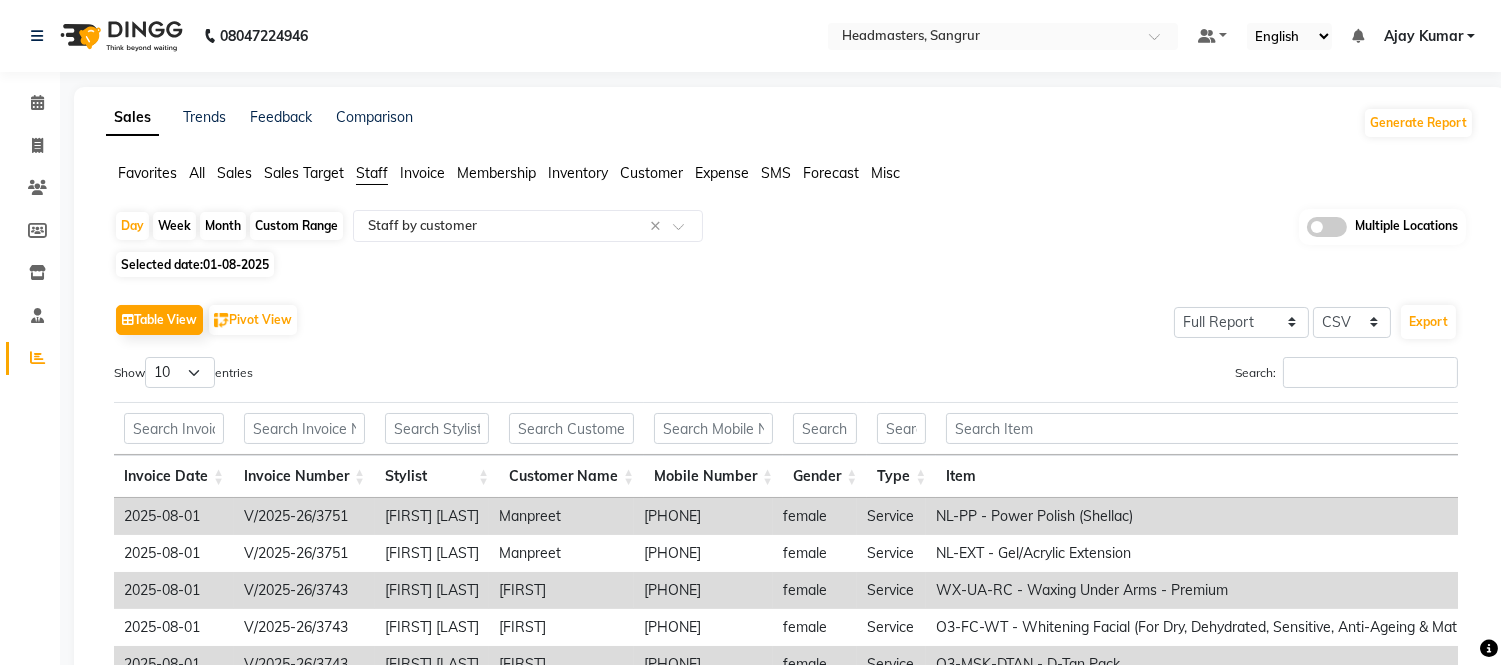 click on "Table View   Pivot View  Select Full Report Filtered Report Select CSV PDF  Export  Show  10 25 50 100  entries Search: Invoice Date Invoice Number Stylist Customer Name Mobile Number Gender Type Item Price Discount Tax Total Total W/o Tax Invoice Total Payment Redemption Redemption Share Package Redemption Voucher Redemption Payment Mode Invoice Date Invoice Number Stylist Customer Name Mobile Number Gender Type Item Price Discount Tax Total Total W/o Tax Invoice Total Payment Redemption Redemption Share Package Redemption Voucher Redemption Payment Mode Total ₹1,35,540.00 ₹62,940.00 ₹10,952.53 ₹72,477.97 ₹61,525.44 ₹5,34,377.97 ₹71,800.00 ₹677.97 ₹400.00 2025-08-01 V/2025-26/3751 Amandeep Kaur Manpreet  917973980758 female Service NL-PP  - Power Polish (Shellac) ₹3,000.00 ₹1,000.00 ₹305.08 ₹2,000.00 ₹1,694.92 ₹23,400.00 ₹2,000.00 ₹0 ₹0 - - NT Cash( ₹23000 ), UPI( ₹400 ) 2025-08-01 V/2025-26/3751 Amandeep Kaur Manpreet  917973980758 female Service ₹4,000.00 ₹0 -" 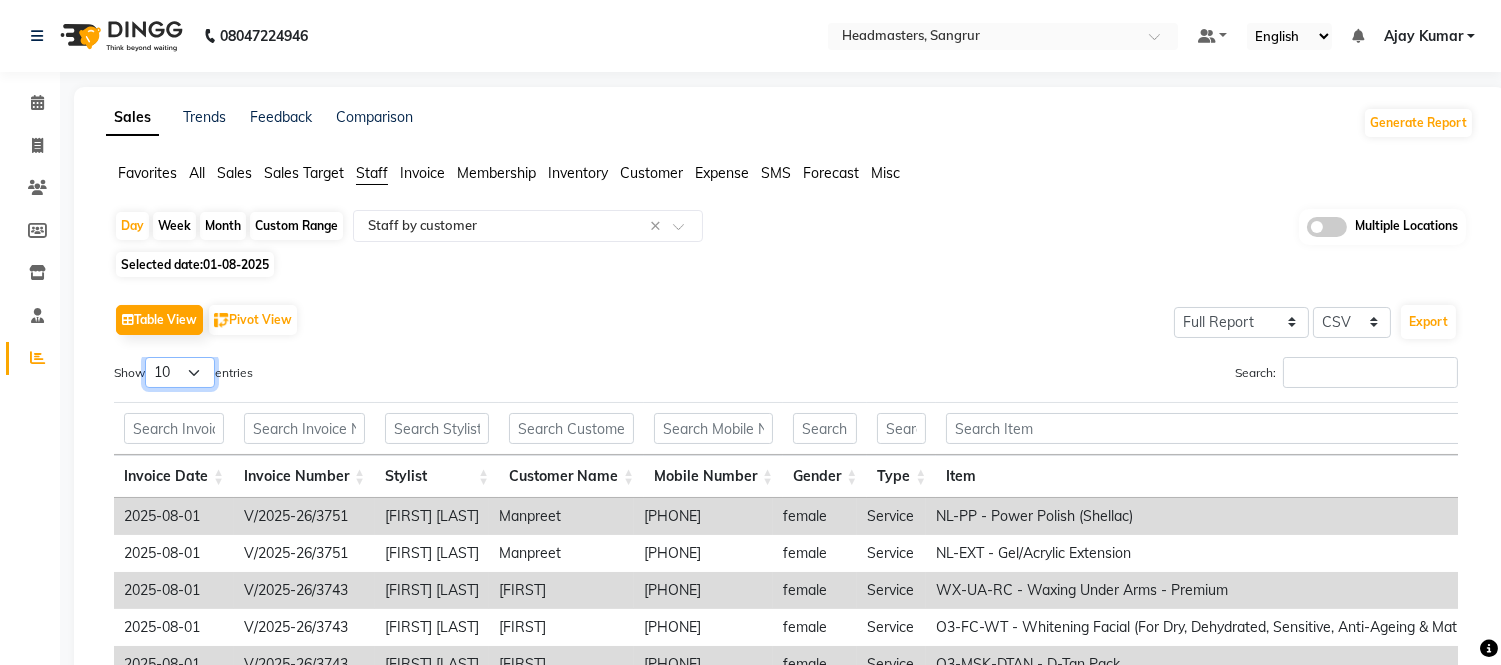 click on "10 25 50 100" at bounding box center [180, 372] 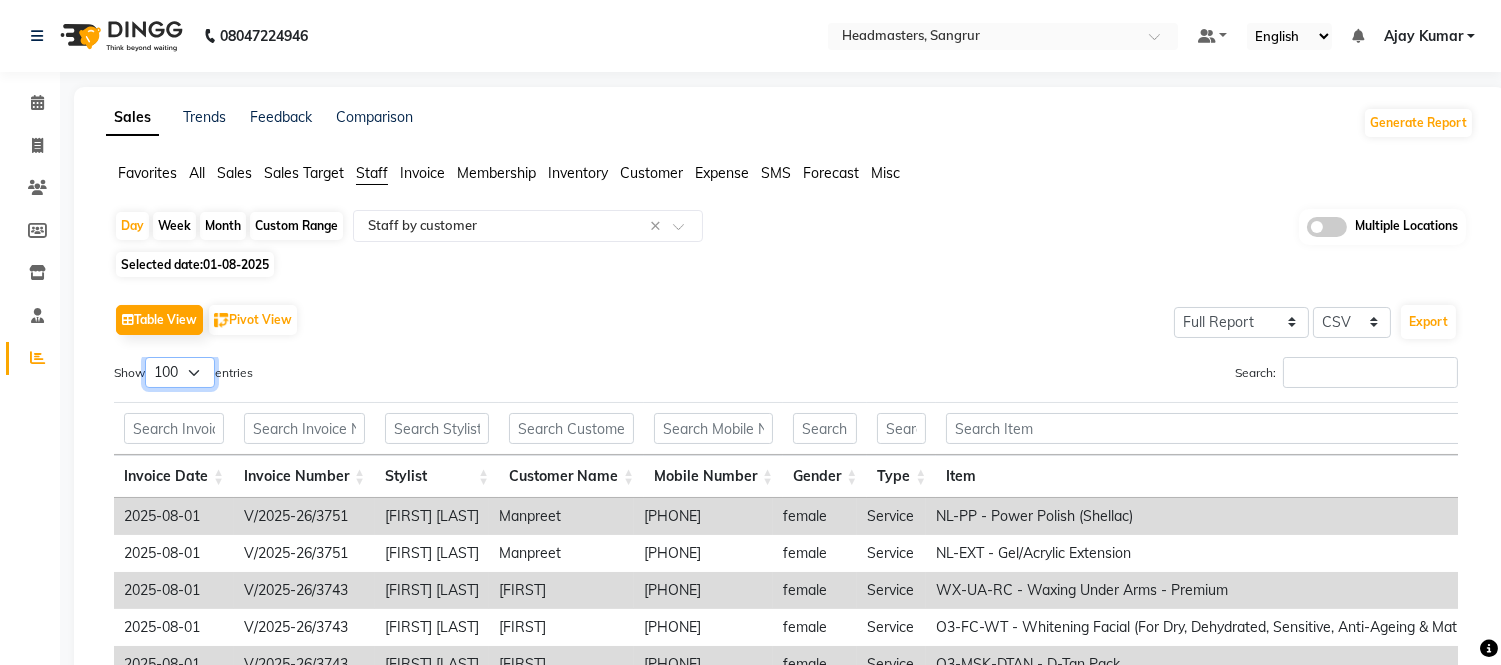 click on "10 25 50 100" at bounding box center [180, 372] 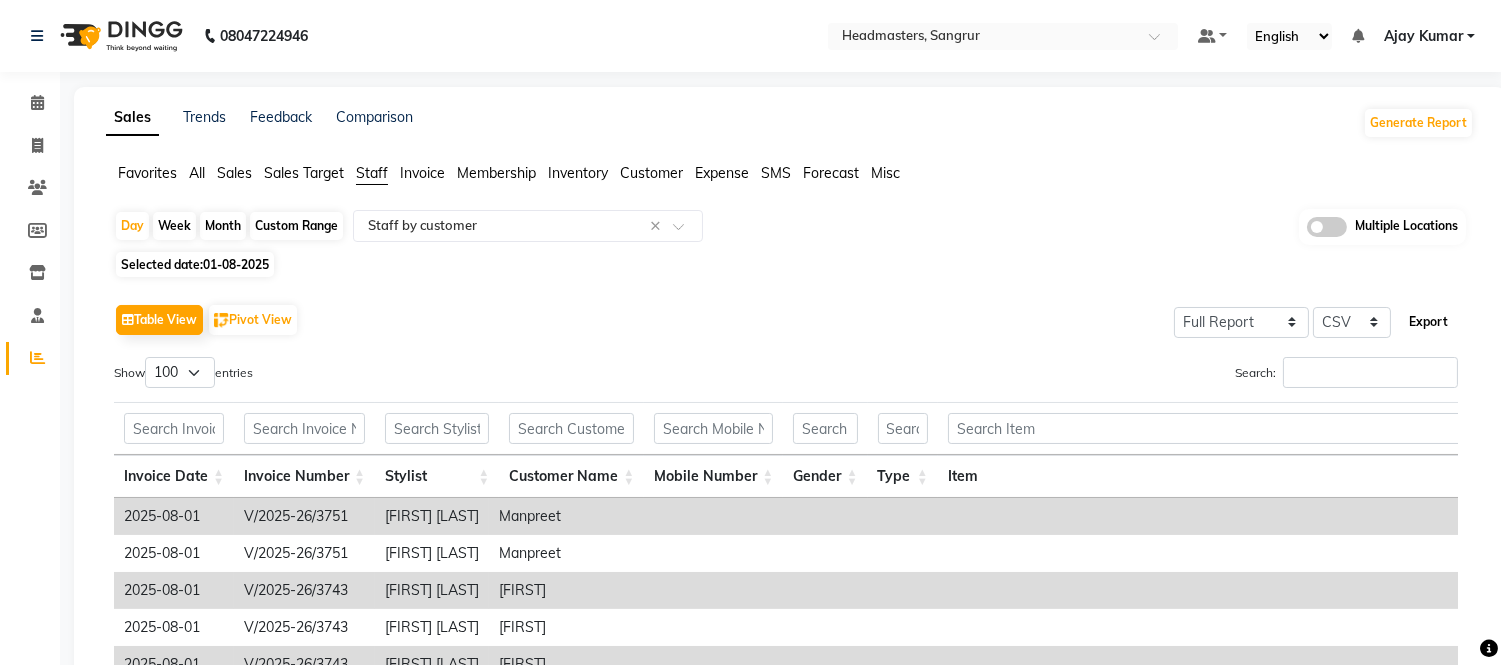 click on "Export" 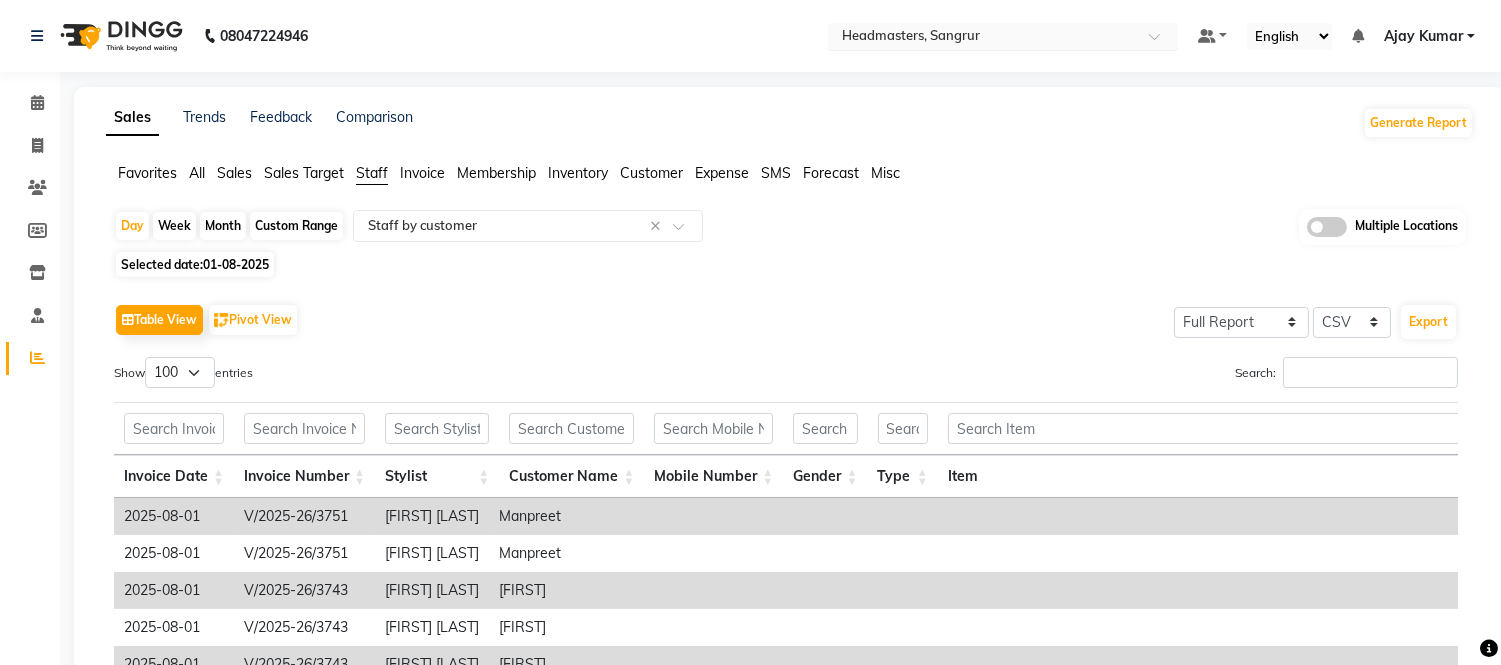 click at bounding box center [983, 38] 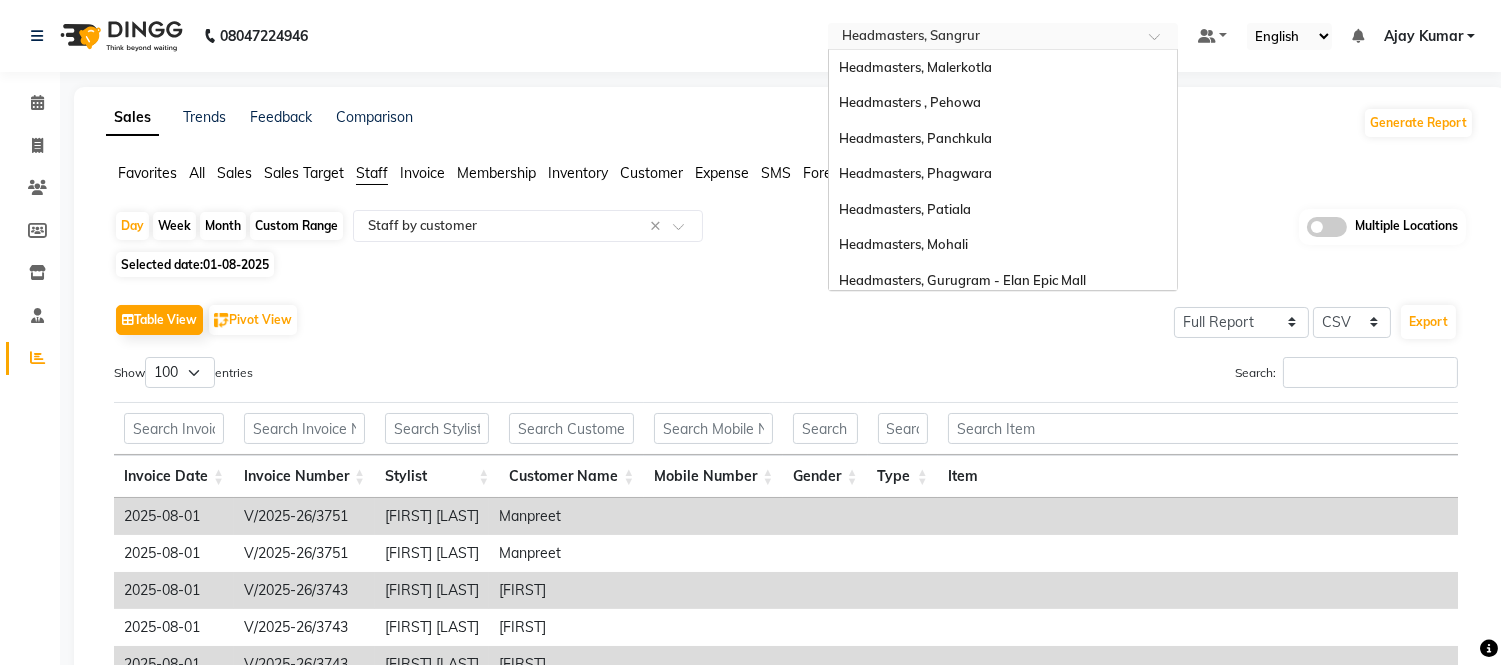 scroll, scrollTop: 398, scrollLeft: 0, axis: vertical 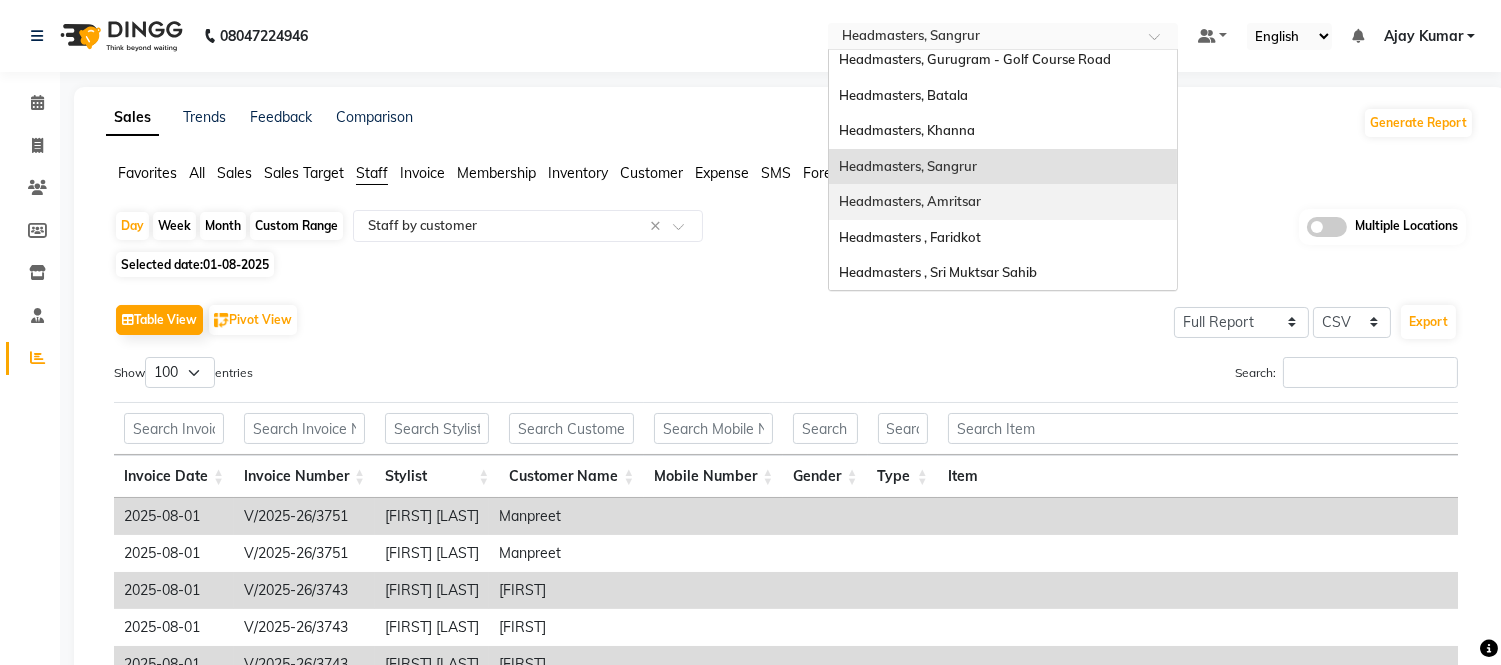 click on "Headmasters, Amritsar" at bounding box center (1003, 202) 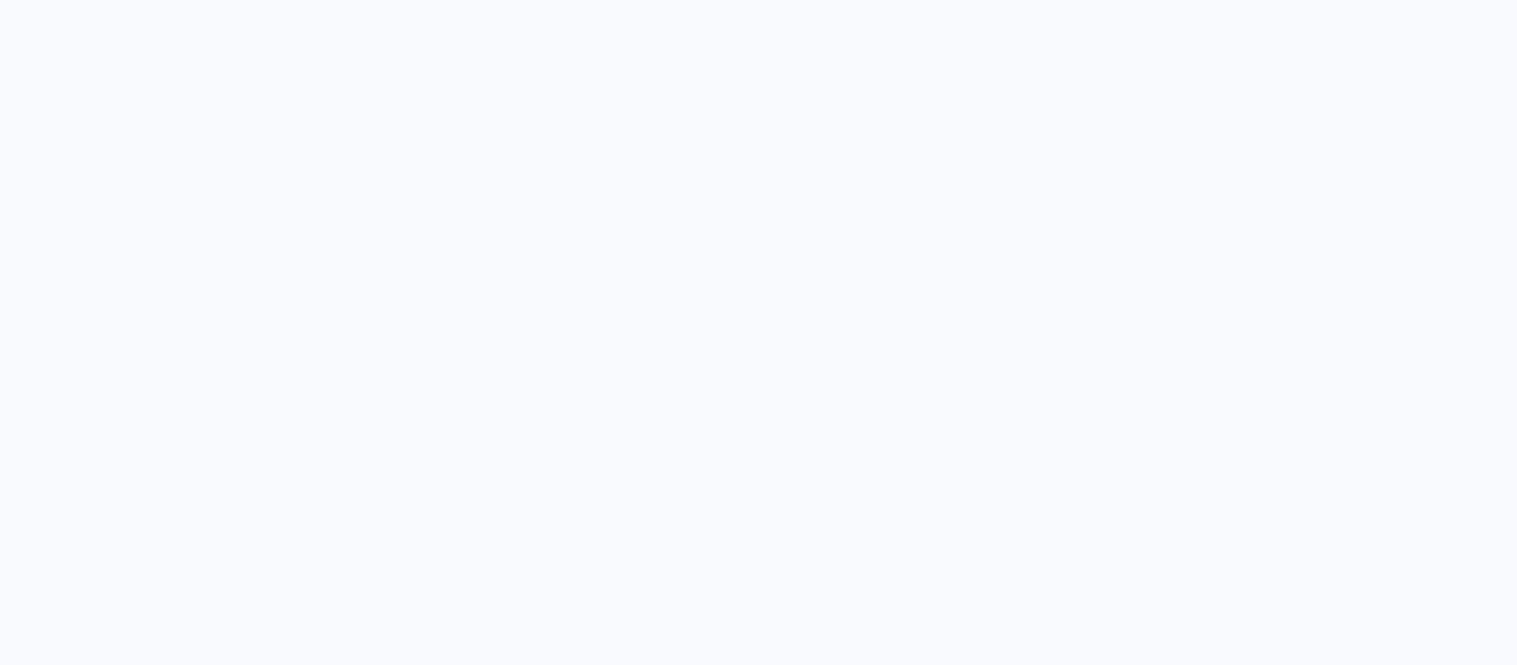 scroll, scrollTop: 0, scrollLeft: 0, axis: both 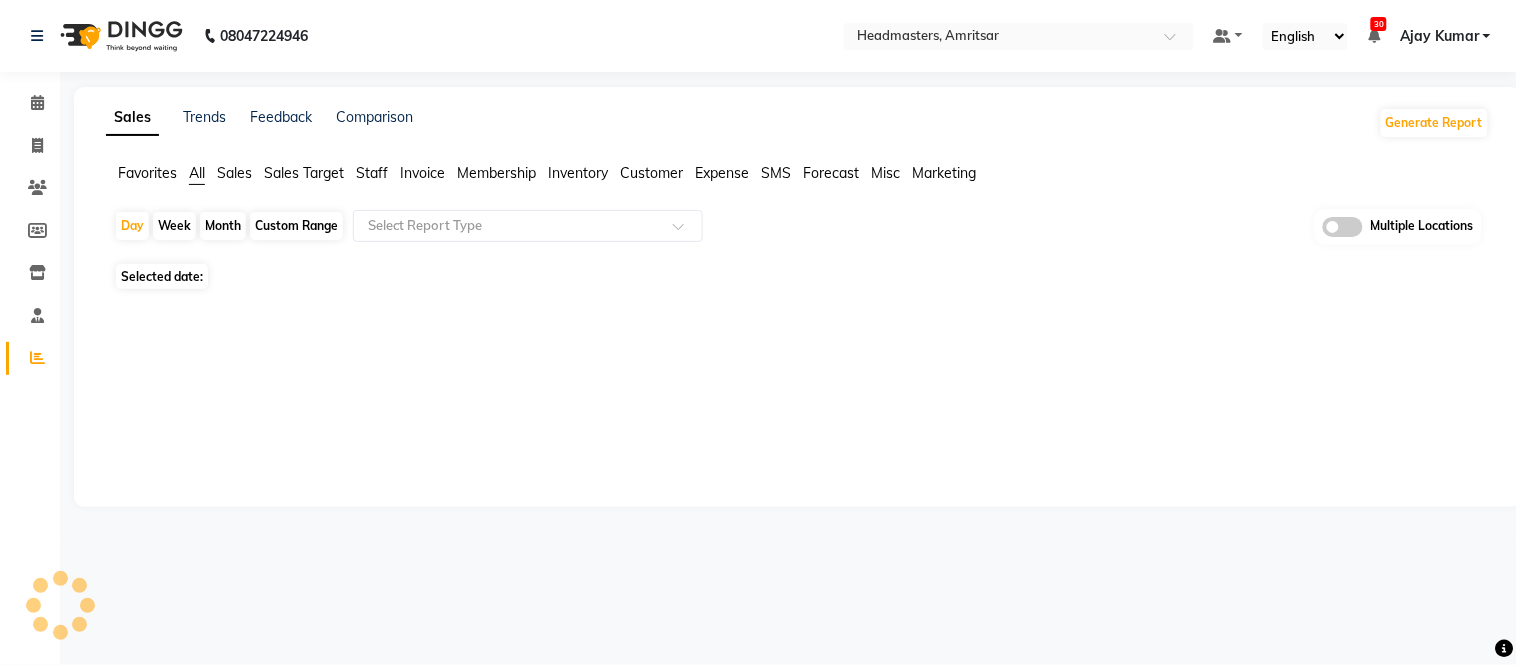 select on "en" 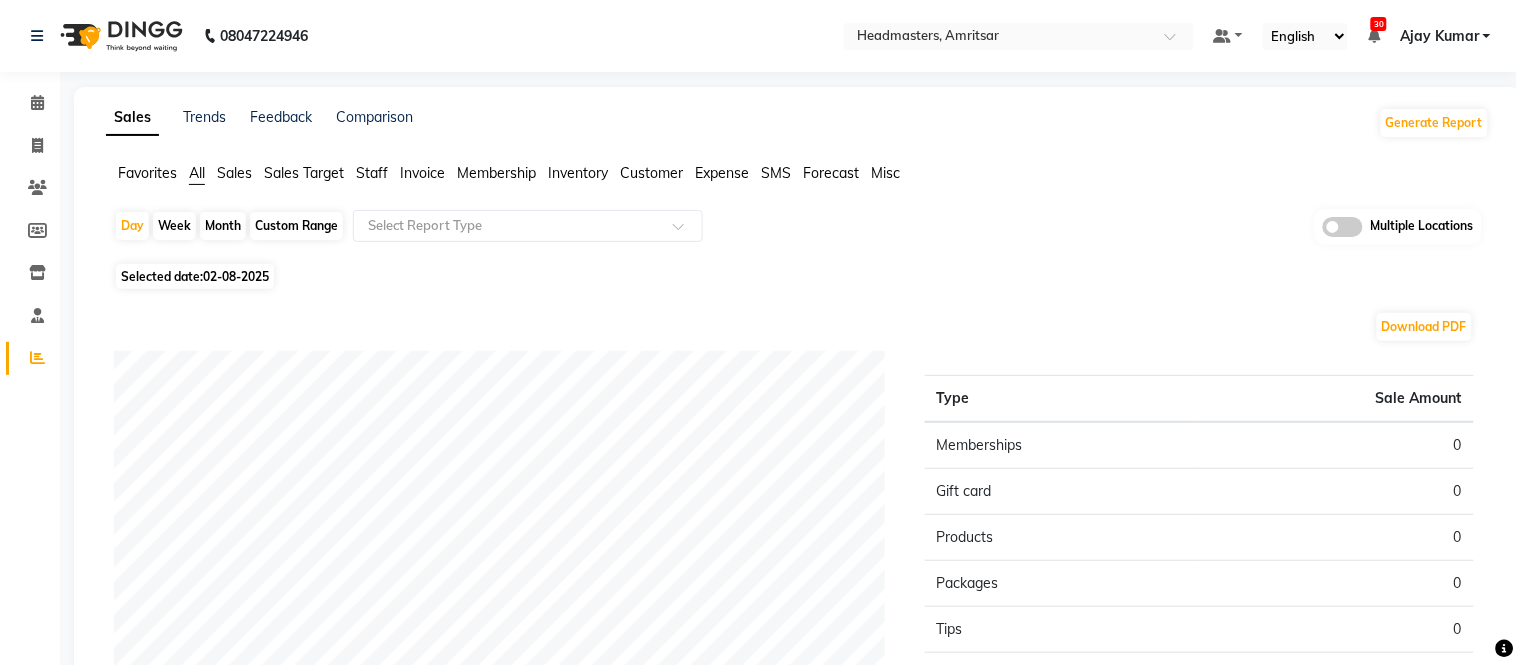 click on "Staff" 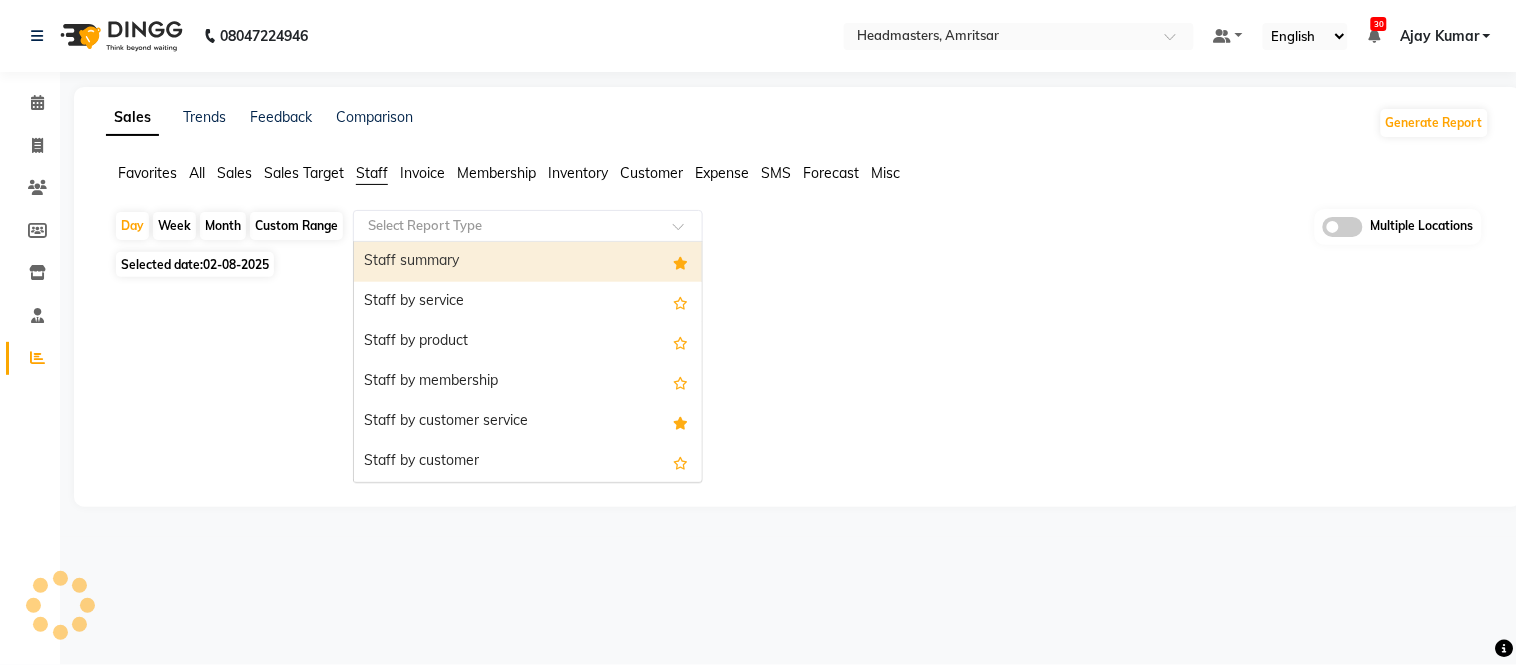 click 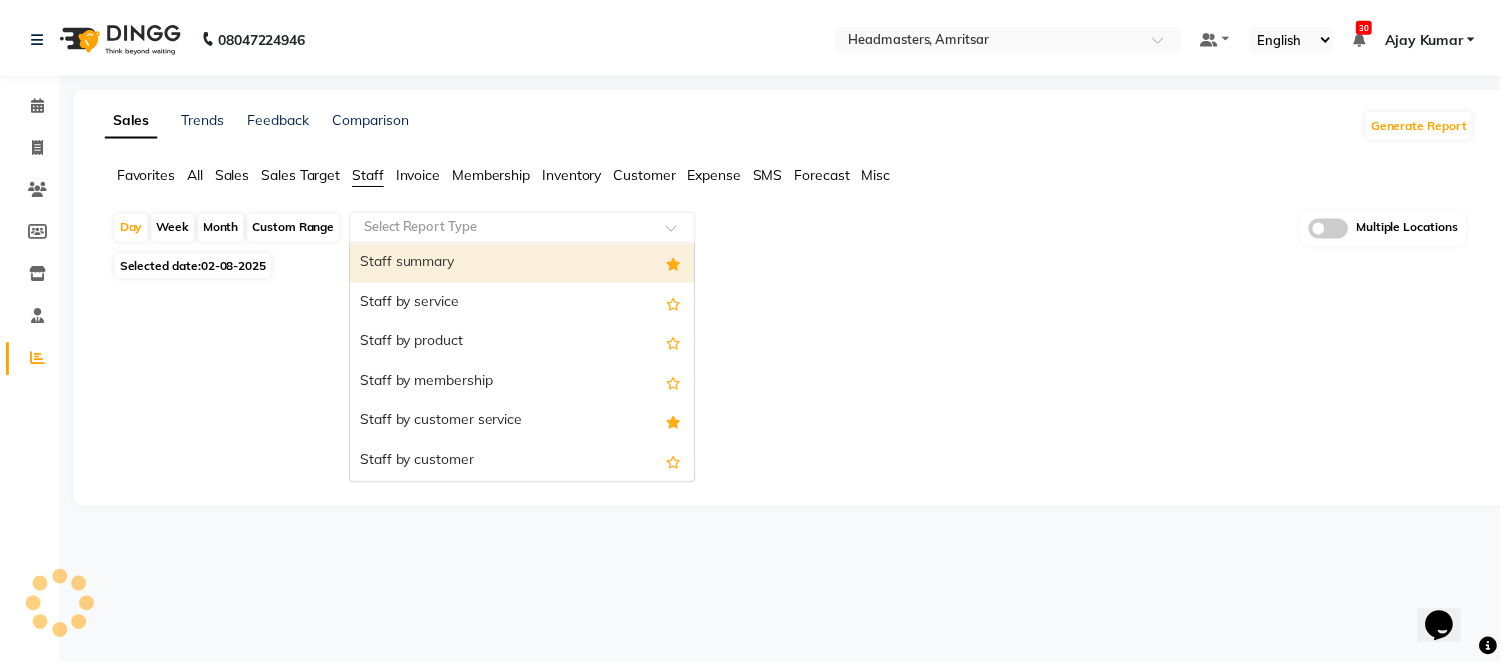 scroll, scrollTop: 0, scrollLeft: 0, axis: both 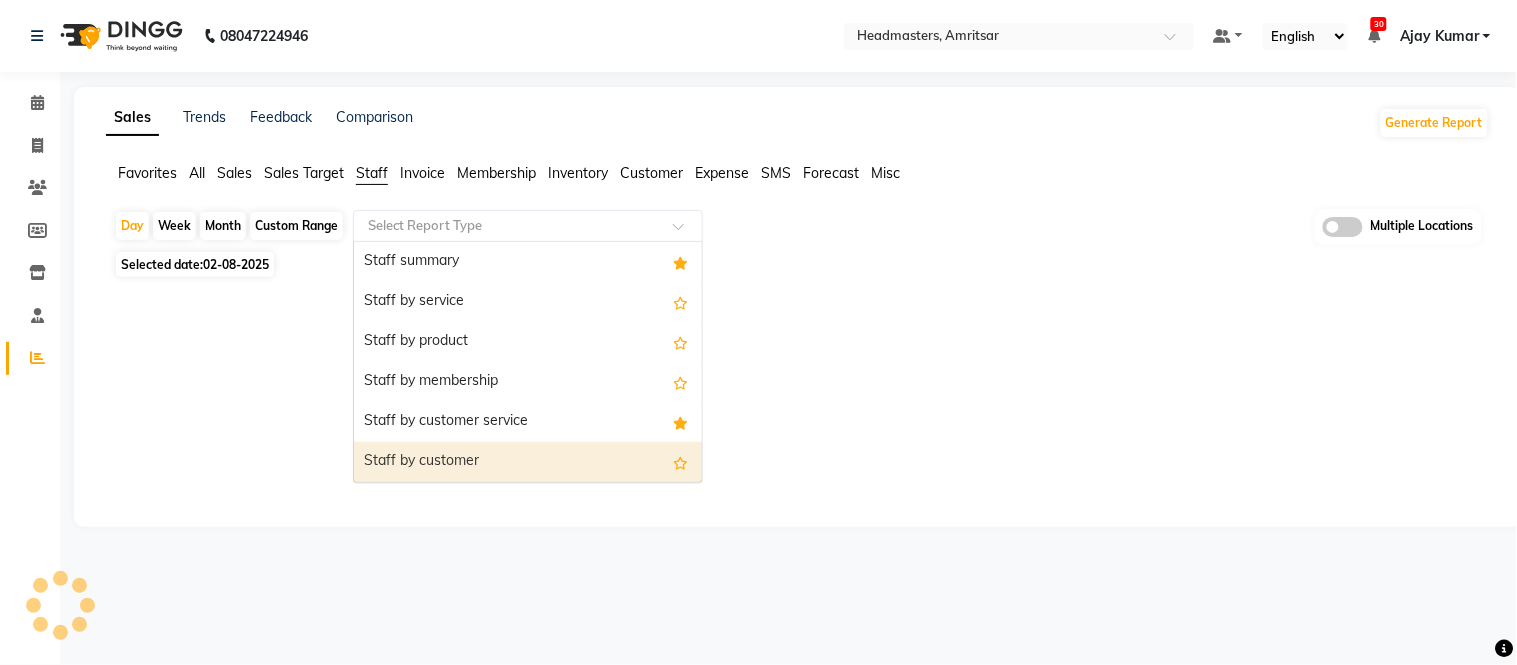 click on "Staff by customer" at bounding box center [528, 462] 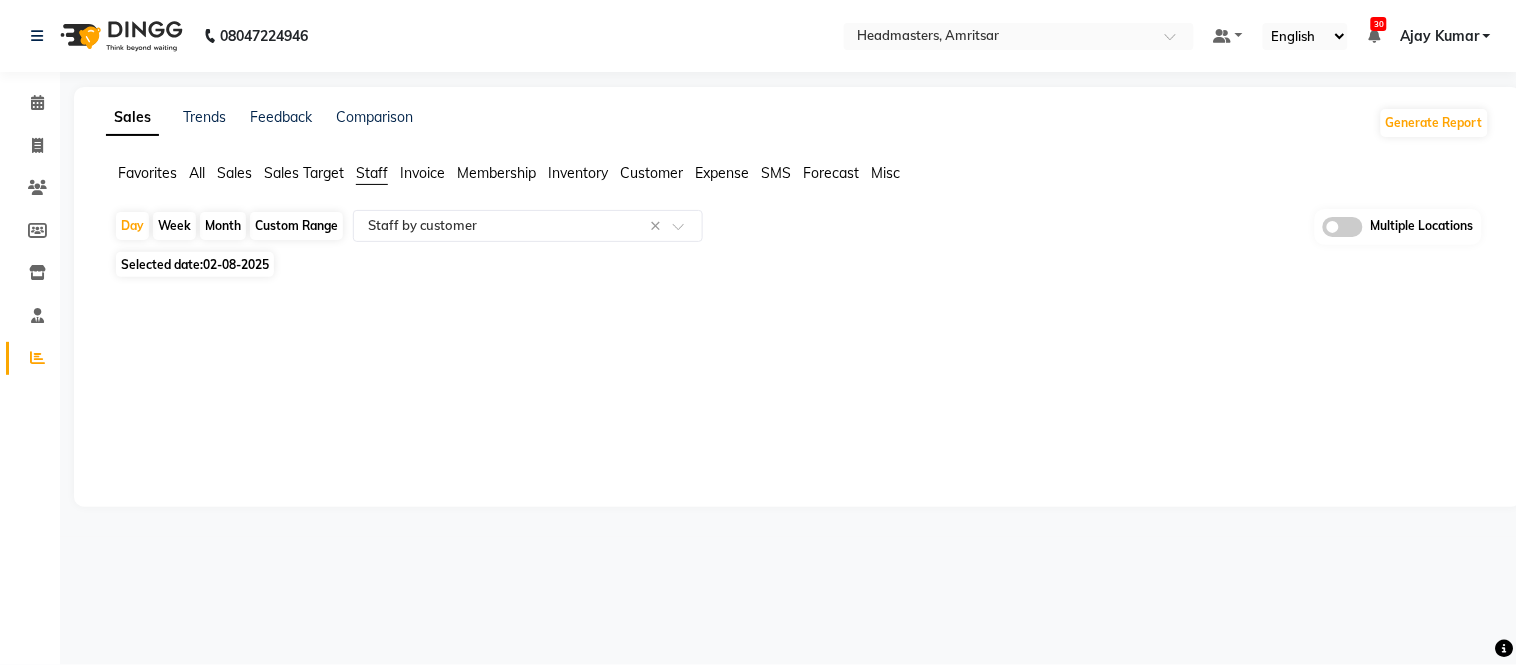 click on "02-08-2025" 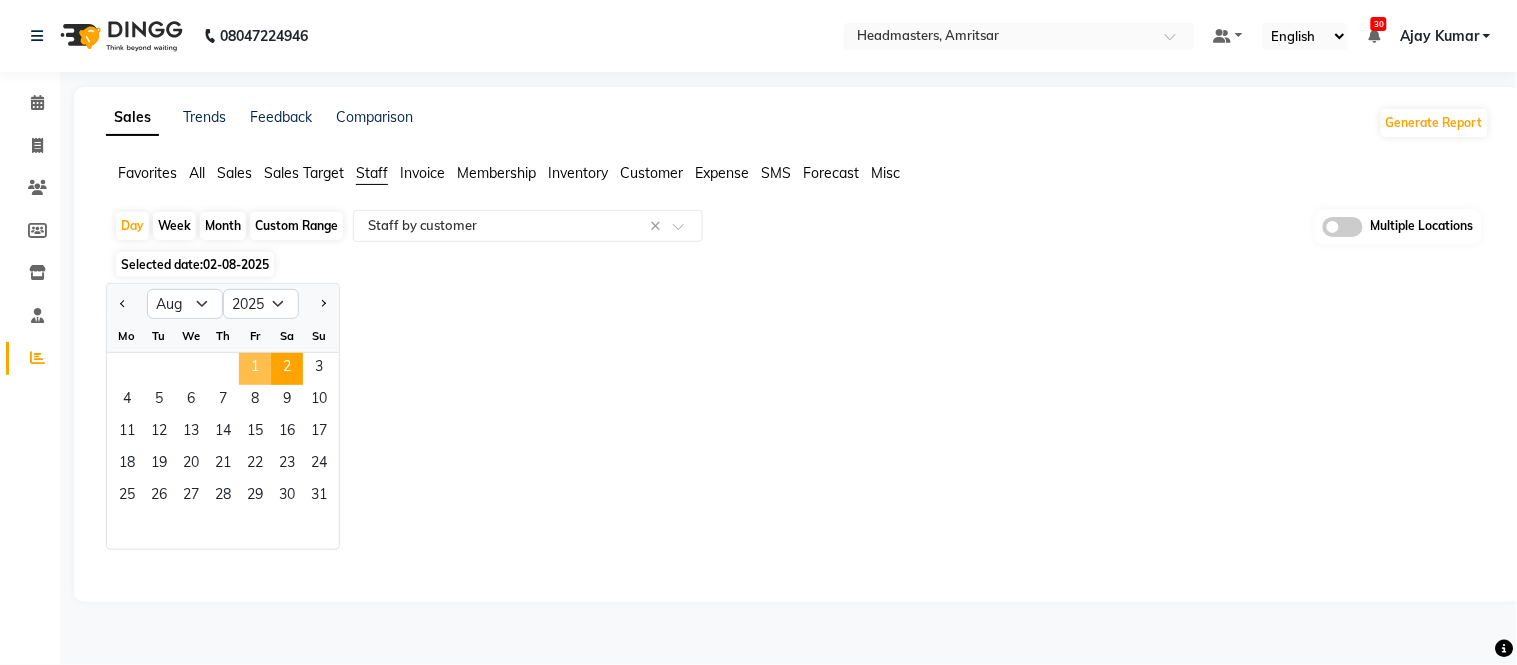 click on "1" 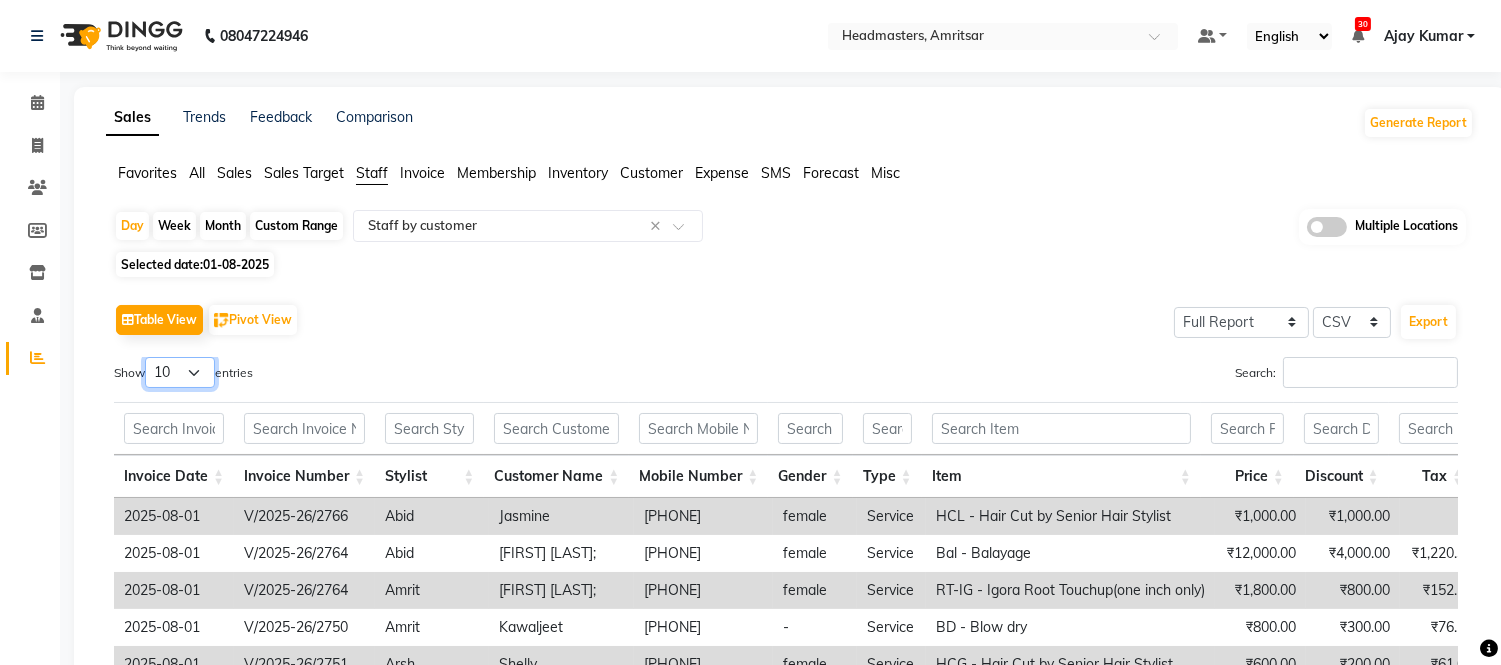 click on "10 25 50 100" at bounding box center [180, 372] 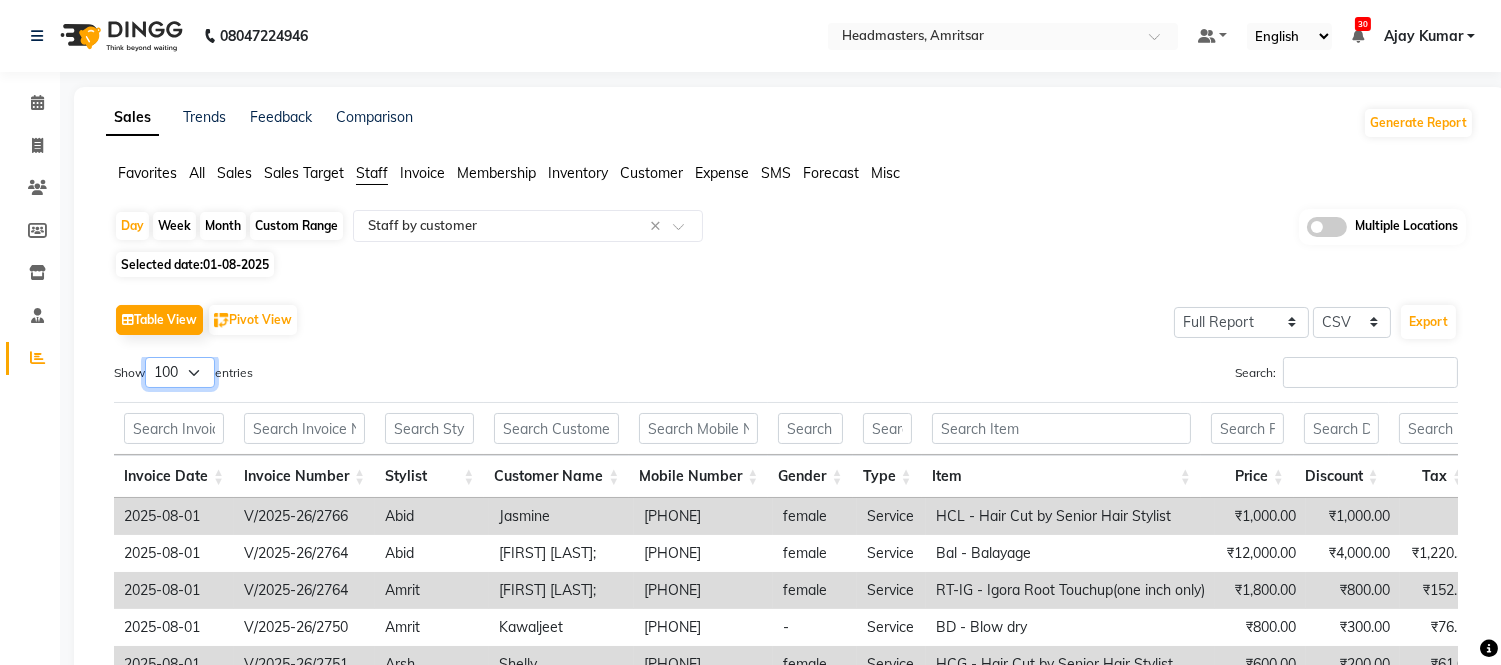 click on "10 25 50 100" at bounding box center (180, 372) 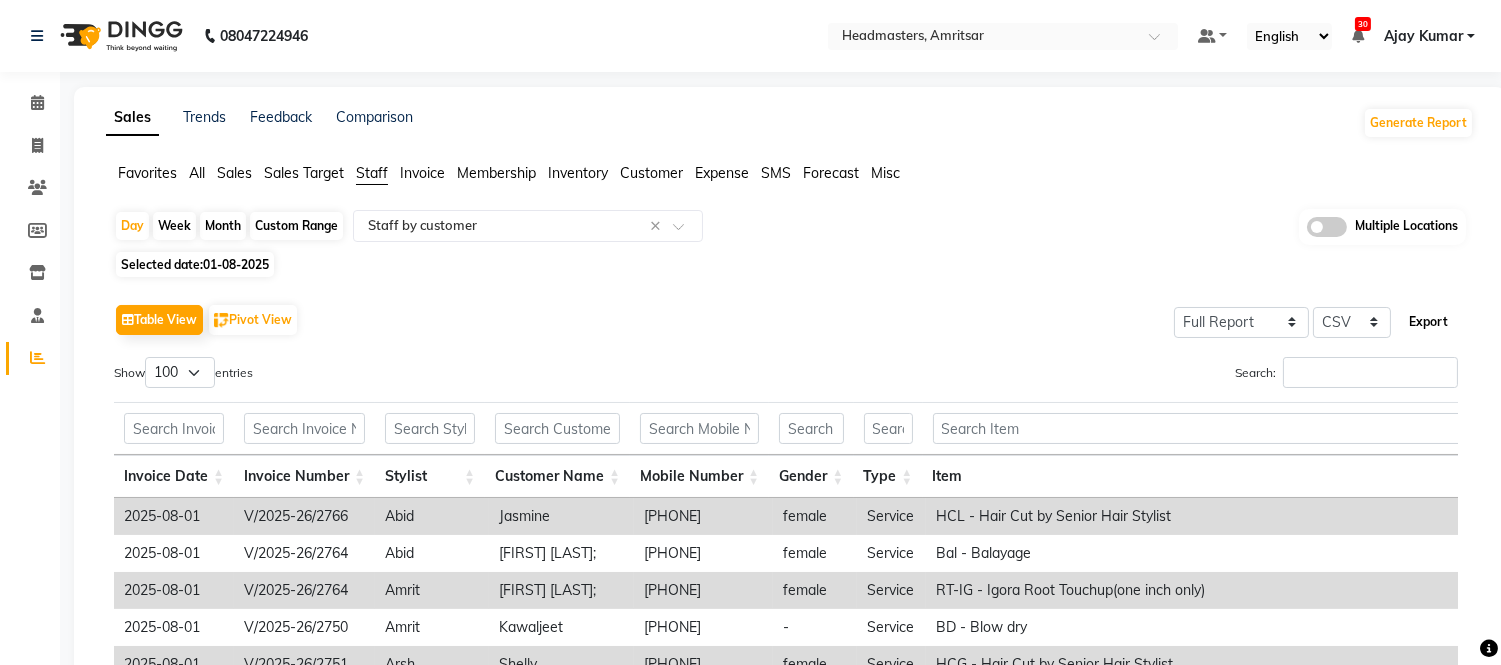 click on "Export" 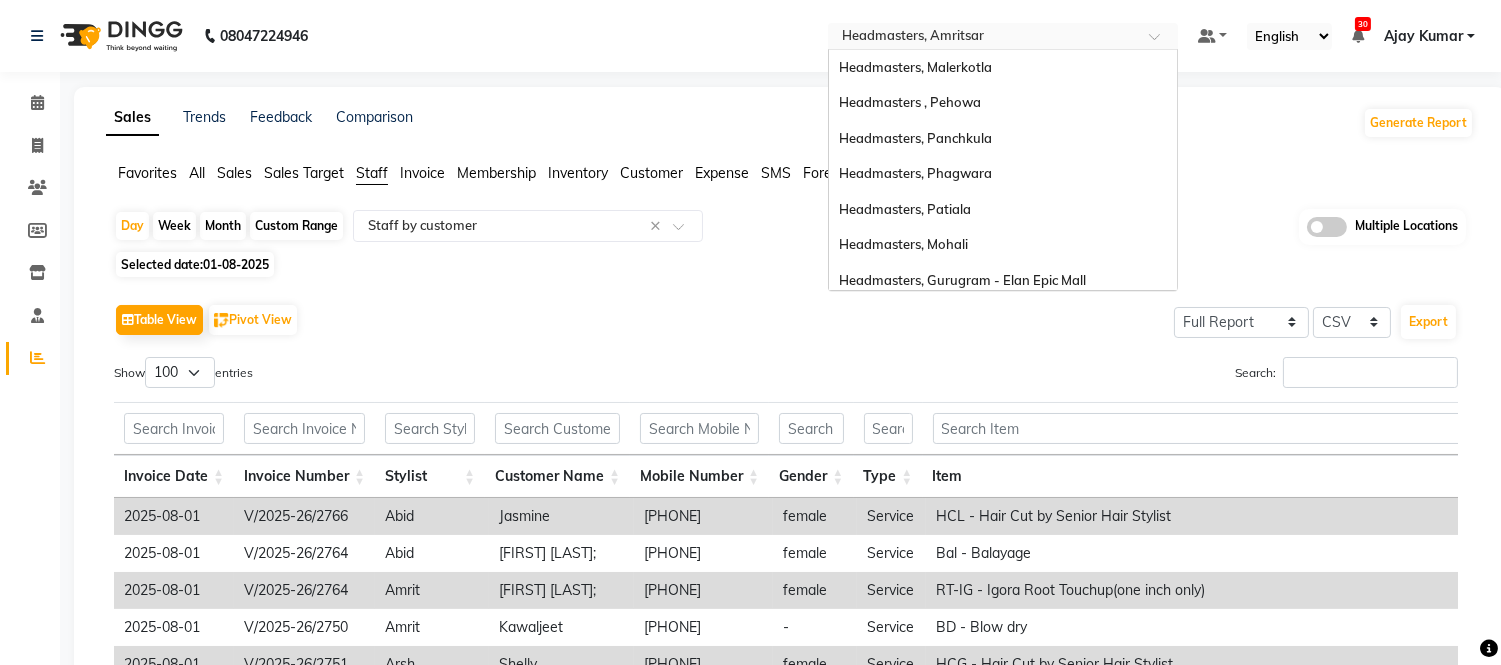 click at bounding box center (983, 38) 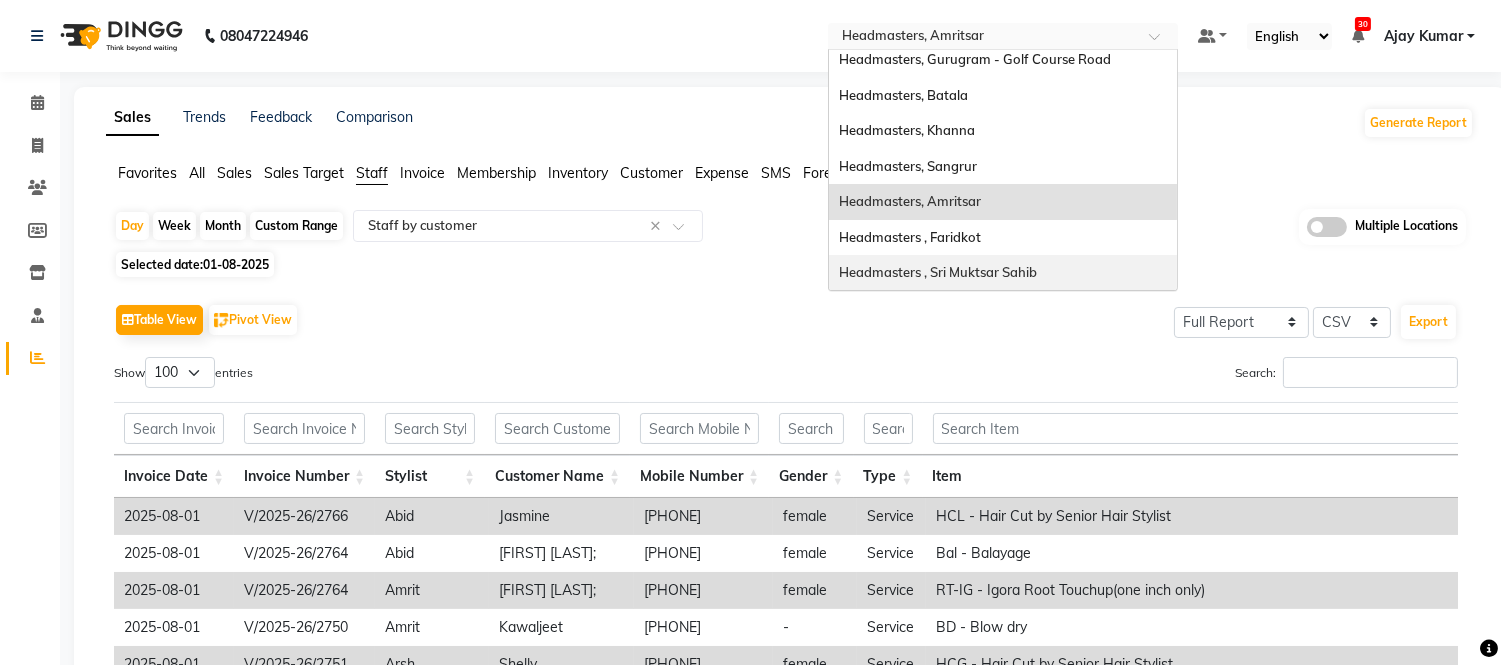 click on "Headmasters , Sri Muktsar Sahib" at bounding box center [938, 272] 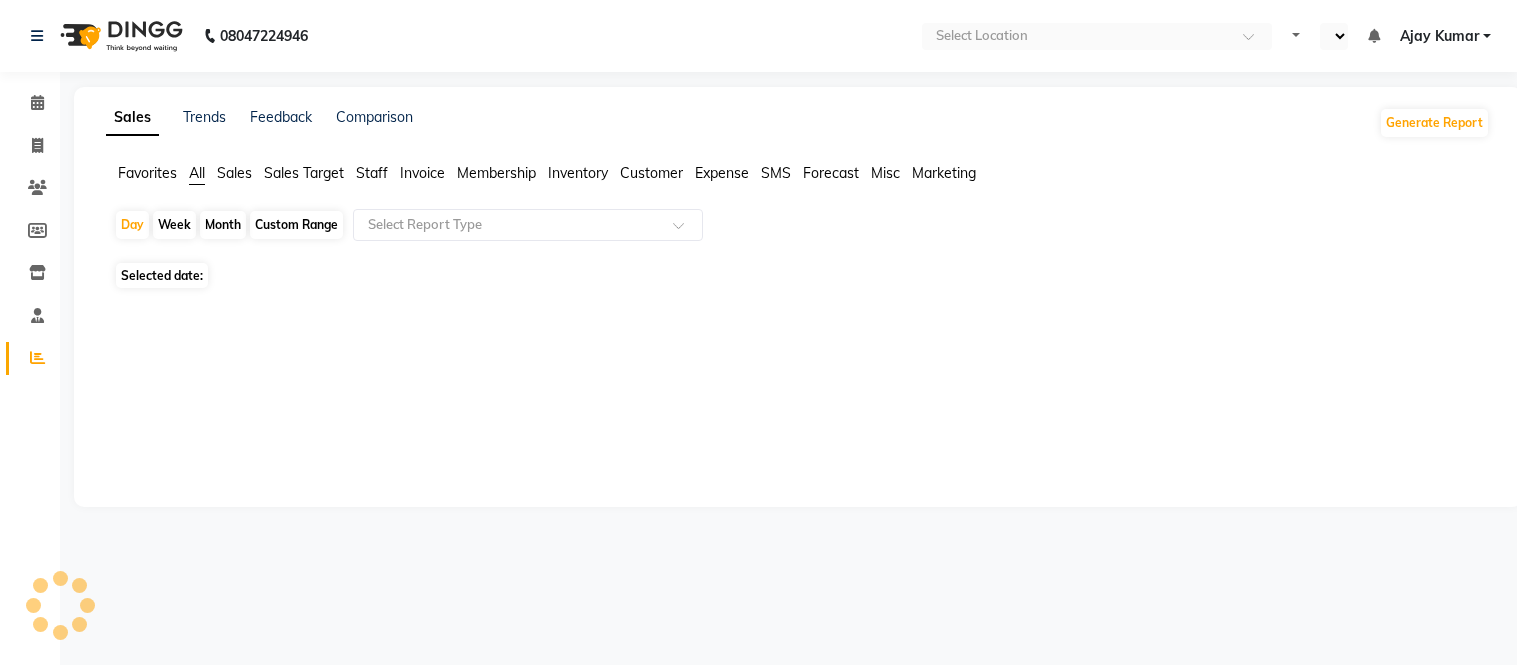 scroll, scrollTop: 0, scrollLeft: 0, axis: both 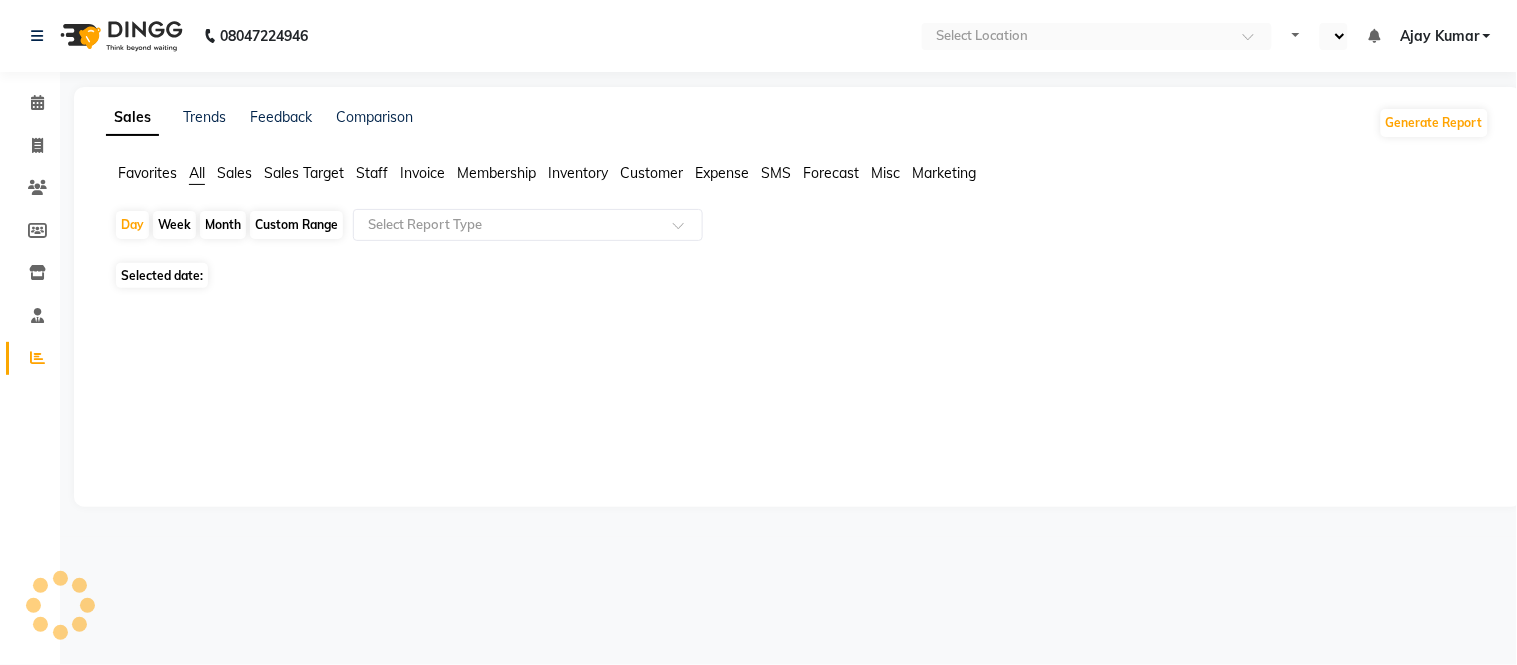 select on "en" 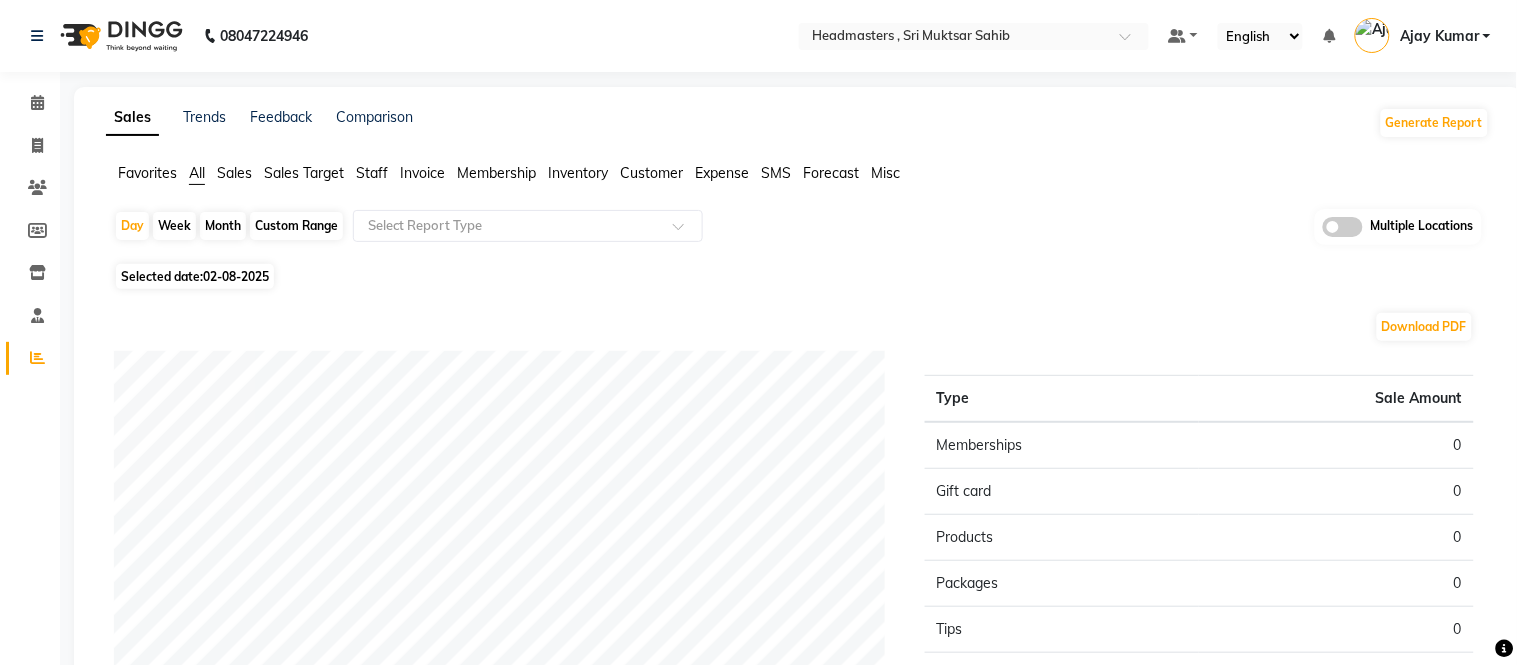 click on "Staff" 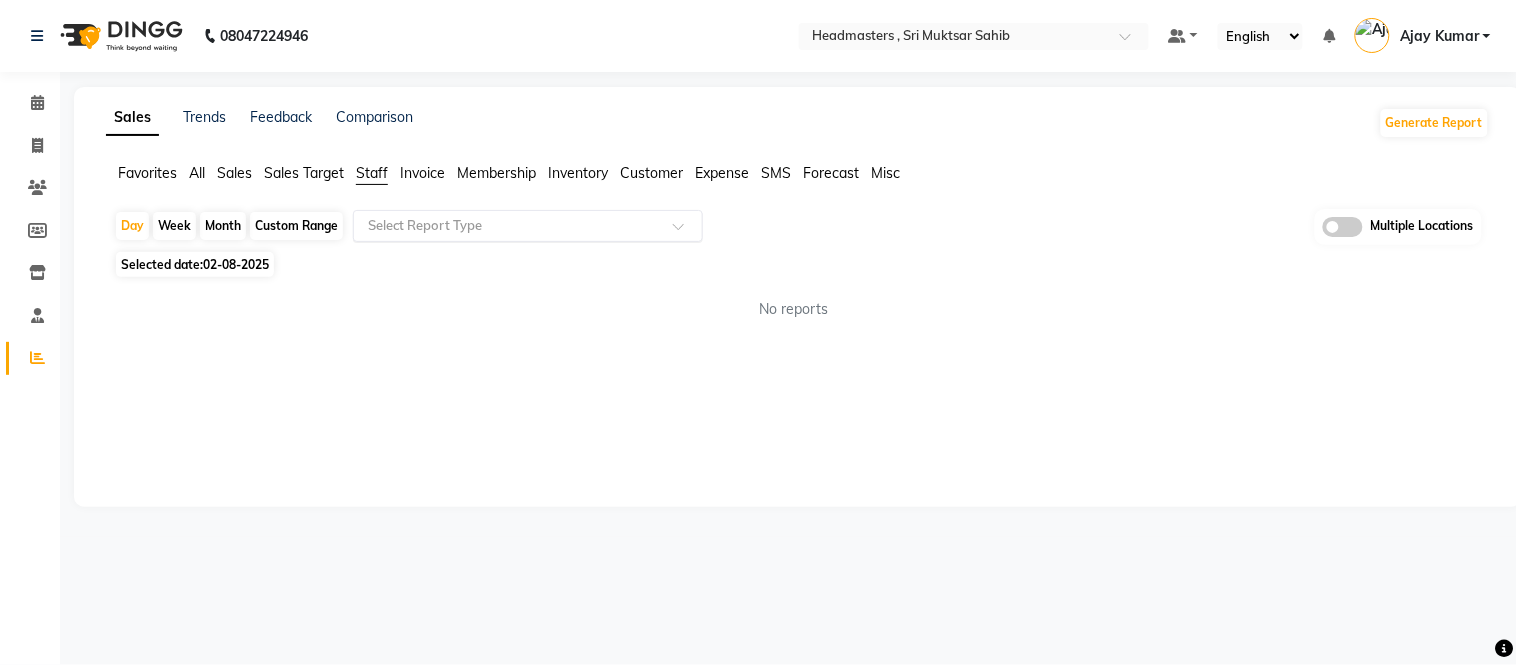 click 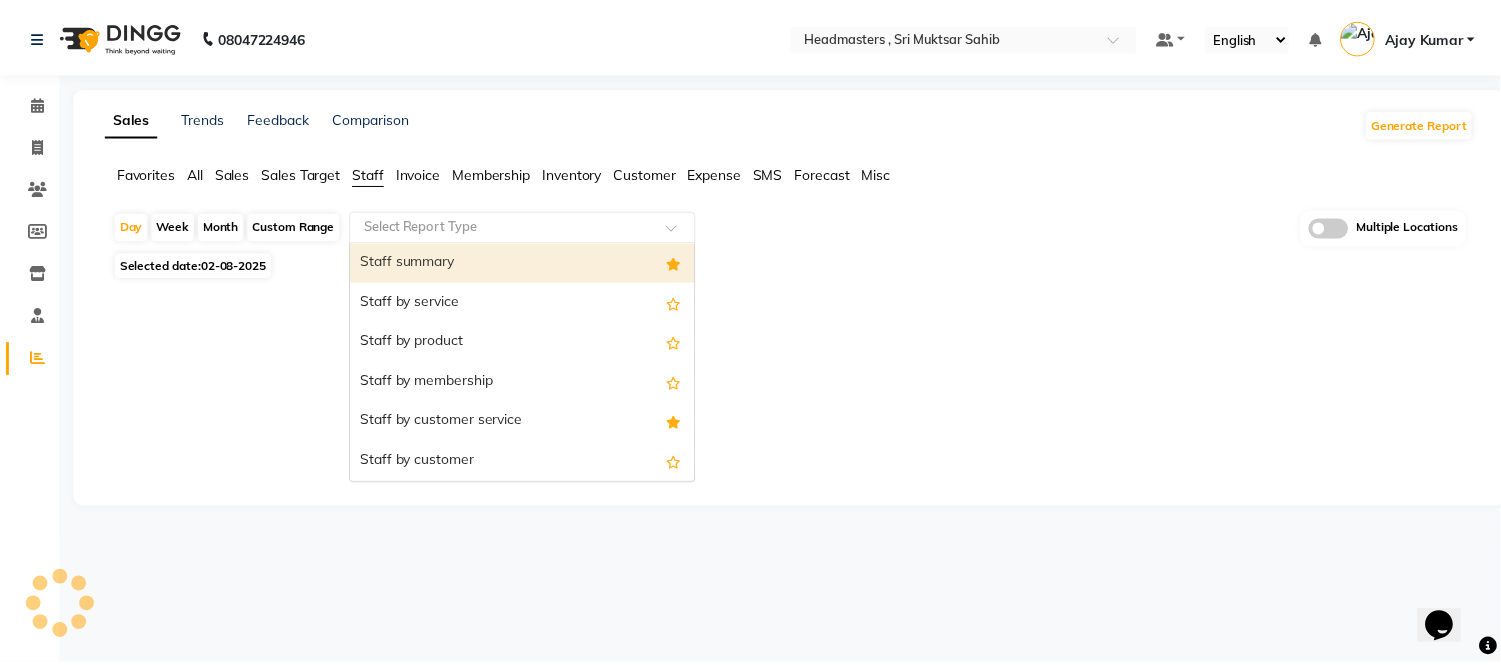 scroll, scrollTop: 0, scrollLeft: 0, axis: both 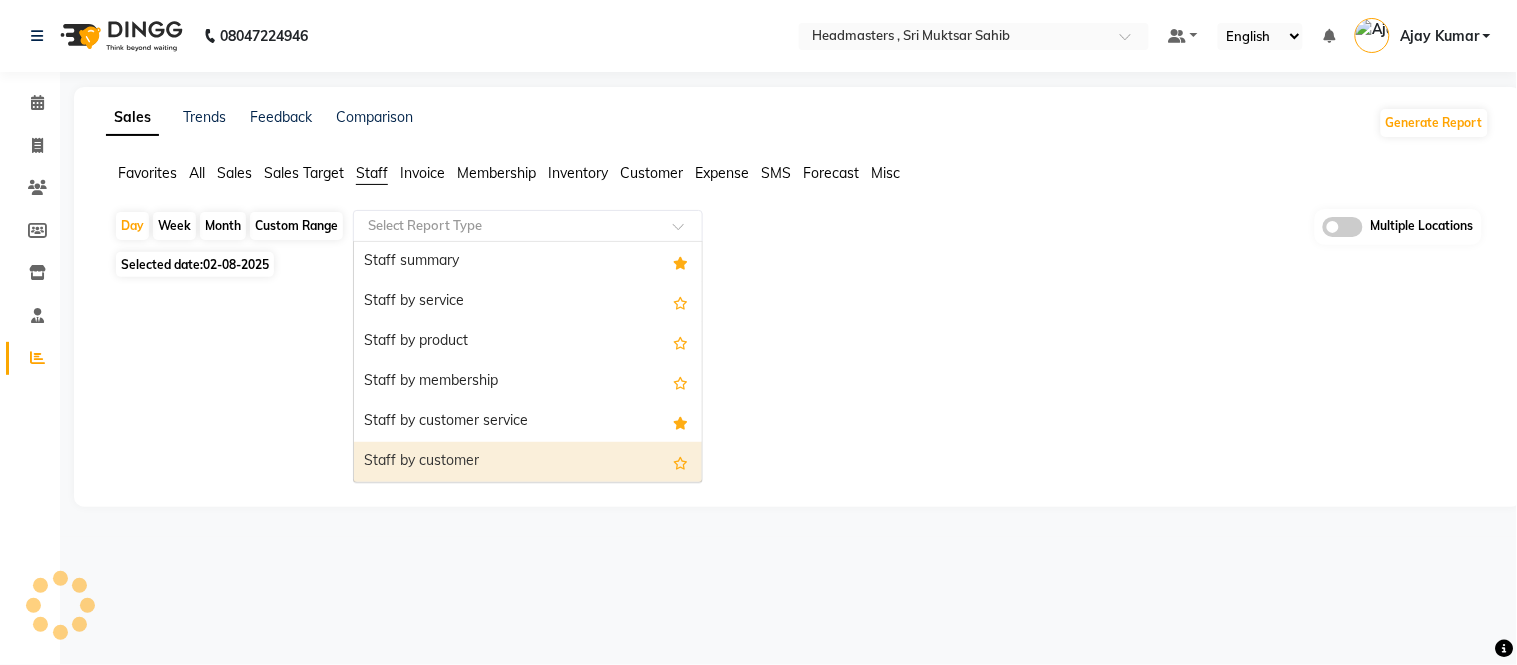 click on "Staff by customer" at bounding box center [528, 462] 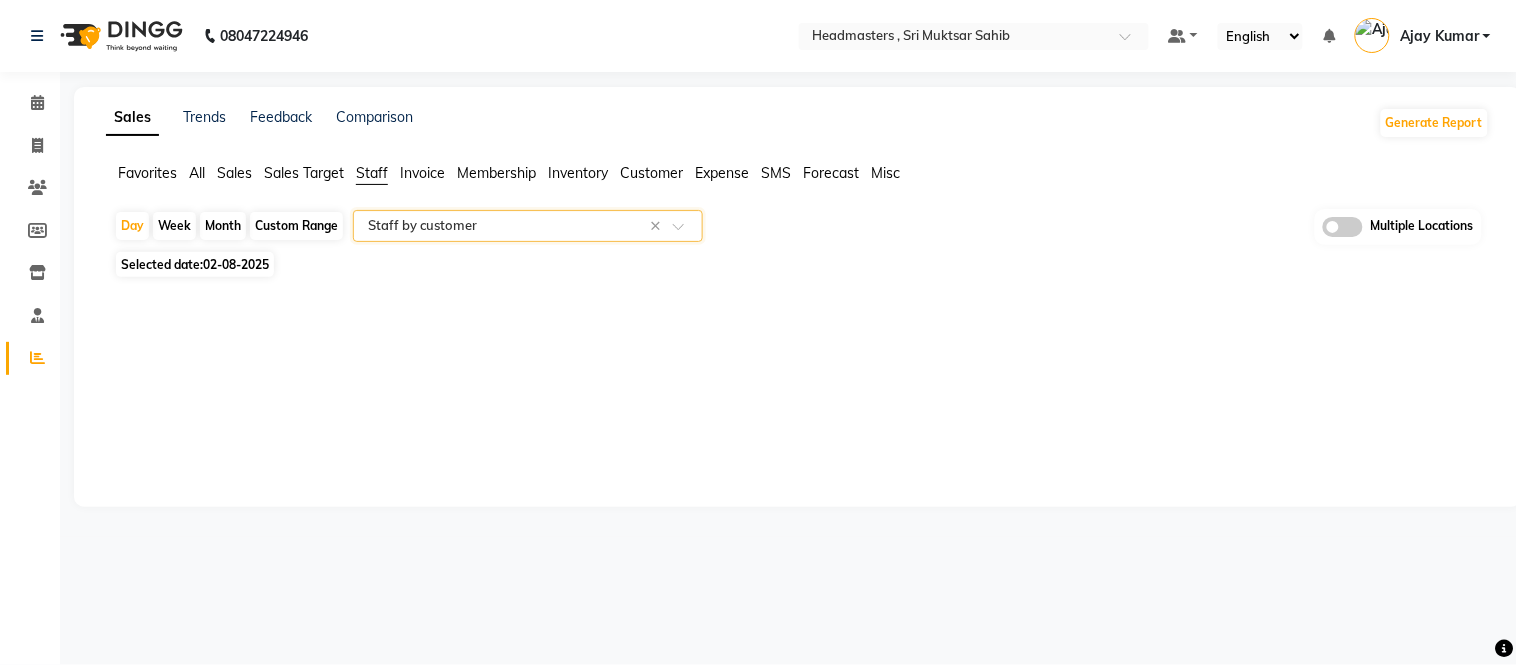 click on "Selected date:  02-08-2025" 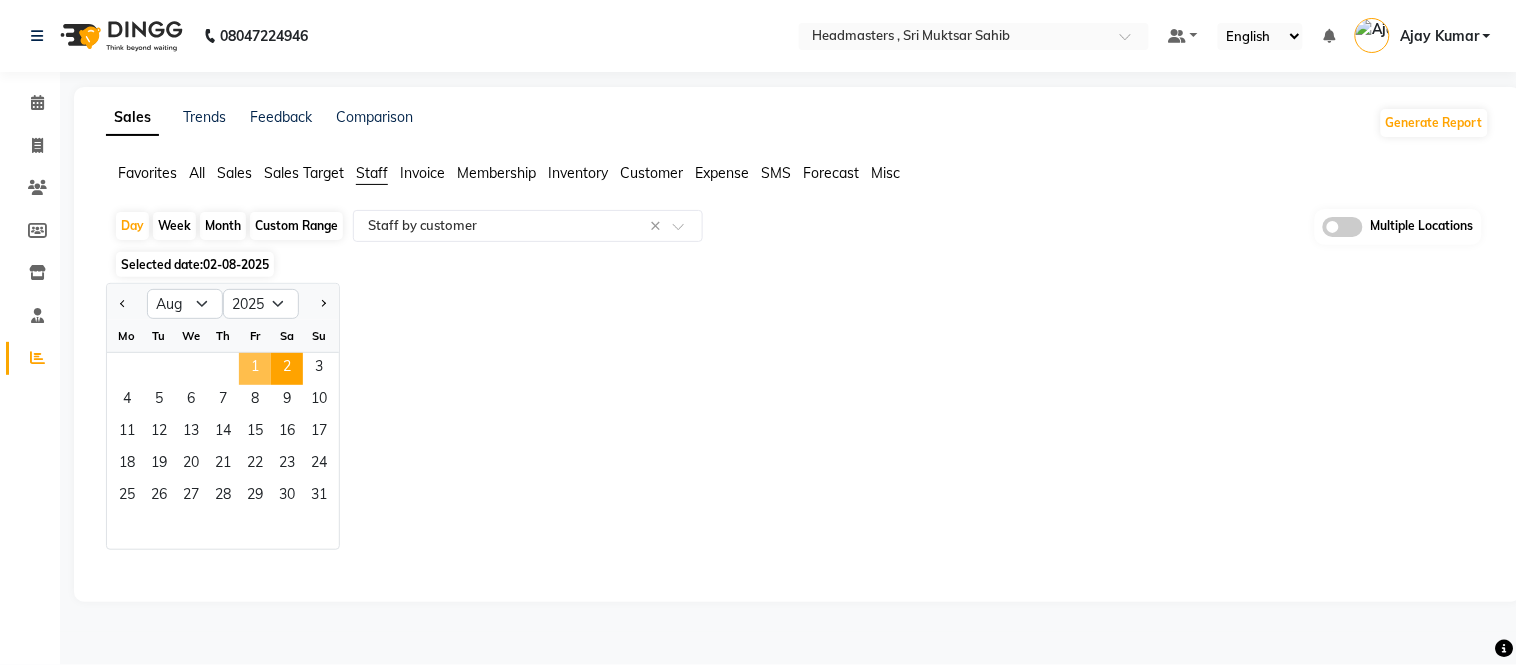 click on "1" 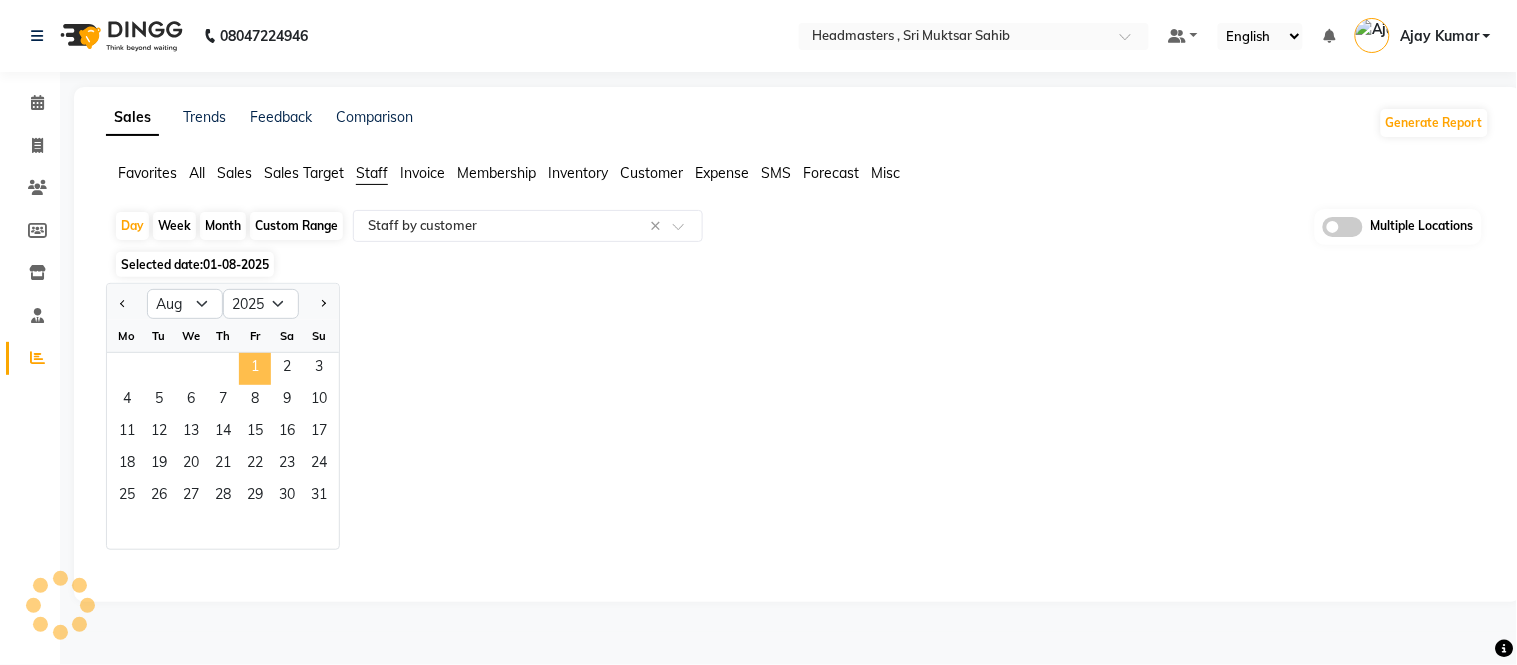 select on "full_report" 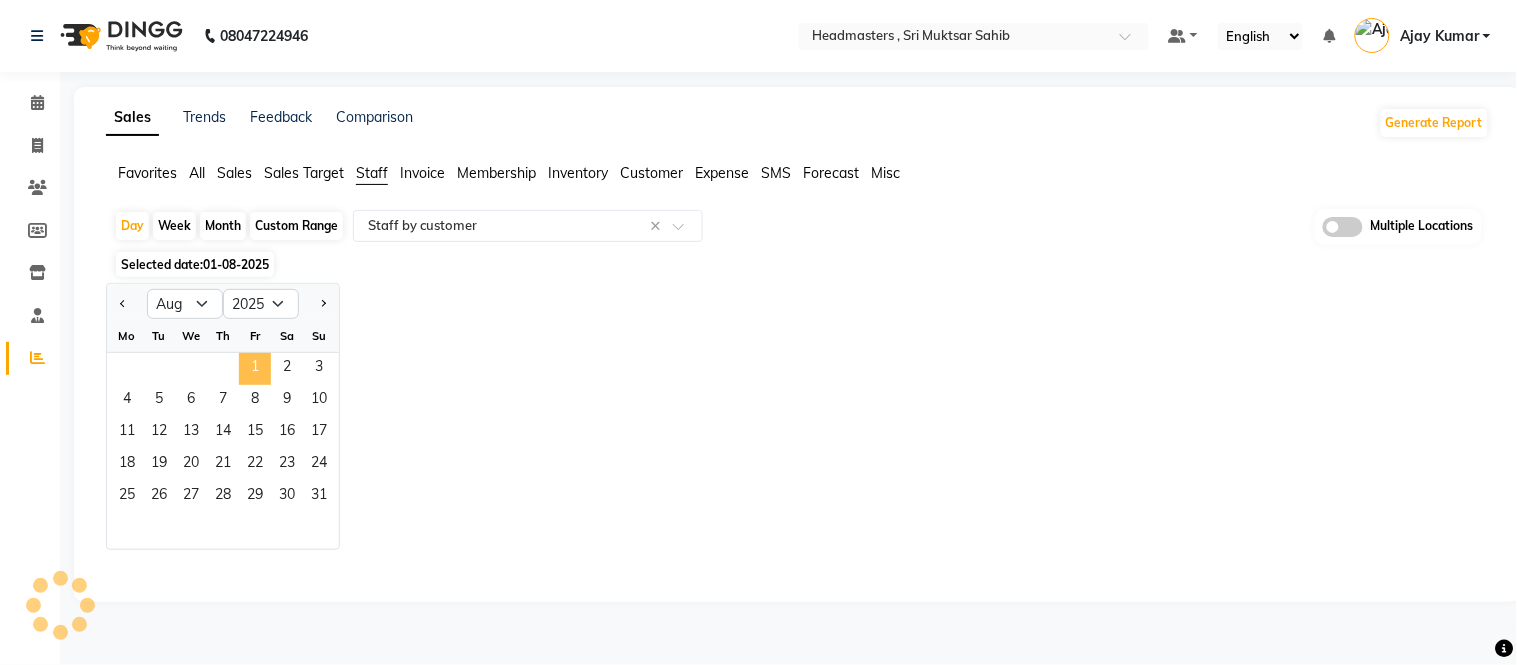select on "csv" 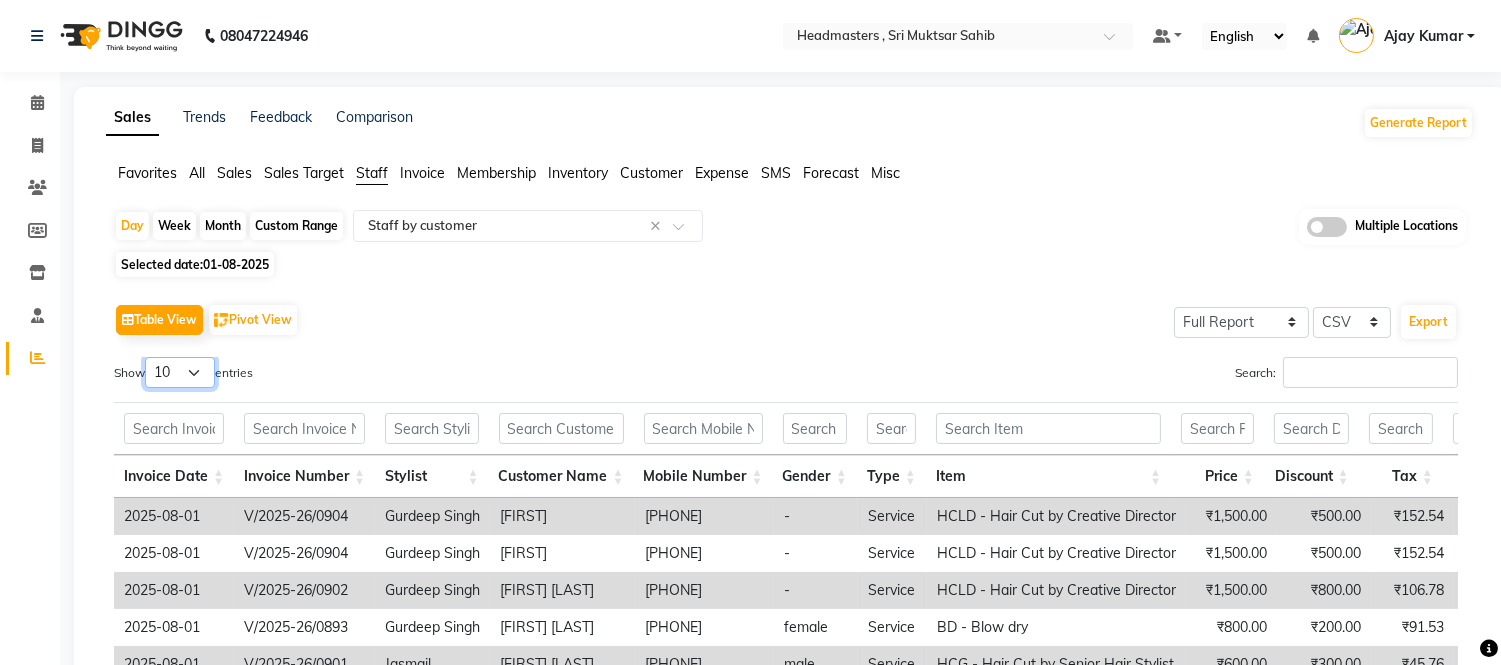 click on "10 25 50 100" at bounding box center (180, 372) 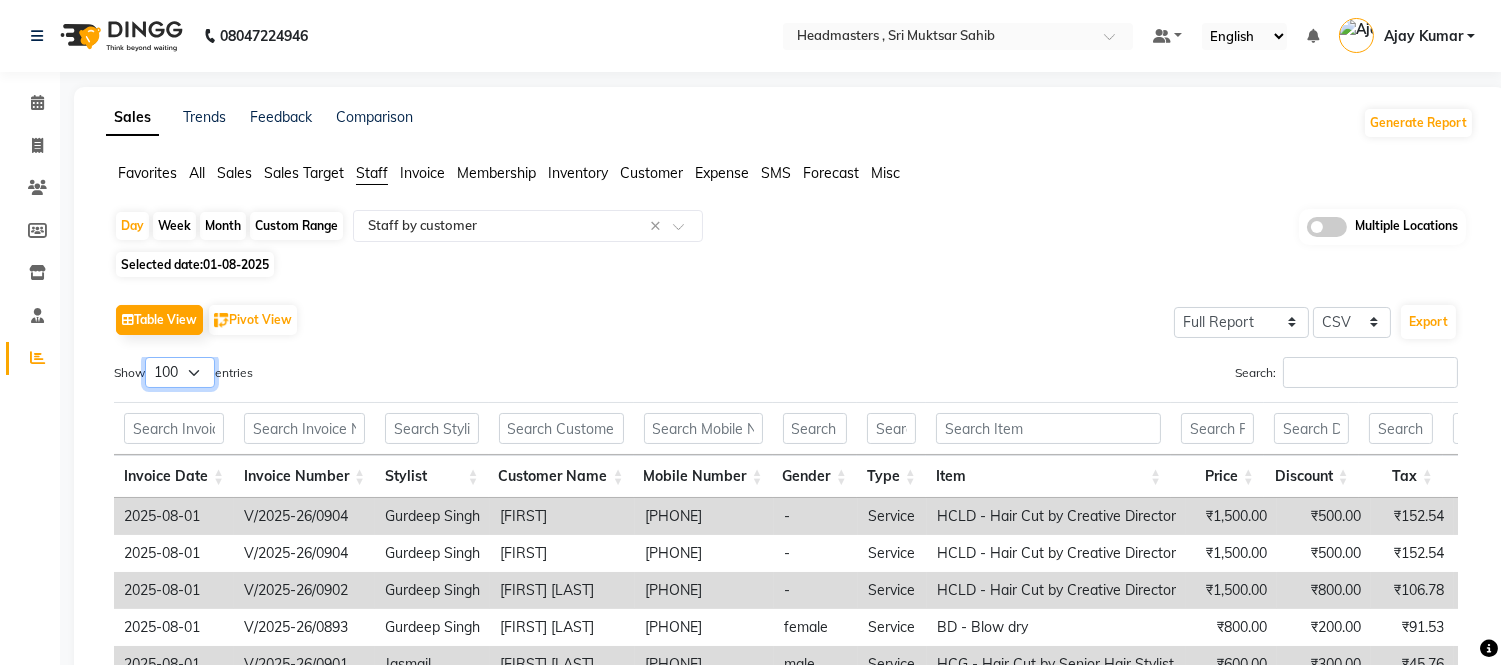click on "10 25 50 100" at bounding box center [180, 372] 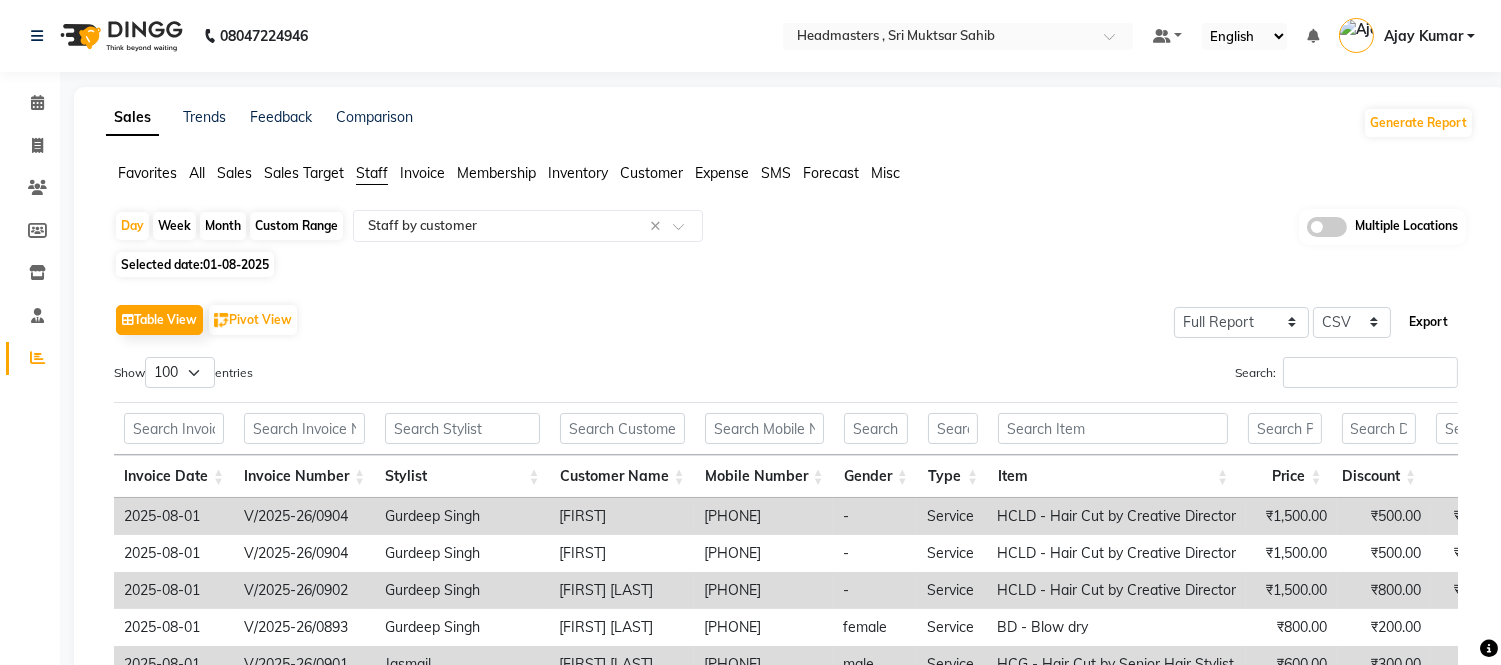 click on "Export" 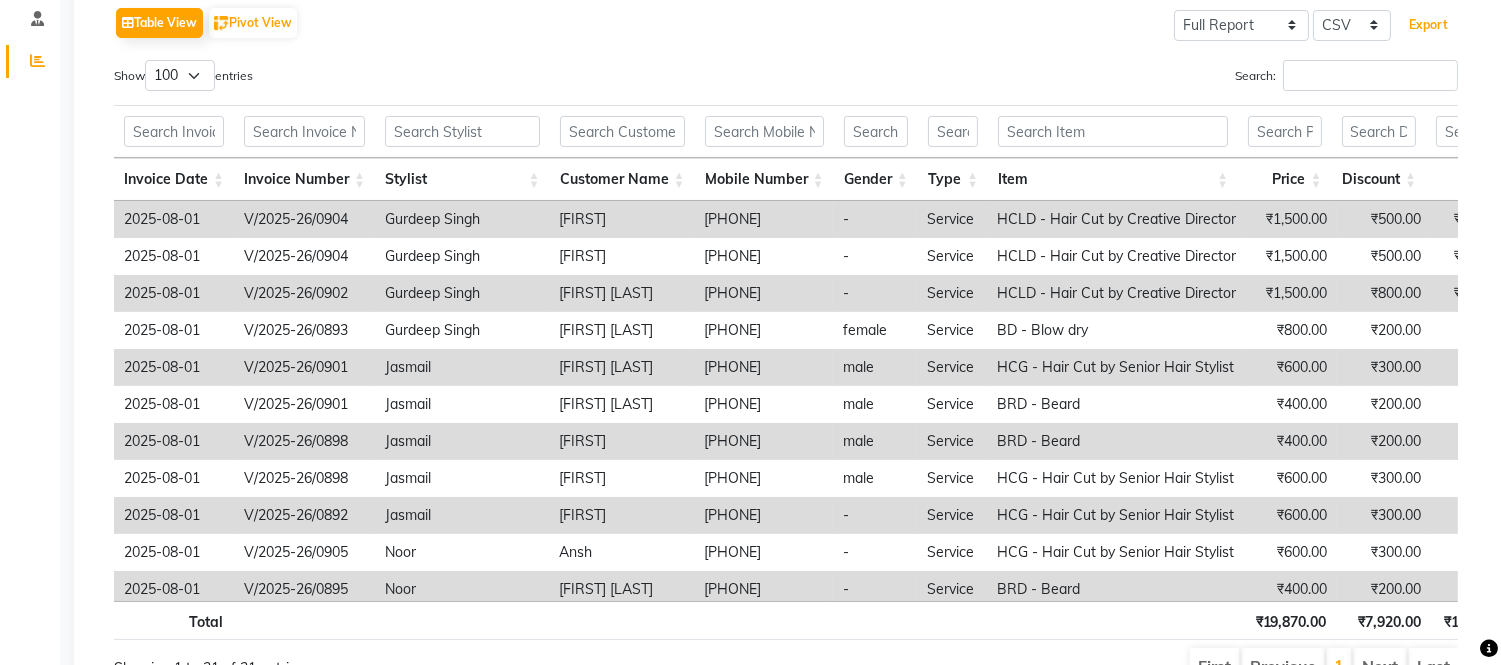 scroll, scrollTop: 401, scrollLeft: 0, axis: vertical 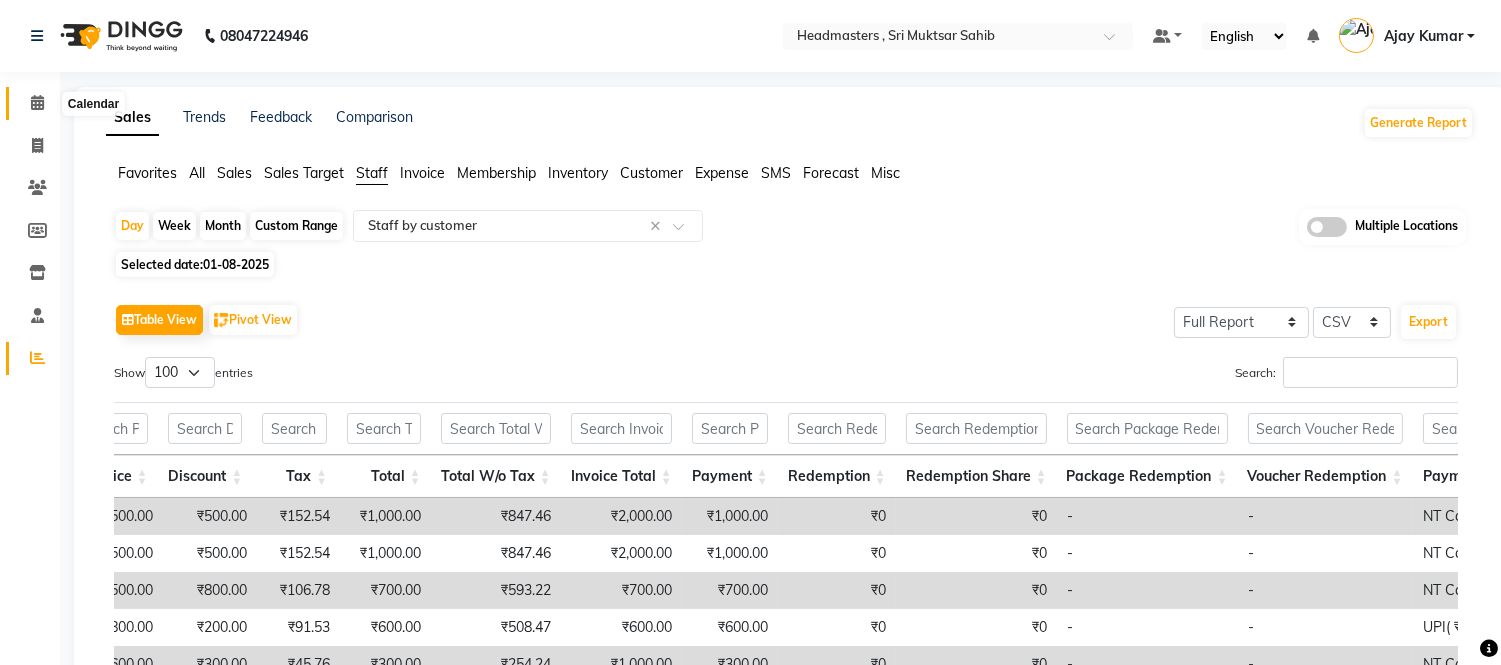 click 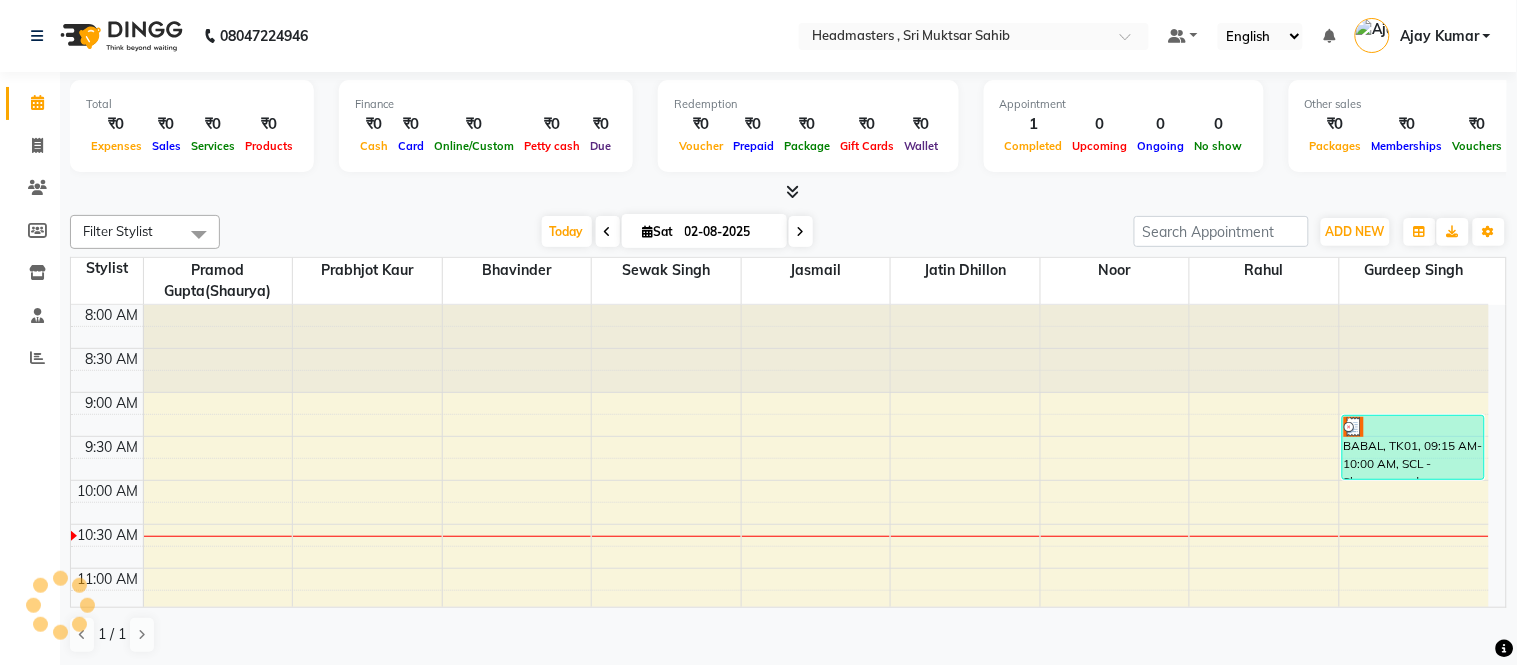 scroll, scrollTop: 0, scrollLeft: 0, axis: both 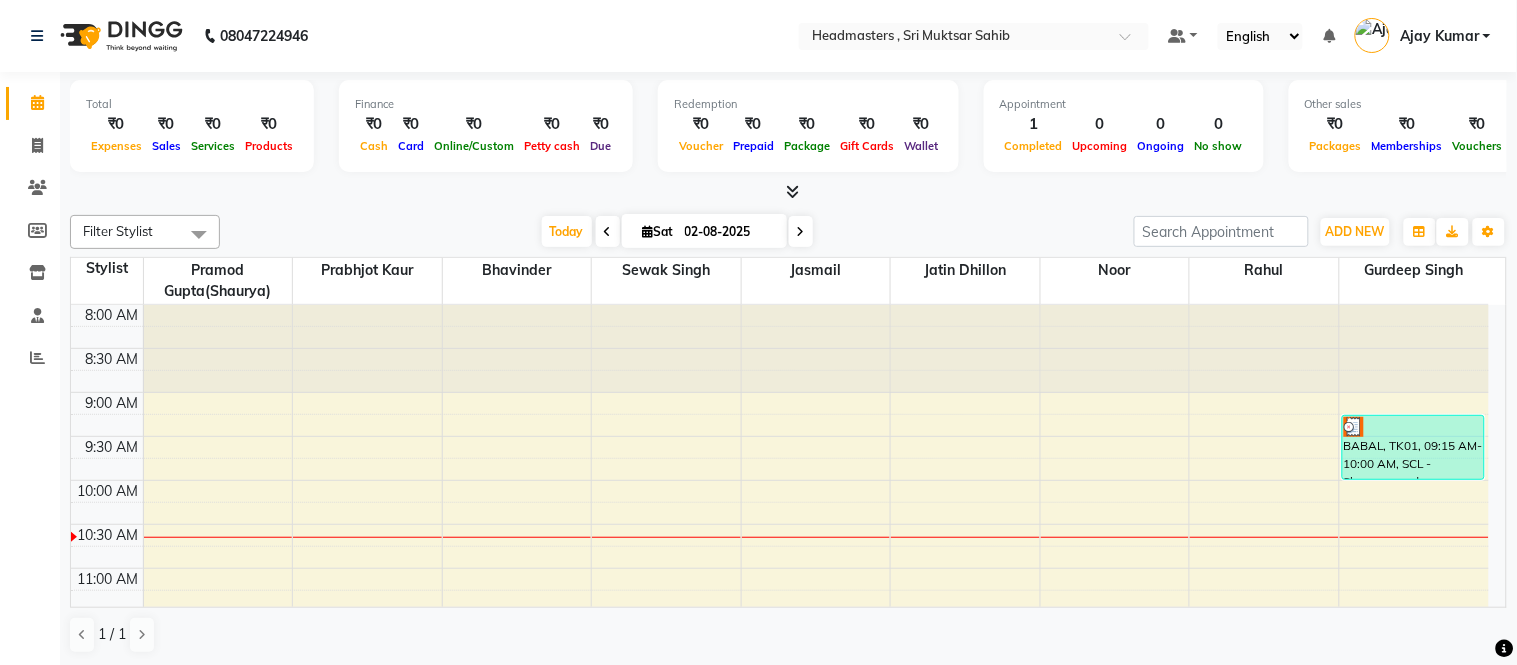 click on "08047224946 Select Location × Headmasters , Sri Muktsar Sahib Default Panel My Panel English ENGLISH Español العربية मराठी हिंदी ગુજરાતી தமிழ் 中文 Notifications nothing to show Ajay Kumar Manage Profile Change Password Sign out  Version:3.15.11" 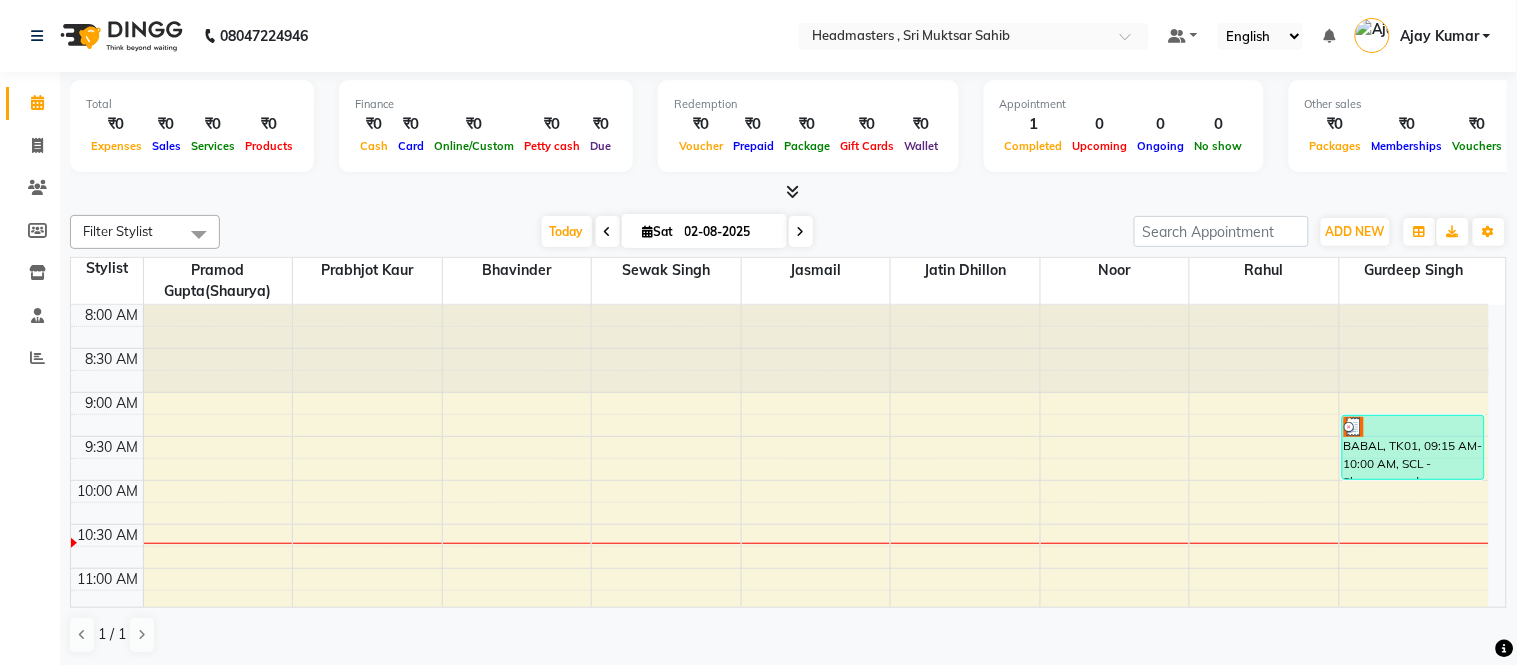 click 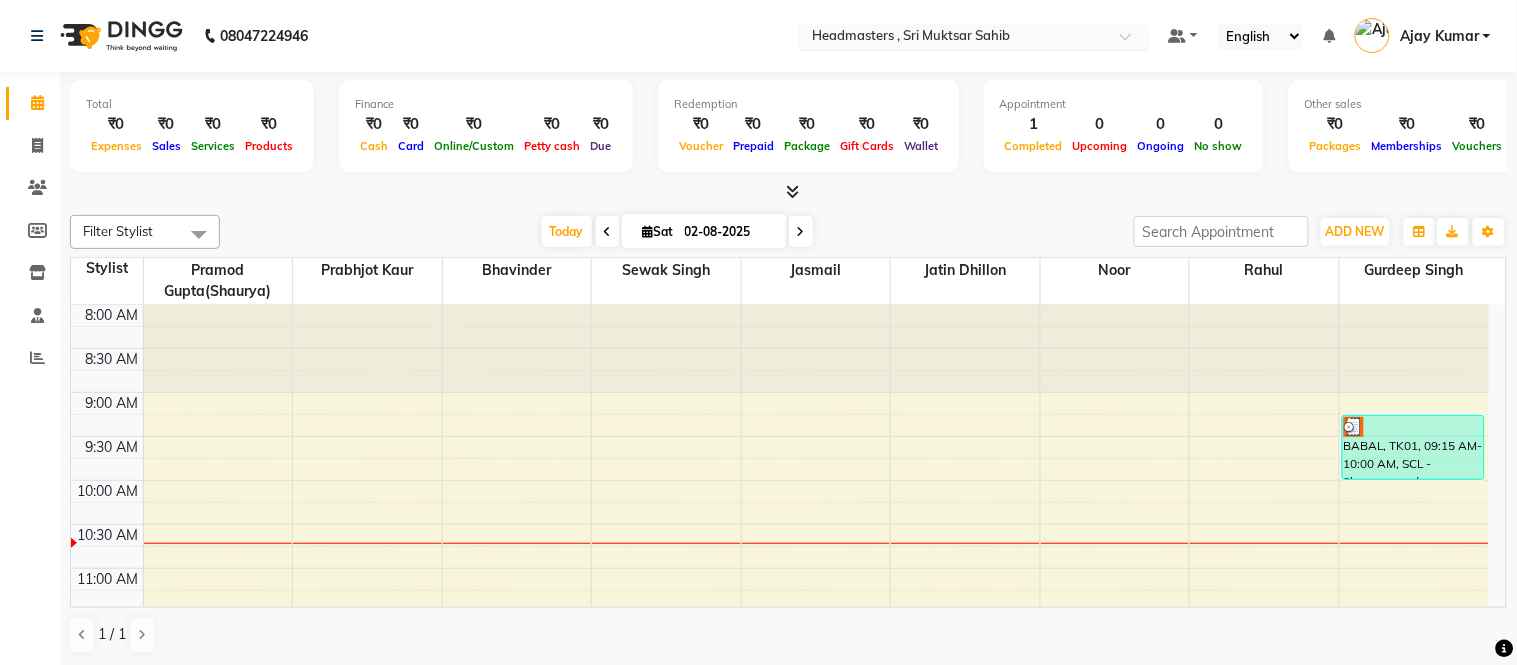 click at bounding box center (954, 38) 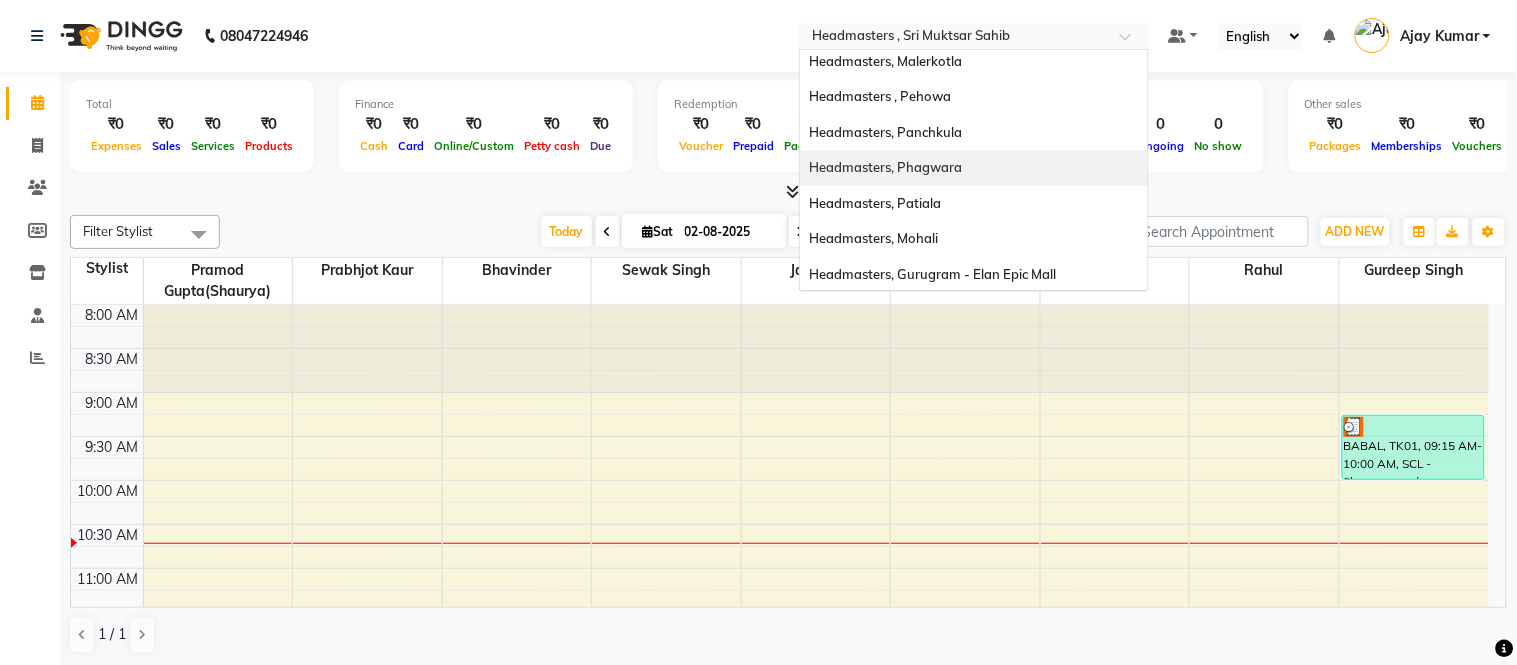 scroll, scrollTop: 0, scrollLeft: 0, axis: both 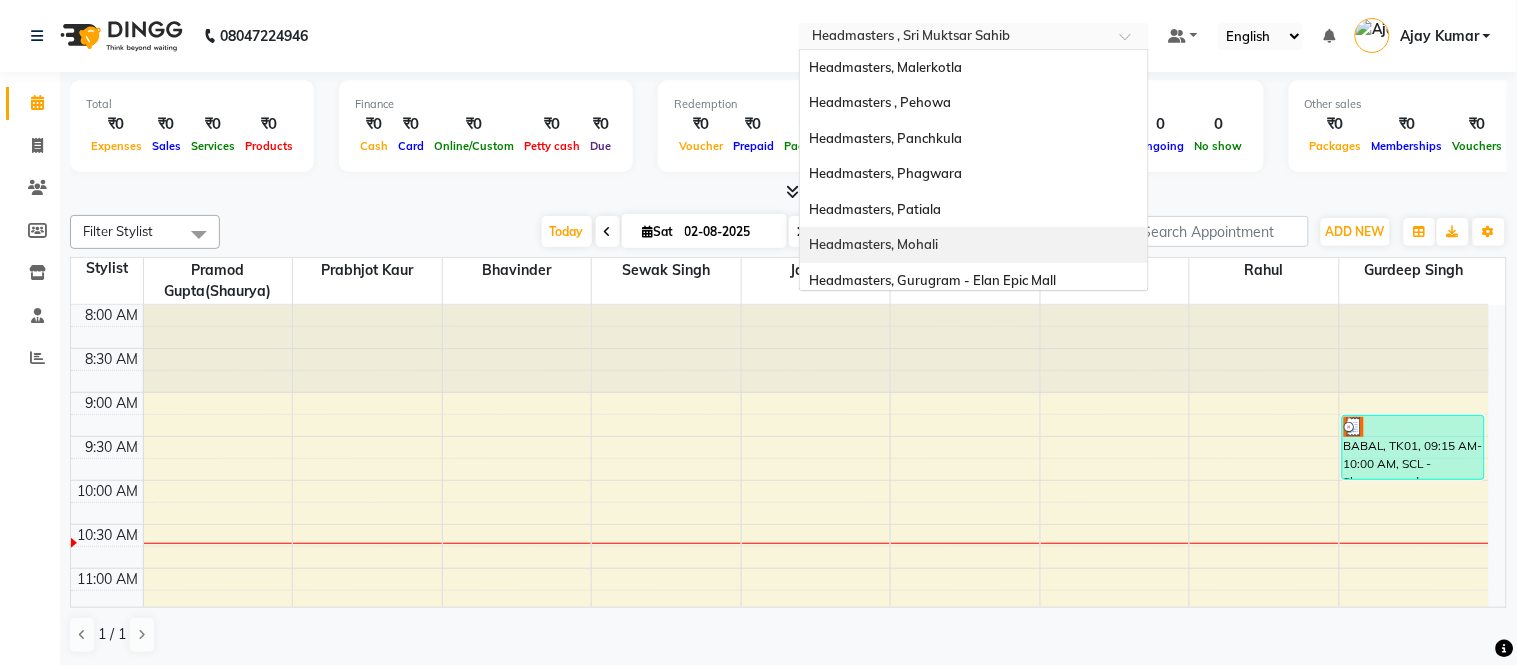 click on "Headmasters, Mohali" at bounding box center (974, 245) 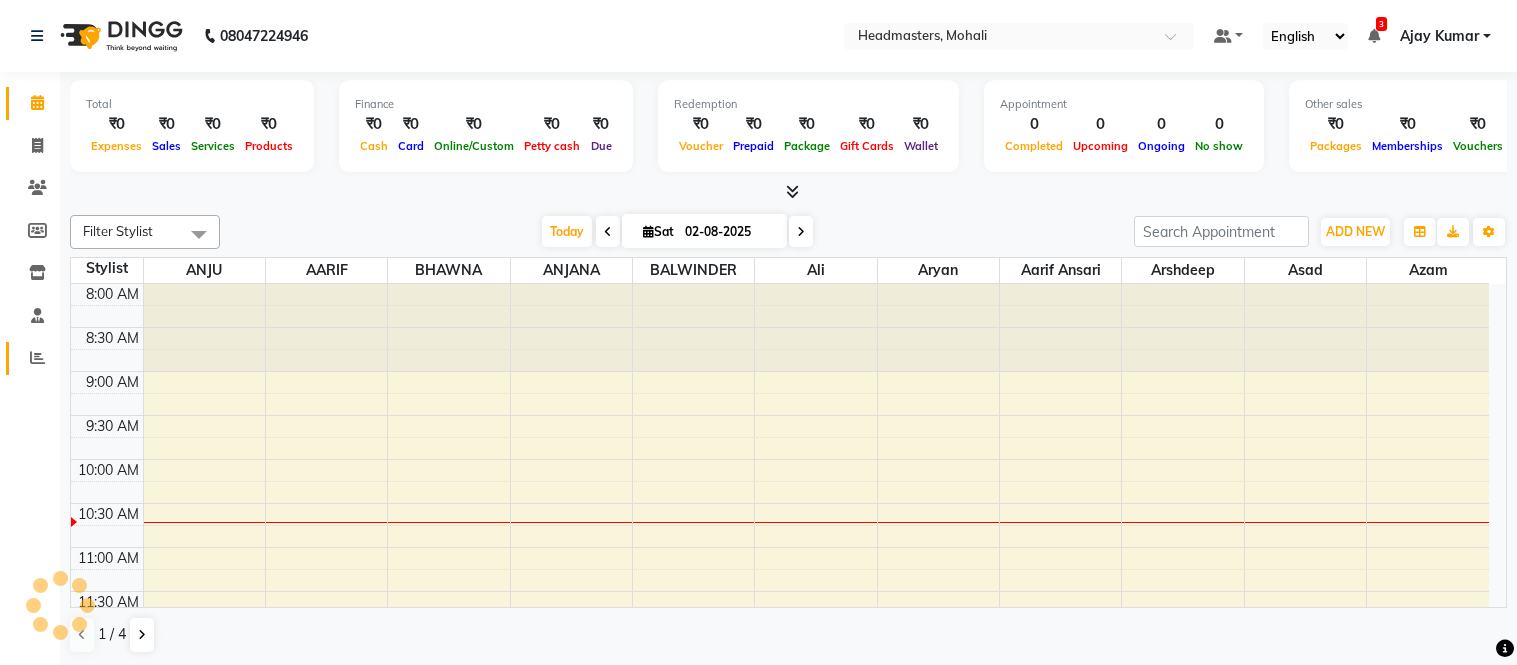 click 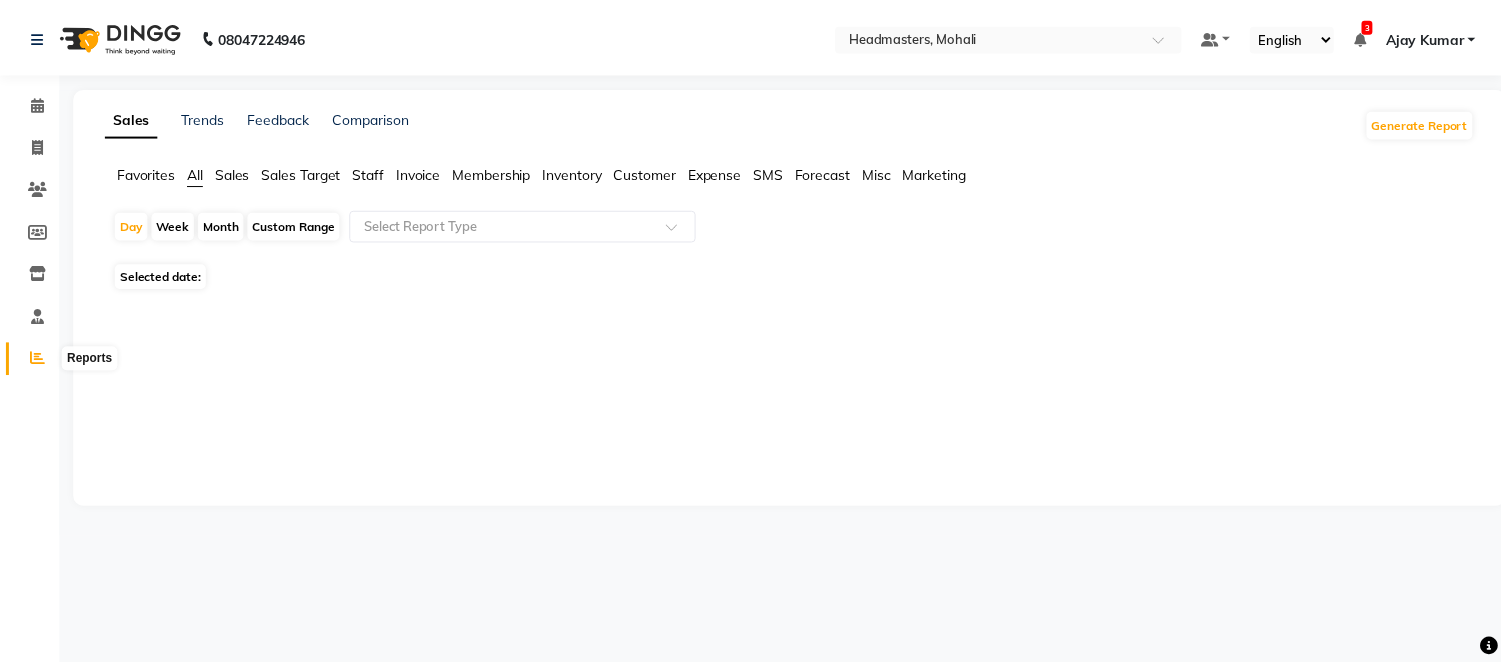 scroll, scrollTop: 0, scrollLeft: 0, axis: both 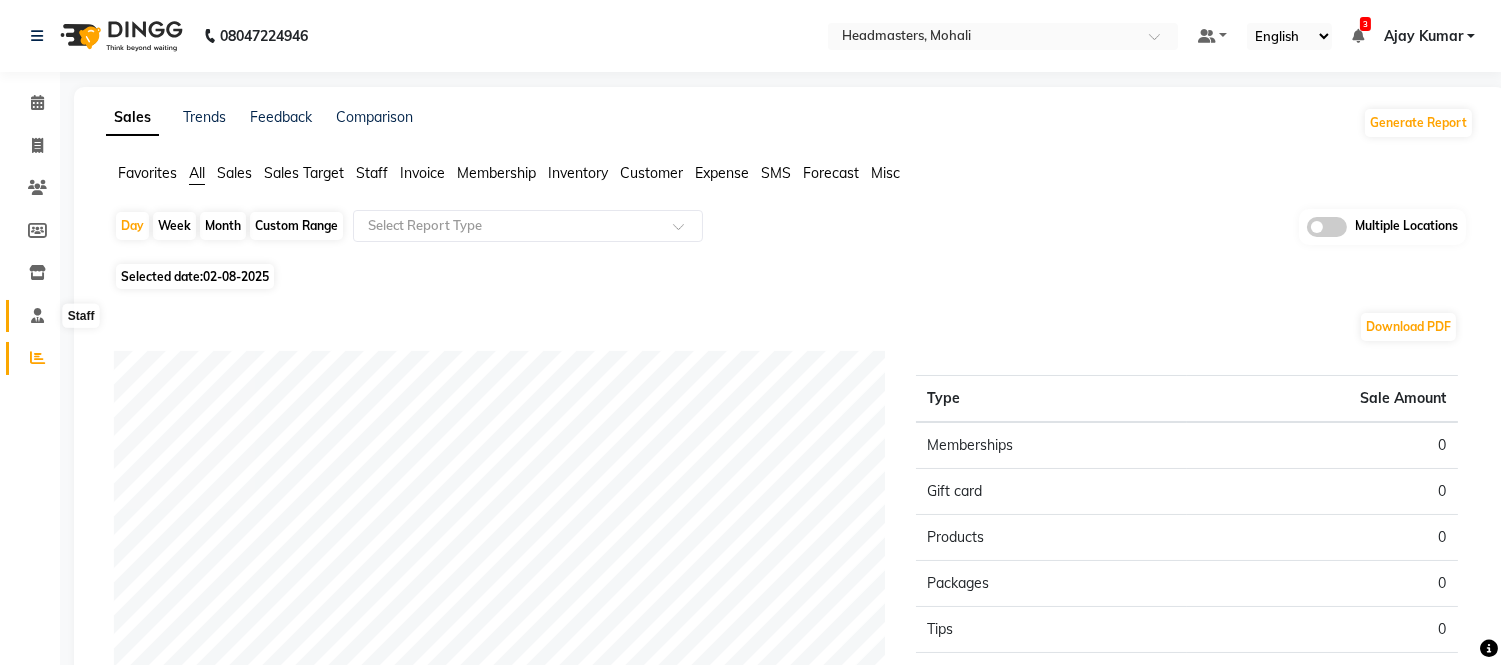 click 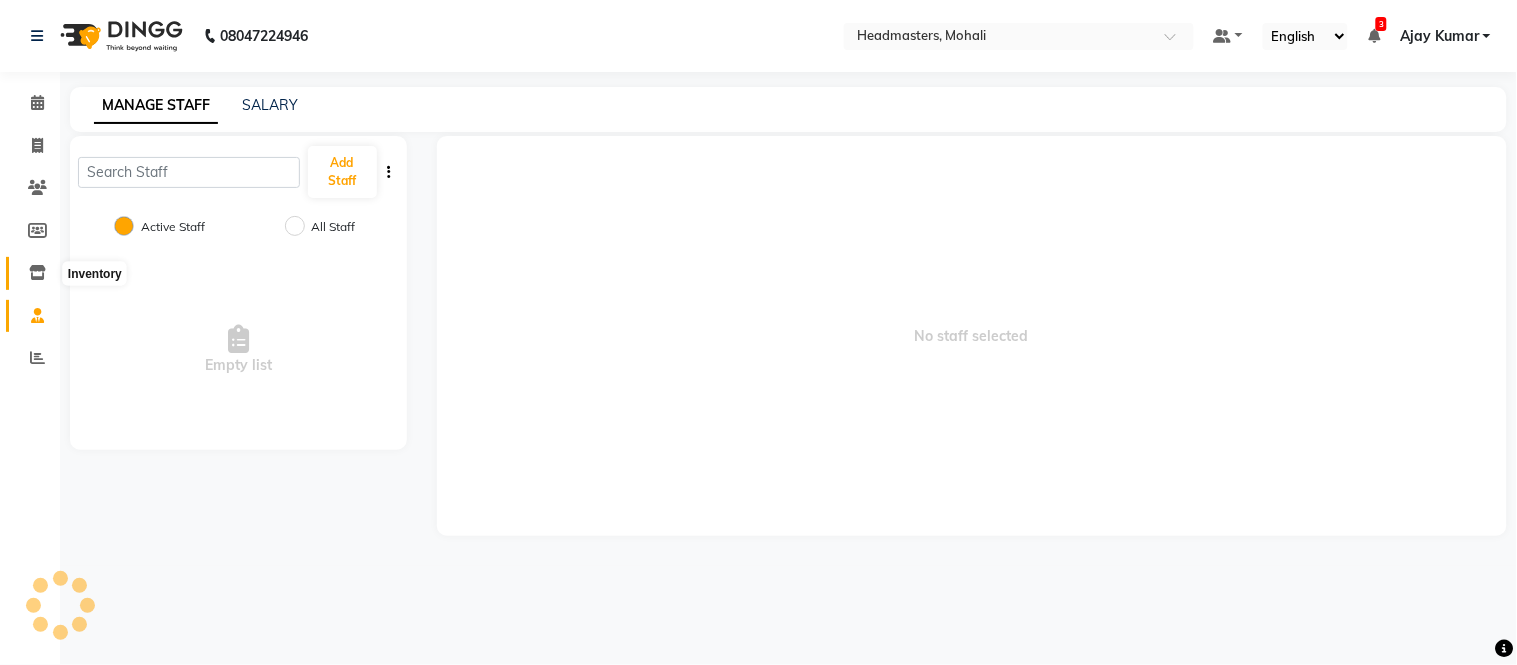 click 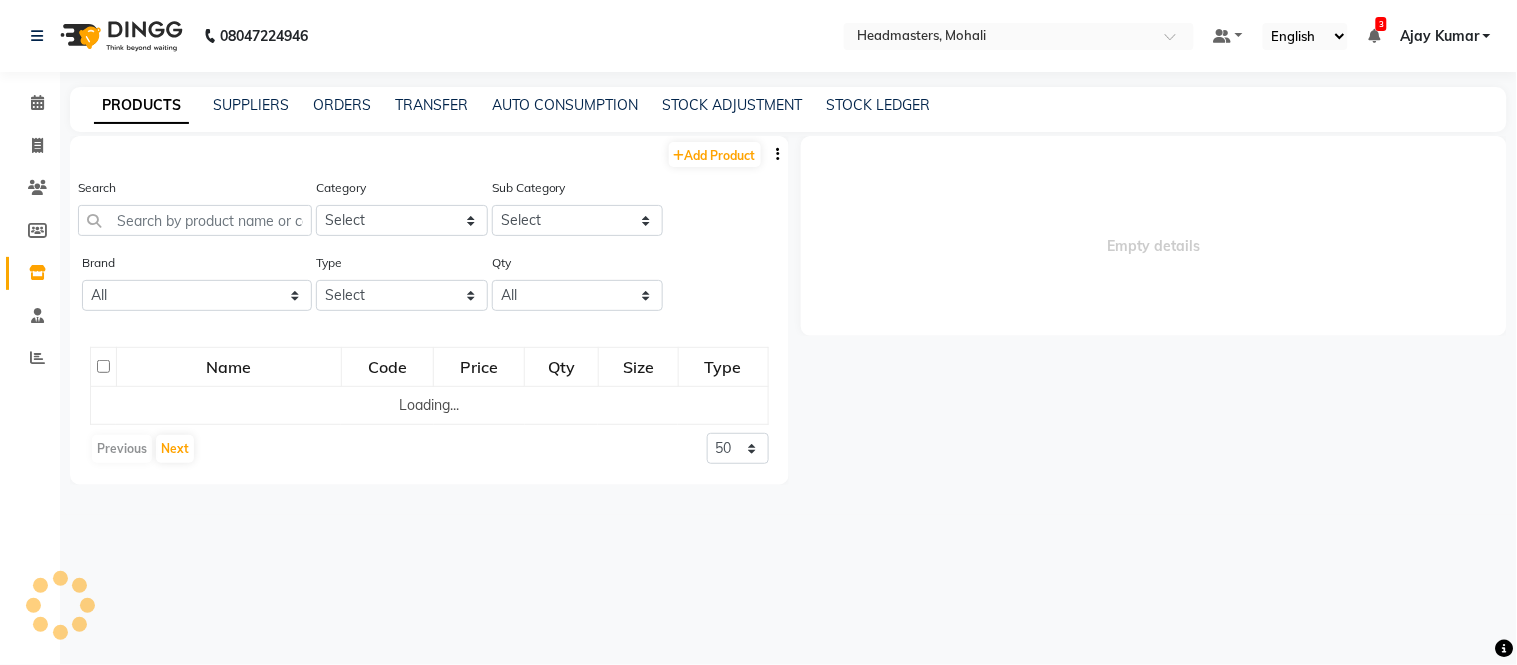 select 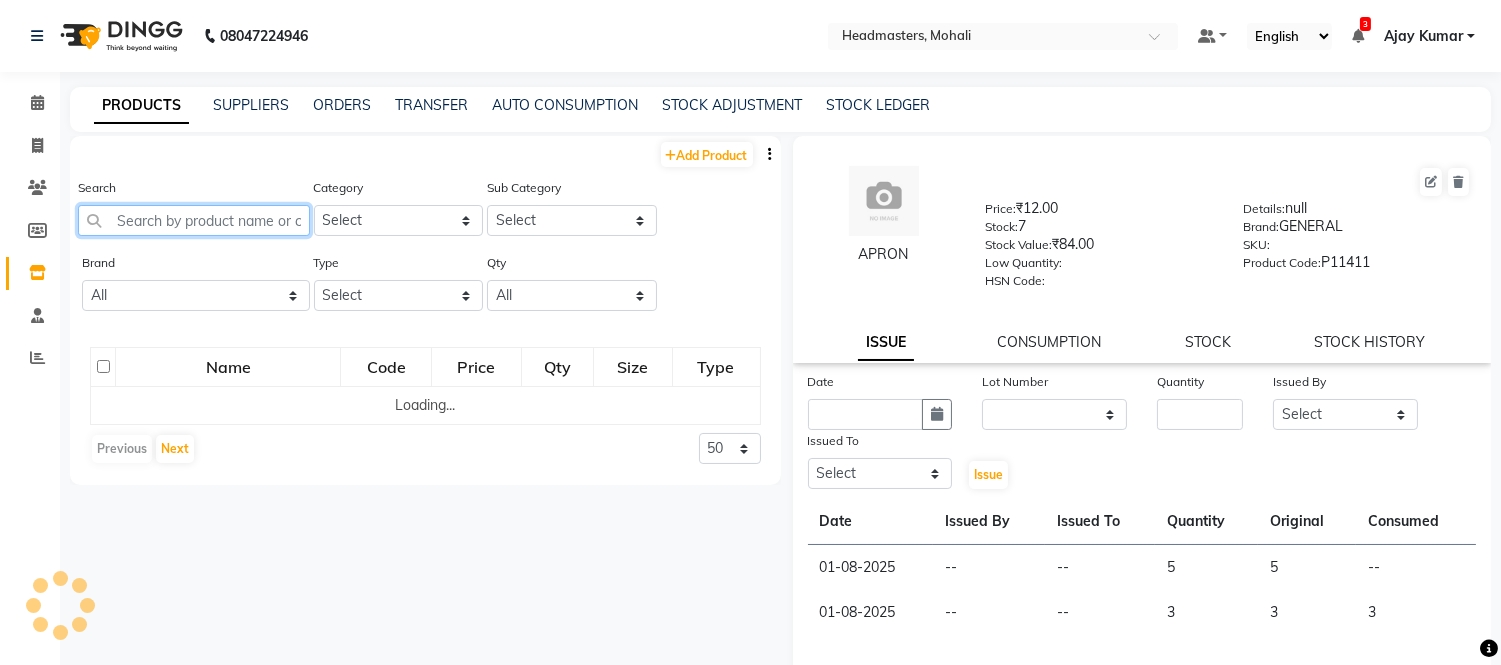 click 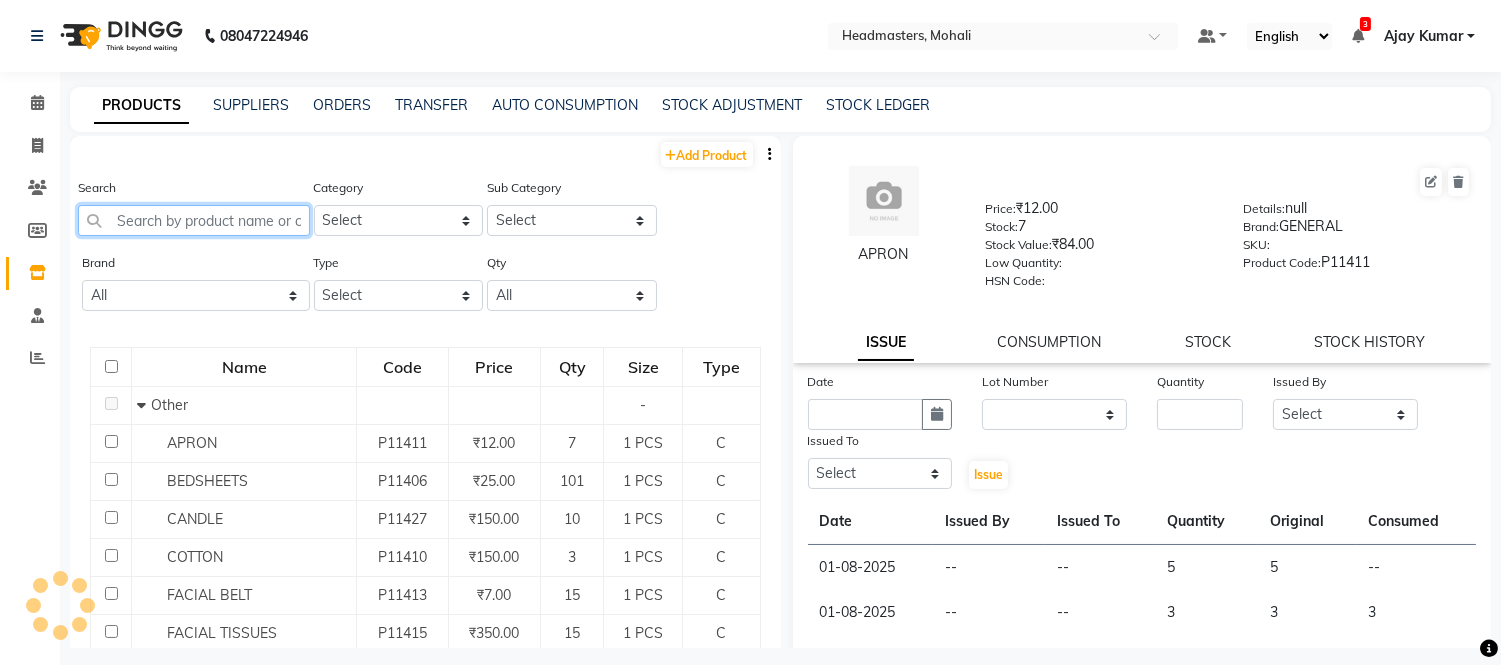 type on "i" 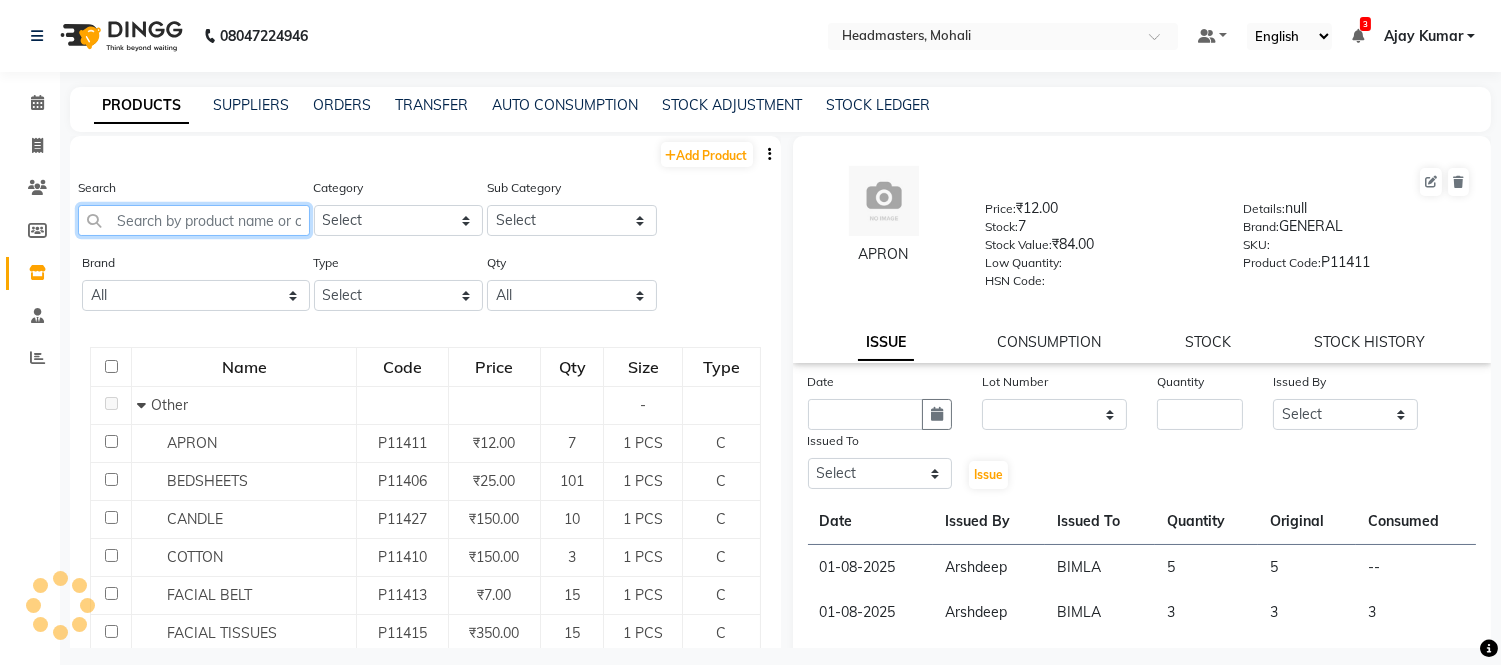 type on "m" 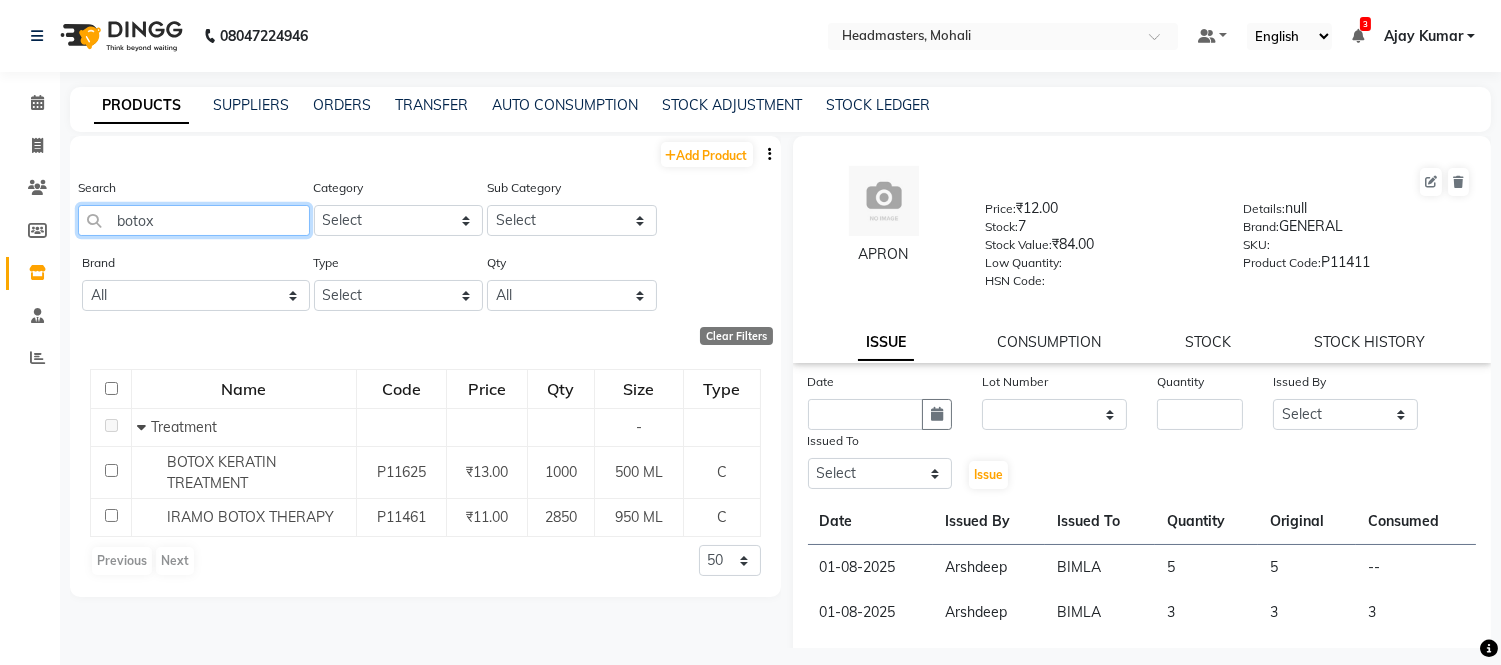 click on "botox" 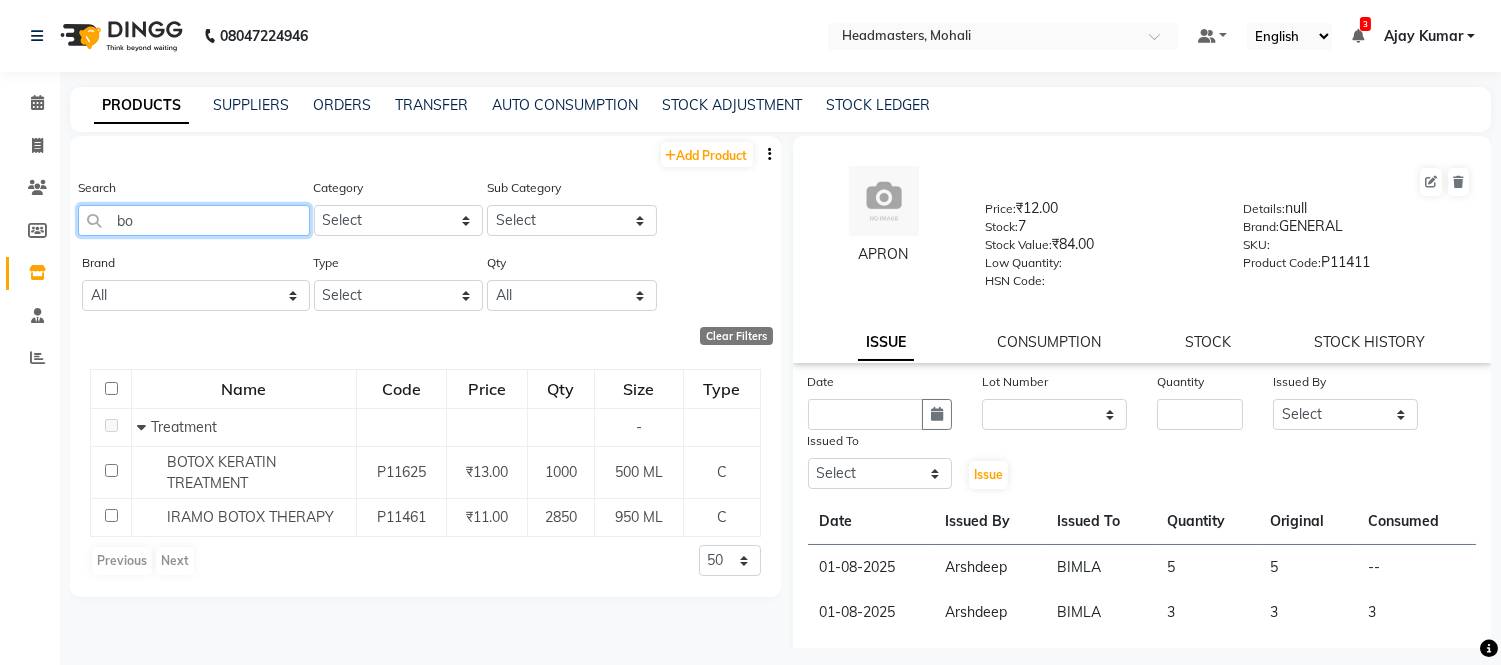 type on "b" 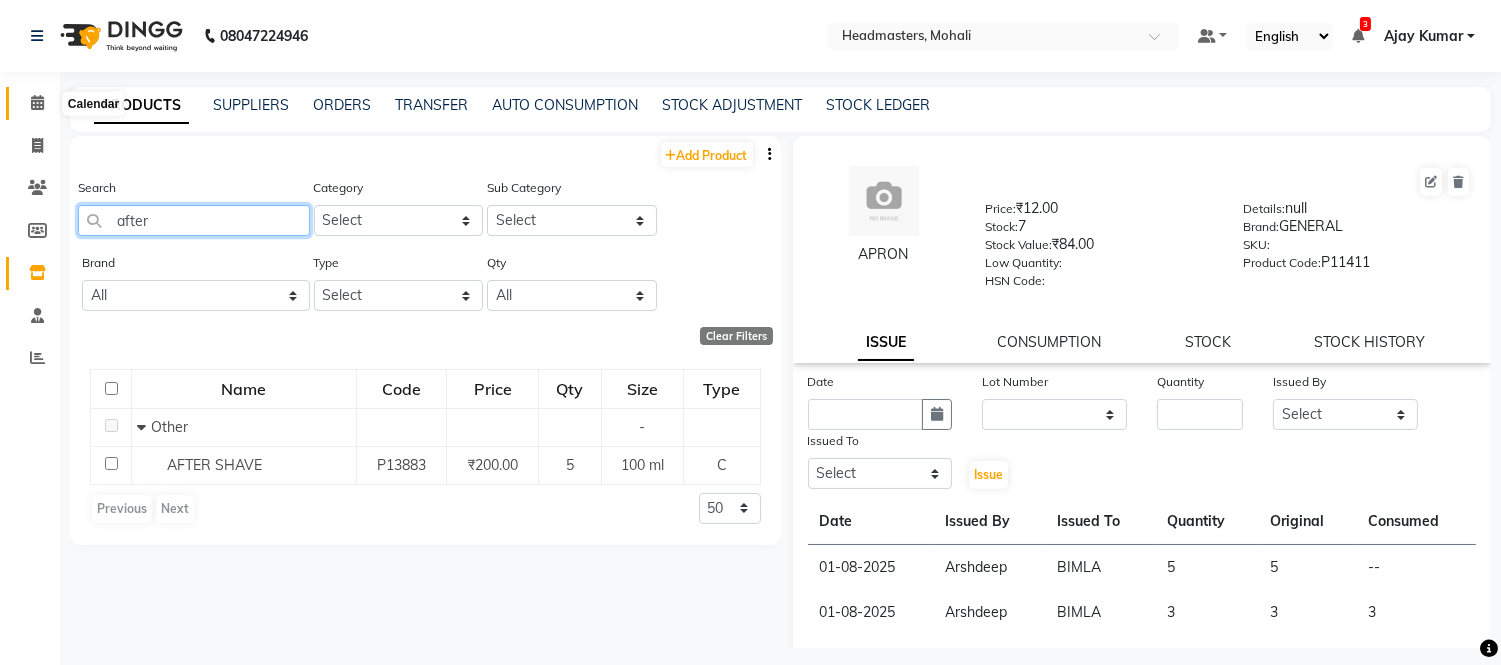 type on "after" 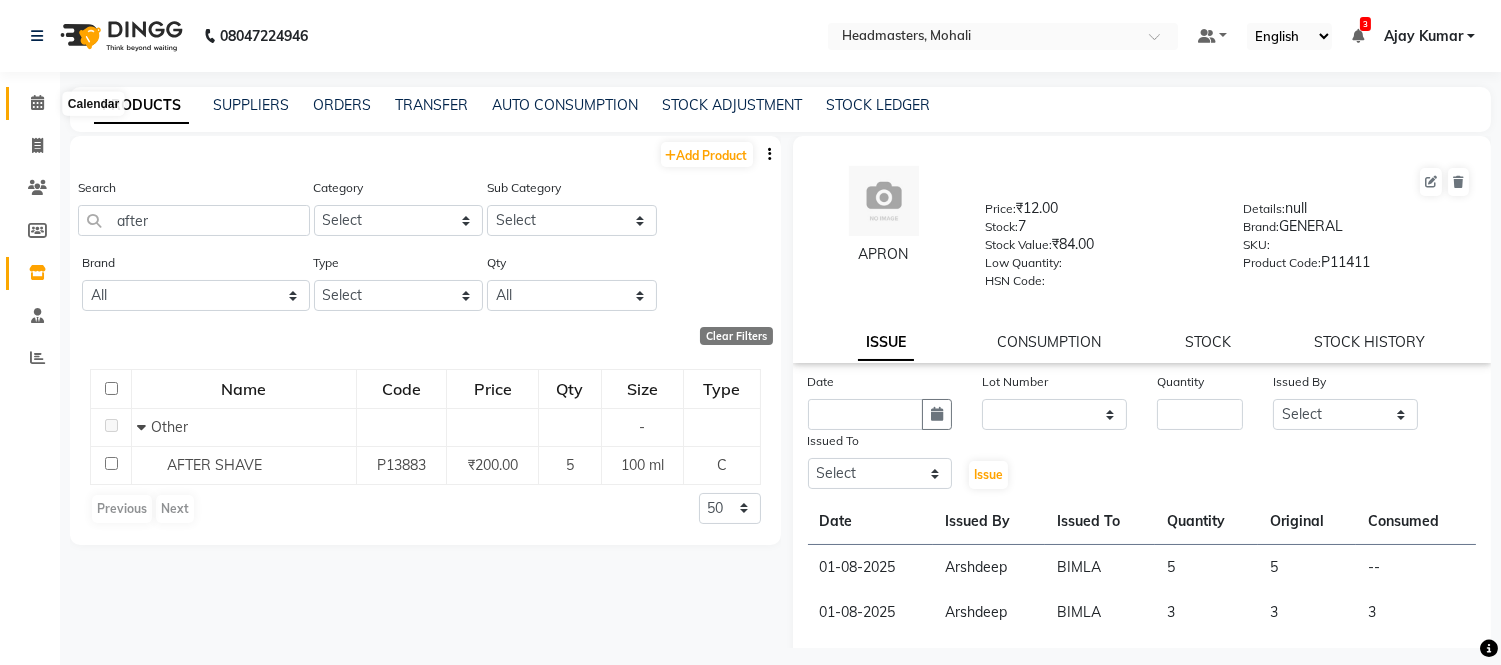 click 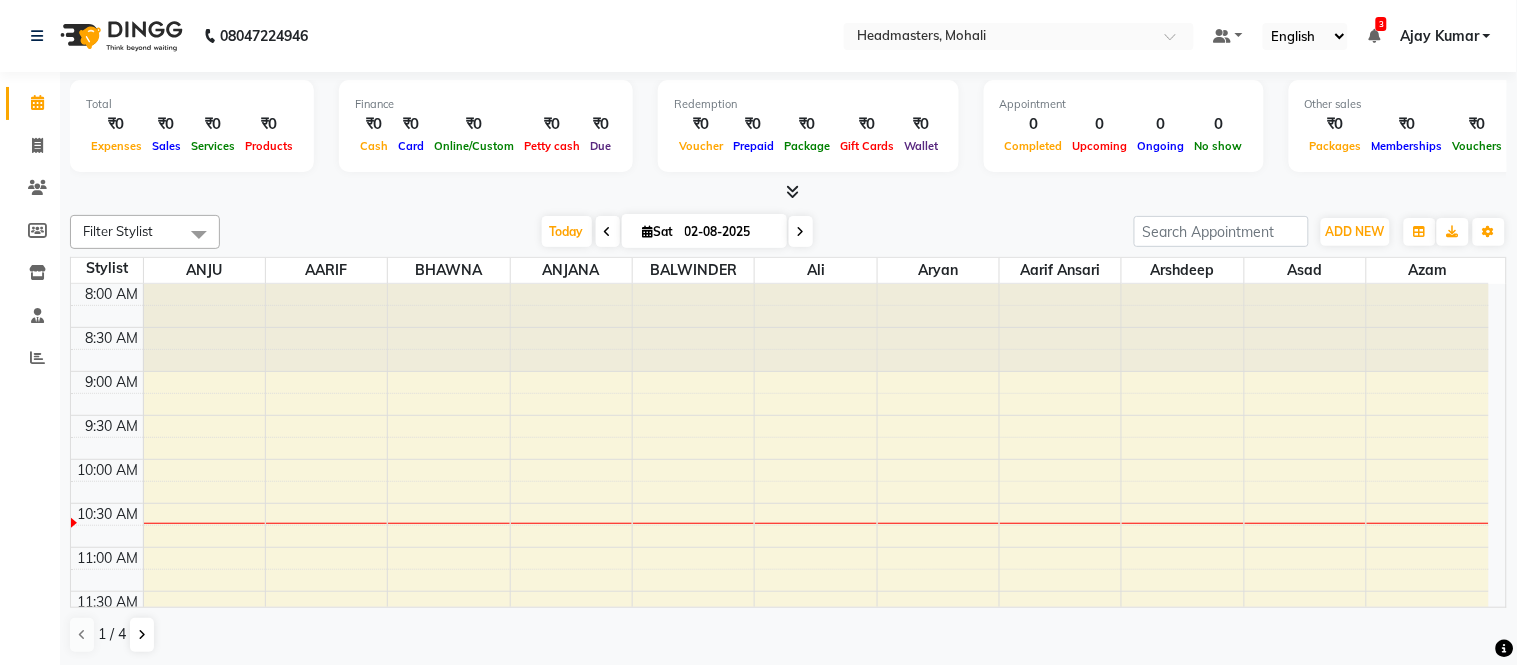 scroll, scrollTop: 0, scrollLeft: 0, axis: both 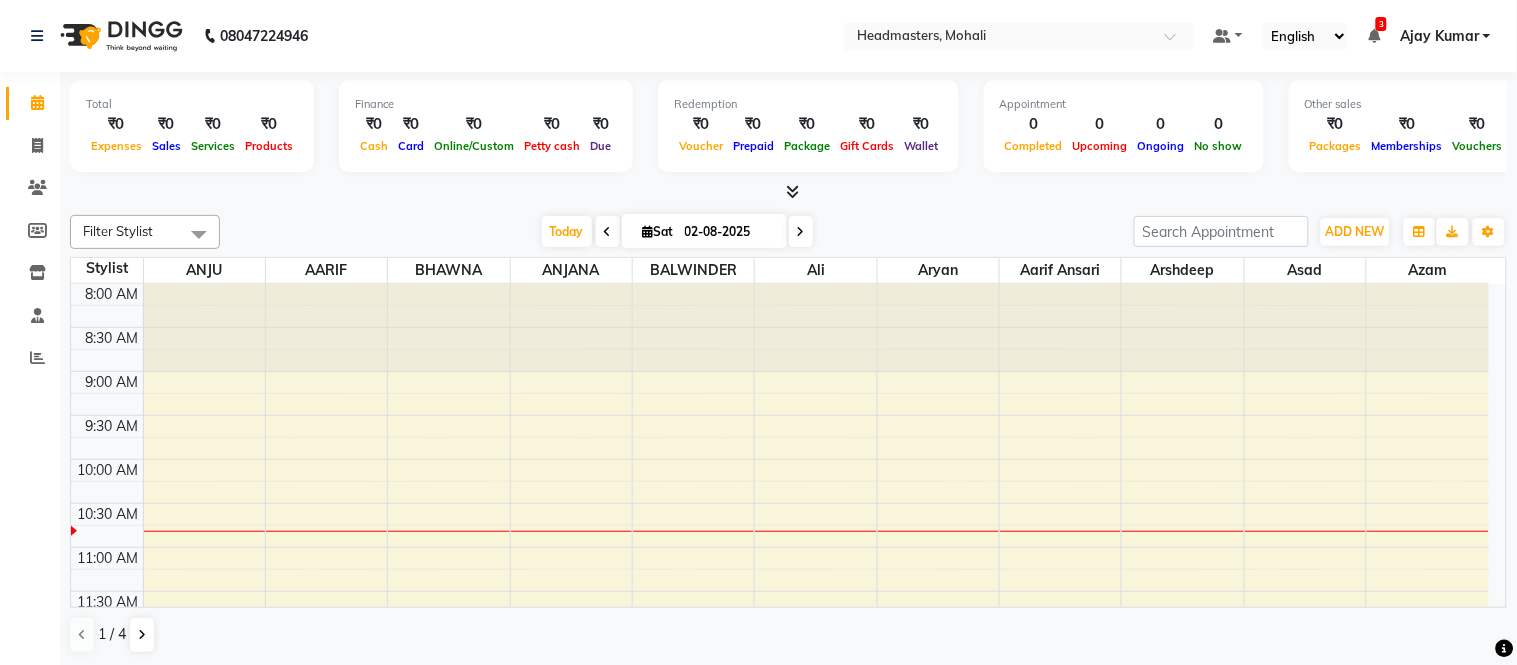 click at bounding box center [788, 192] 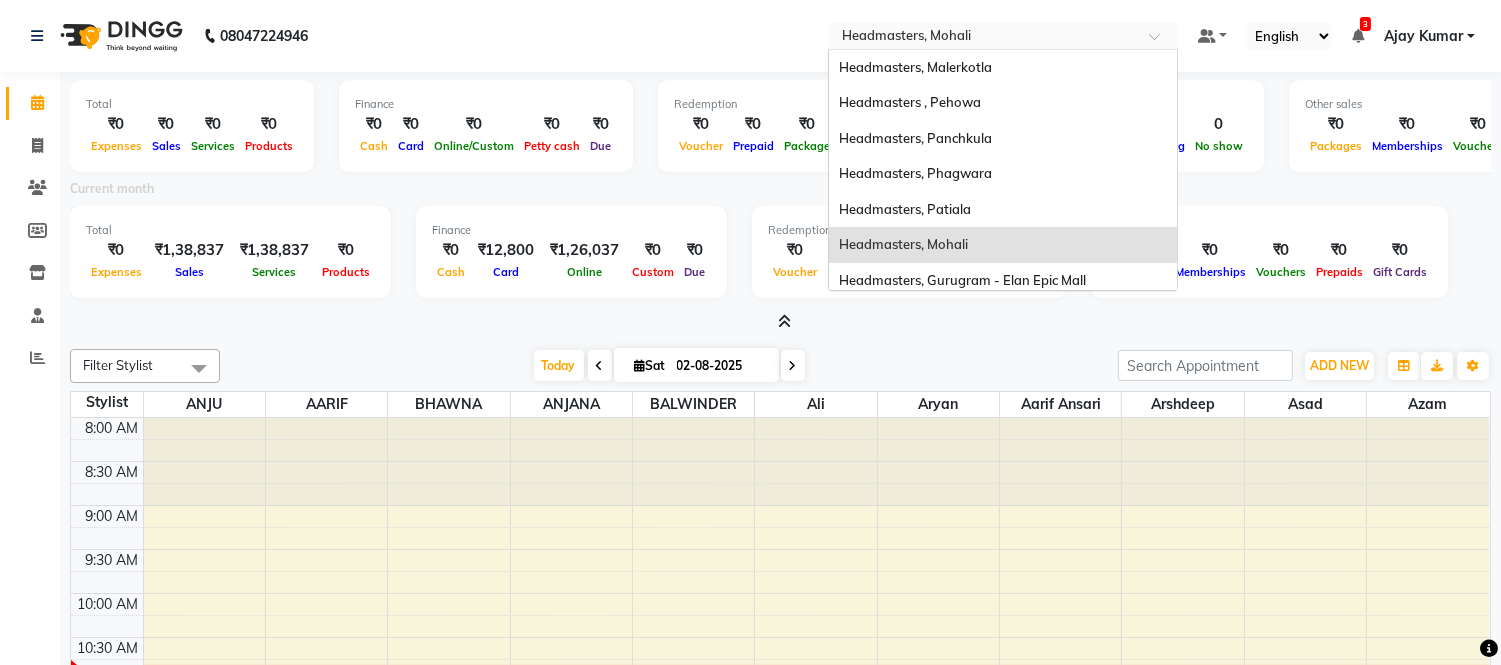 click at bounding box center [983, 38] 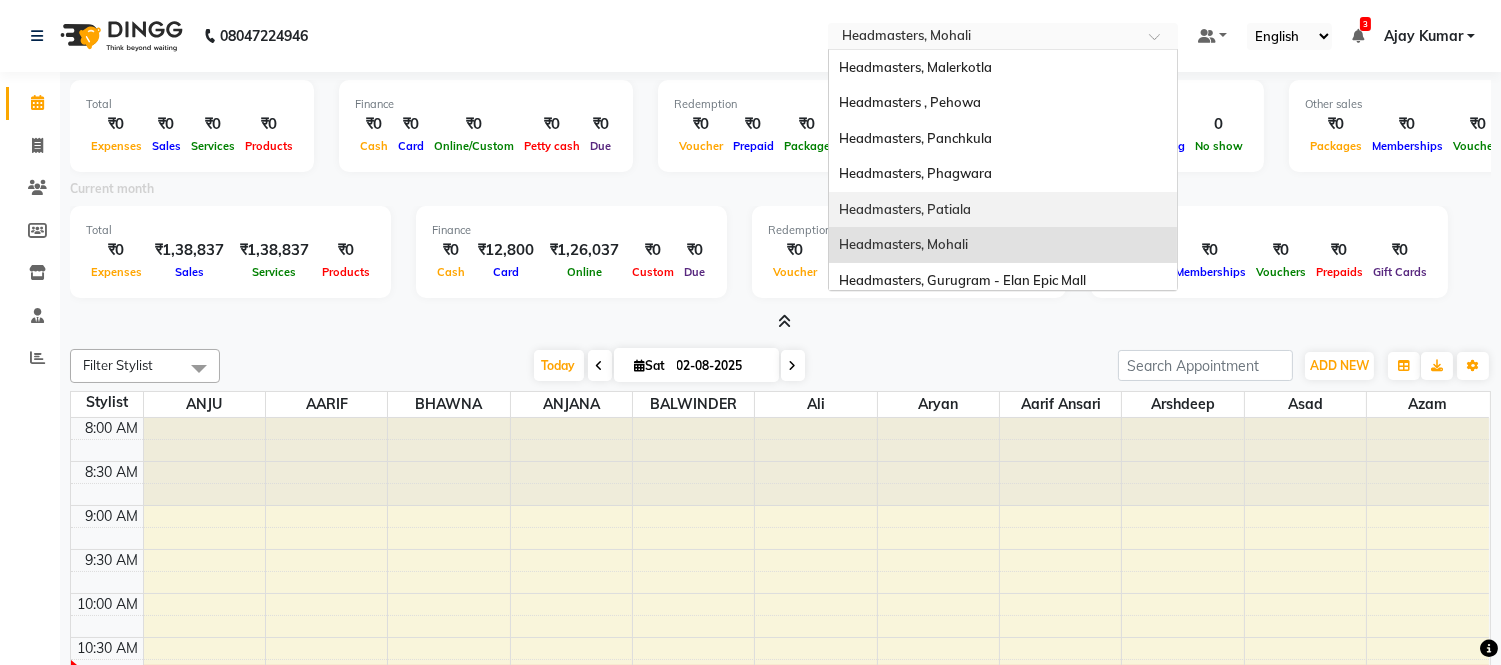 click on "Headmasters, Patiala" at bounding box center [905, 209] 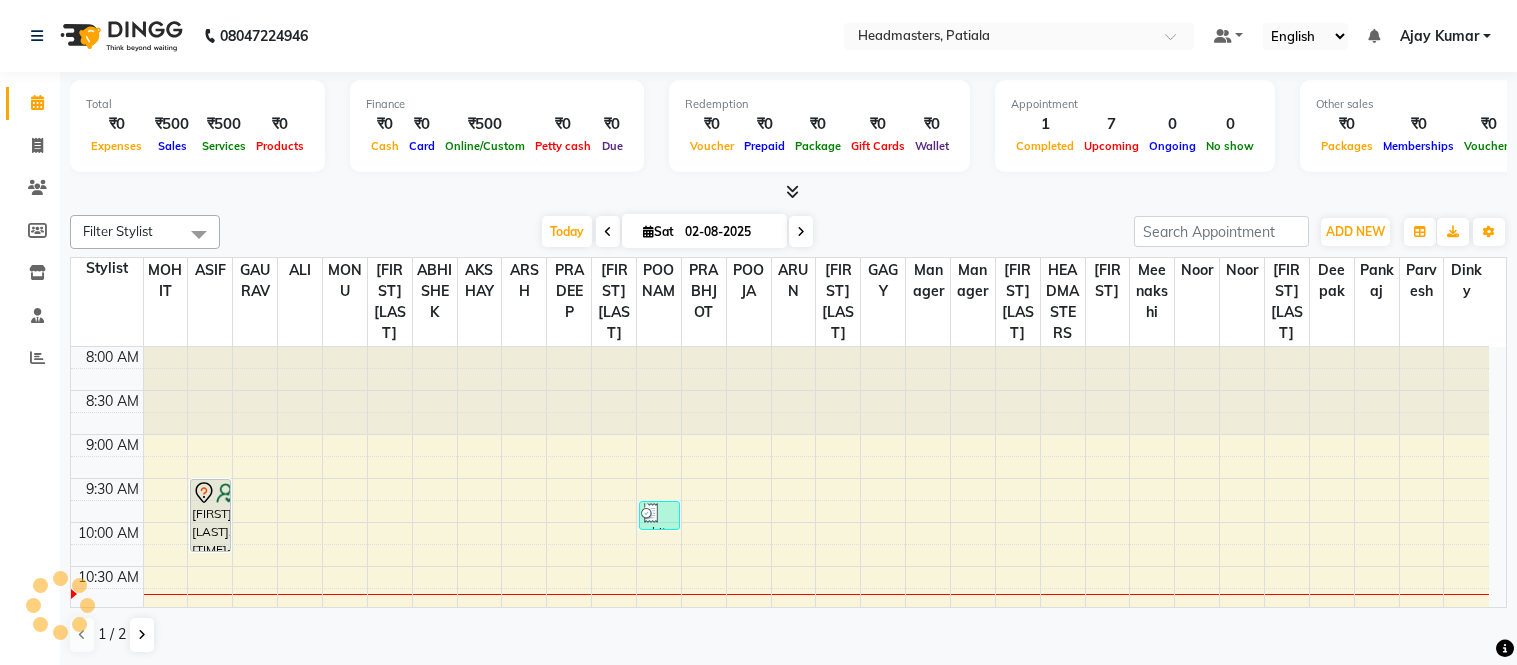 click at bounding box center [792, 191] 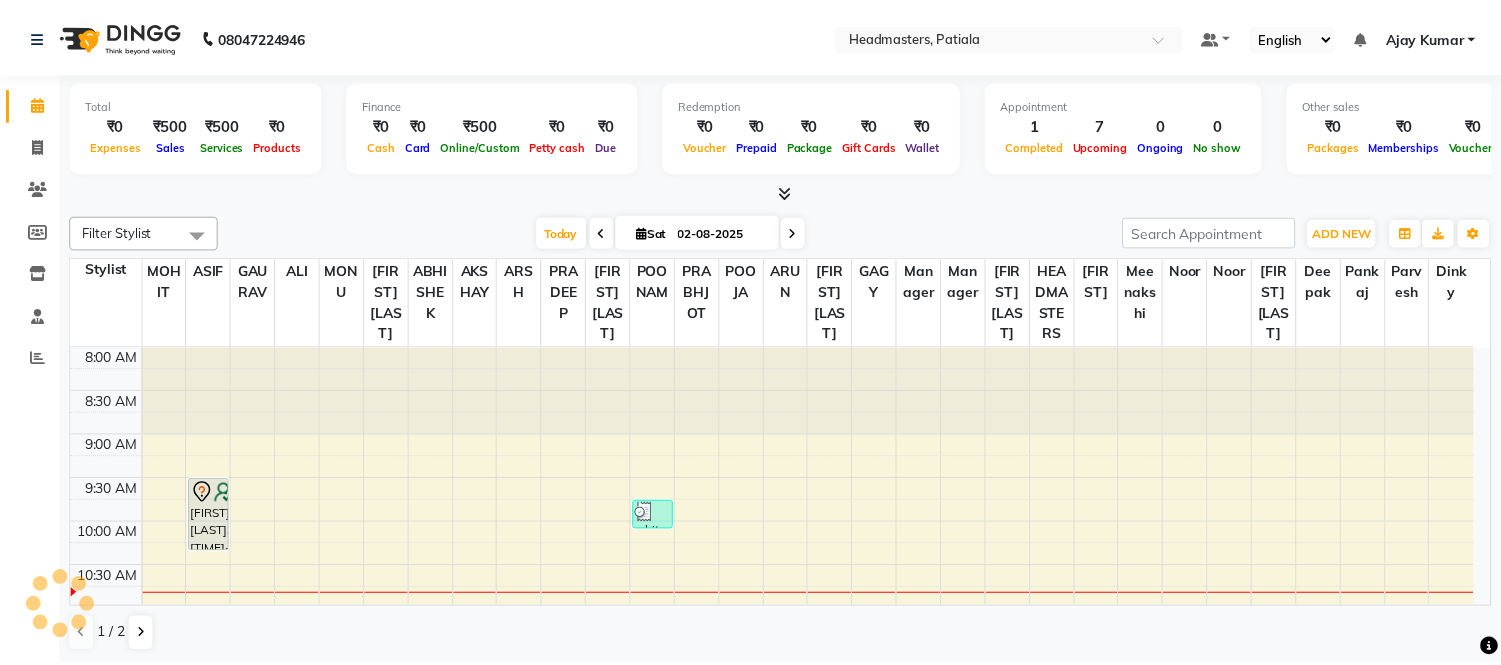 scroll, scrollTop: 0, scrollLeft: 0, axis: both 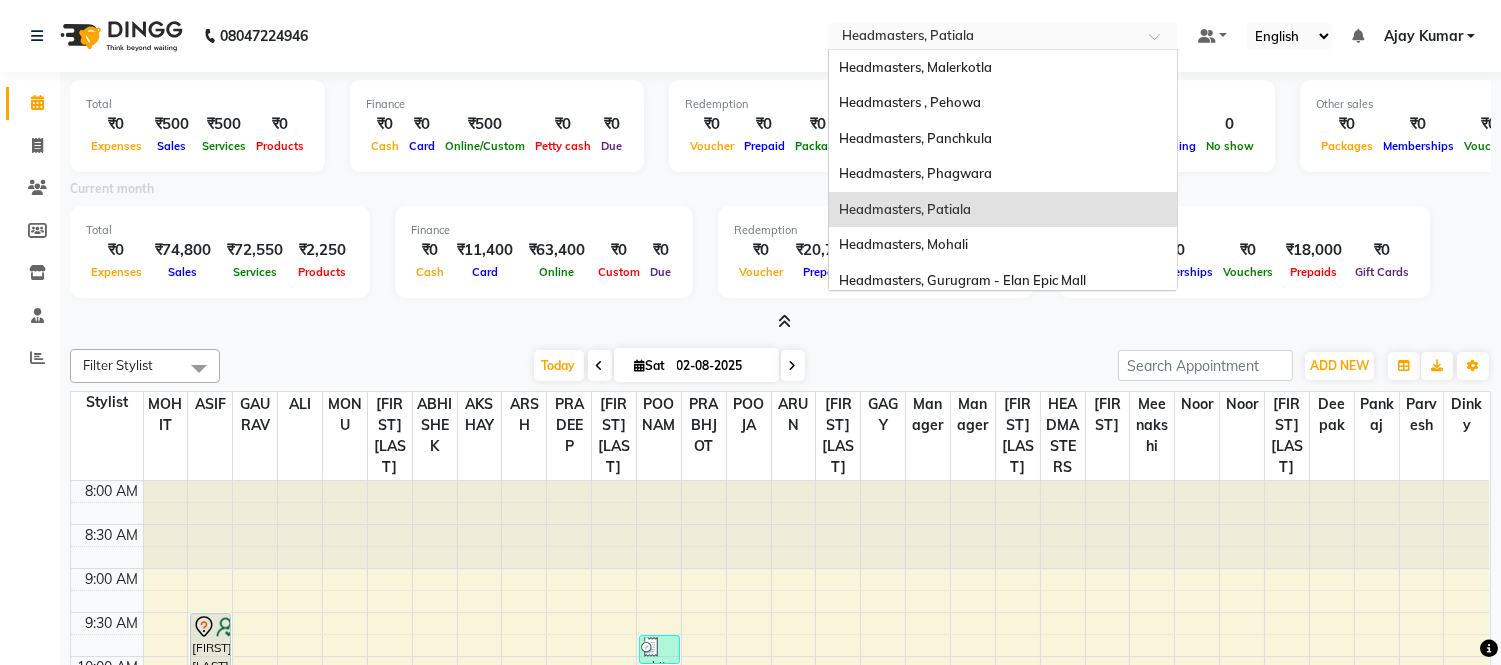 click on "Select Location × Headmasters, [CITY]" at bounding box center [1003, 36] 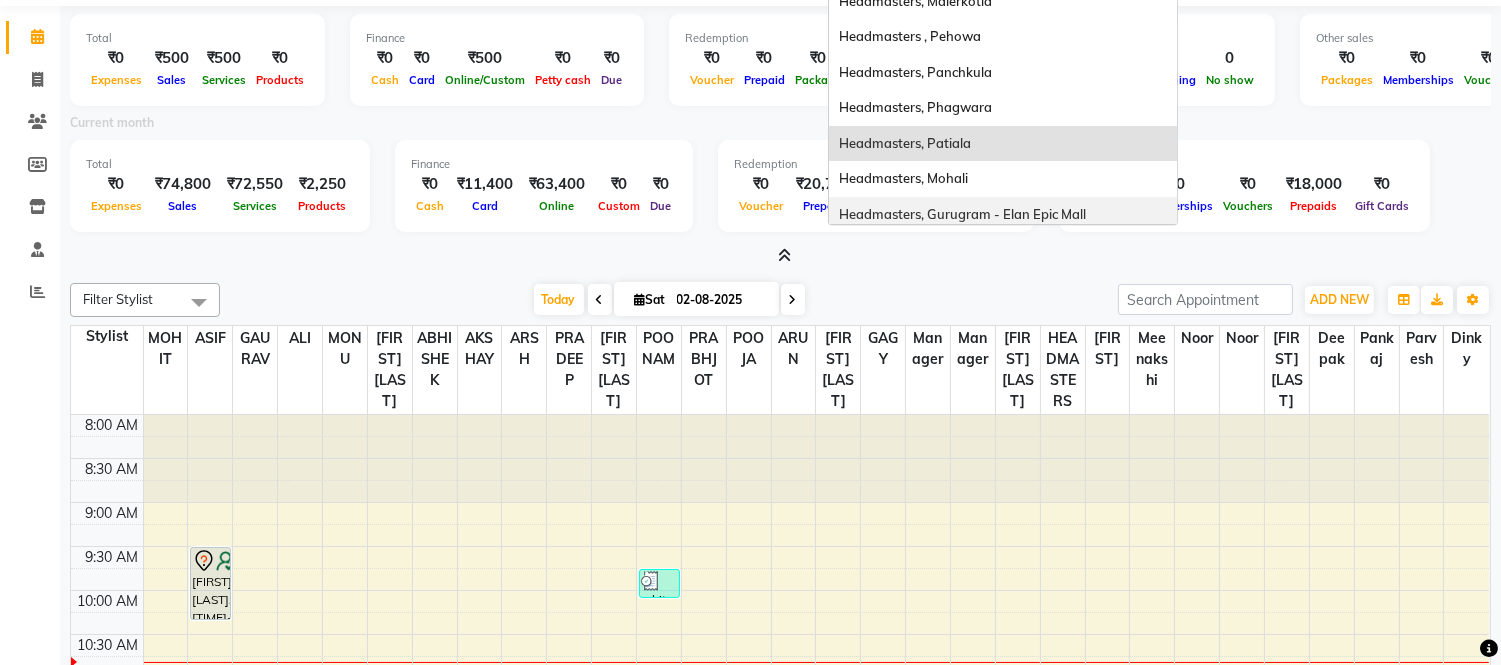 scroll, scrollTop: 134, scrollLeft: 0, axis: vertical 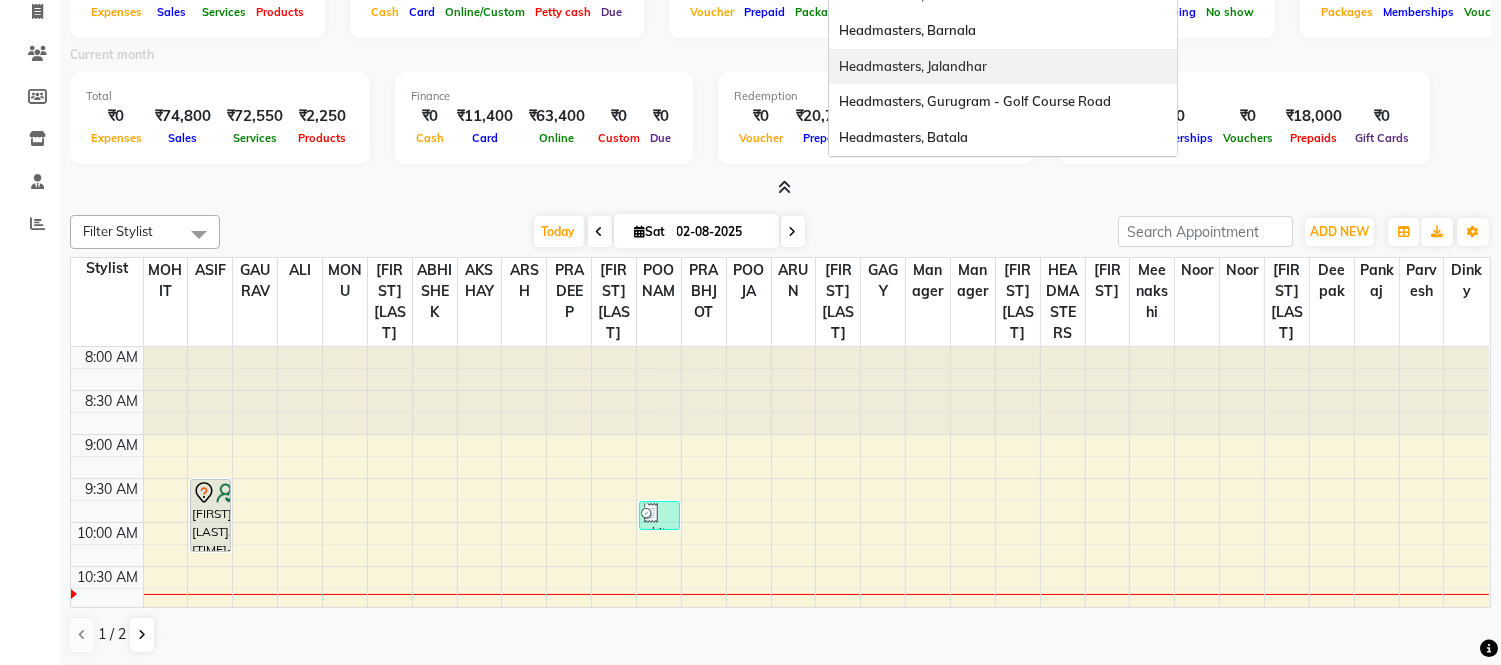 click on "Headmasters, Jalandhar" at bounding box center (1003, 67) 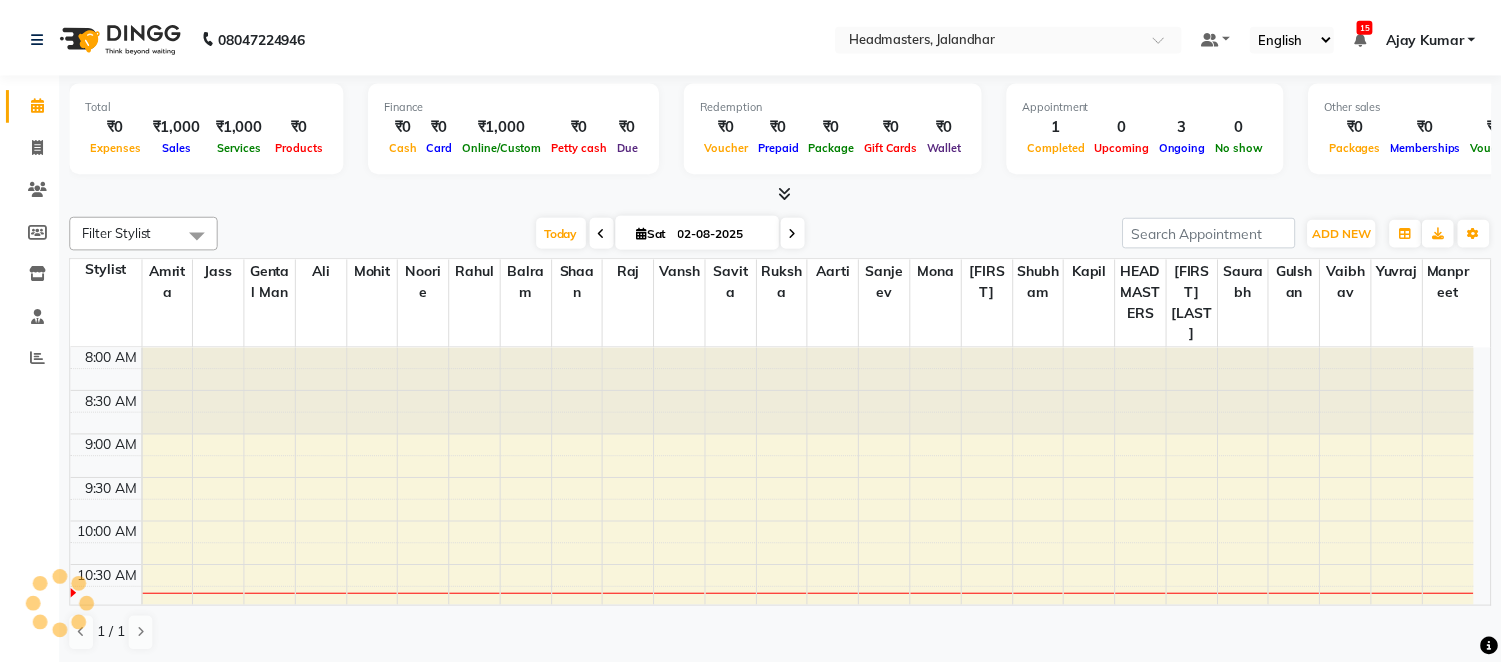 scroll, scrollTop: 0, scrollLeft: 0, axis: both 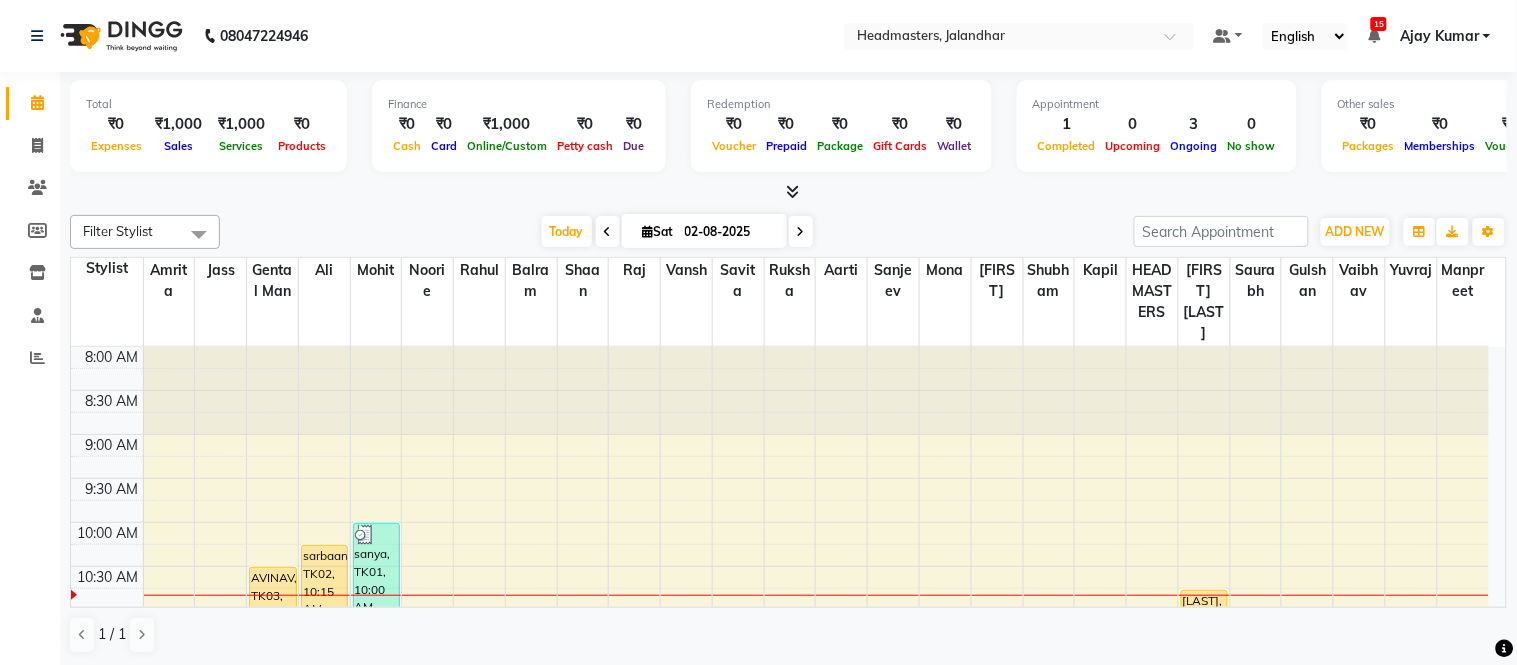 click at bounding box center [792, 191] 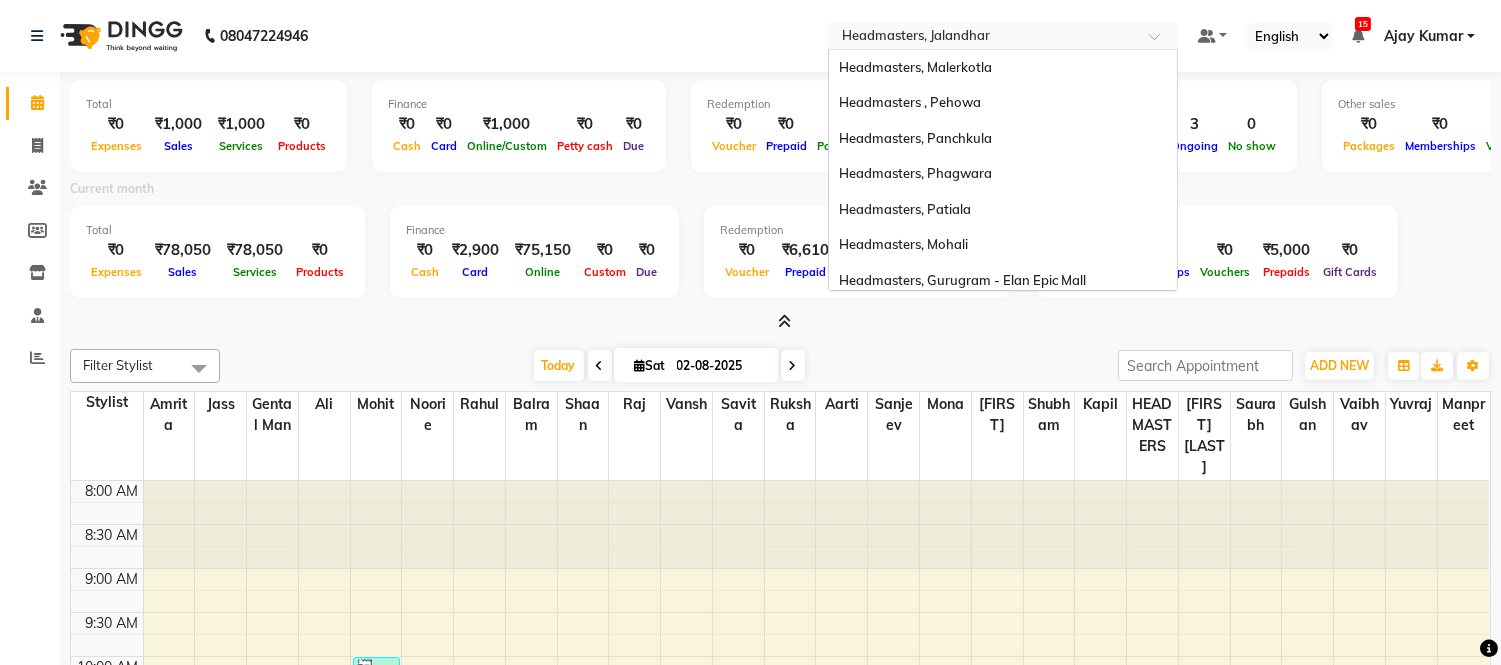 click at bounding box center (983, 38) 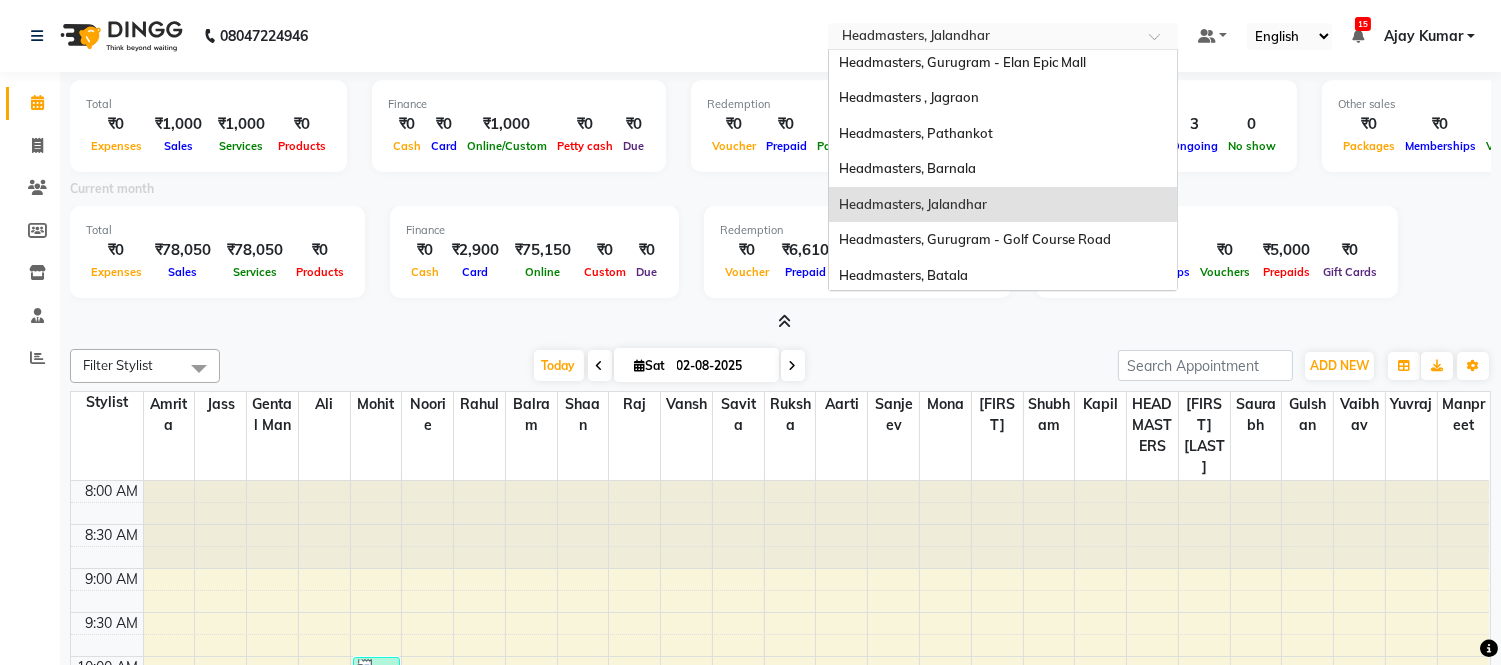 scroll, scrollTop: 0, scrollLeft: 0, axis: both 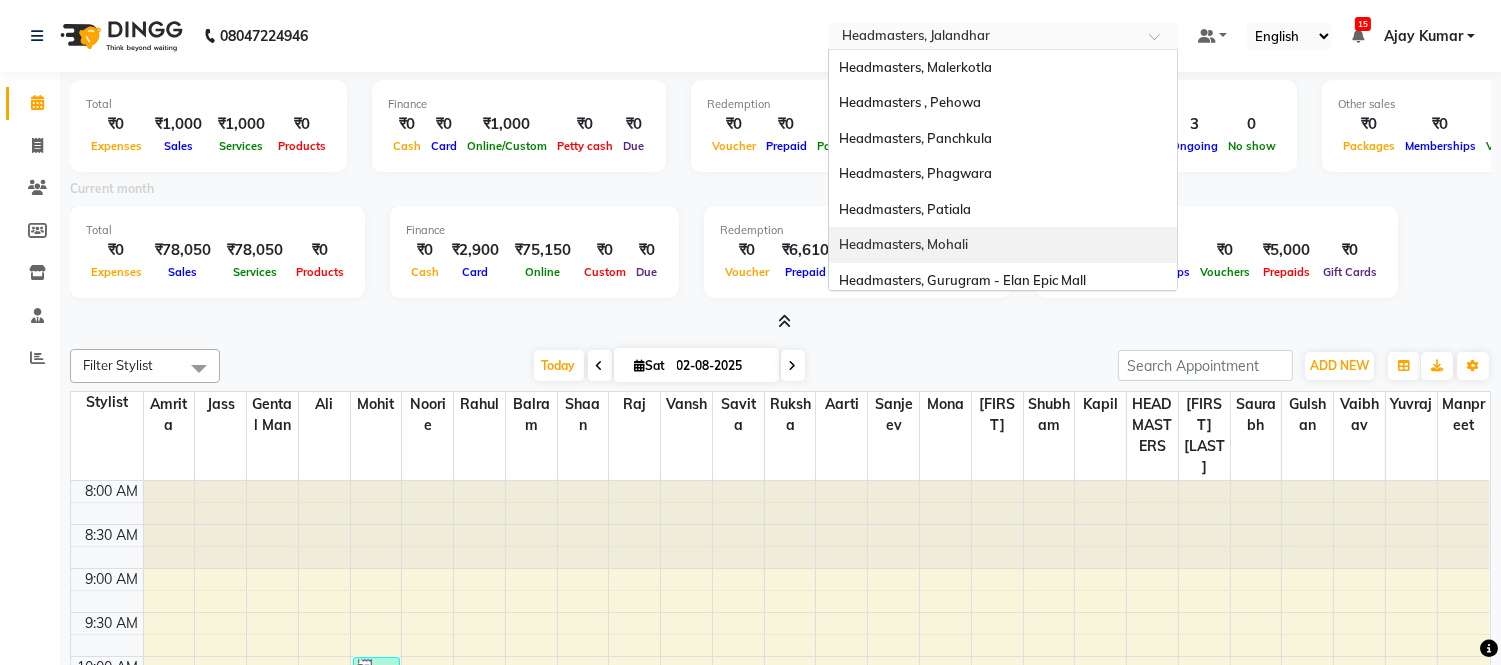 click on "Headmasters, Mohali" at bounding box center [903, 244] 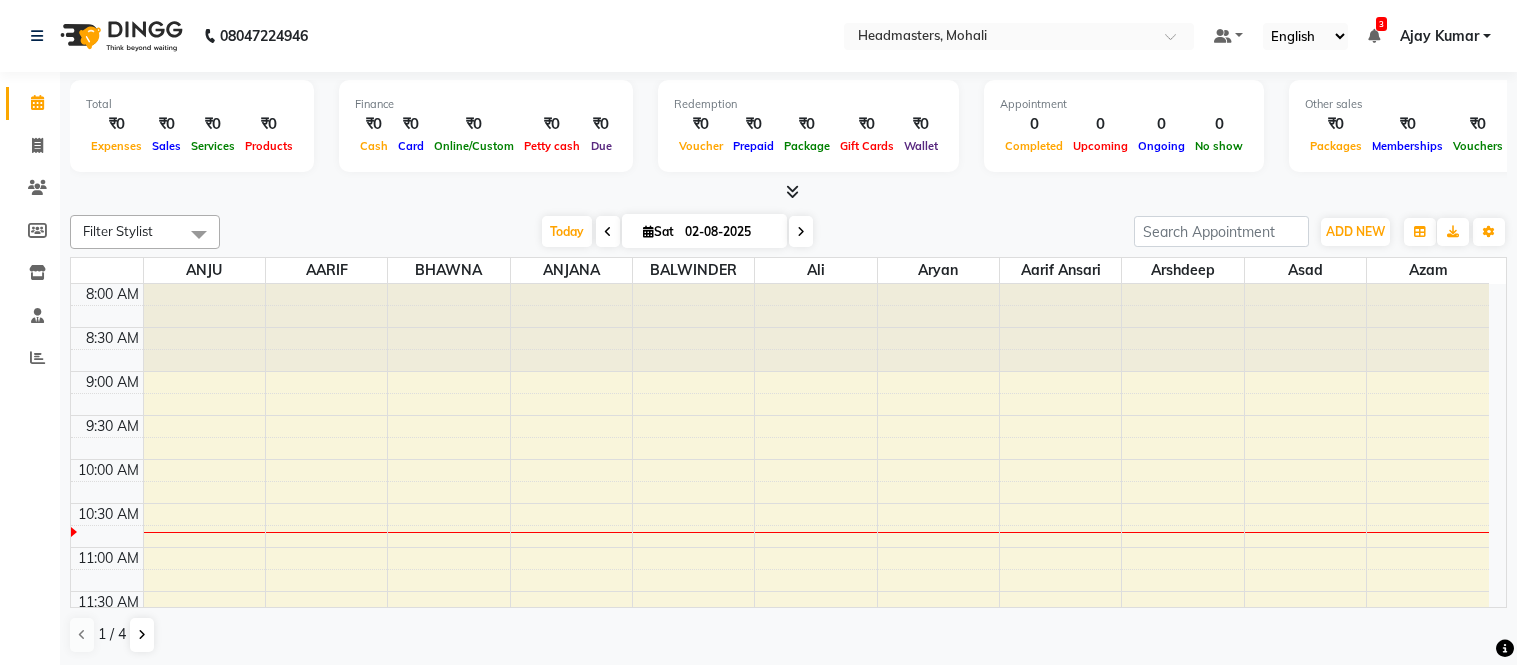 scroll, scrollTop: 0, scrollLeft: 0, axis: both 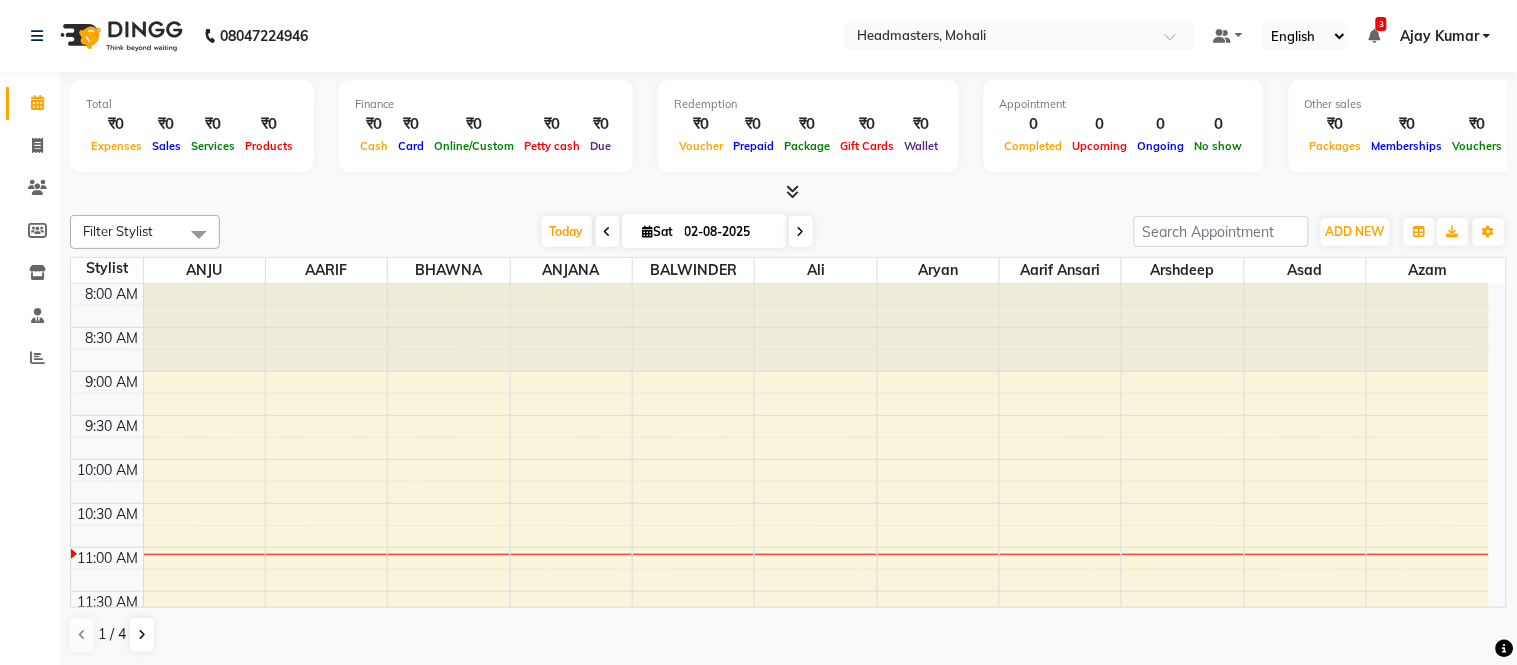 click on "080-[PHONE] Select Location × Headmasters, Mohali Default Panel My Panel English ENGLISH Español العربية मराठी हिंदी ગુજરાતી தமிழ் 中文 3 Notifications nothing to show [FIRST] [LAST] Manage Profile Change Password Sign out Version:3.15.11" 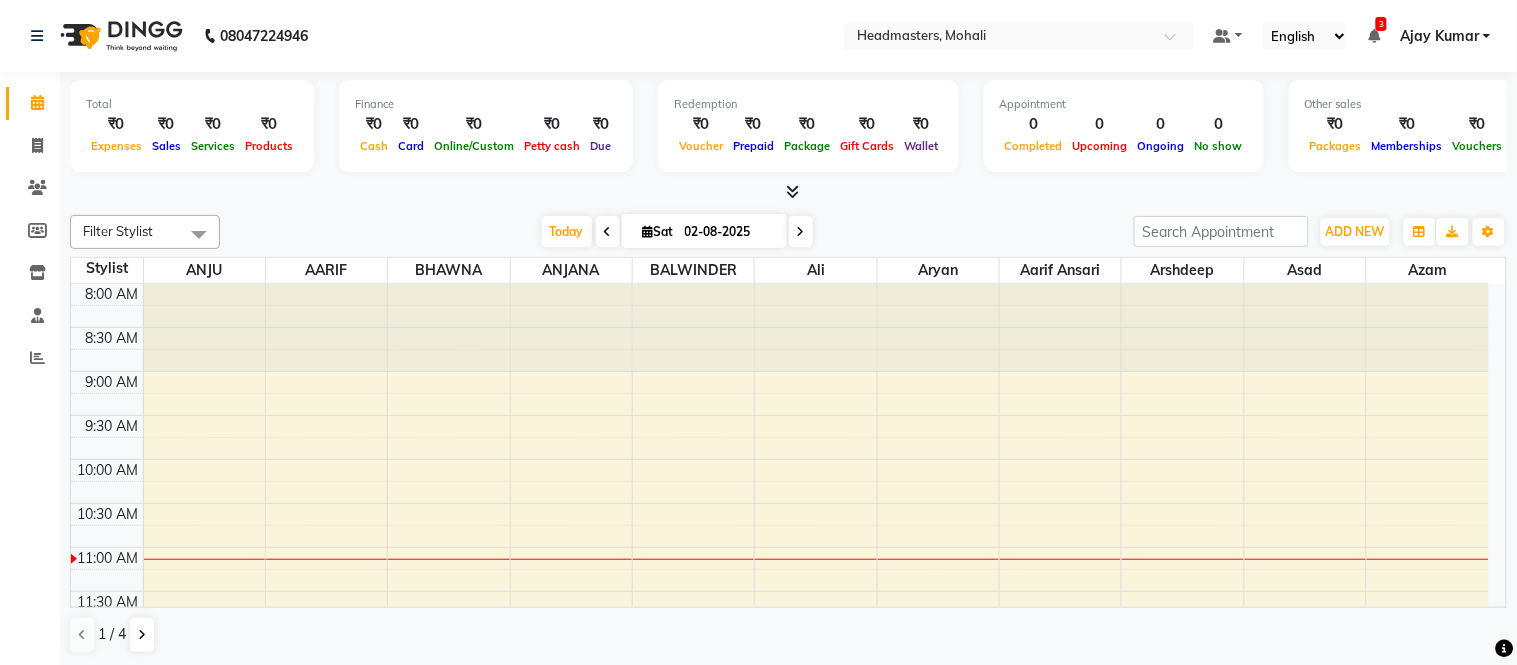 click at bounding box center [792, 191] 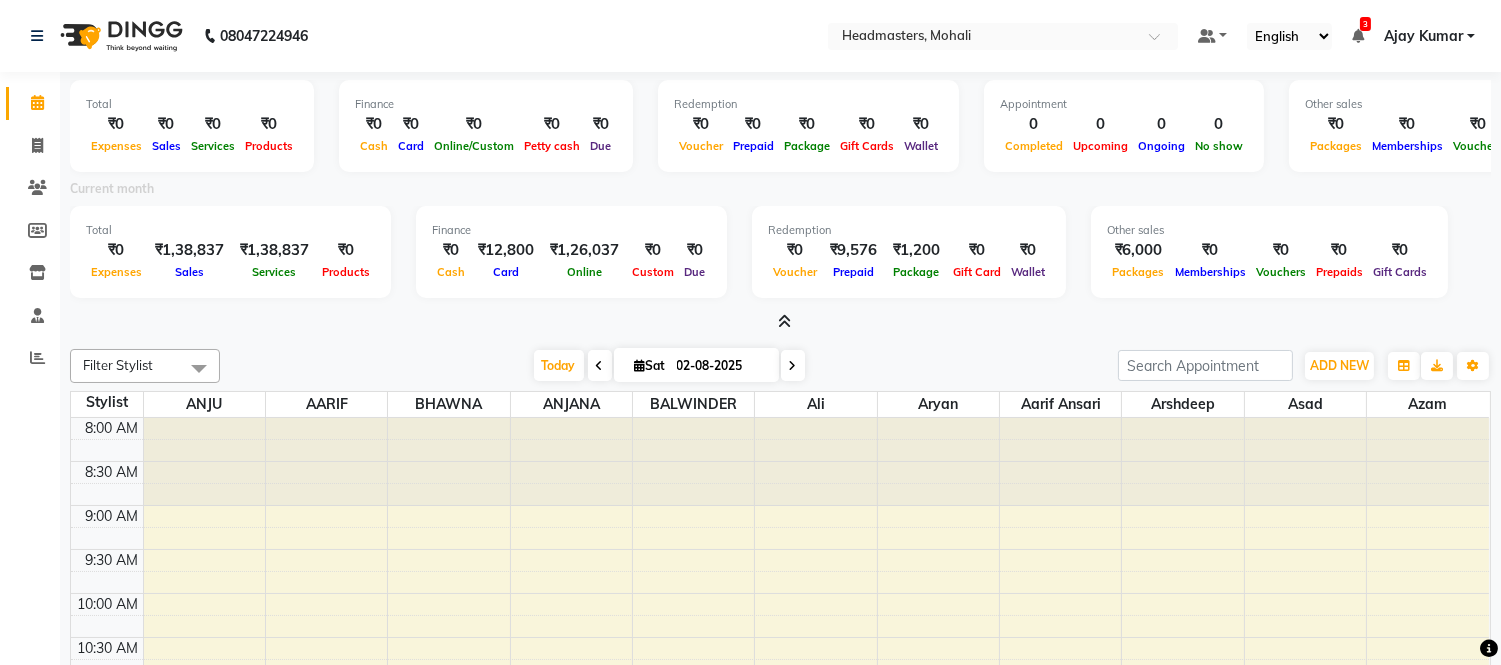 click on "3" at bounding box center (1365, 24) 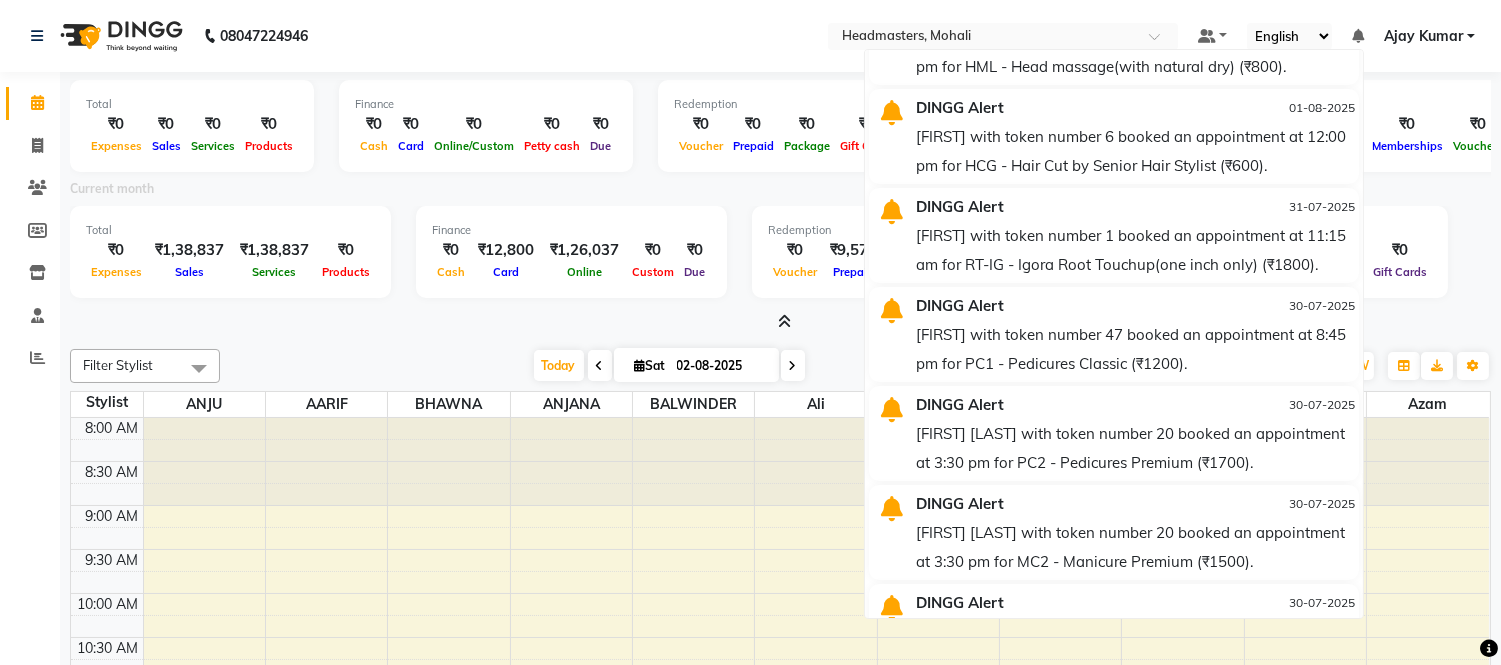 scroll, scrollTop: 0, scrollLeft: 0, axis: both 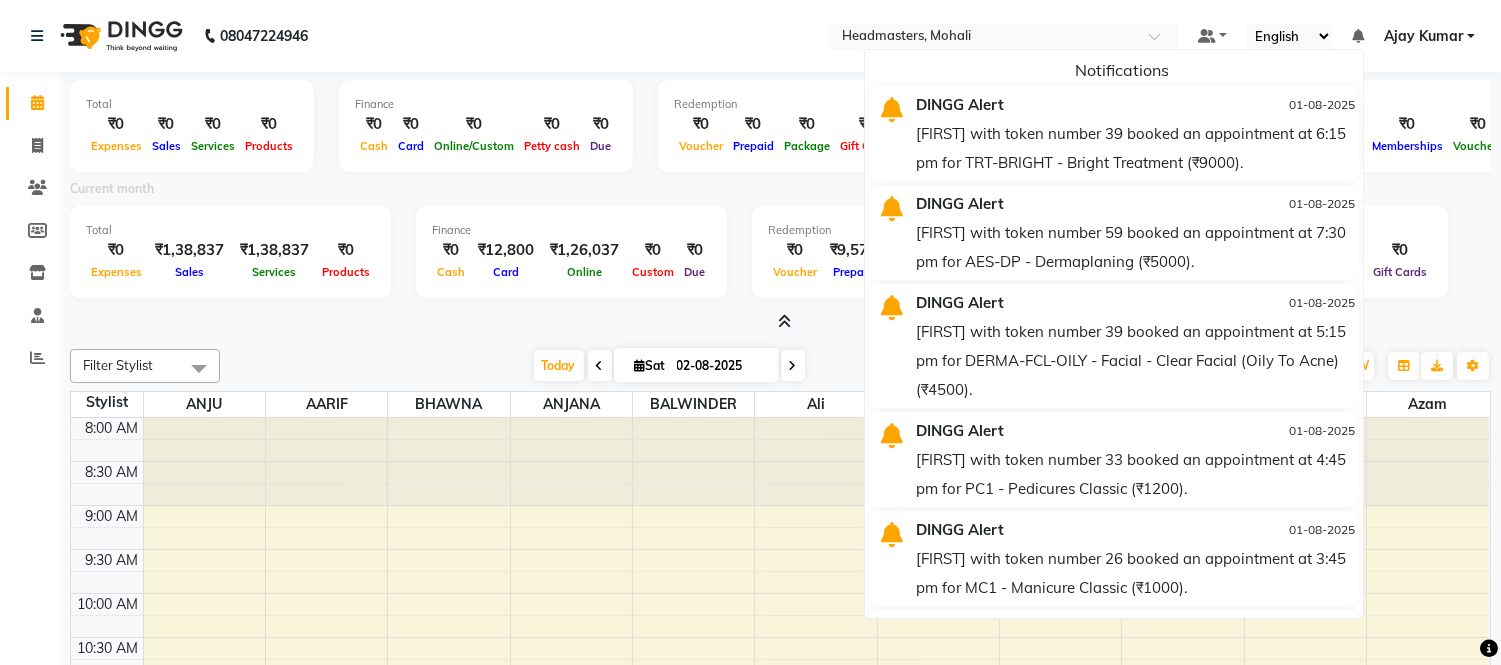 click at bounding box center [1358, 36] 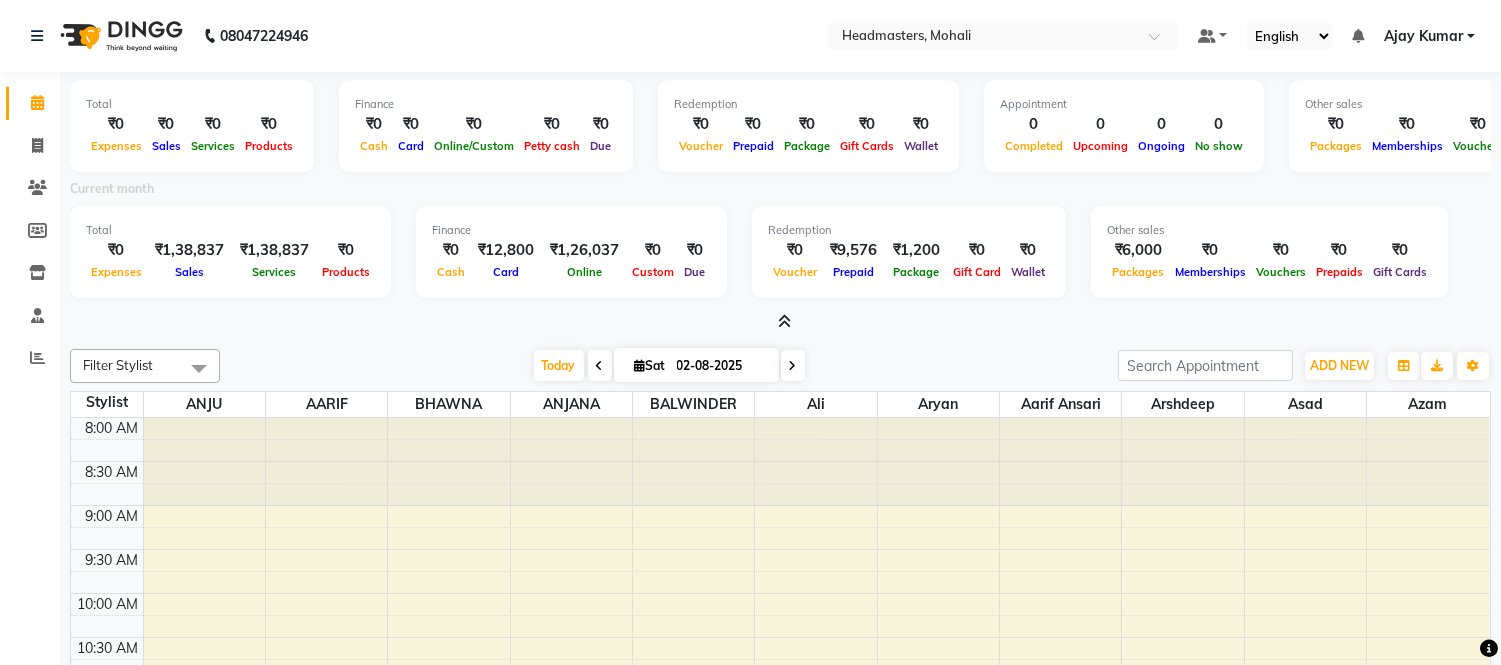 click on "080-[PHONE] Select Location × Headmasters, Mohali Default Panel My Panel English ENGLISH Español العربية मराठी हिंदी ગુજરાતી தமிழ் 中文 Notifications DINGG Alert 01-08-2025 [FIRST] with token number 39 booked an appointment at 6:15 pm for TRT-BRIGHT - Bright Treatment (₹9000). DINGG Alert 01-08-2025 [FIRST] with token number 59 booked an appointment at 7:30 pm for AES-DP - Dermaplaning (₹5000). DINGG Alert 01-08-2025 [FIRST] with token number 39 booked an appointment at 5:15 pm for DERMA-FCL-OILY - Facial - Clear Facial (Oily To Acne) (₹4500). DINGG Alert 01-08-2025 [FIRST] with token number 33 booked an appointment at 4:45 pm for PC1 - Pedicures Classic (₹1200). DINGG Alert 01-08-2025 [FIRST] with token number 26 booked an appointment at 3:45 pm for MC1 - Manicure Classic (₹1000). DINGG Alert 01-08-2025 DINGG Alert 01-08-2025 DINGG Alert 01-08-2025 DINGG Alert 01-08-2025 DINGG Alert [FIRST] [LAST]" 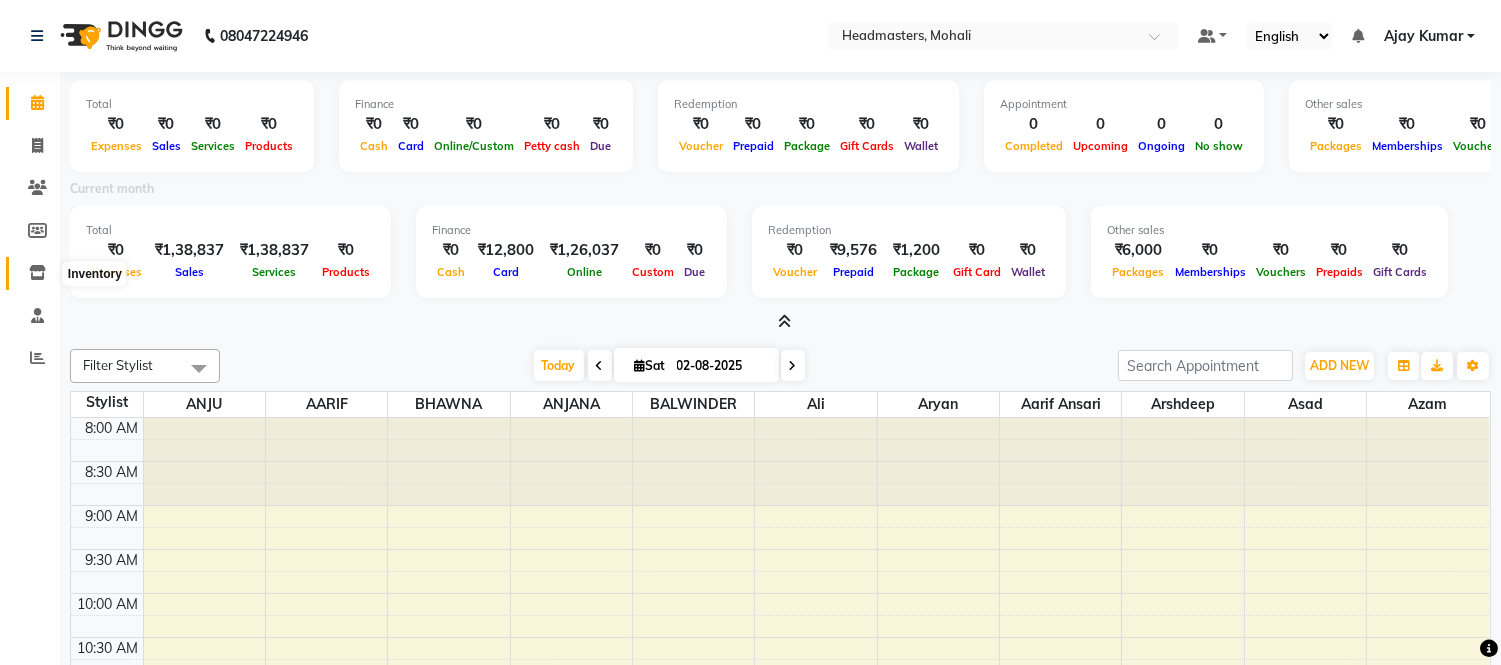 click 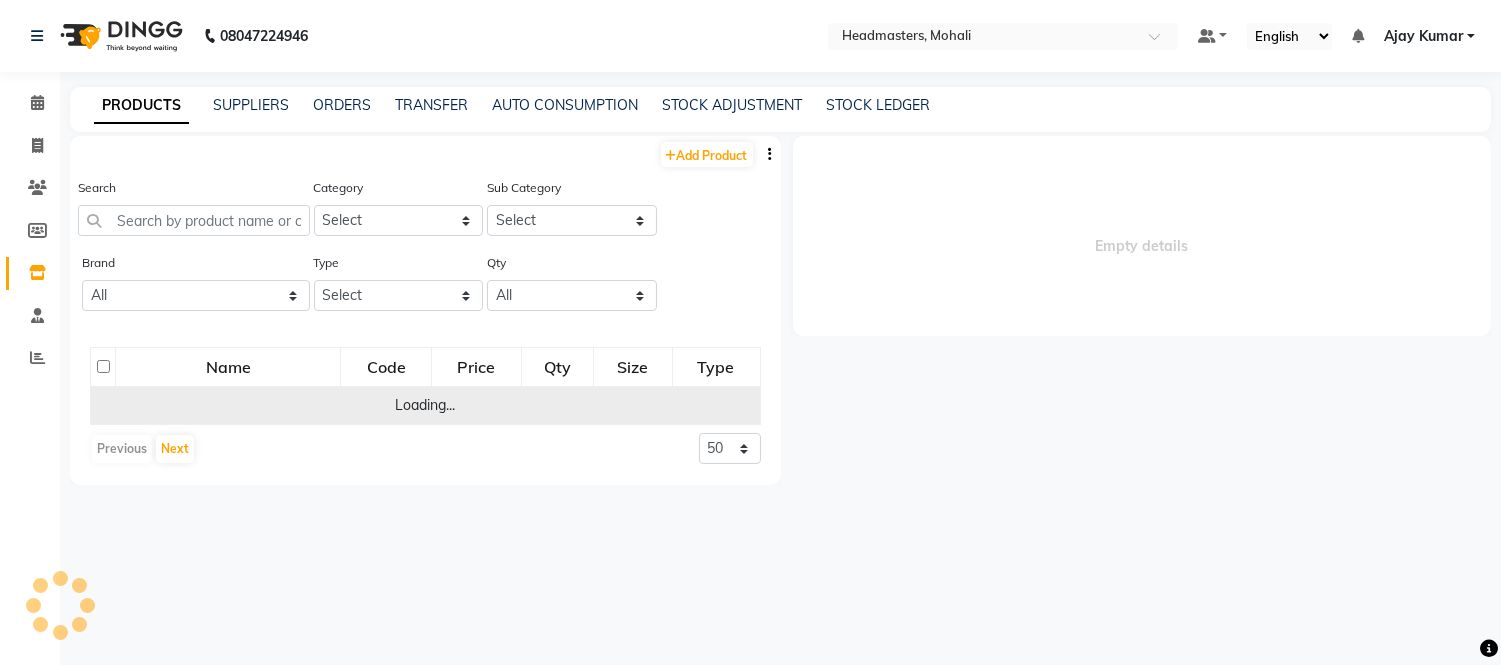 select 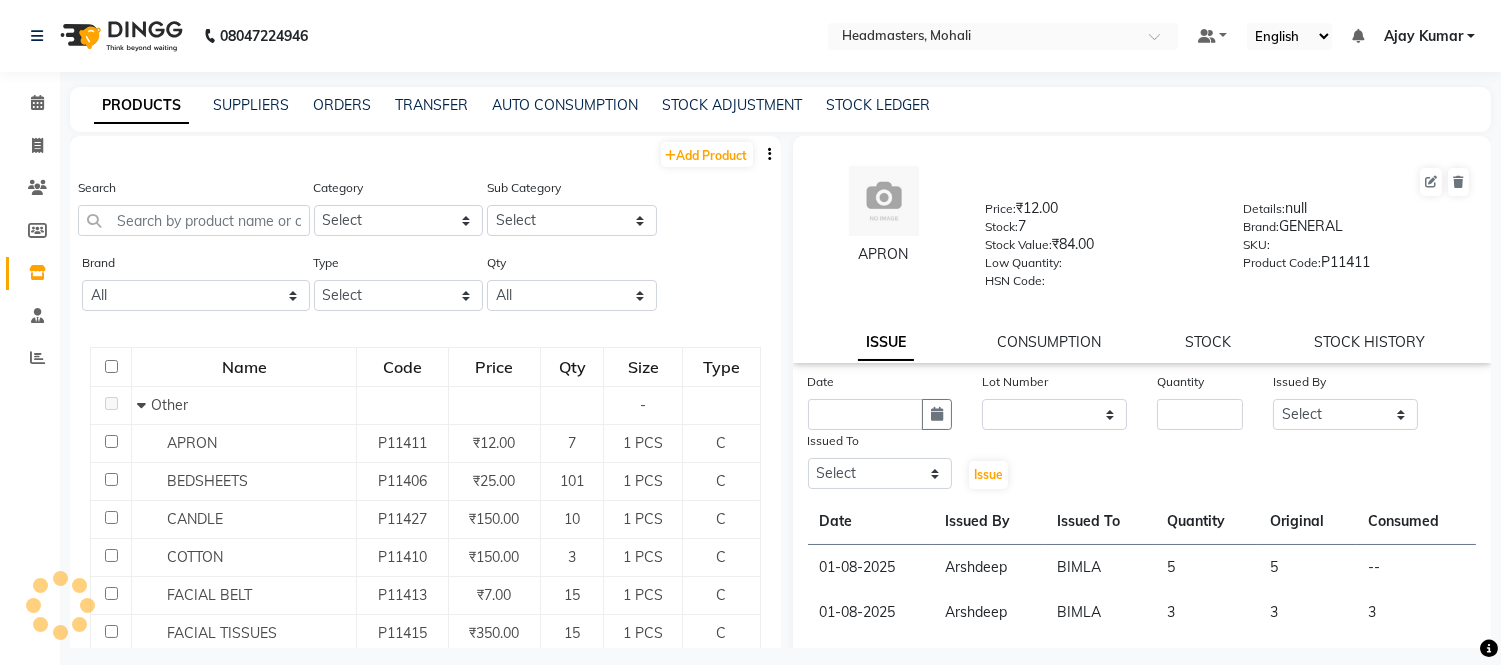 click on "PRODUCTS SUPPLIERS ORDERS TRANSFER AUTO CONSUMPTION STOCK ADJUSTMENT STOCK LEDGER" 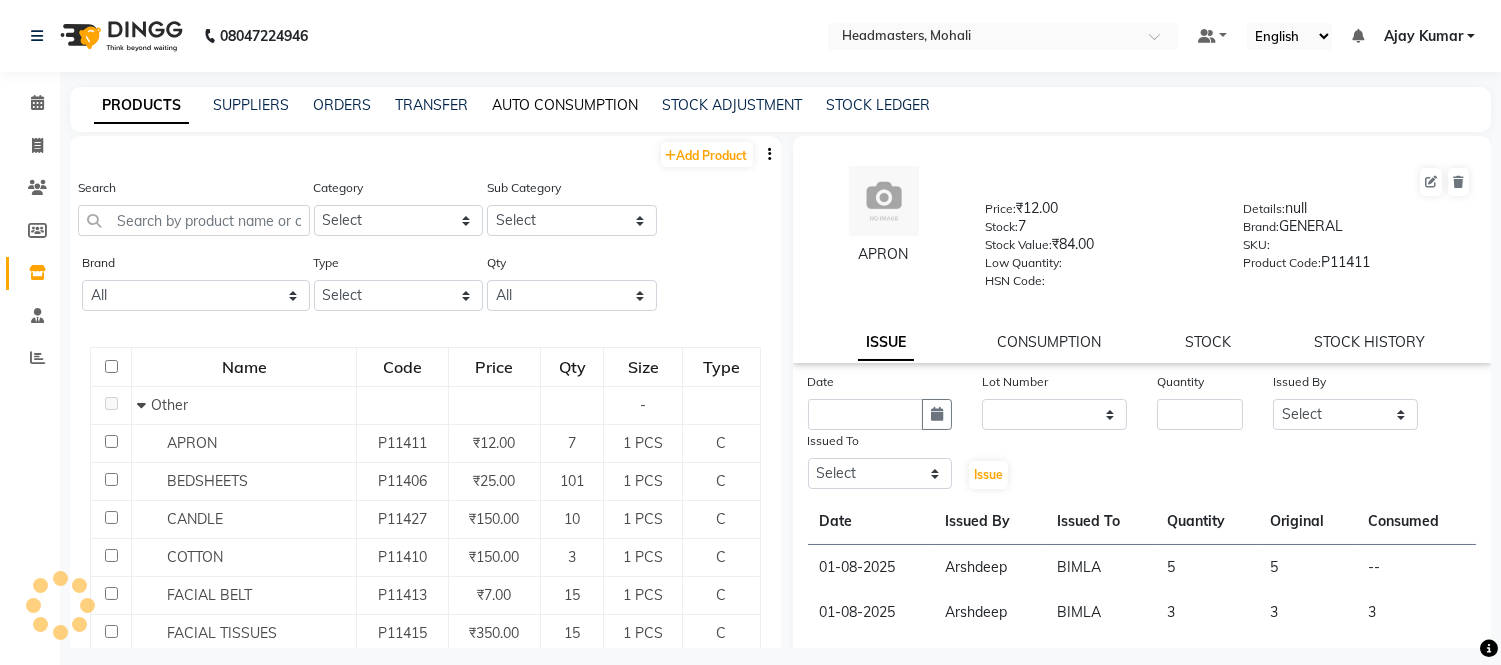 click on "AUTO CONSUMPTION" 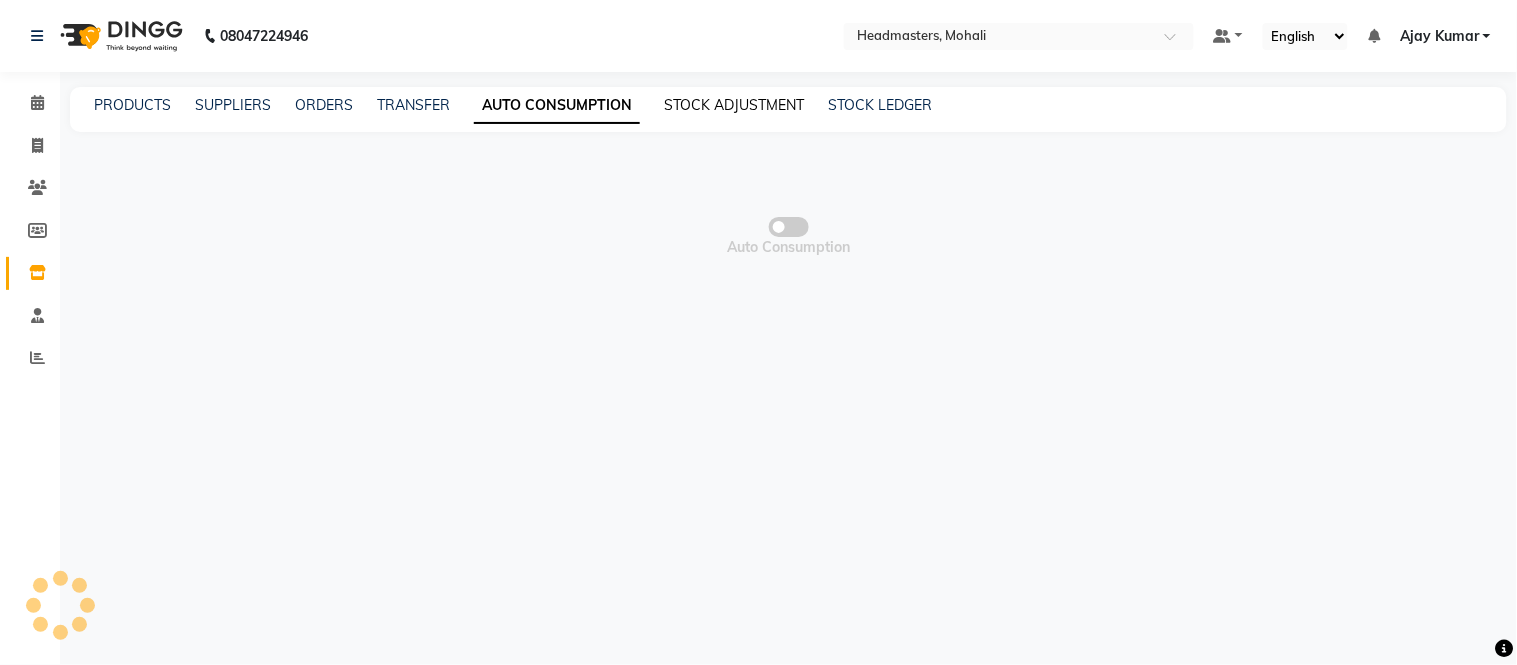 click on "STOCK ADJUSTMENT" 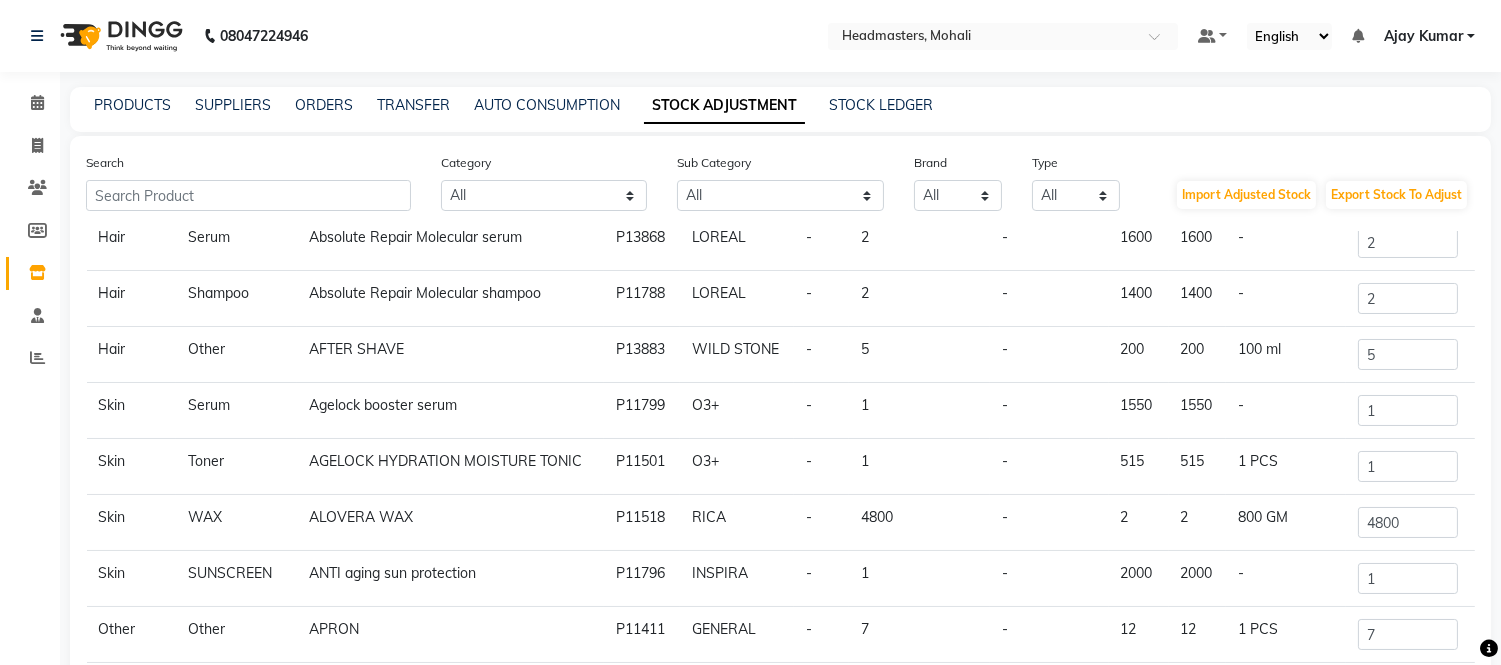scroll, scrollTop: 124, scrollLeft: 0, axis: vertical 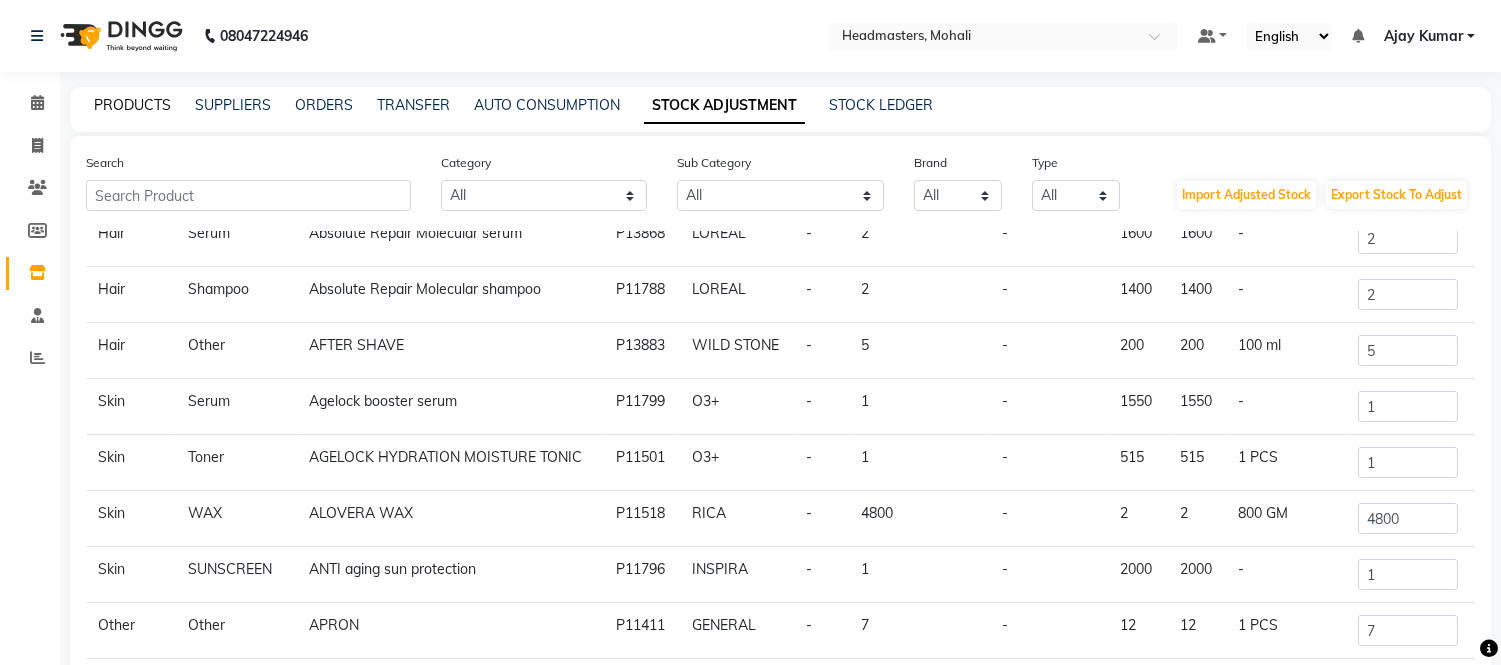 click on "PRODUCTS" 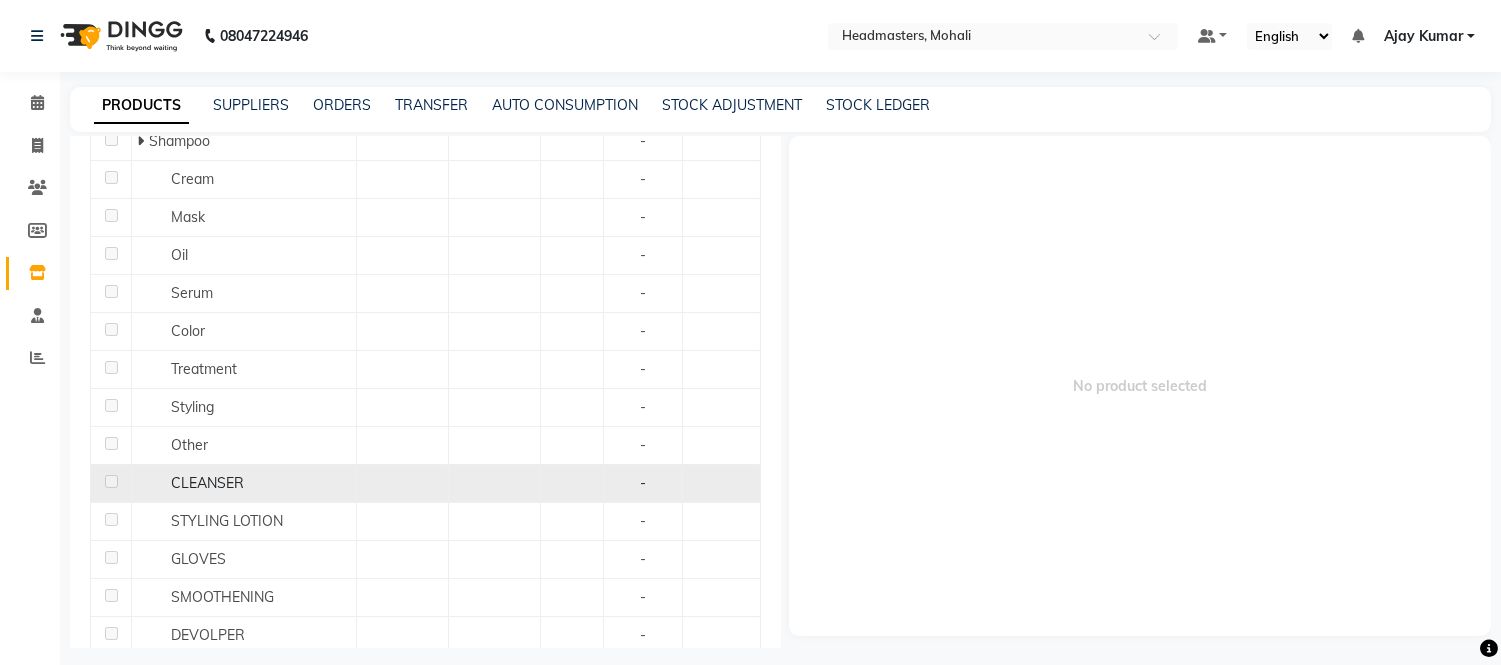 scroll, scrollTop: 1017, scrollLeft: 0, axis: vertical 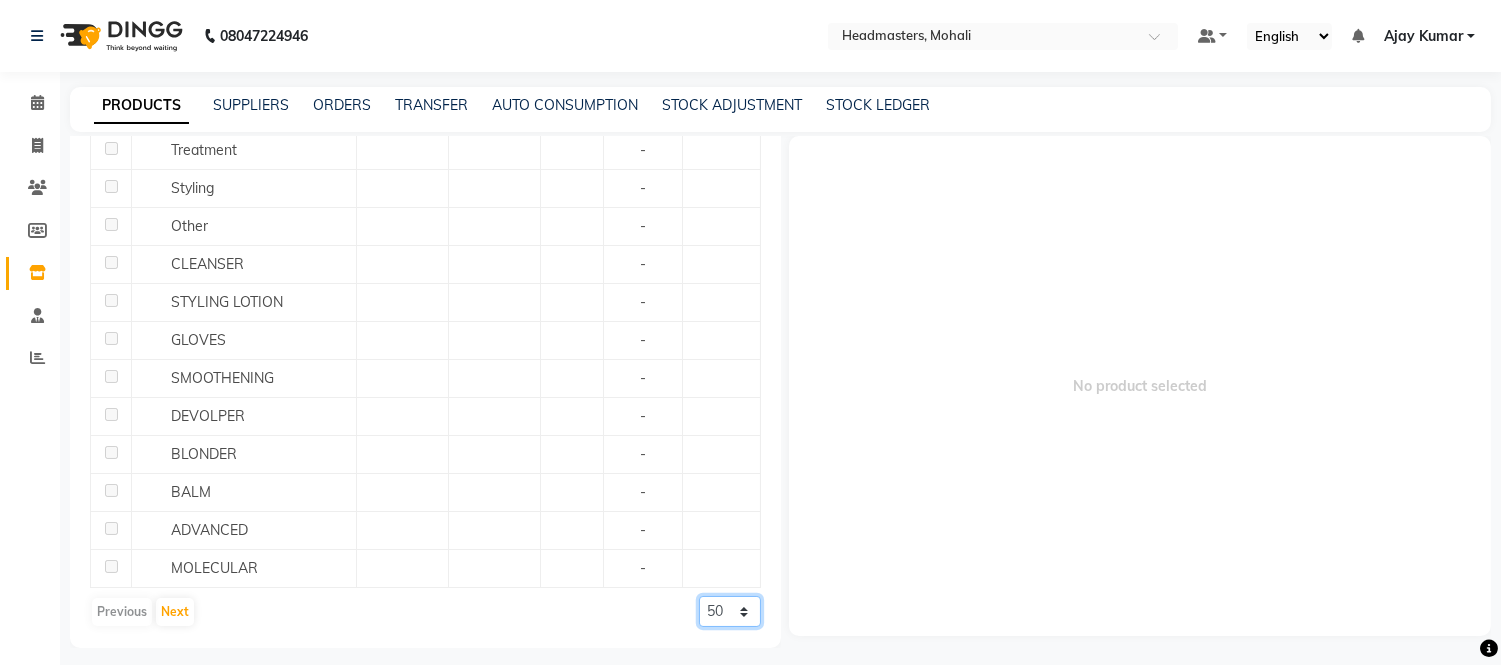 click on "50 100 500" 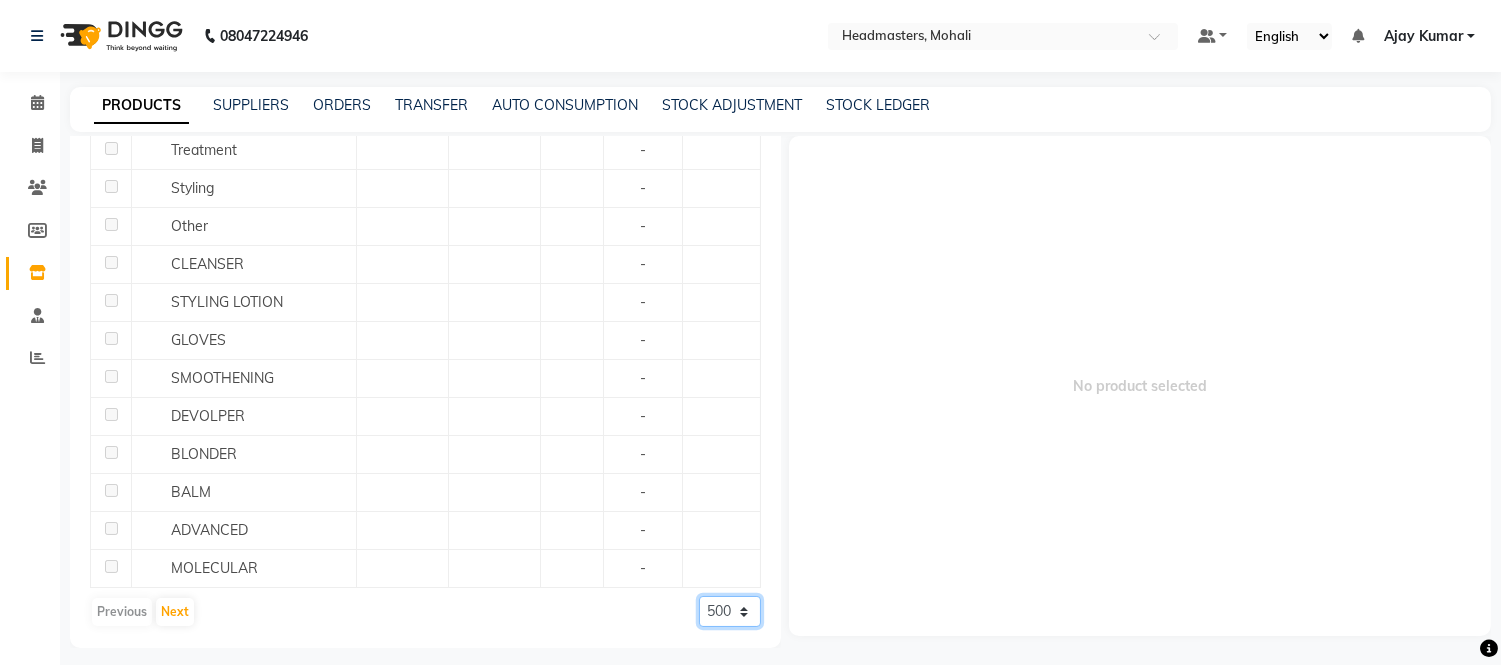 click on "50 100 500" 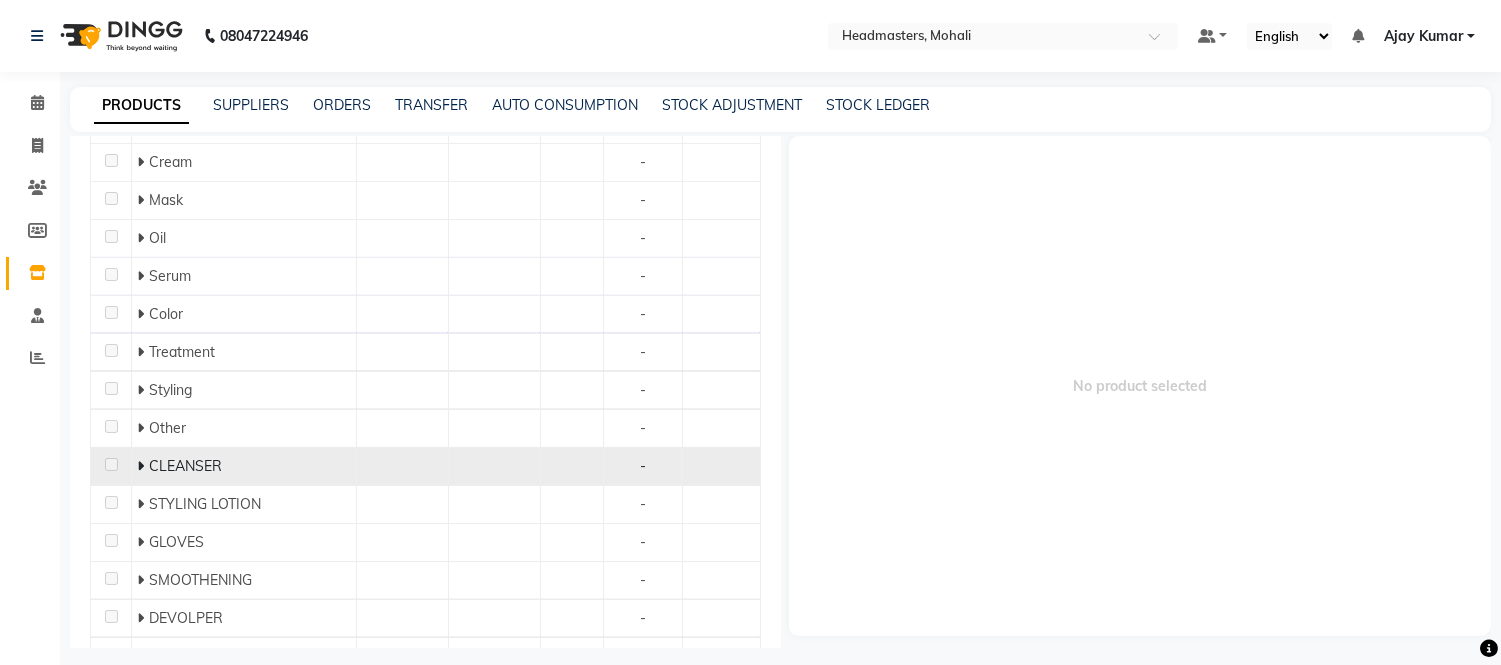 scroll, scrollTop: 795, scrollLeft: 0, axis: vertical 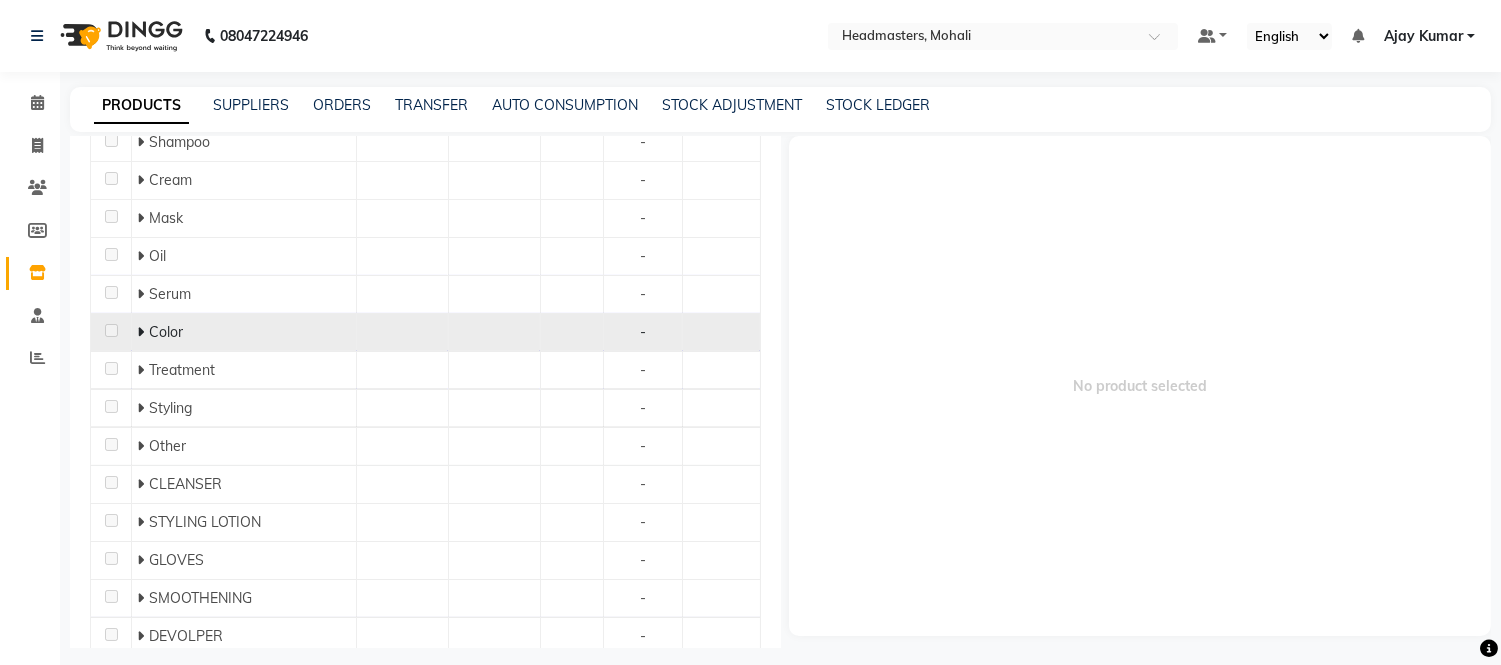 click 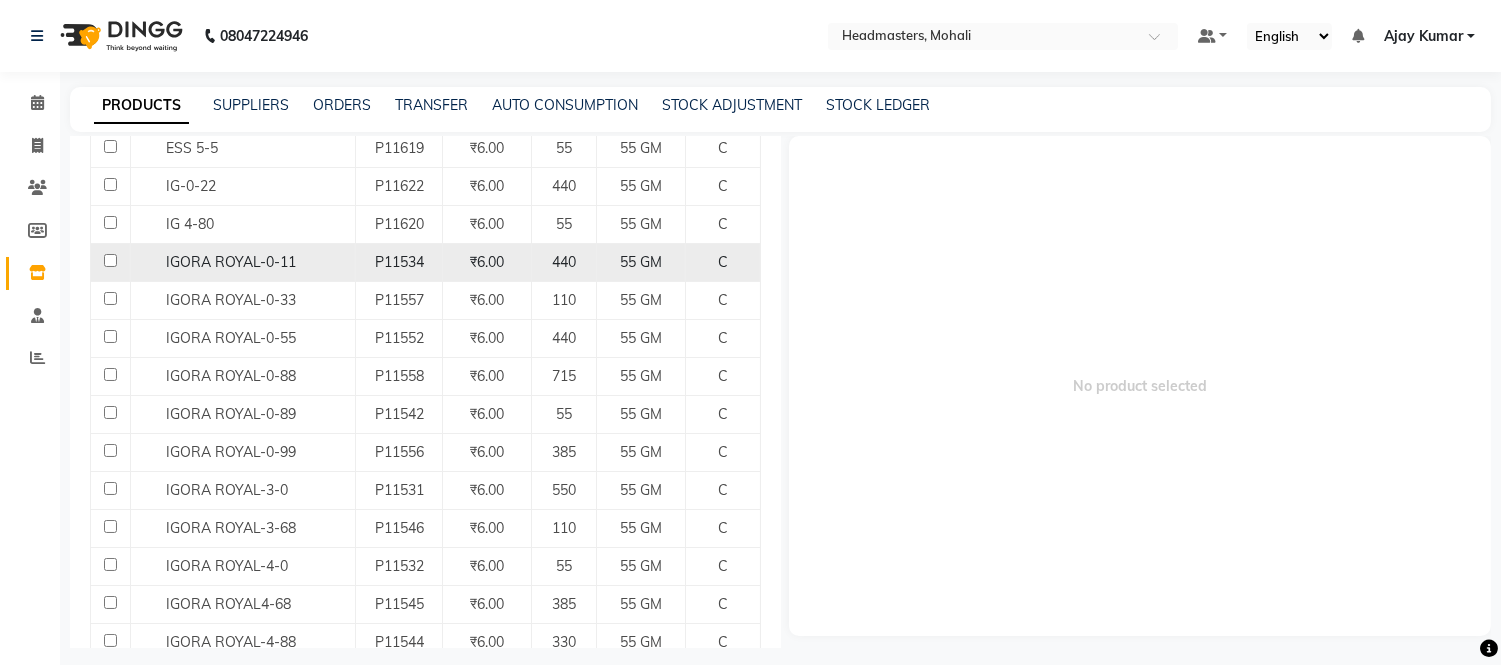 scroll, scrollTop: 1240, scrollLeft: 0, axis: vertical 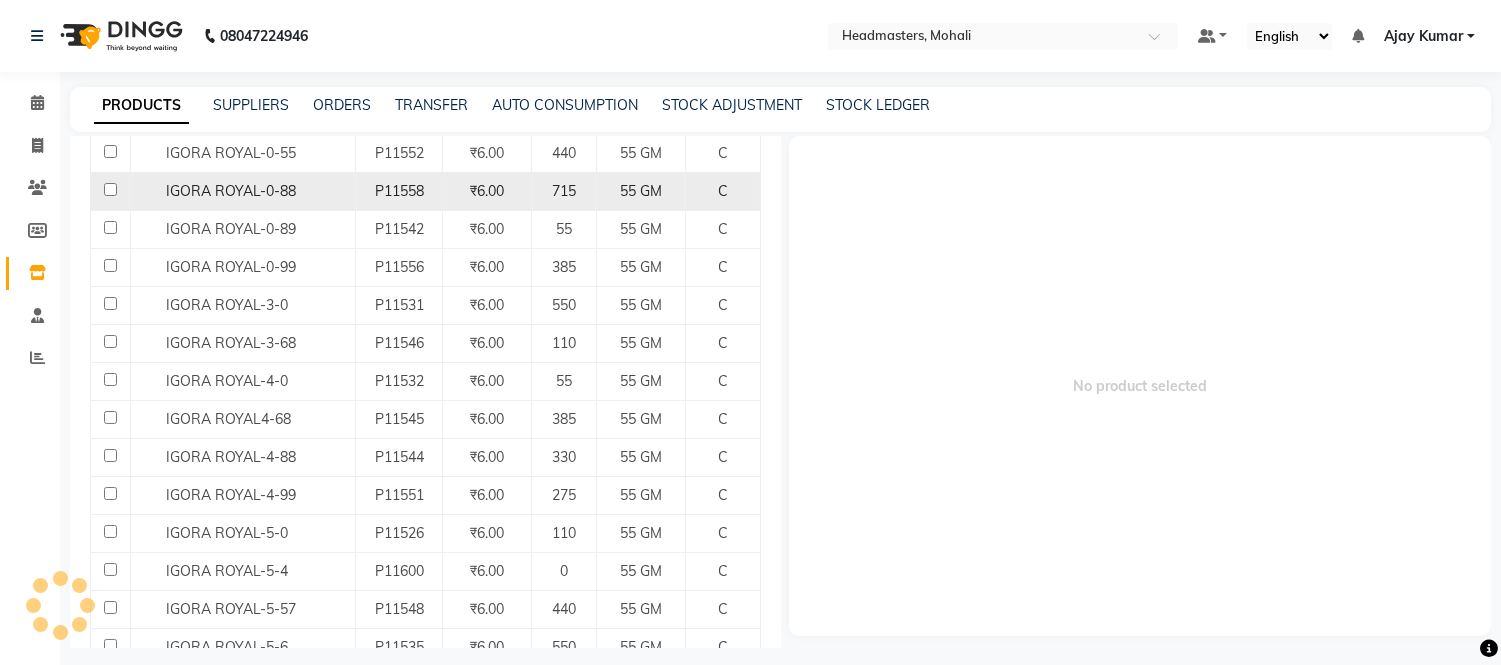 click on "IGORA ROYAL-0-88" 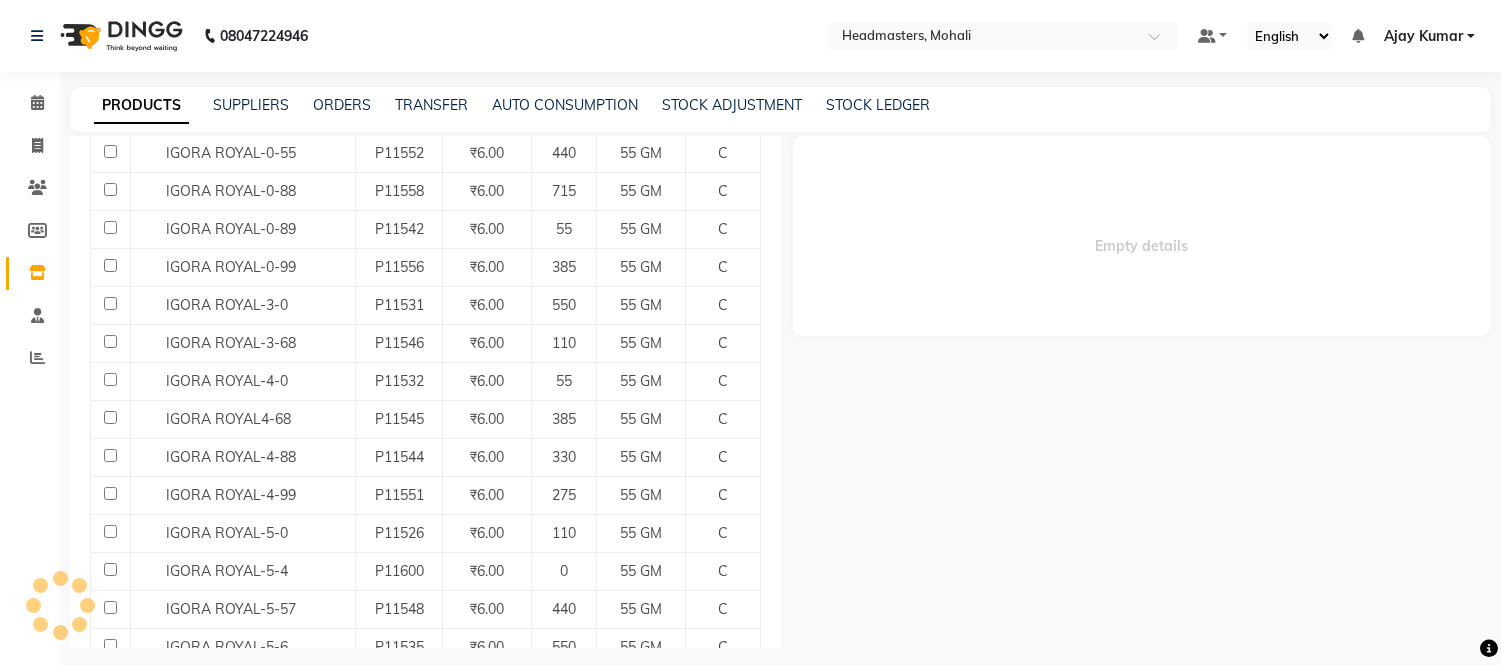 select 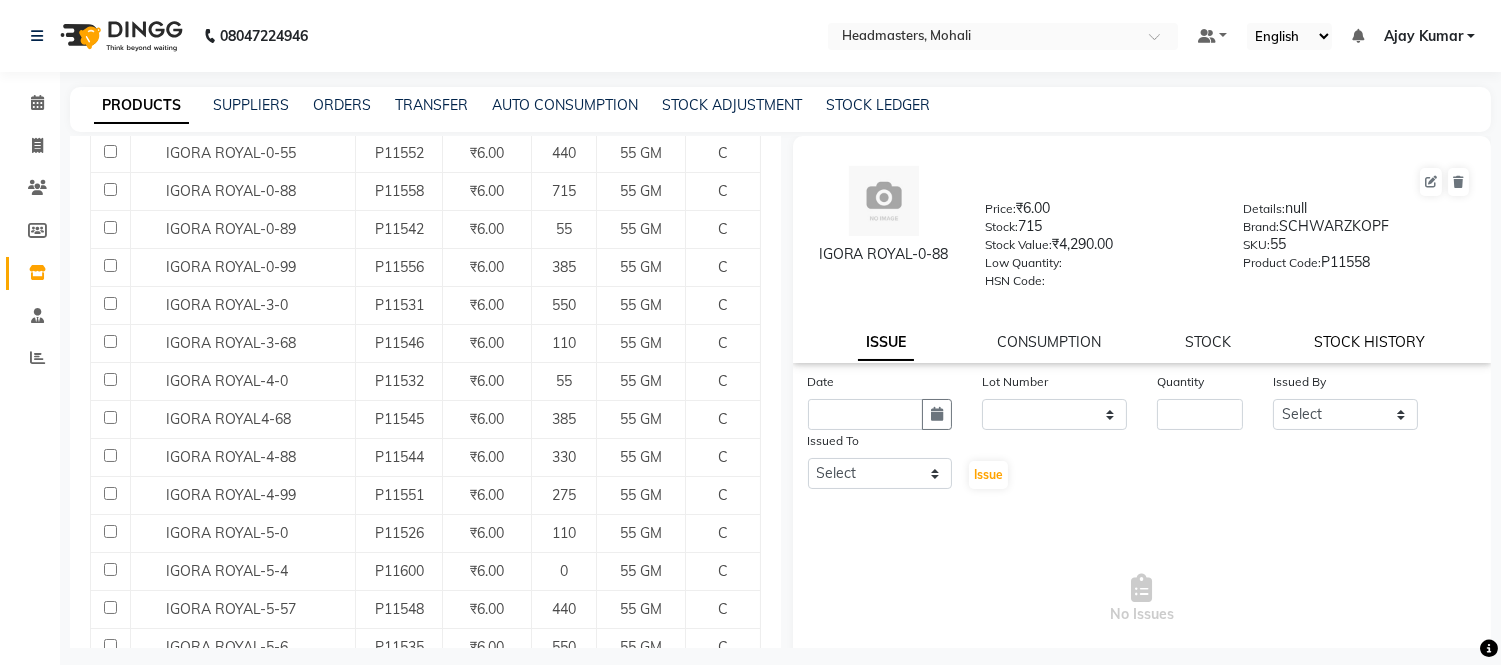 click on "STOCK HISTORY" 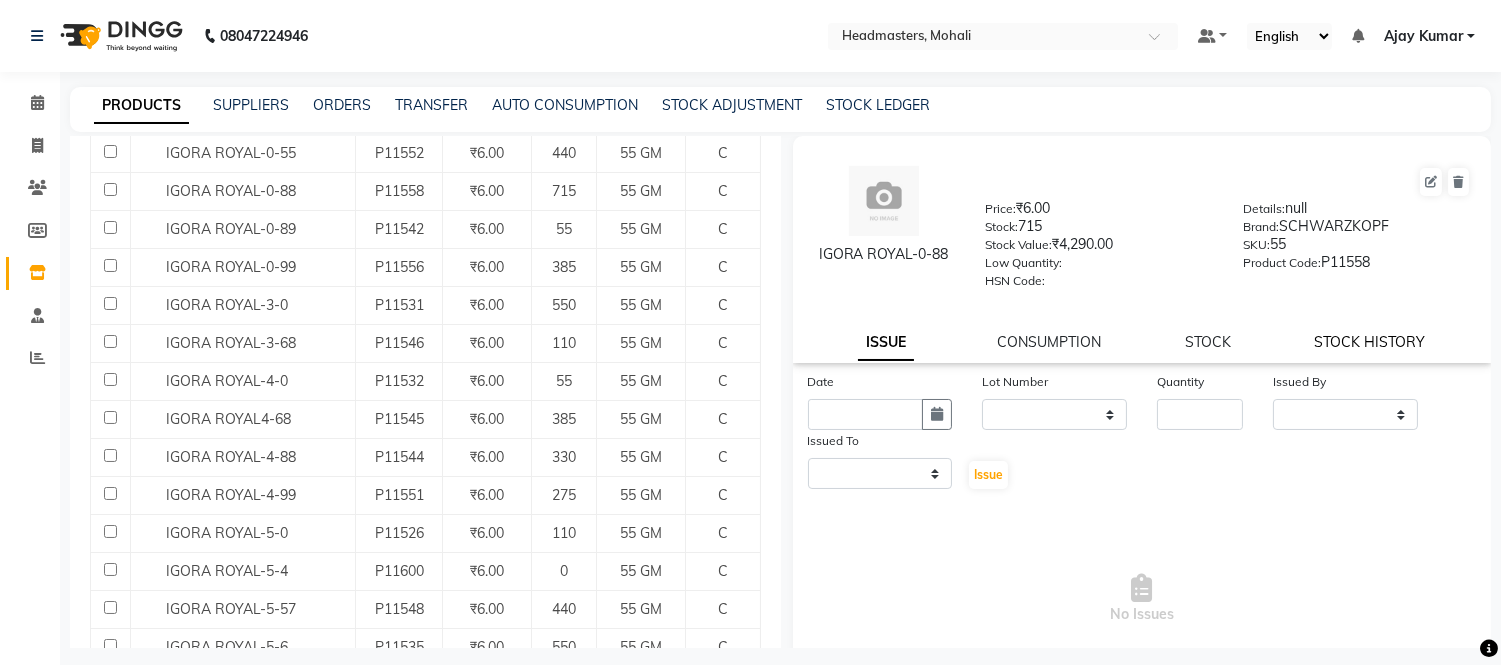 select on "all" 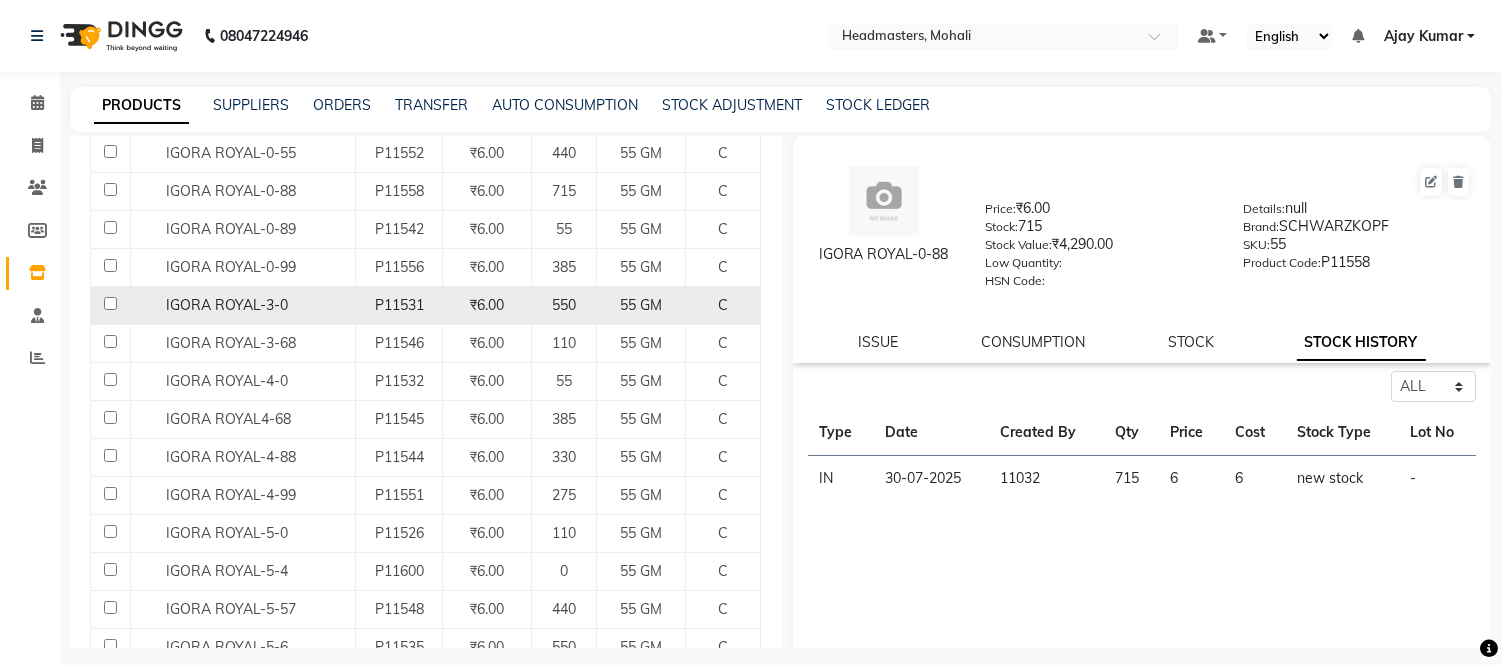 click on "IGORA ROYAL-3-0" 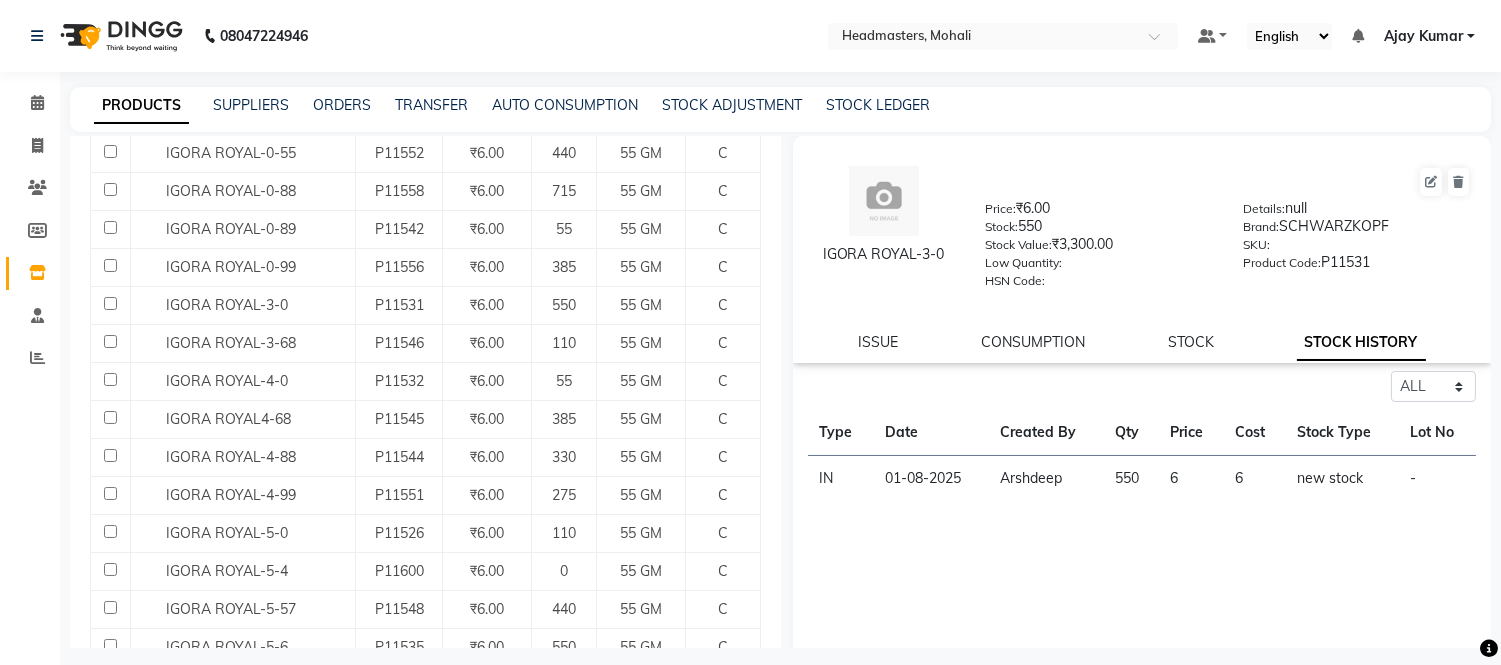 click on "STOCK HISTORY" 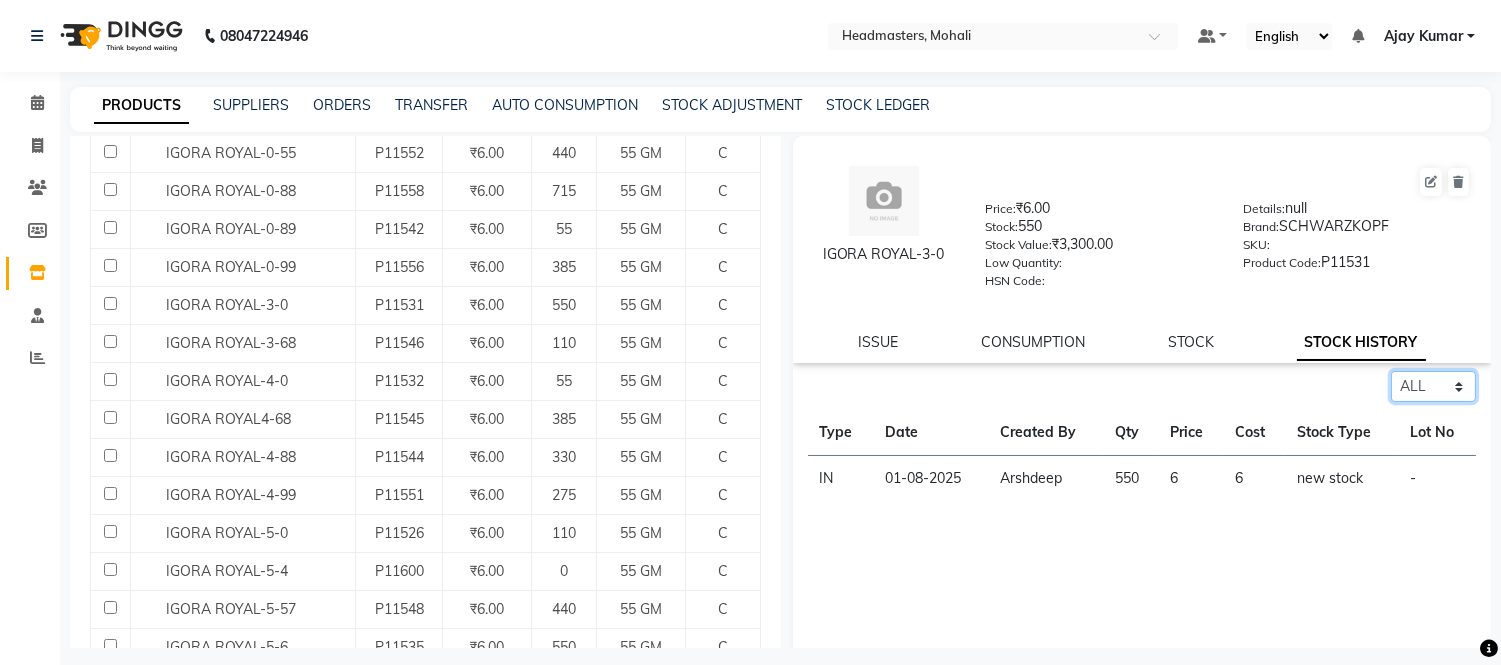 click on "Select ALL IN OUT" 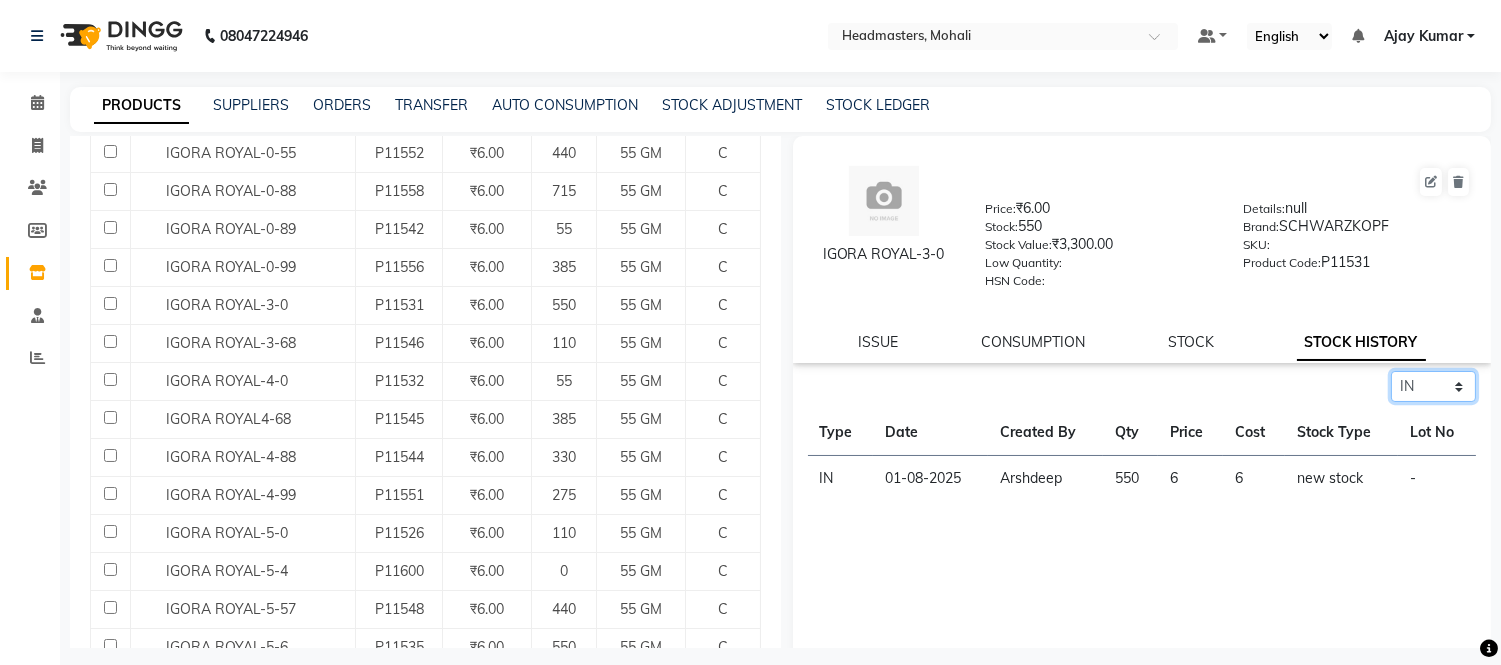 click on "Select ALL IN OUT" 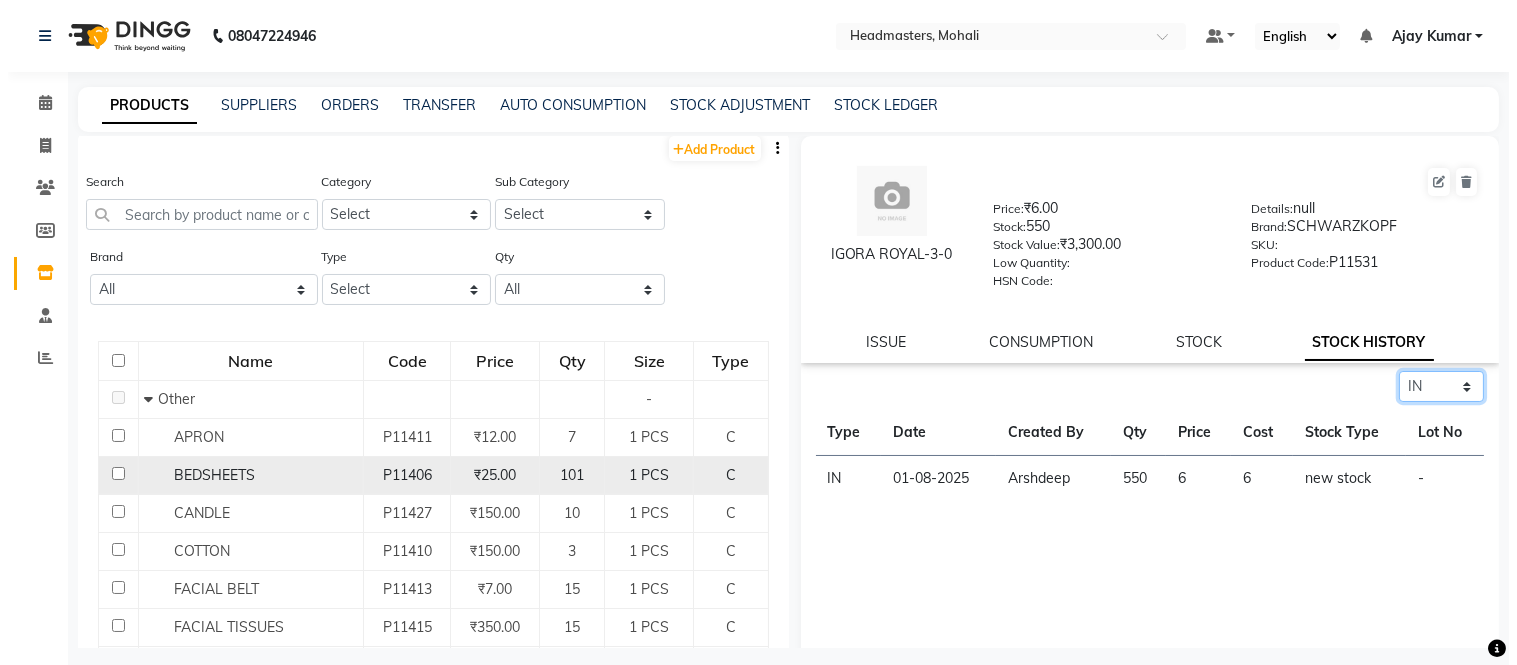 scroll, scrollTop: 0, scrollLeft: 0, axis: both 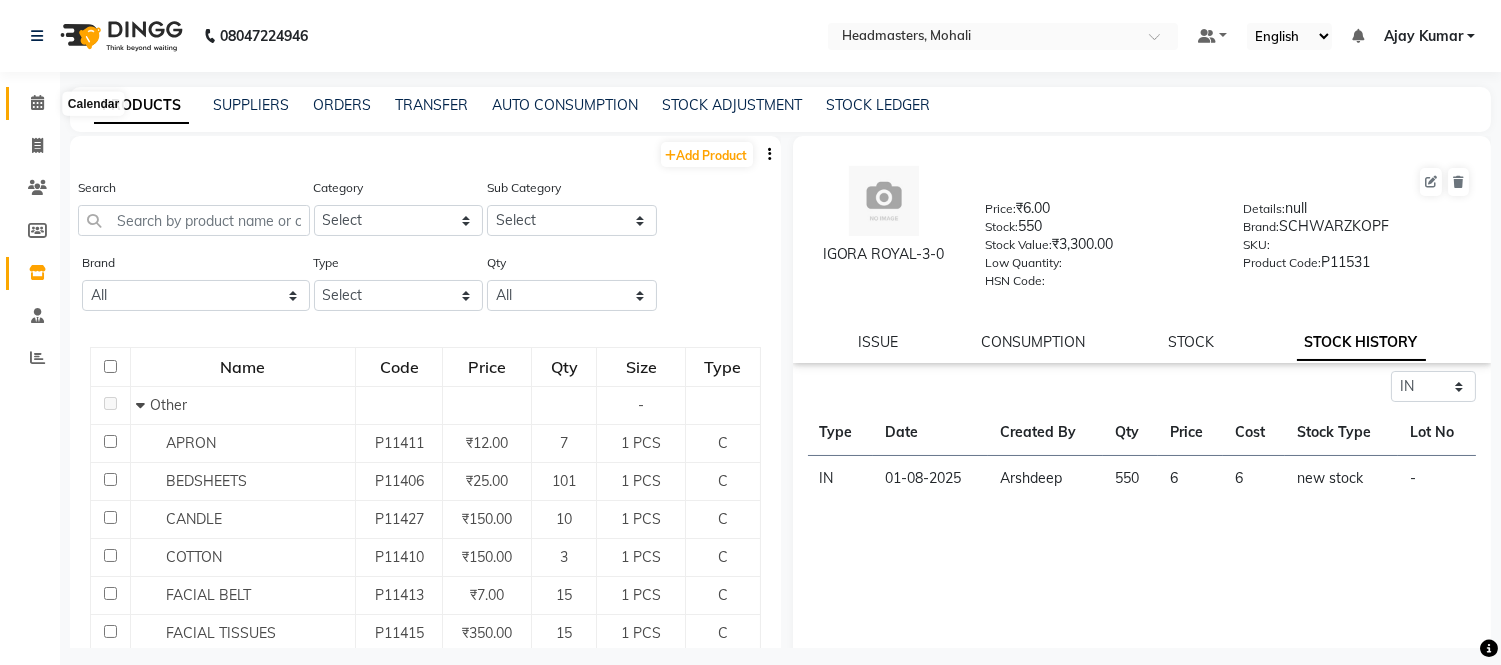 click 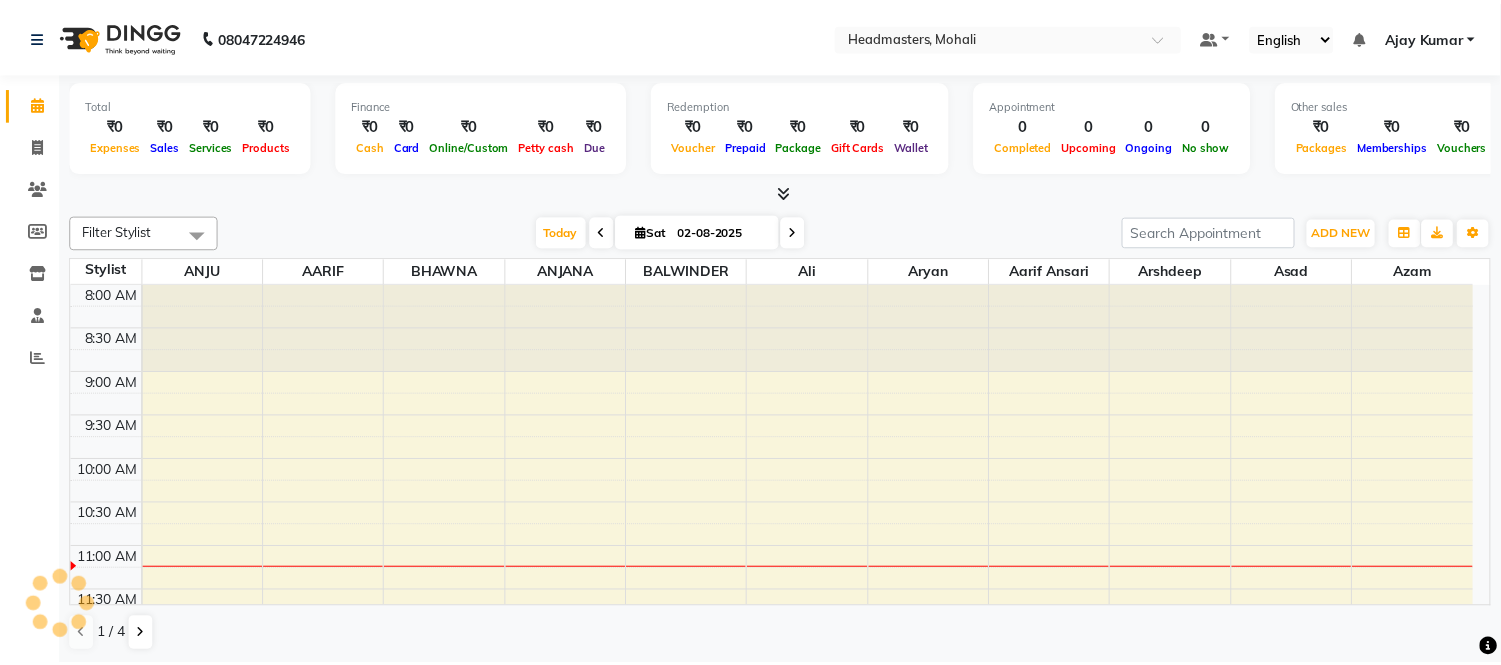 scroll, scrollTop: 0, scrollLeft: 0, axis: both 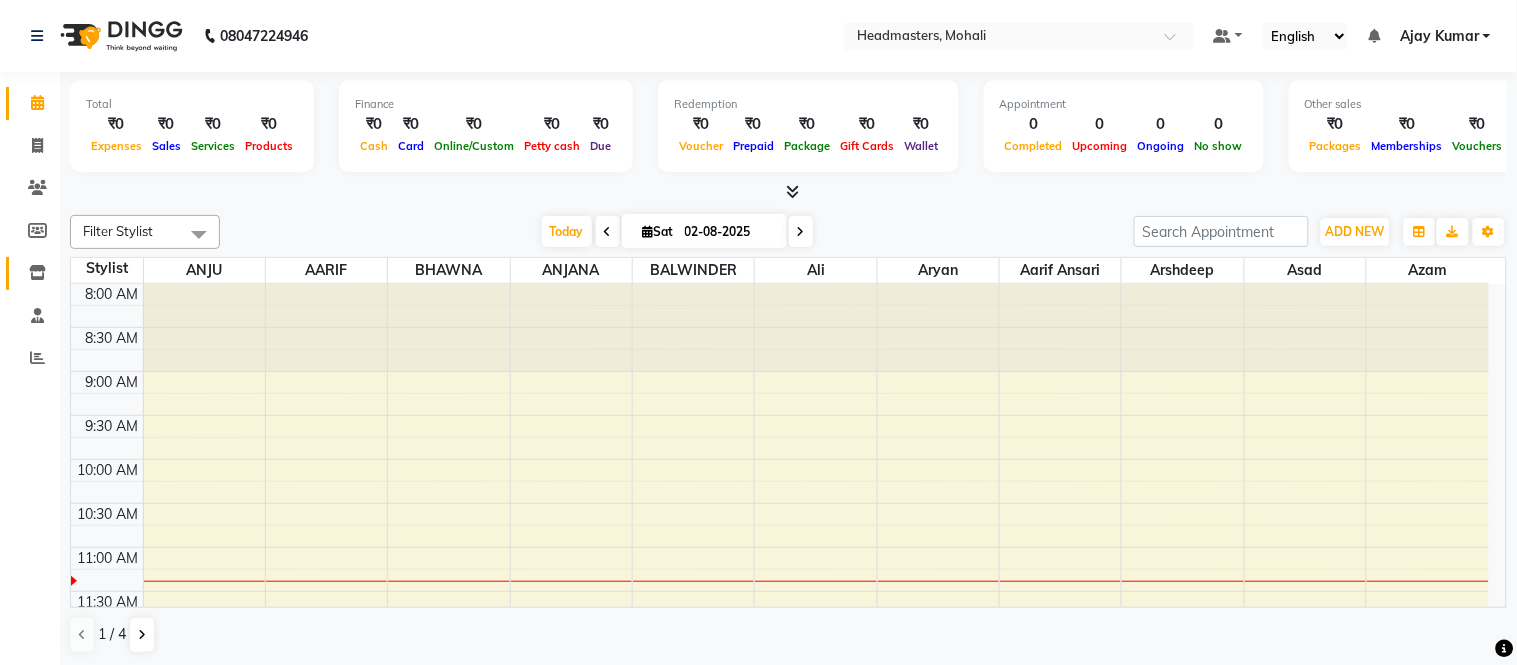 click 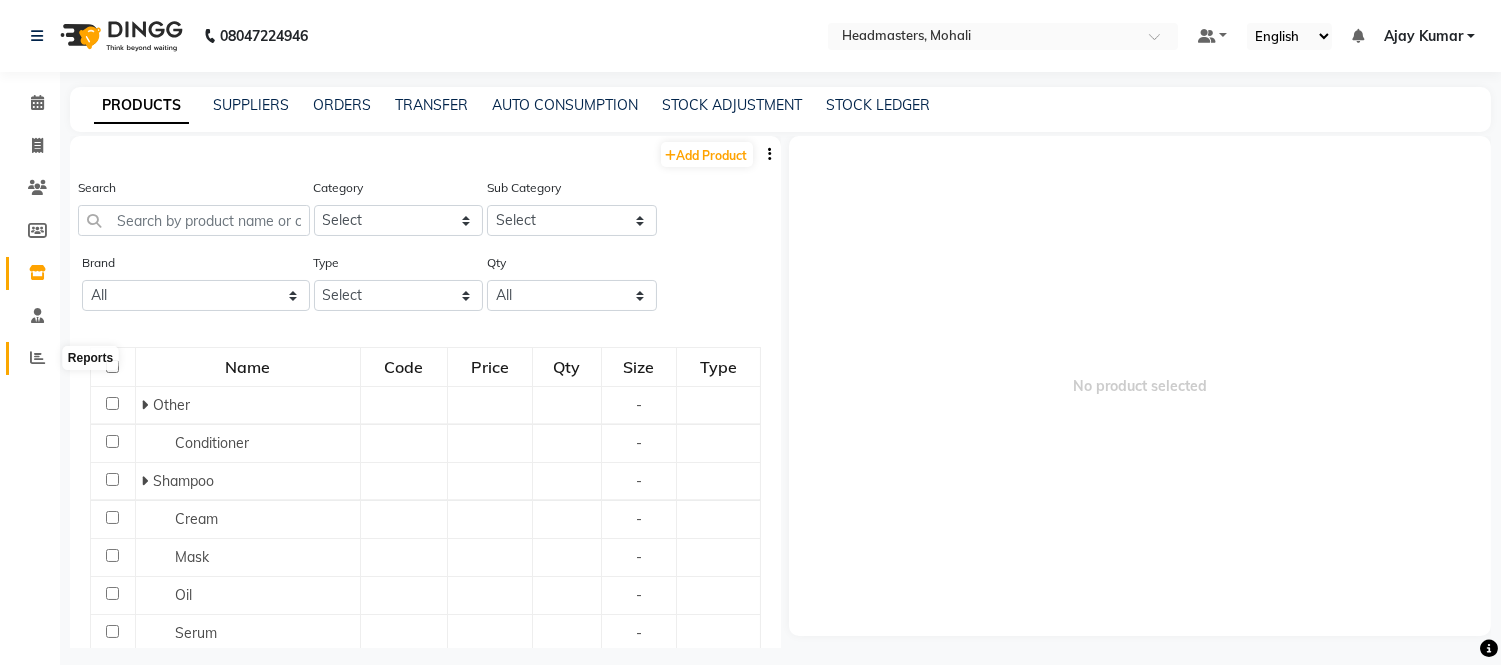 click 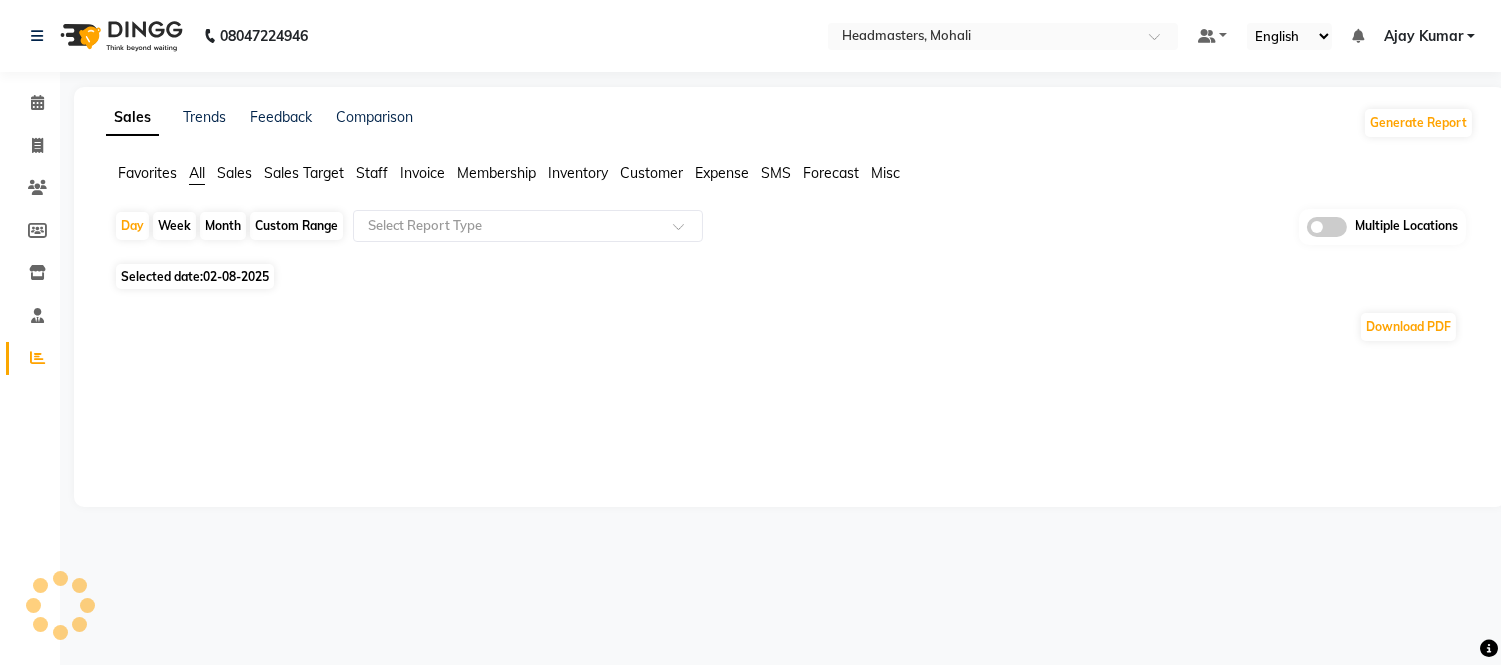 click on "Favorites" 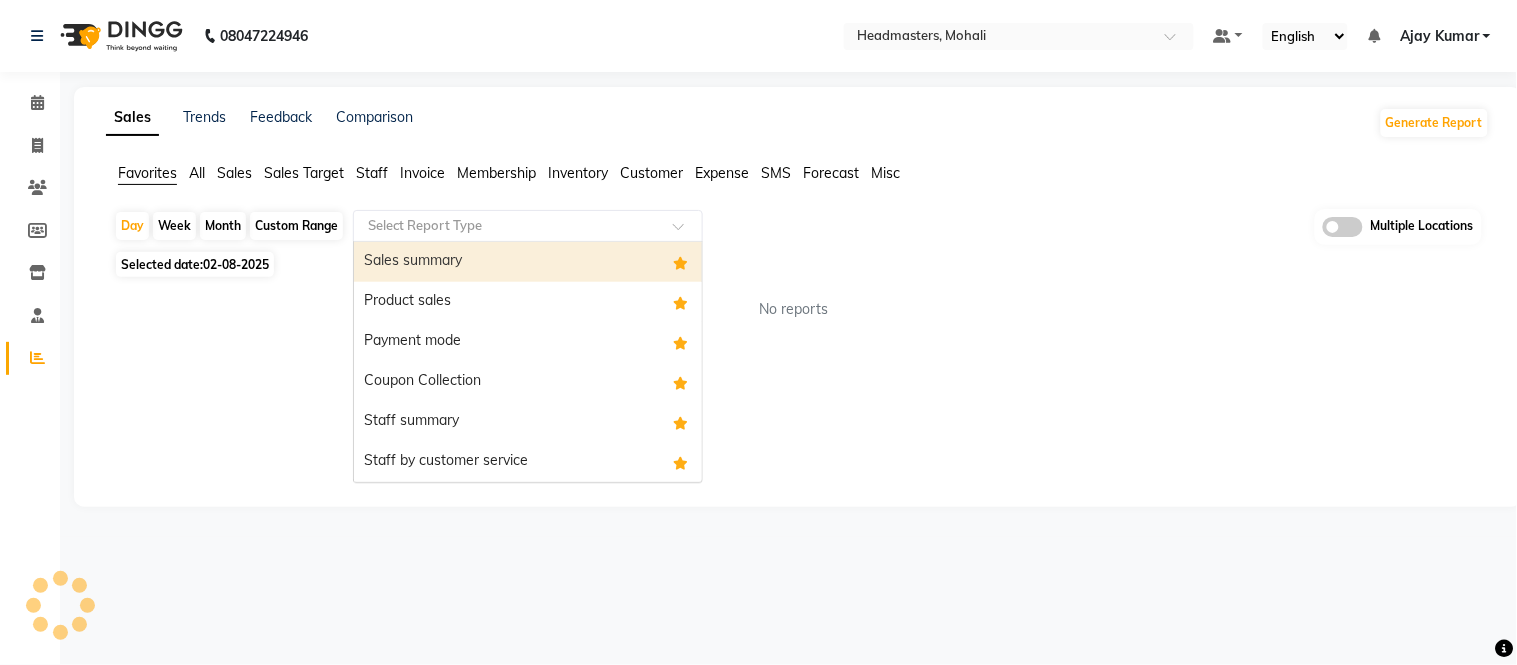 drag, startPoint x: 406, startPoint y: 227, endPoint x: 408, endPoint y: 261, distance: 34.058773 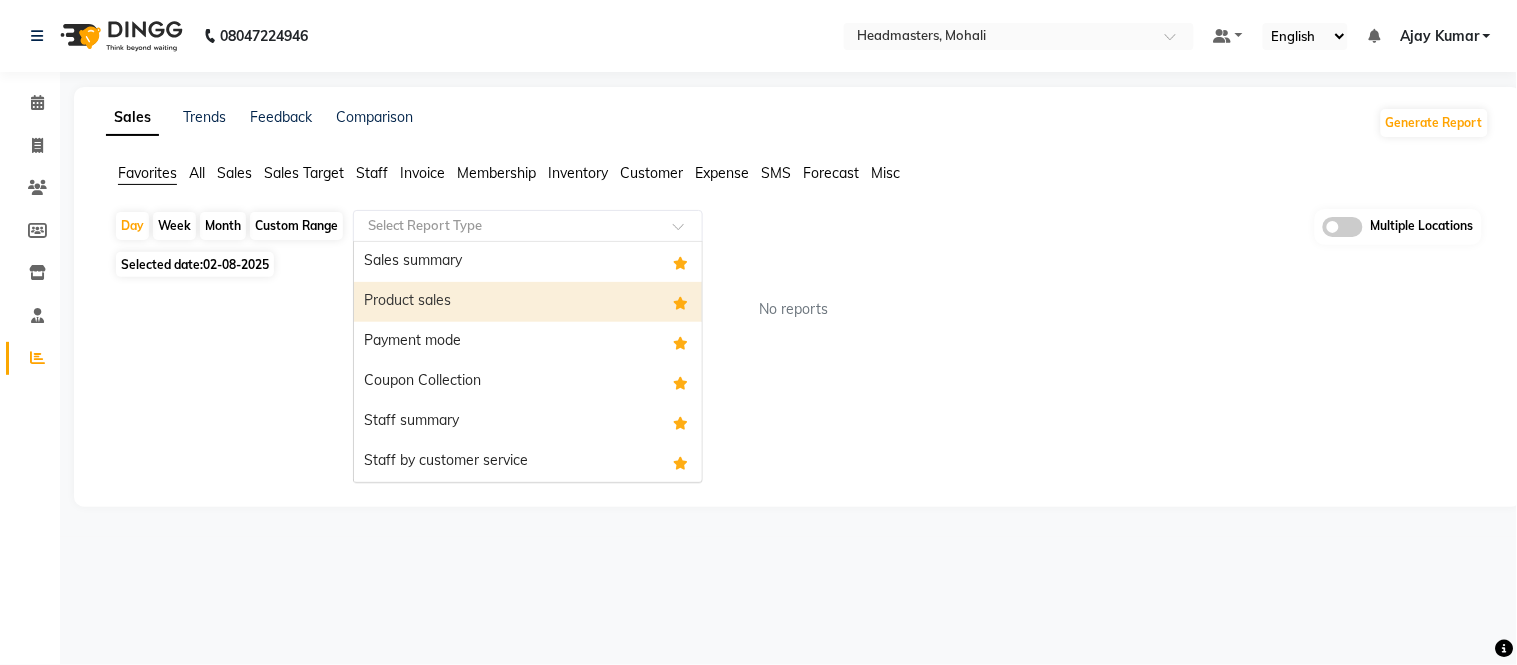 click on "Product sales" at bounding box center [528, 302] 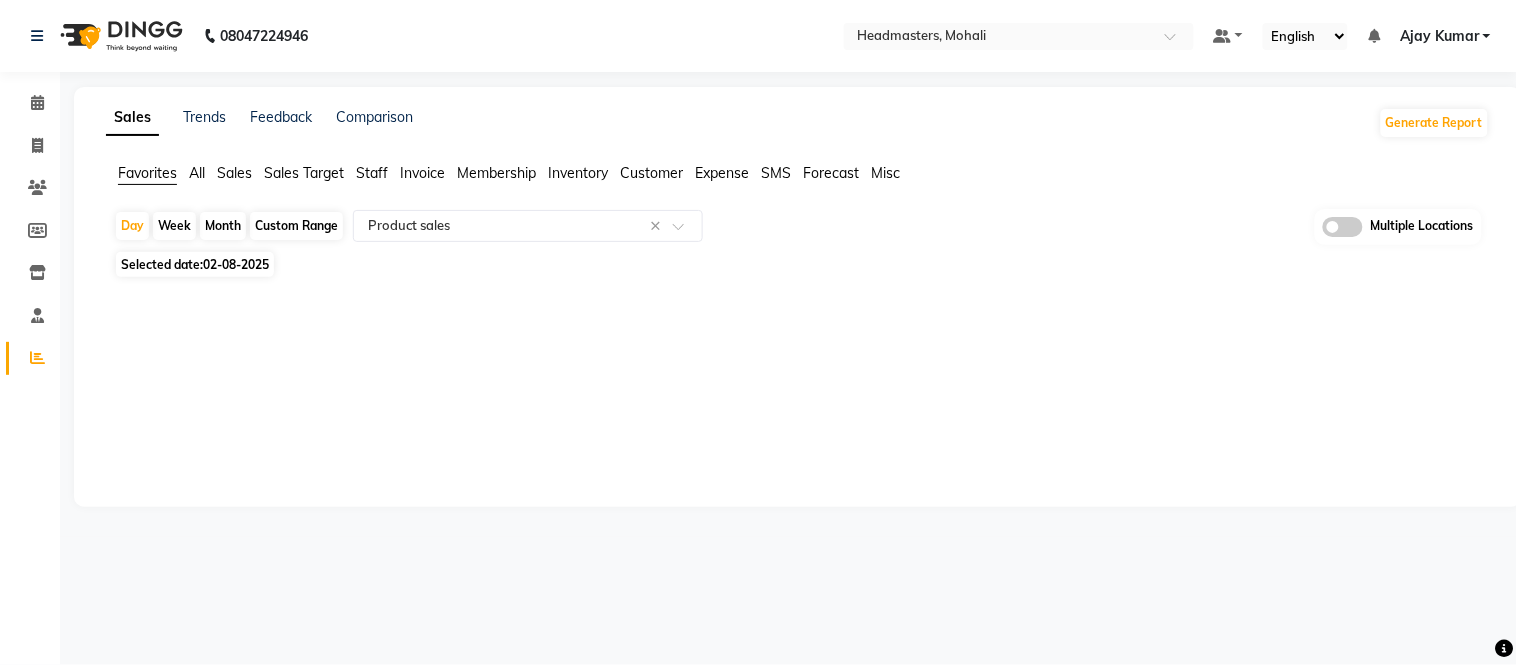 click on "02-08-2025" 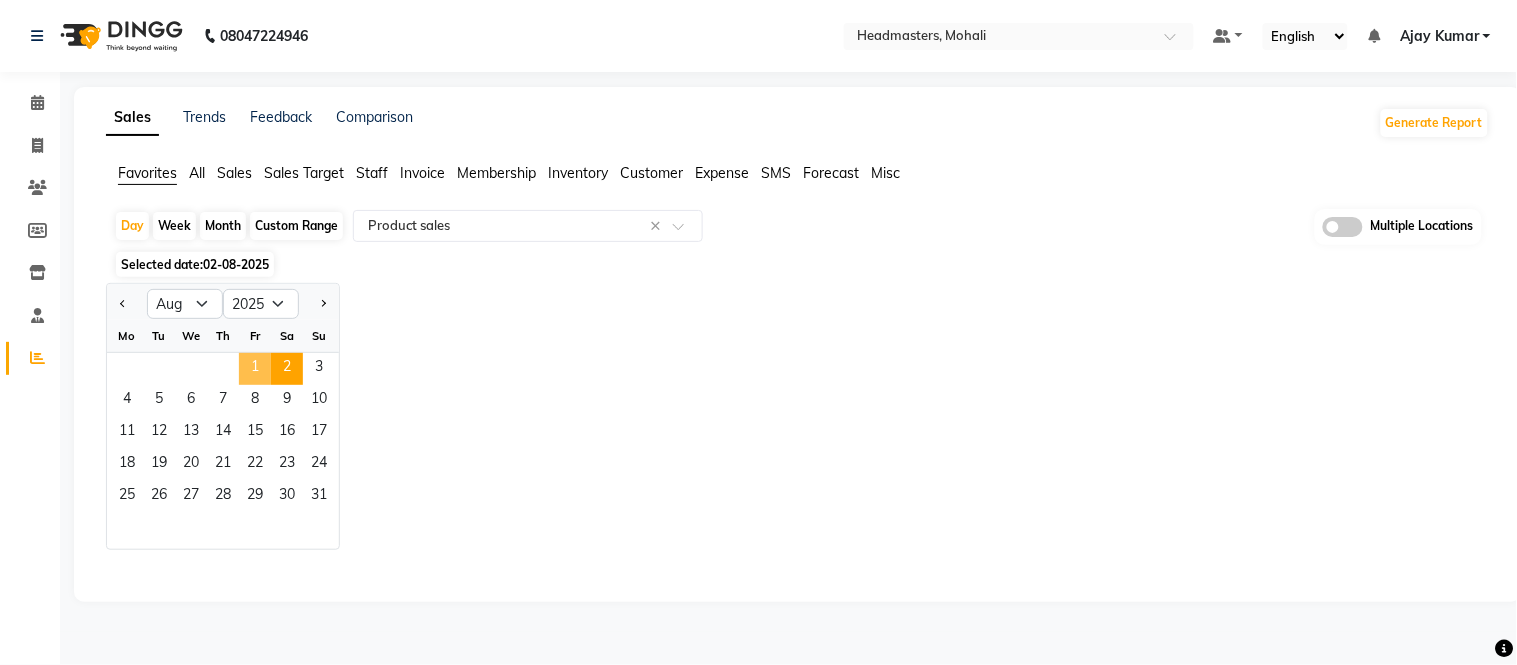 click on "1" 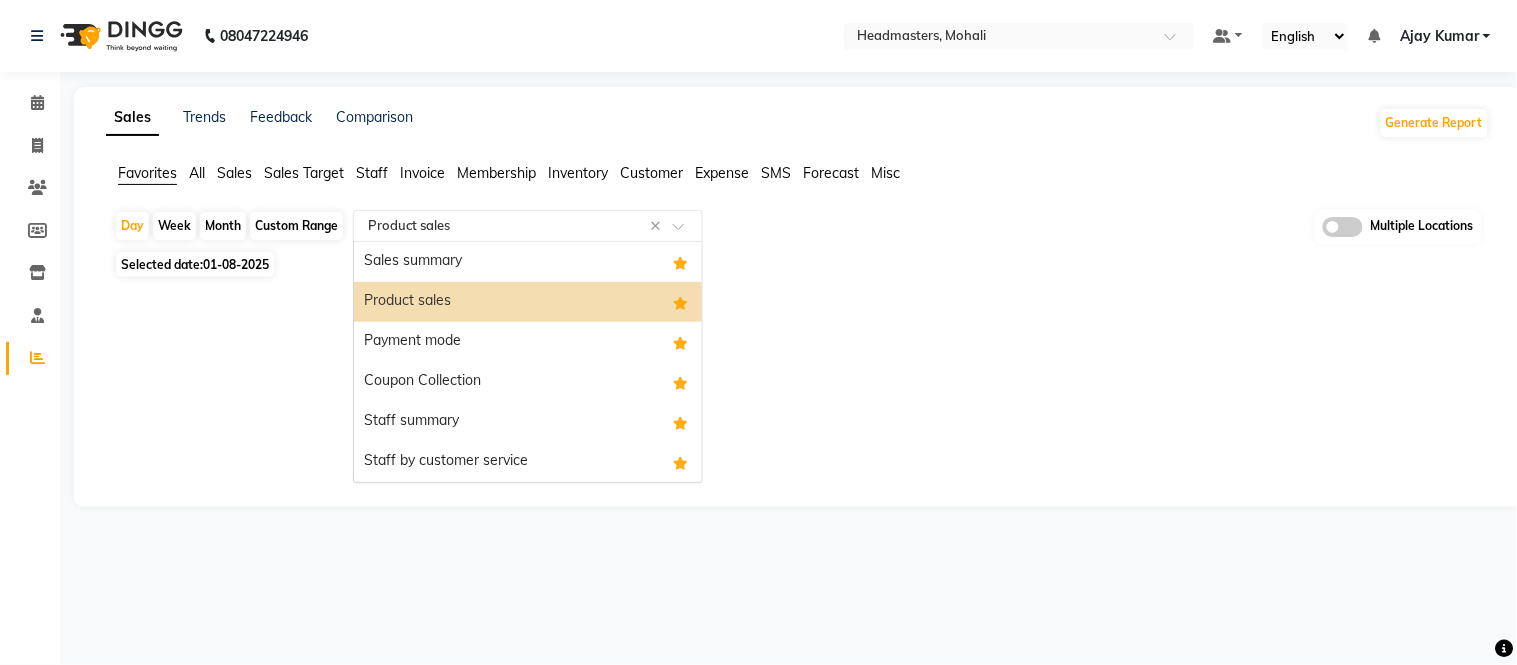 click on "Select Report Type × Product sales ×" 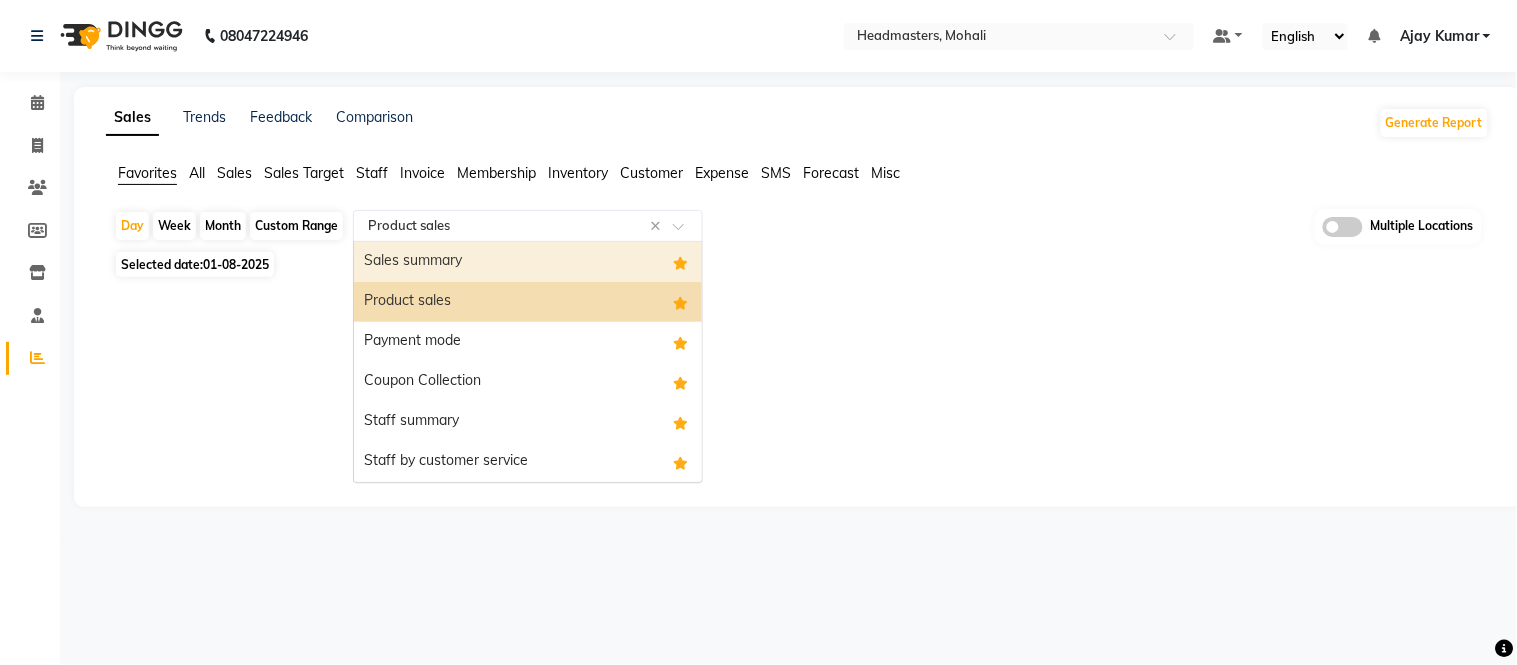 click on "Sales summary" at bounding box center [528, 262] 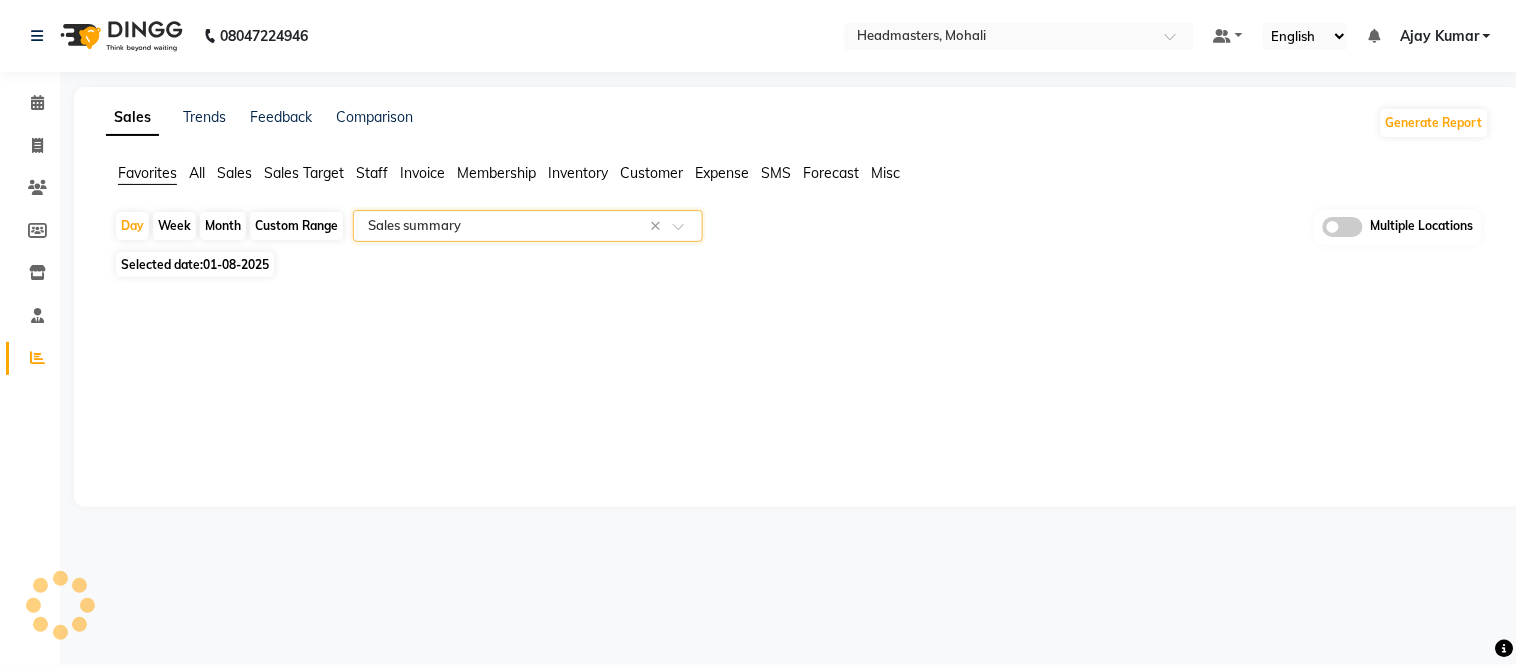 select on "full_report" 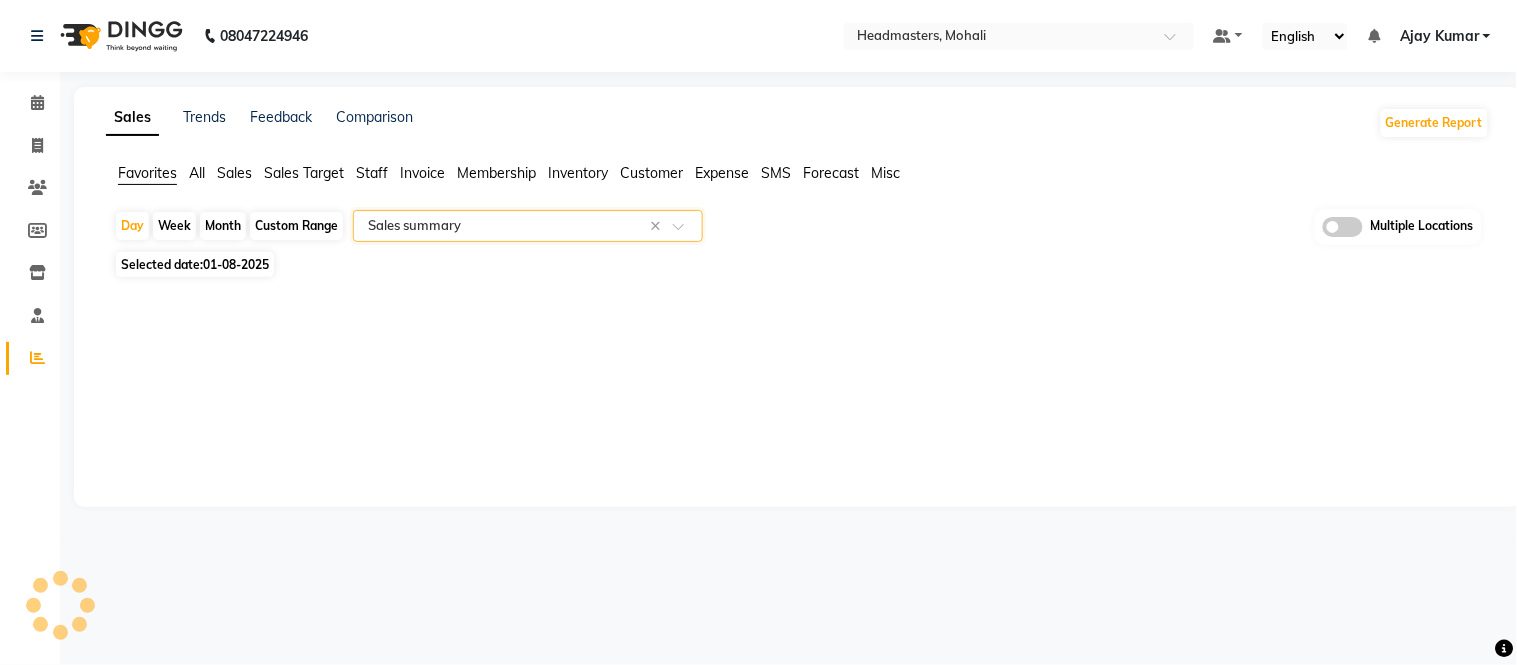 select on "csv" 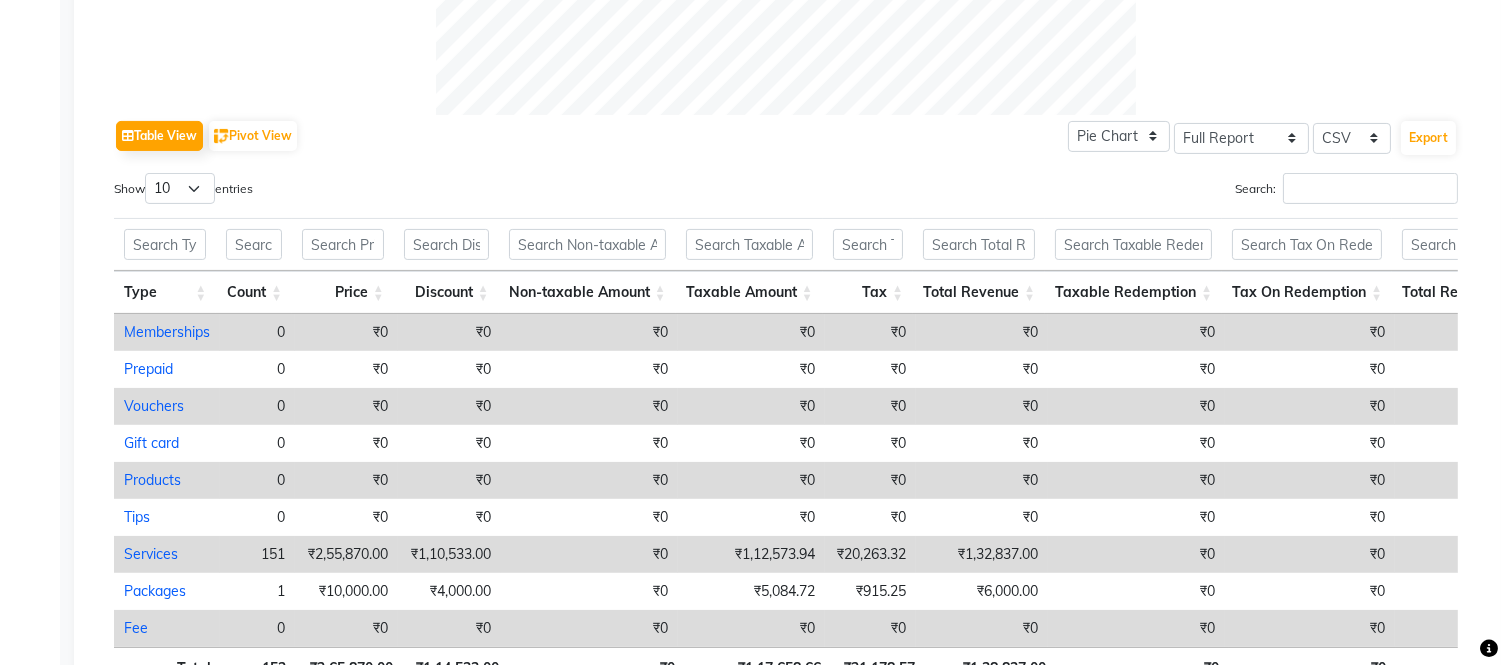 scroll, scrollTop: 1074, scrollLeft: 0, axis: vertical 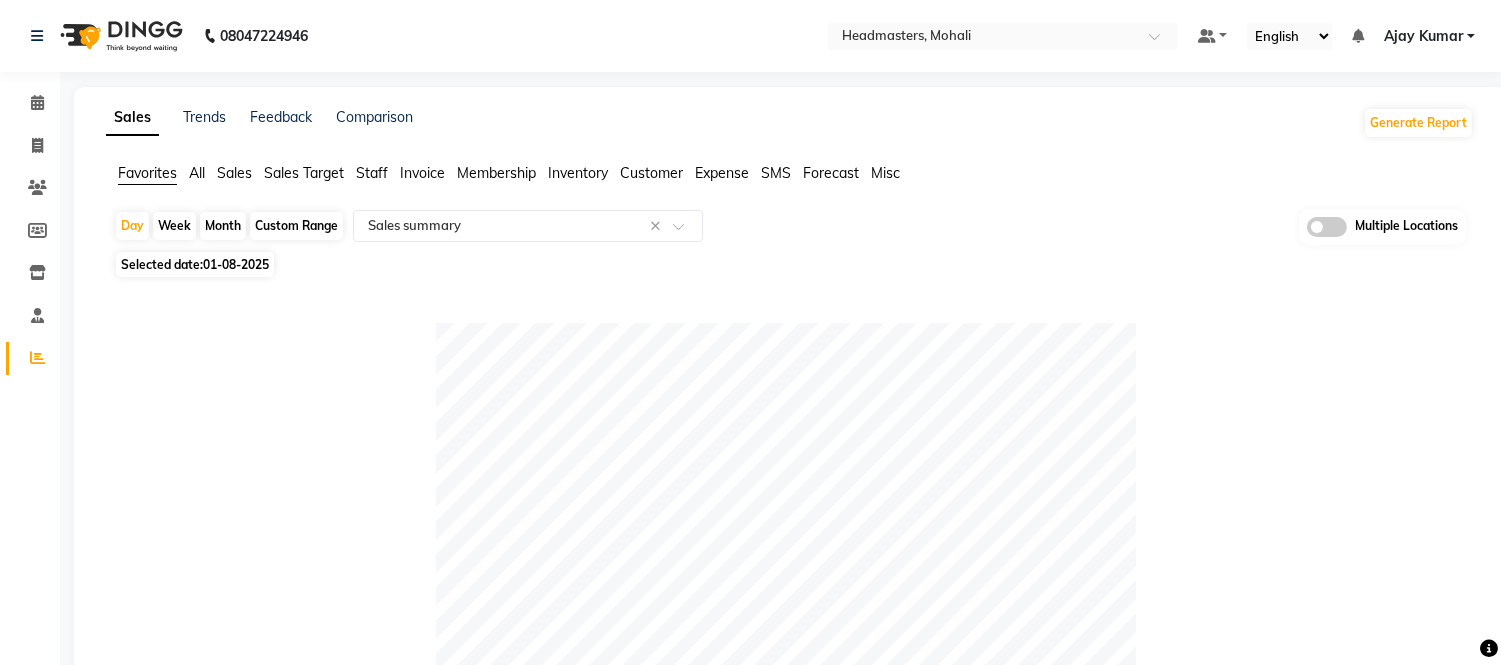 click on "Table View   Pivot View  Pie Chart Bar Chart Select Full Report Filtered Report Select CSV PDF  Export  Show  10 25 50 100  entries Search: Type Count Price Discount Non-taxable Amount Taxable Amount Tax Total Revenue Taxable Redemption Tax On Redemption Total Redemption Total Tax Grand Total Type Count Price Discount Non-taxable Amount Taxable Amount Tax Total Revenue Taxable Redemption Tax On Redemption Total Redemption Total Tax Grand Total Total 152 ₹2,65,870.00 ₹1,14,533.00 ₹0 ₹1,17,658.66 ₹21,178.57 ₹1,38,837.00 ₹0 ₹0 ₹10,776.27 ₹21,178.57 ₹1,49,613.27 Memberships 0 ₹0 ₹0 ₹0 ₹0 ₹0 ₹0 ₹0 ₹0 ₹0 ₹0 ₹0 Prepaid 0 ₹0 ₹0 ₹0 ₹0 ₹0 ₹0 ₹0 ₹0 ₹0 ₹0 ₹0 Vouchers 0 ₹0 ₹0 ₹0 ₹0 ₹0 ₹0 ₹0 ₹0 ₹0 ₹0 ₹0 Gift card 0 ₹0 ₹0 ₹0 ₹0 ₹0 ₹0 ₹0 ₹0 ₹0 ₹0 ₹0 Products 0 ₹0 ₹0 ₹0 ₹0 ₹0 ₹0 ₹0 ₹0 ₹0 ₹0 ₹0 Tips 0 ₹0 ₹0 ₹0 ₹0 ₹0 ₹0 ₹0 ₹0 ₹0 ₹0 ₹0 Services 151 ₹2,55,870.00 ₹0 ₹0 1" 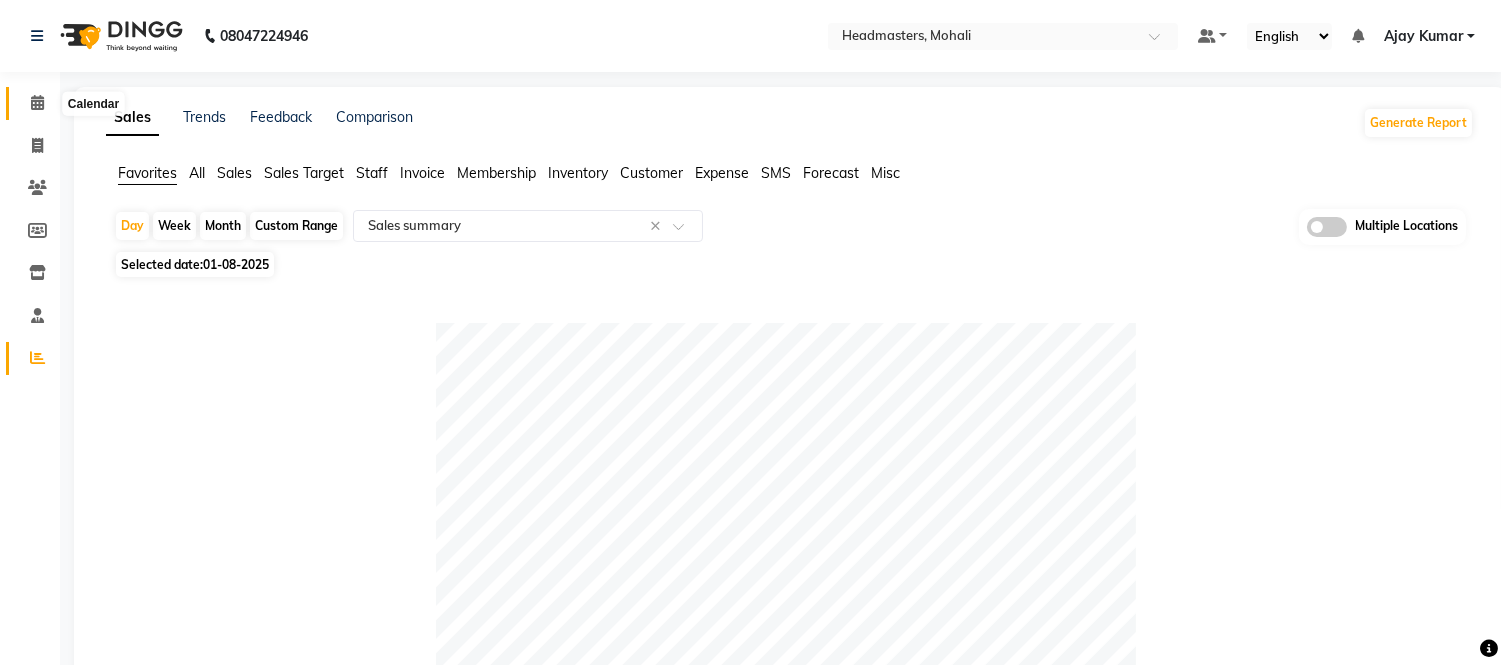 click 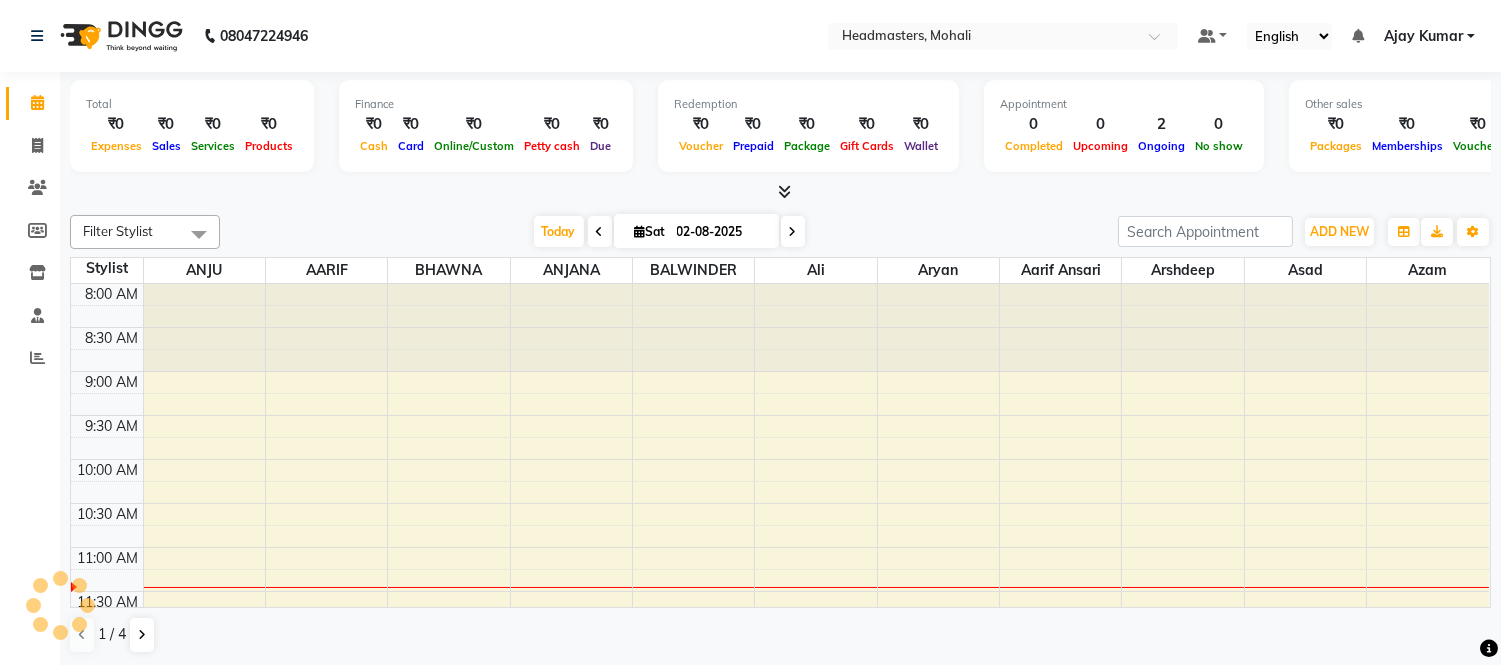 click on "08047224946 Select Location × Headmasters, Mohali Default Panel My Panel English ENGLISH Español العربية मराठी हिंदी ગુજરાતી தமிழ் 中文 Notifications  DINGG Alert   01-08-2025   Prabhleen with token number 39 booked an appointment at 6:15 pm for TRT-BRIGHT - Bright Treatment (₹9000).   DINGG Alert   01-08-2025   rashmi with token number 59 booked an appointment at 7:30 pm for AES-DP - Dermaplaning (₹5000).   DINGG Alert   01-08-2025   Prabhleen with token number 39 booked an appointment at 5:15 pm for DERMA-FCL-OILY  - Facial - Clear Facial (Oily To Acne) (₹4500).   DINGG Alert   01-08-2025   oshine with token number 33 booked an appointment at 4:45 pm for PC1 - Pedicures Classic (₹1200).   DINGG Alert   01-08-2025   Harmeet with token number 26 booked an appointment at 3:45 pm for MC1 - Manicure Classic (₹1000).   DINGG Alert   01-08-2025   DINGG Alert   01-08-2025   DINGG Alert   01-08-2025   DINGG Alert   01-08-2025   DINGG Alert  Ajay Kumar" 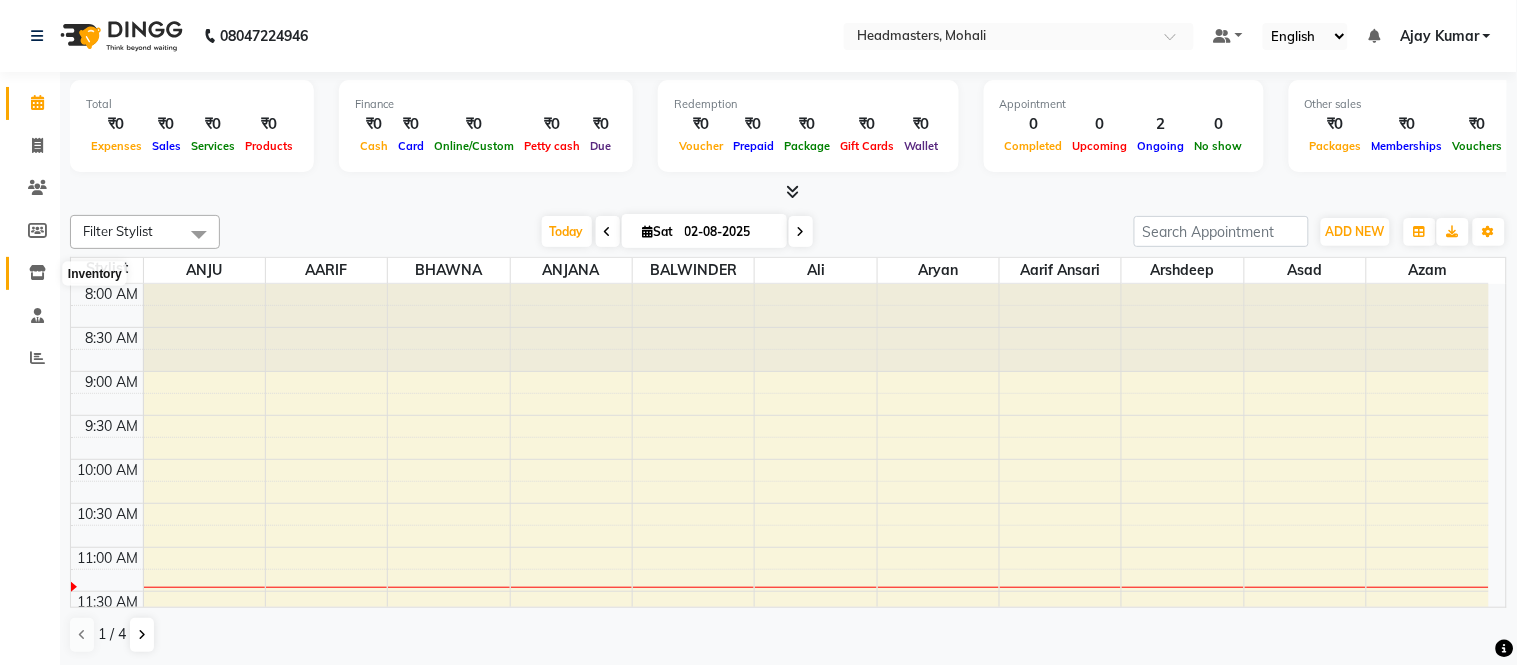 click 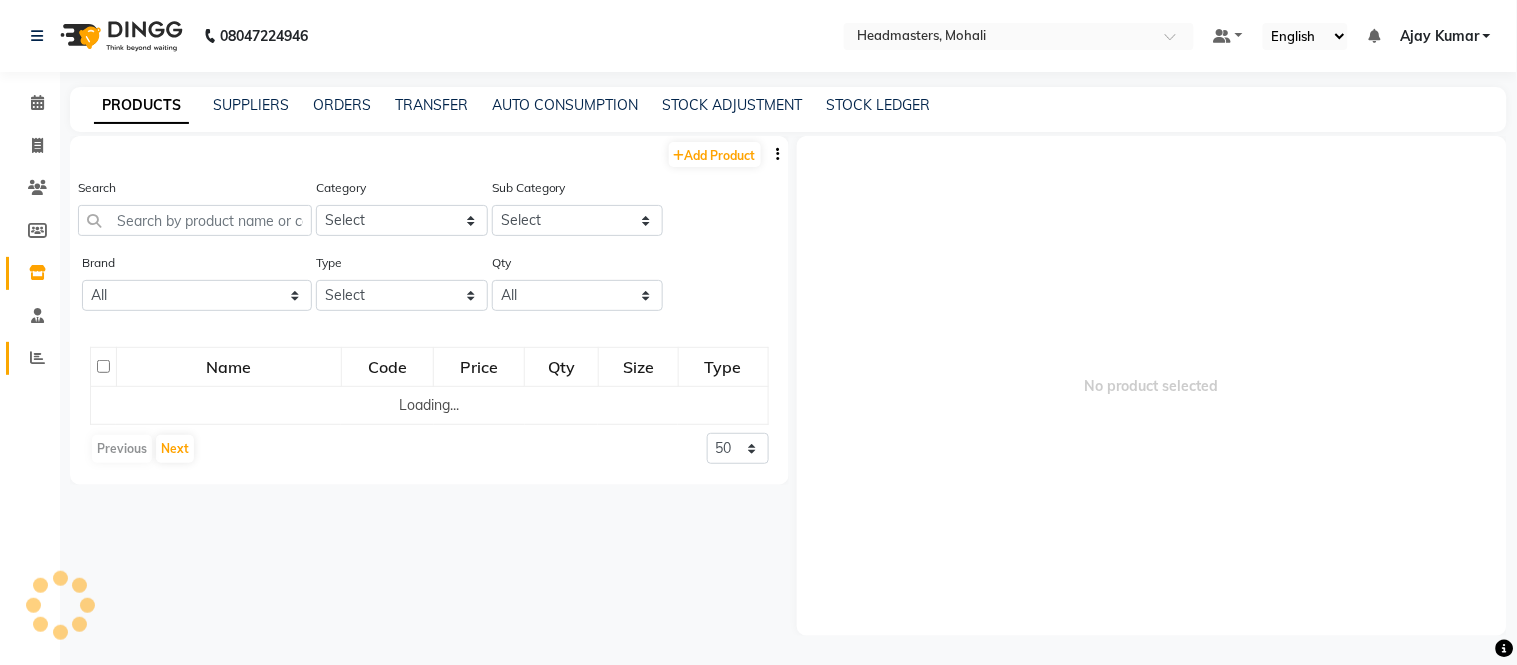 click 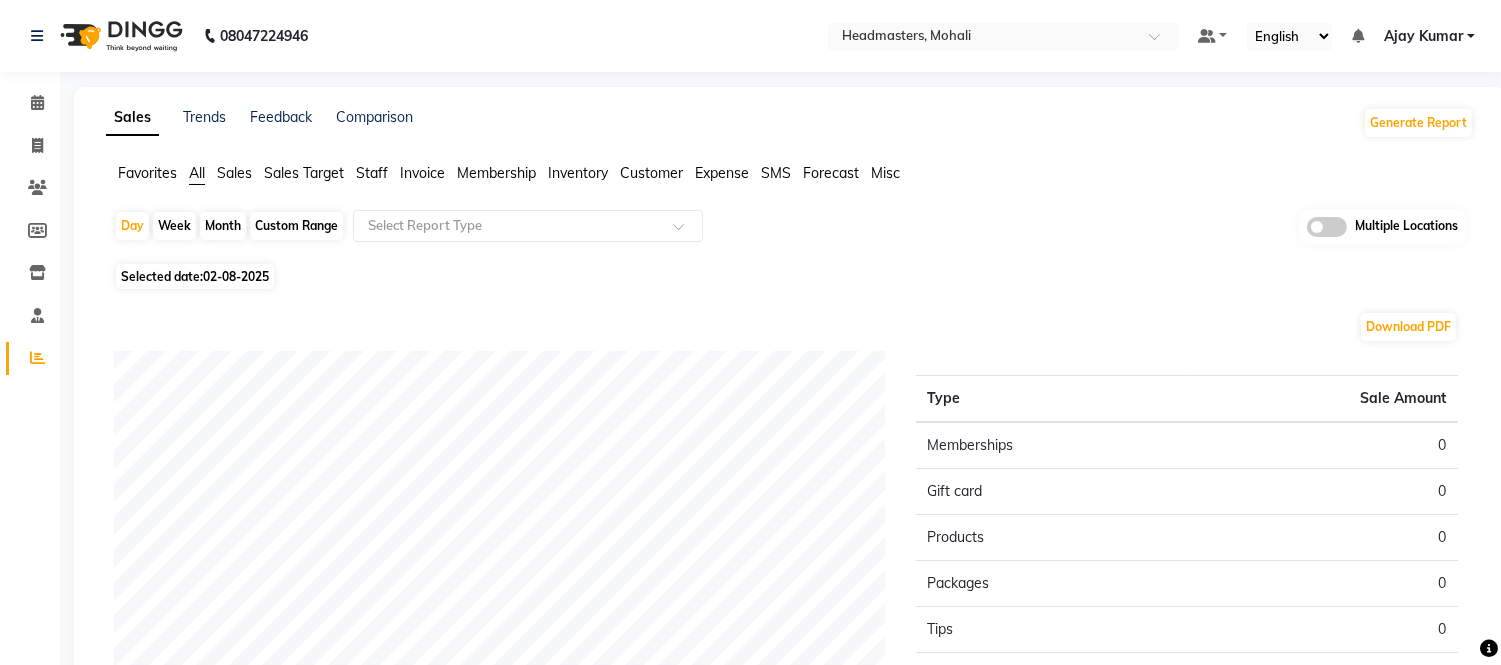 click on "Sales" 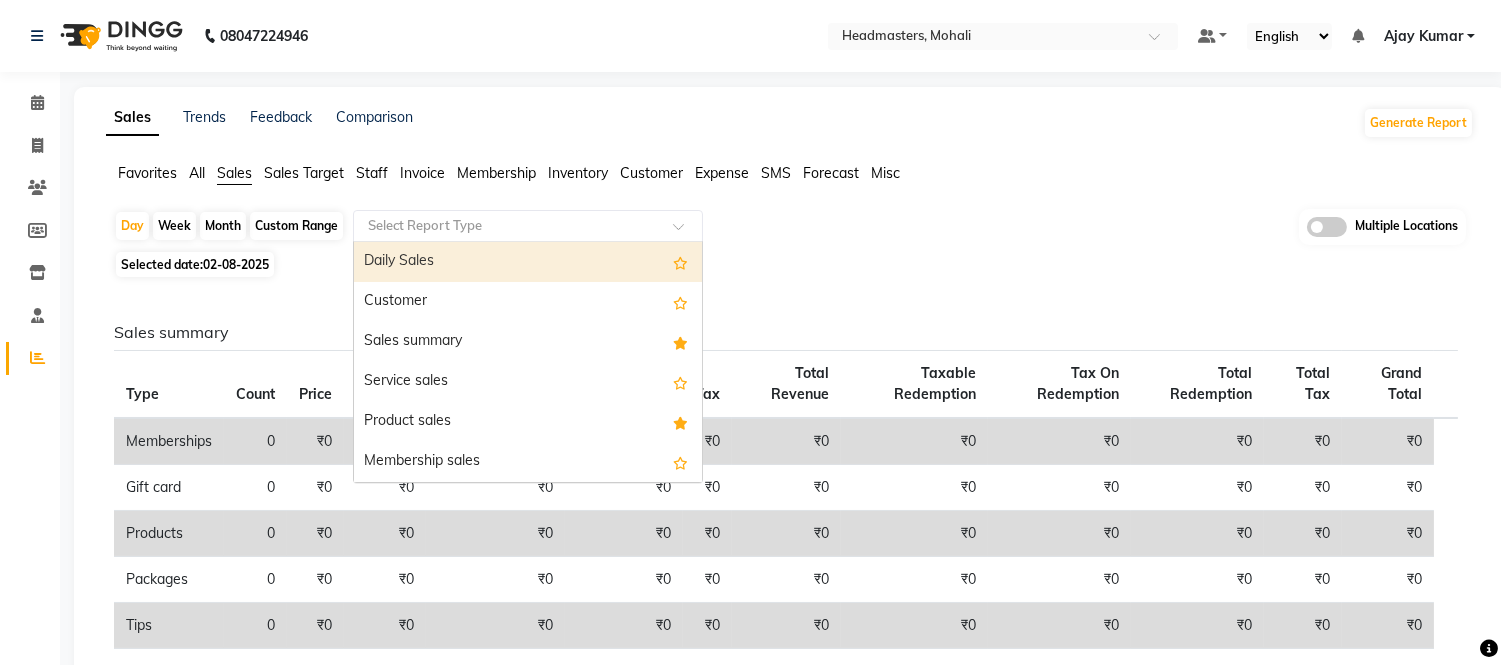 click 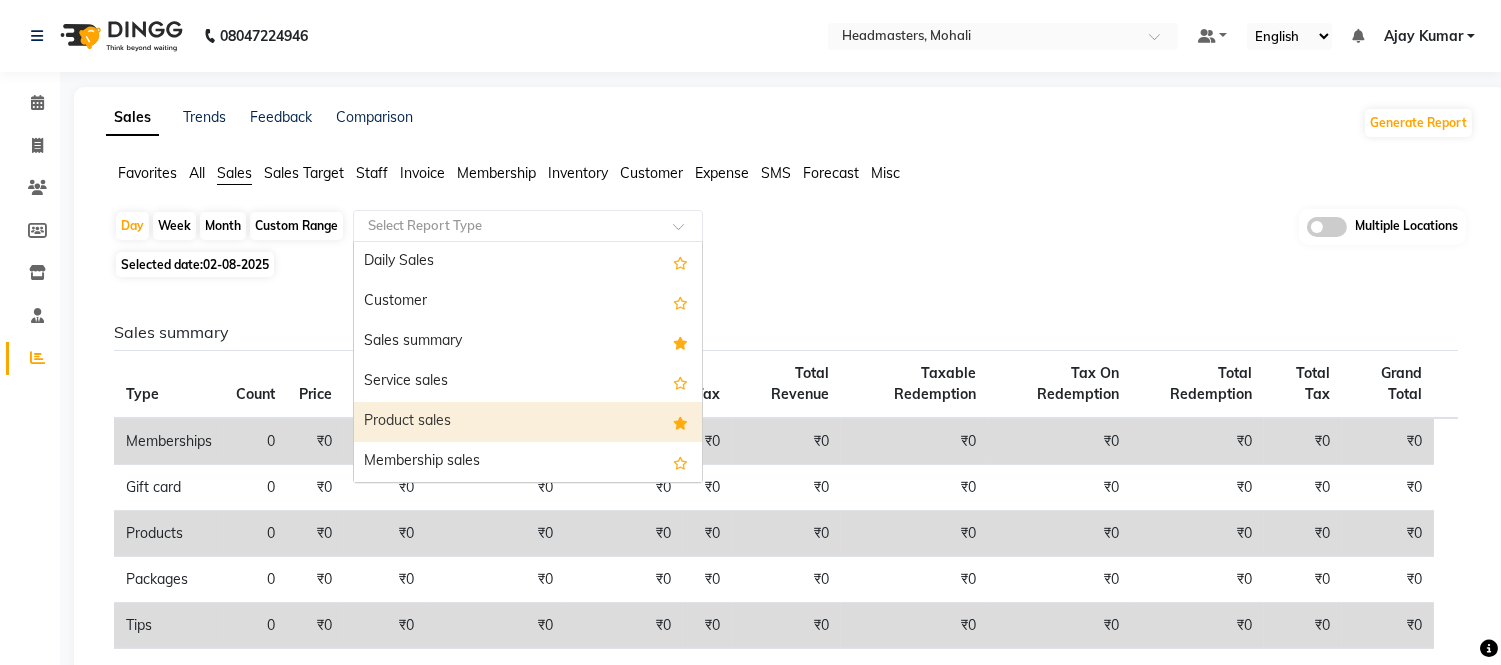 click on "Product sales" at bounding box center [528, 422] 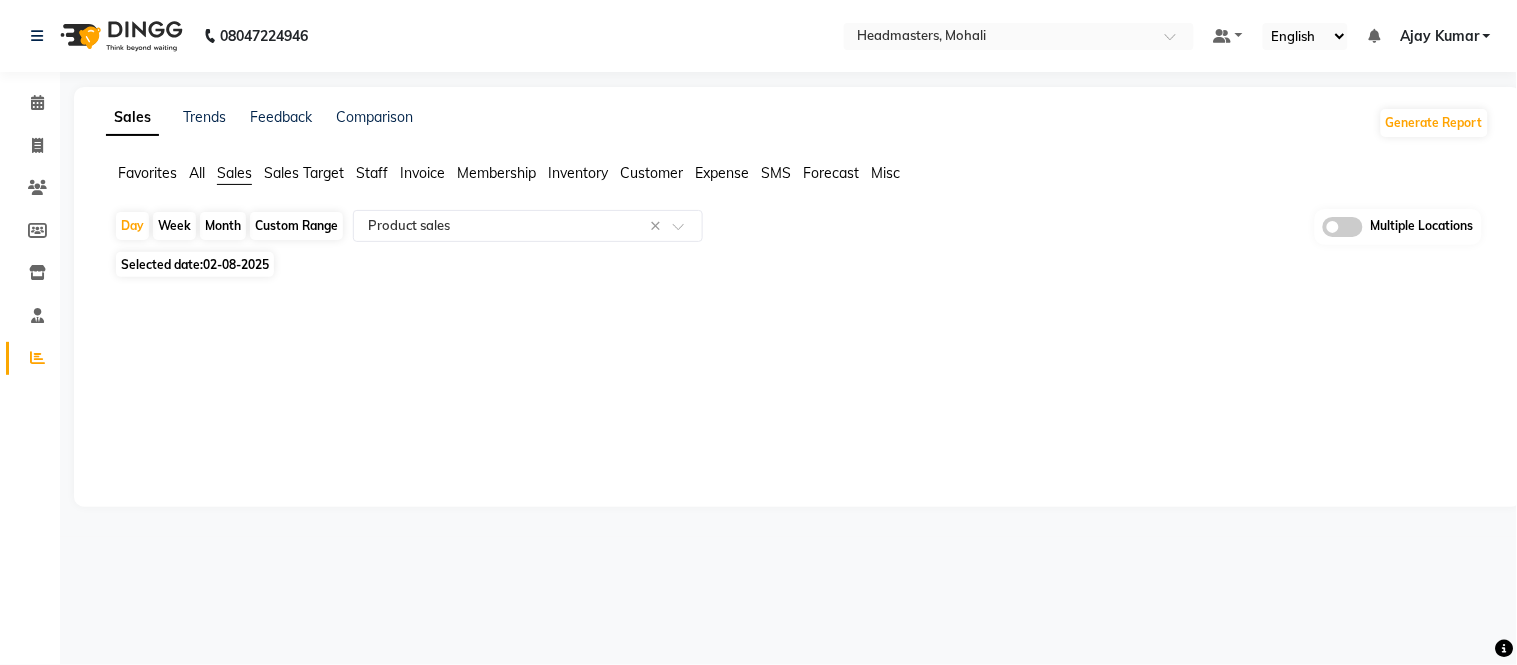 click on "Day   Week   Month   Custom Range  Select Report Type × Product sales × Multiple Locations" 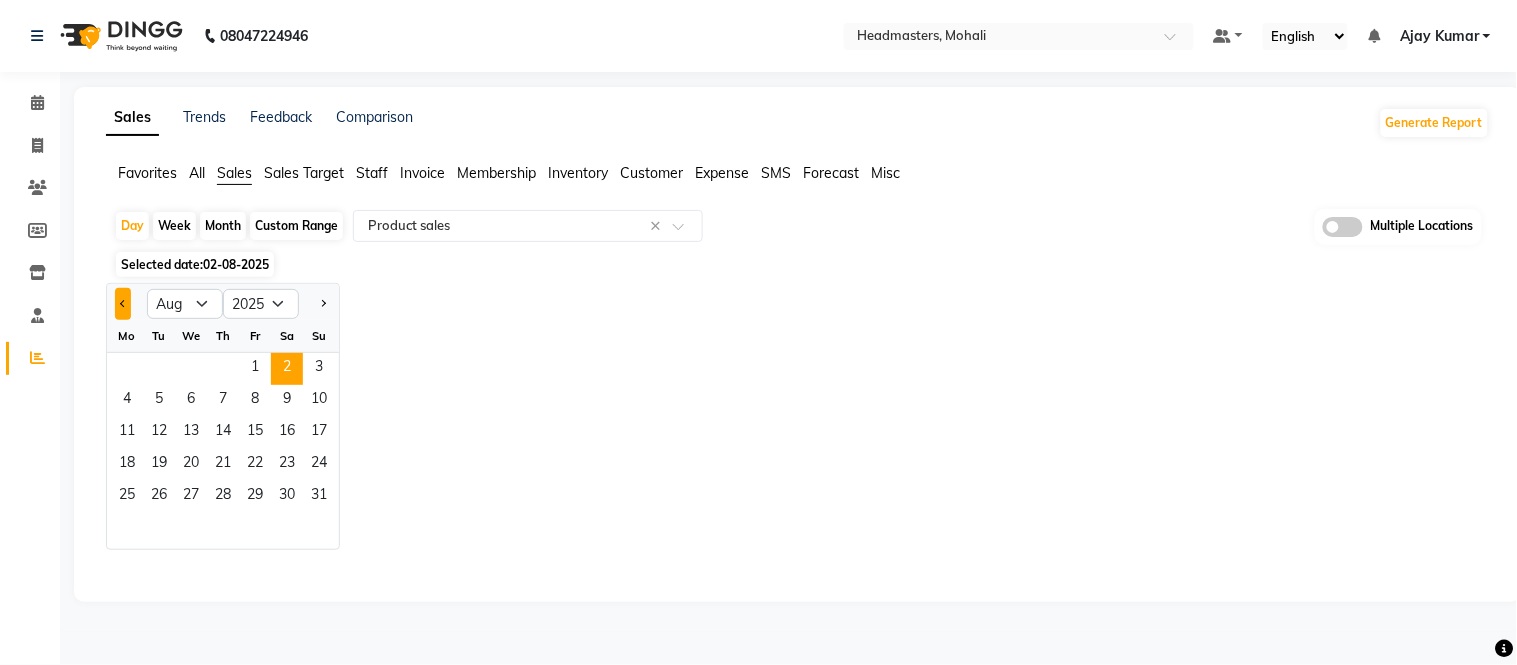 click 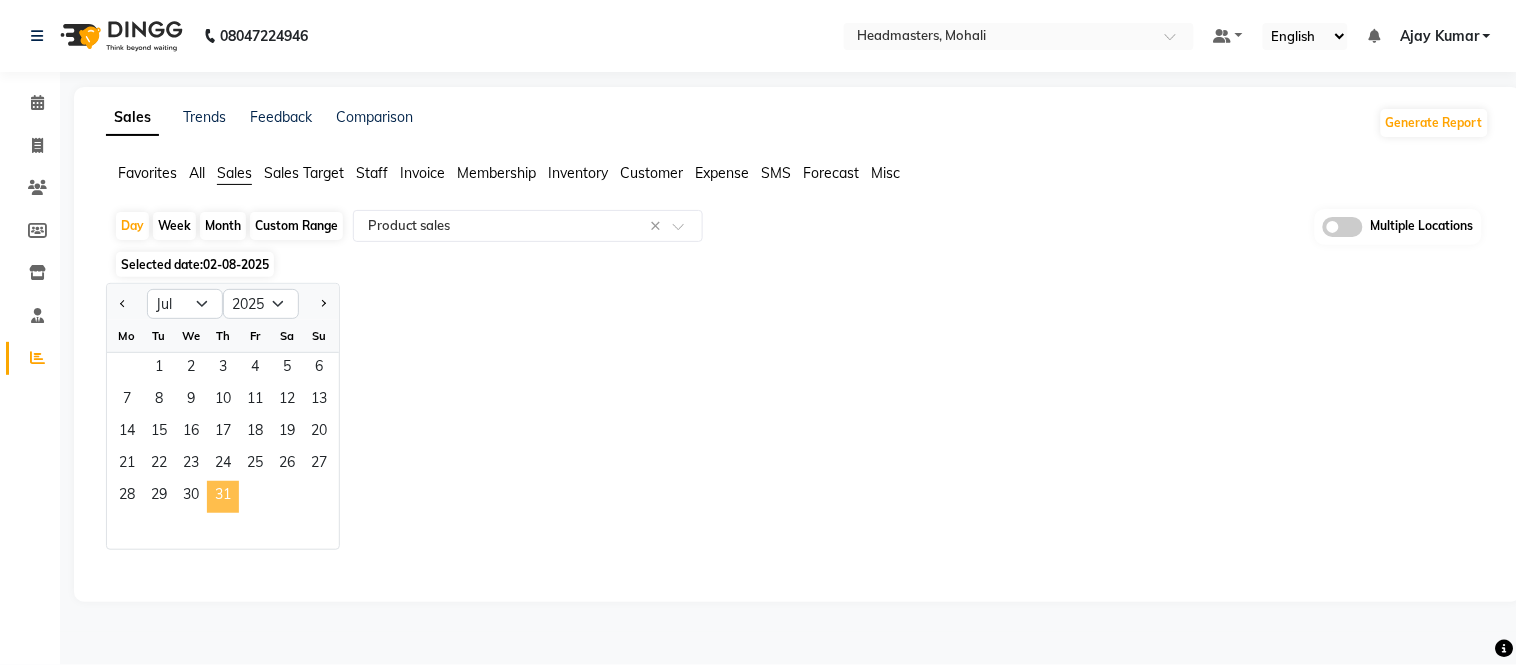 click on "31" 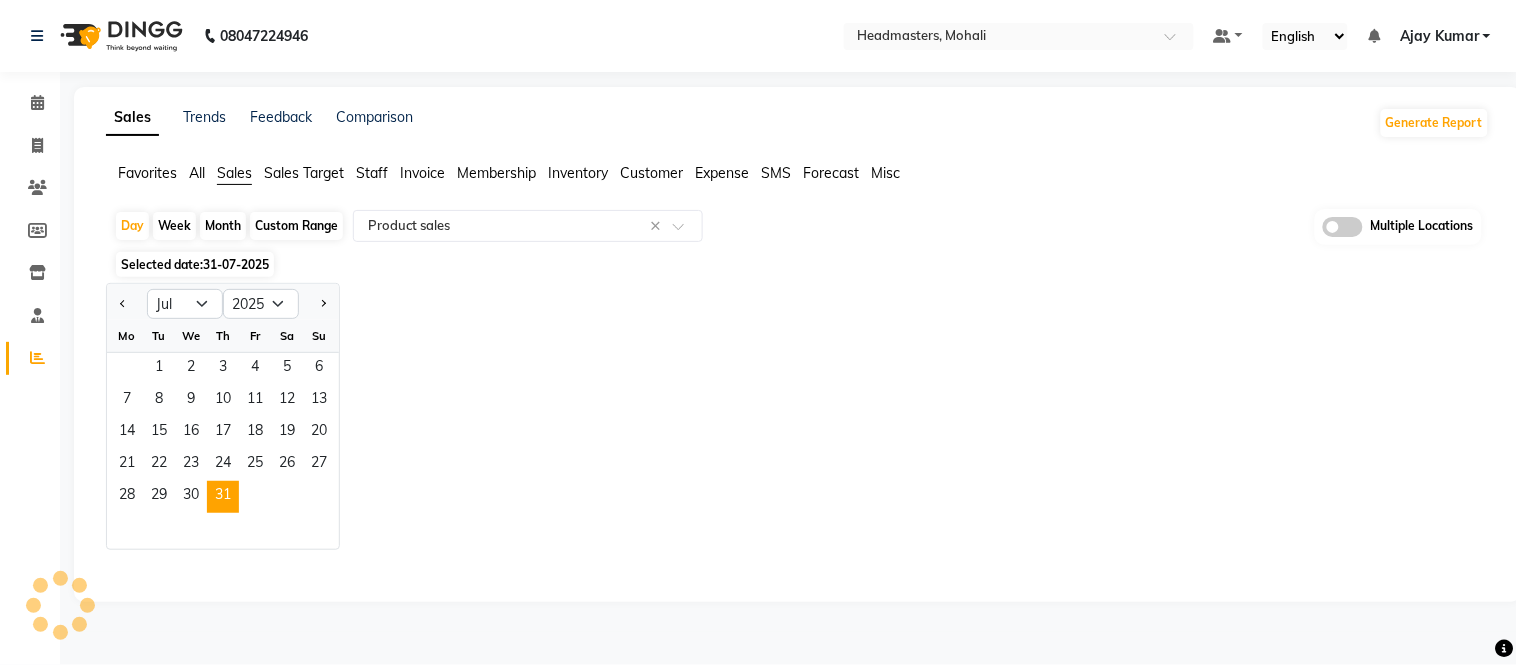select on "full_report" 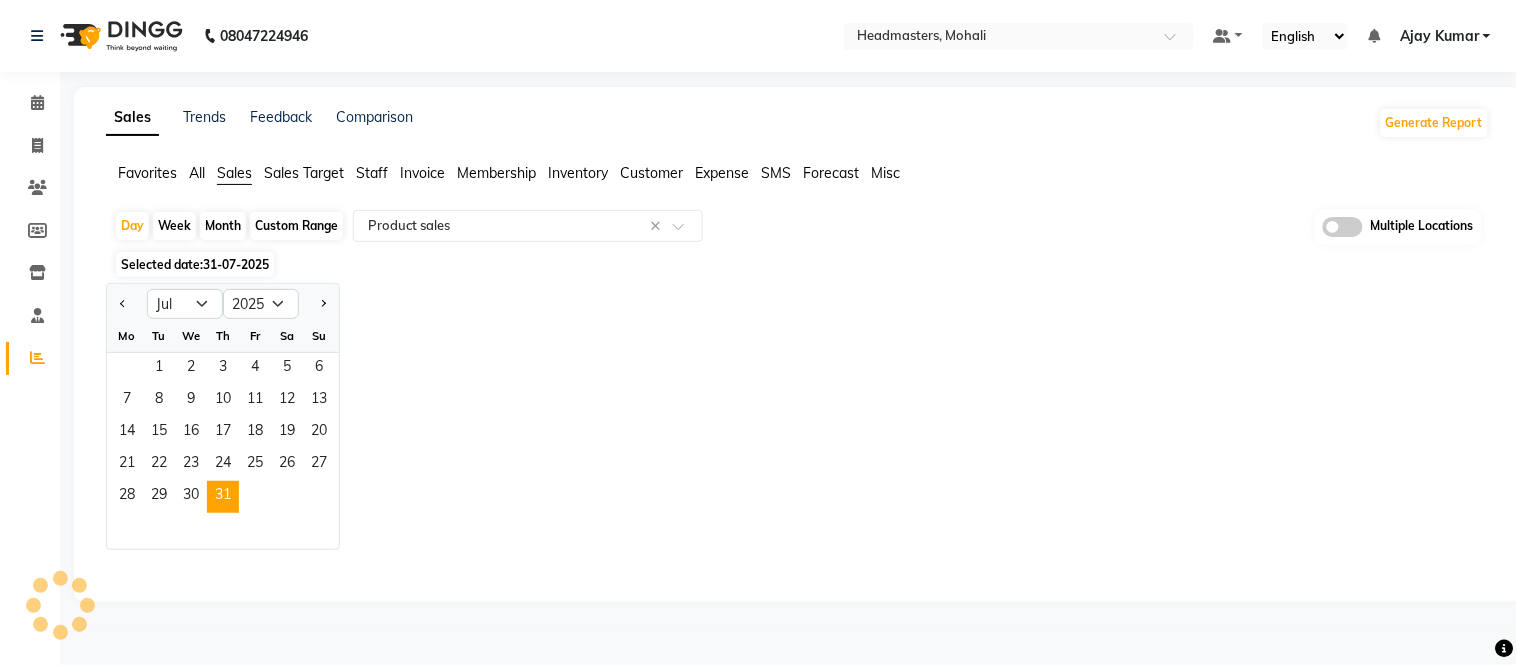 select on "csv" 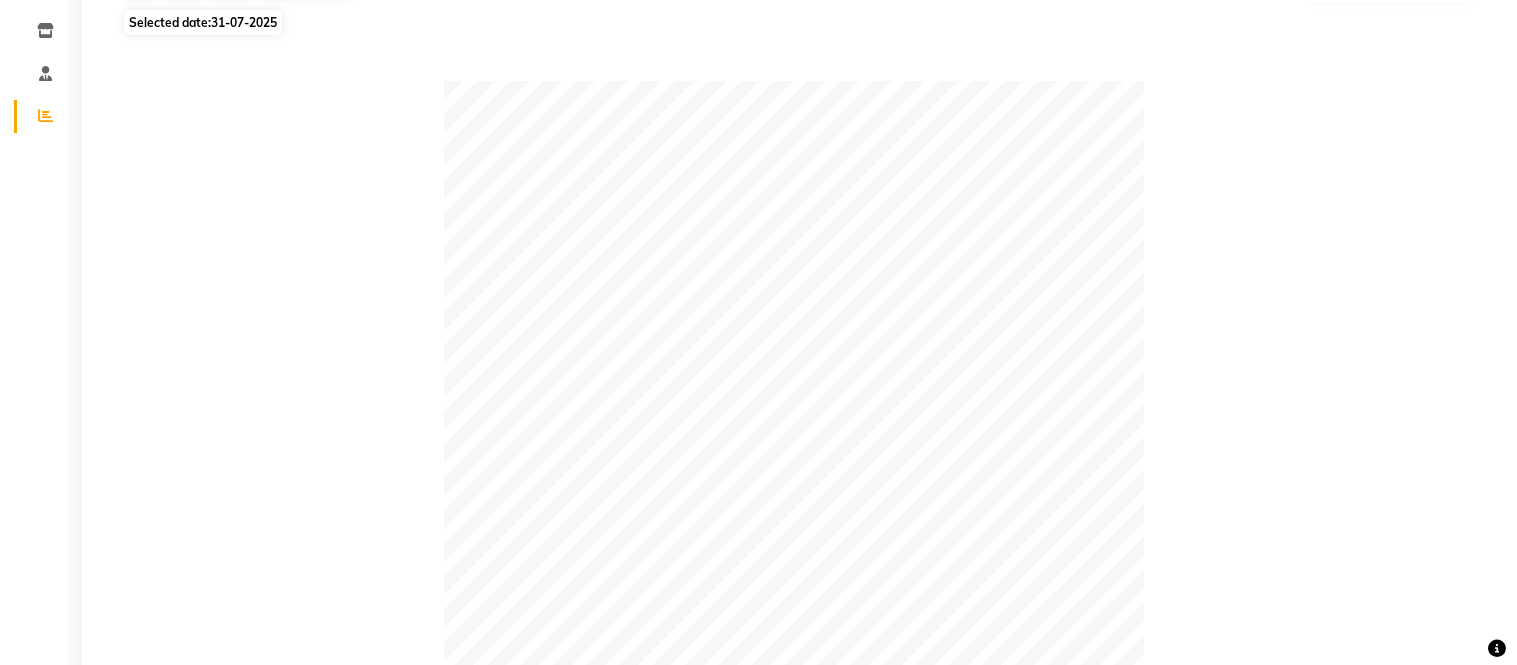 scroll, scrollTop: 0, scrollLeft: 0, axis: both 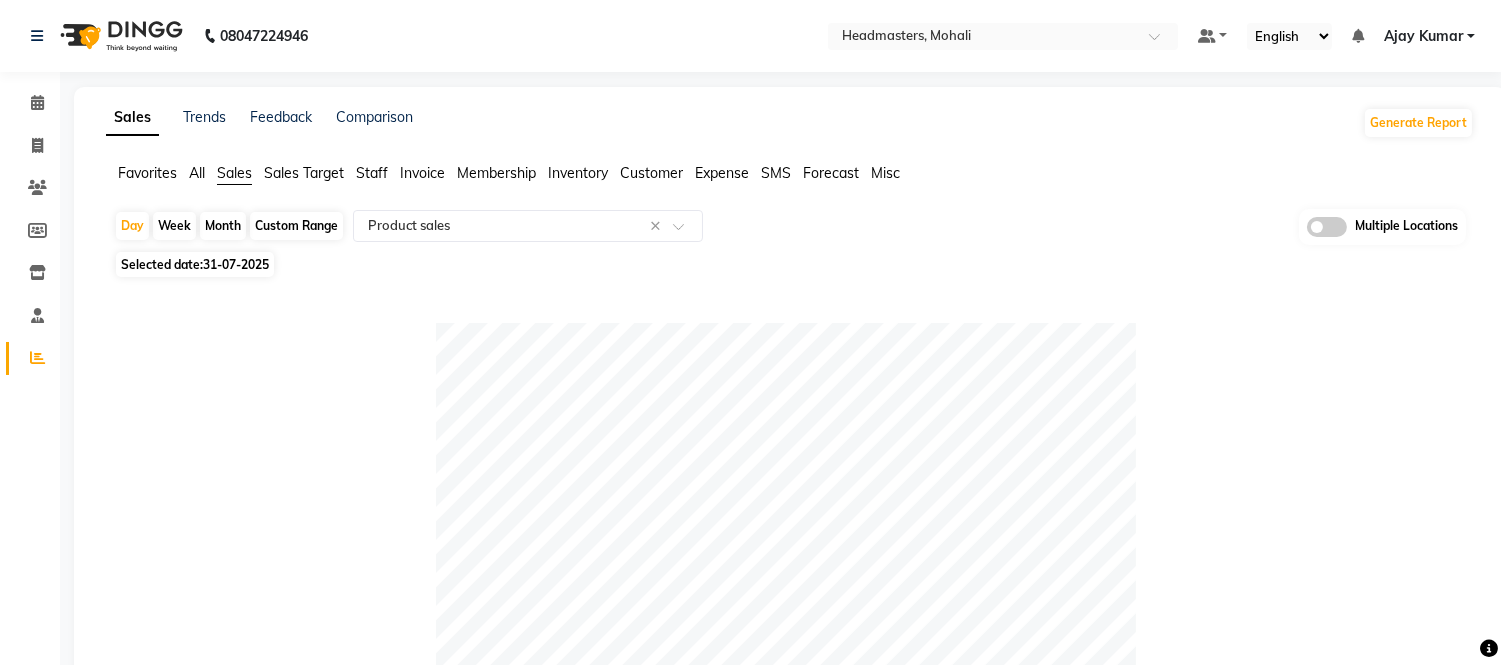 click on "31-07-2025" 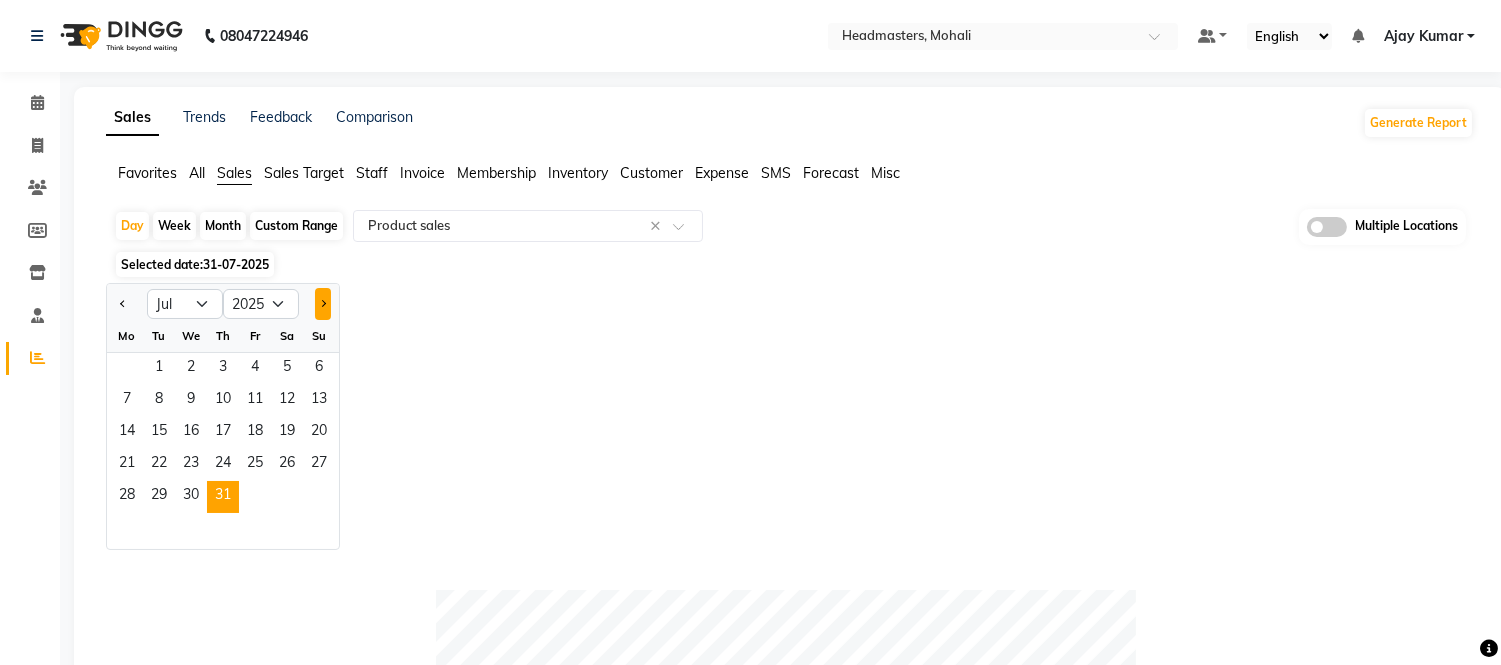 click 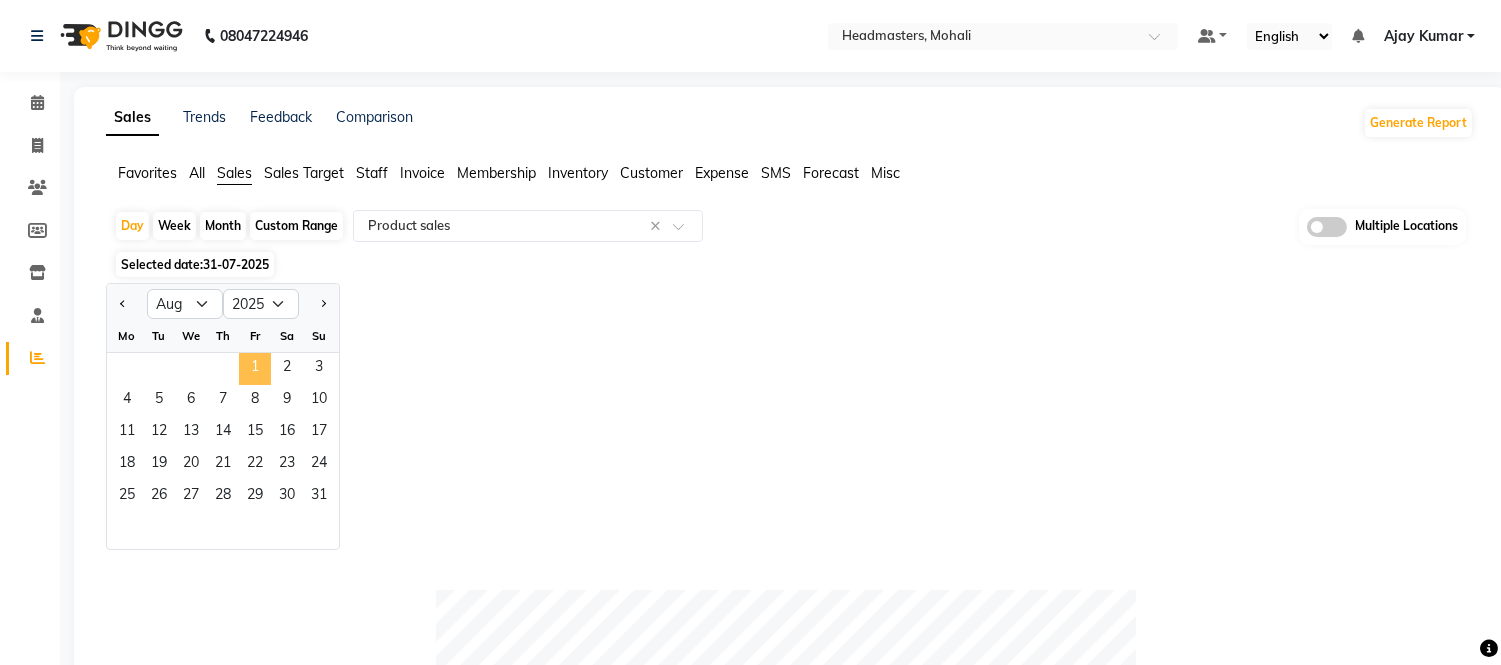 click on "1" 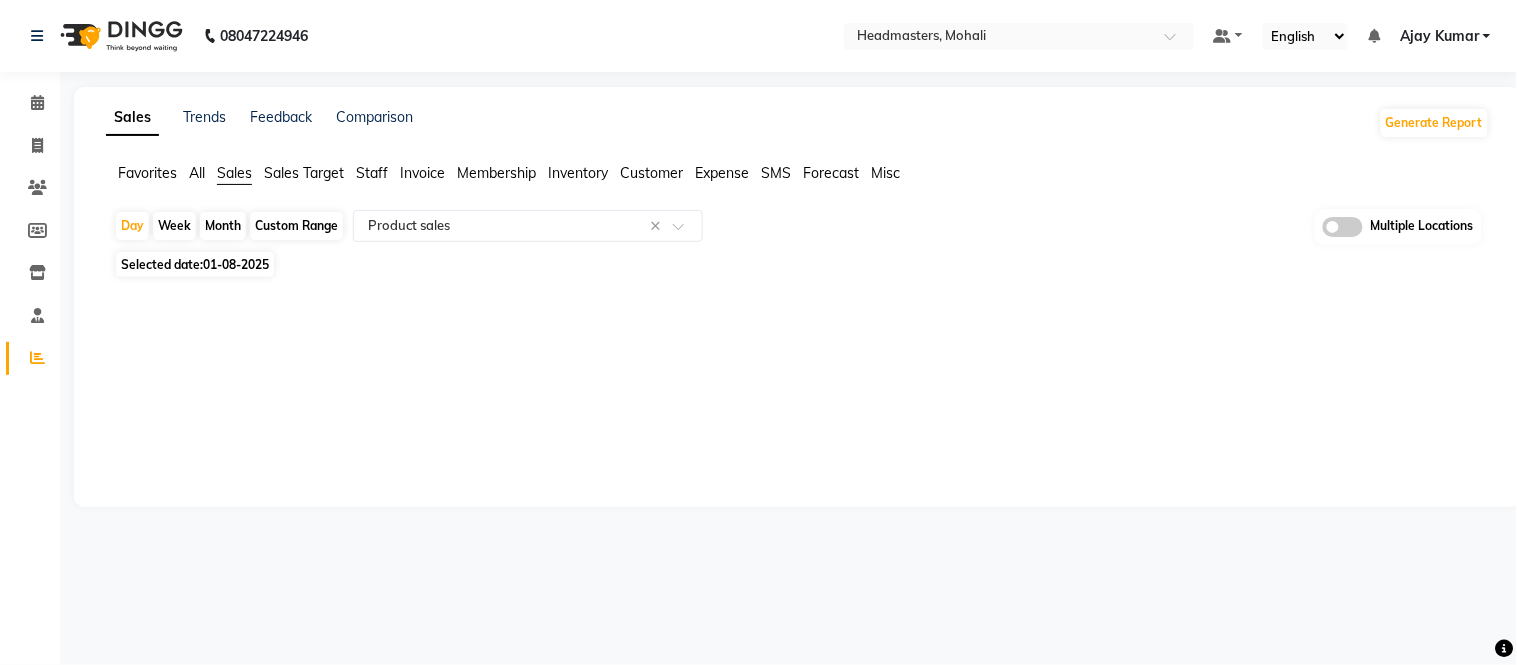 click on "01-08-2025" 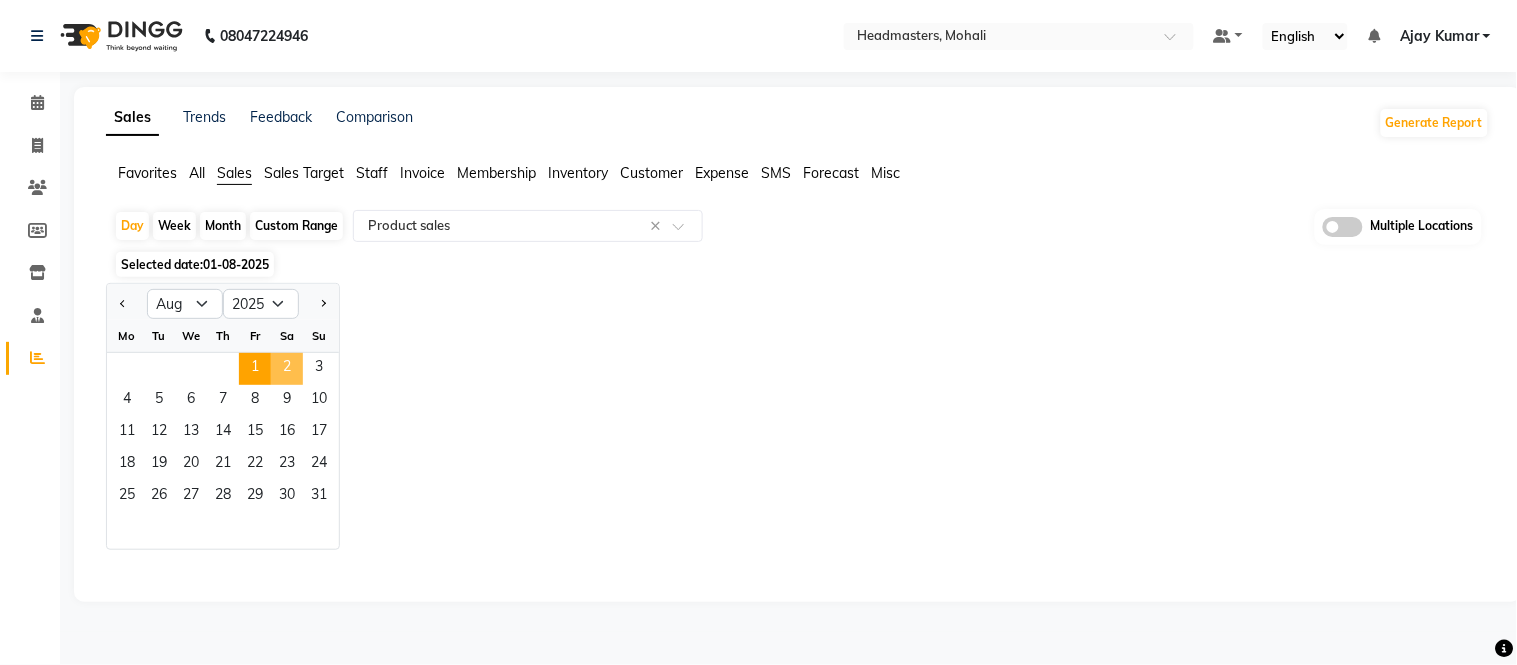 click on "2" 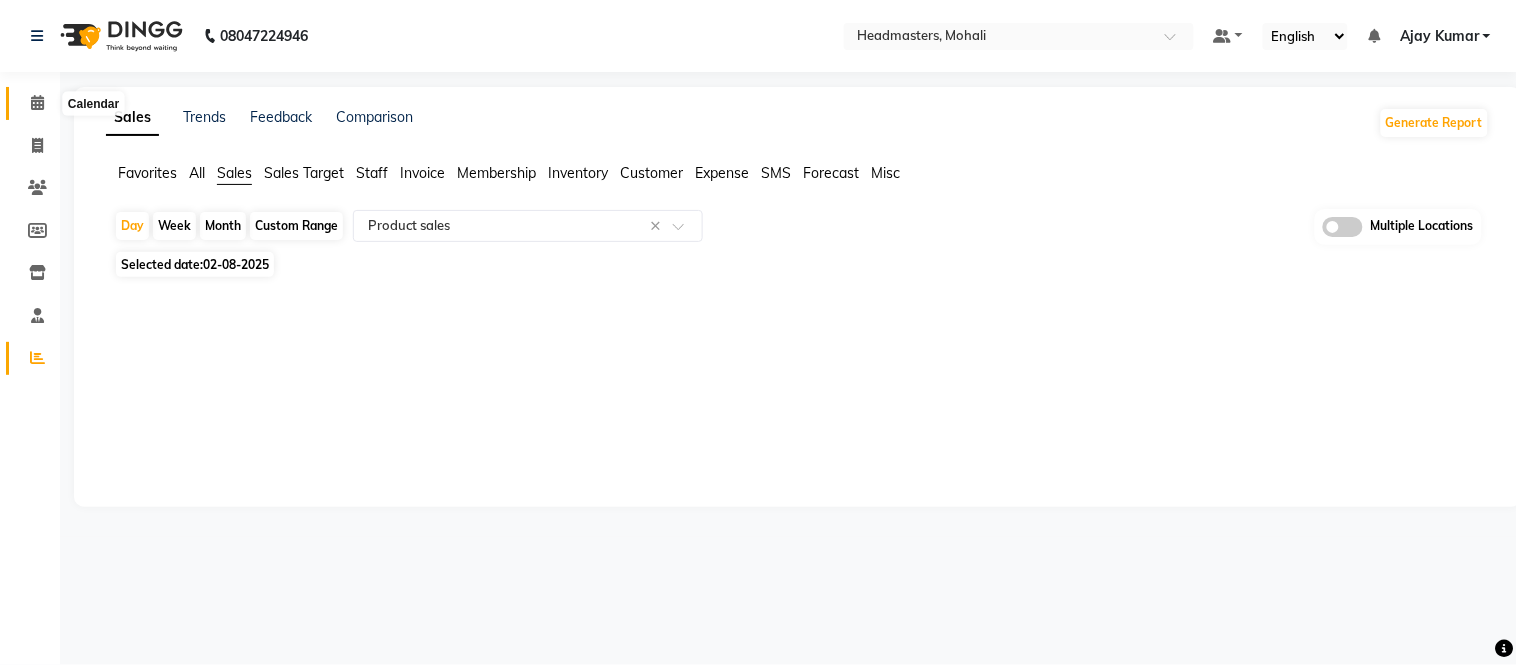 click 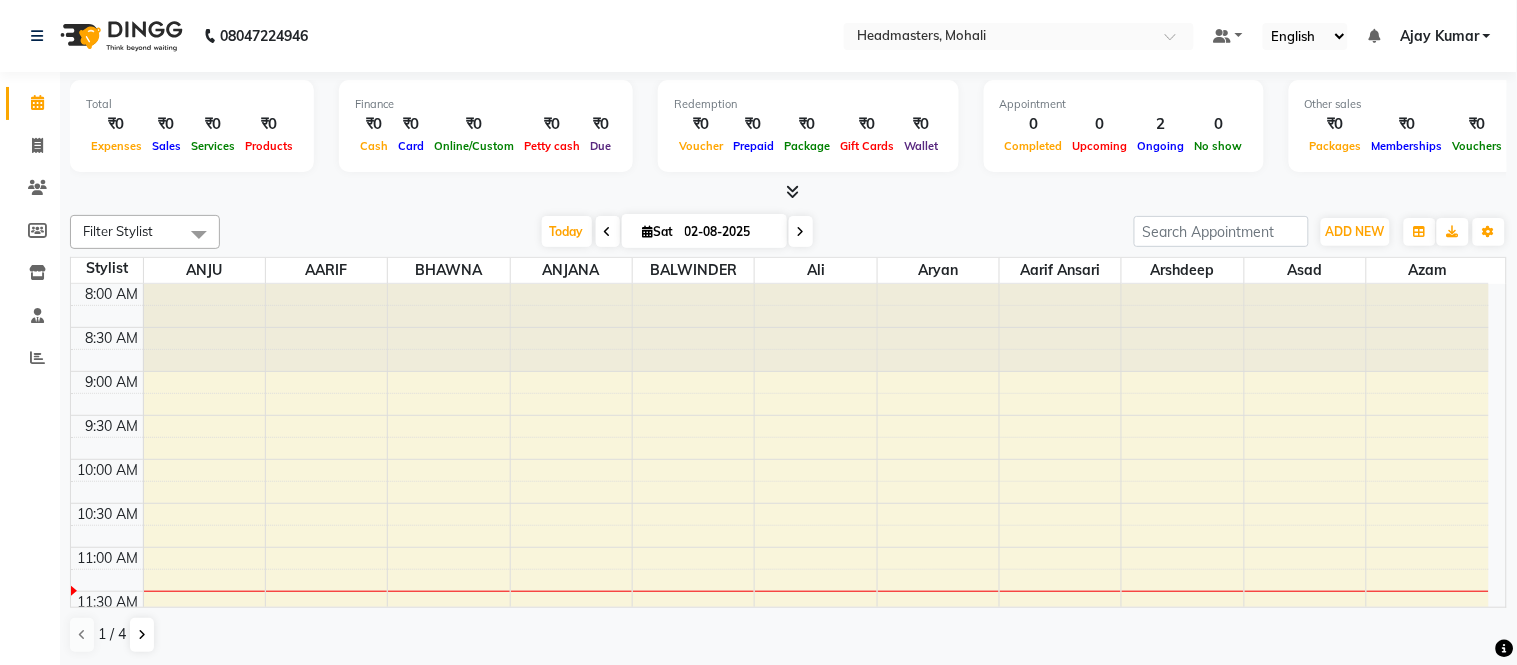 scroll, scrollTop: 0, scrollLeft: 0, axis: both 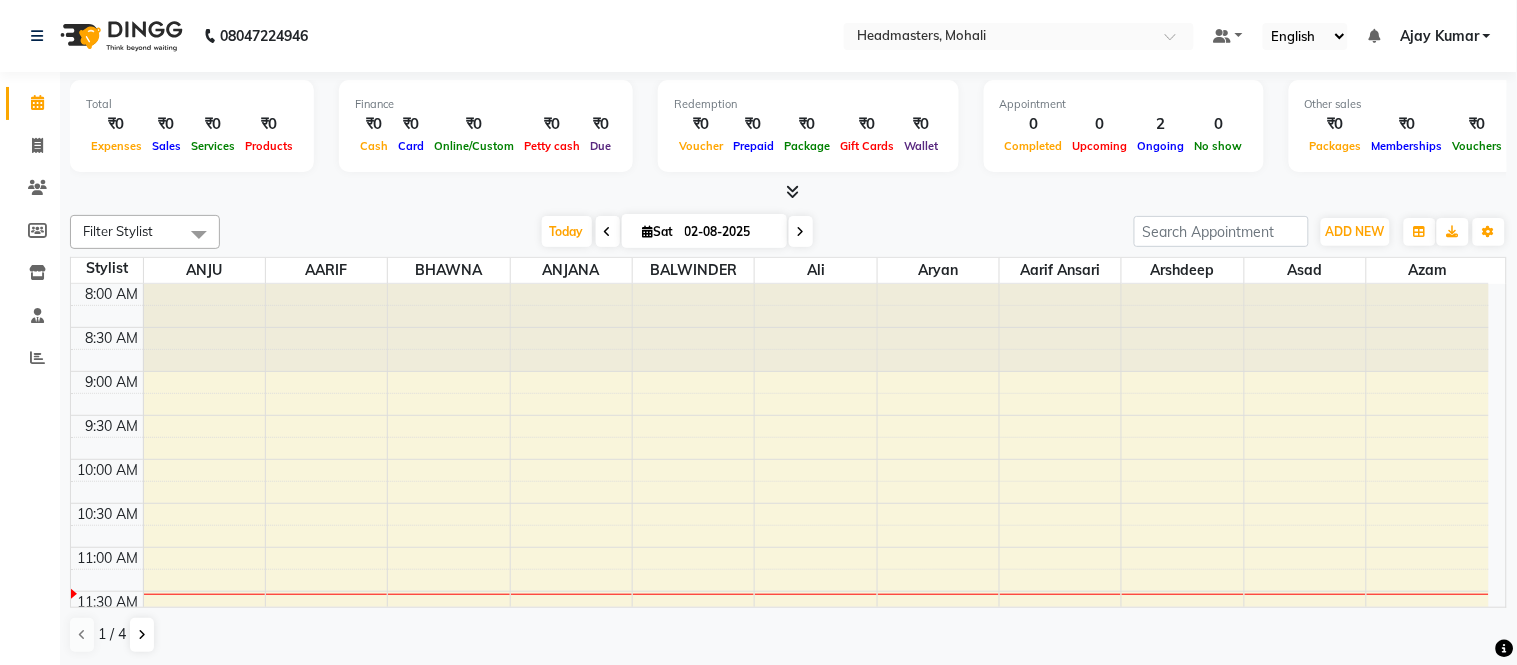 drag, startPoint x: 468, startPoint y: 36, endPoint x: 464, endPoint y: 4, distance: 32.24903 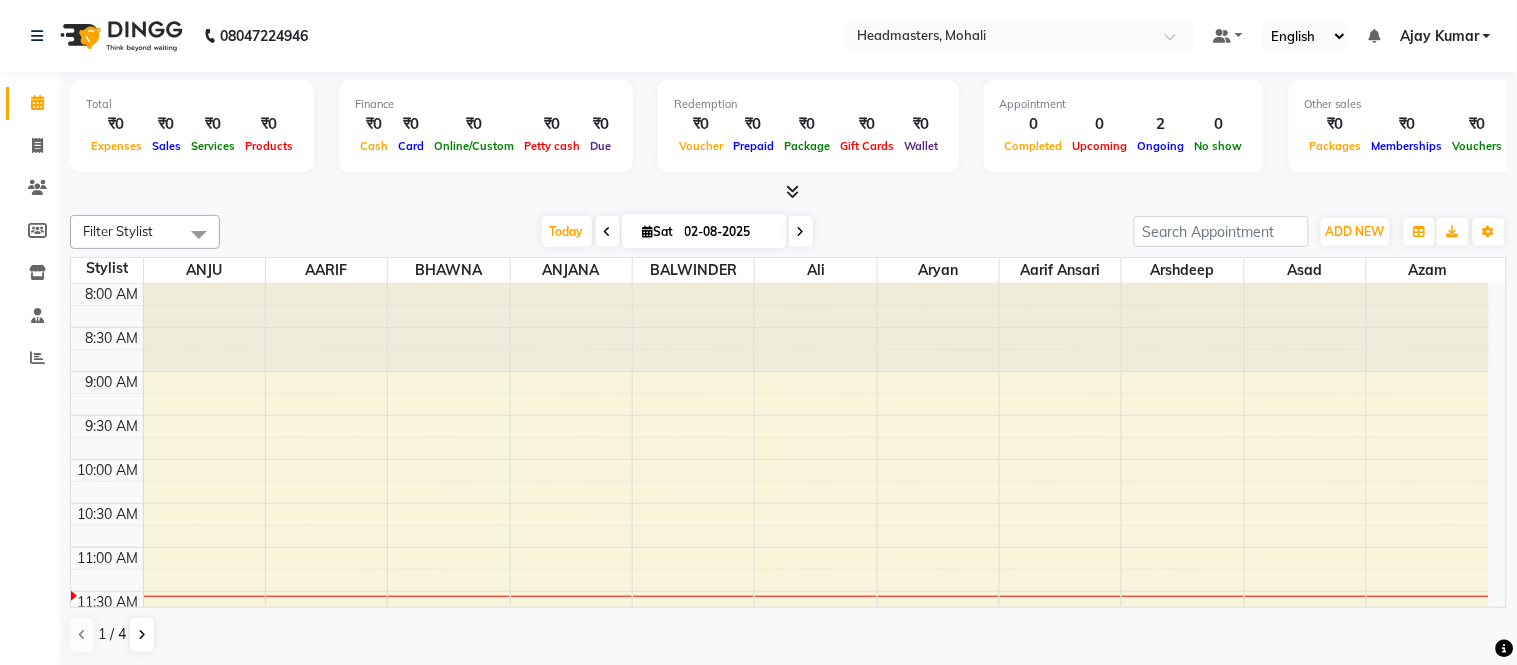 click on "08047224946 Select Location × Headmasters, Mohali Default Panel My Panel English ENGLISH Español العربية मराठी हिंदी ગુજરાતી தமிழ் 中文 Notifications  DINGG Alert   01-08-2025   Prabhleen with token number 39 booked an appointment at 6:15 pm for TRT-BRIGHT - Bright Treatment (₹9000).   DINGG Alert   01-08-2025   rashmi with token number 59 booked an appointment at 7:30 pm for AES-DP - Dermaplaning (₹5000).   DINGG Alert   01-08-2025   Prabhleen with token number 39 booked an appointment at 5:15 pm for DERMA-FCL-OILY  - Facial - Clear Facial (Oily To Acne) (₹4500).   DINGG Alert   01-08-2025   oshine with token number 33 booked an appointment at 4:45 pm for PC1 - Pedicures Classic (₹1200).   DINGG Alert   01-08-2025   Harmeet with token number 26 booked an appointment at 3:45 pm for MC1 - Manicure Classic (₹1000).   DINGG Alert   01-08-2025   DINGG Alert   01-08-2025   DINGG Alert   01-08-2025   DINGG Alert   01-08-2025   DINGG Alert  Ajay Kumar" 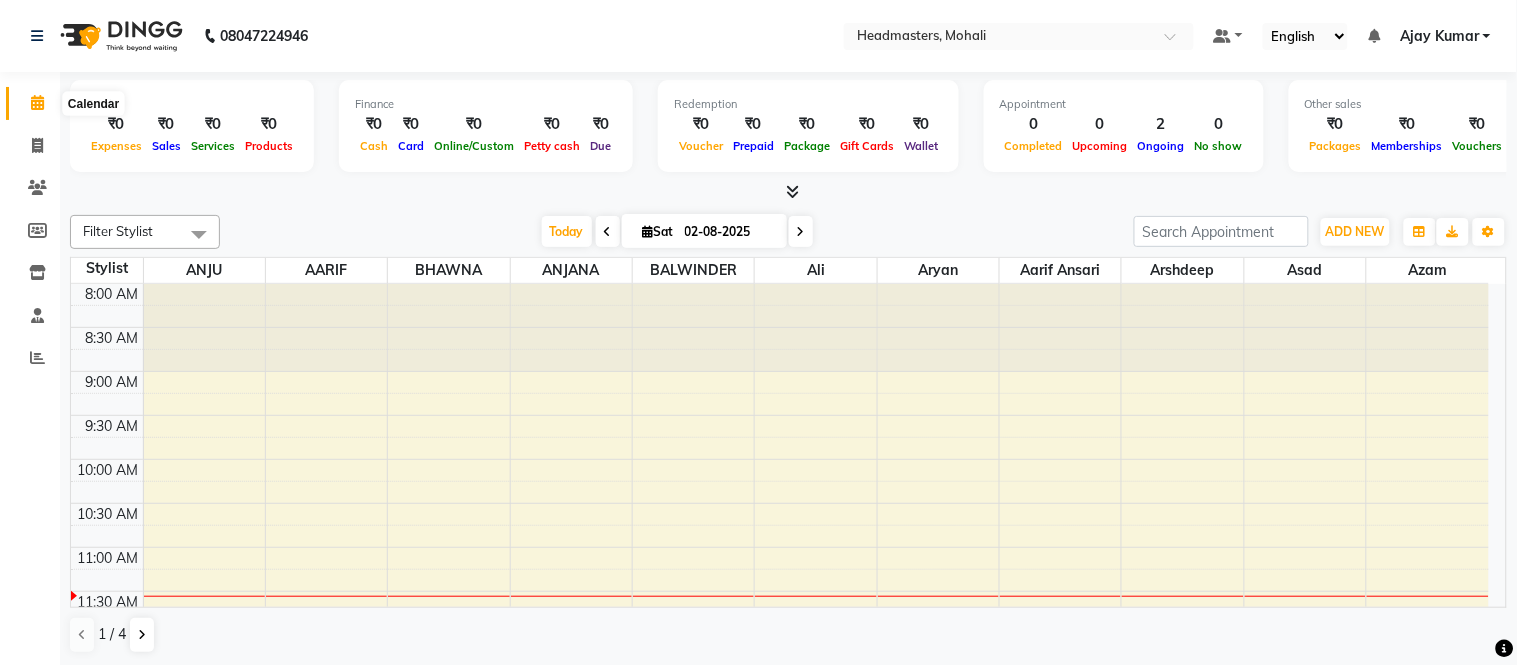 click 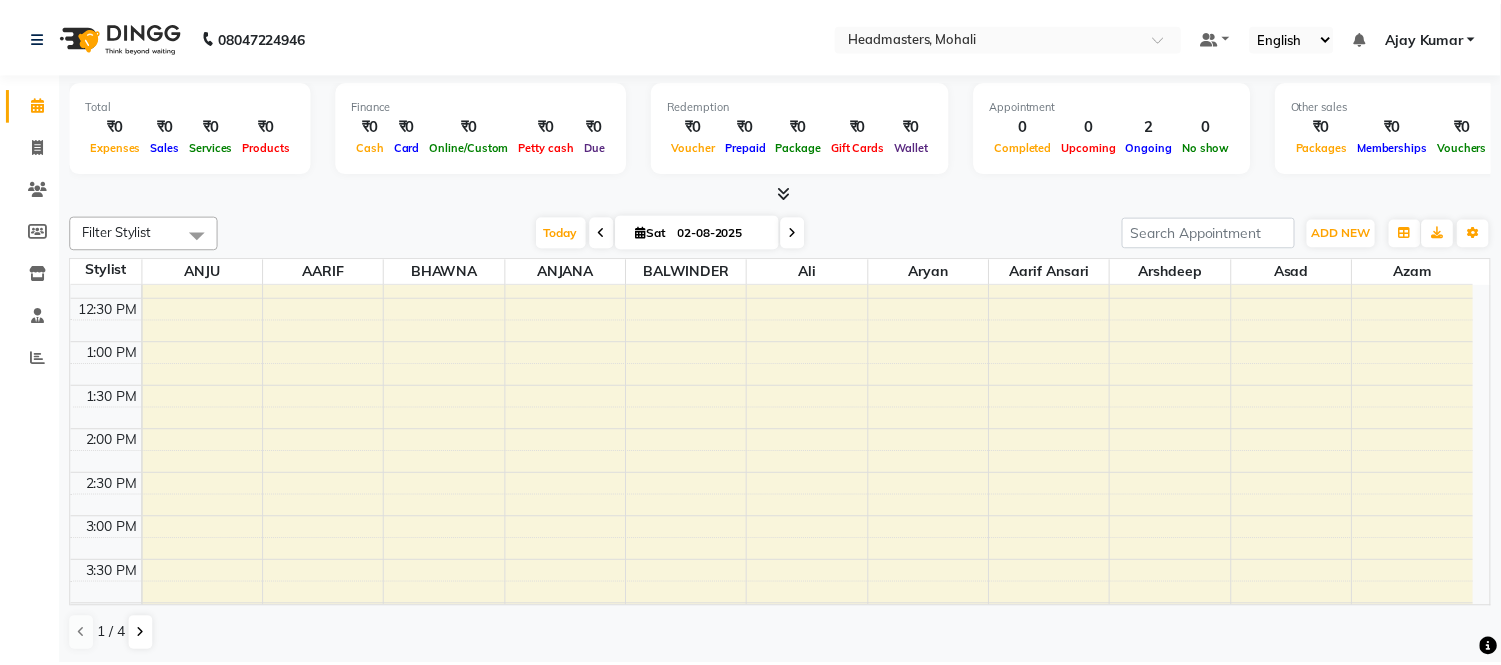 scroll, scrollTop: 0, scrollLeft: 0, axis: both 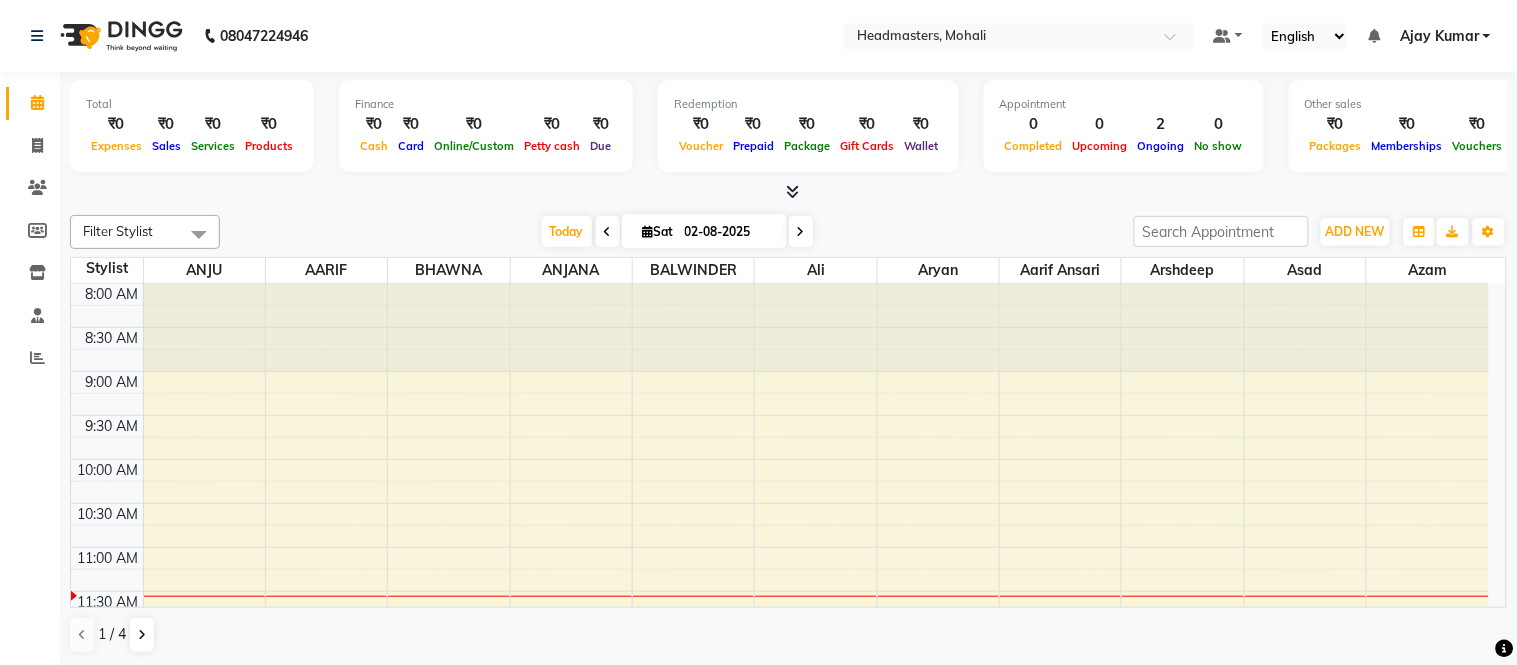 click at bounding box center (788, 192) 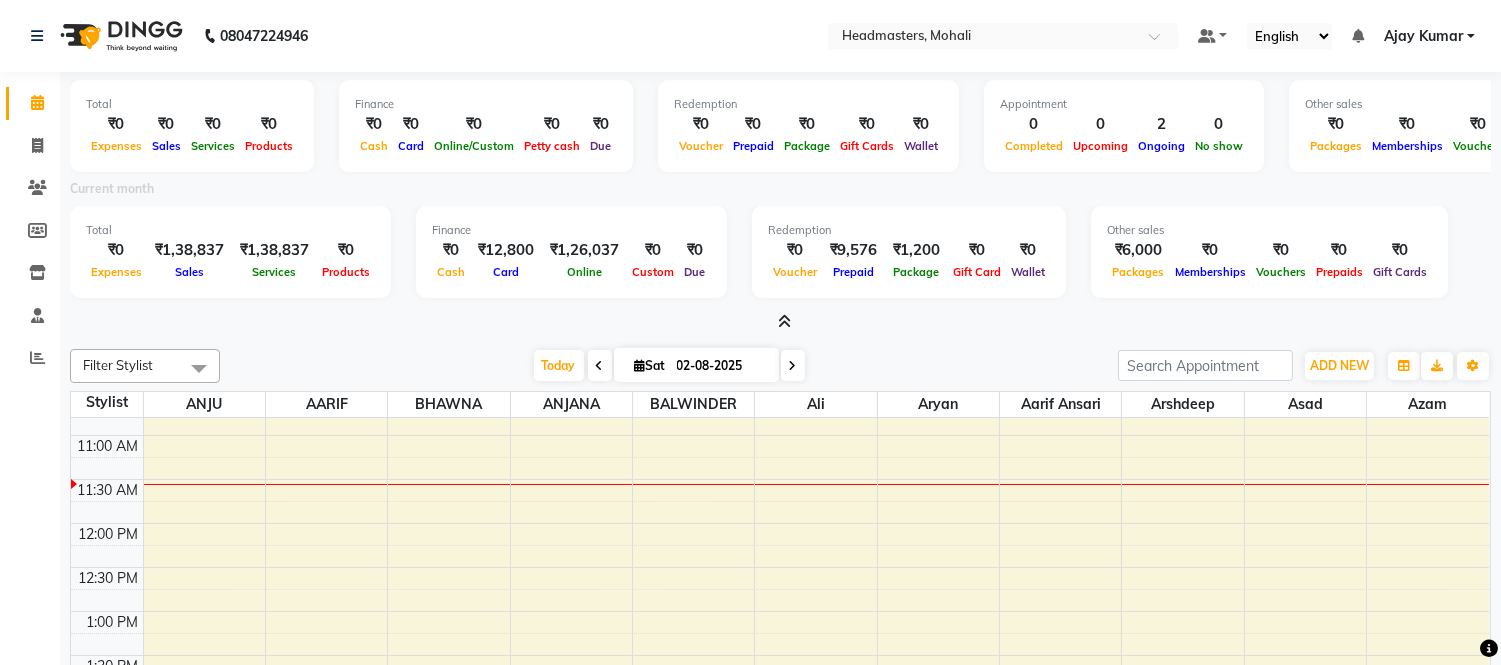 scroll, scrollTop: 0, scrollLeft: 0, axis: both 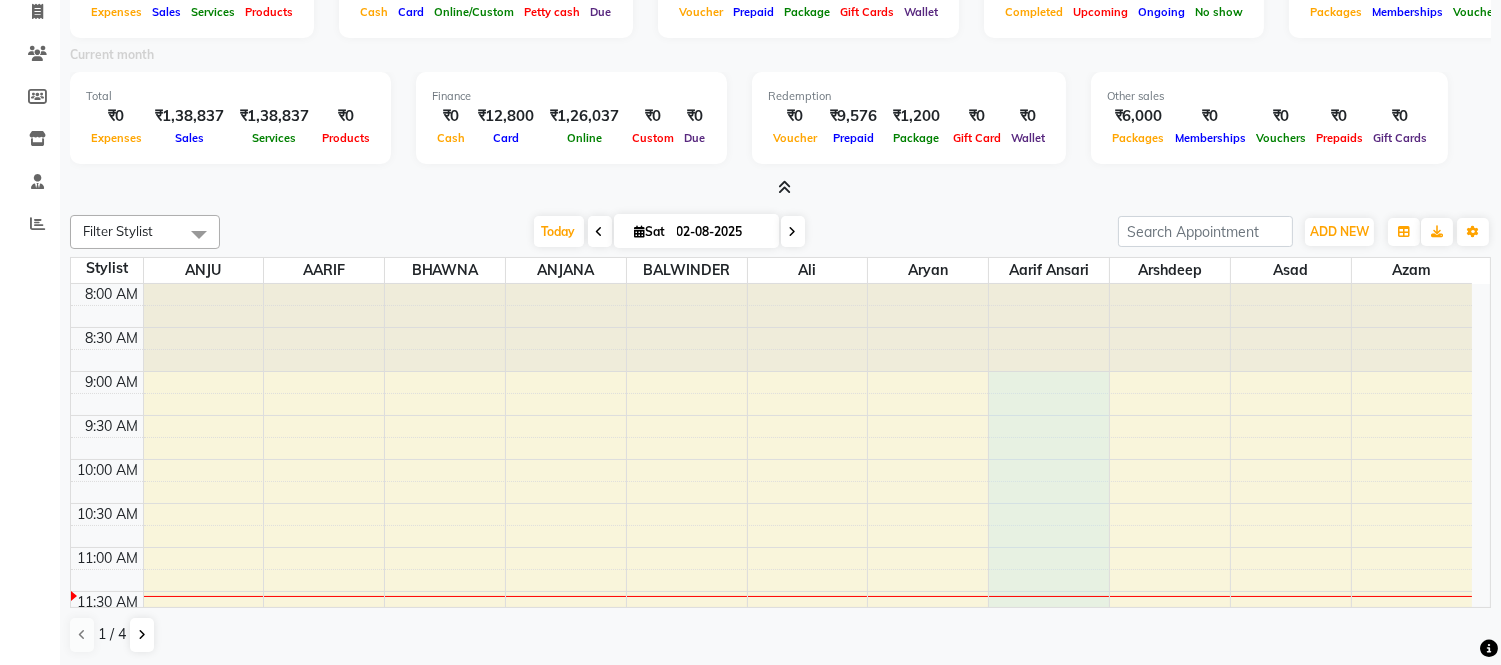 drag, startPoint x: 1118, startPoint y: 425, endPoint x: 1065, endPoint y: 376, distance: 72.18033 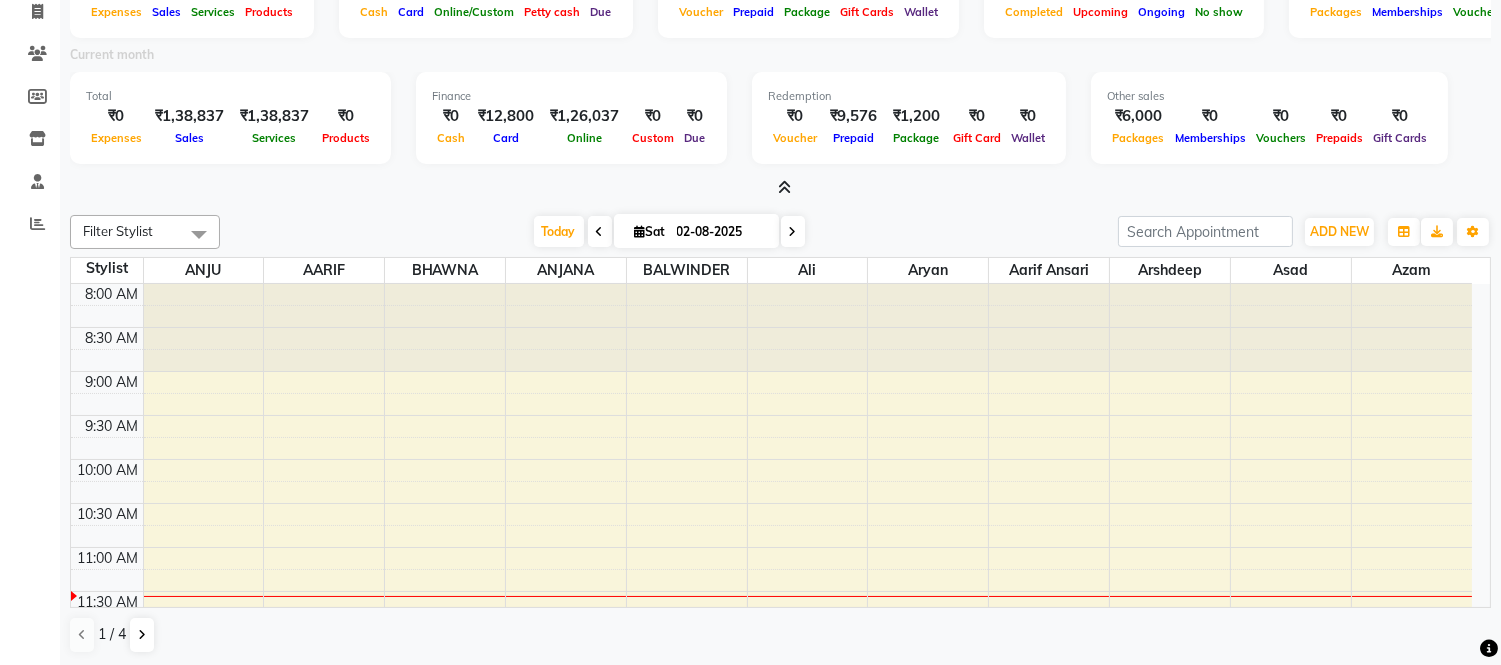 scroll, scrollTop: 0, scrollLeft: 0, axis: both 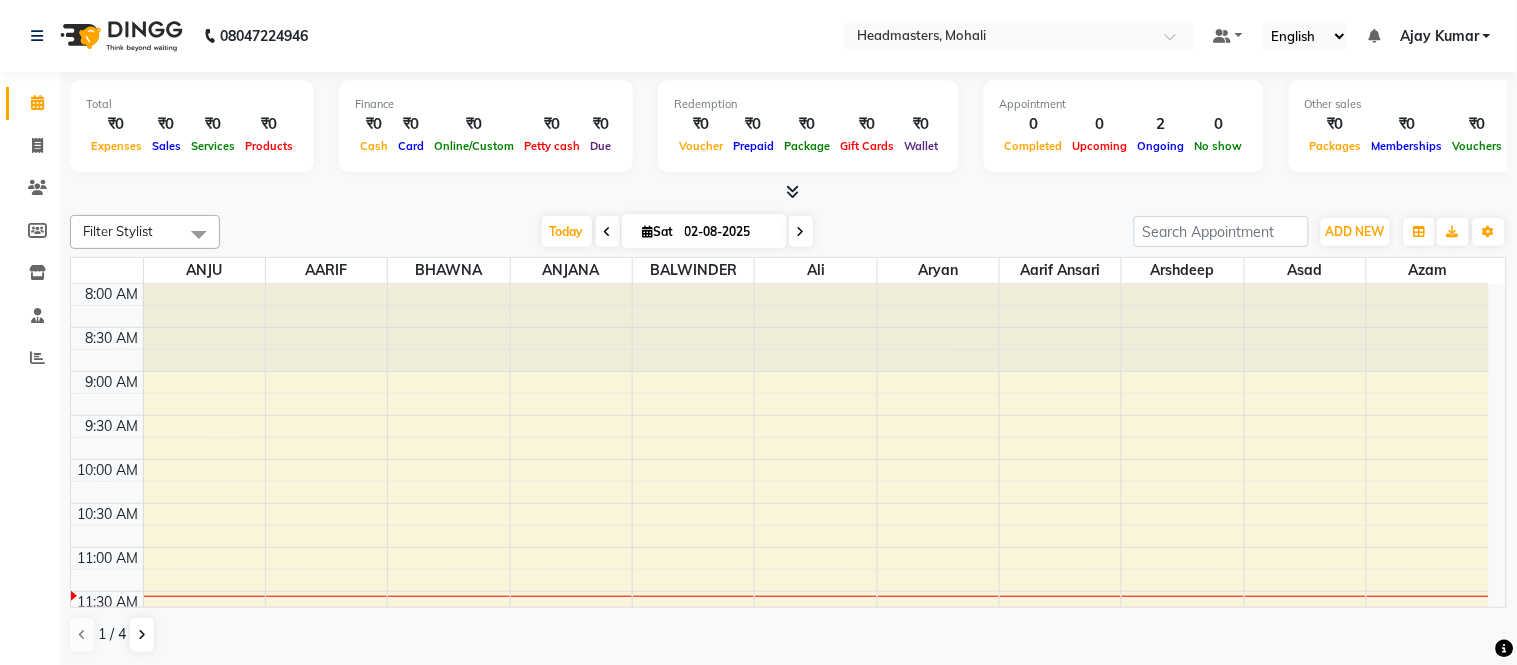 select on "en" 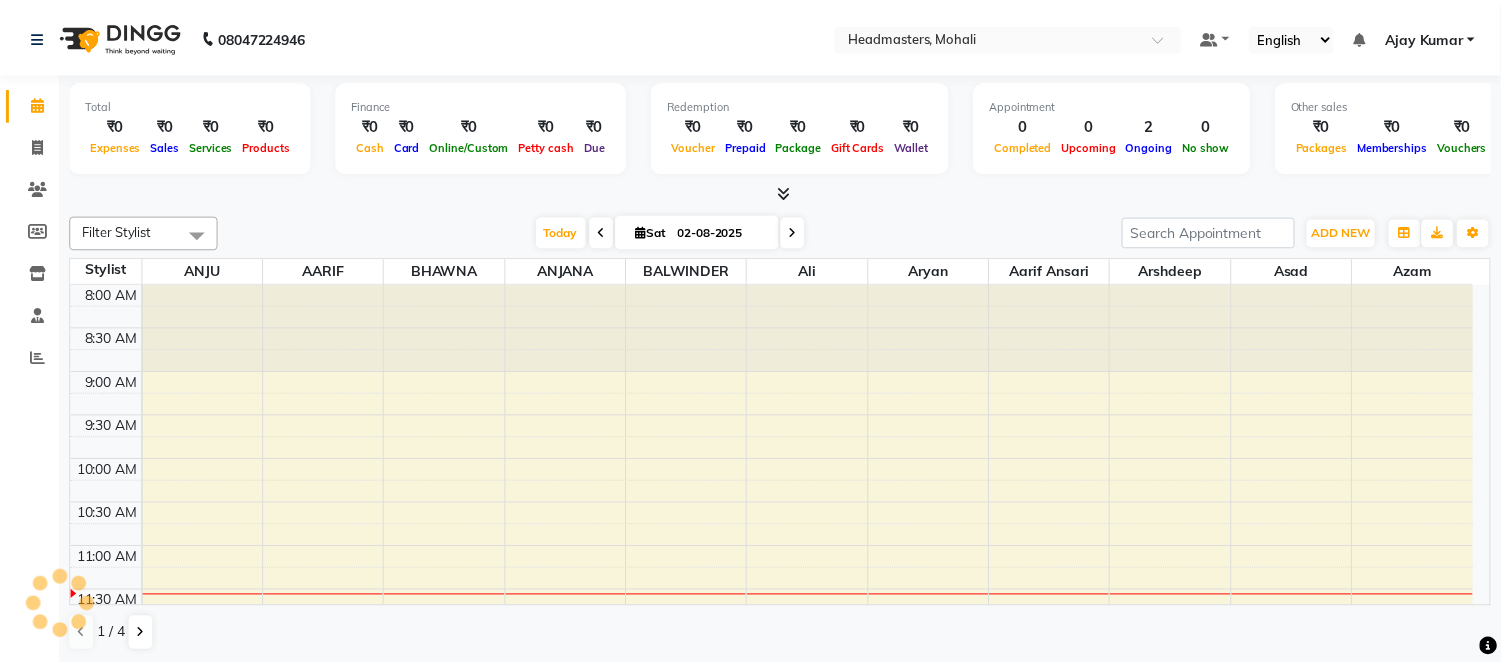 scroll, scrollTop: 0, scrollLeft: 0, axis: both 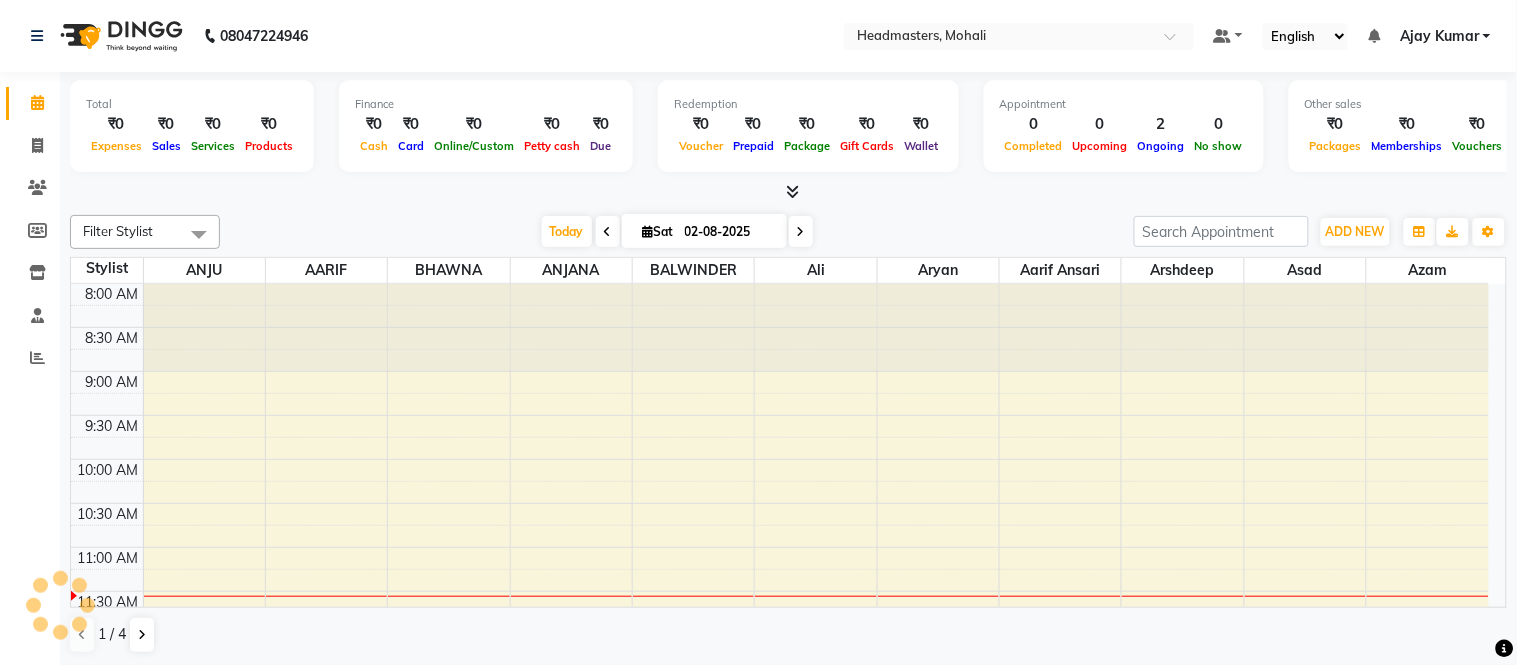 click on "[PHONE] Select Location × Headmasters, [CITY] Default Panel My Panel English ENGLISH Español العربية मराठी हिंदी ગુજરાતી தமிழ் 中文 Notifications nothing to show [FIRST] [LAST] Manage Profile Change Password Sign out  Version:3.15.11" 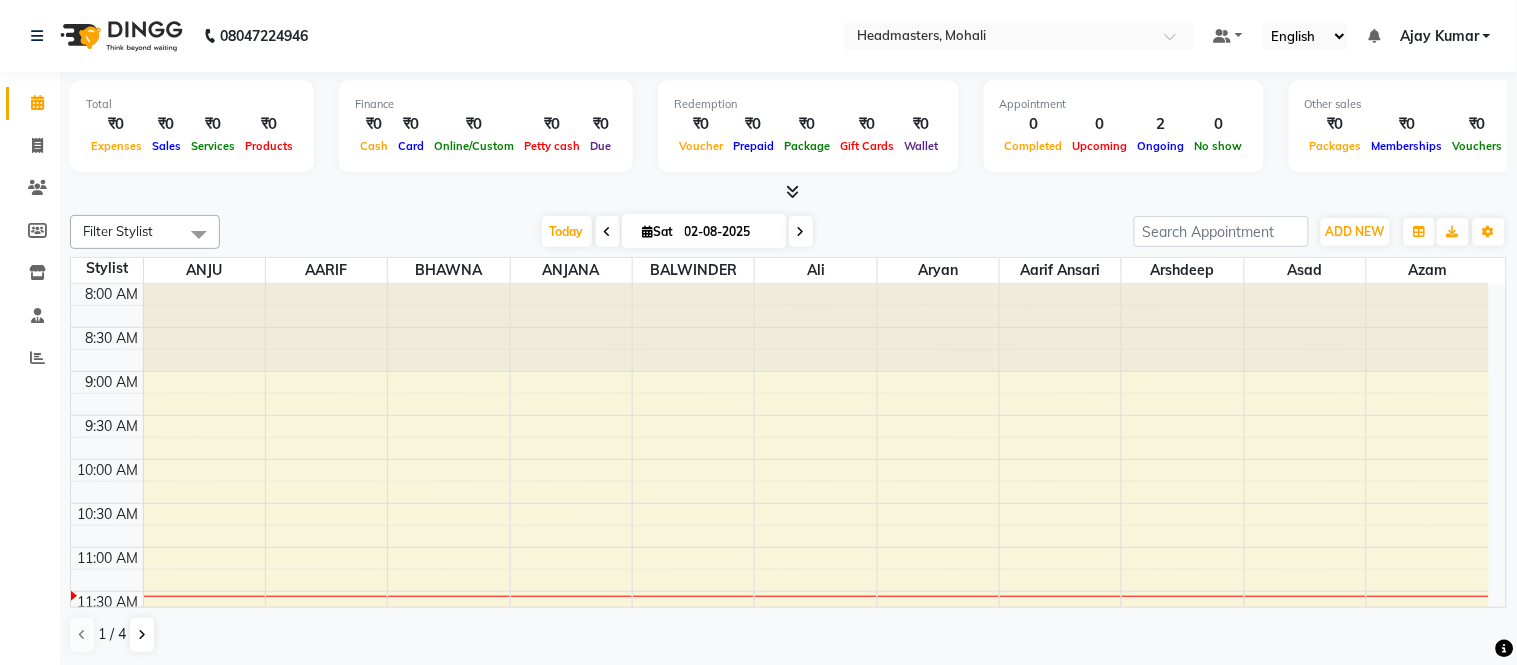click at bounding box center [792, 191] 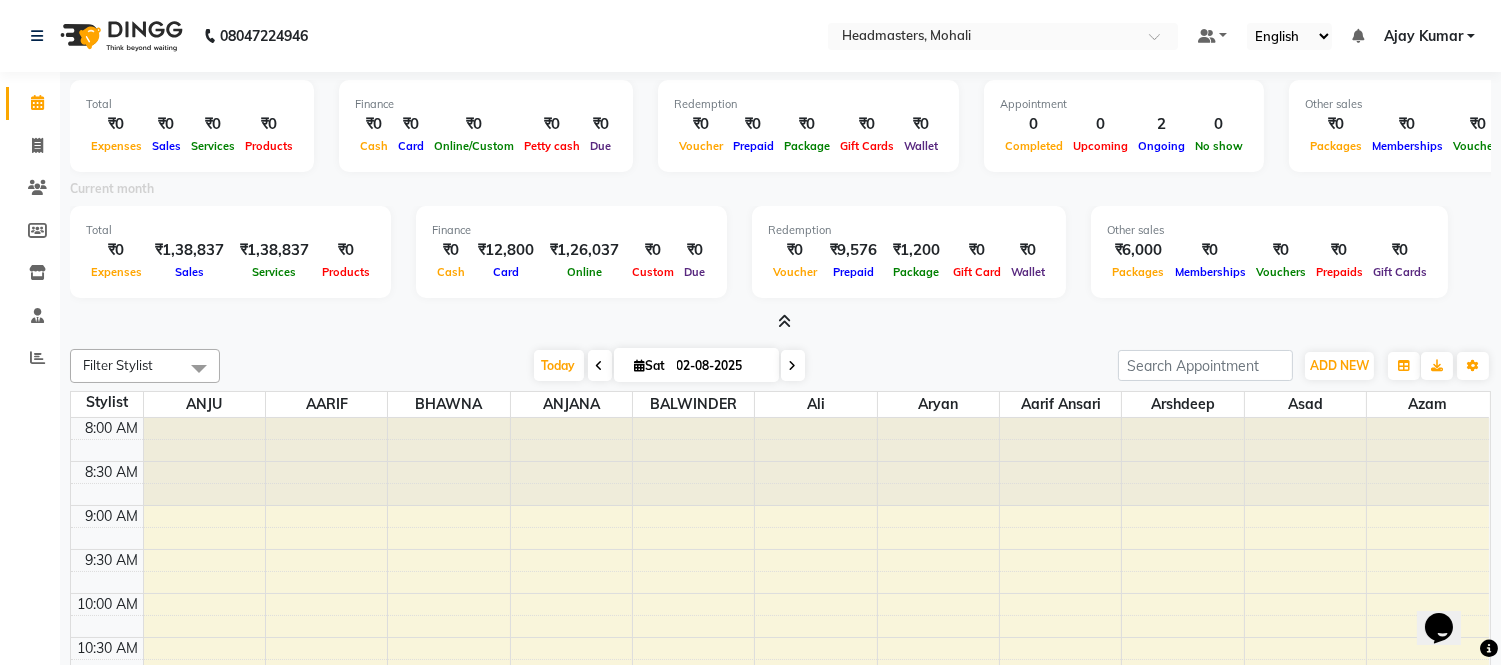 scroll, scrollTop: 0, scrollLeft: 0, axis: both 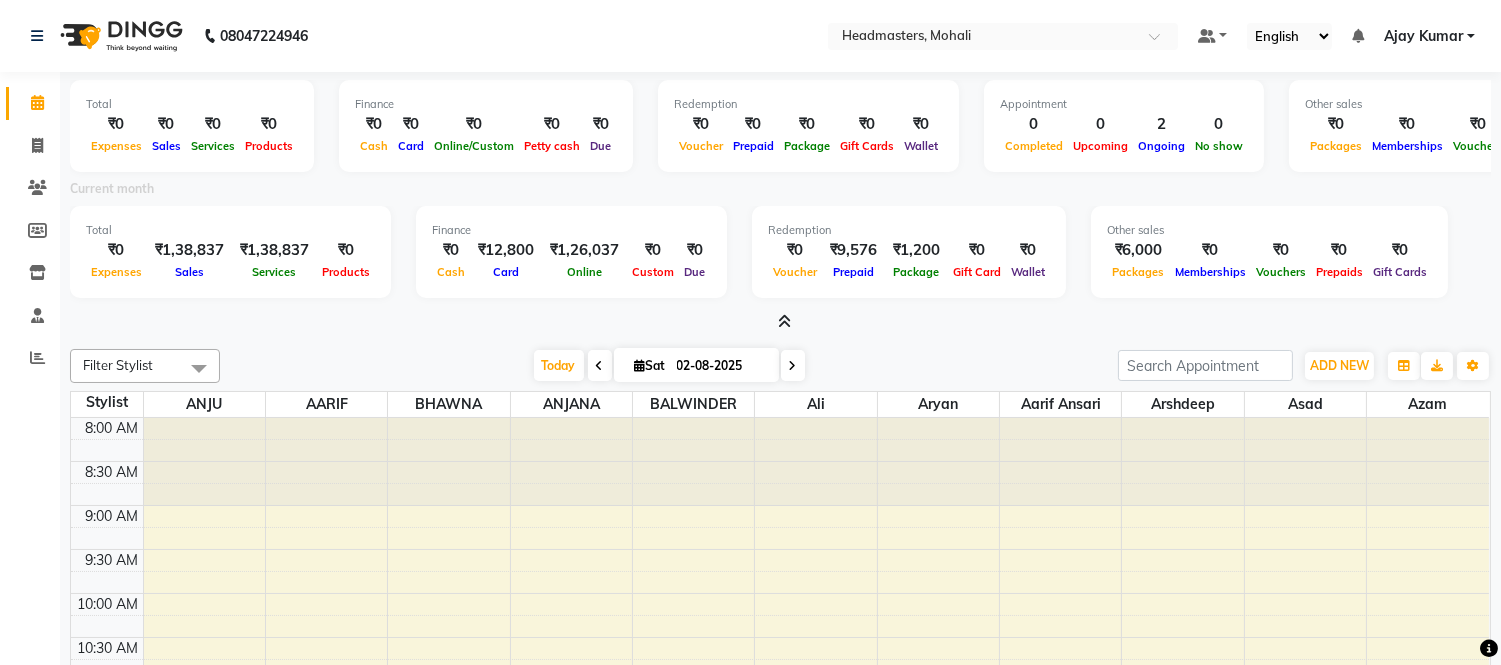 drag, startPoint x: 532, startPoint y: 20, endPoint x: 524, endPoint y: 11, distance: 12.0415945 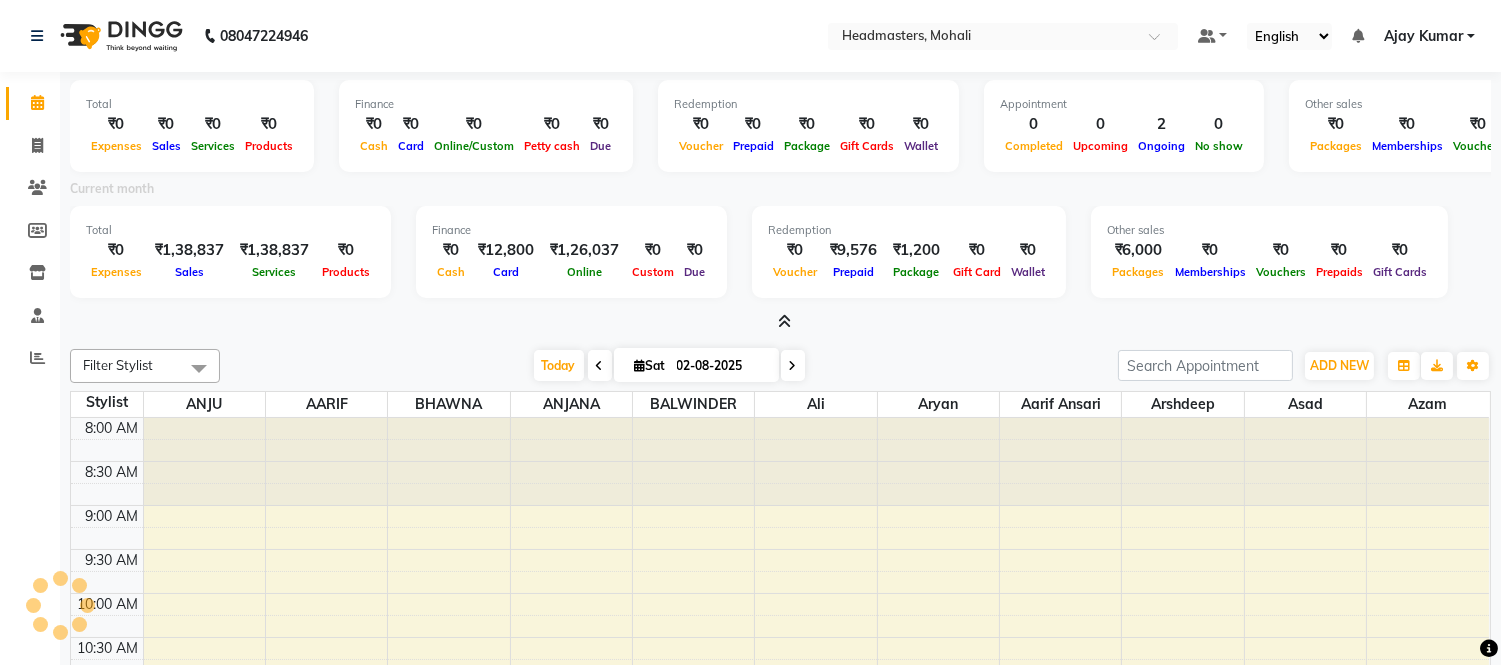 click at bounding box center [780, 322] 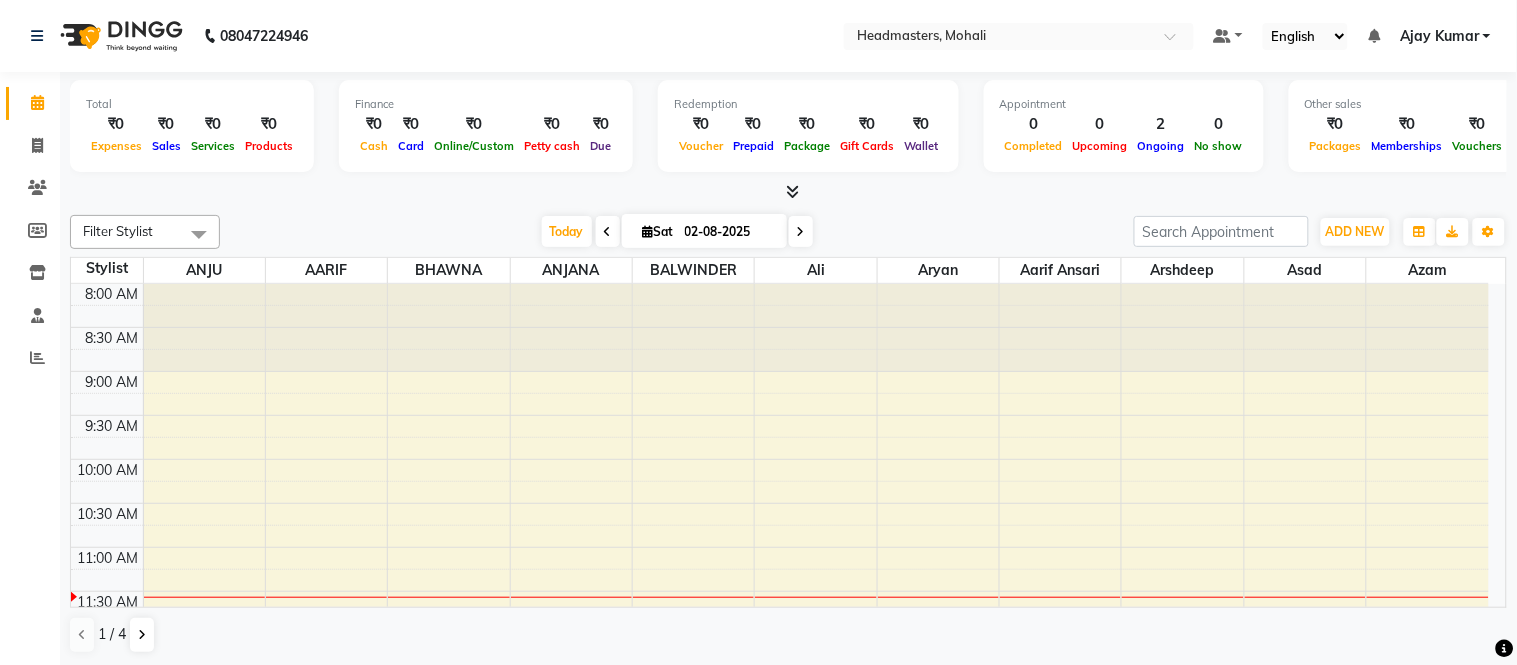 click at bounding box center (788, 192) 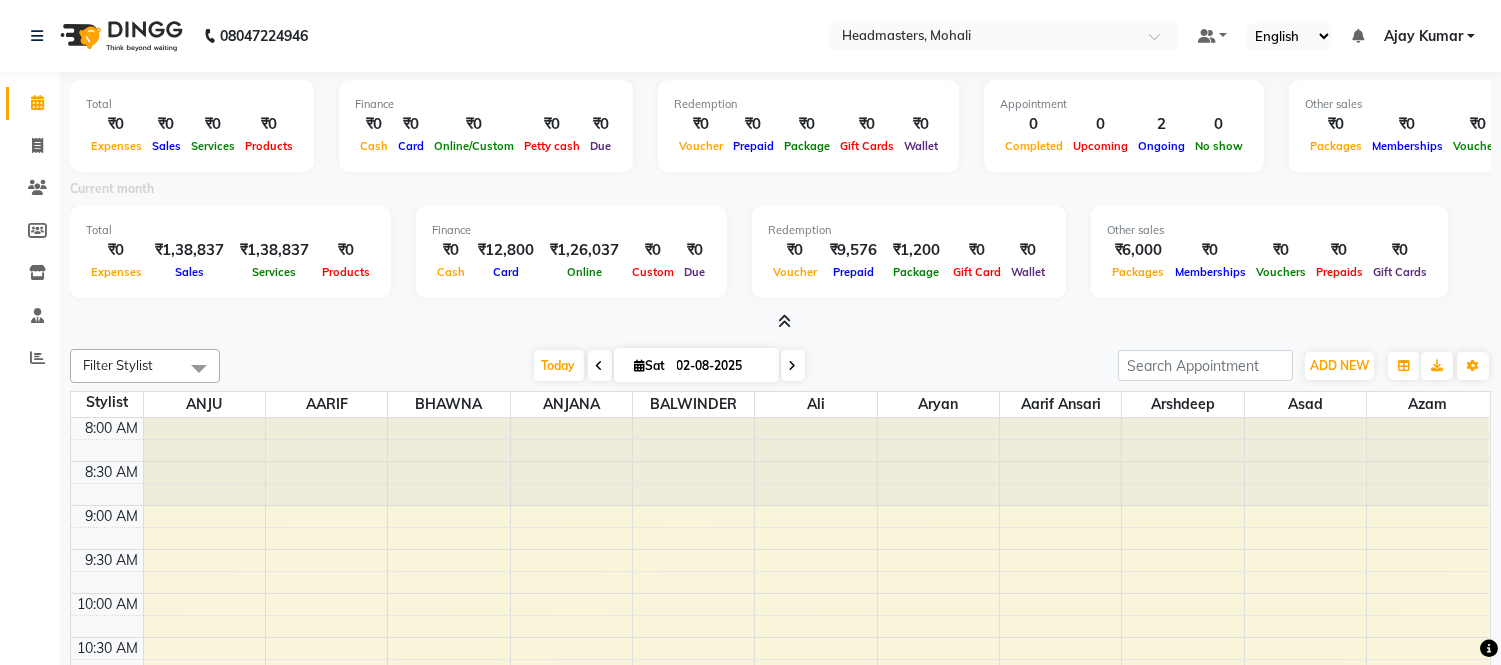 drag, startPoint x: 786, startPoint y: 310, endPoint x: 554, endPoint y: 17, distance: 373.72852 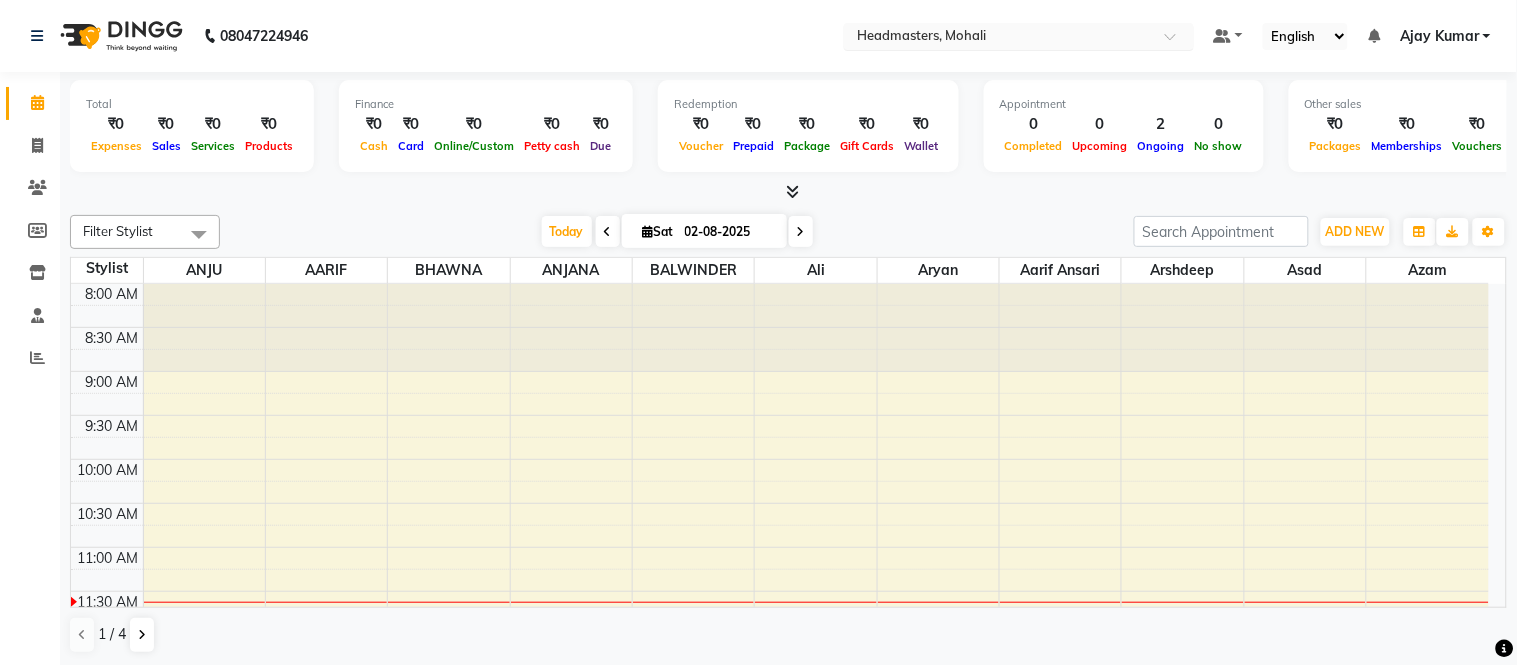 click at bounding box center [1019, 38] 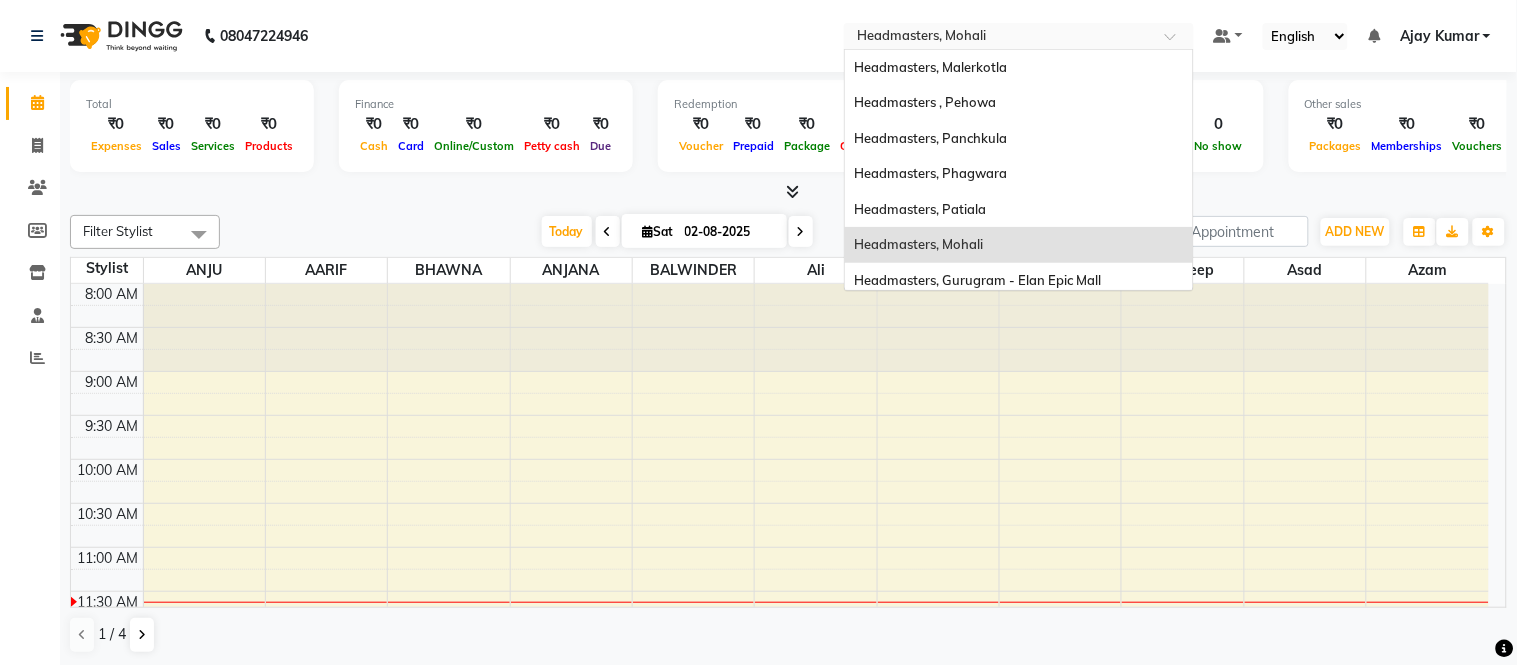 click on "[PHONE] Select Location × Headmasters, [CITY] Headmasters, [CITY] Headmasters , [CITY] Headmasters, [CITY] Headmasters, [CITY] Headmasters, [CITY] Headmasters, [CITY] Headmasters, [CITY] - Elan Epic Mall  Headmasters , [CITY] Headmasters, [CITY] Headmasters, [CITY]  Headmasters, [CITY] Headmasters, [CITY] Headmasters, [CITY] Headmasters , [CITY]  Headmasters , [CITY] Default Panel My Panel English ENGLISH Español العربية मराठी हिंदी ગુજરાતી தமிழ் 中文 Notifications nothing to show [FIRST] [LAST] Manage Profile Change Password Sign out  Version:3.15.11" 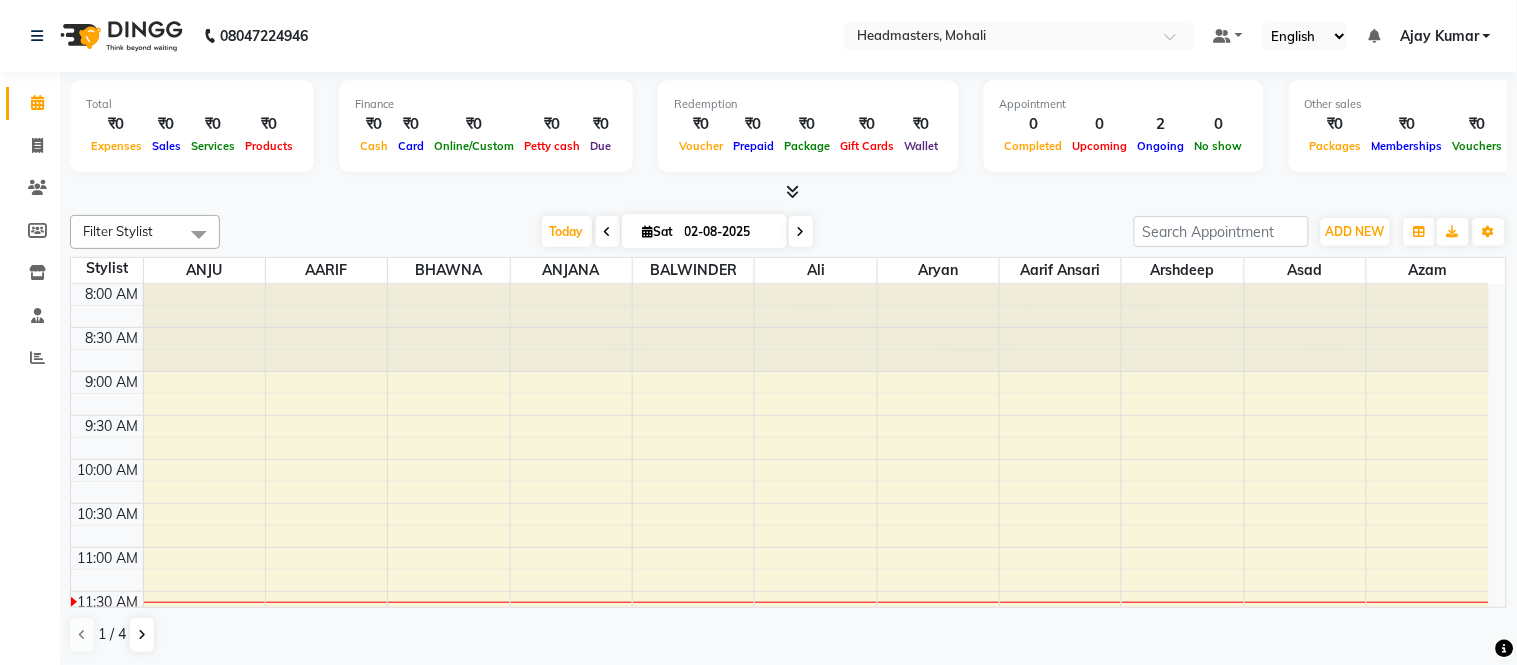 drag, startPoint x: 252, startPoint y: 221, endPoint x: 66, endPoint y: 230, distance: 186.21762 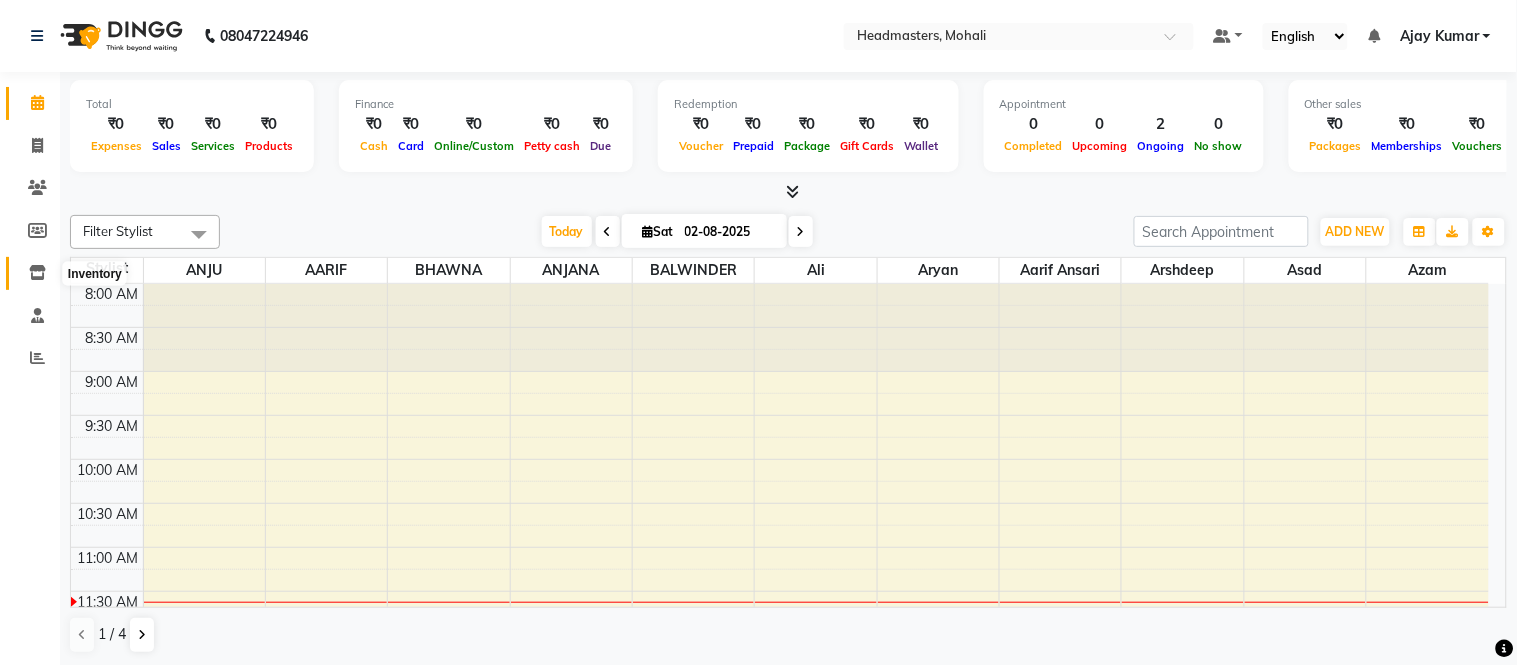 click 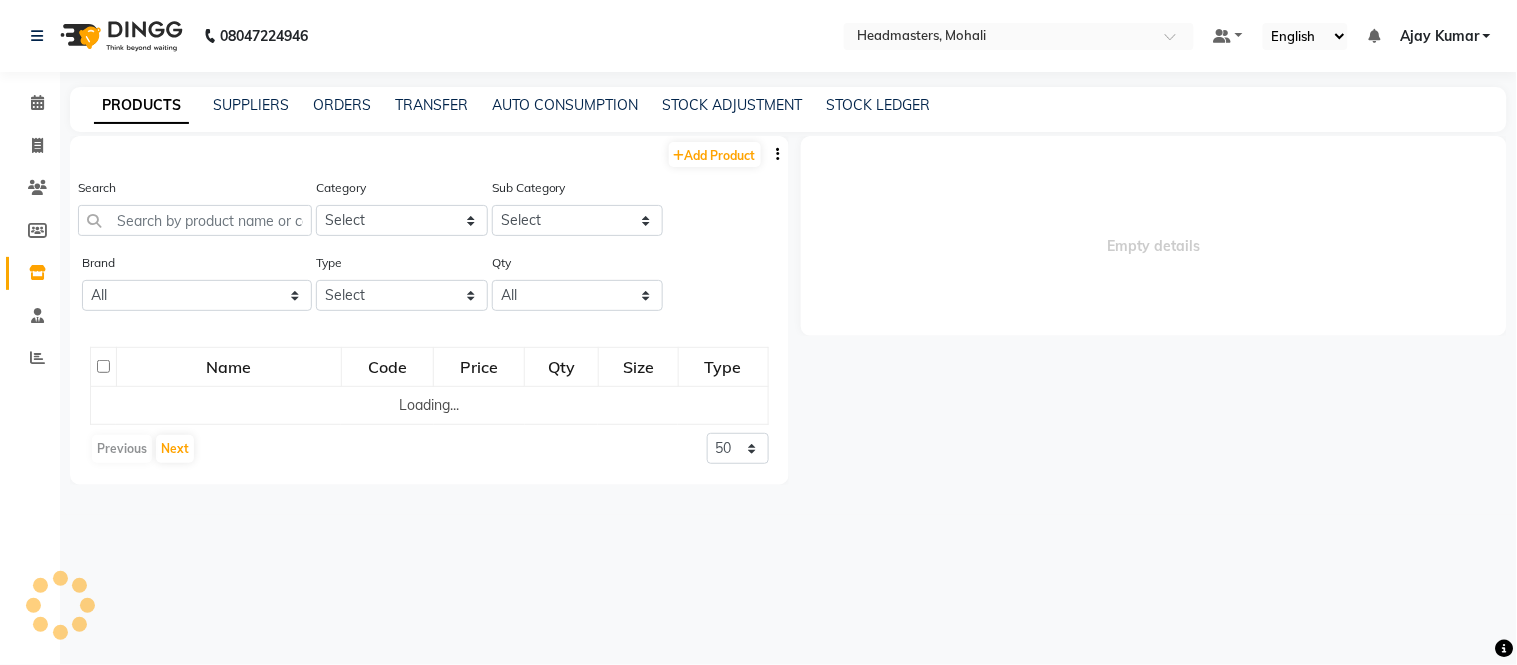 select 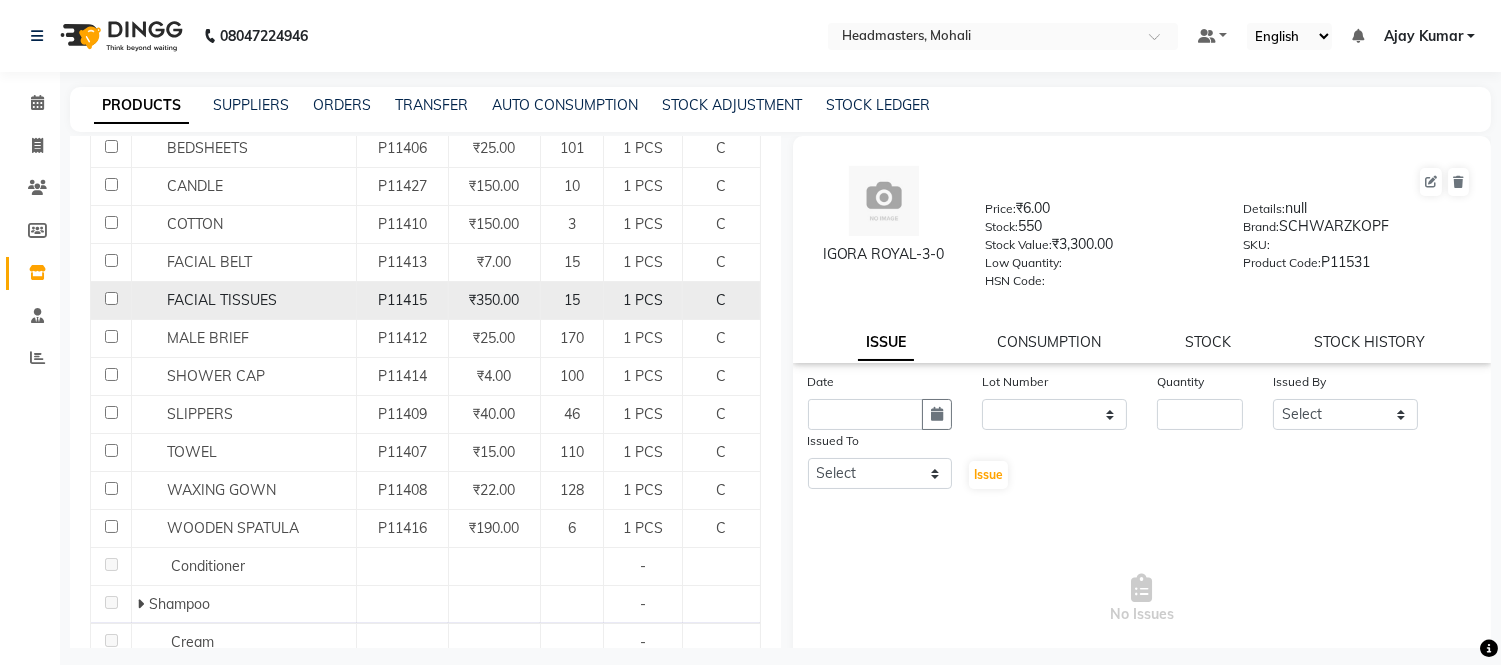 scroll, scrollTop: 555, scrollLeft: 0, axis: vertical 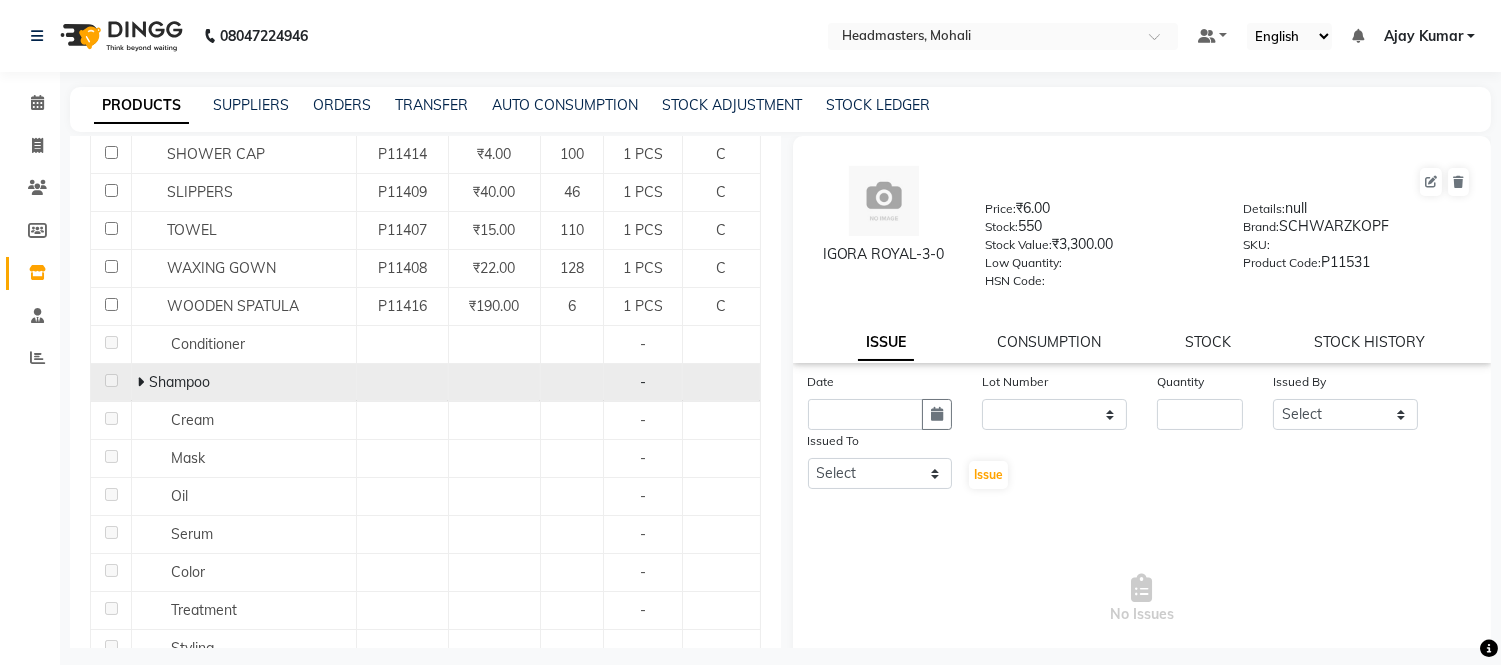 click 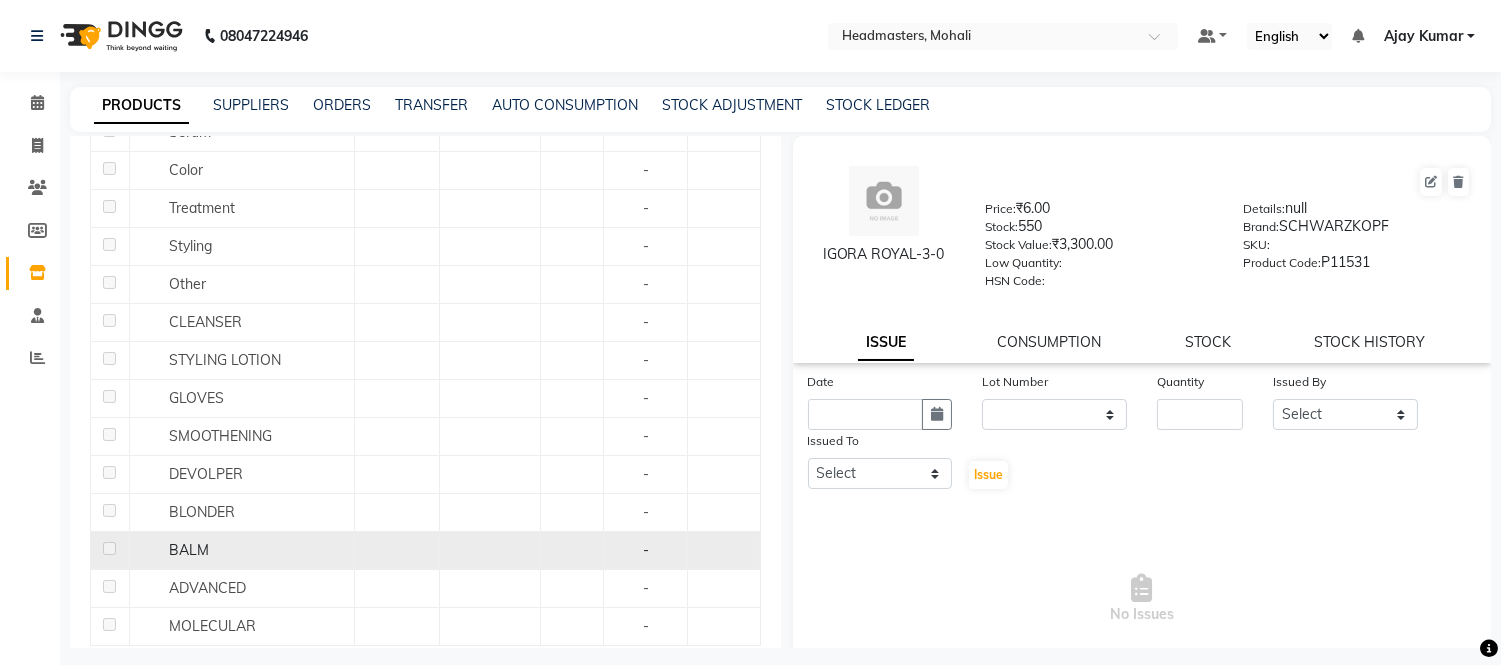 scroll, scrollTop: 1908, scrollLeft: 0, axis: vertical 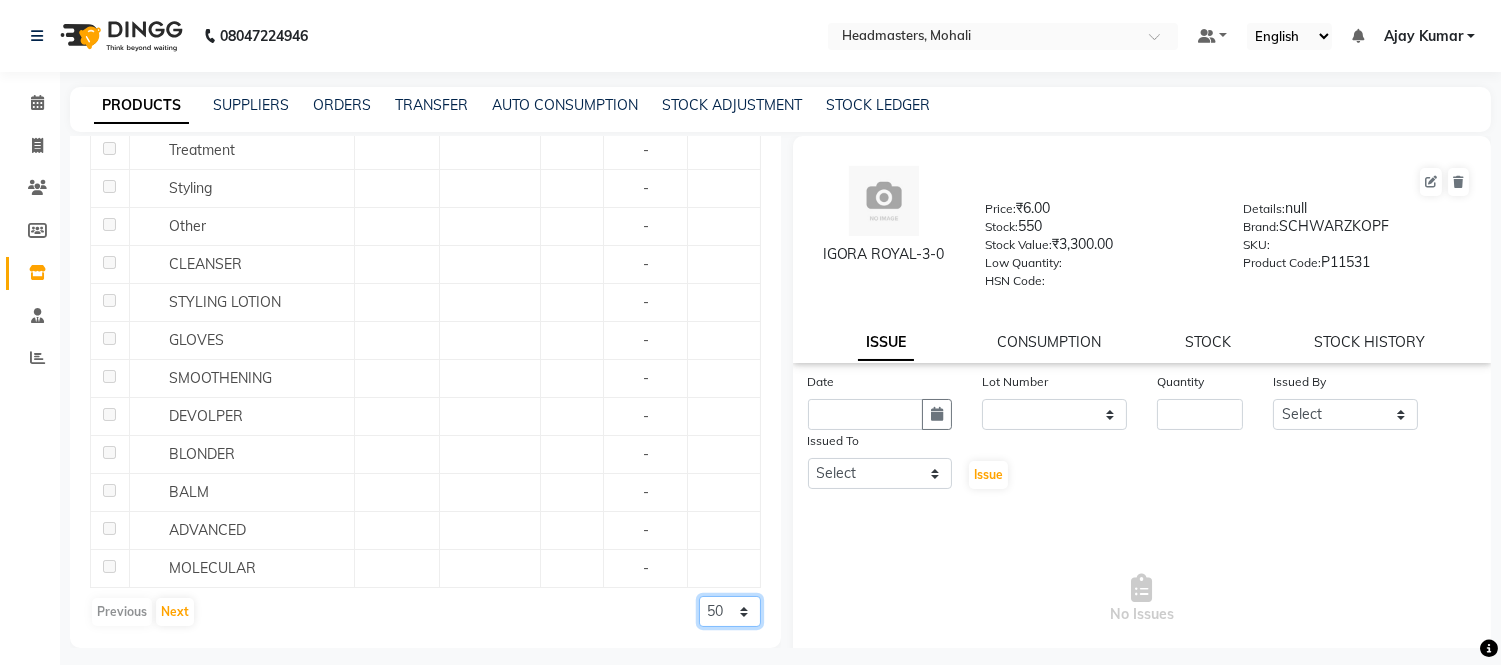 click on "50 100 500" 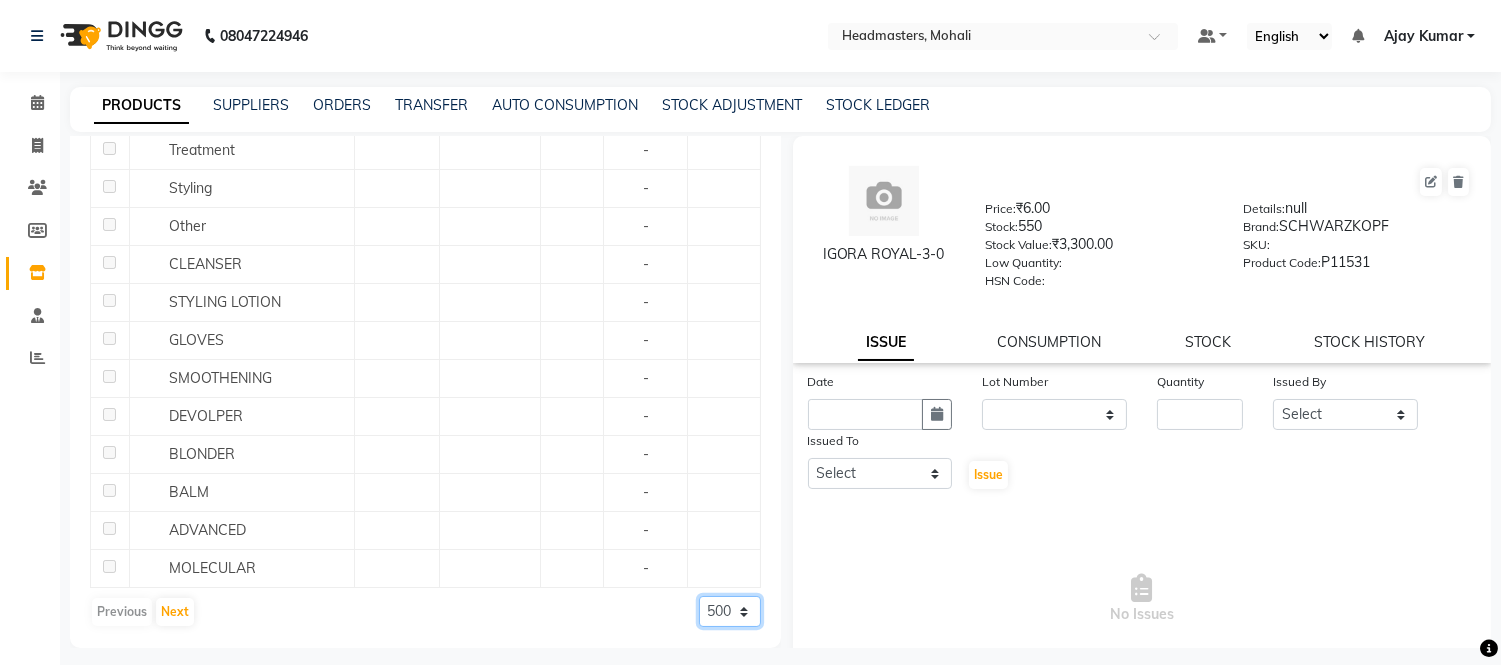 click on "50 100 500" 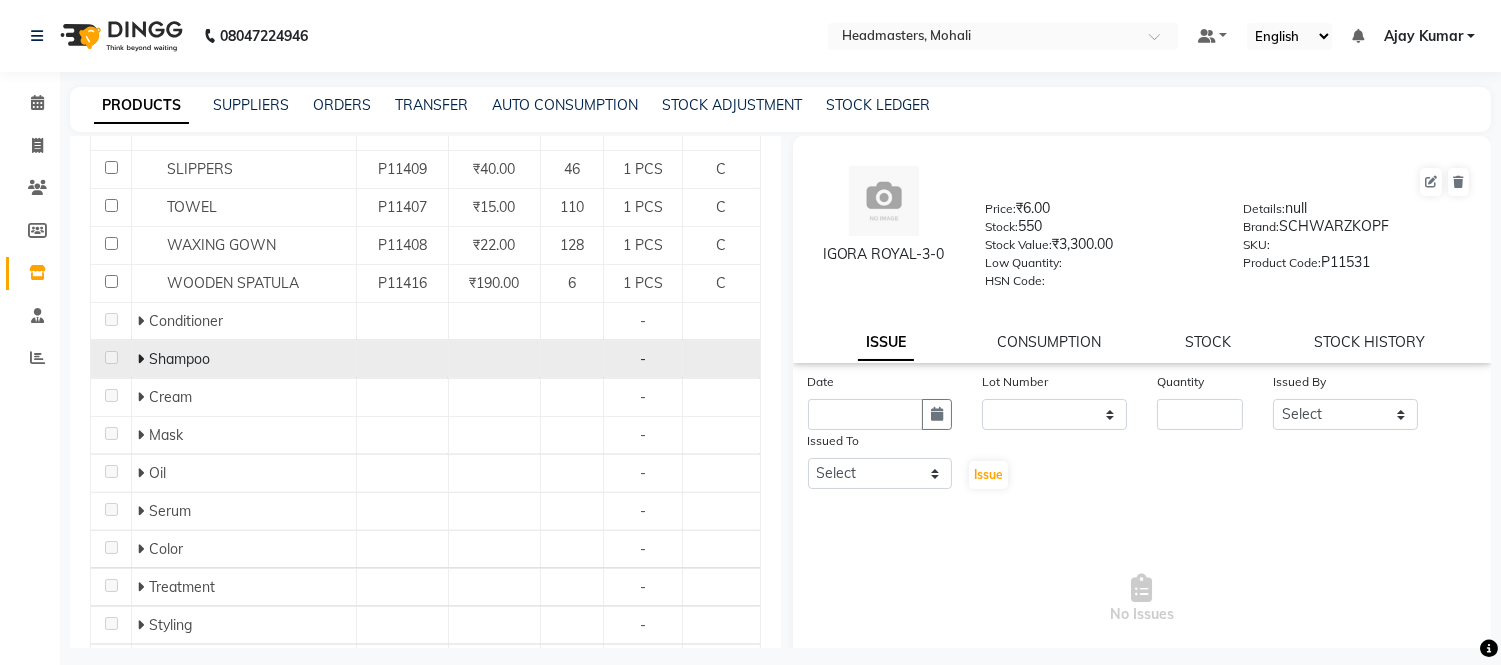 scroll, scrollTop: 573, scrollLeft: 0, axis: vertical 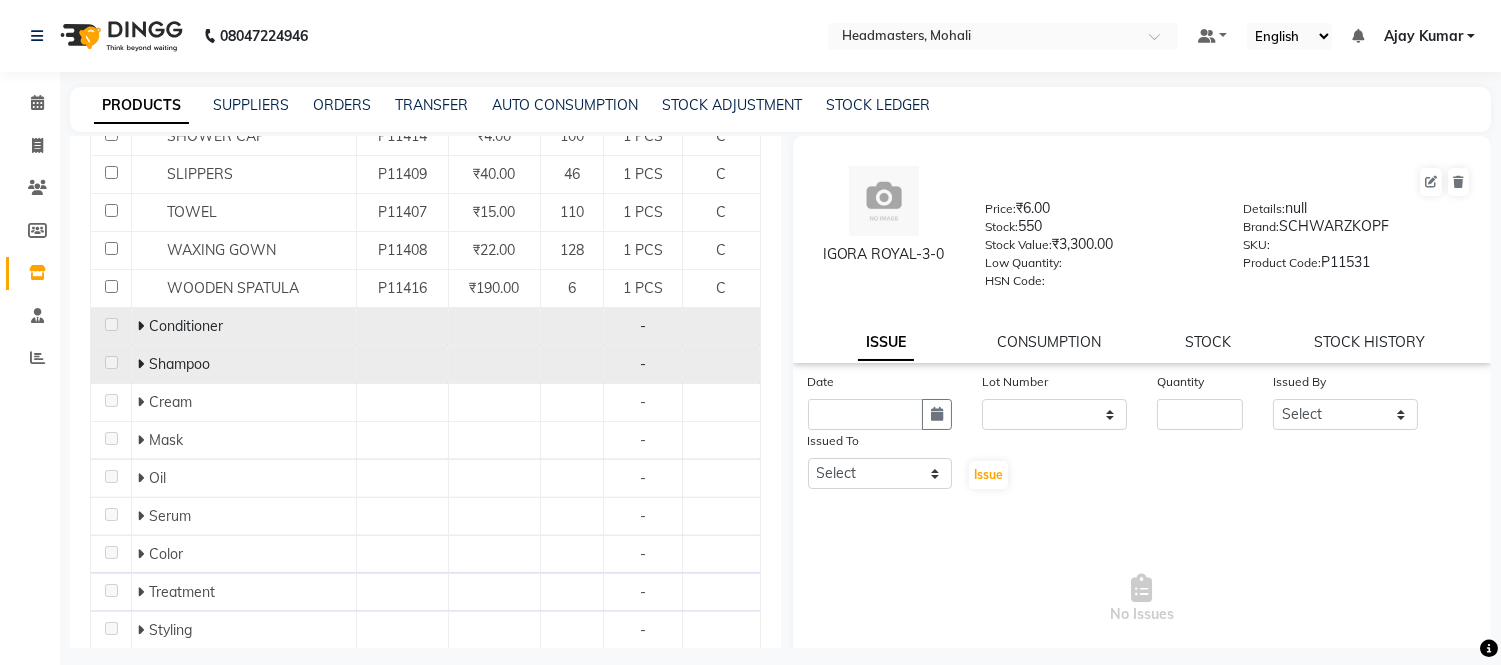 click 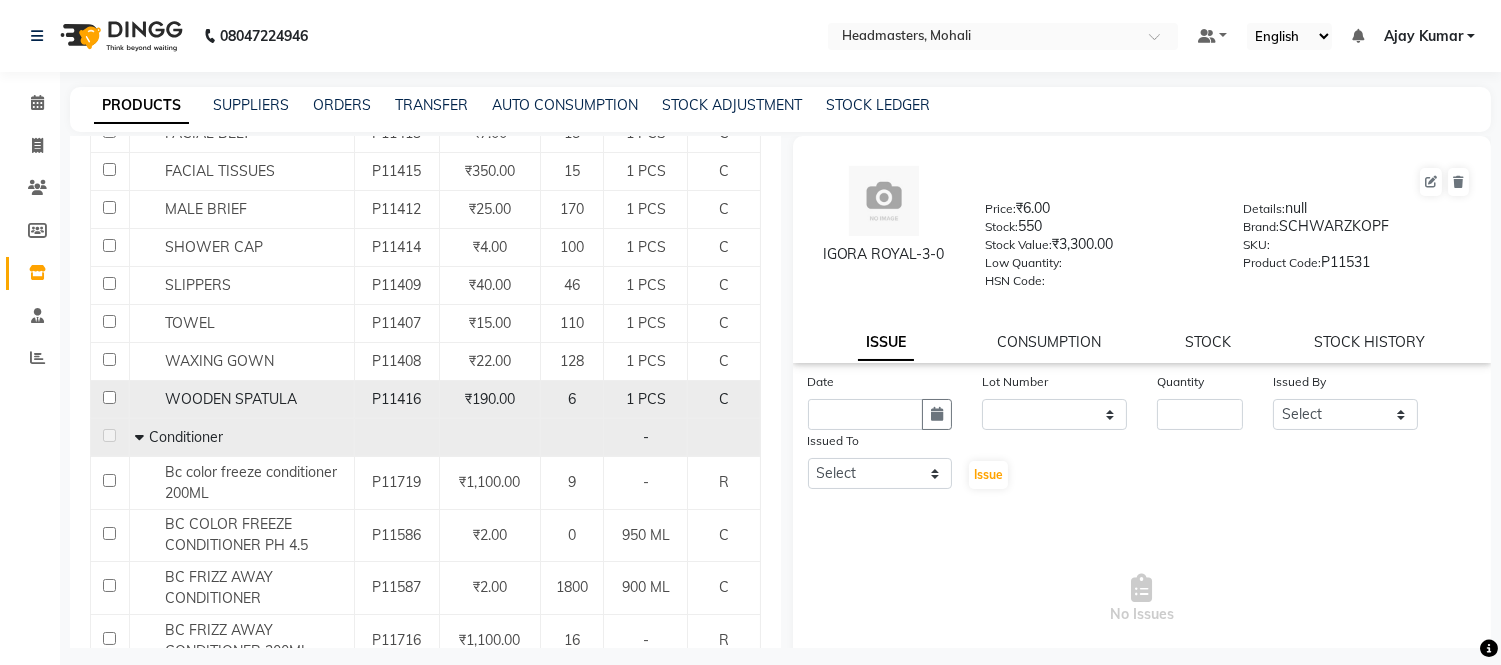 scroll, scrollTop: 0, scrollLeft: 0, axis: both 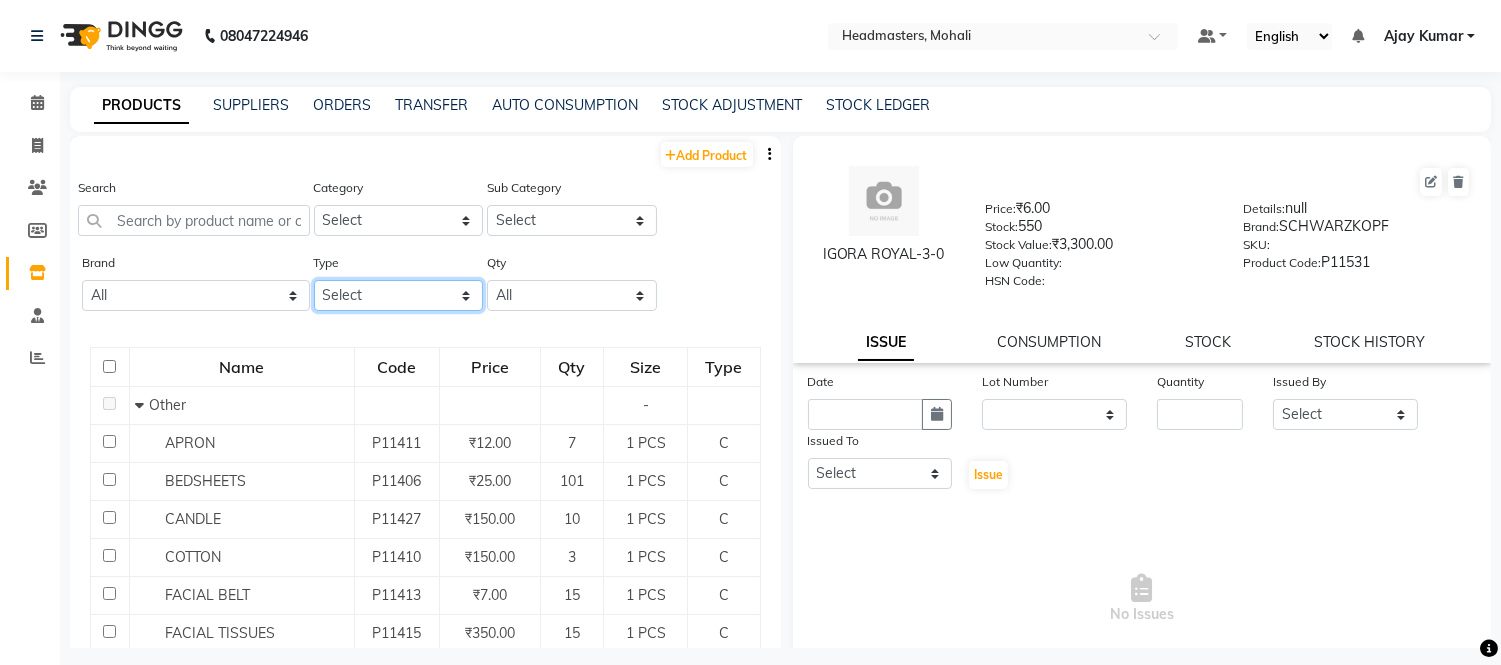 click on "Select Both Retail Consumable" 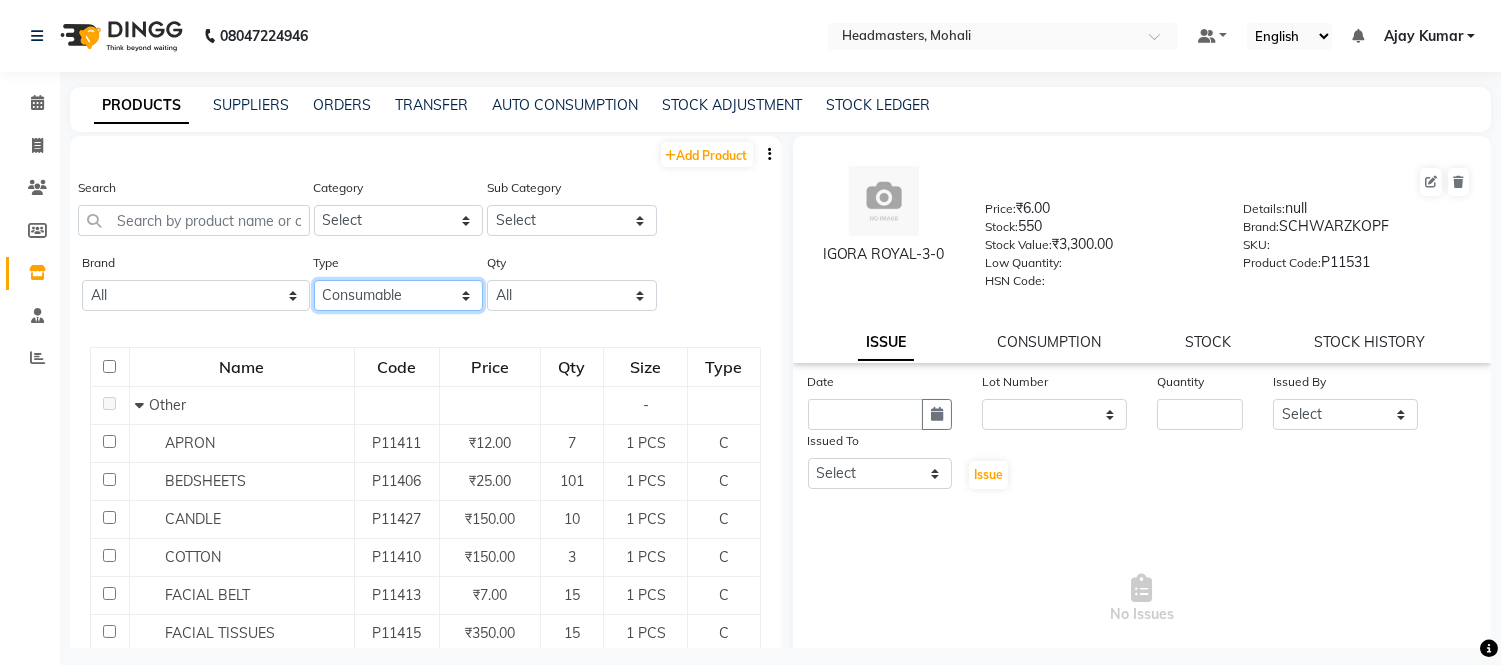 click on "Select Both Retail Consumable" 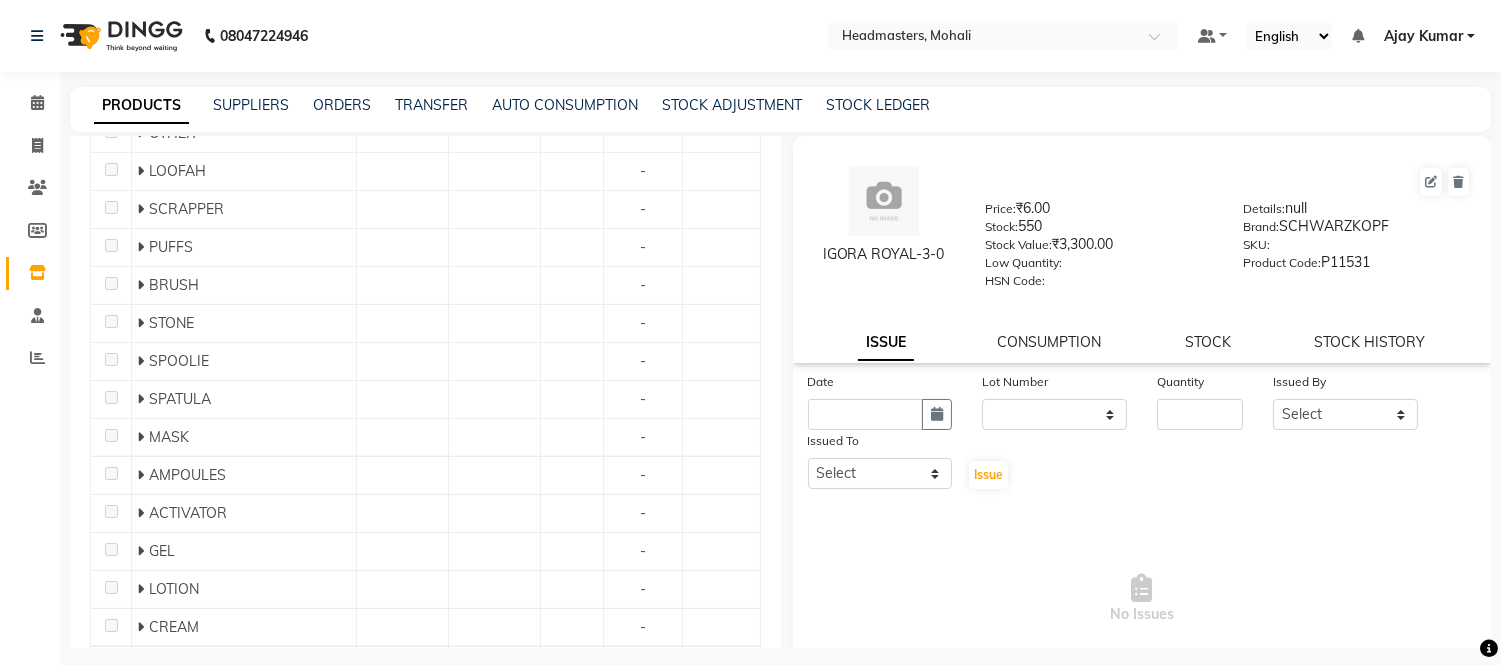 scroll, scrollTop: 1888, scrollLeft: 0, axis: vertical 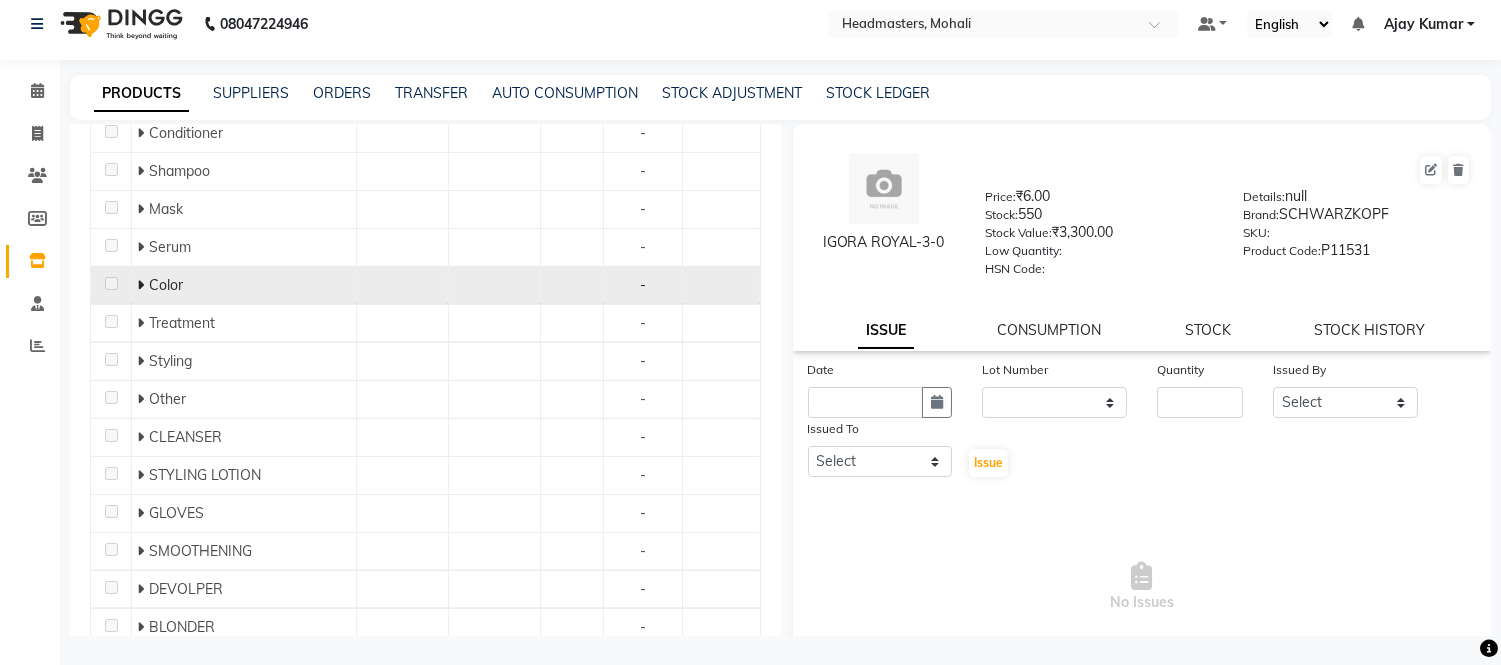 click 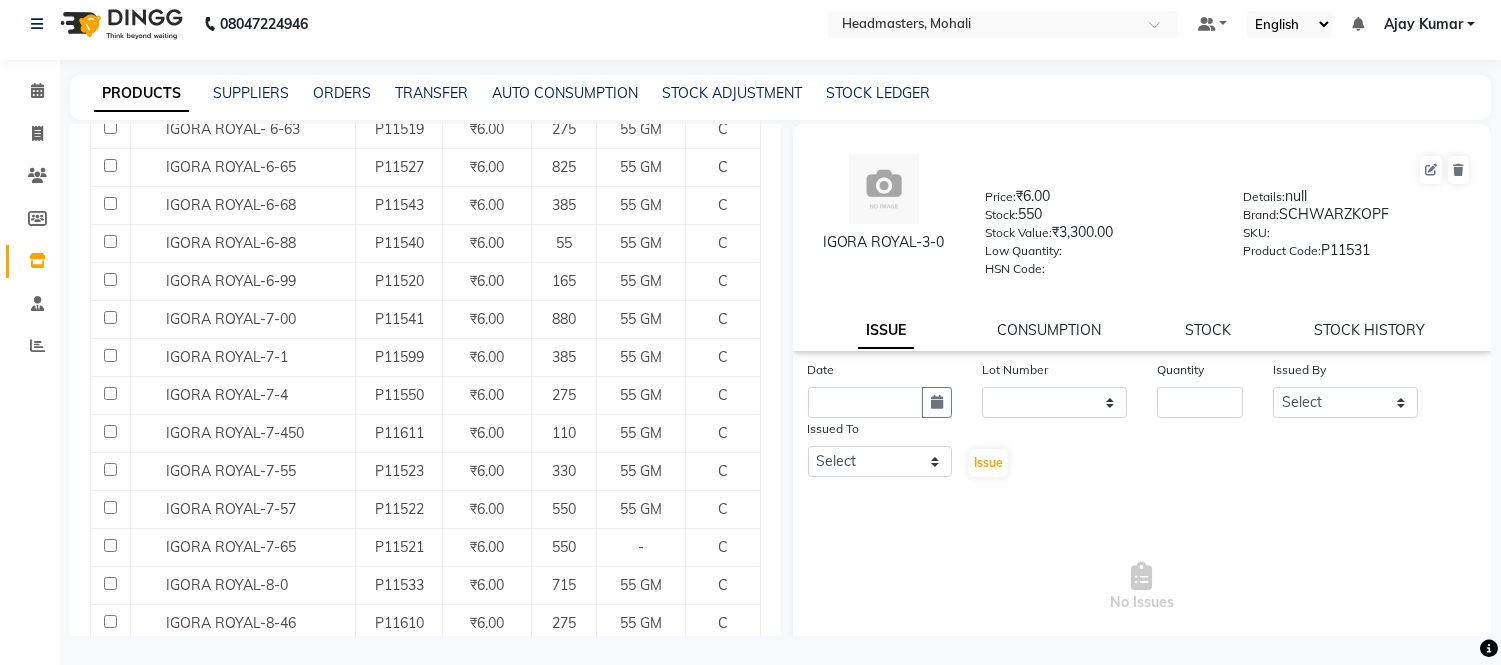 scroll, scrollTop: 2000, scrollLeft: 0, axis: vertical 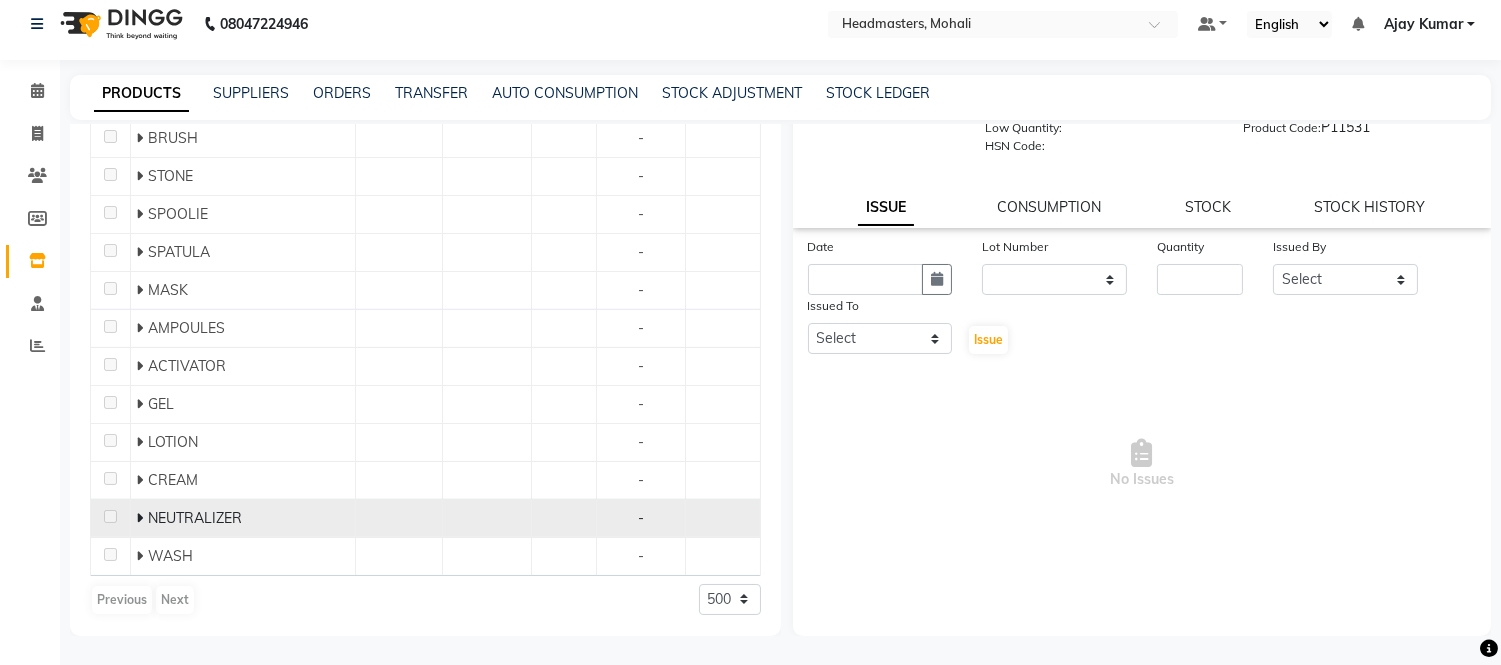 click 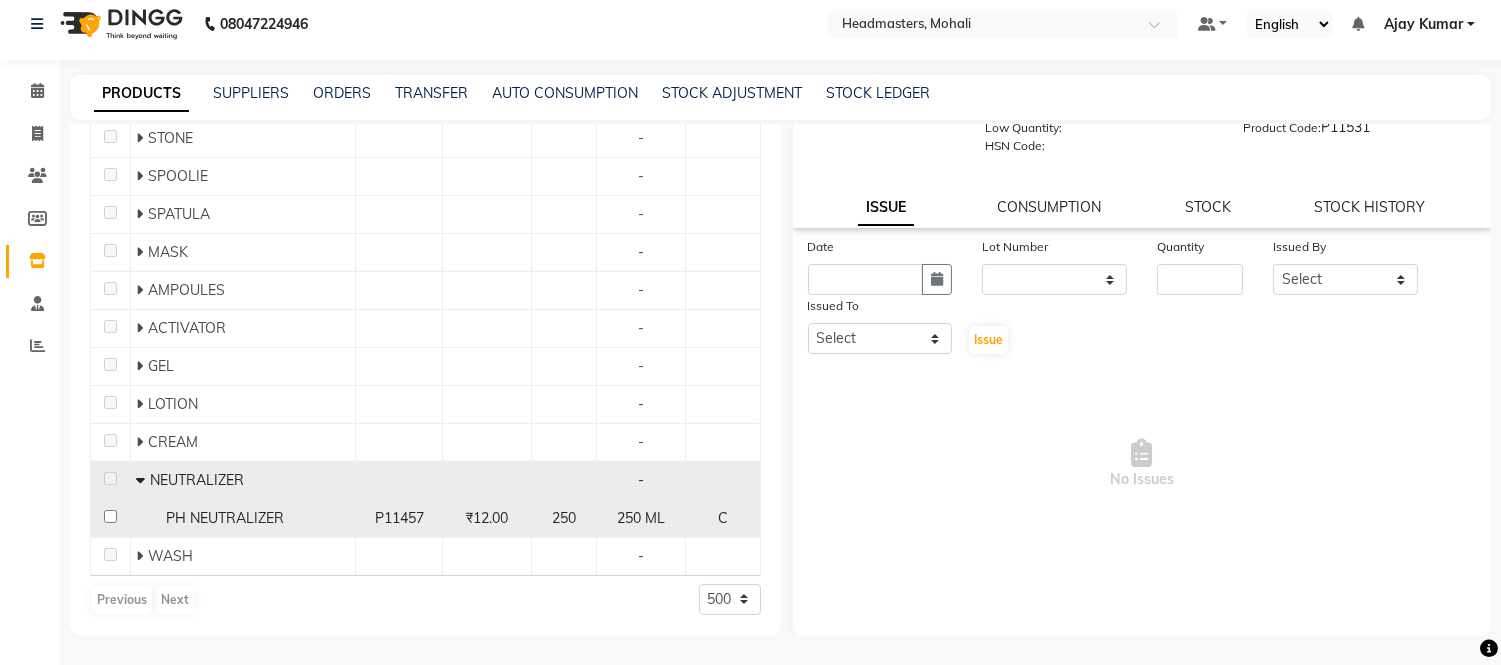 scroll, scrollTop: 9225, scrollLeft: 0, axis: vertical 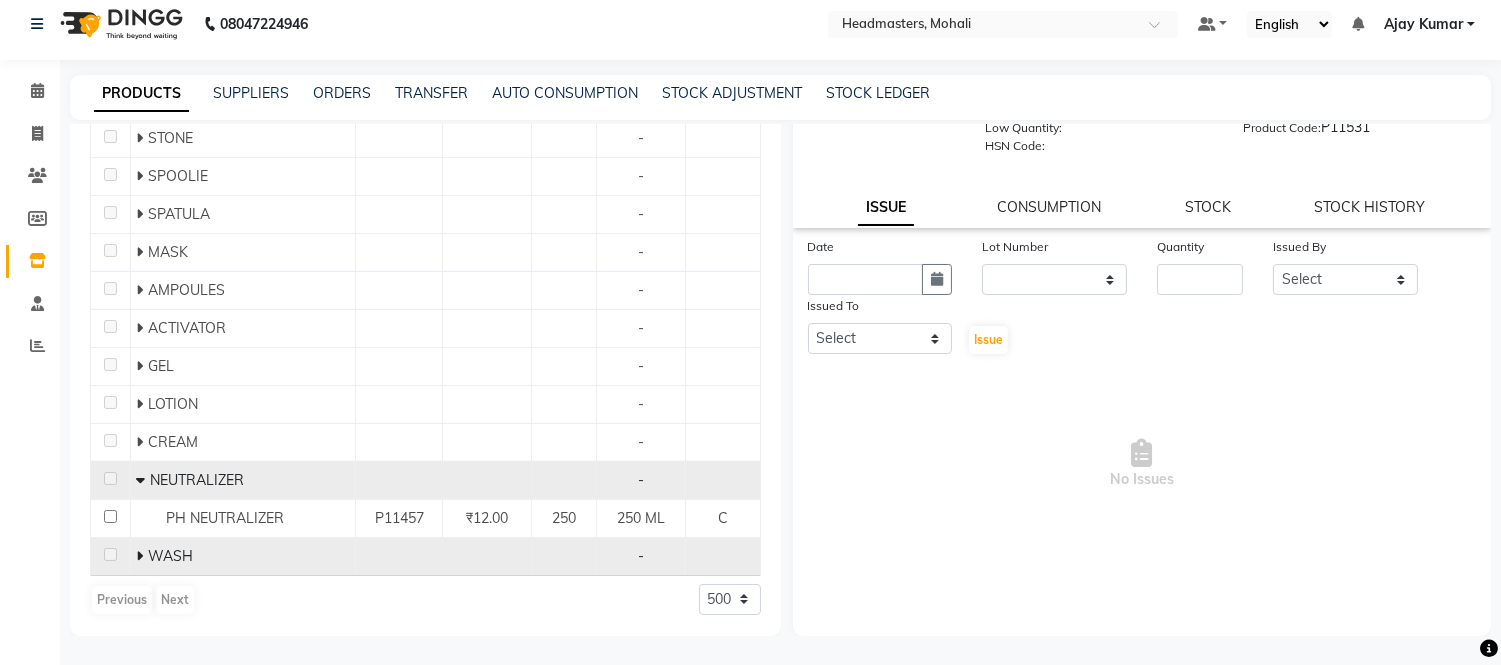 click 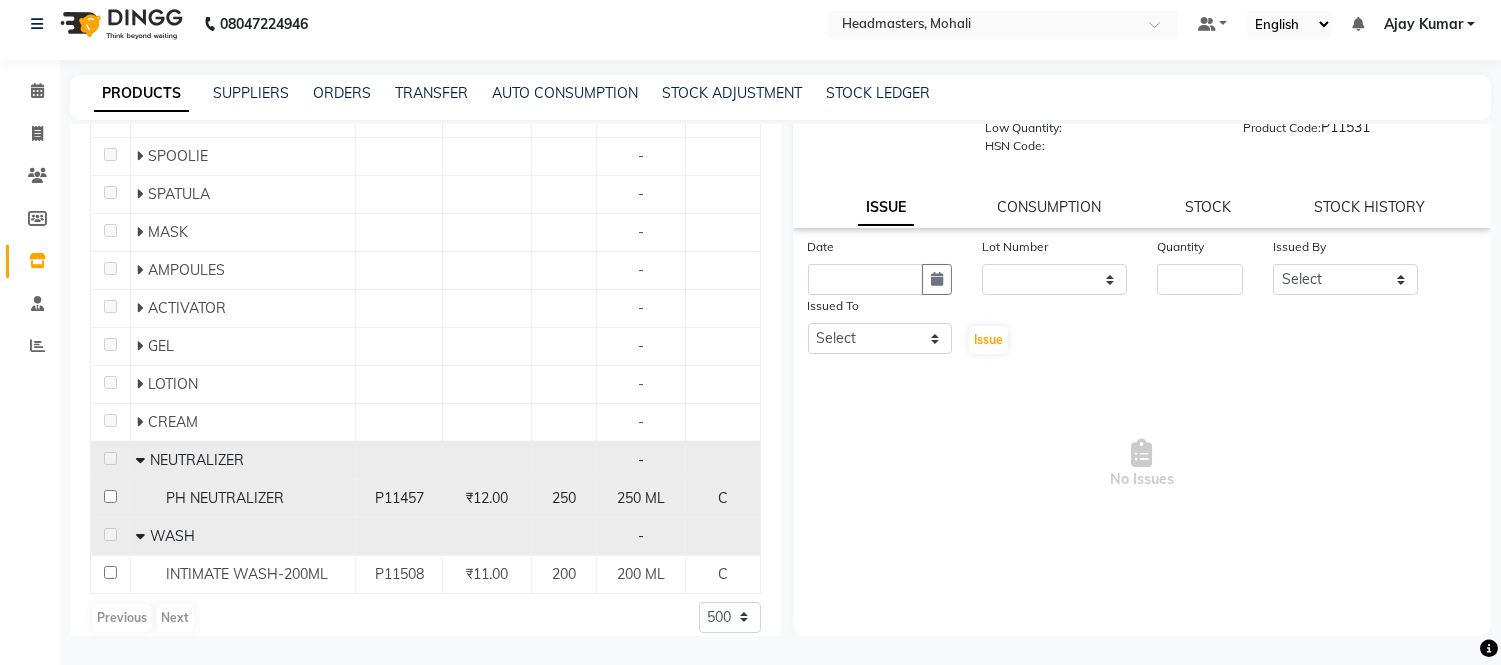 scroll, scrollTop: 9264, scrollLeft: 0, axis: vertical 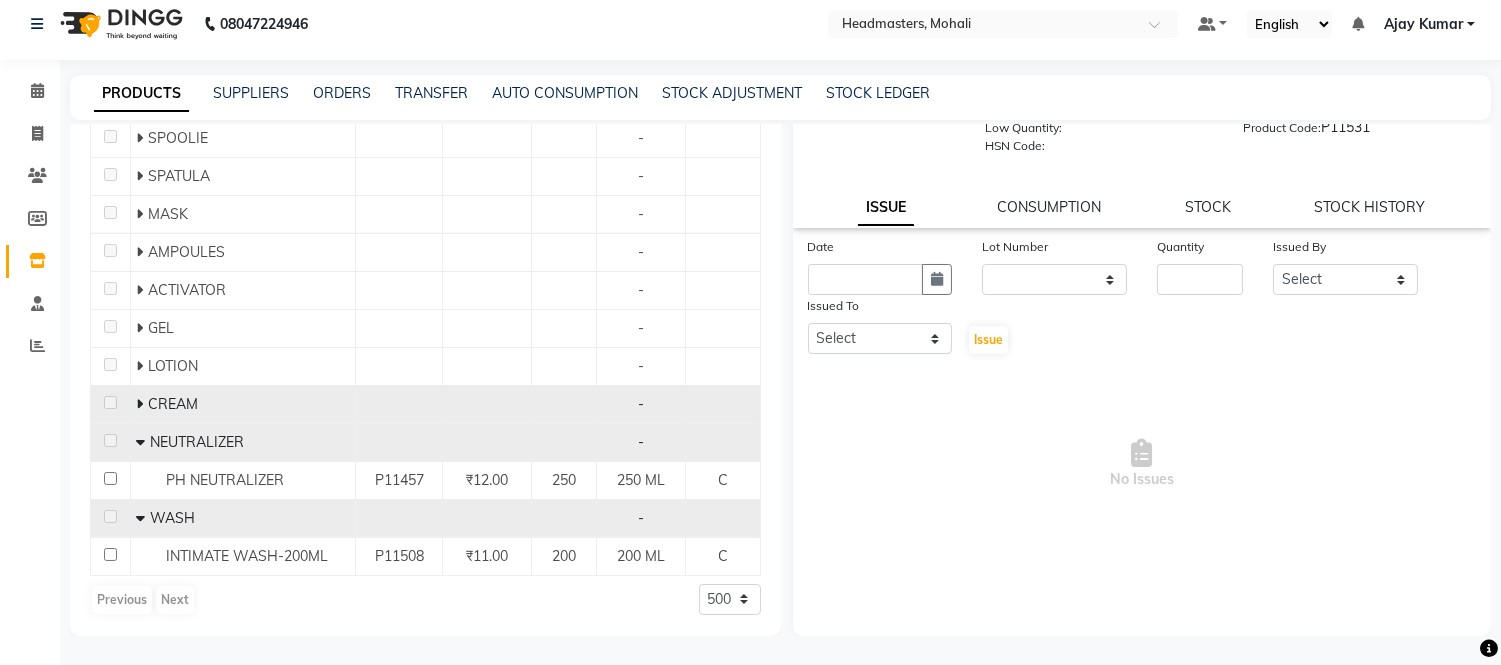 click 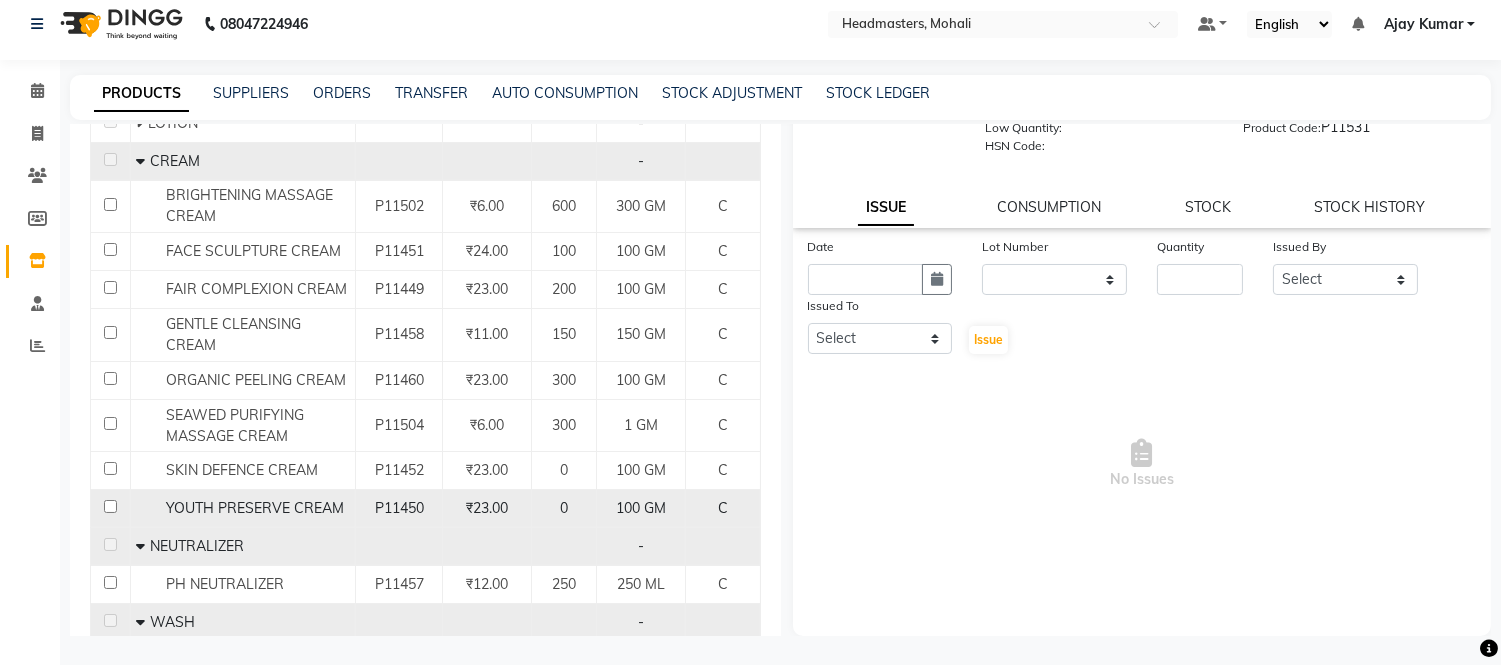 scroll, scrollTop: 9264, scrollLeft: 0, axis: vertical 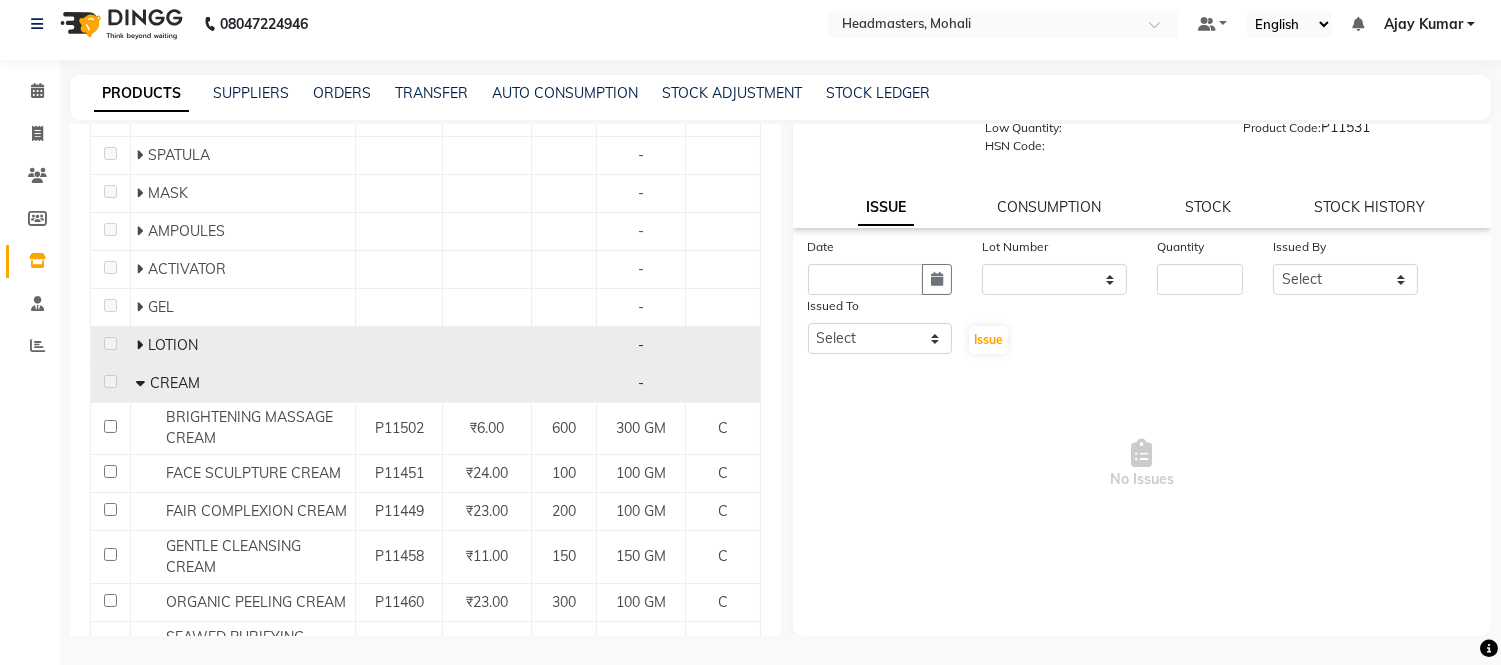 click 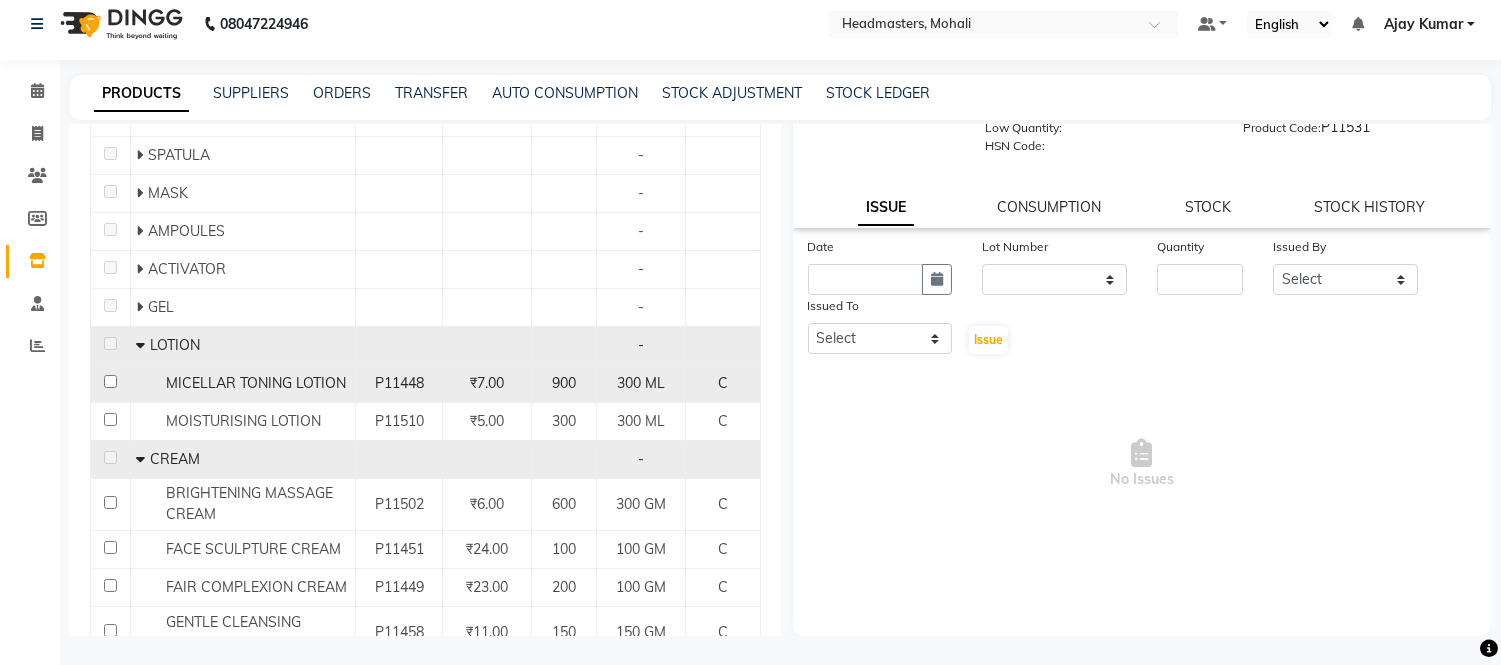 scroll, scrollTop: 9375, scrollLeft: 0, axis: vertical 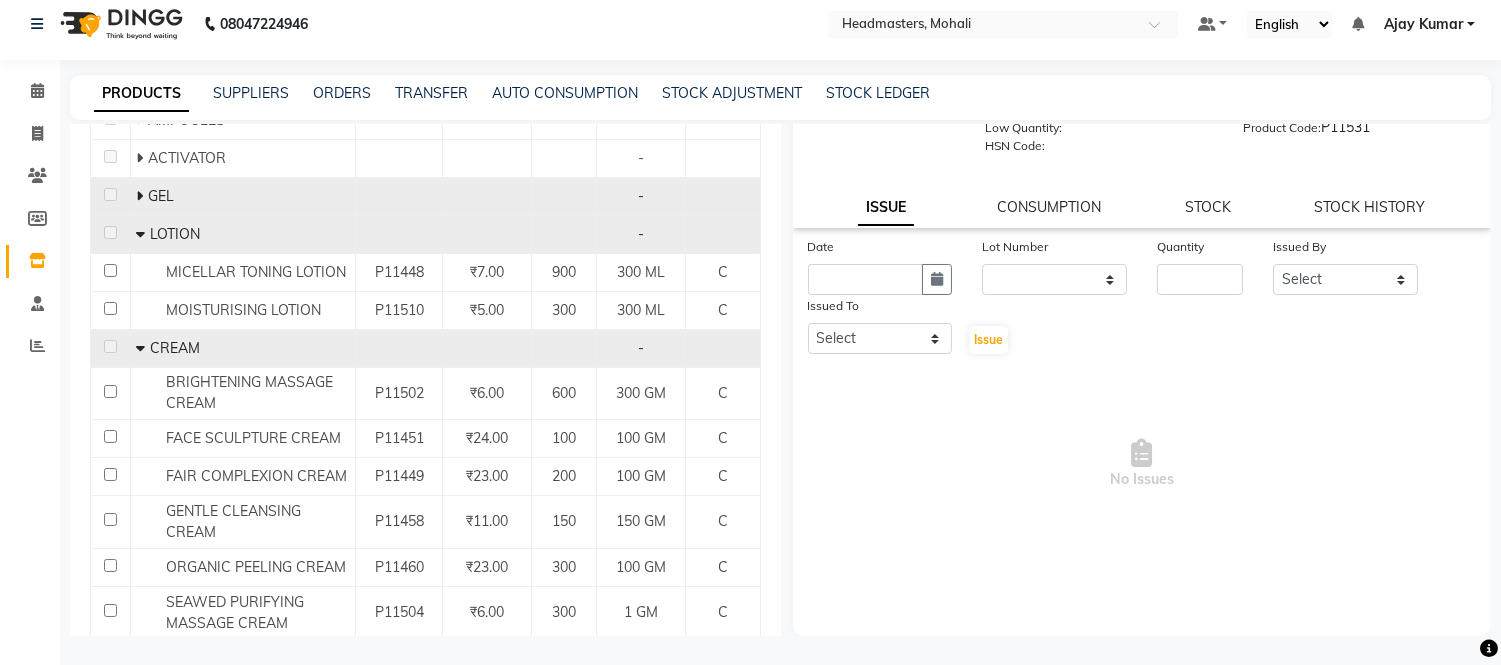 click 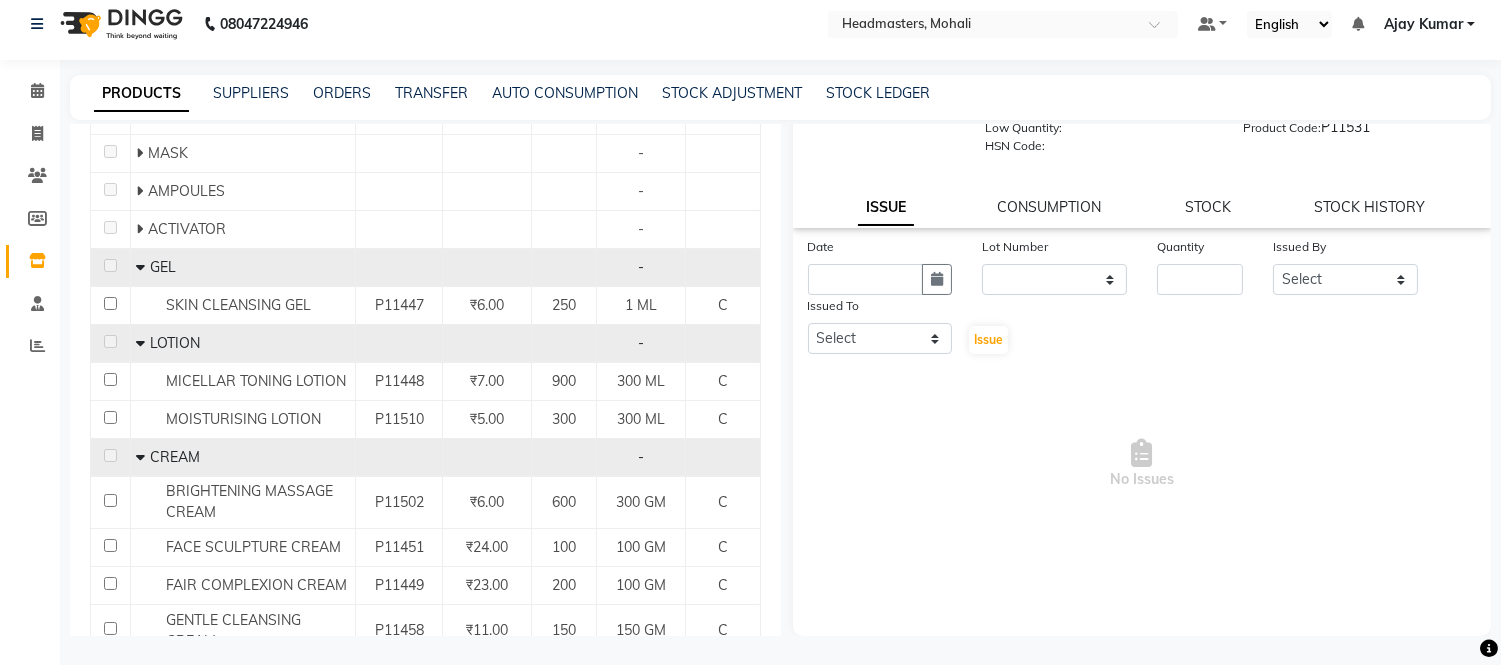 scroll, scrollTop: 9264, scrollLeft: 0, axis: vertical 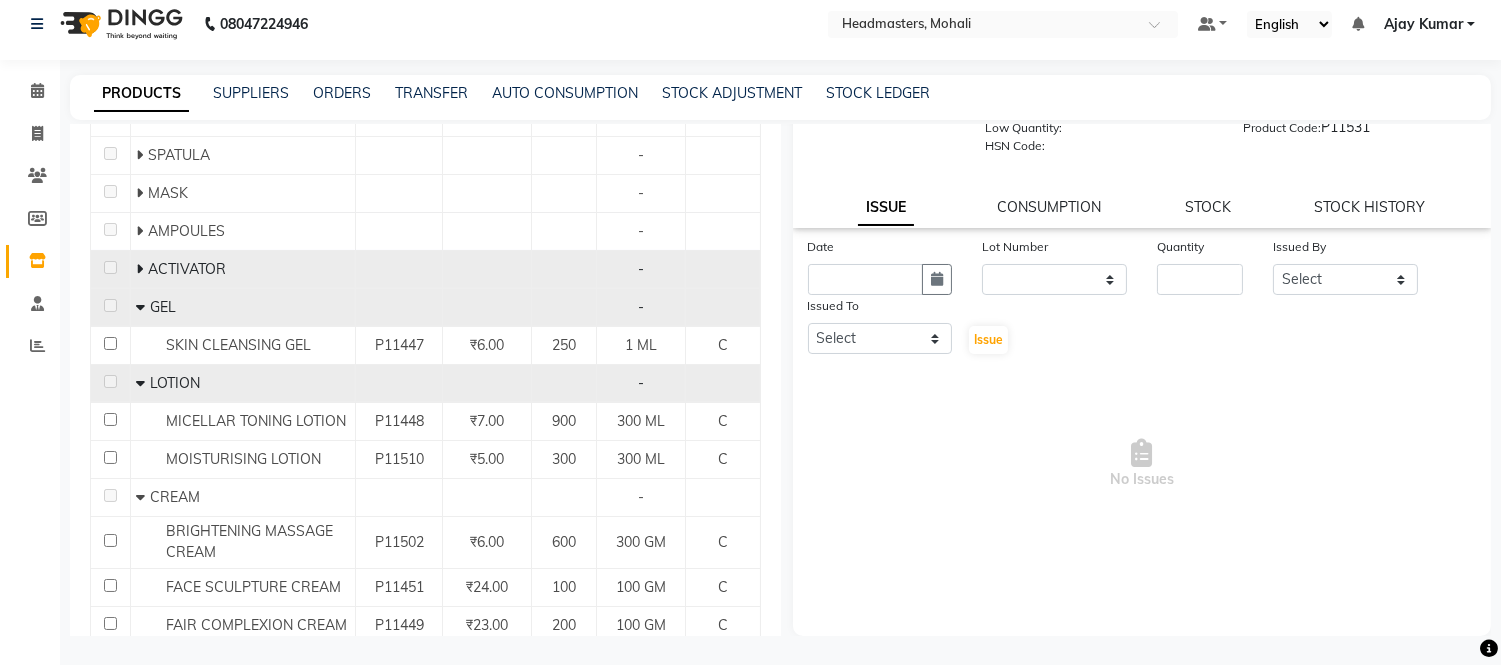 click on "ACTIVATOR" 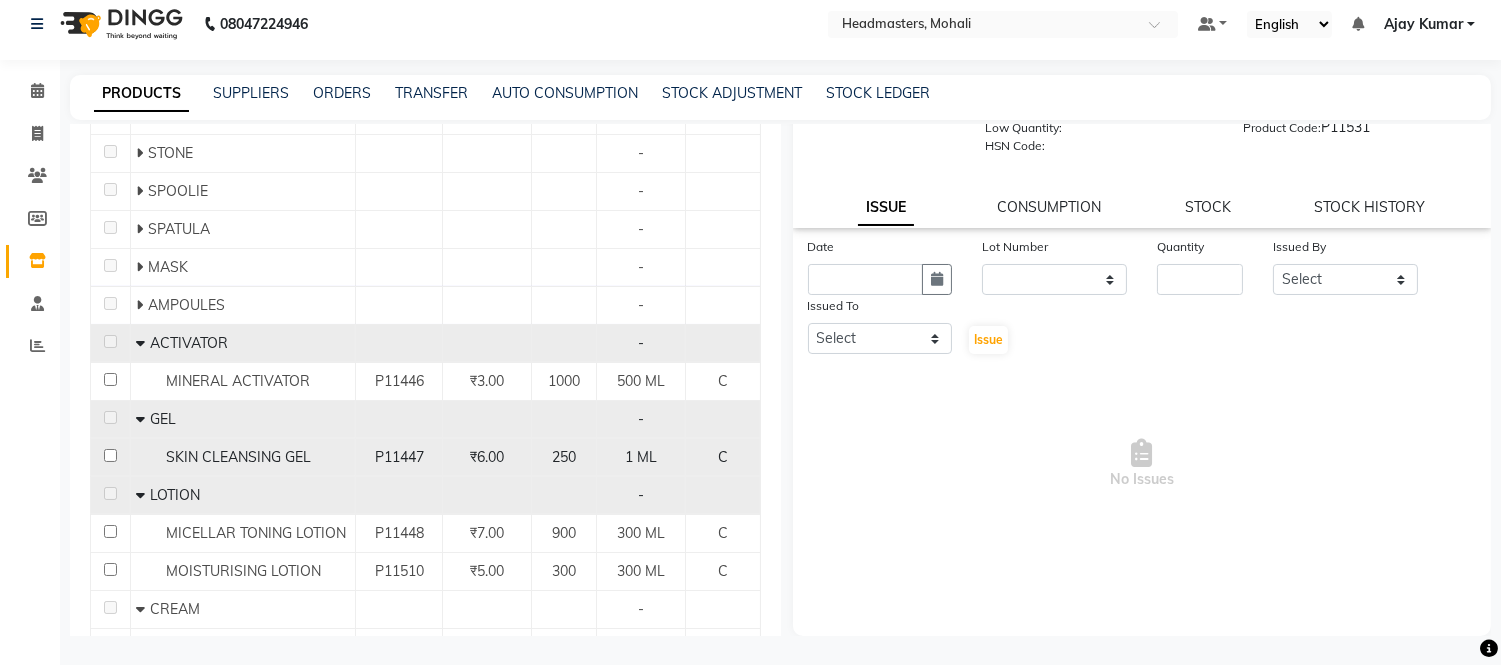 scroll, scrollTop: 9042, scrollLeft: 0, axis: vertical 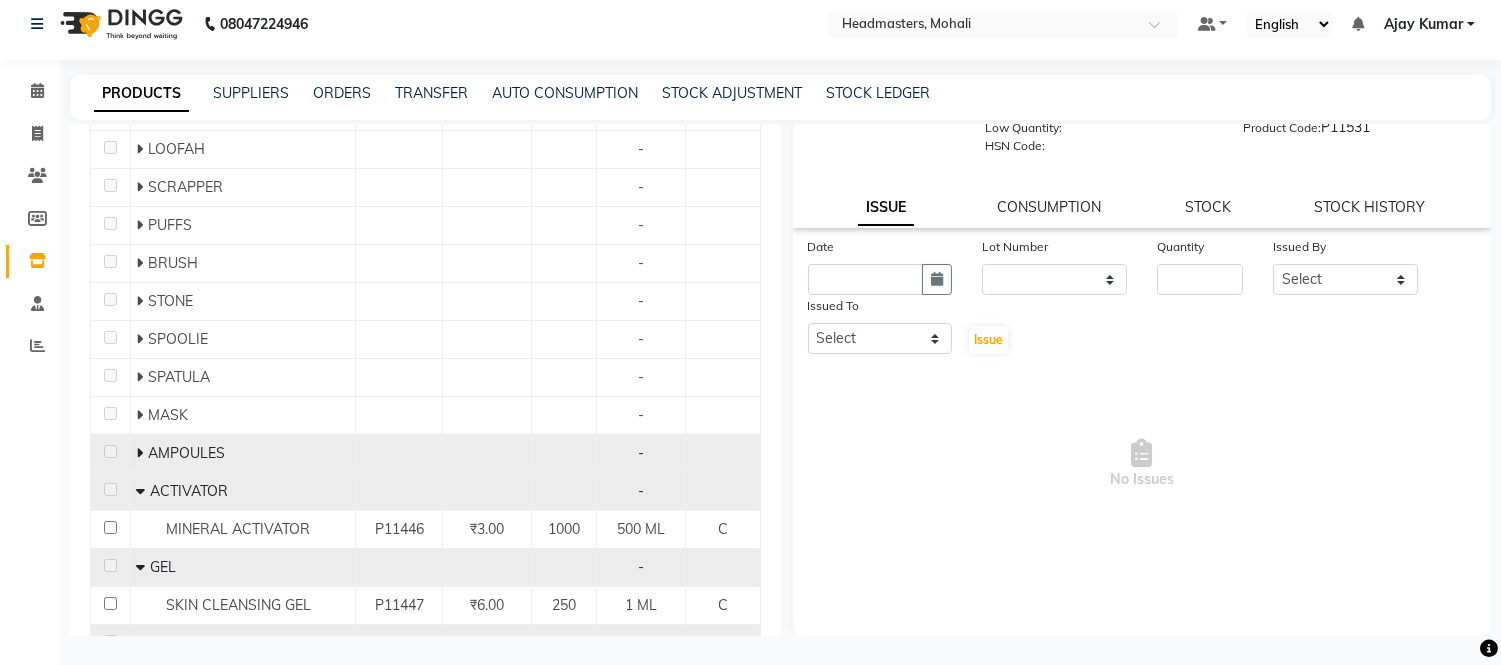 click 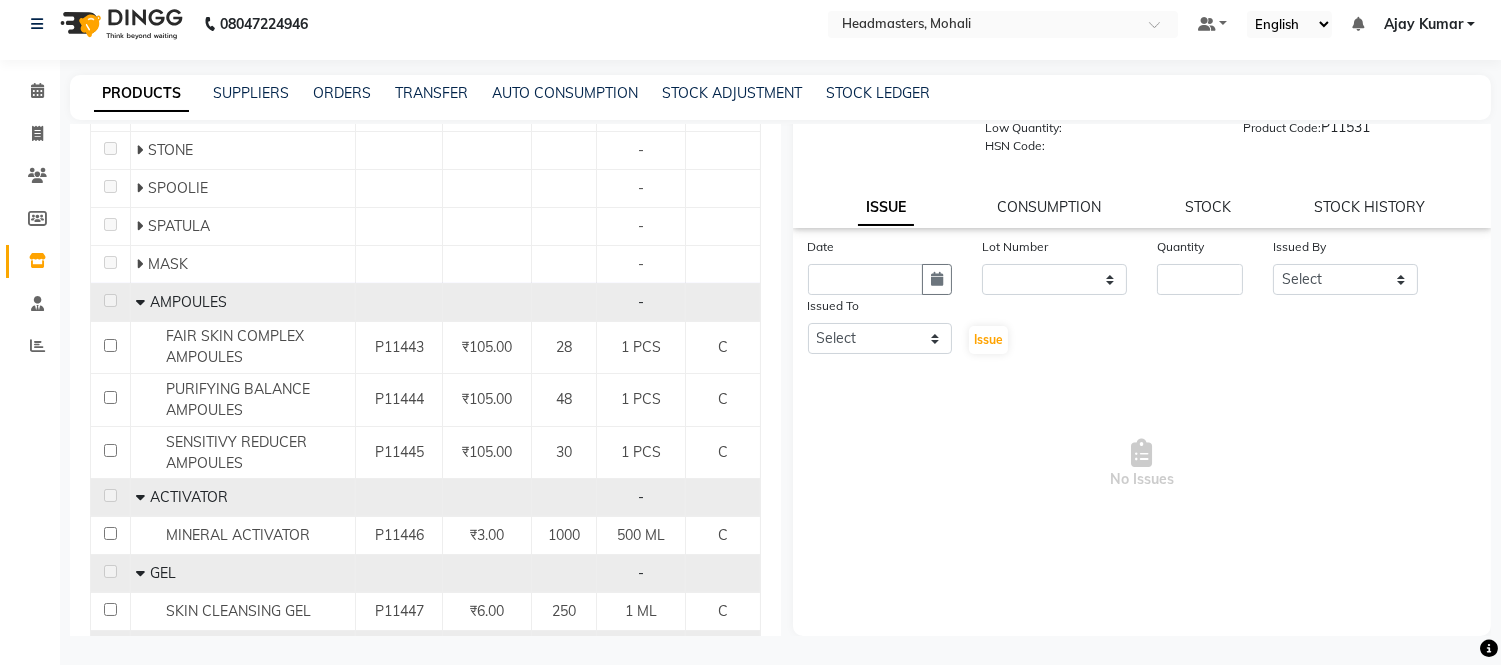 scroll, scrollTop: 9153, scrollLeft: 0, axis: vertical 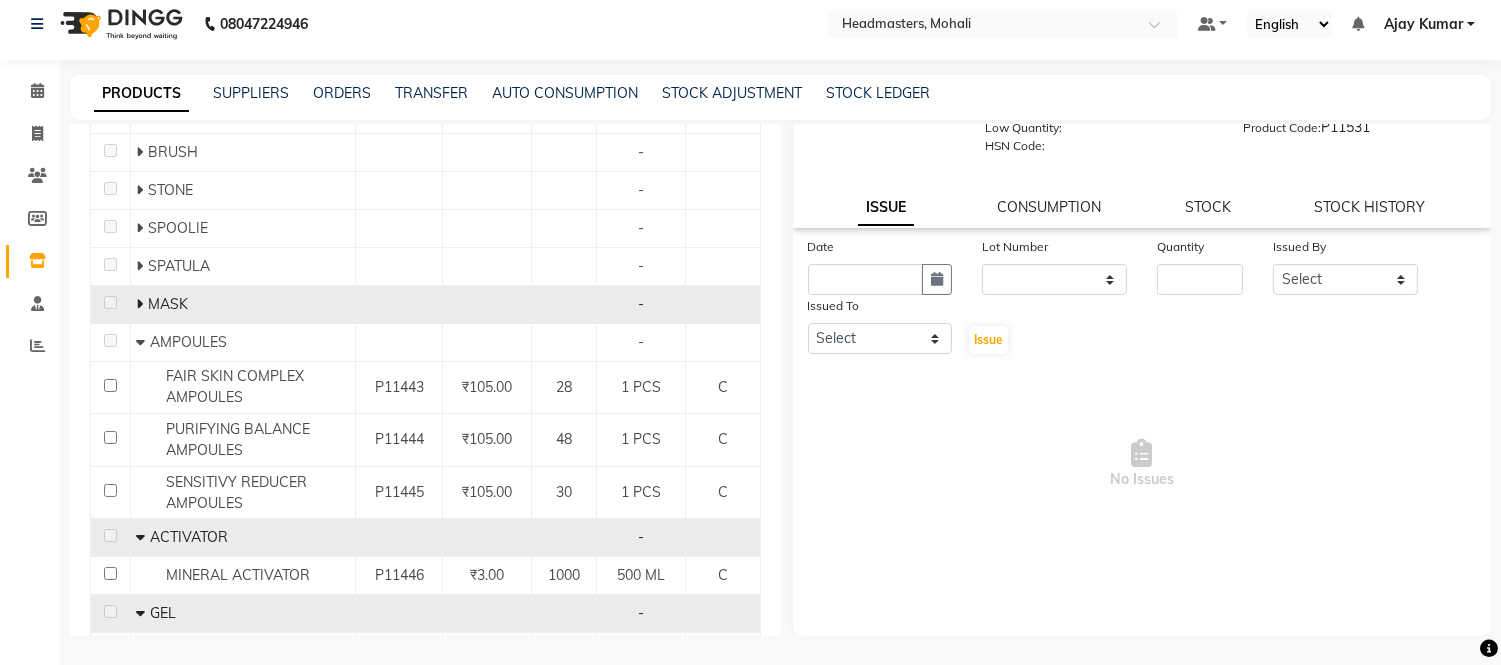 click 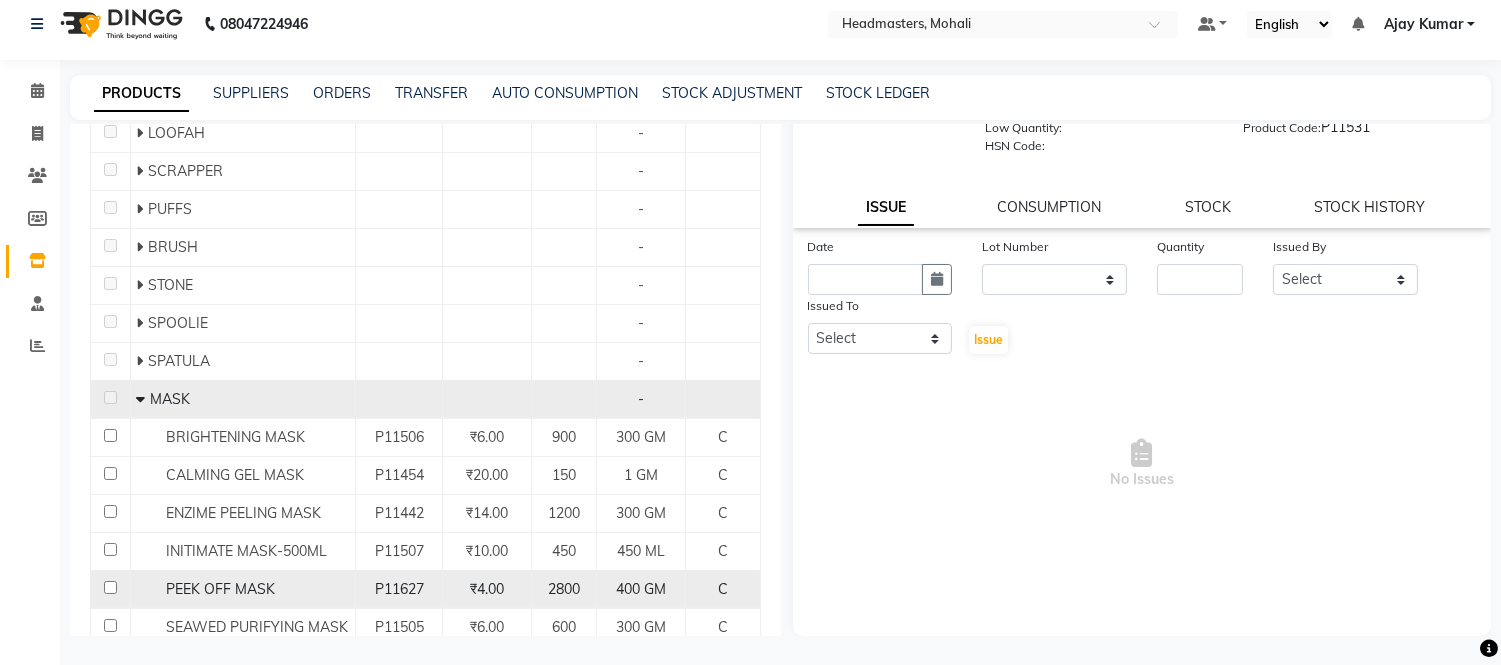 scroll, scrollTop: 9042, scrollLeft: 0, axis: vertical 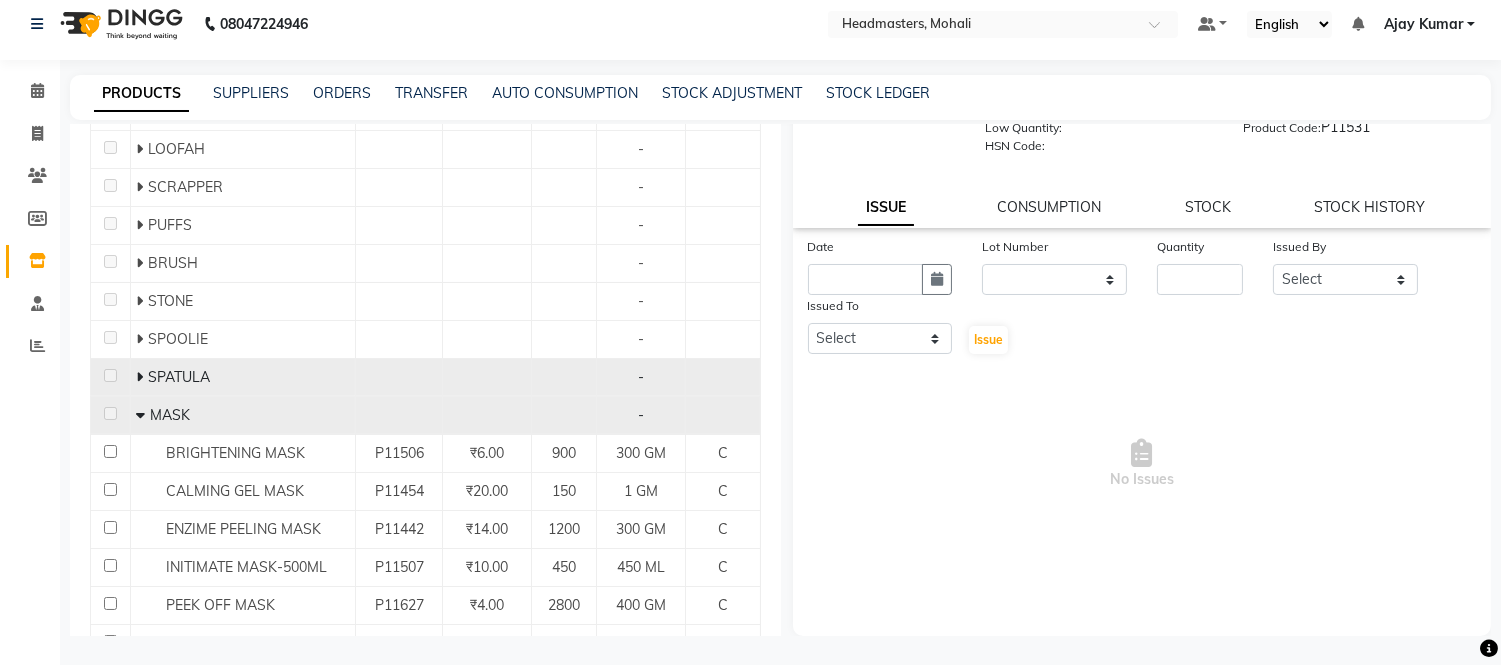 click 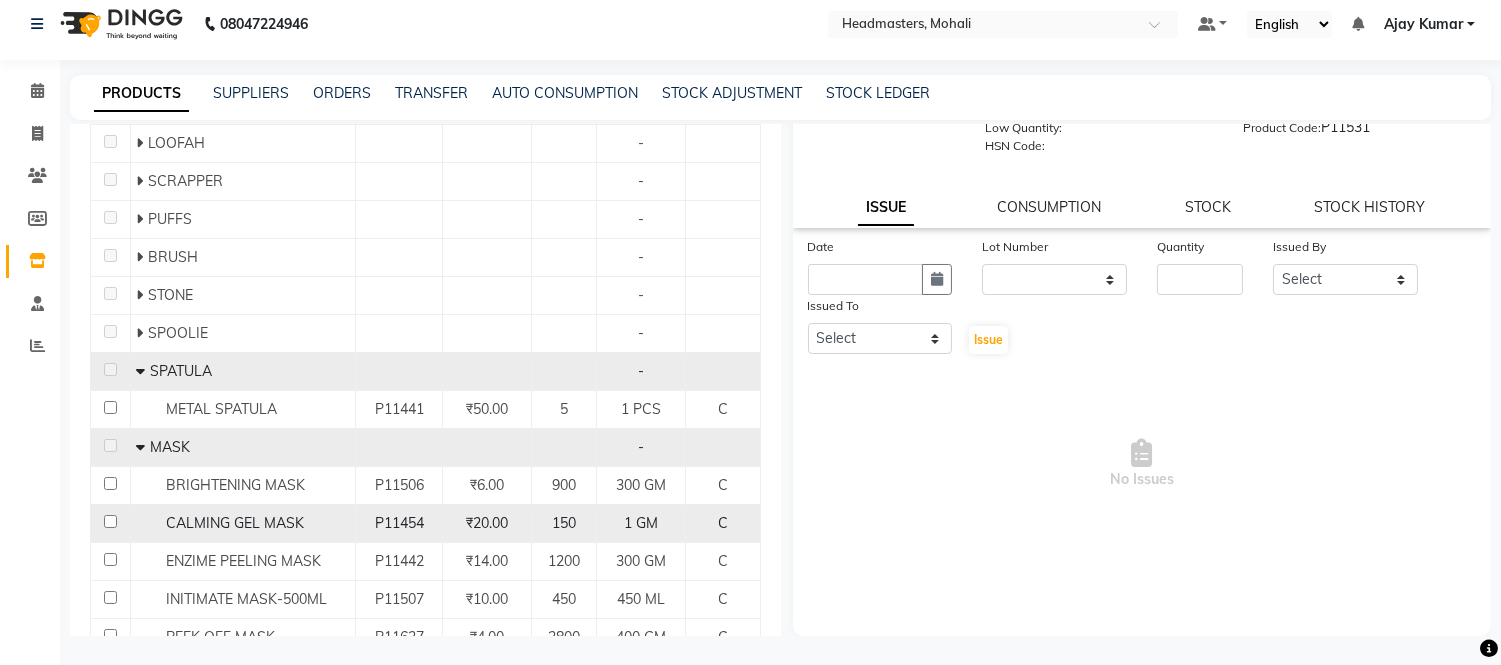 scroll, scrollTop: 8931, scrollLeft: 0, axis: vertical 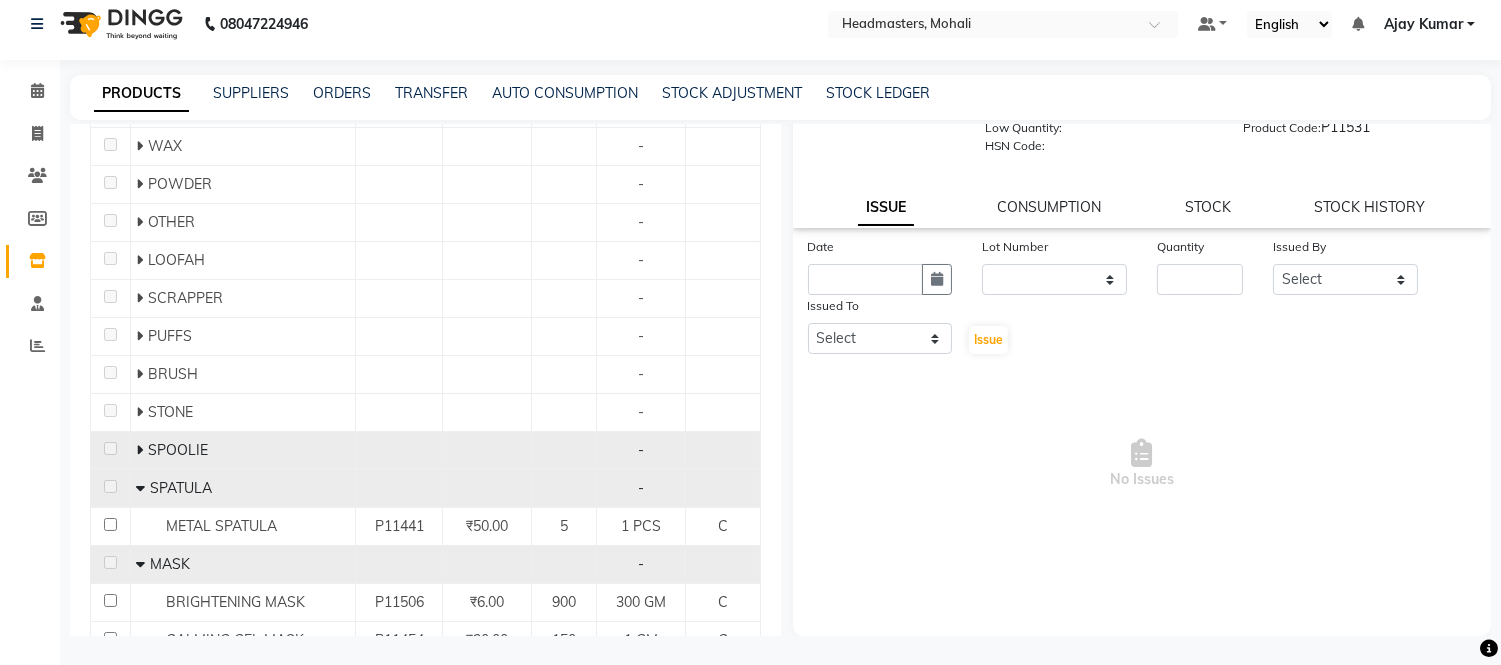 click 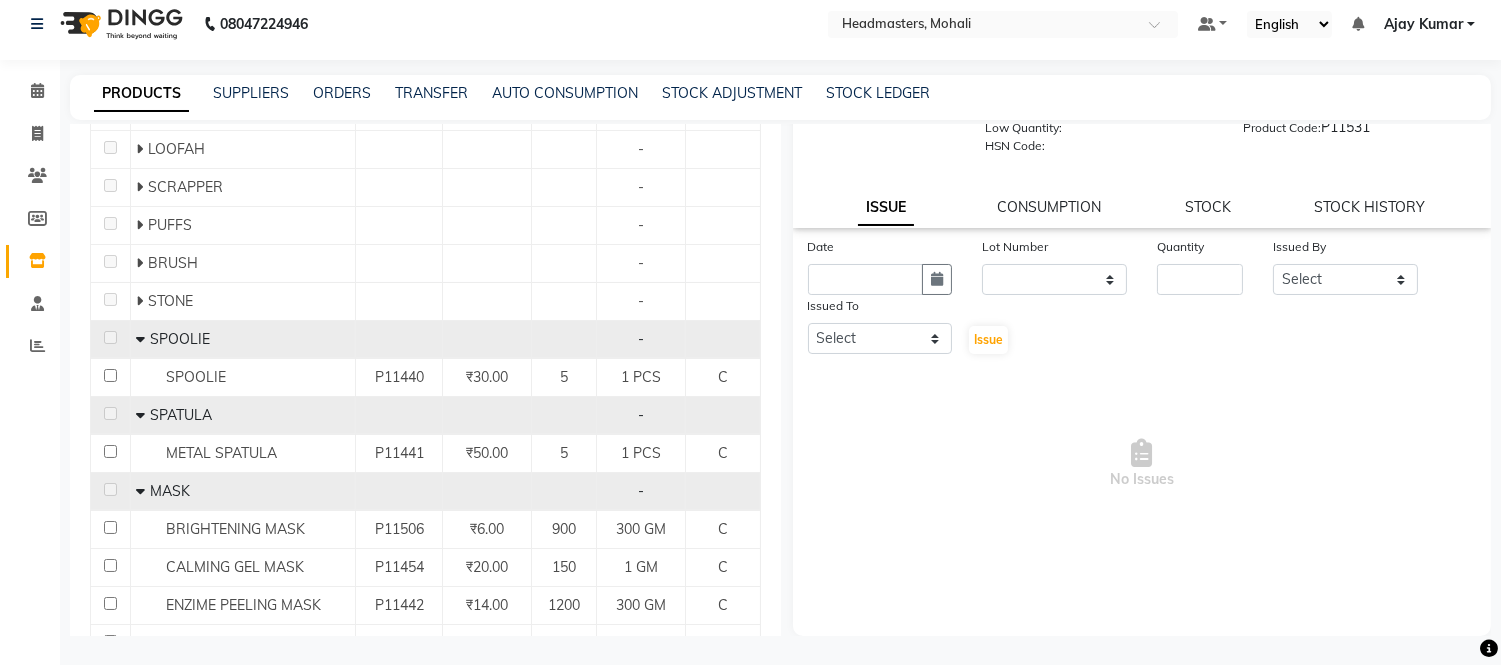 scroll, scrollTop: 8931, scrollLeft: 0, axis: vertical 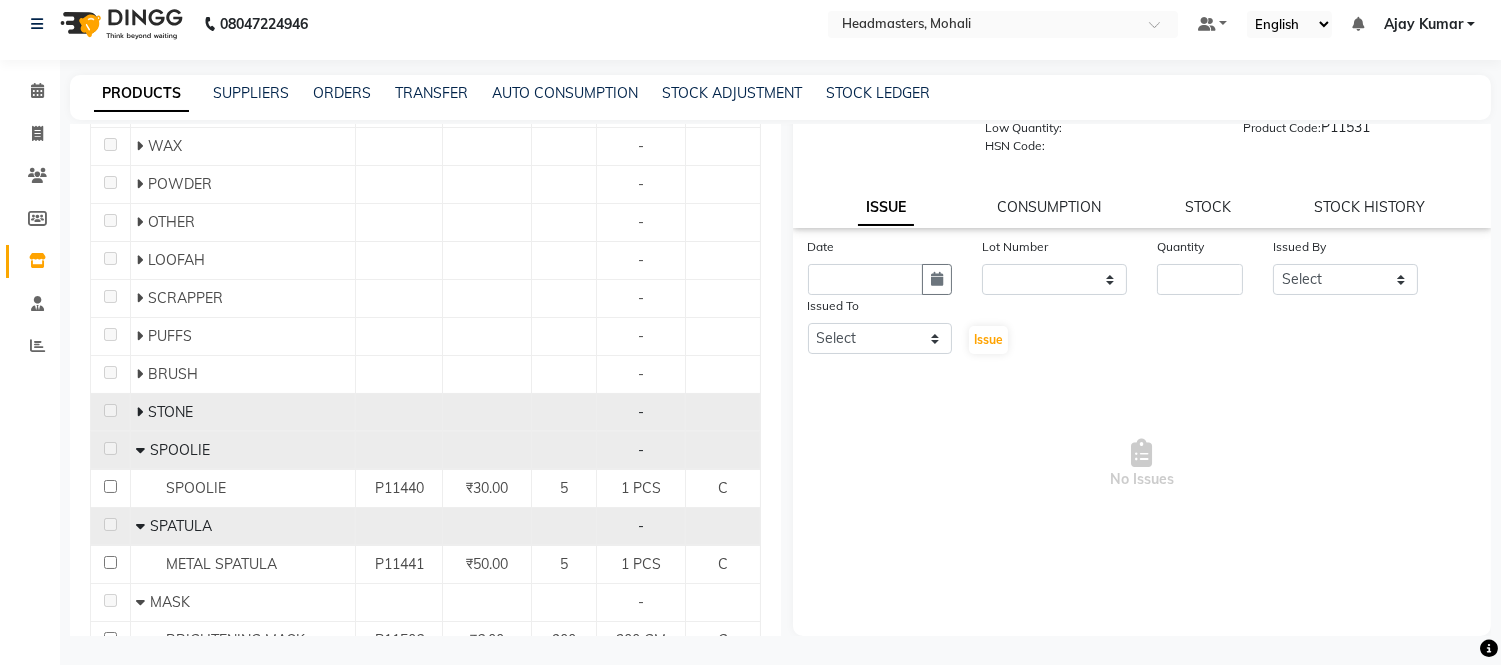 click 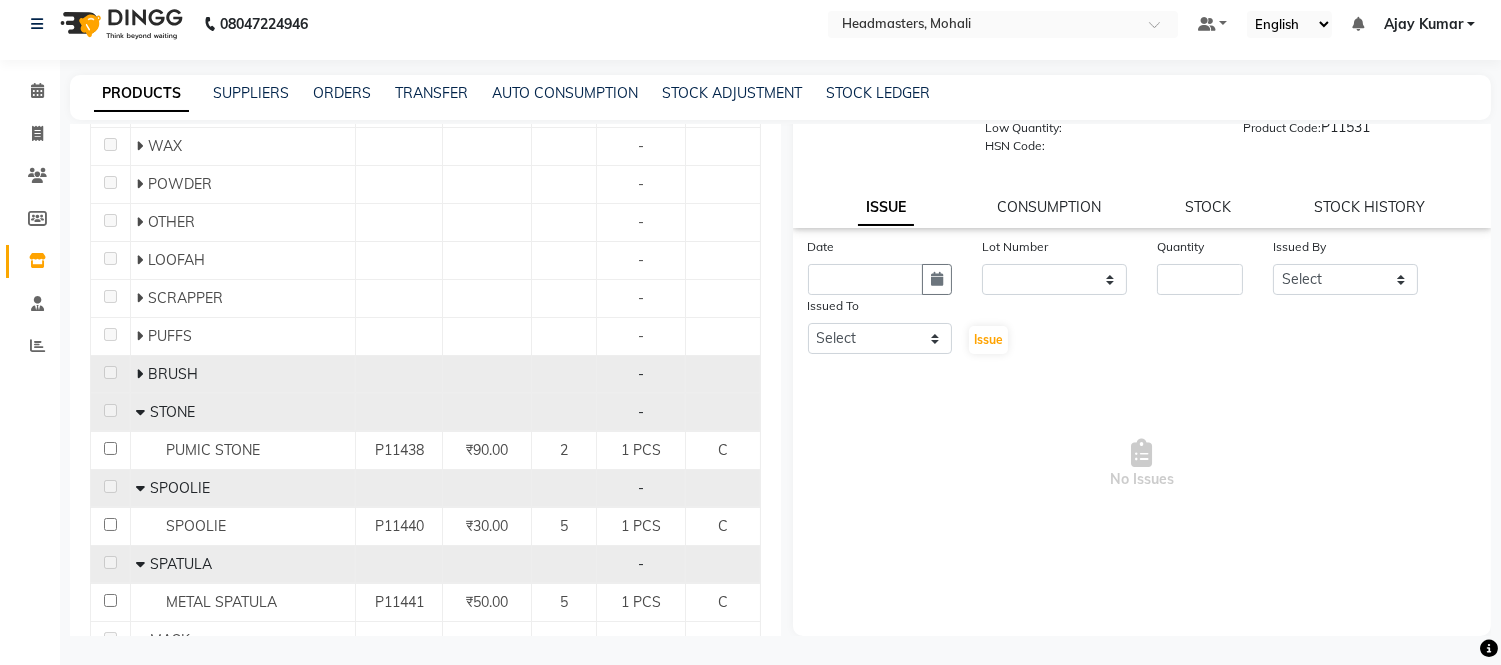 click 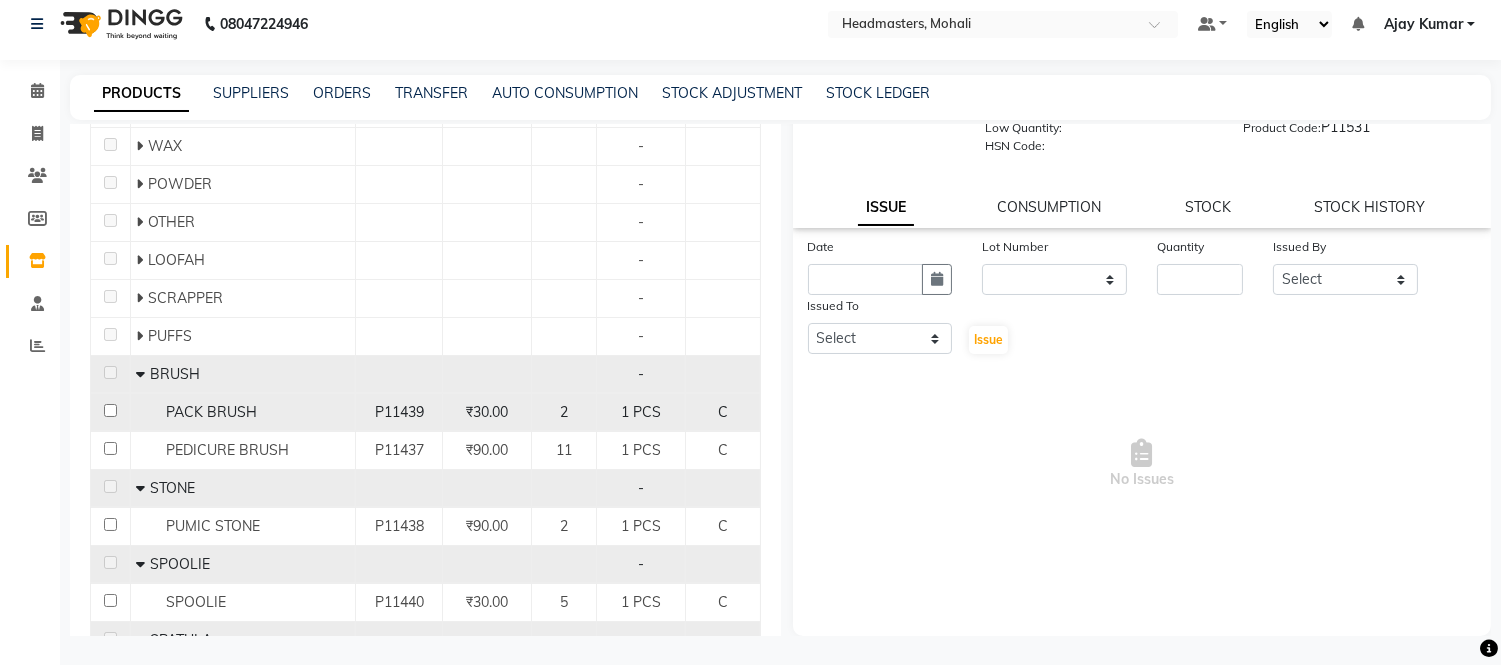 scroll, scrollTop: 8820, scrollLeft: 0, axis: vertical 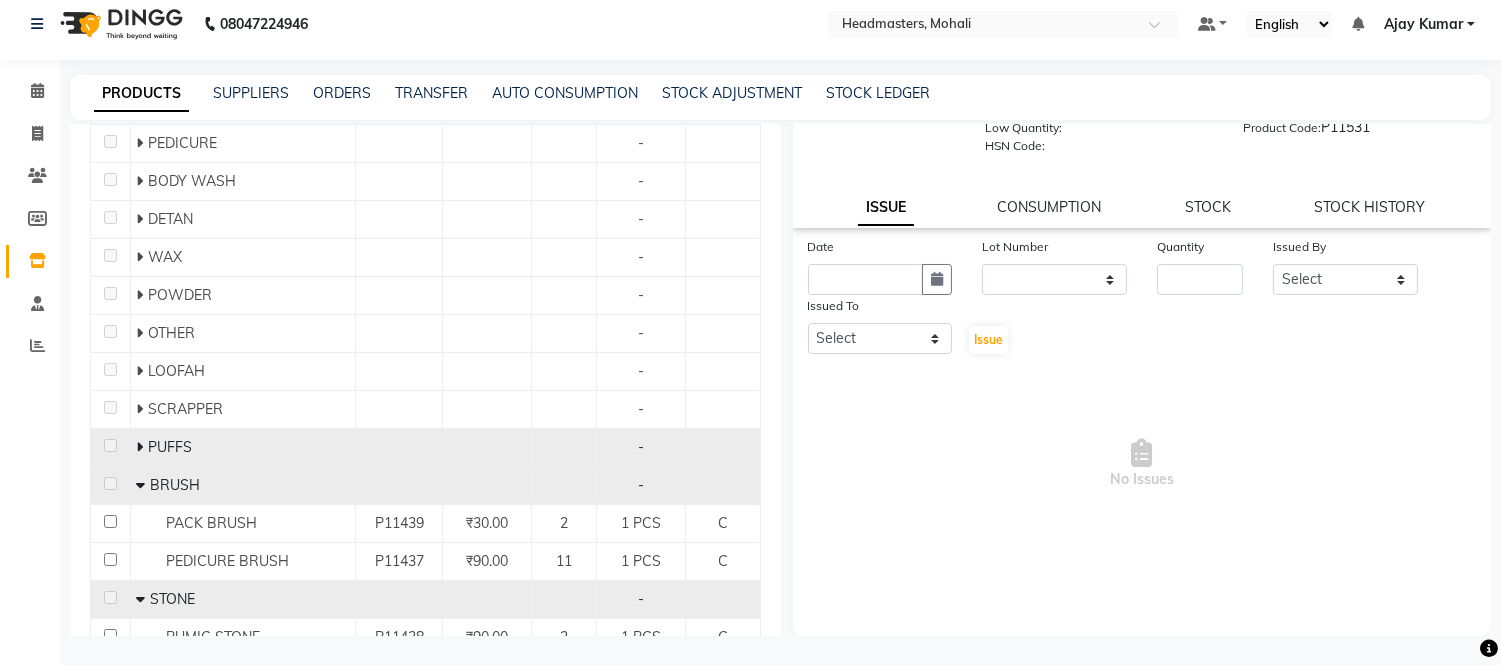 click 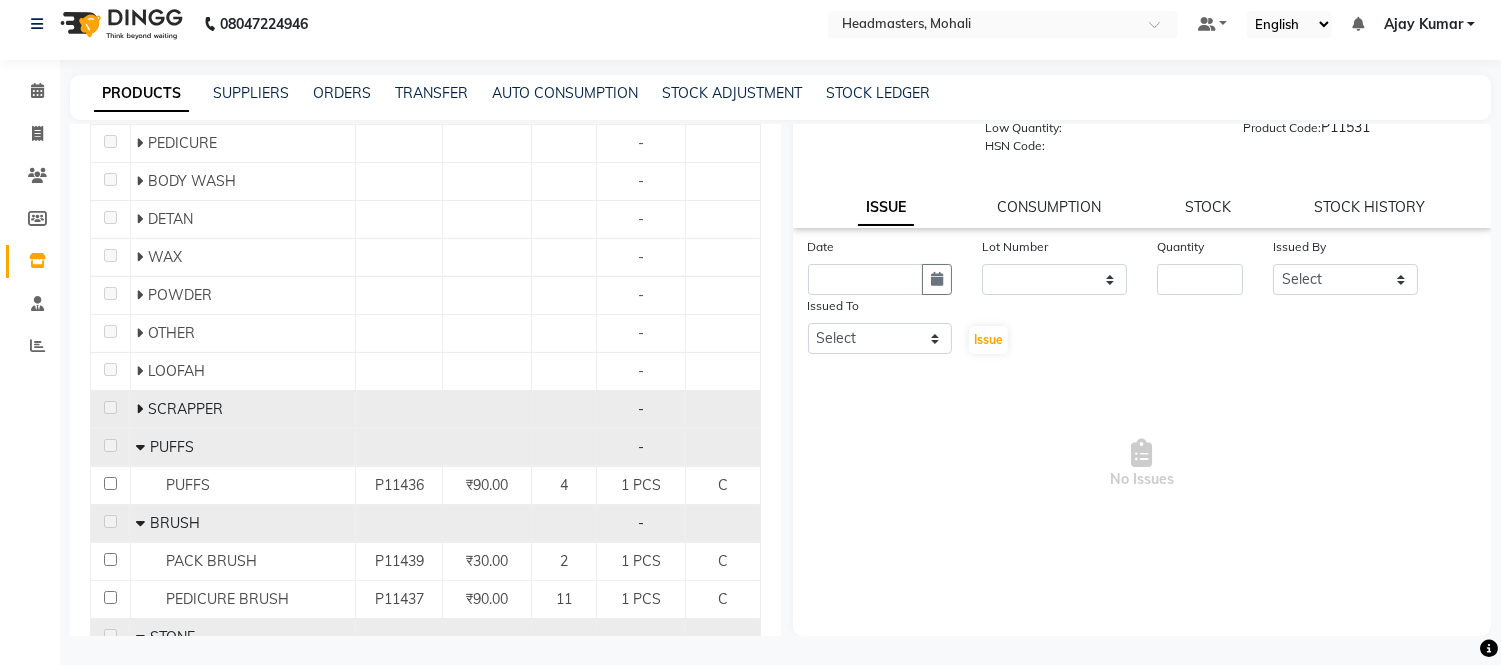 click 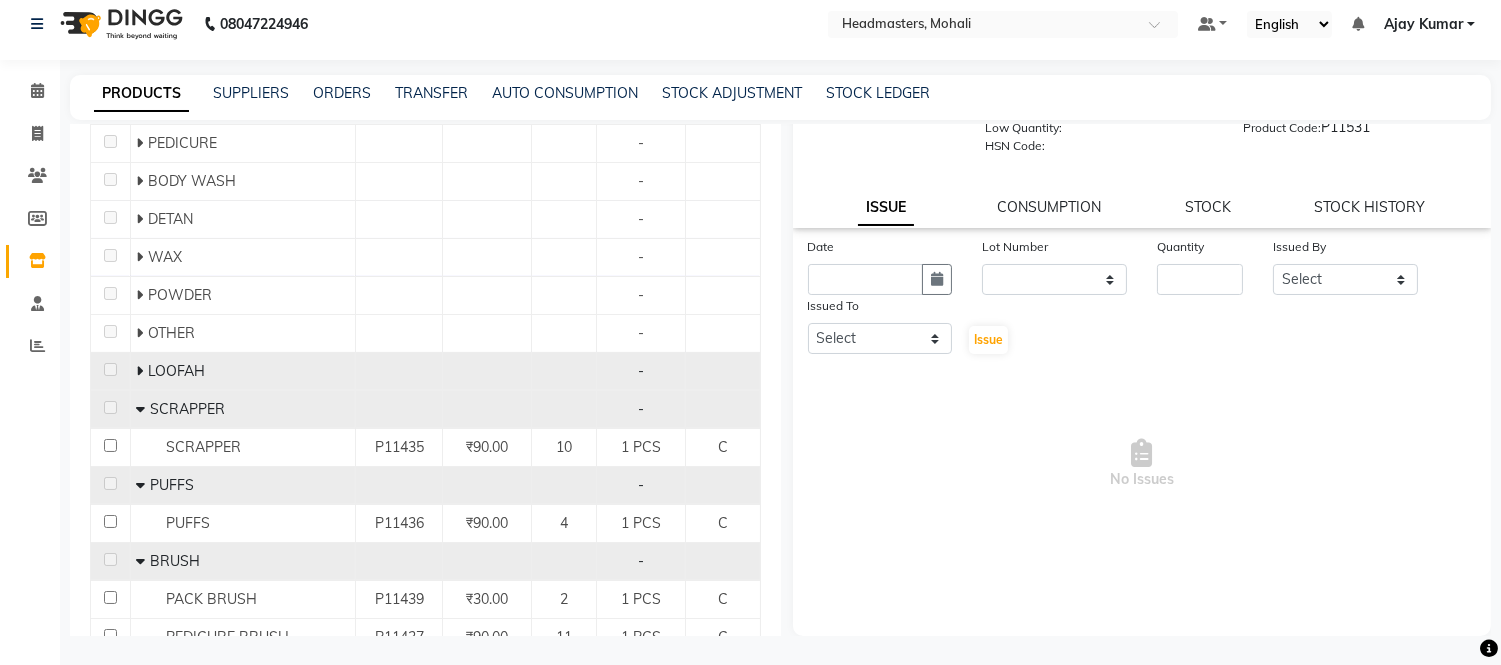 click 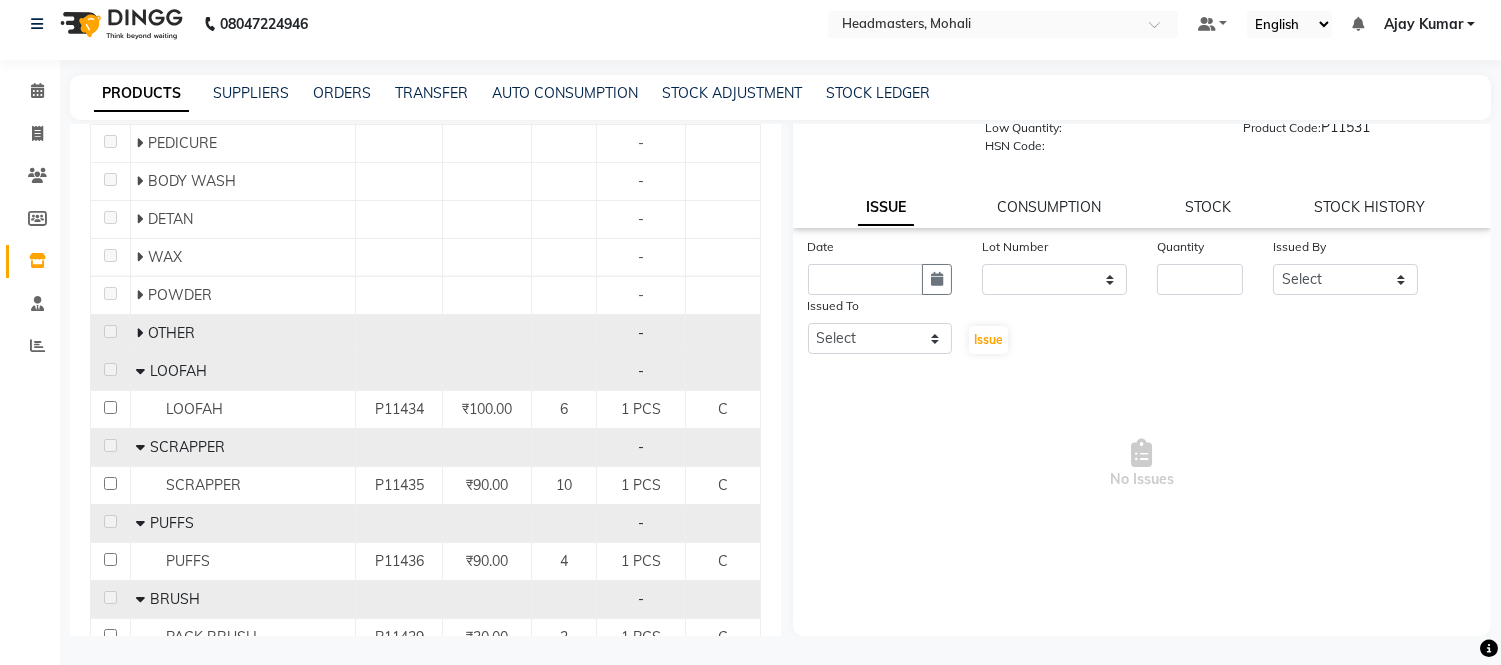 click 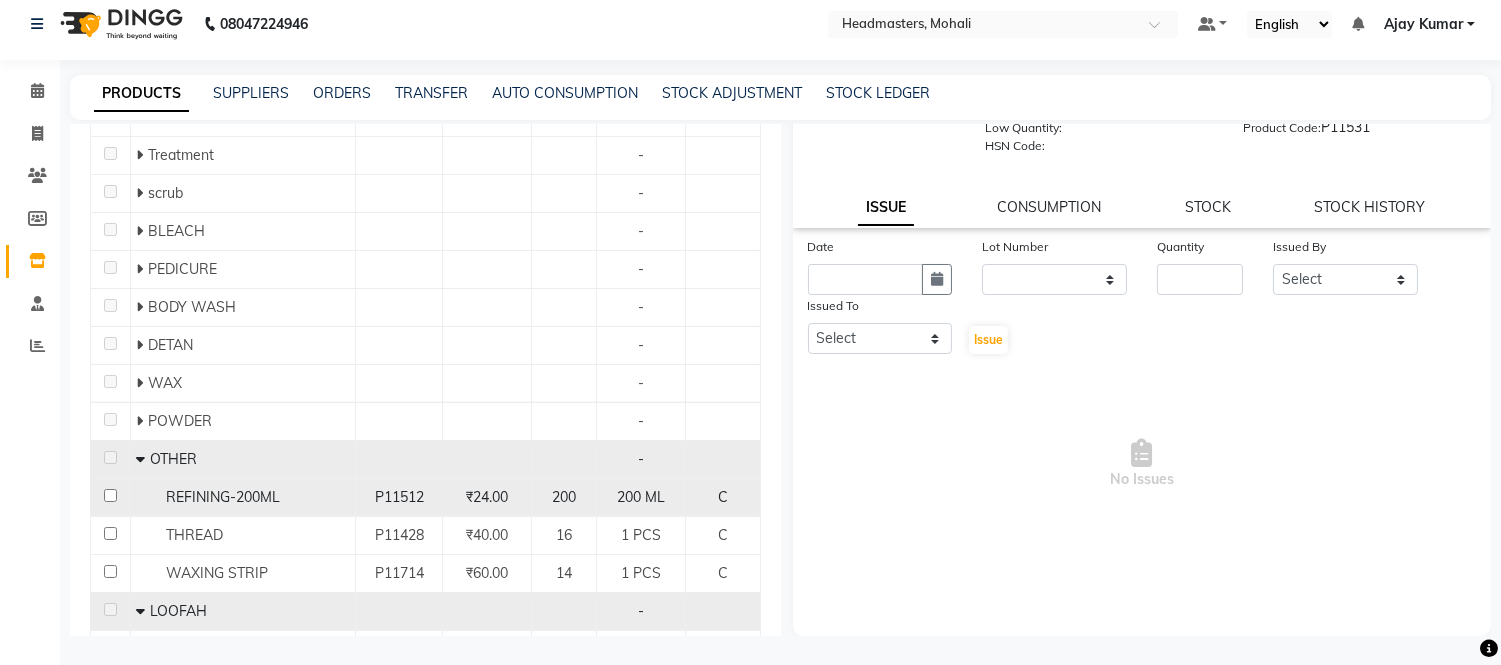 scroll, scrollTop: 8734, scrollLeft: 0, axis: vertical 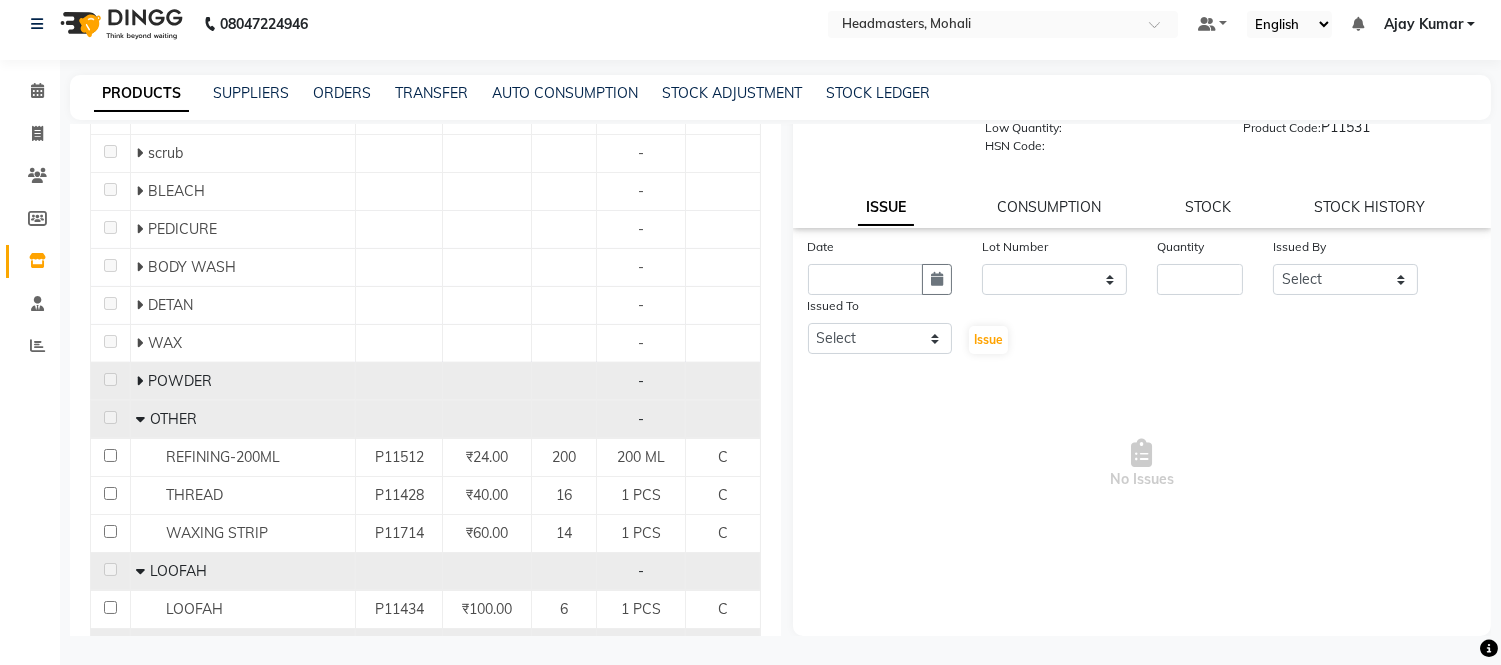 click on "POWDER" 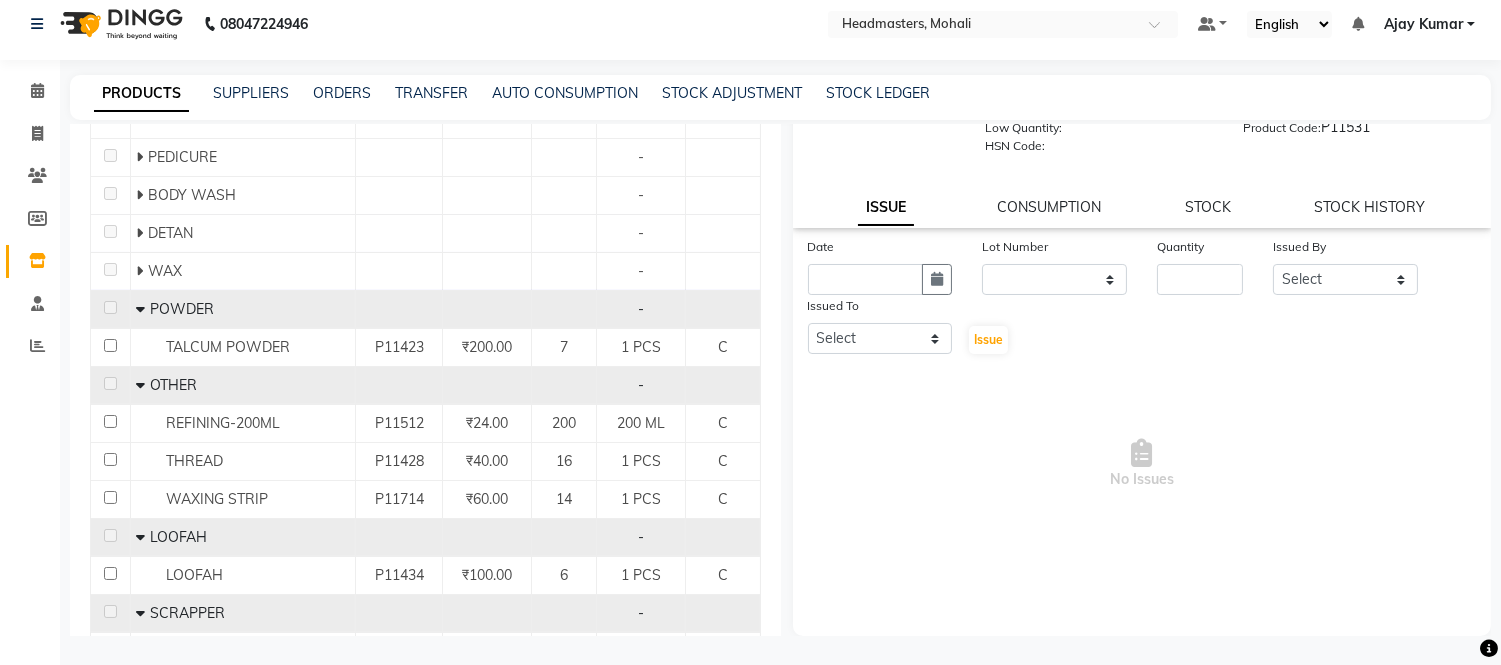 scroll, scrollTop: 8845, scrollLeft: 0, axis: vertical 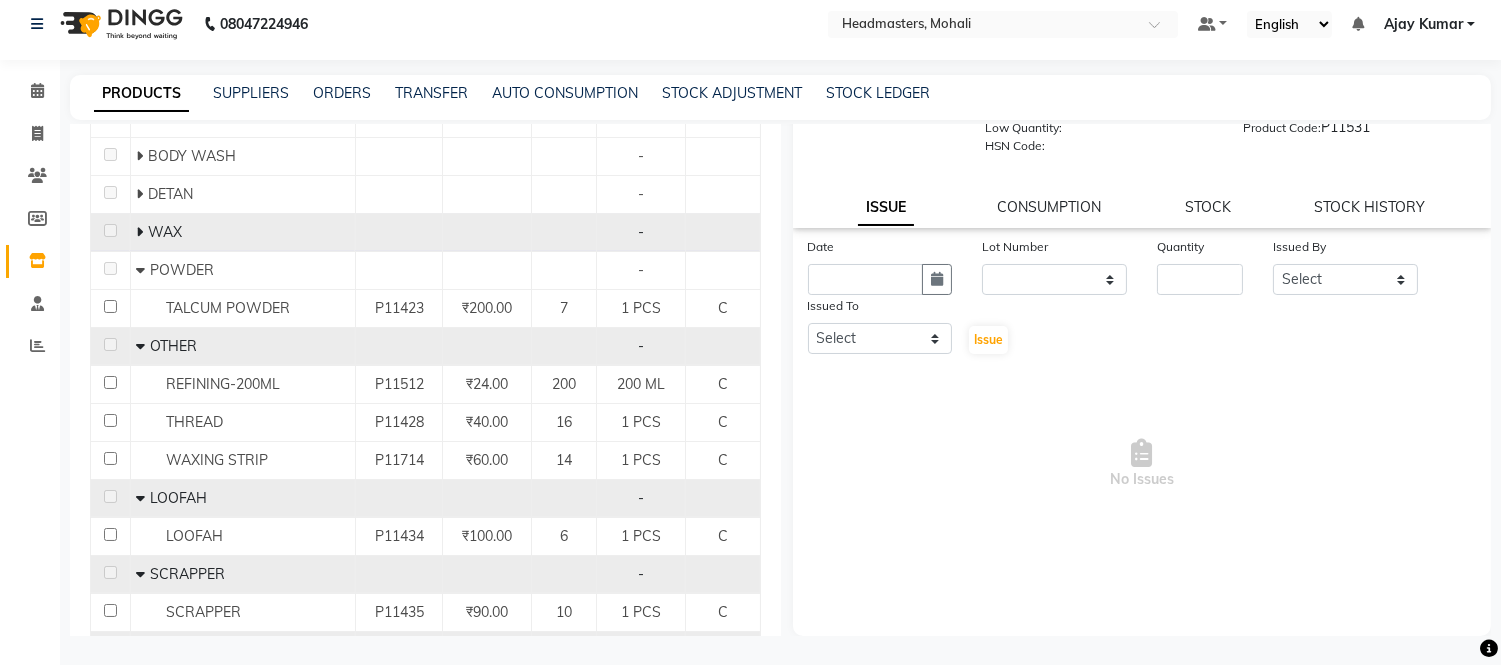 click 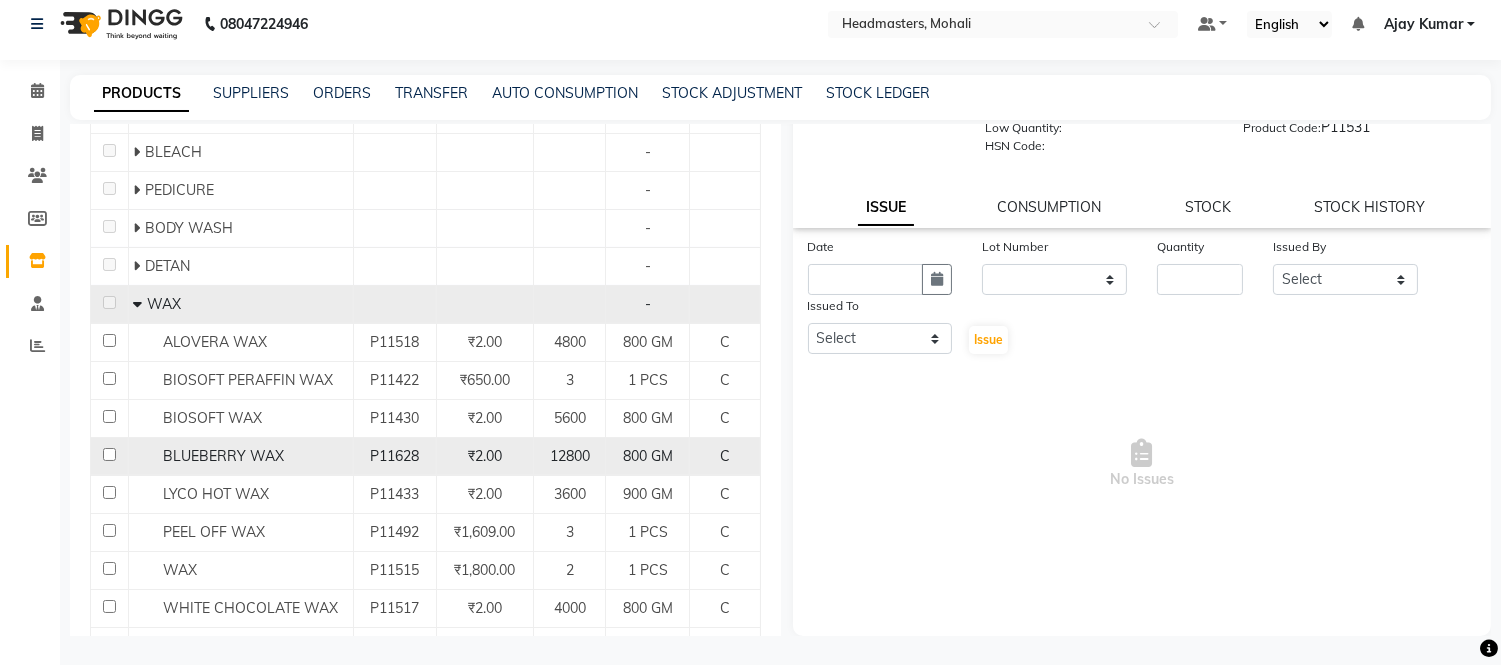 scroll, scrollTop: 8734, scrollLeft: 0, axis: vertical 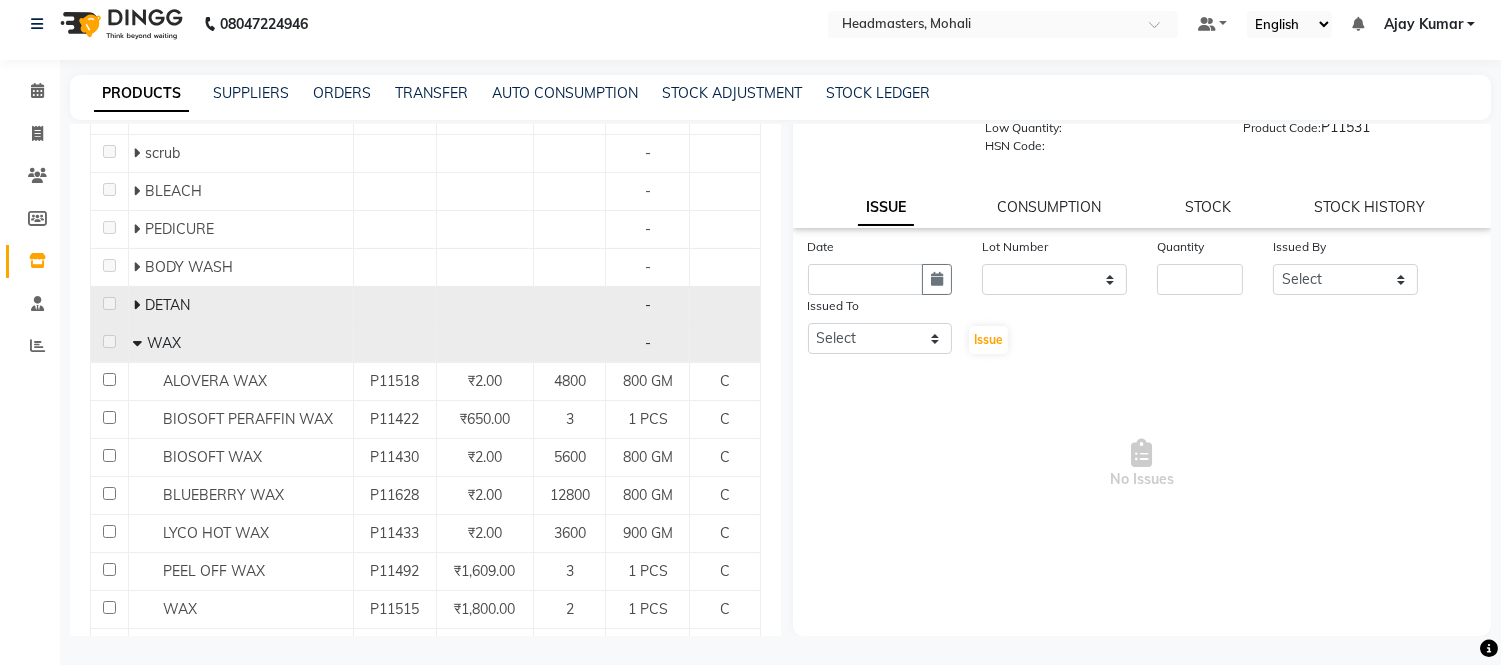 click 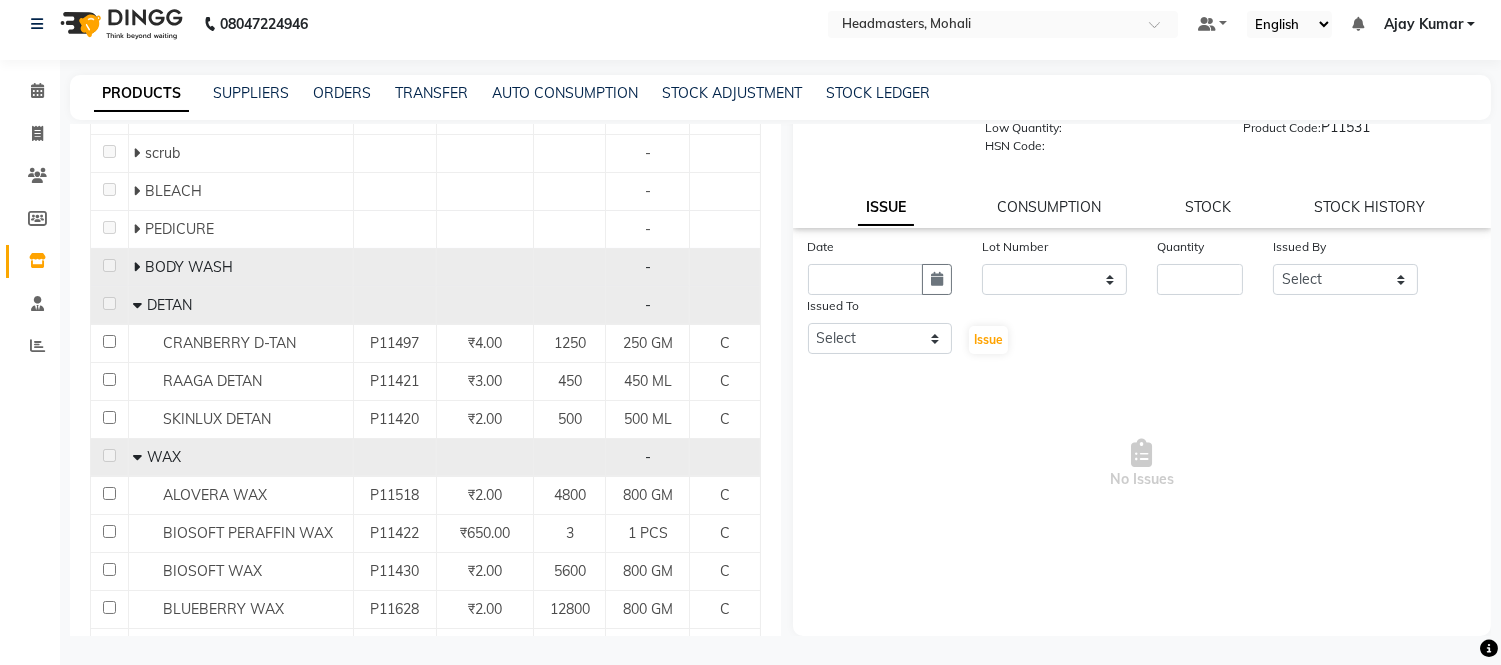 click 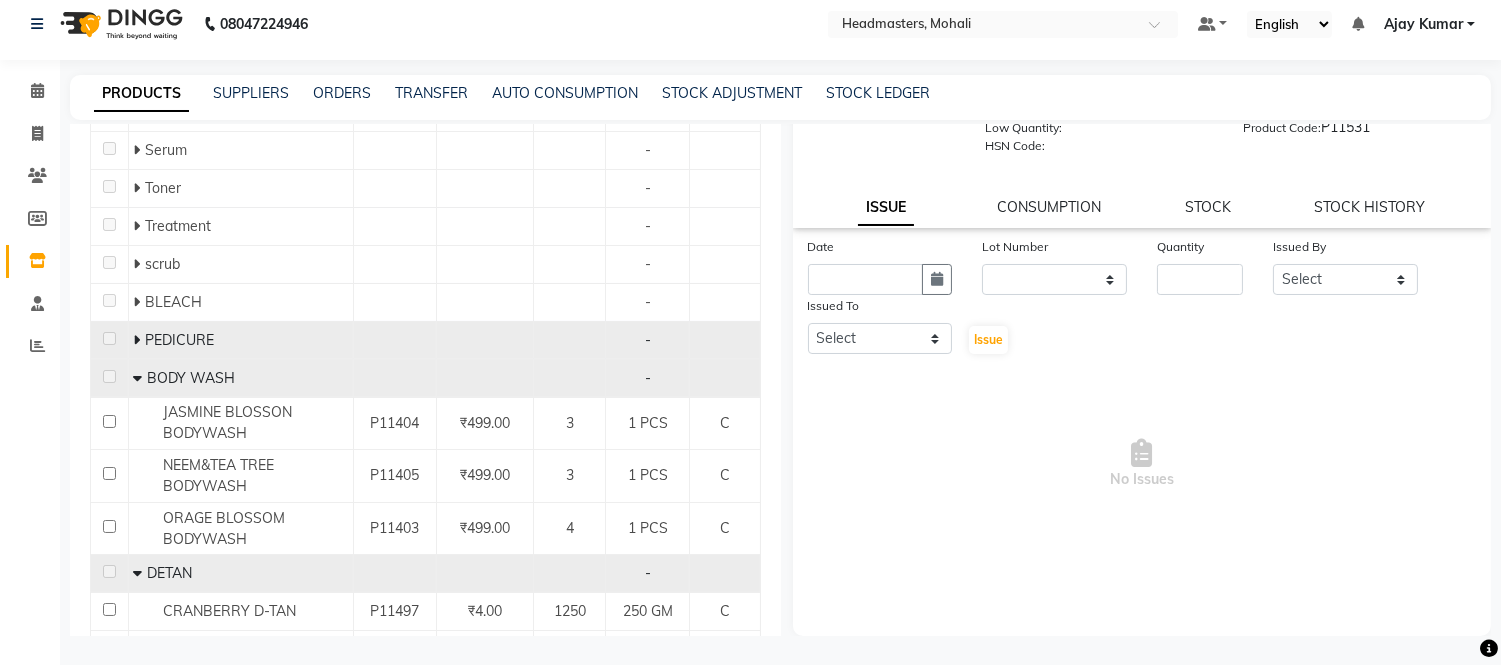 scroll, scrollTop: 8734, scrollLeft: 0, axis: vertical 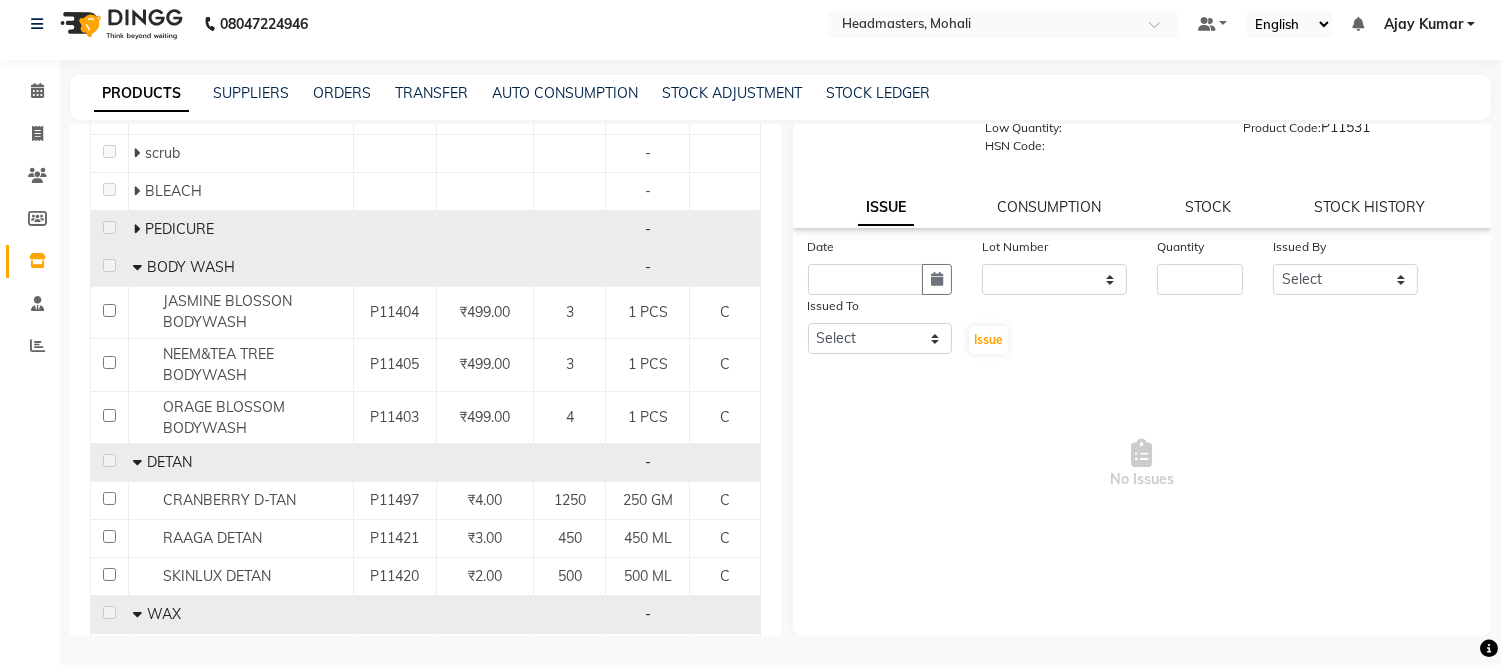 click 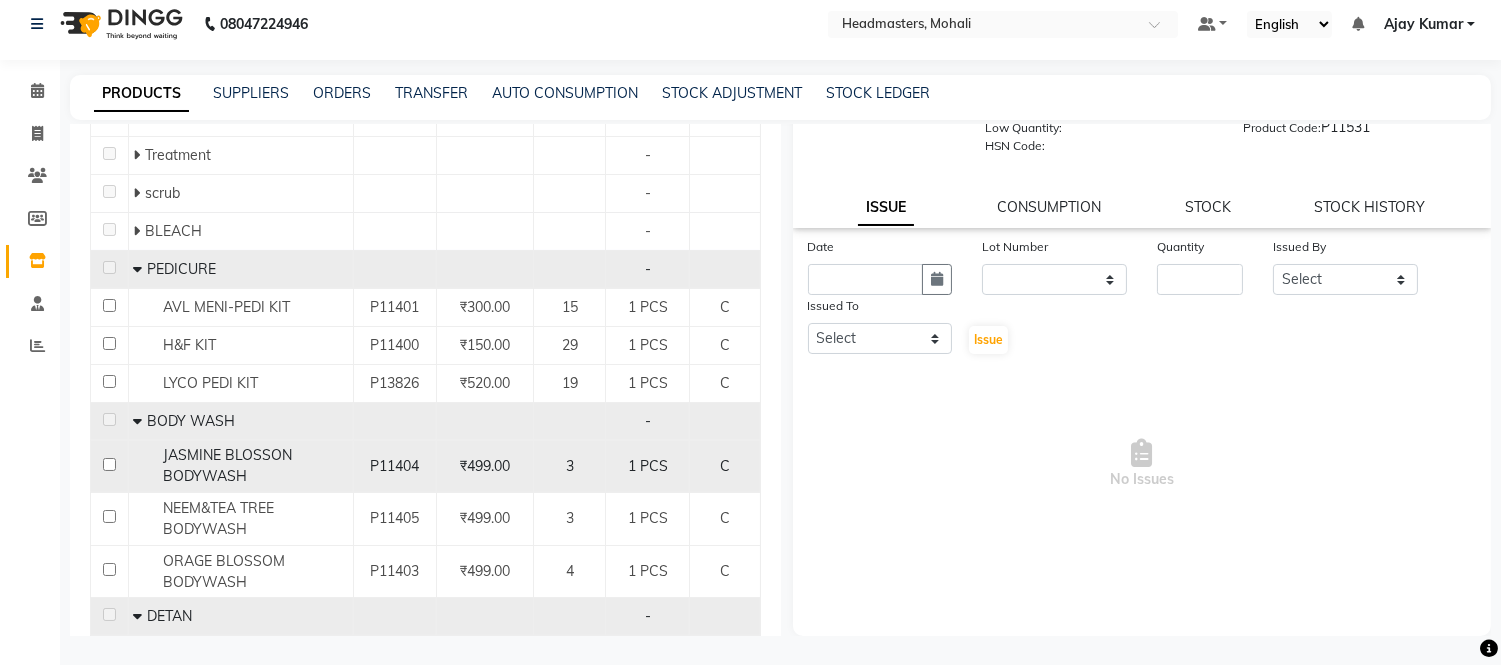 scroll, scrollTop: 8623, scrollLeft: 0, axis: vertical 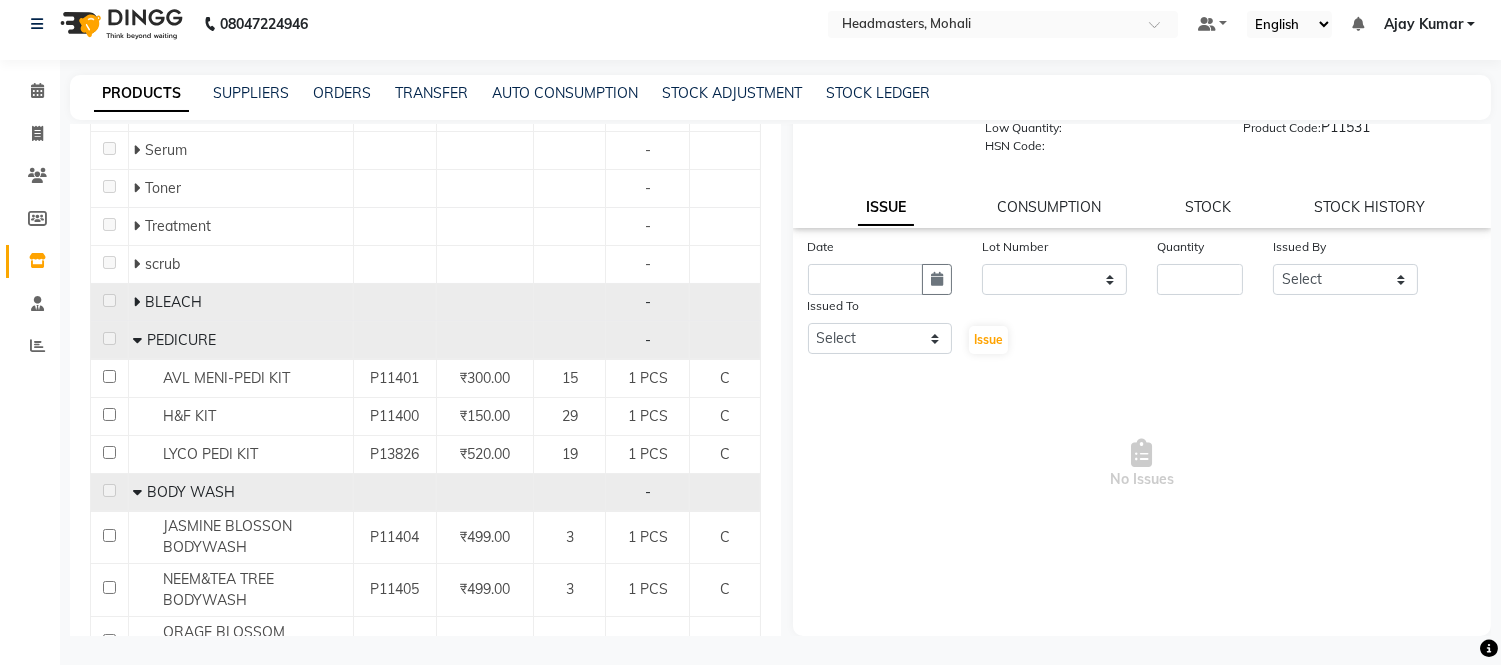 click on "BLEACH" 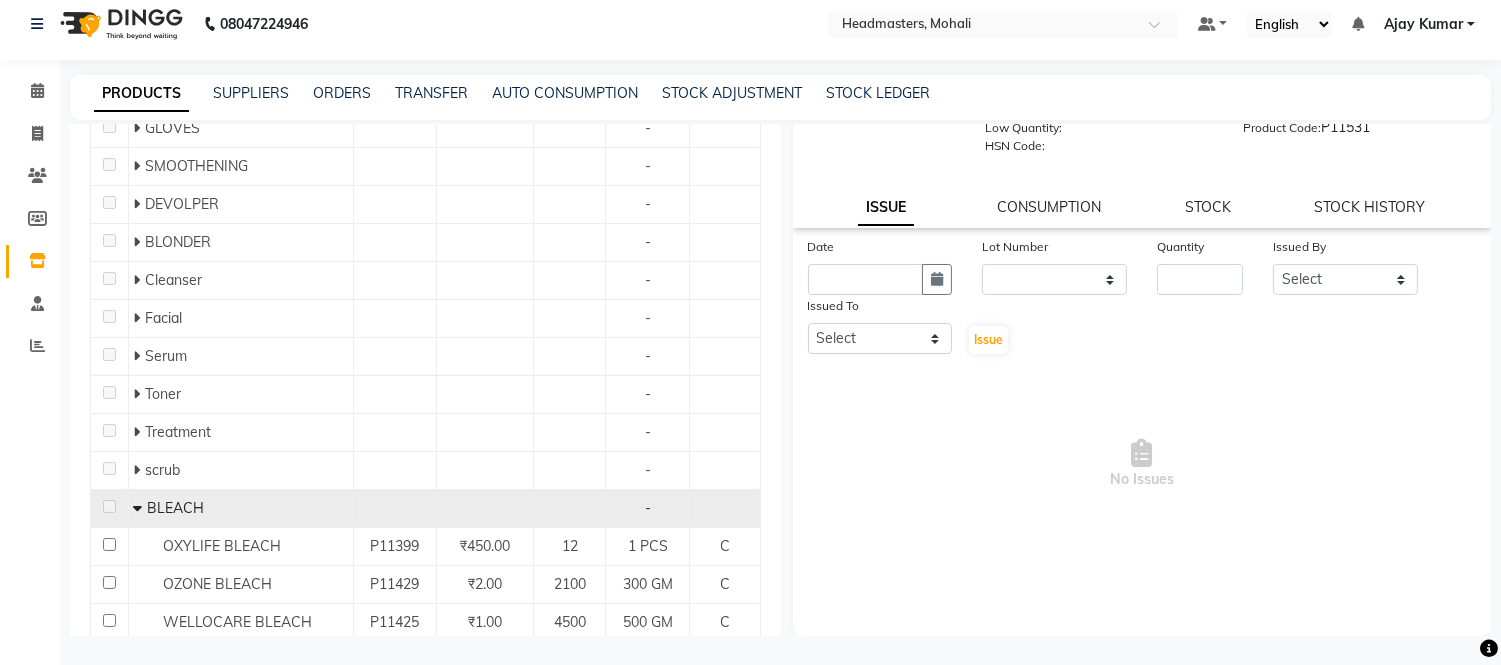 scroll, scrollTop: 8401, scrollLeft: 0, axis: vertical 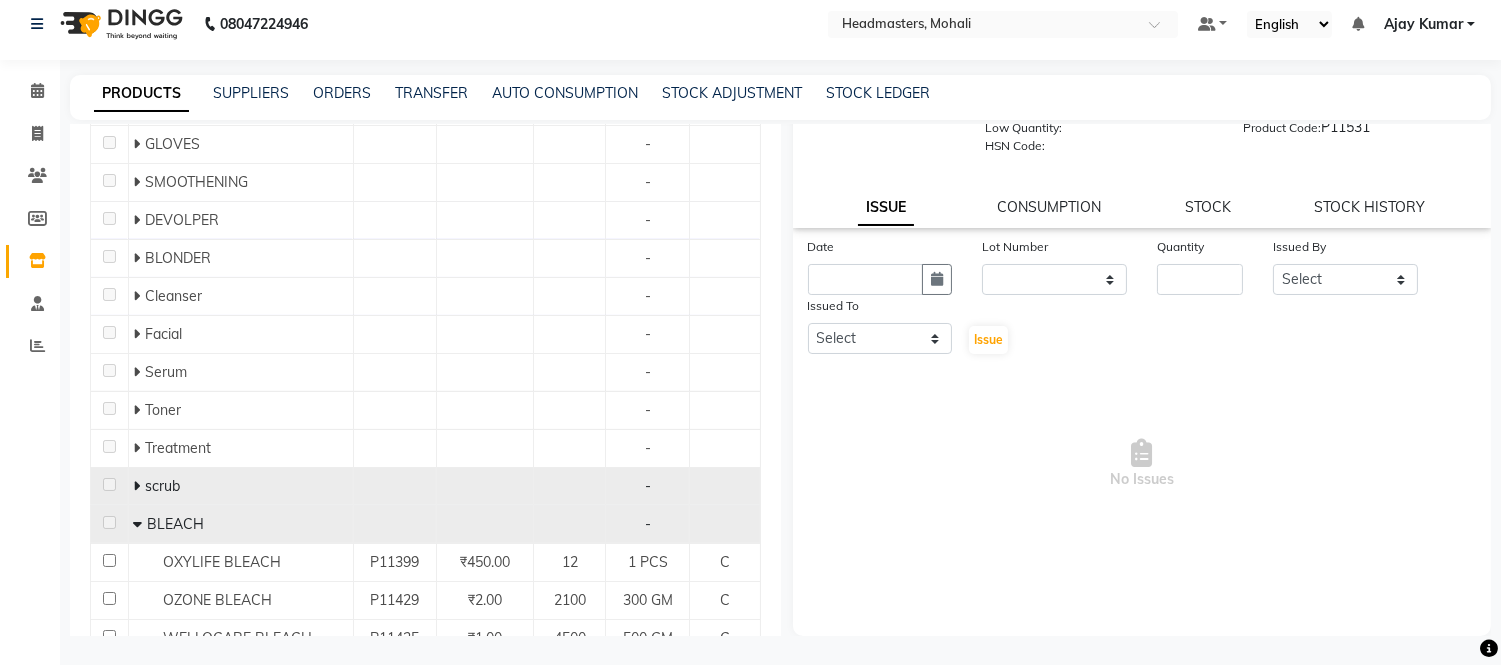 click 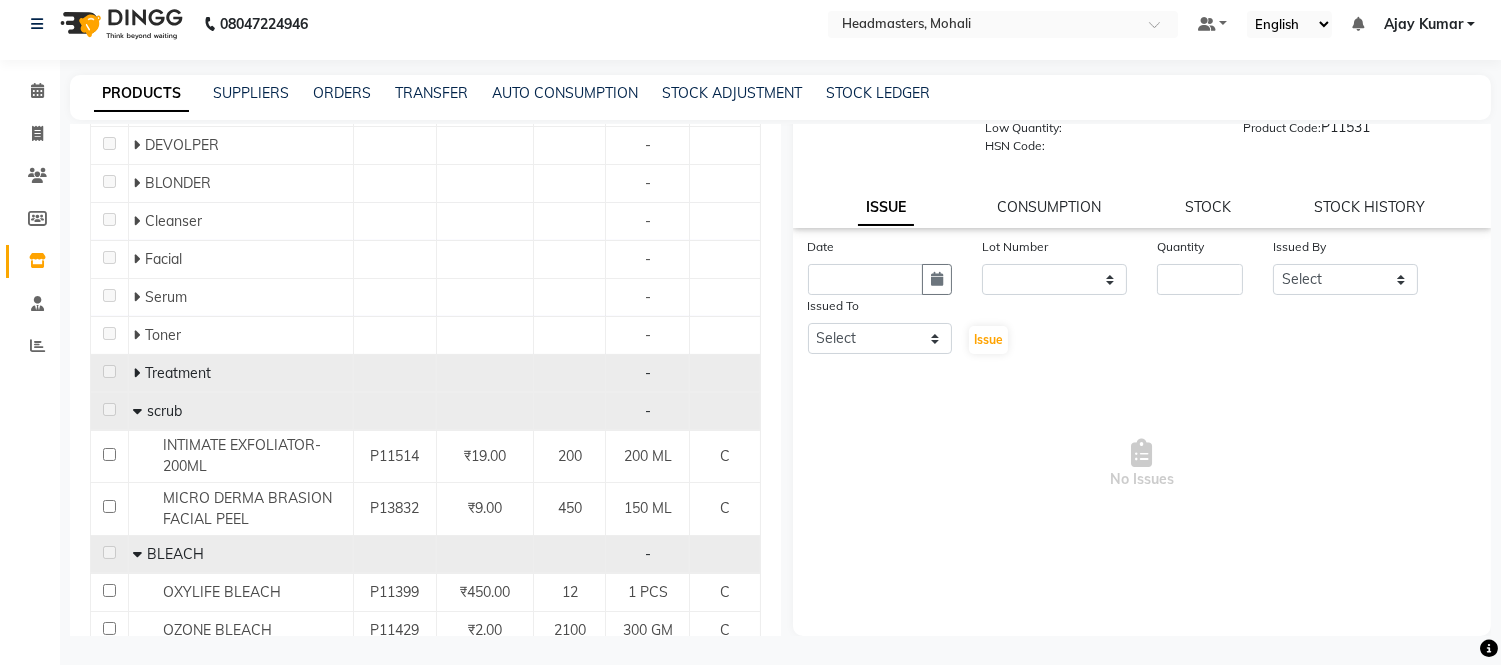 scroll, scrollTop: 8623, scrollLeft: 0, axis: vertical 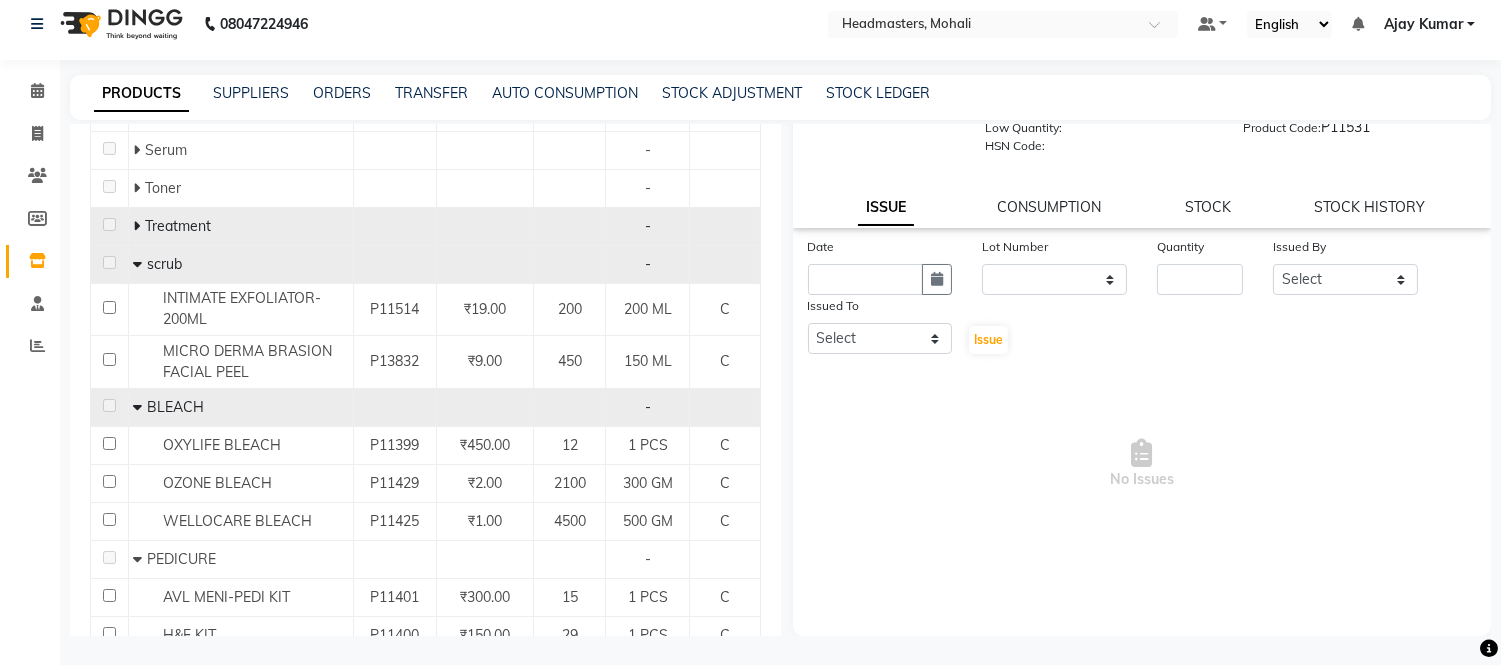 click 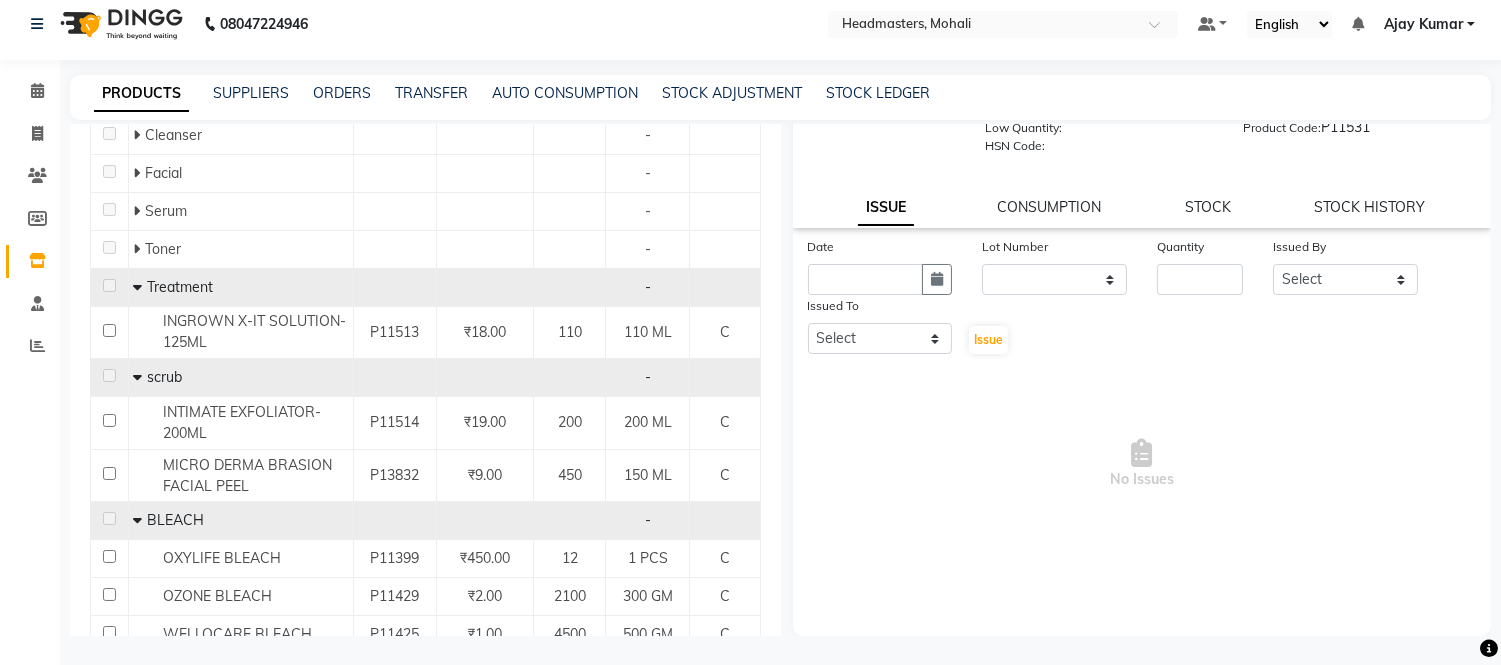 scroll, scrollTop: 8512, scrollLeft: 0, axis: vertical 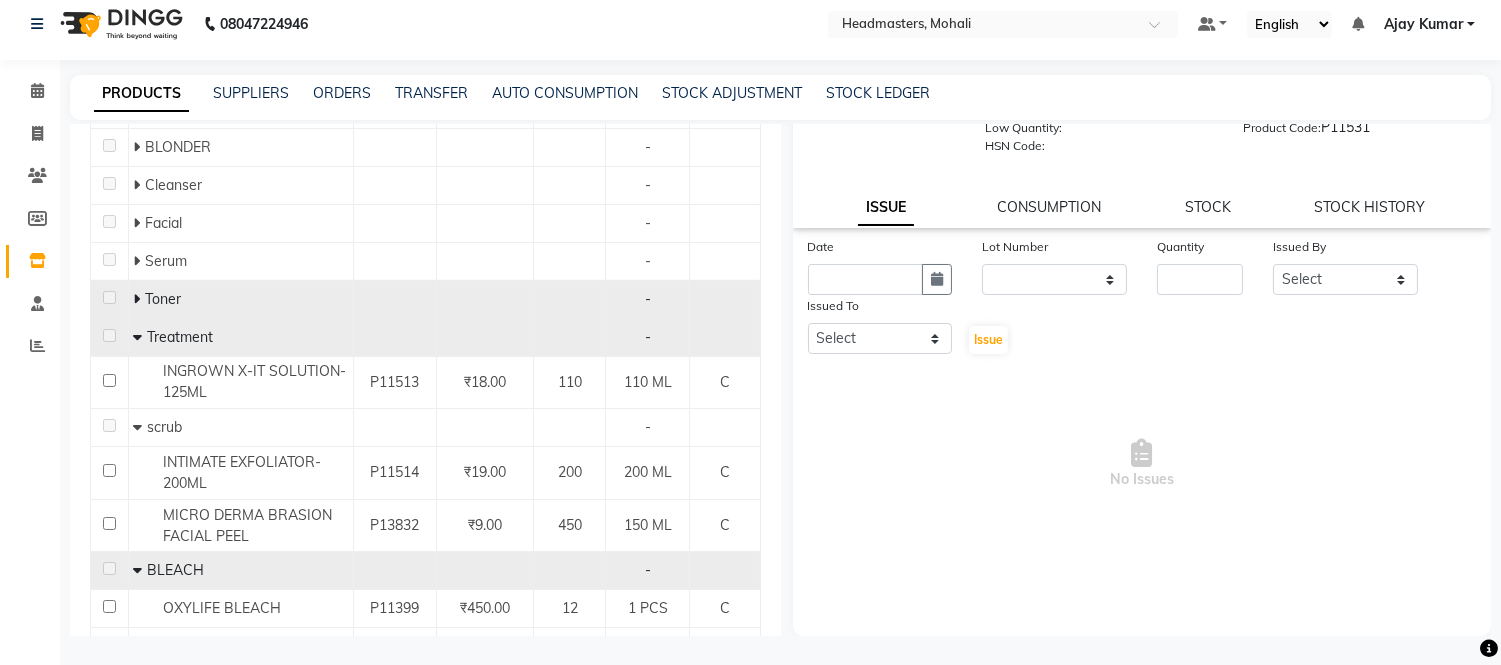 click 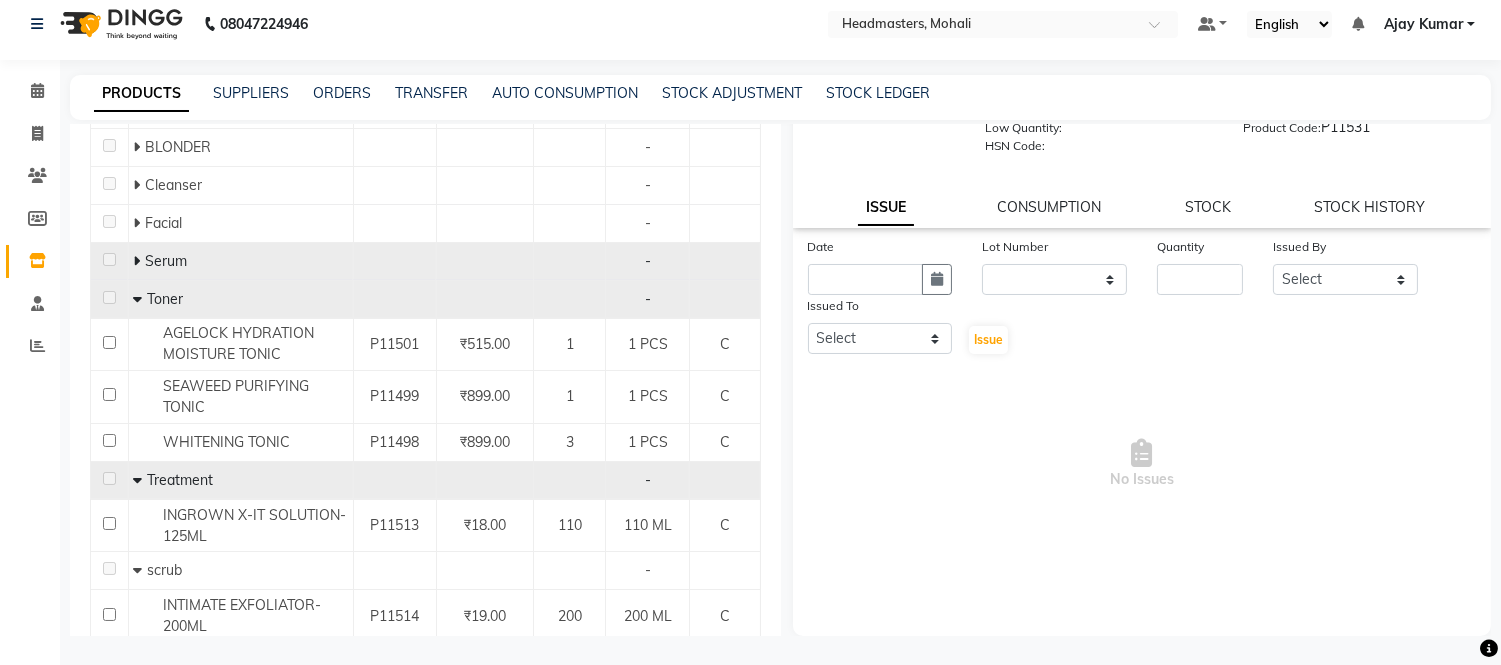 click 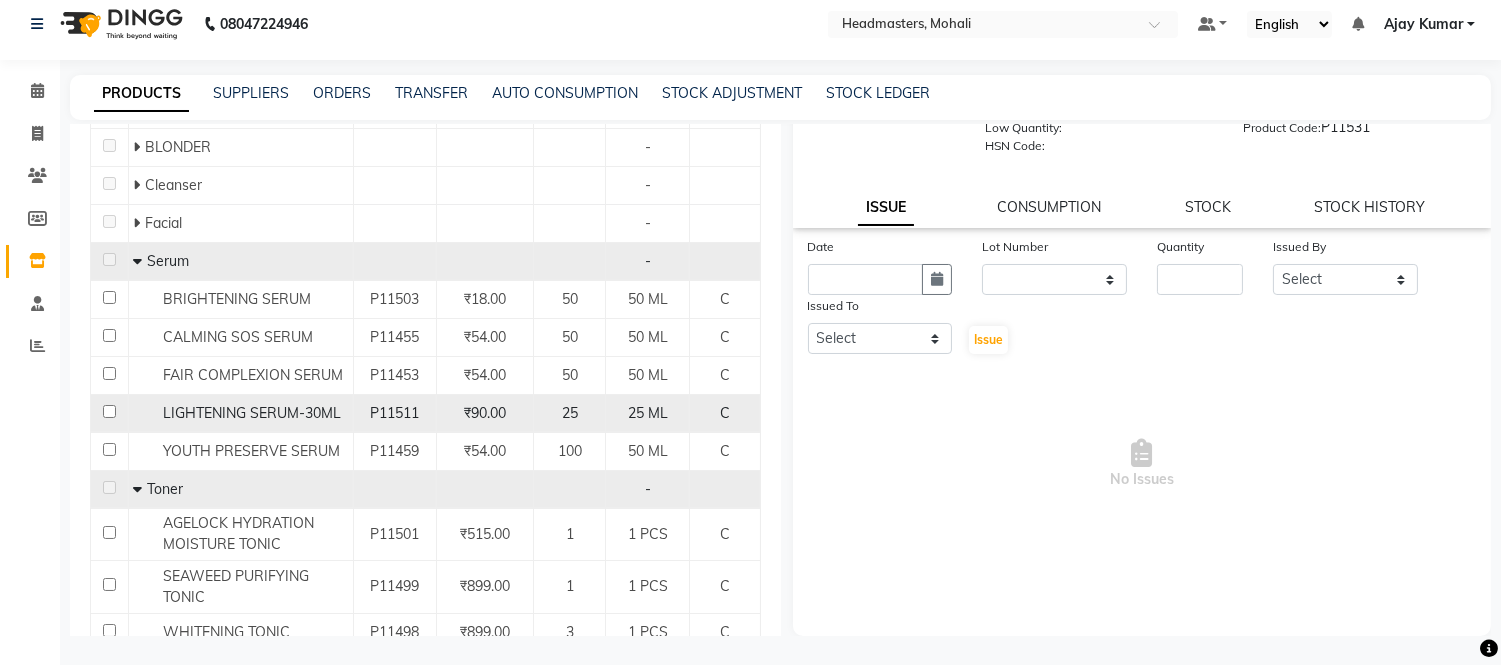 scroll, scrollTop: 8401, scrollLeft: 0, axis: vertical 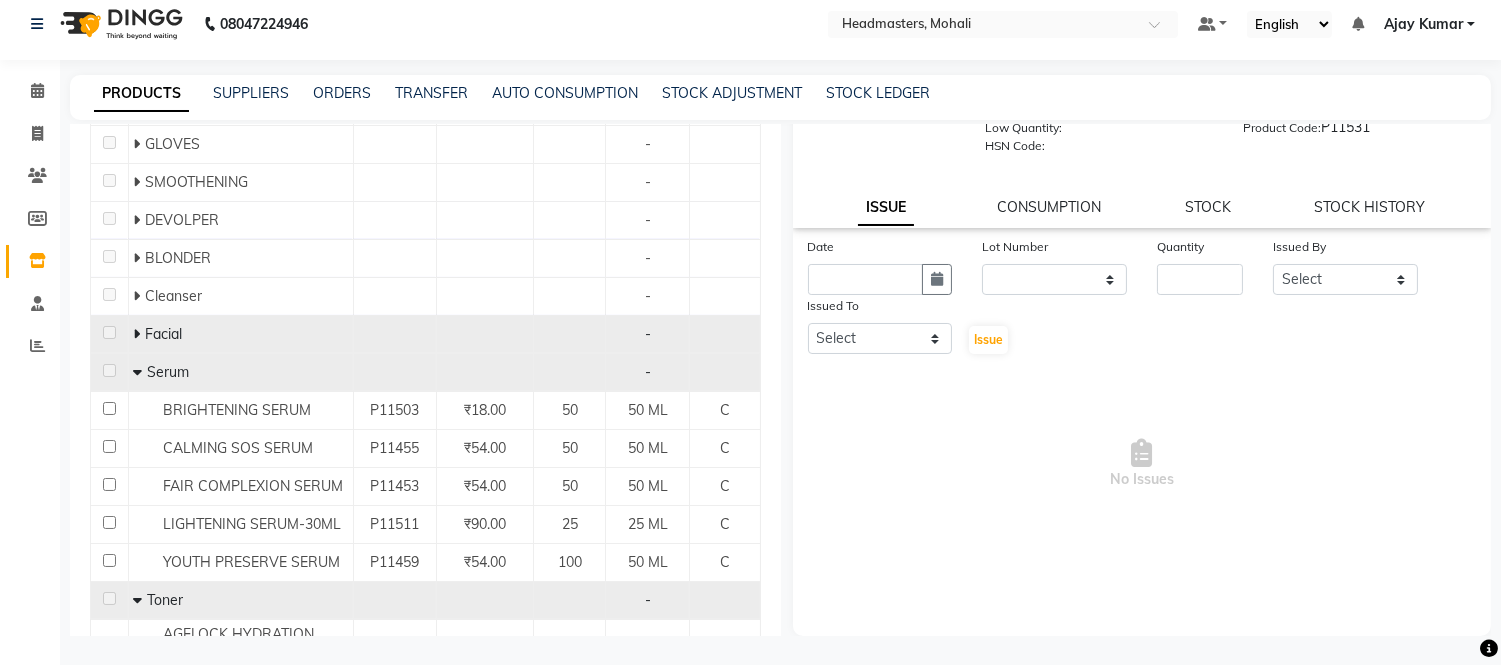 click on "Facial" 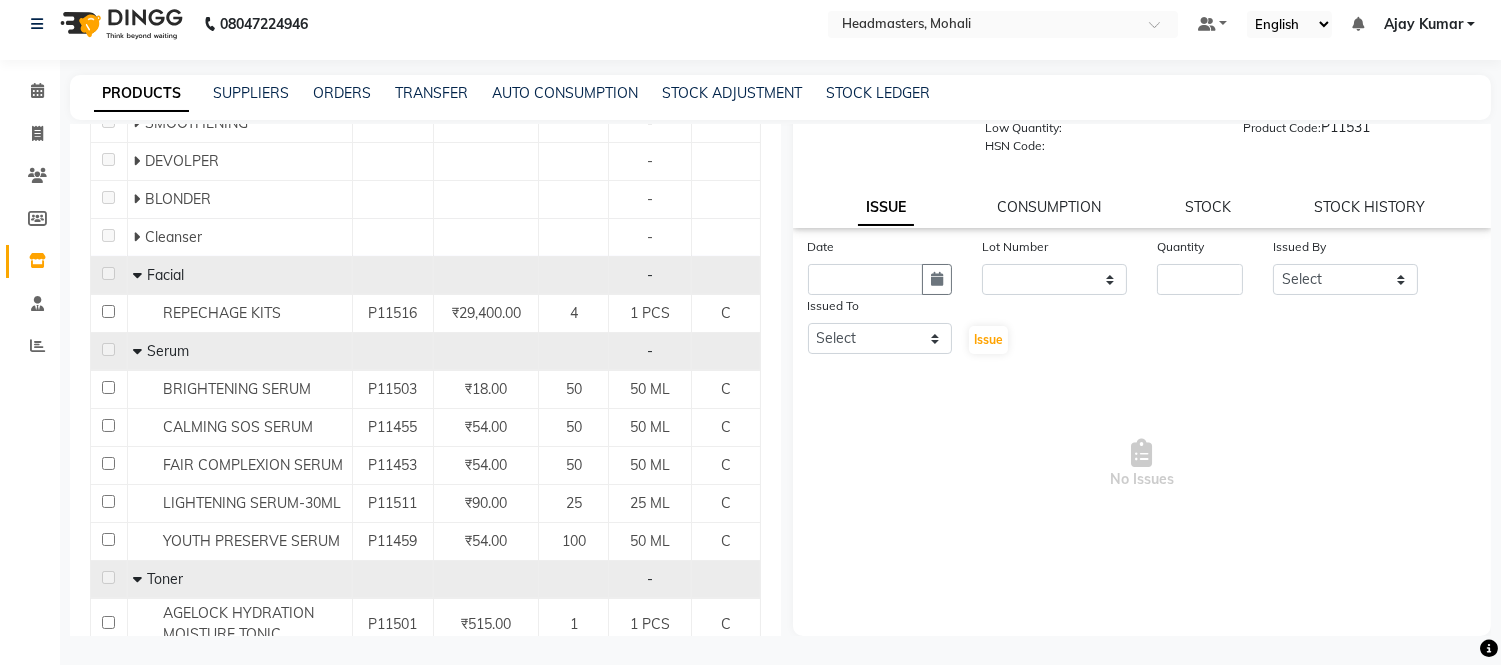 scroll, scrollTop: 8512, scrollLeft: 0, axis: vertical 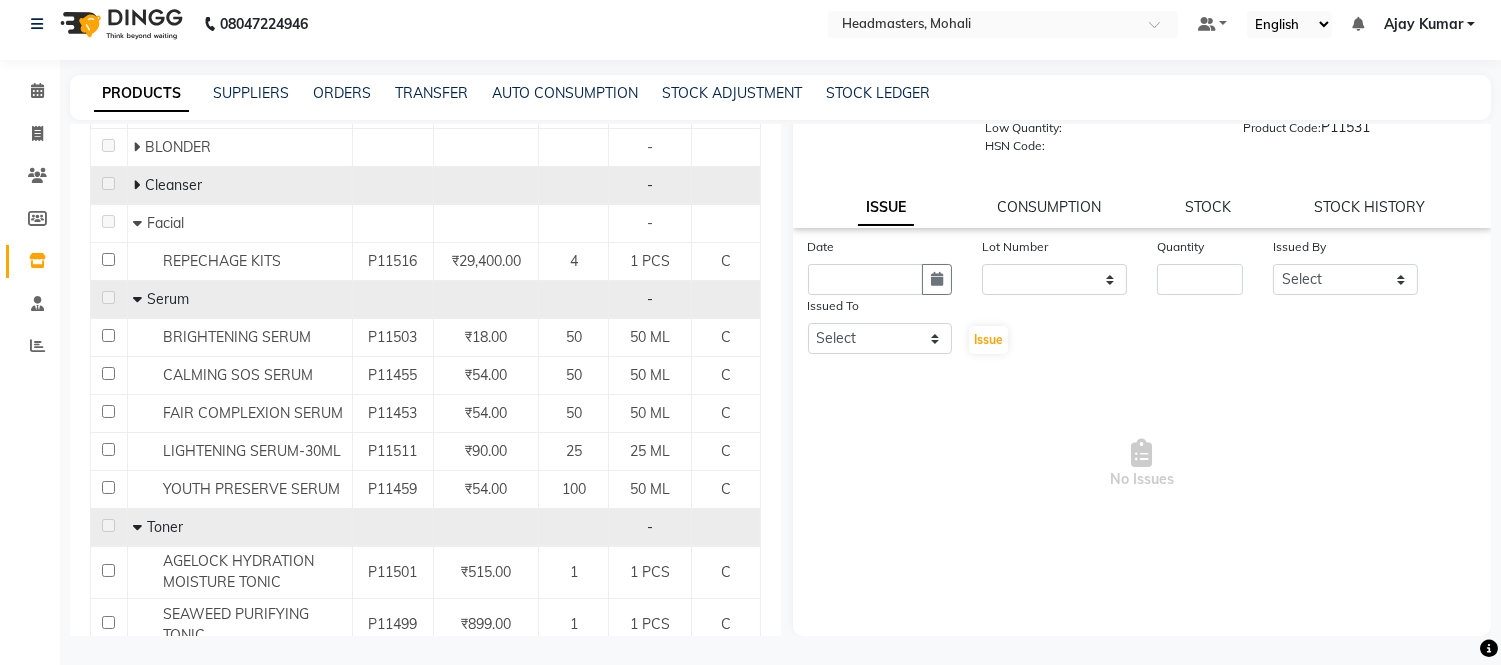 click 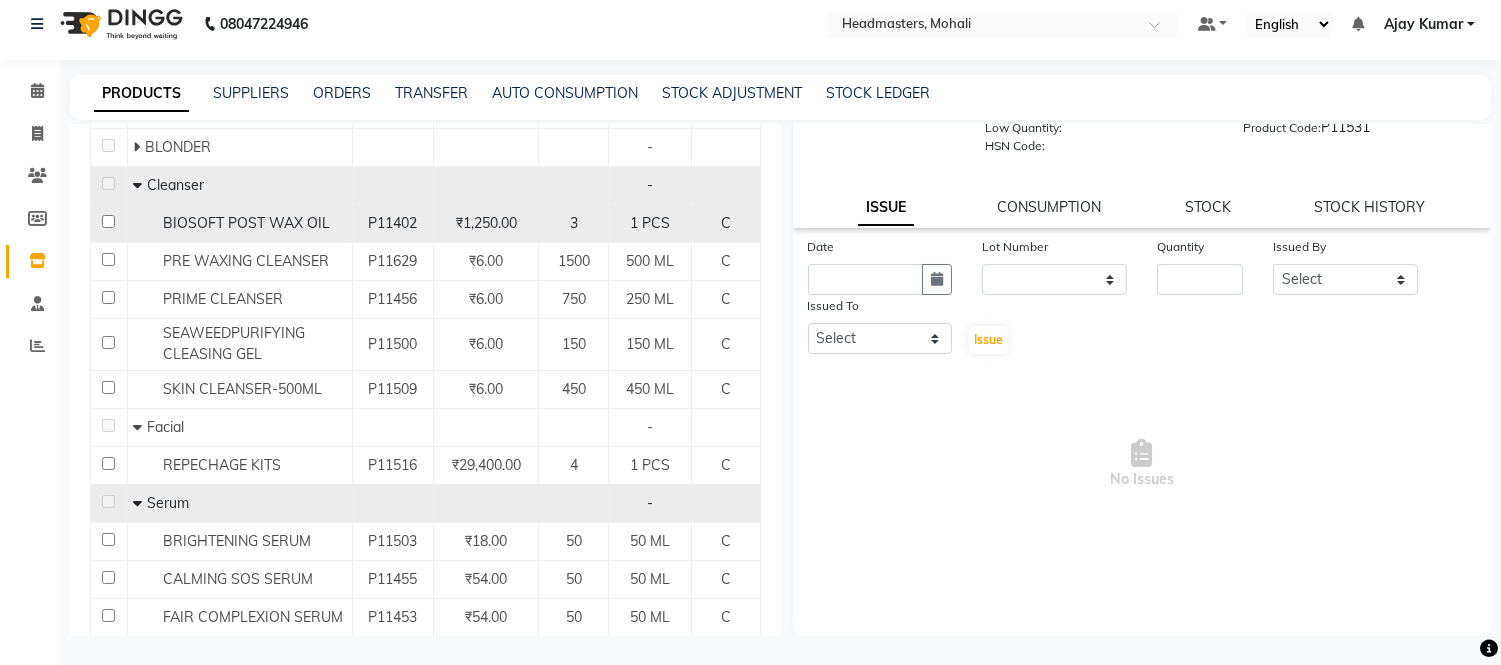 click on "₹1,250.00" 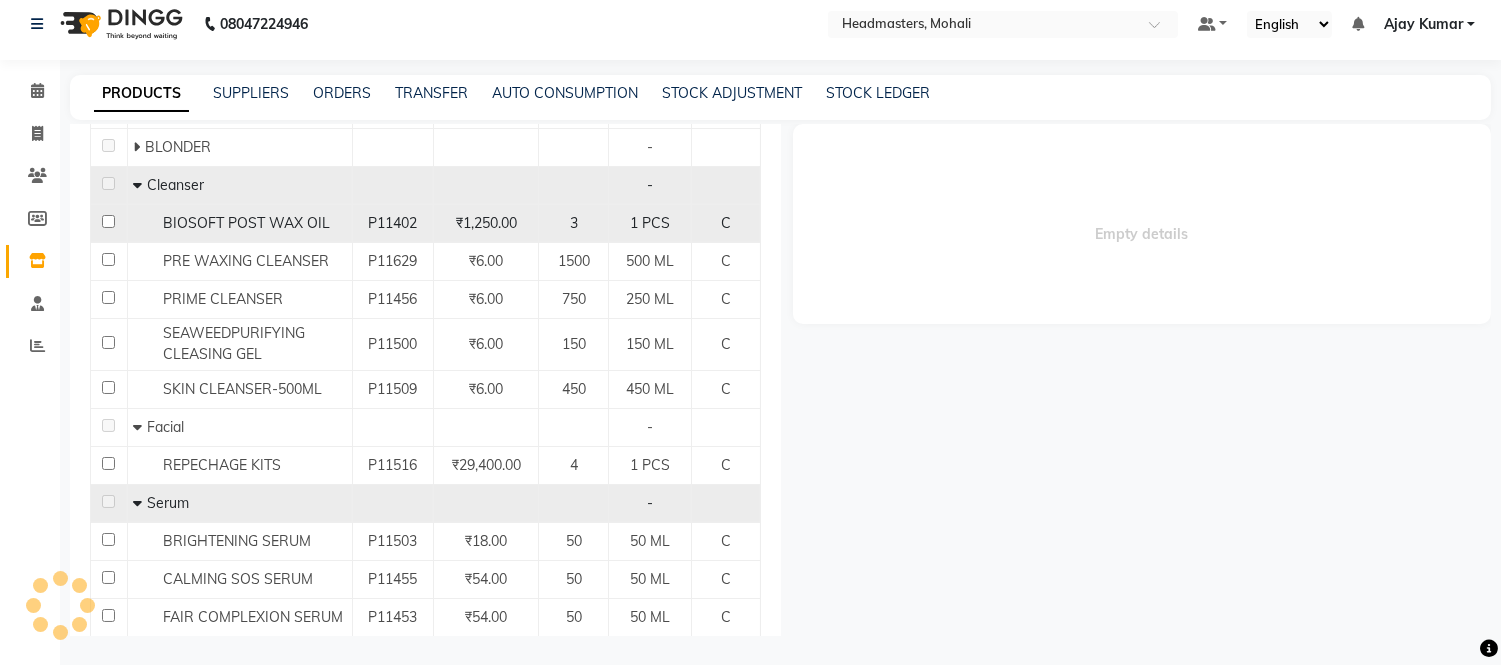 scroll, scrollTop: 0, scrollLeft: 0, axis: both 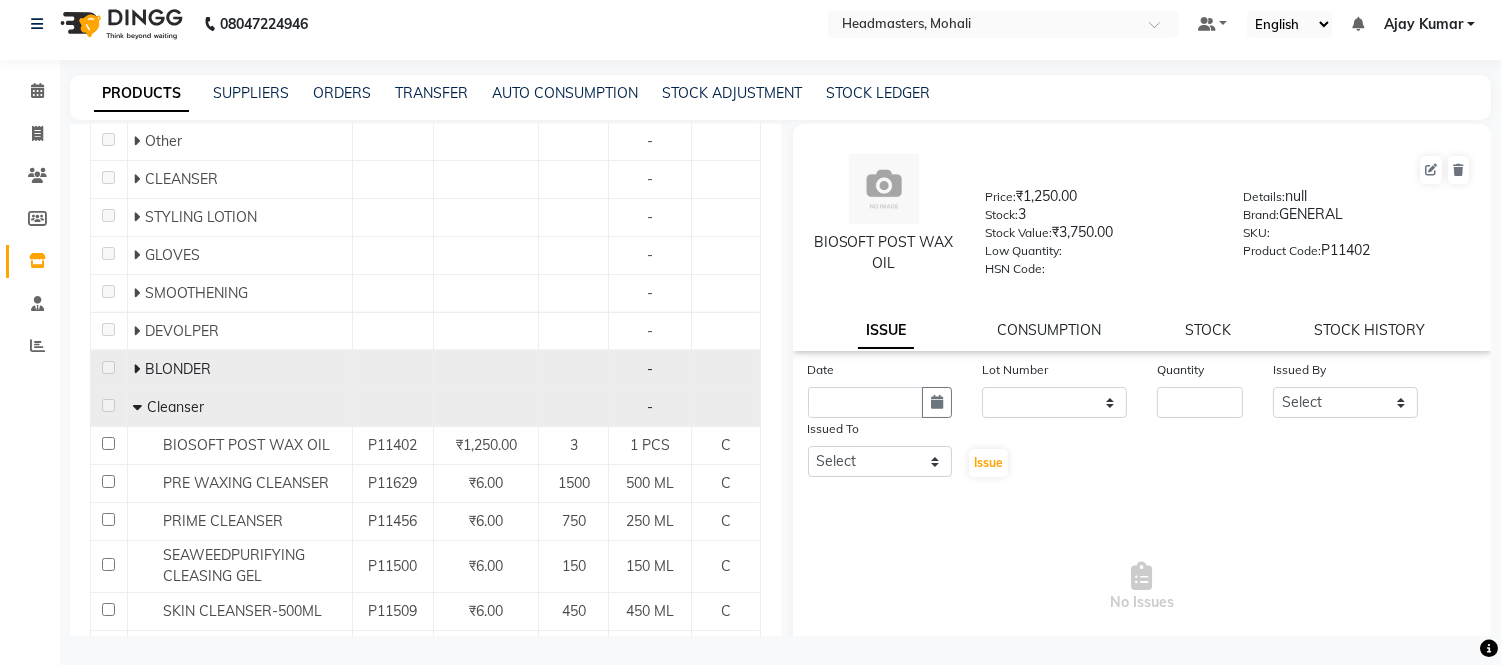 click 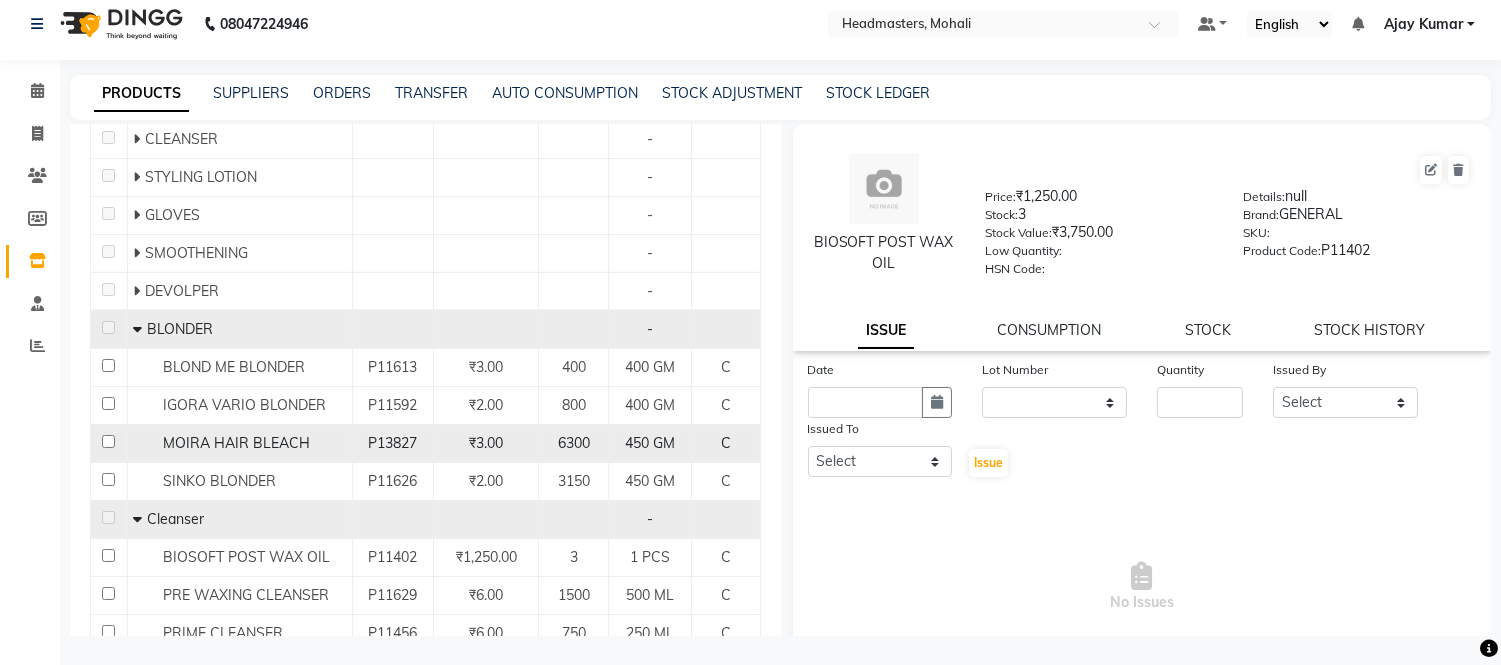 scroll, scrollTop: 8290, scrollLeft: 0, axis: vertical 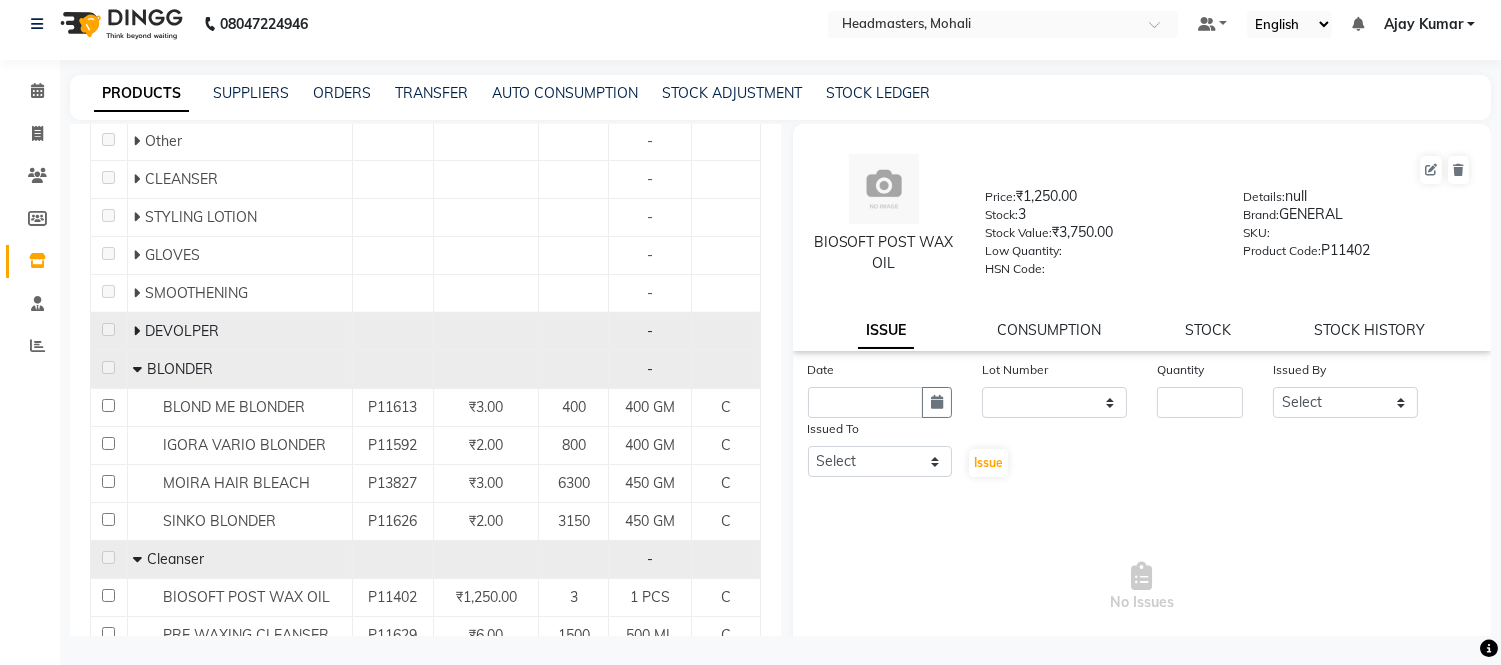click 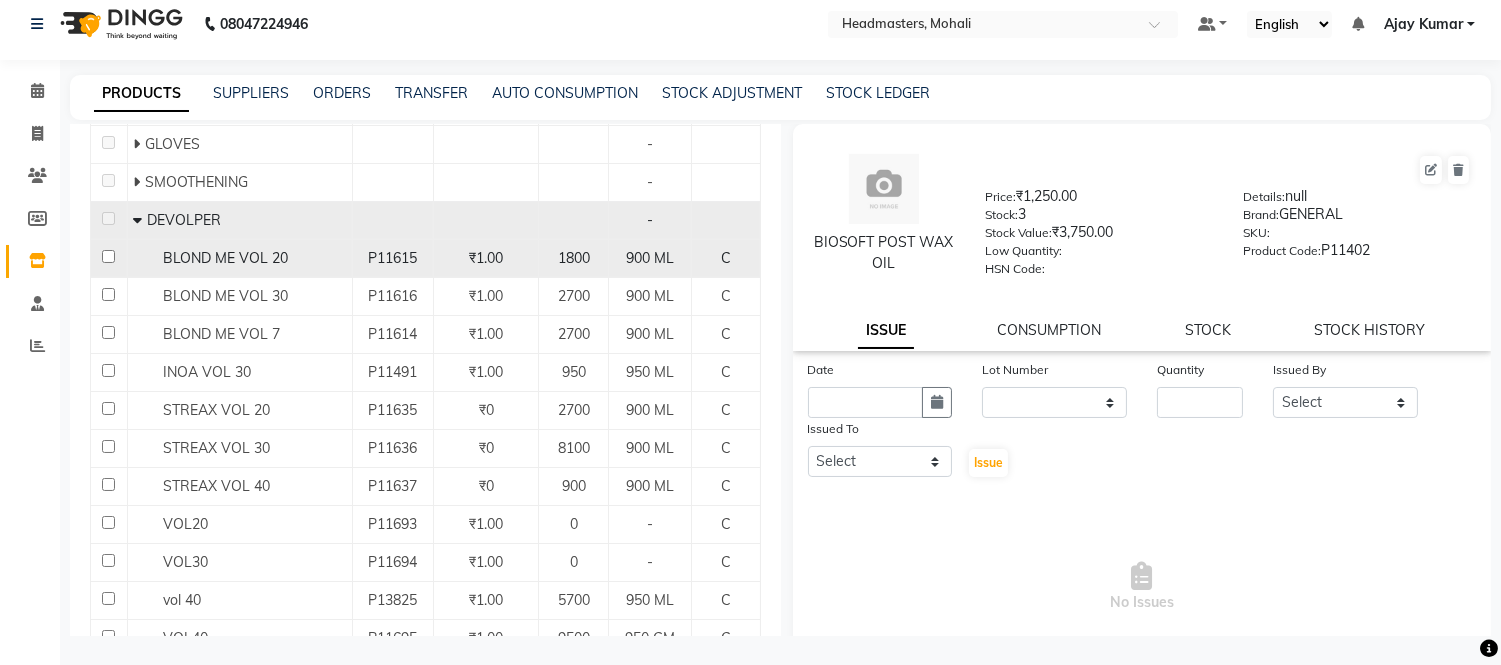 scroll, scrollTop: 8512, scrollLeft: 0, axis: vertical 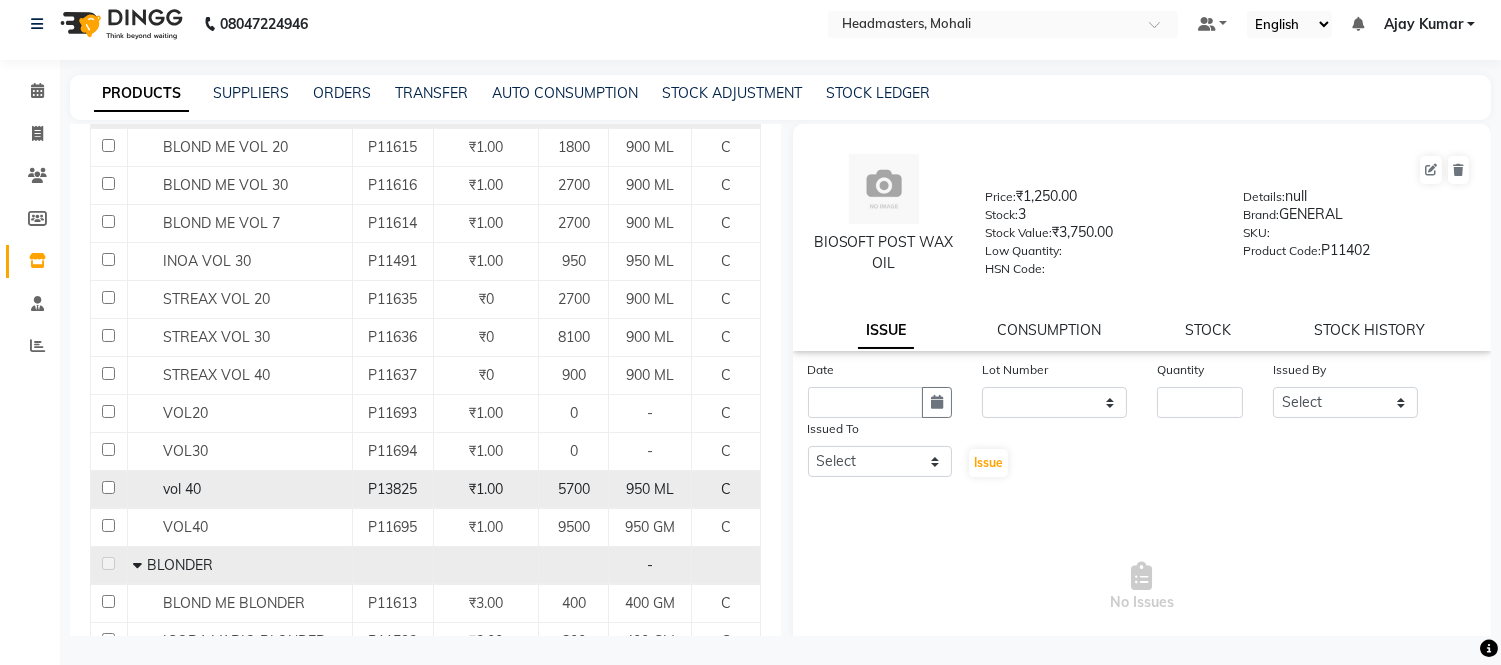 click on "vol 40" 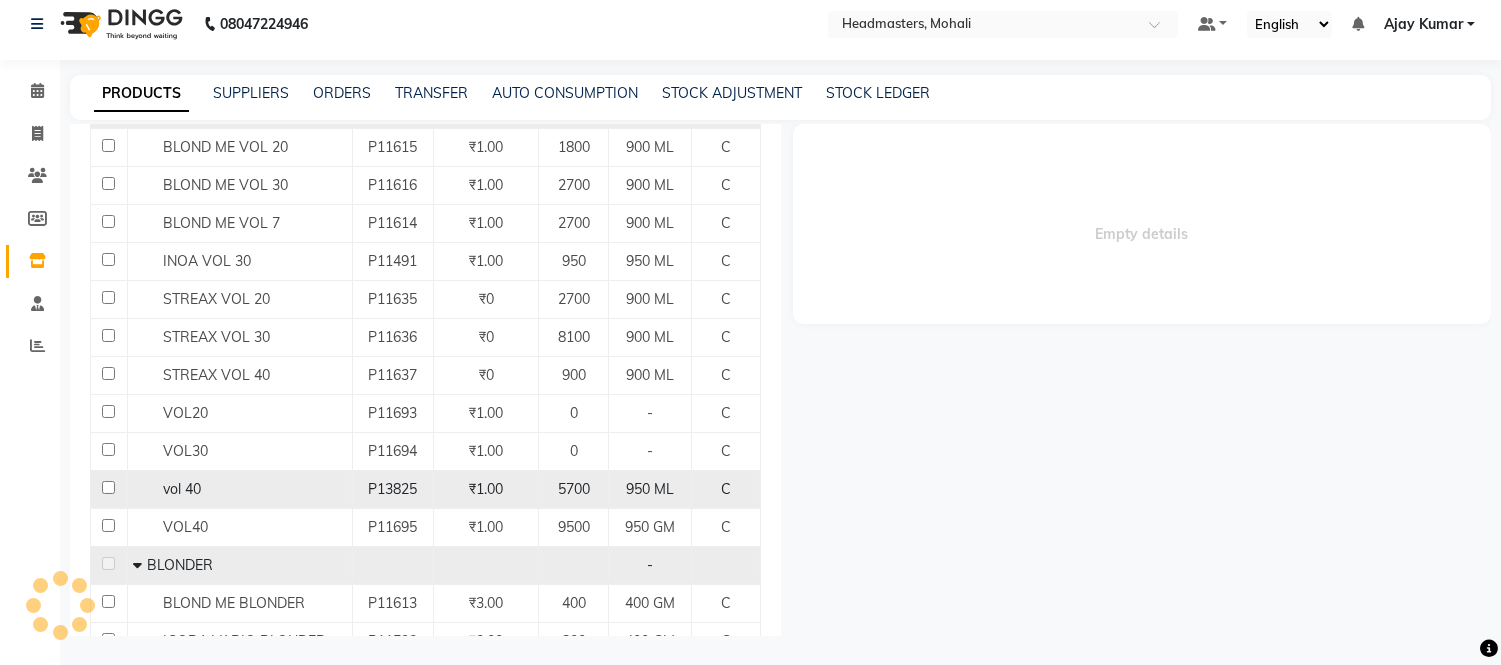 select 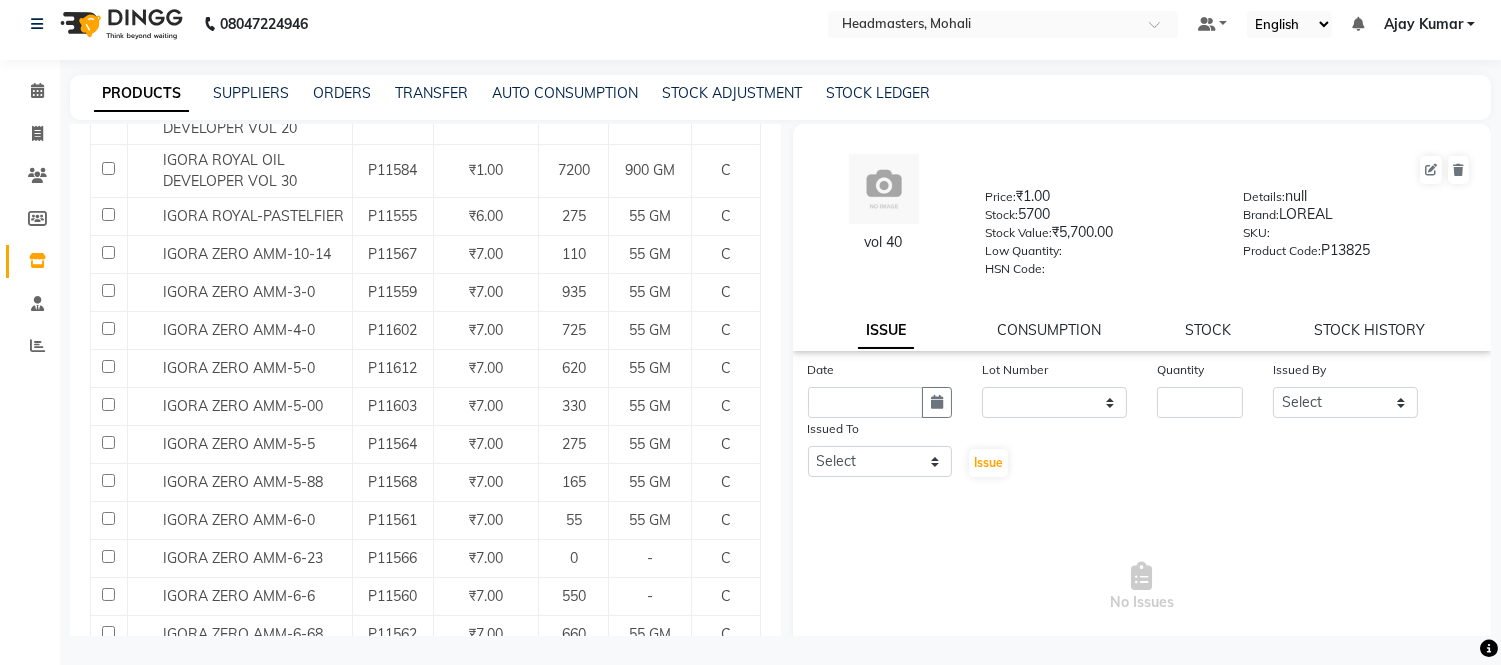 scroll, scrollTop: 3623, scrollLeft: 0, axis: vertical 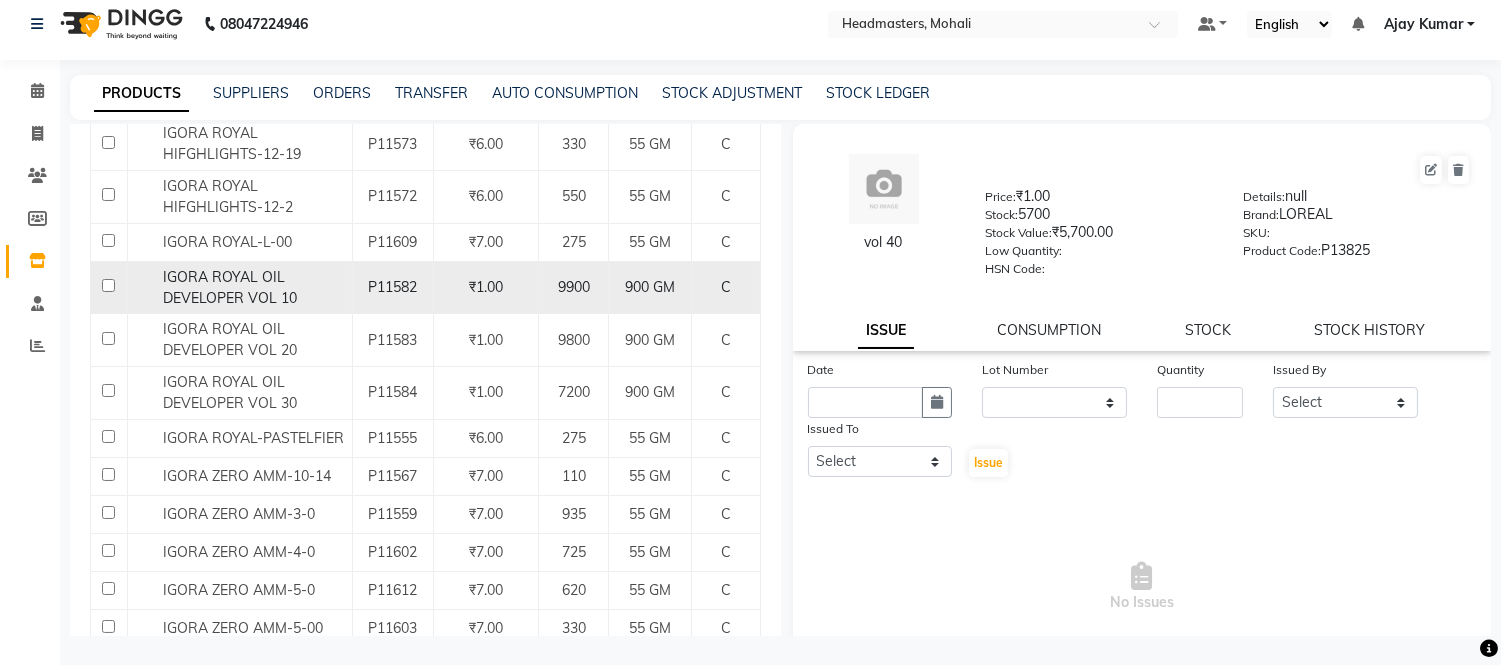 click on "IGORA ROYAL OIL DEVELOPER VOL 10" 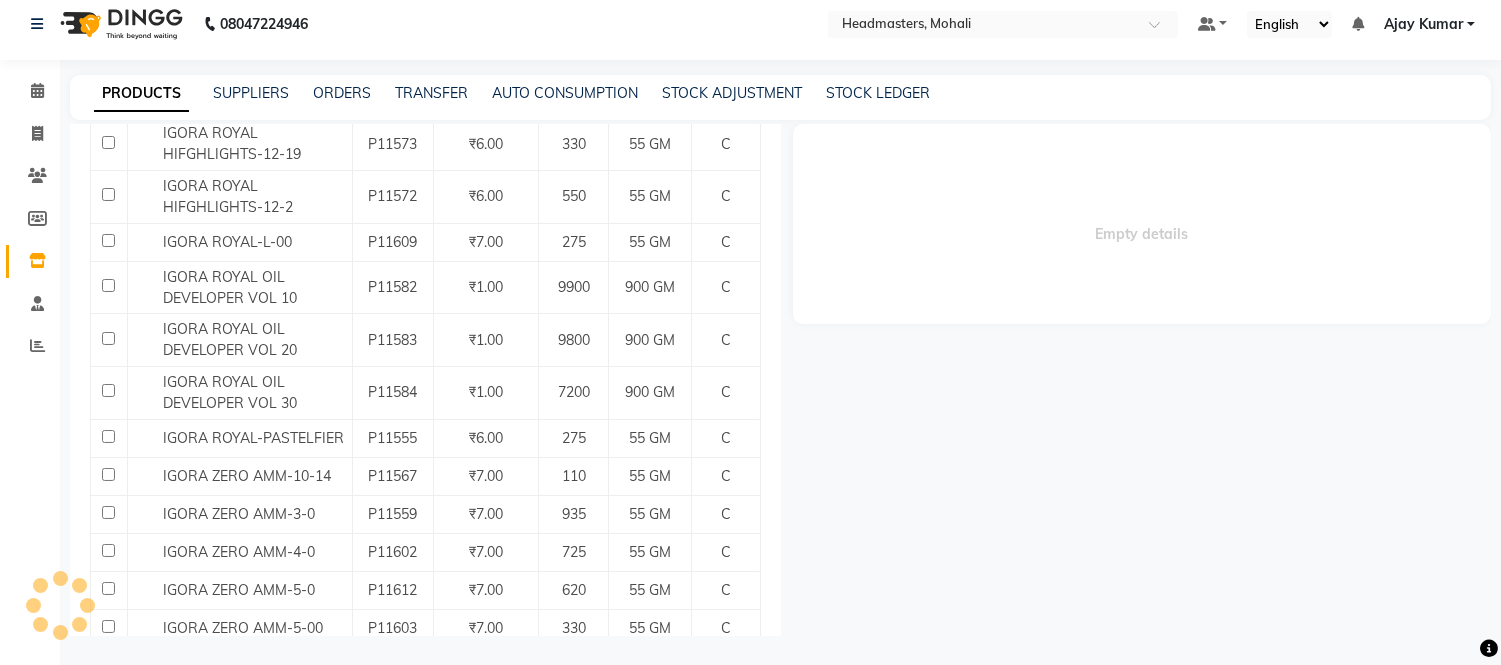 select 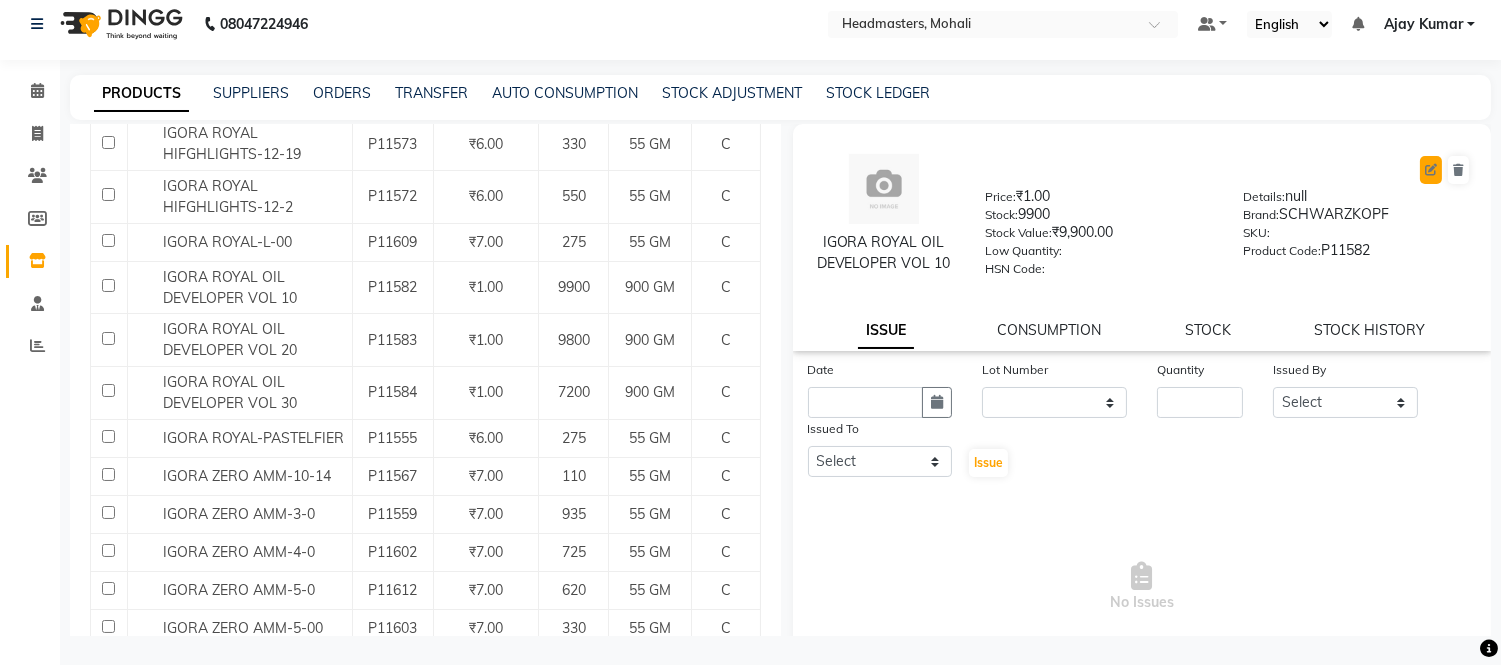 click 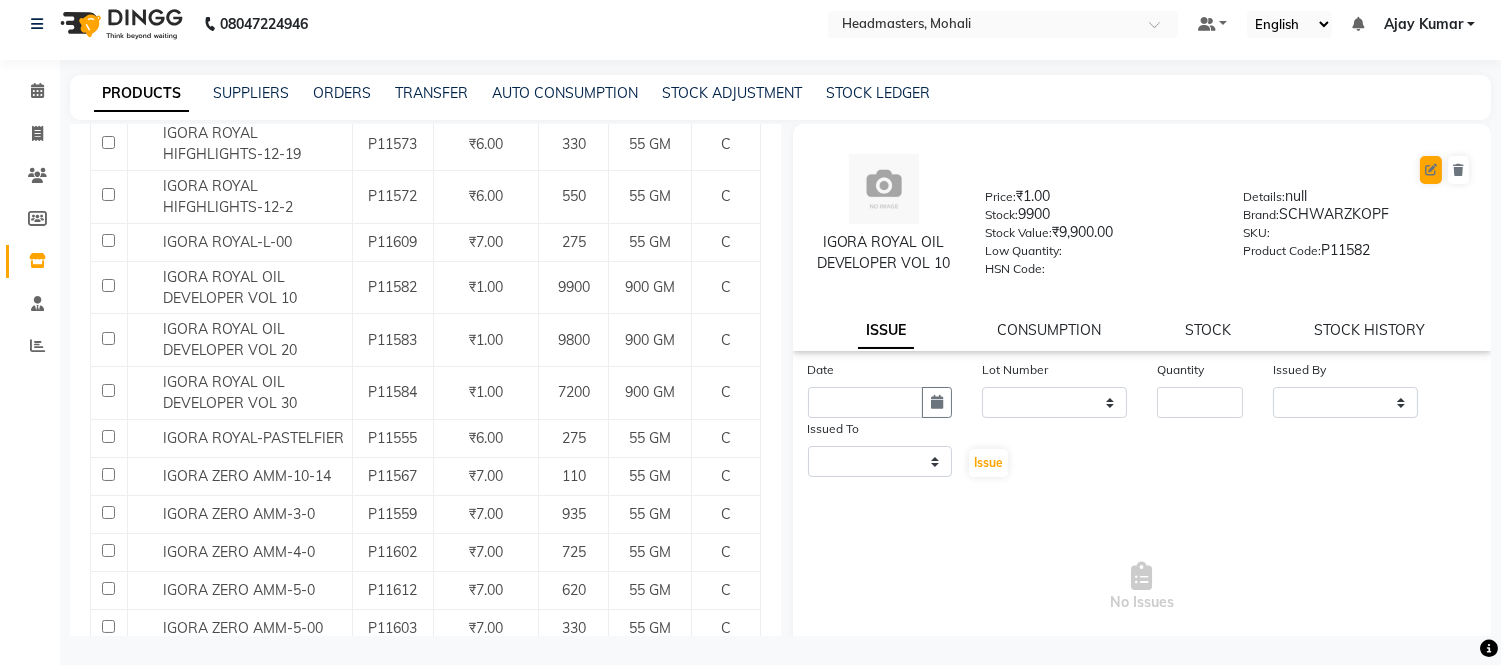 select on "C" 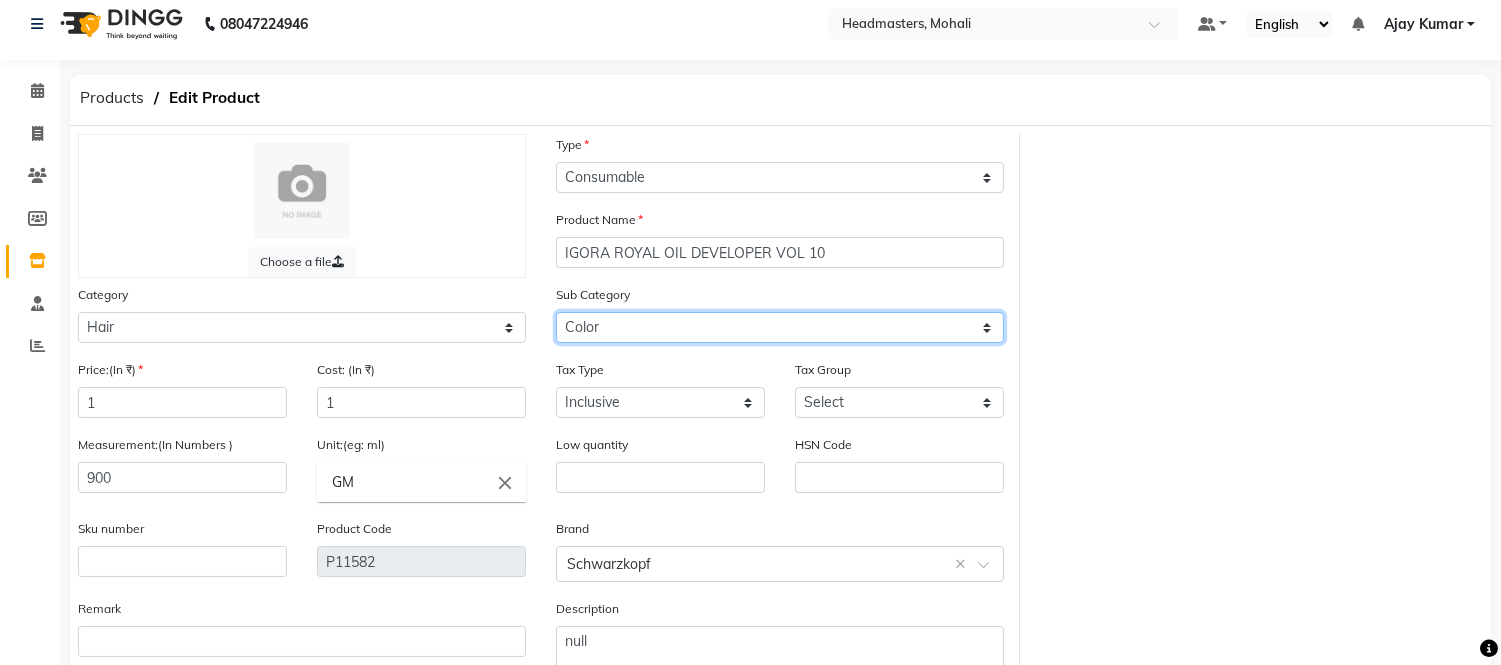 click on "Select Conditioner Shampoo Cream Mask Oil Serum Color Appliances Treatment Styling Kit & Combo Other Shampoo  Conditioner TREATMENT SHAMPOO CLEANSER STYLING LOTION OTHER SERUM GLOVES COLOR SMOOTHENING DEVOLPER BLONDER CONDITIONER MASK MASK OIL CREAM MASK BALM ADVANCED MOLECULAR STYLING" 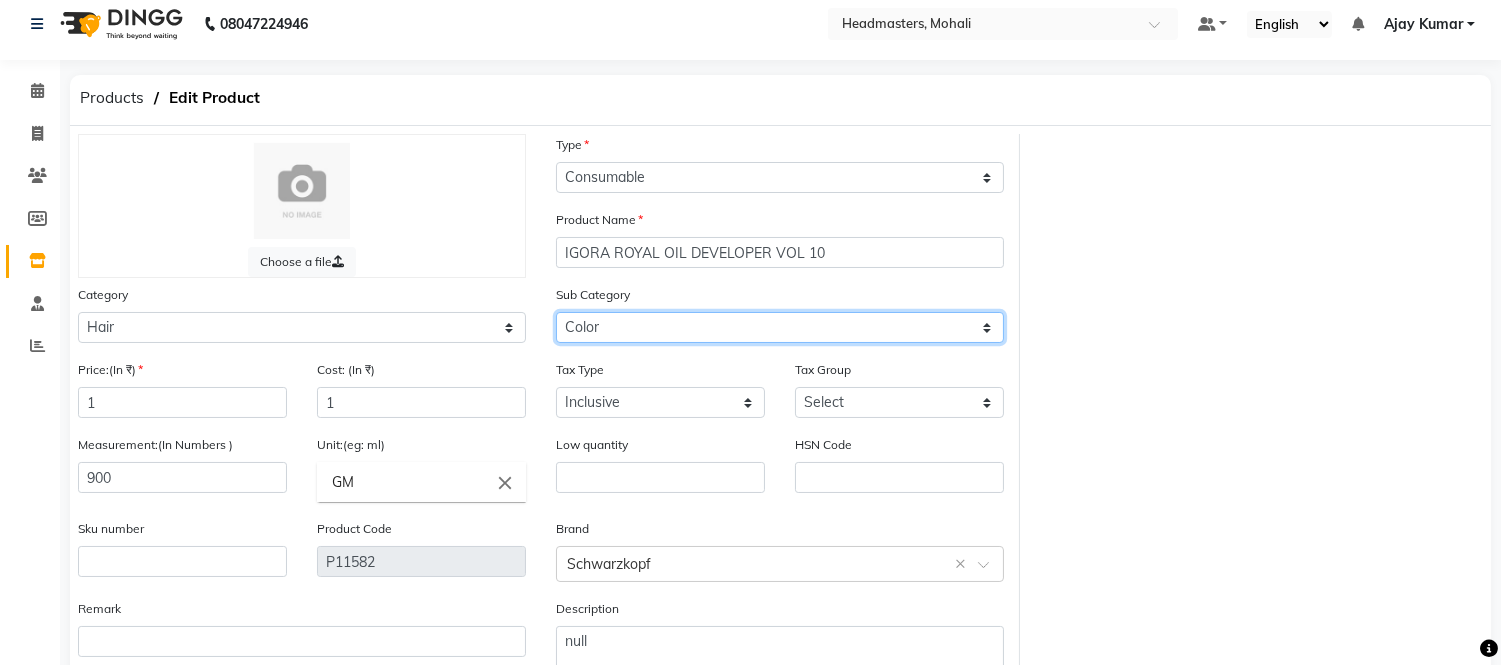 select on "1099101124" 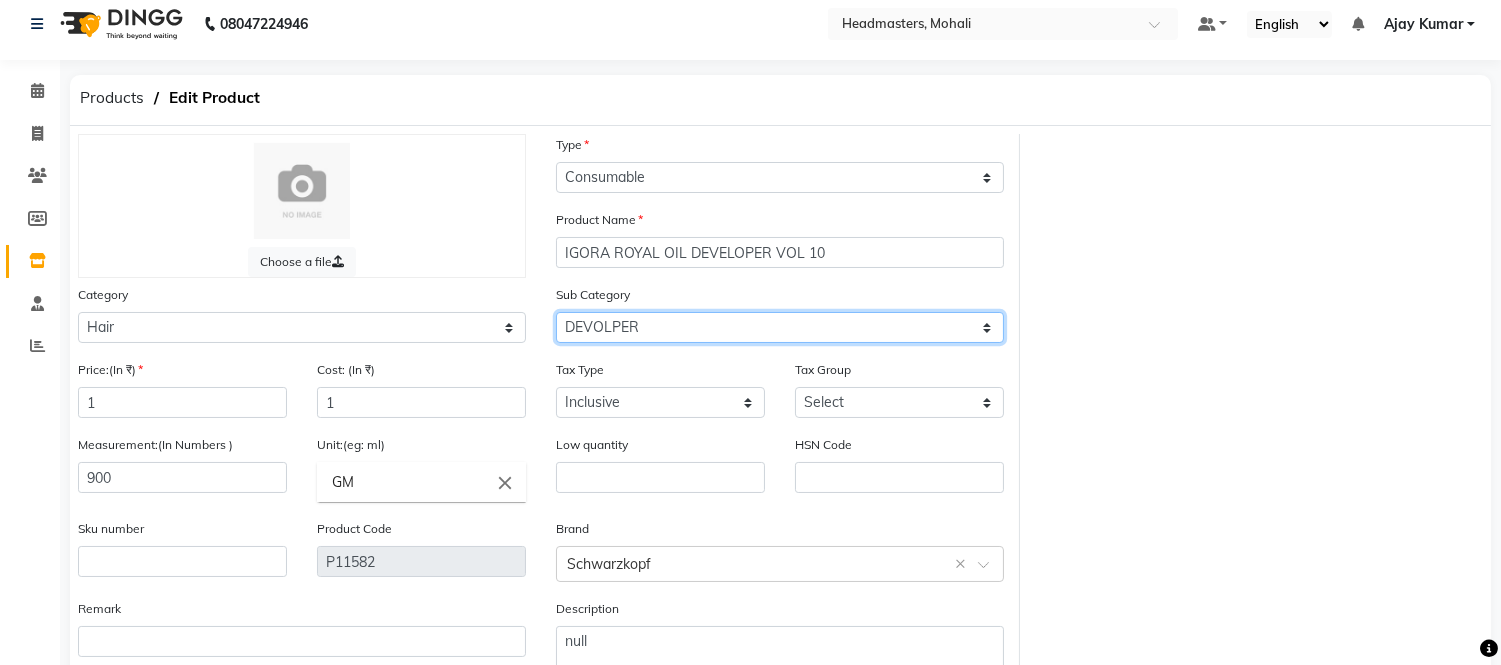 click on "Select Conditioner Shampoo Cream Mask Oil Serum Color Appliances Treatment Styling Kit & Combo Other Shampoo  Conditioner TREATMENT SHAMPOO CLEANSER STYLING LOTION OTHER SERUM GLOVES COLOR SMOOTHENING DEVOLPER BLONDER CONDITIONER MASK MASK OIL CREAM MASK BALM ADVANCED MOLECULAR STYLING" 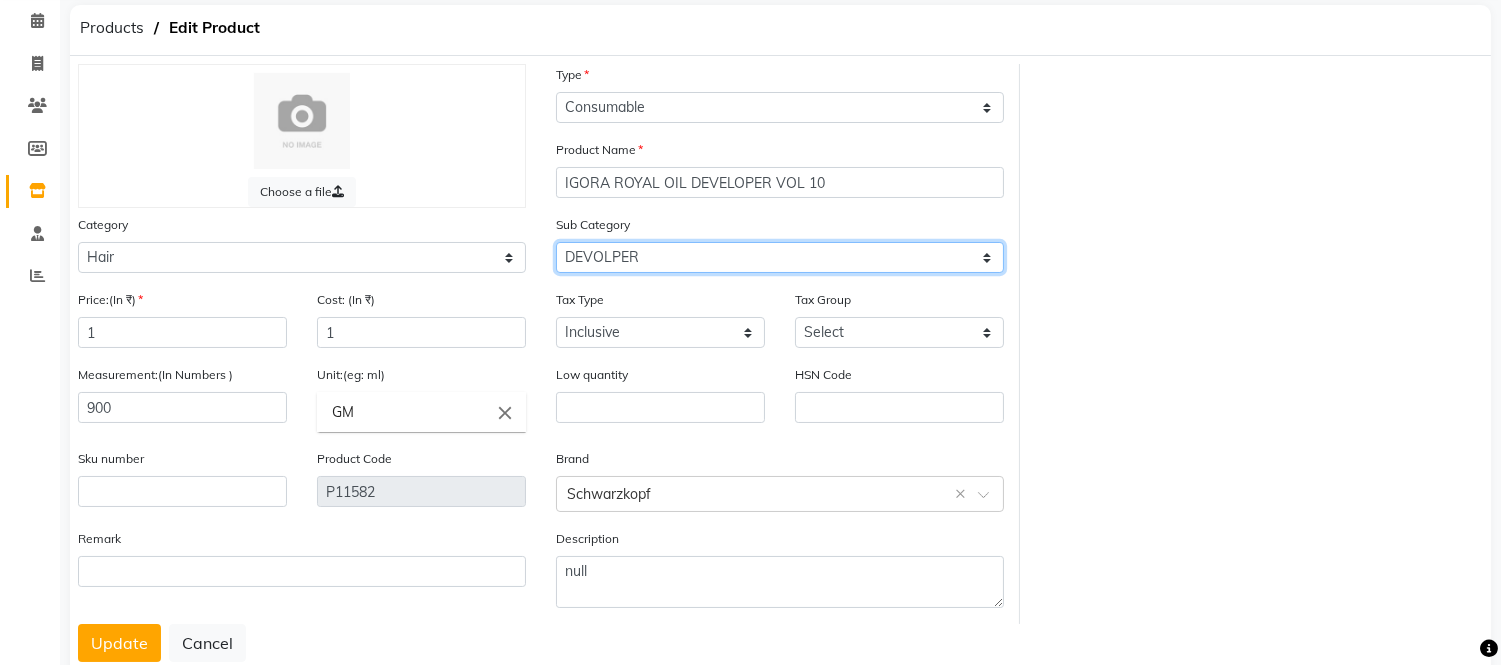 scroll, scrollTop: 137, scrollLeft: 0, axis: vertical 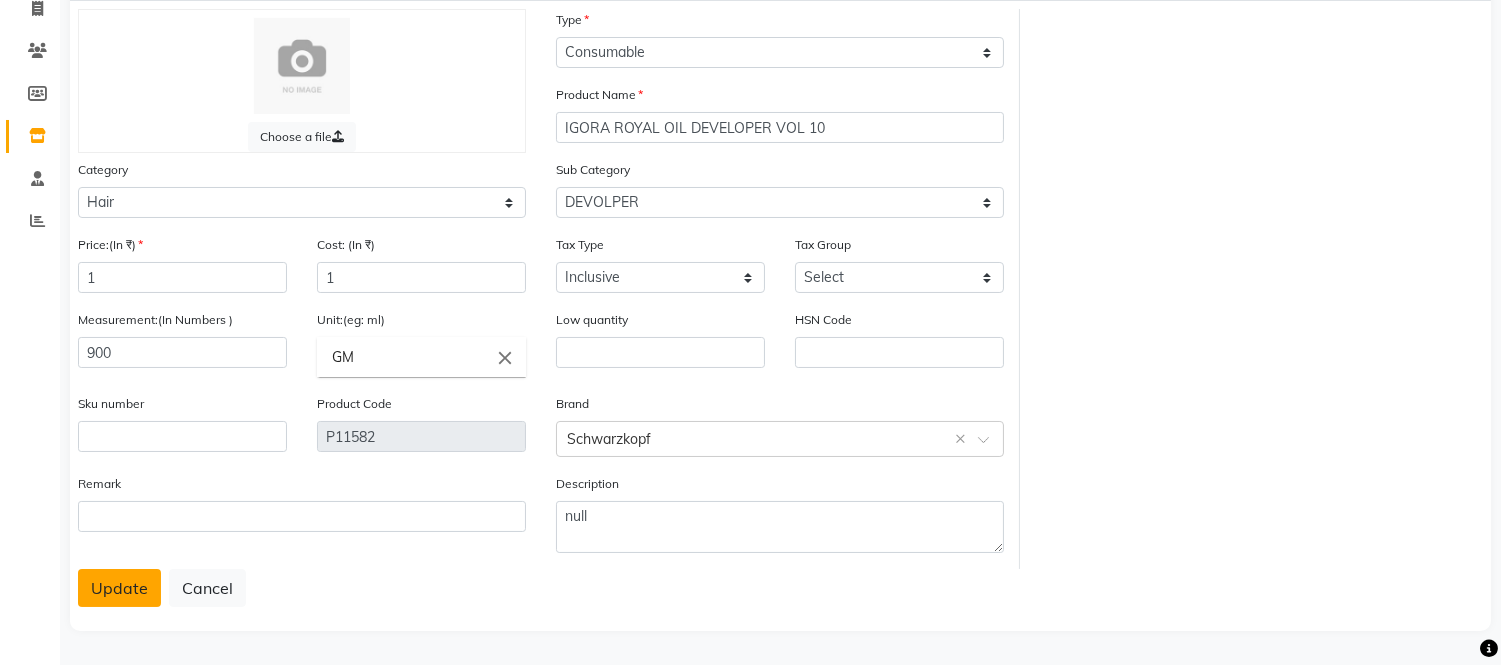click on "Update" 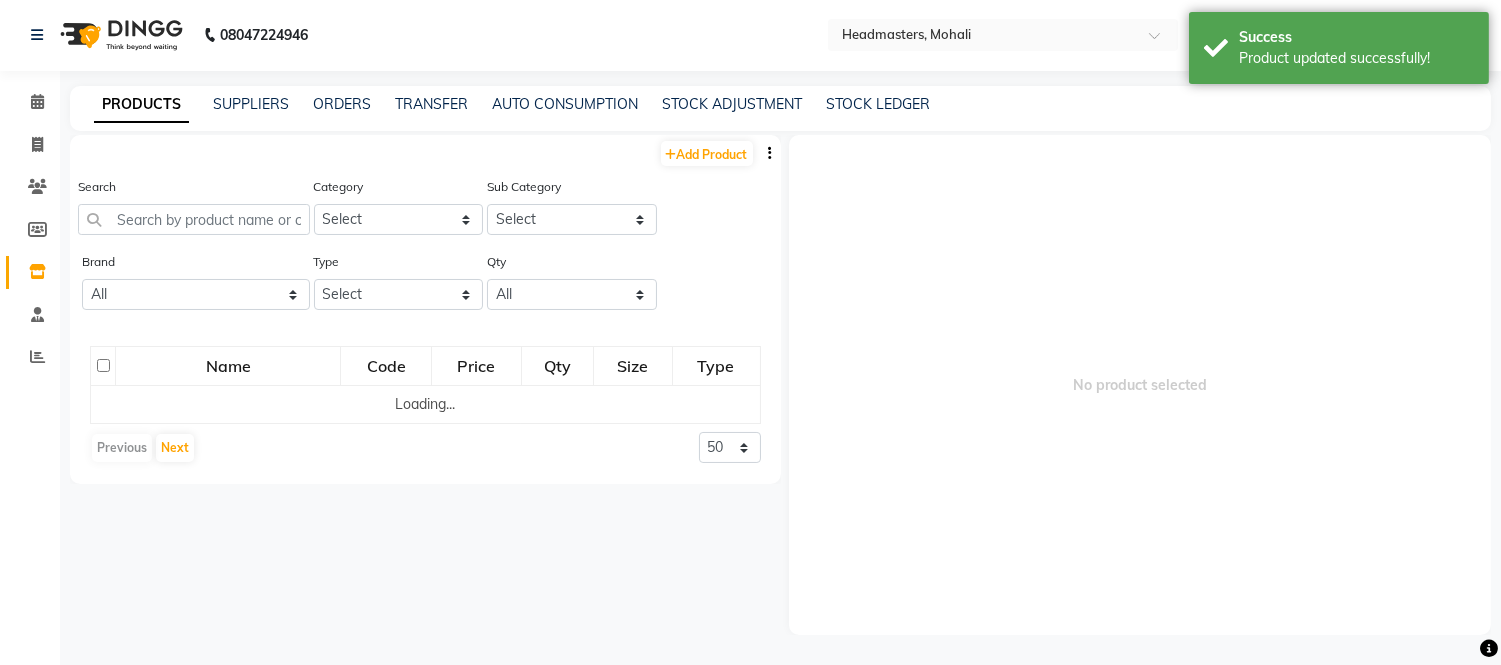 scroll, scrollTop: 0, scrollLeft: 0, axis: both 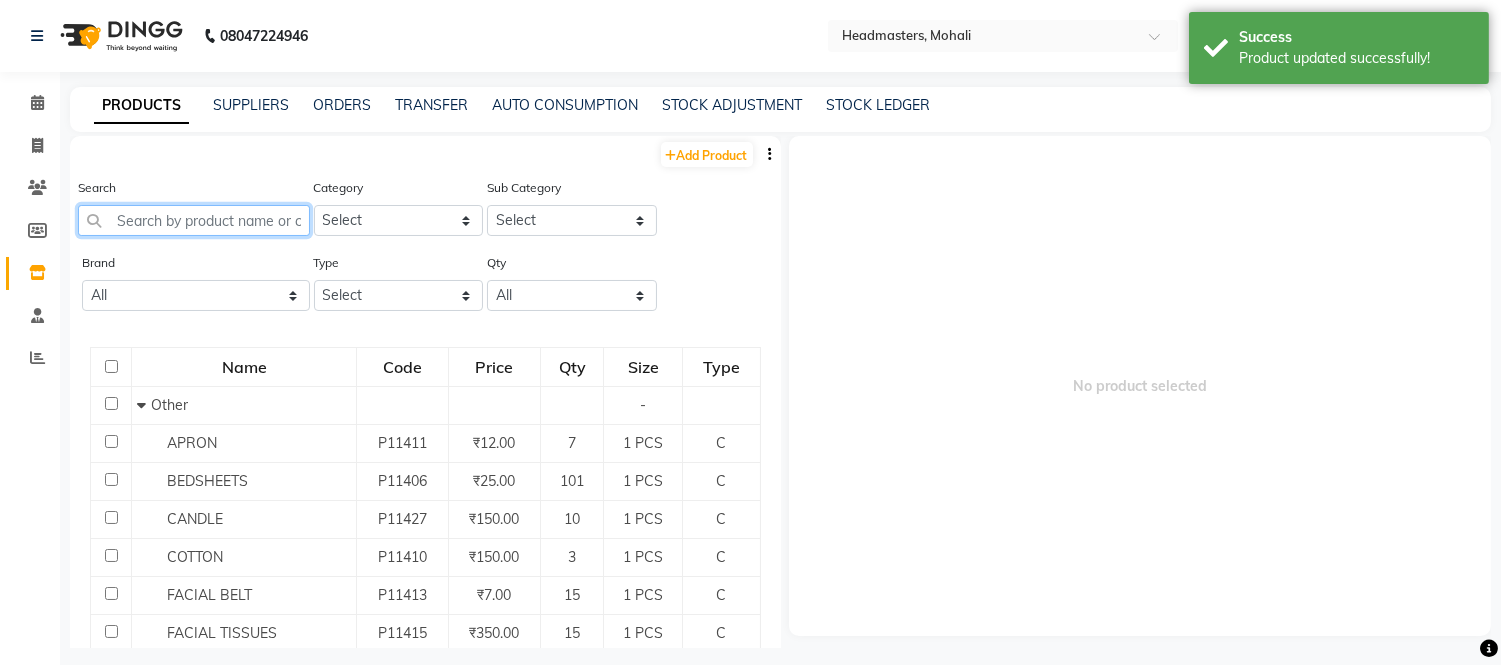 click 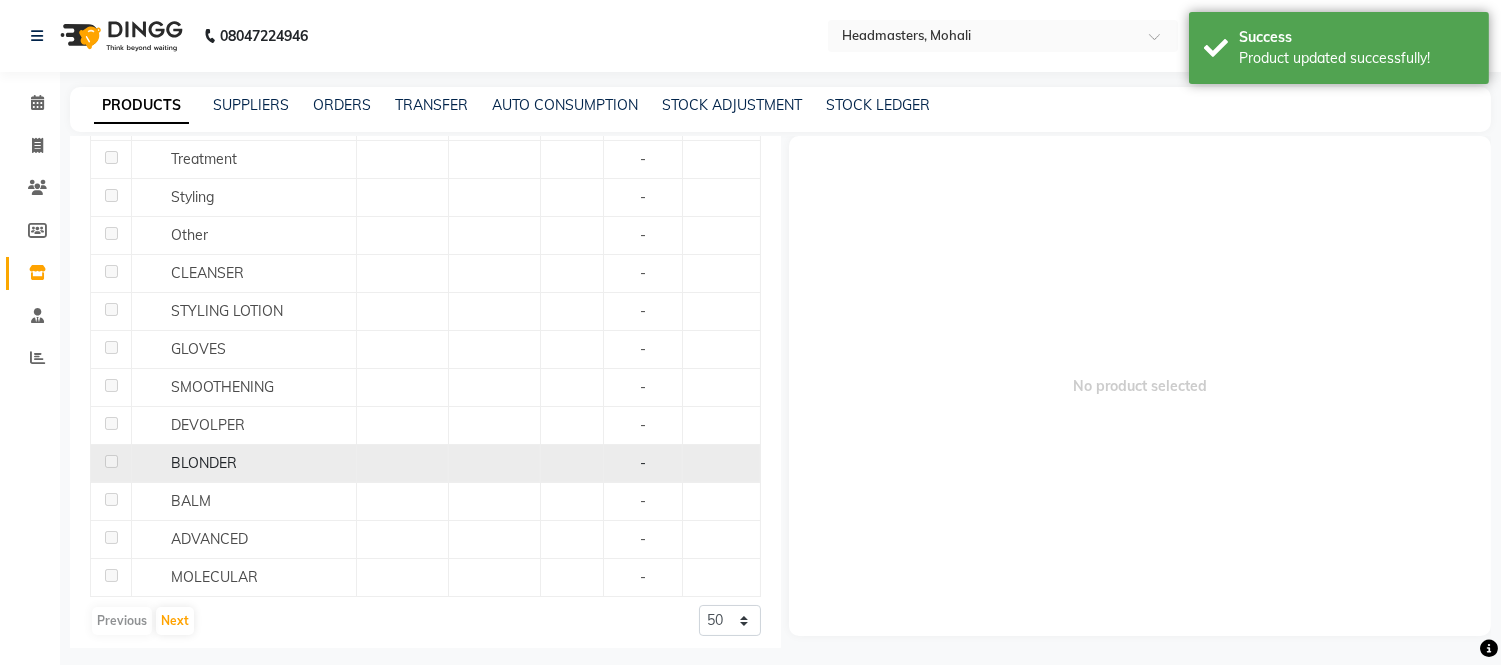 scroll, scrollTop: 1017, scrollLeft: 0, axis: vertical 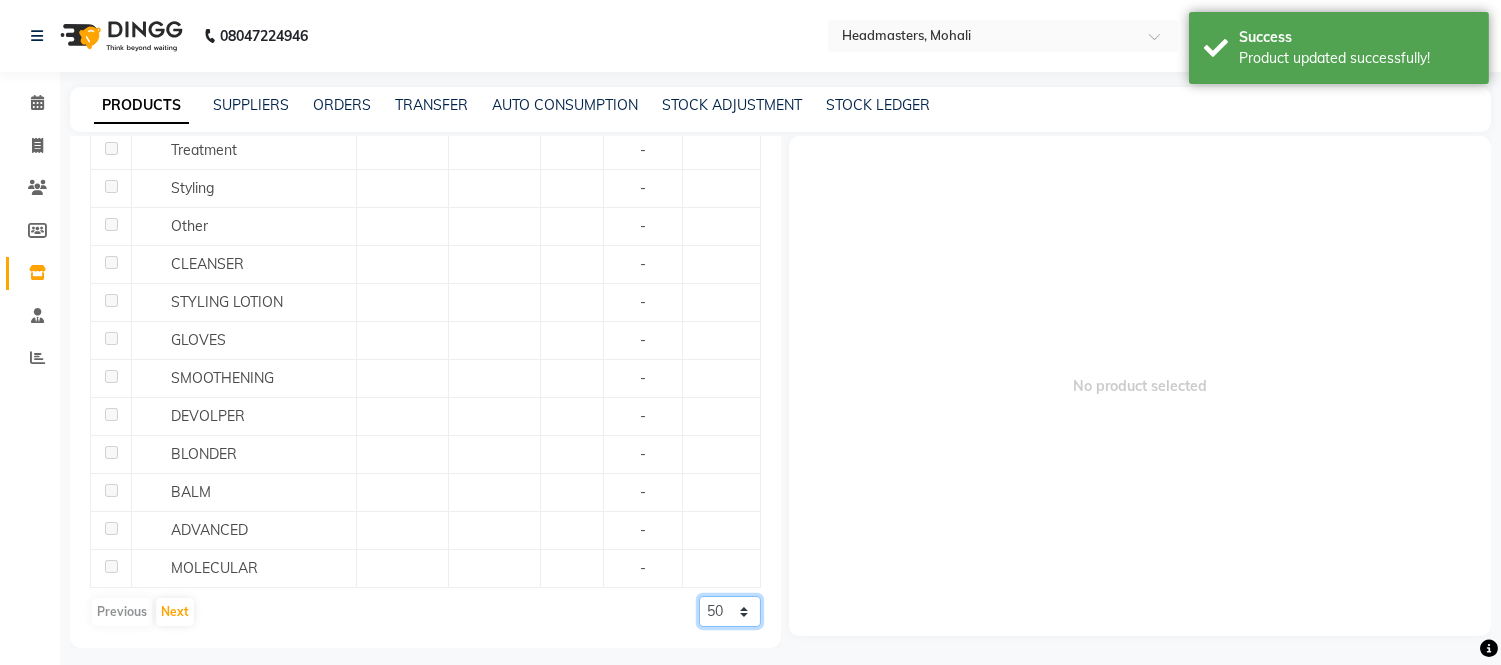 click on "50 100 500" 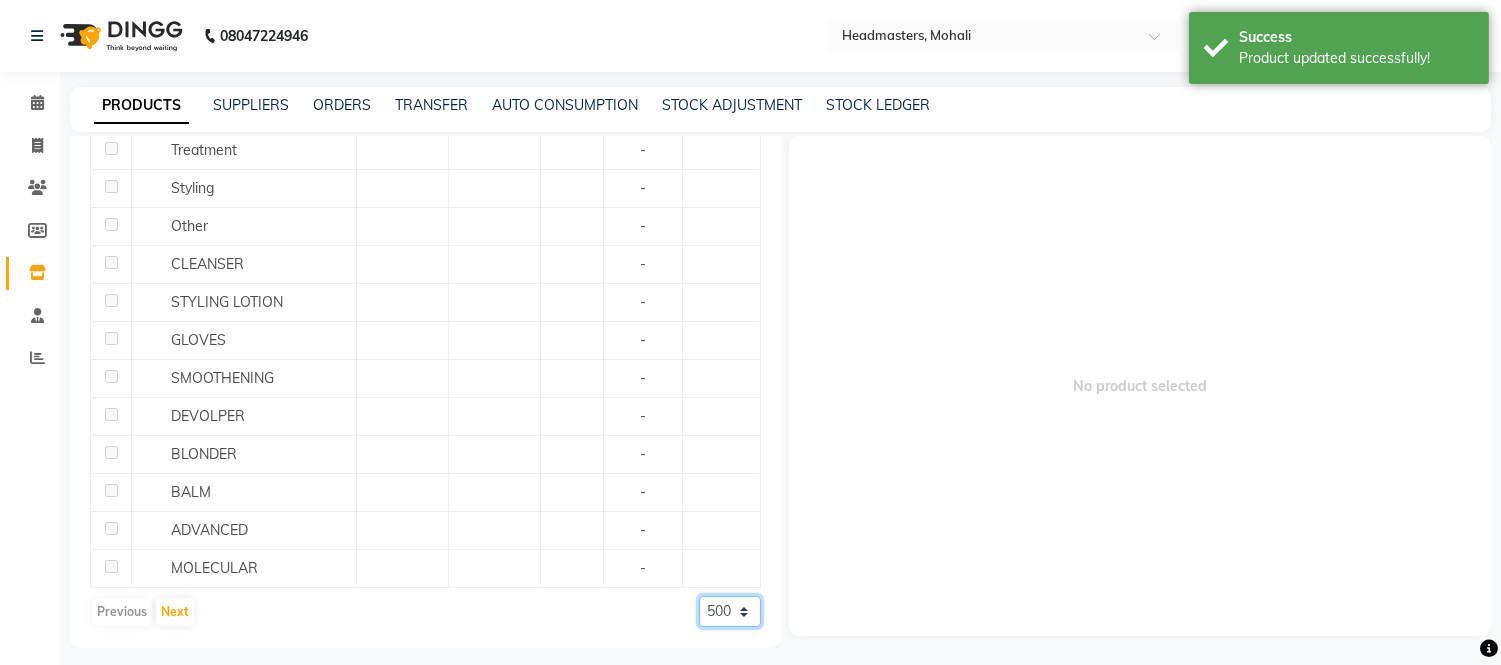 click on "50 100 500" 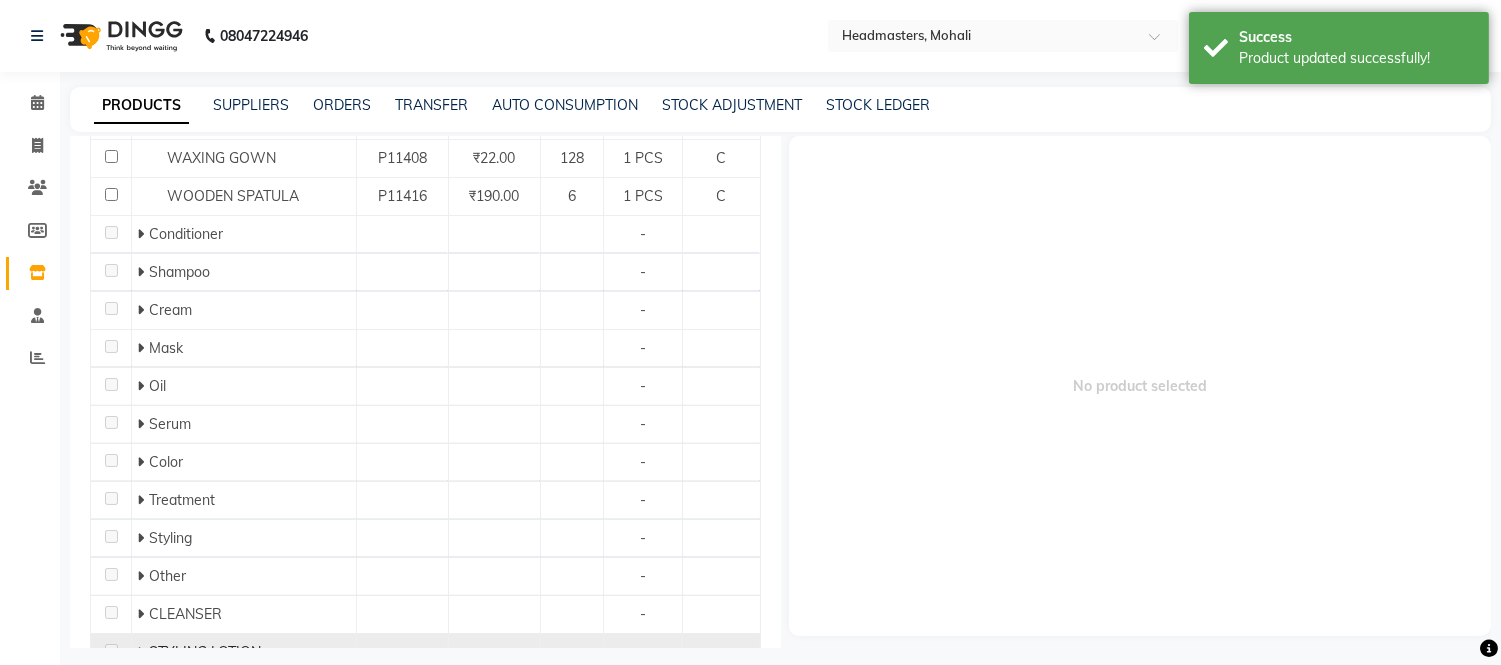 scroll, scrollTop: 573, scrollLeft: 0, axis: vertical 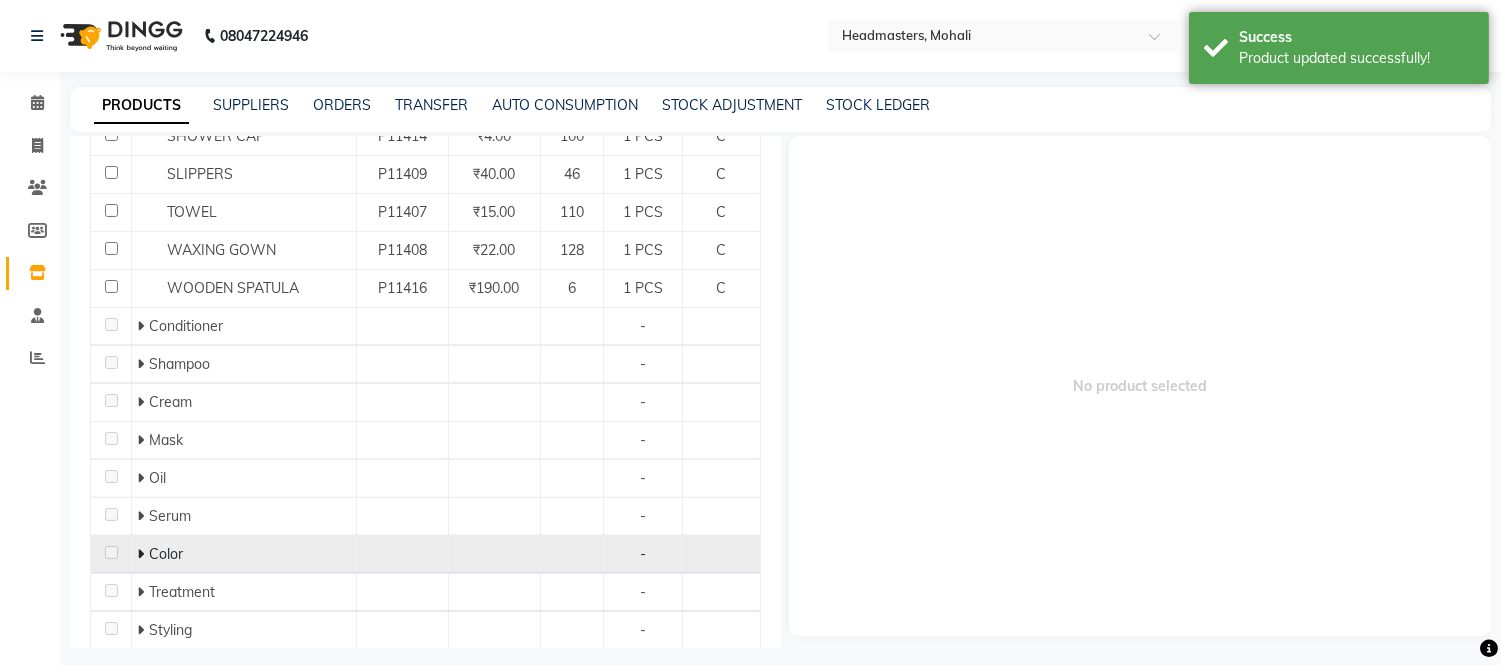 click 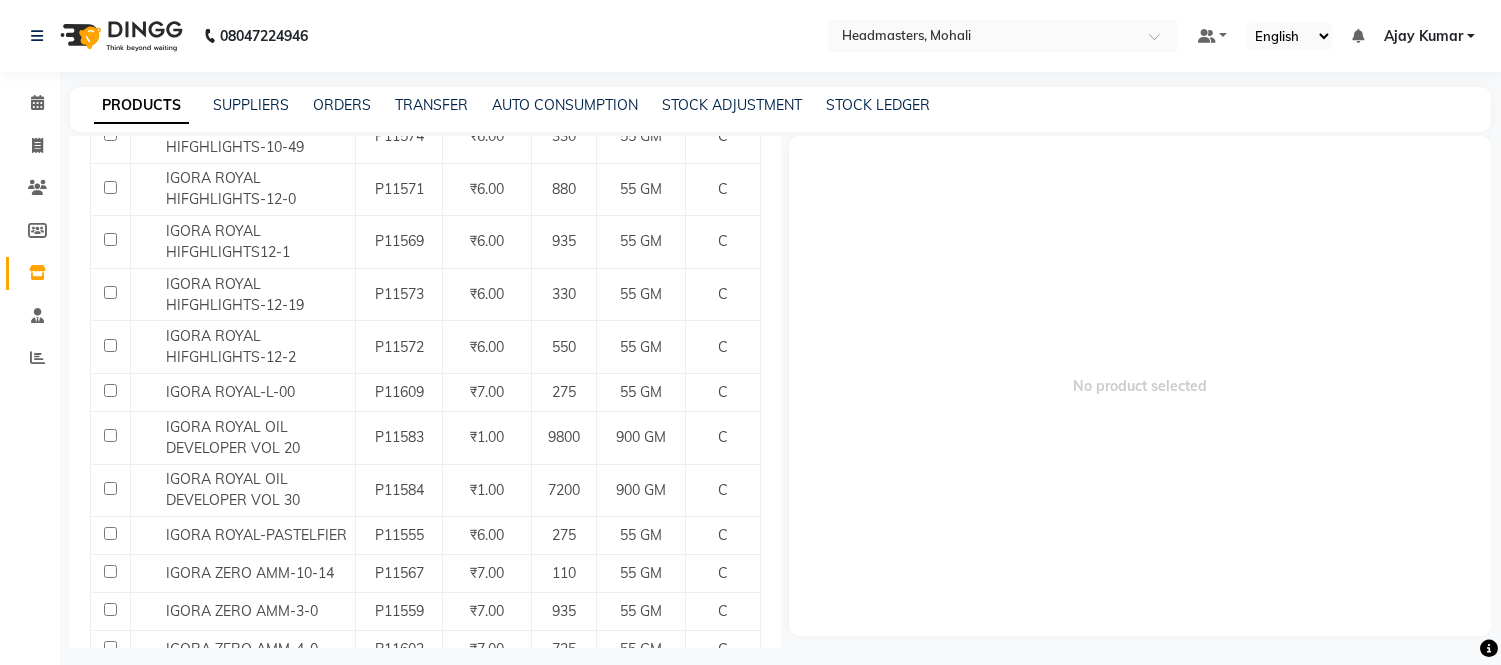 scroll, scrollTop: 3573, scrollLeft: 0, axis: vertical 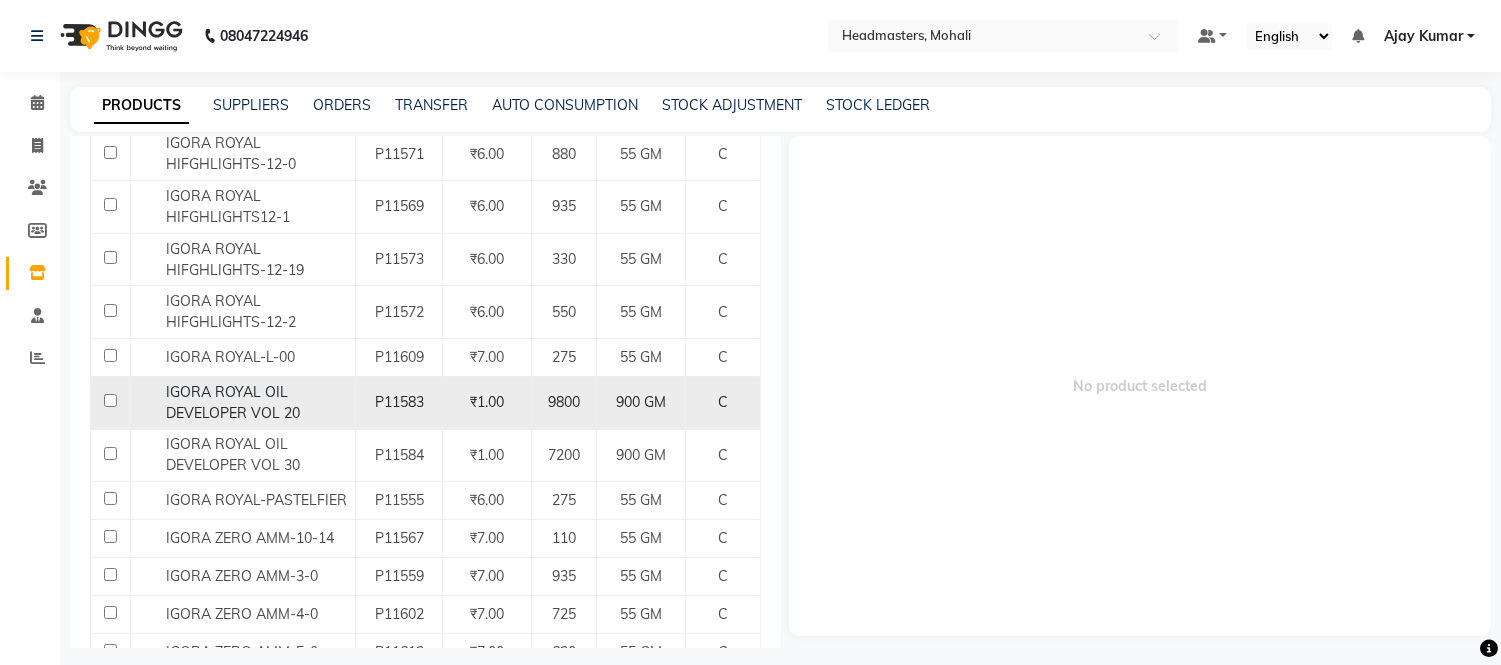 click on "IGORA ROYAL OIL DEVELOPER VOL 20" 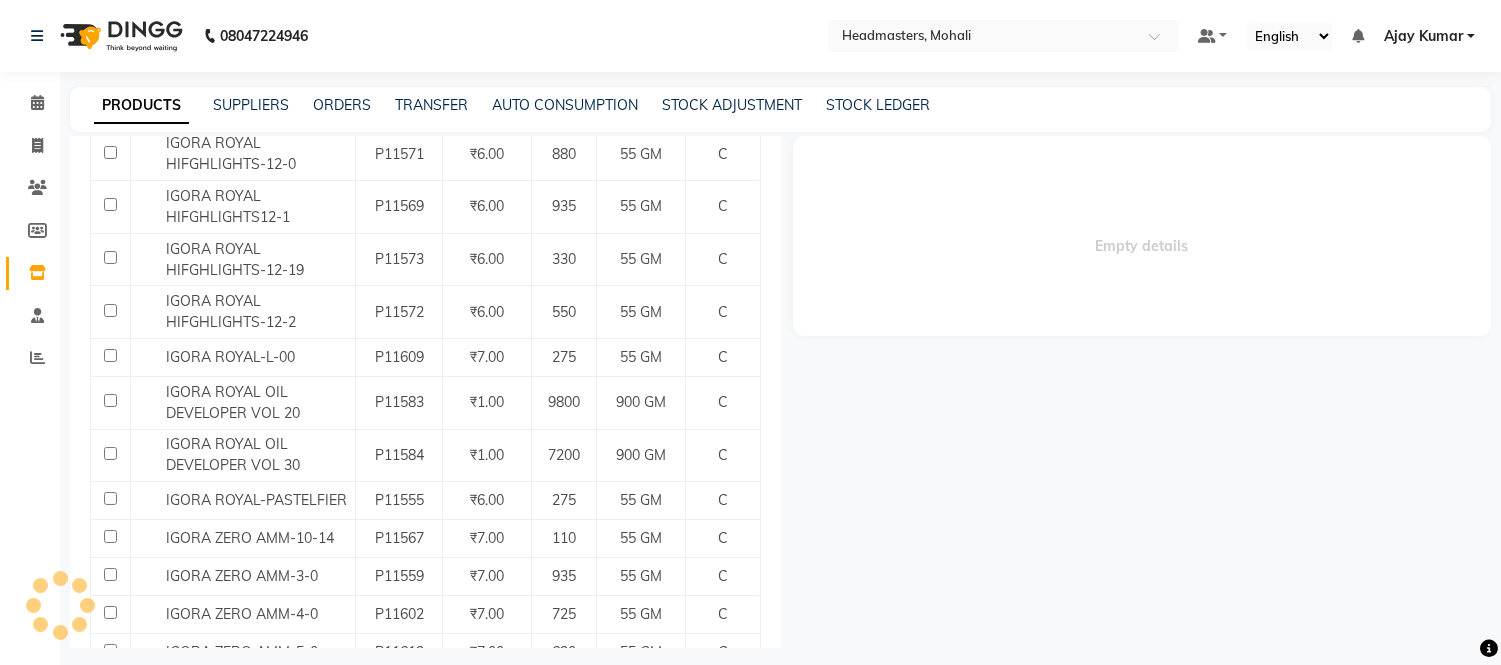select 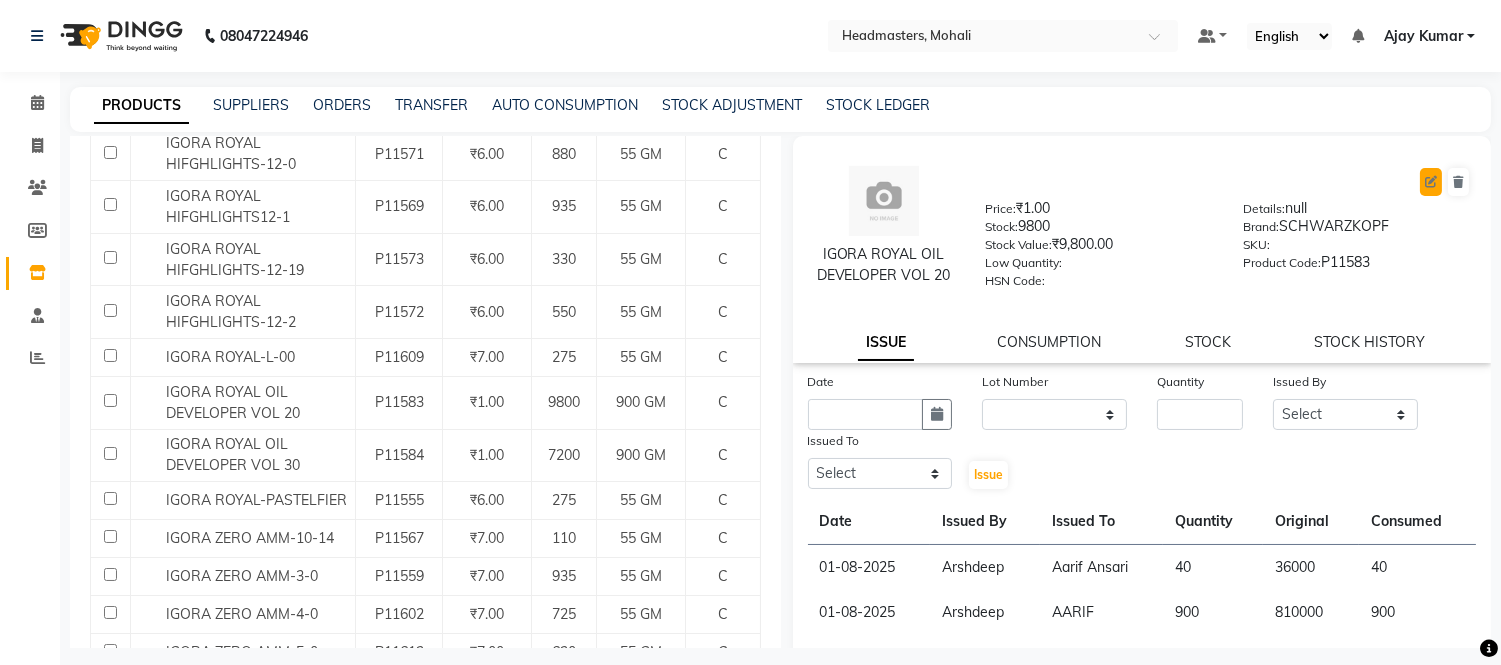 click 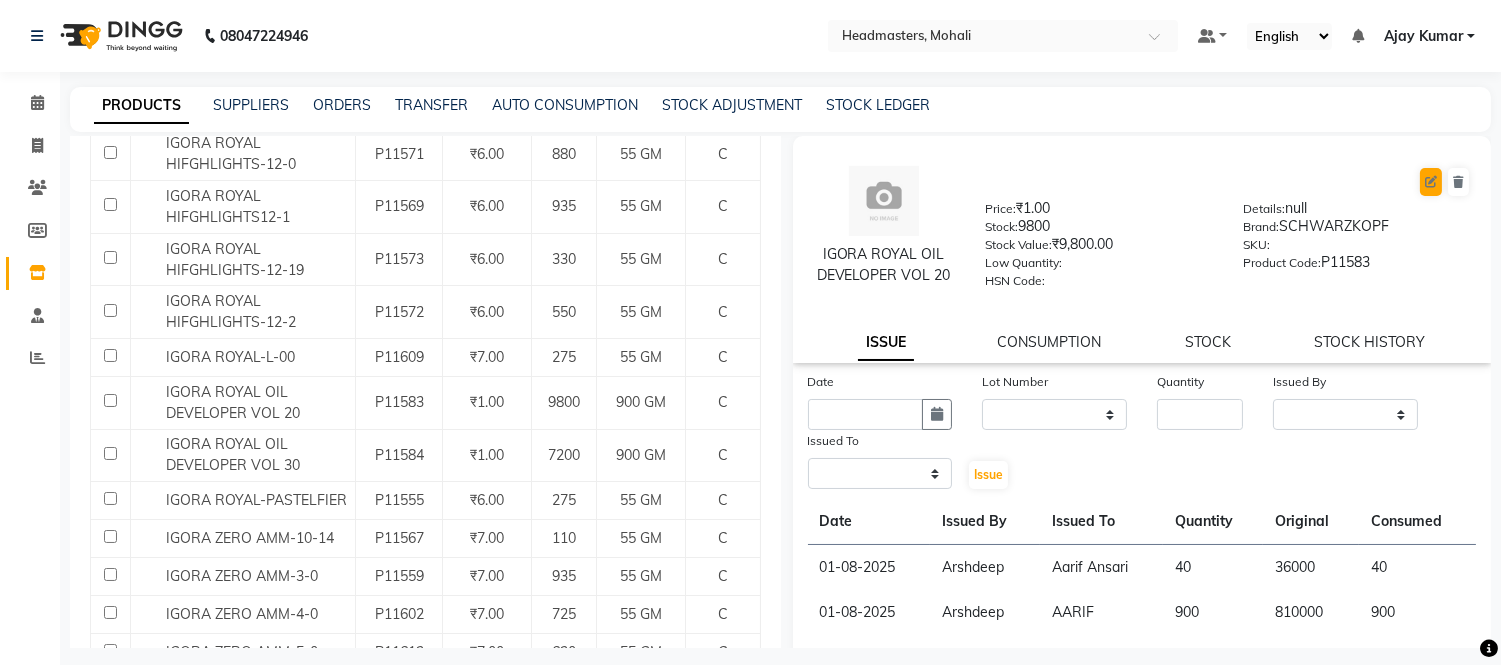 select on "C" 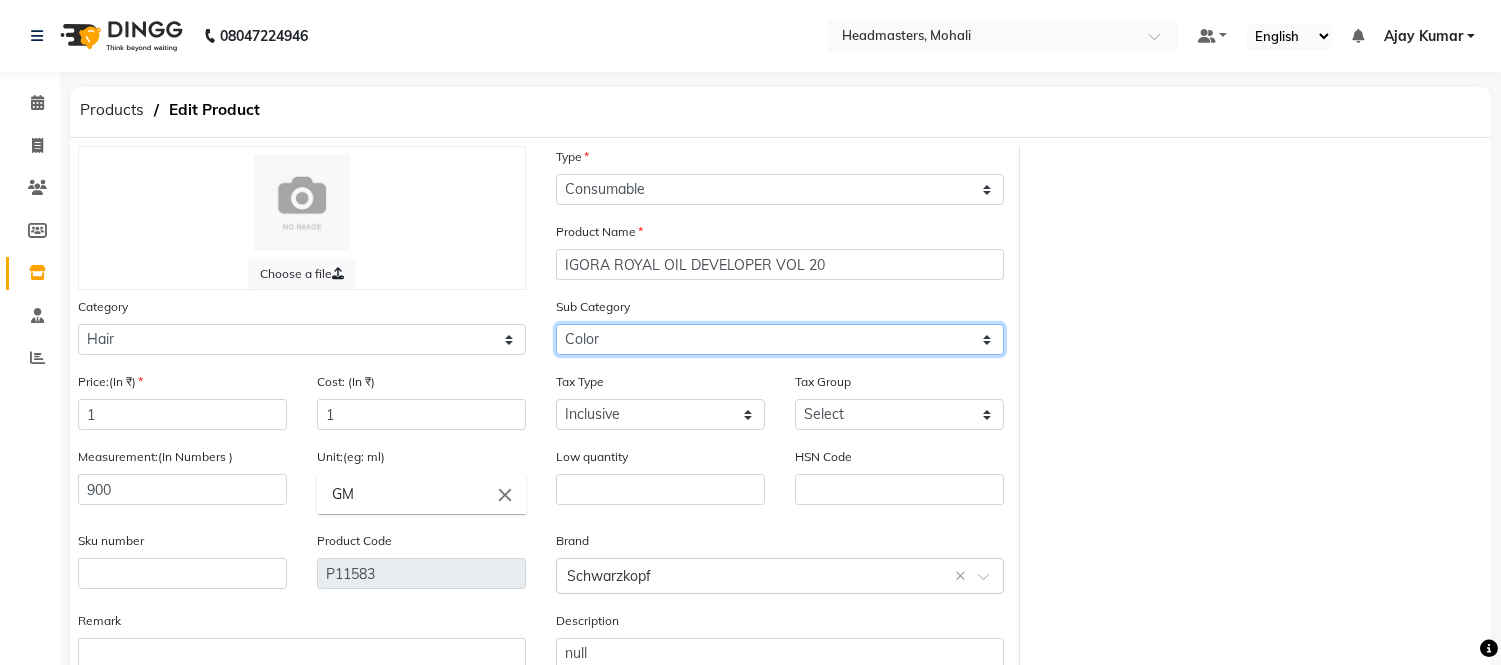 click on "Select Conditioner Shampoo Cream Mask Oil Serum Color Appliances Treatment Styling Kit & Combo Other Shampoo  Conditioner TREATMENT SHAMPOO CLEANSER STYLING LOTION OTHER SERUM GLOVES COLOR SMOOTHENING DEVOLPER BLONDER CONDITIONER MASK MASK OIL CREAM MASK BALM ADVANCED MOLECULAR STYLING" 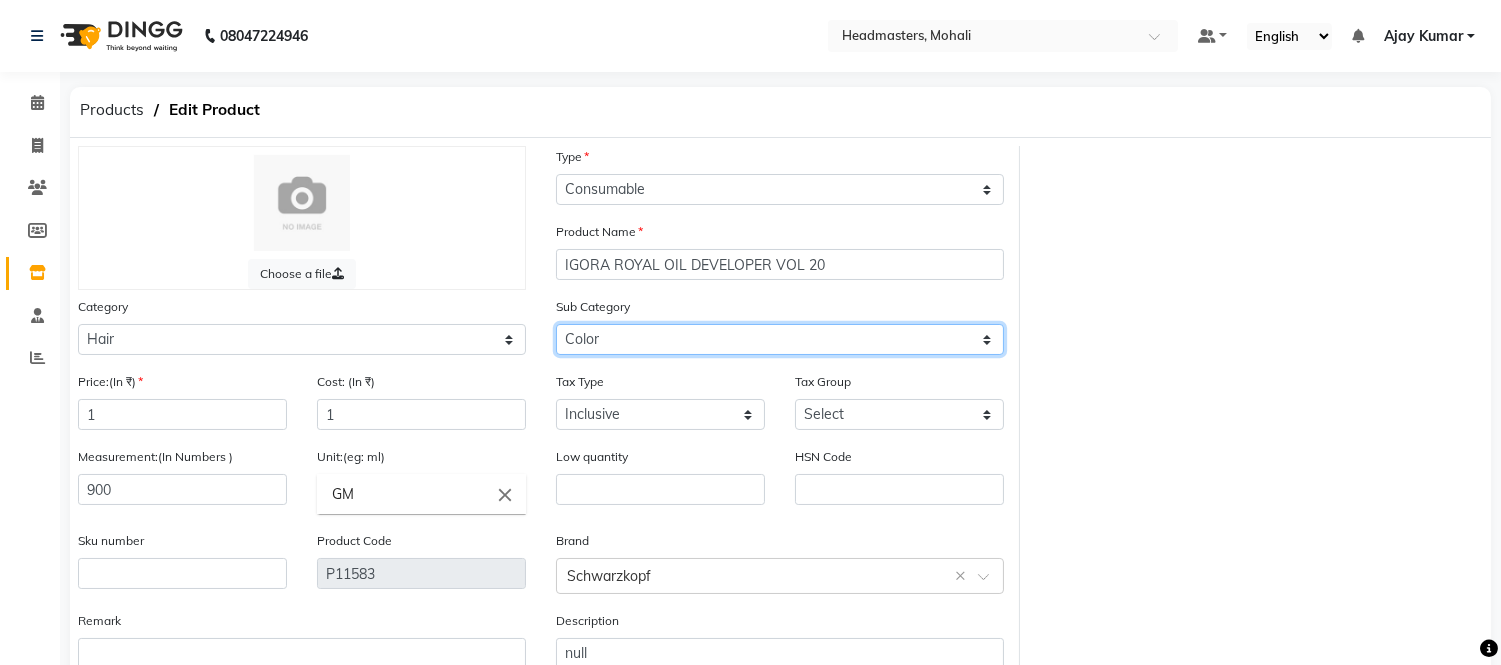 select on "1099101124" 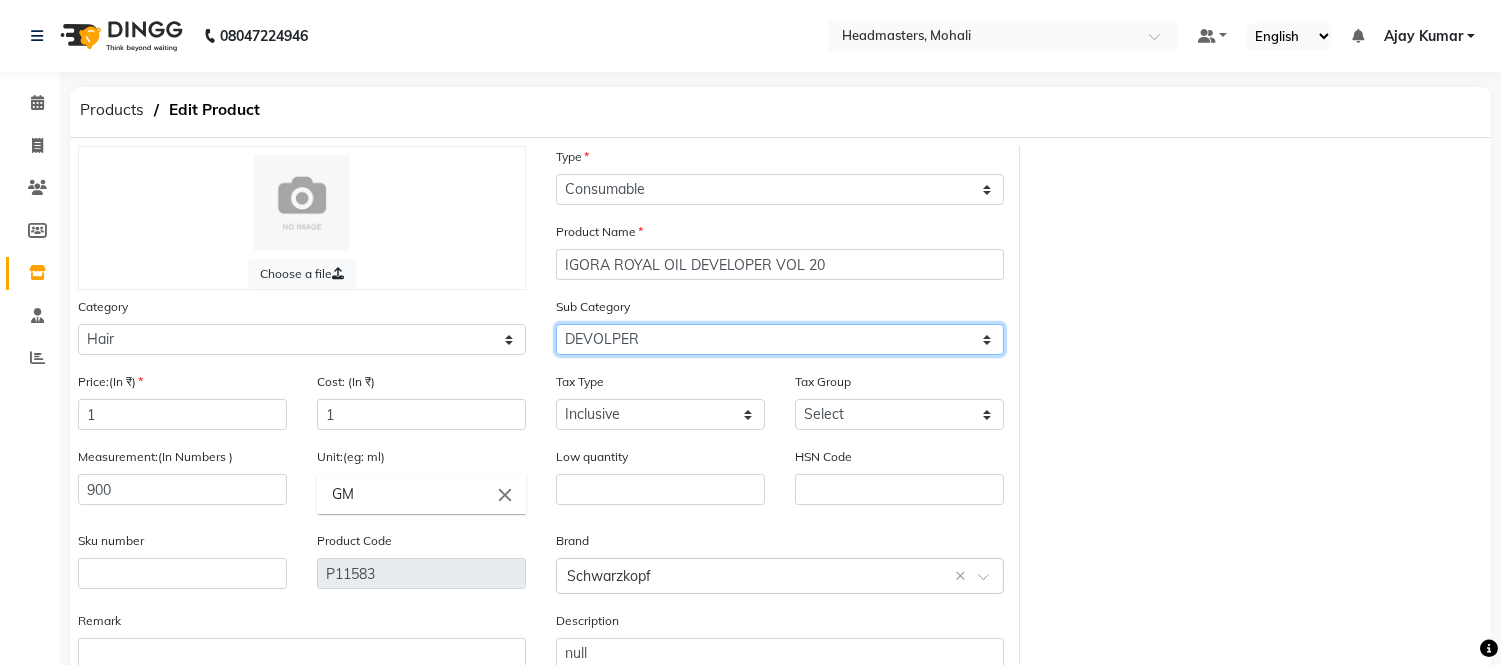 click on "Select Conditioner Shampoo Cream Mask Oil Serum Color Appliances Treatment Styling Kit & Combo Other Shampoo  Conditioner TREATMENT SHAMPOO CLEANSER STYLING LOTION OTHER SERUM GLOVES COLOR SMOOTHENING DEVOLPER BLONDER CONDITIONER MASK MASK OIL CREAM MASK BALM ADVANCED MOLECULAR STYLING" 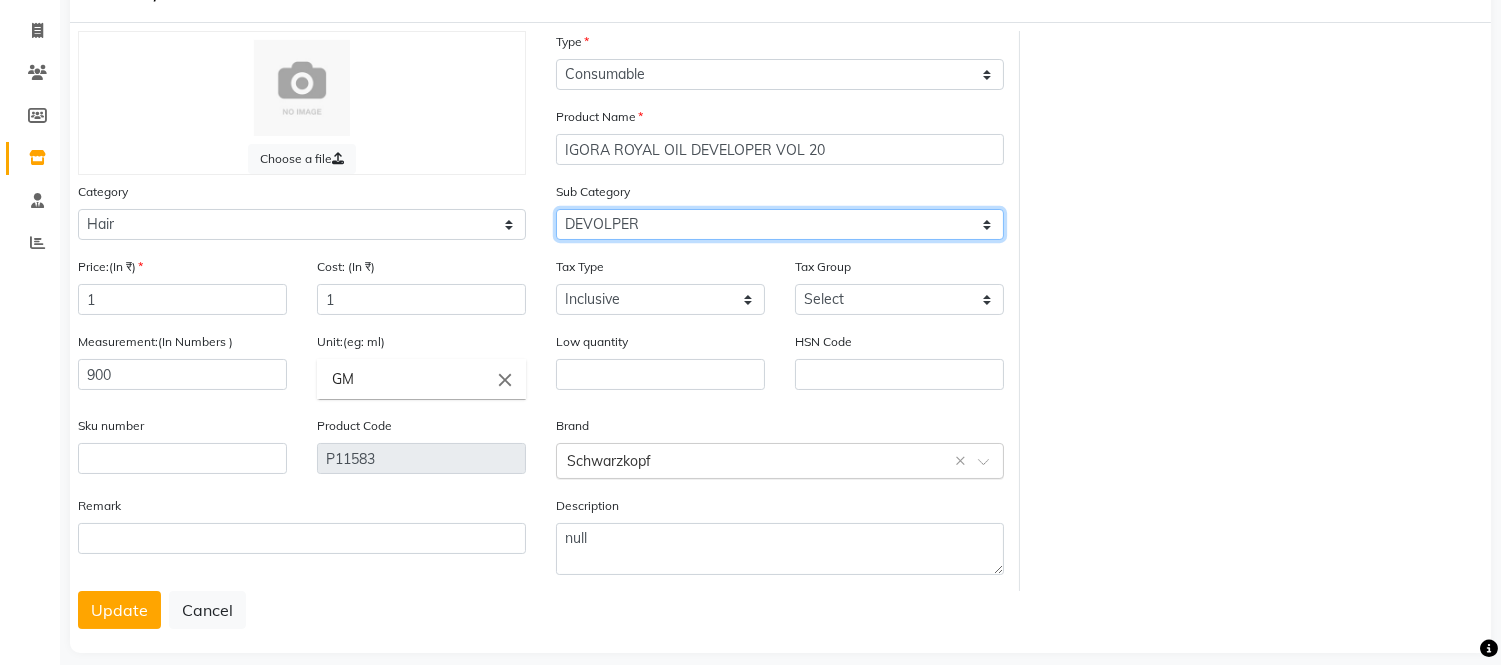 scroll, scrollTop: 137, scrollLeft: 0, axis: vertical 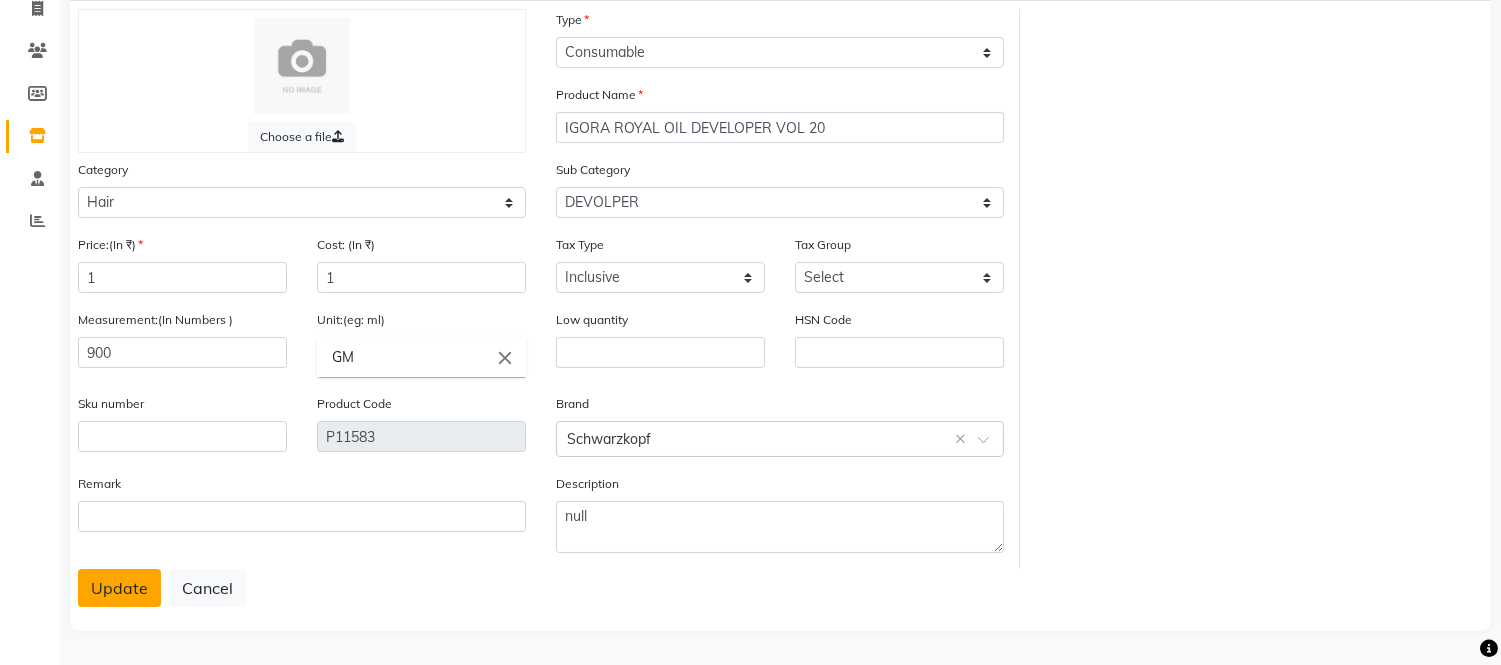 click on "Update" 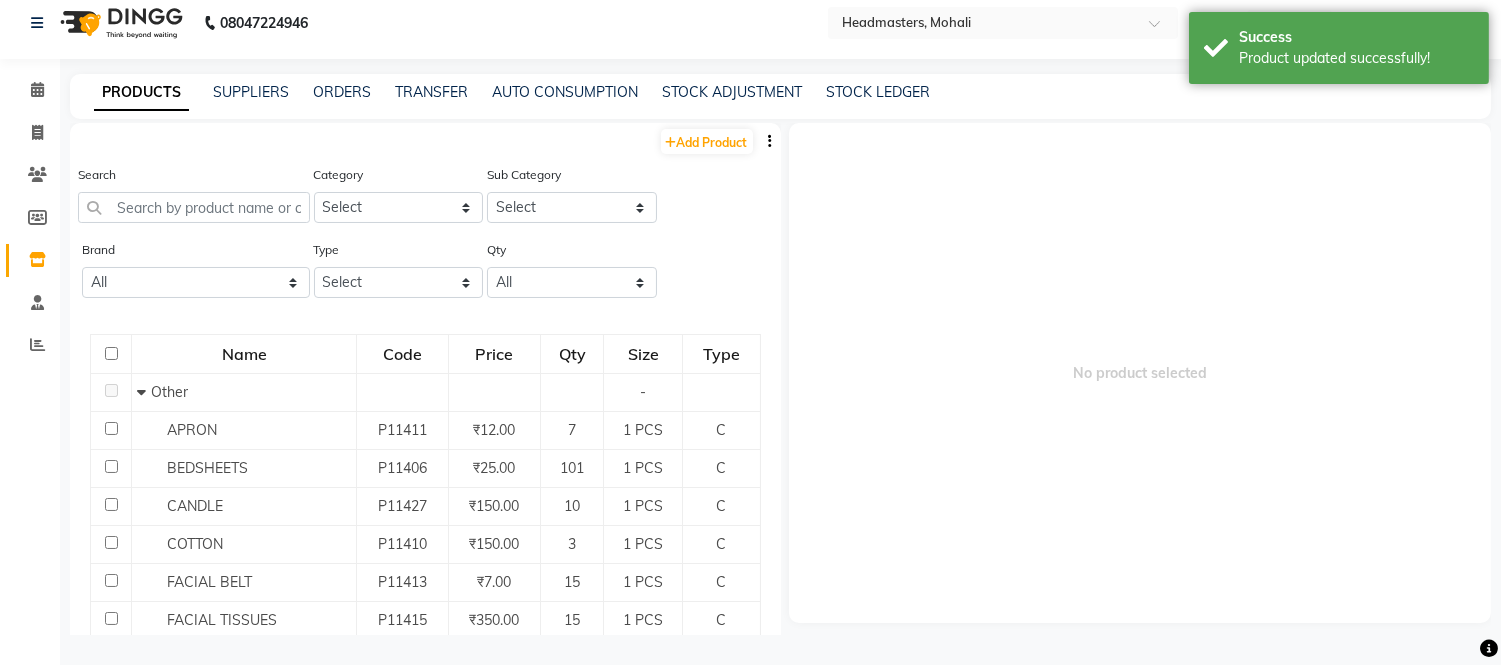 scroll, scrollTop: 12, scrollLeft: 0, axis: vertical 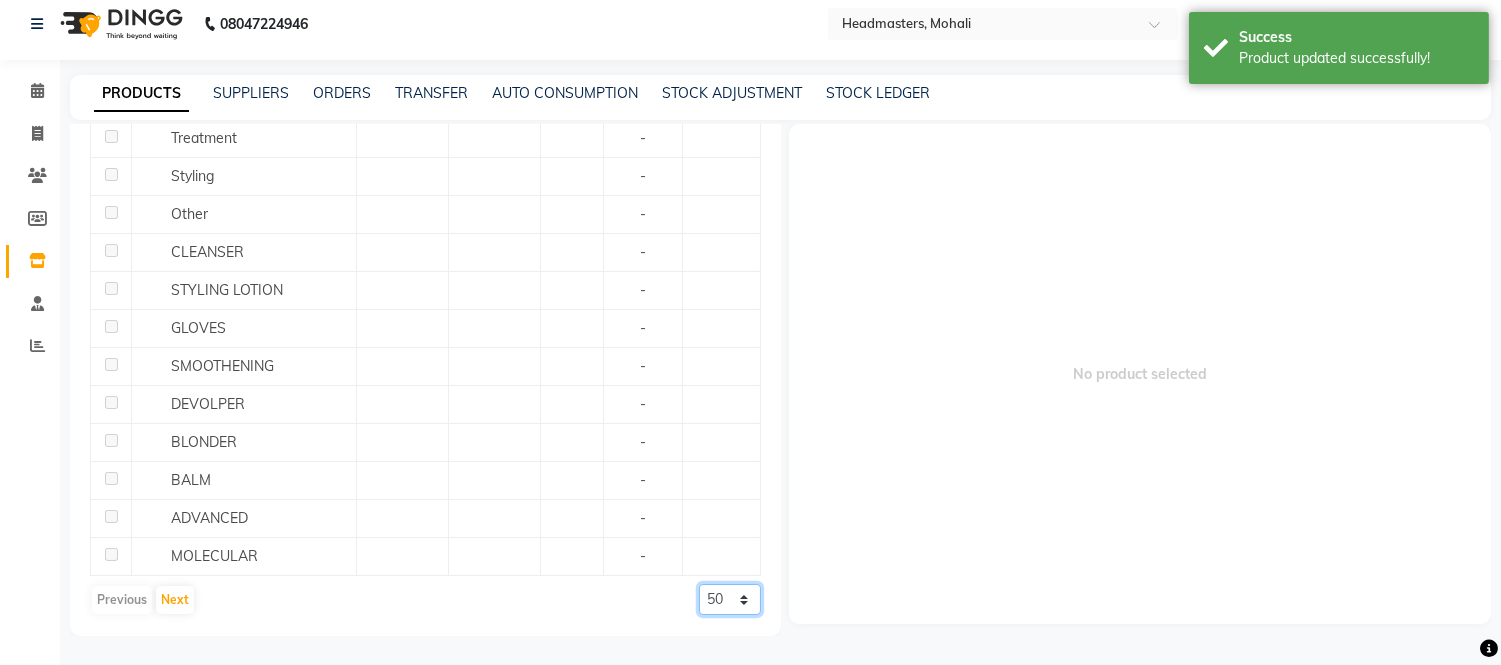 drag, startPoint x: 697, startPoint y: 603, endPoint x: 698, endPoint y: 591, distance: 12.0415945 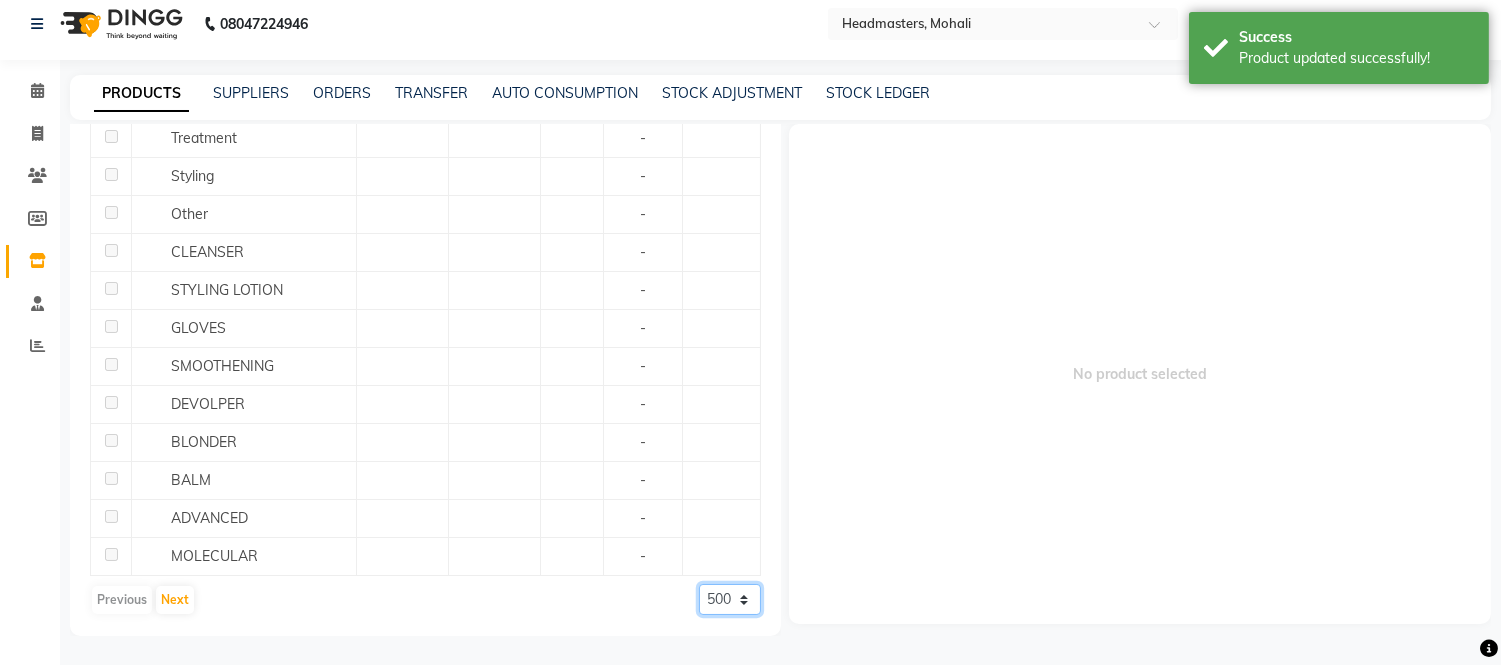 click on "50 100 500" 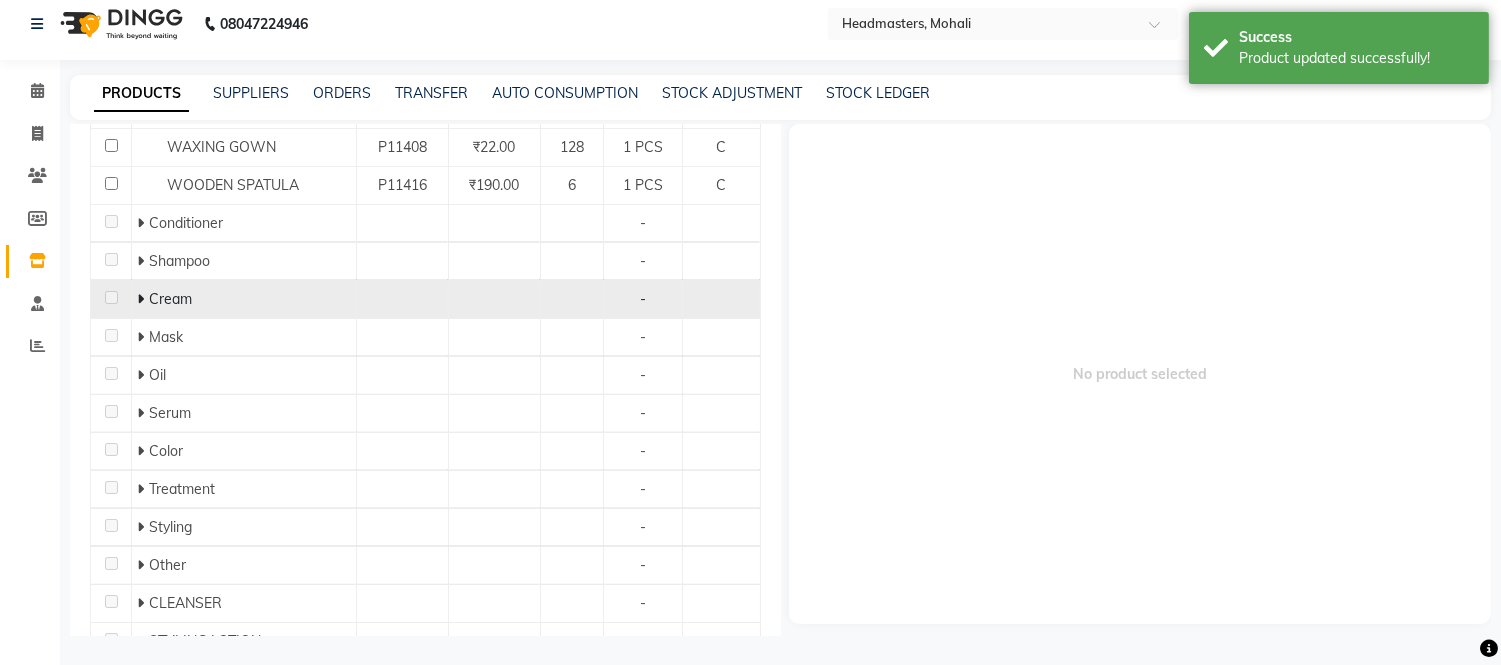 scroll, scrollTop: 684, scrollLeft: 0, axis: vertical 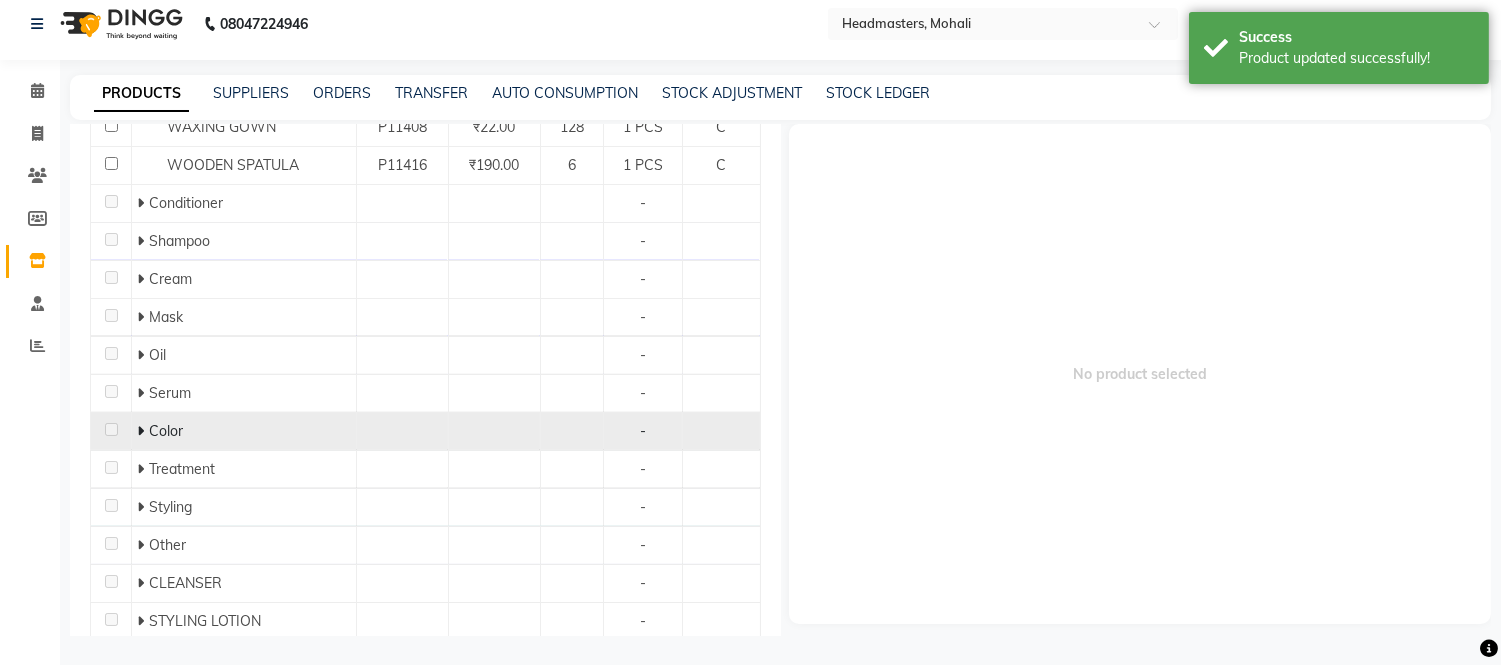 click 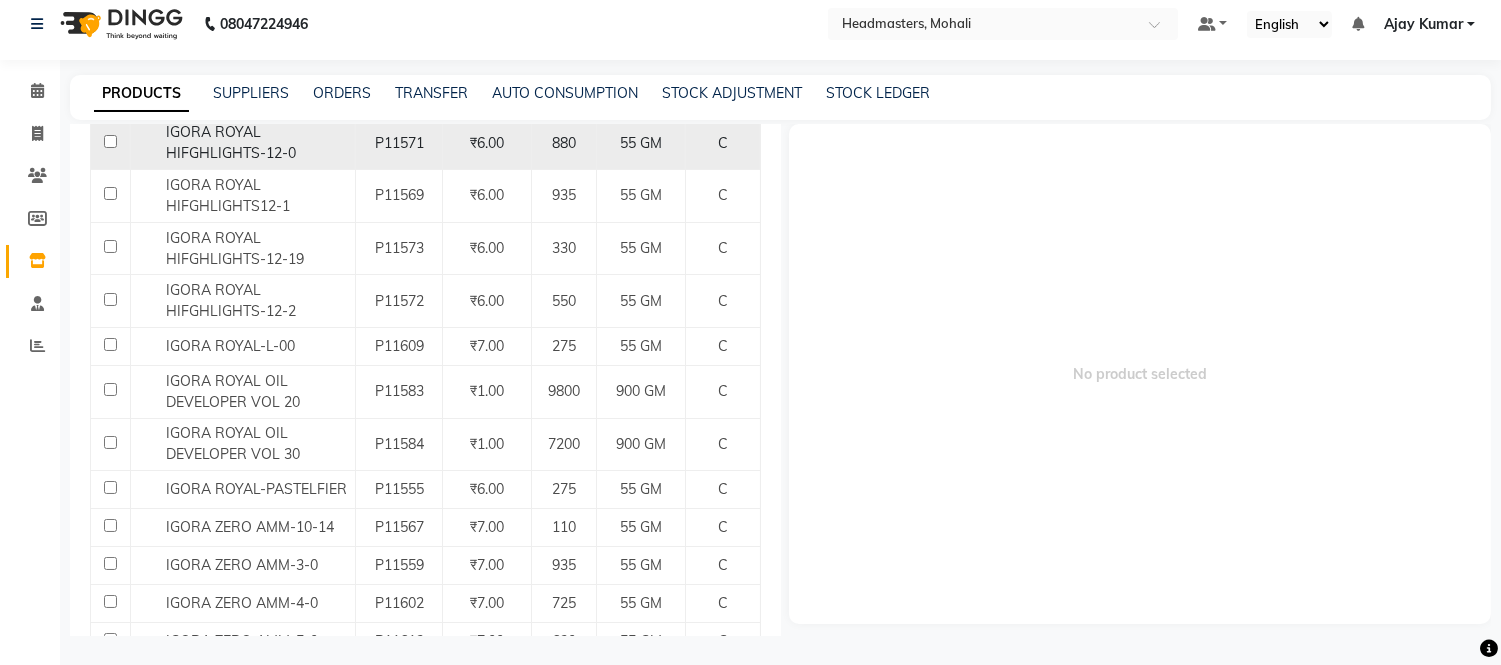scroll, scrollTop: 3573, scrollLeft: 0, axis: vertical 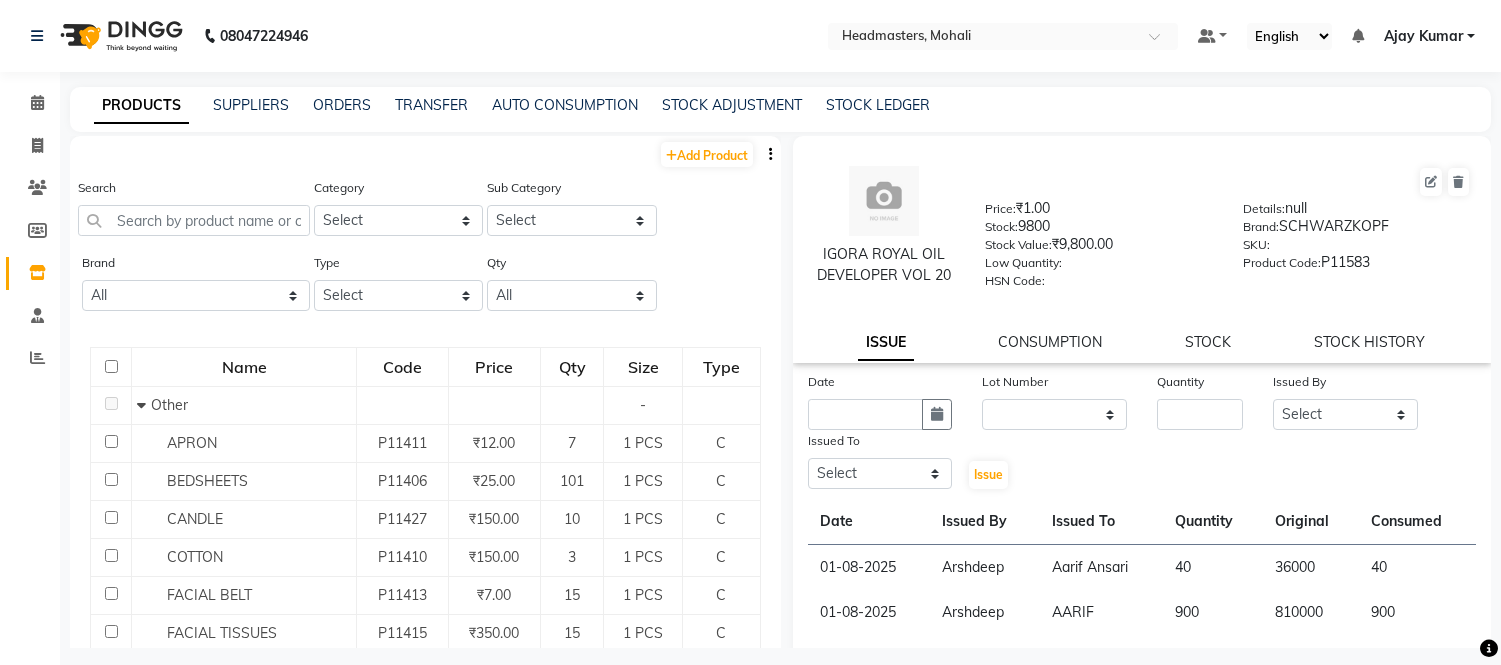 select 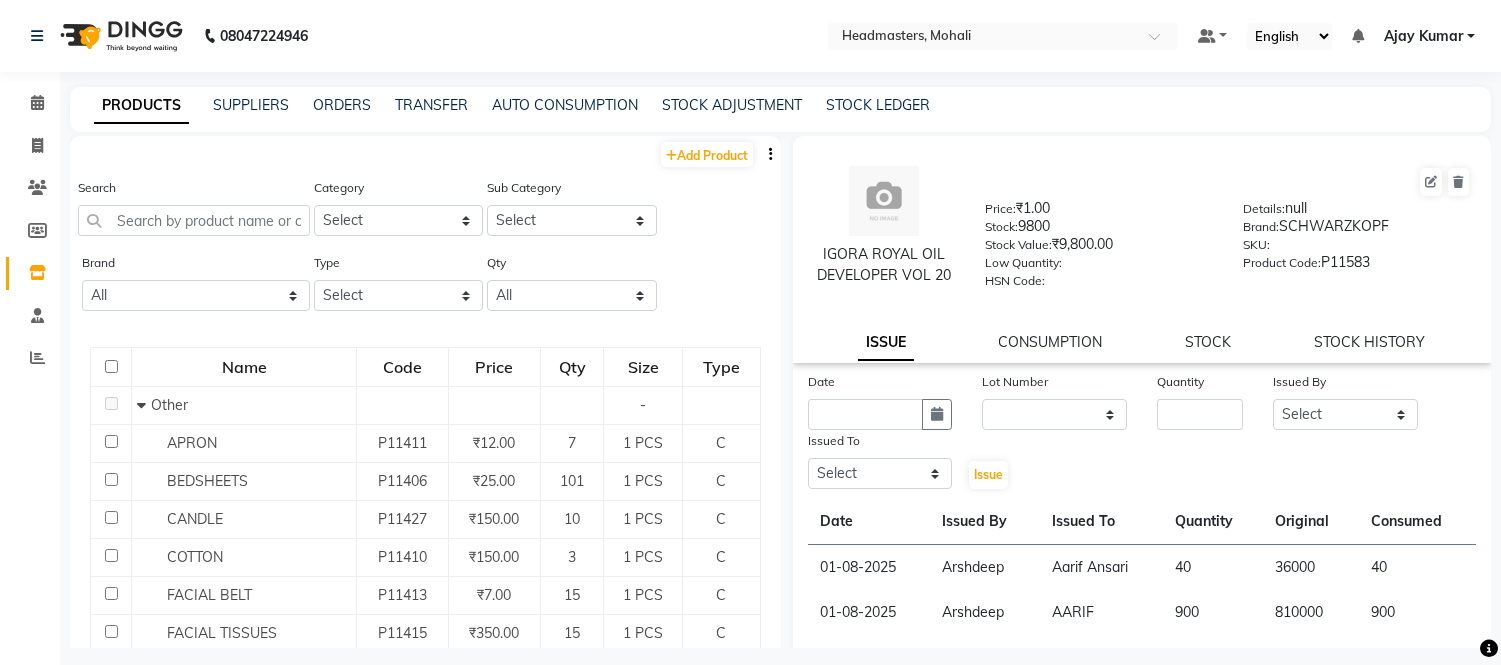 scroll, scrollTop: 0, scrollLeft: 0, axis: both 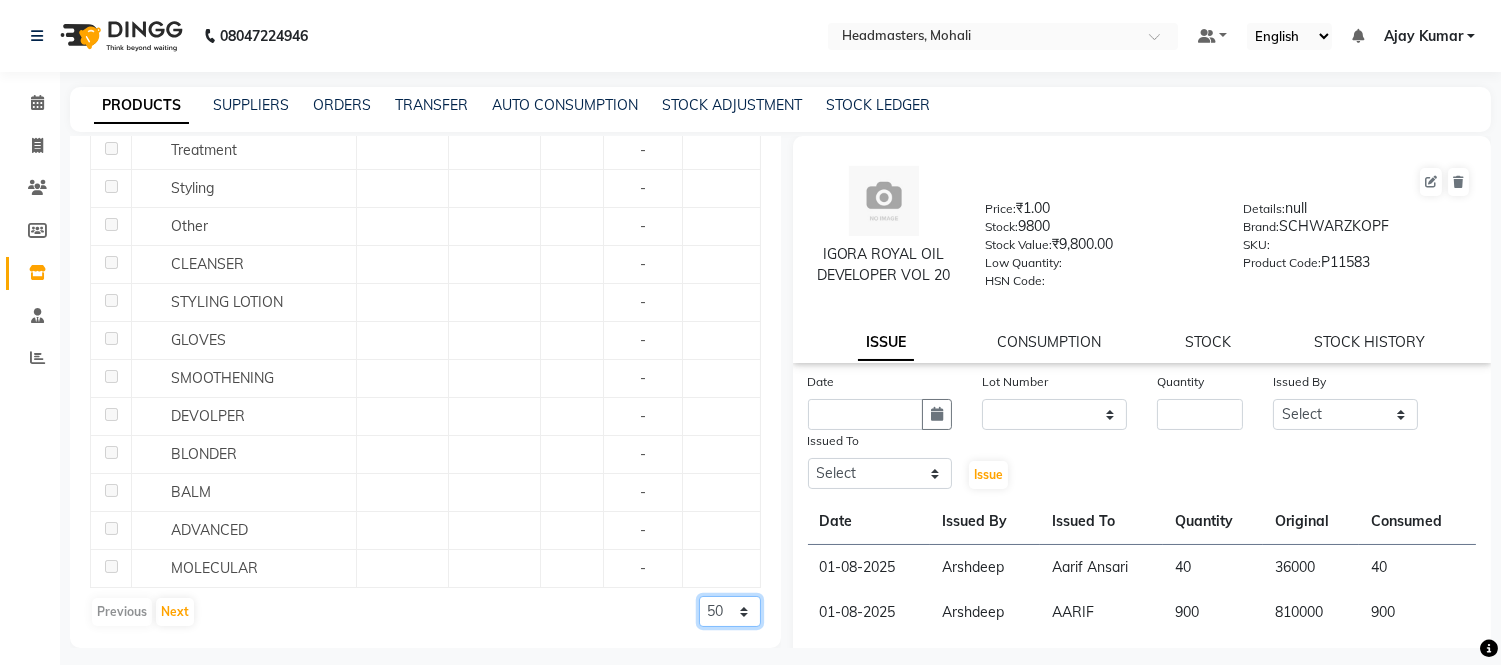 click on "50 100 500" 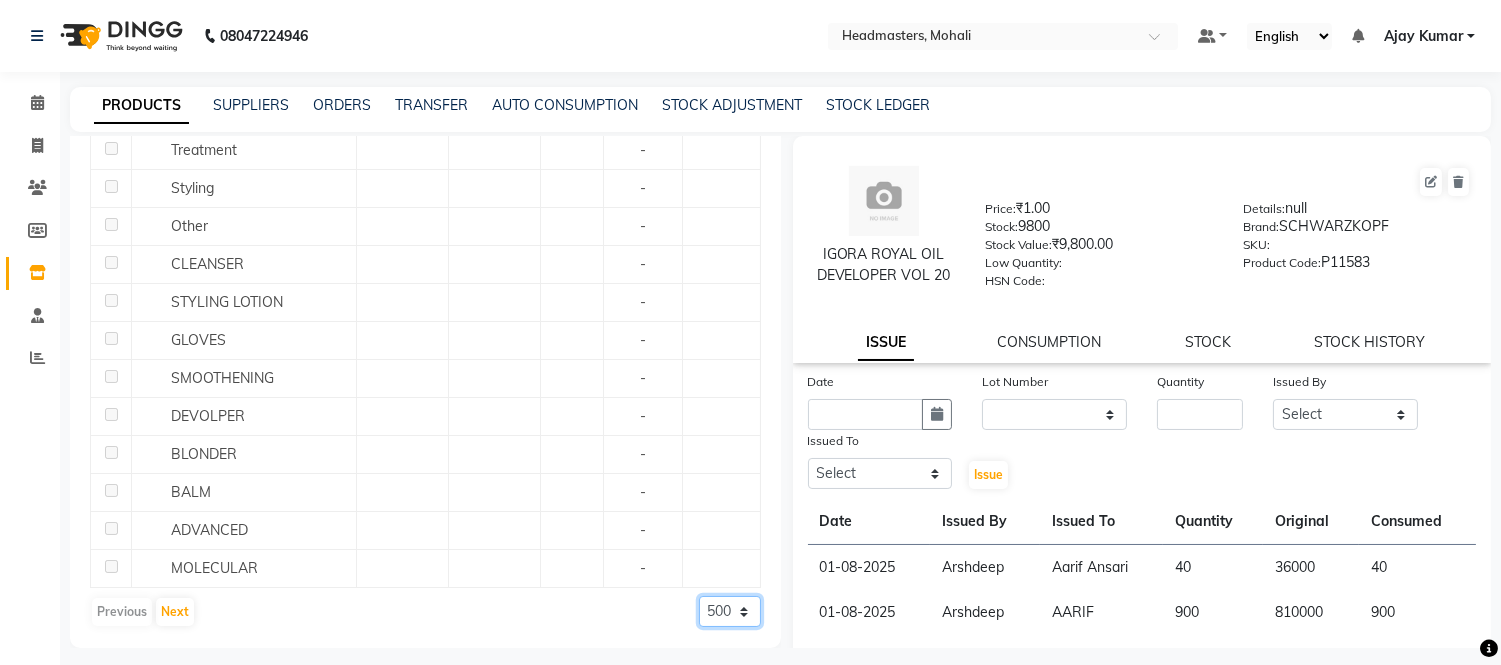 click on "50 100 500" 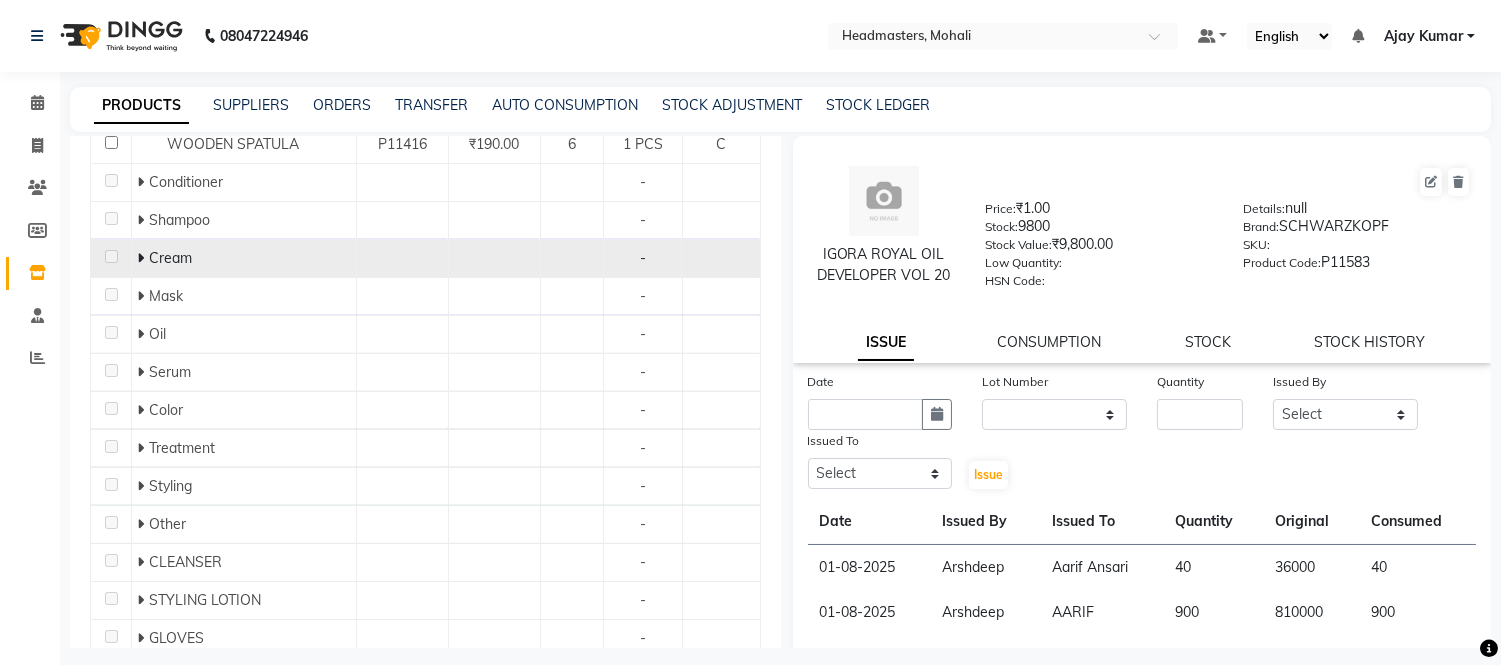 scroll, scrollTop: 684, scrollLeft: 0, axis: vertical 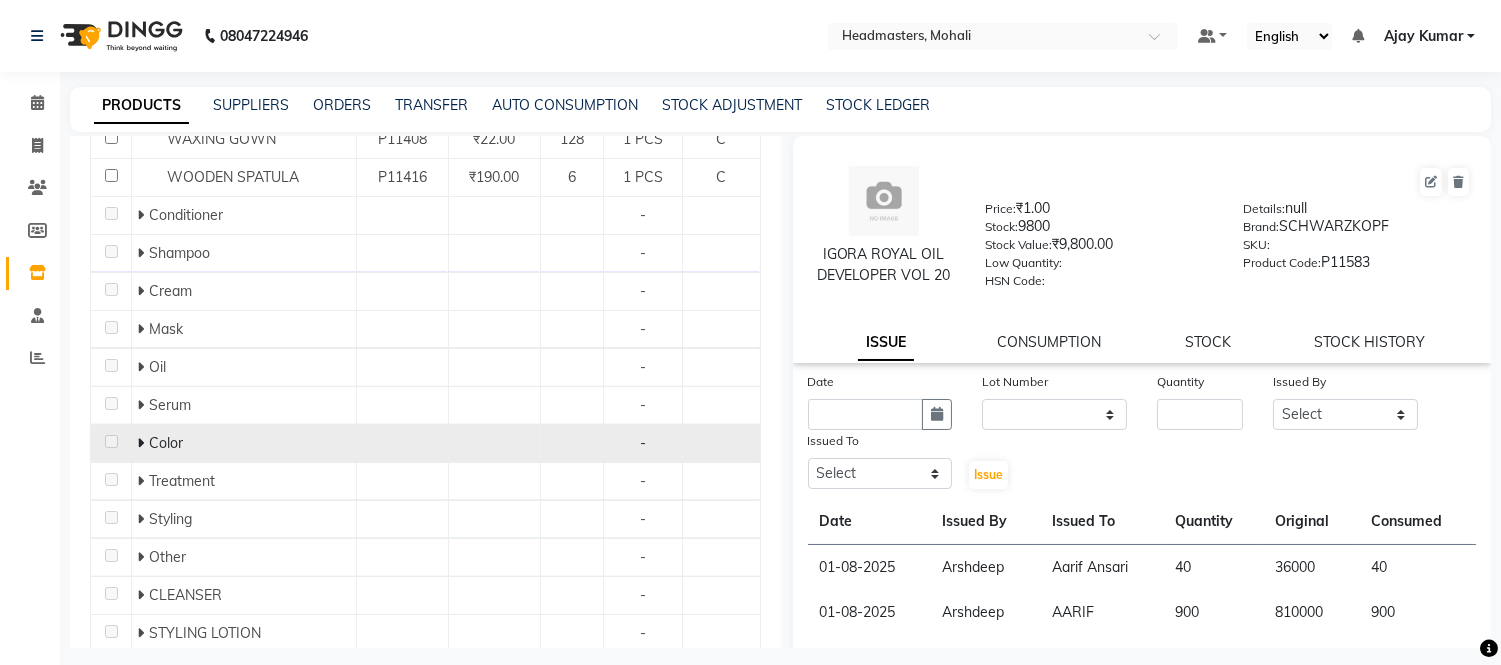 click 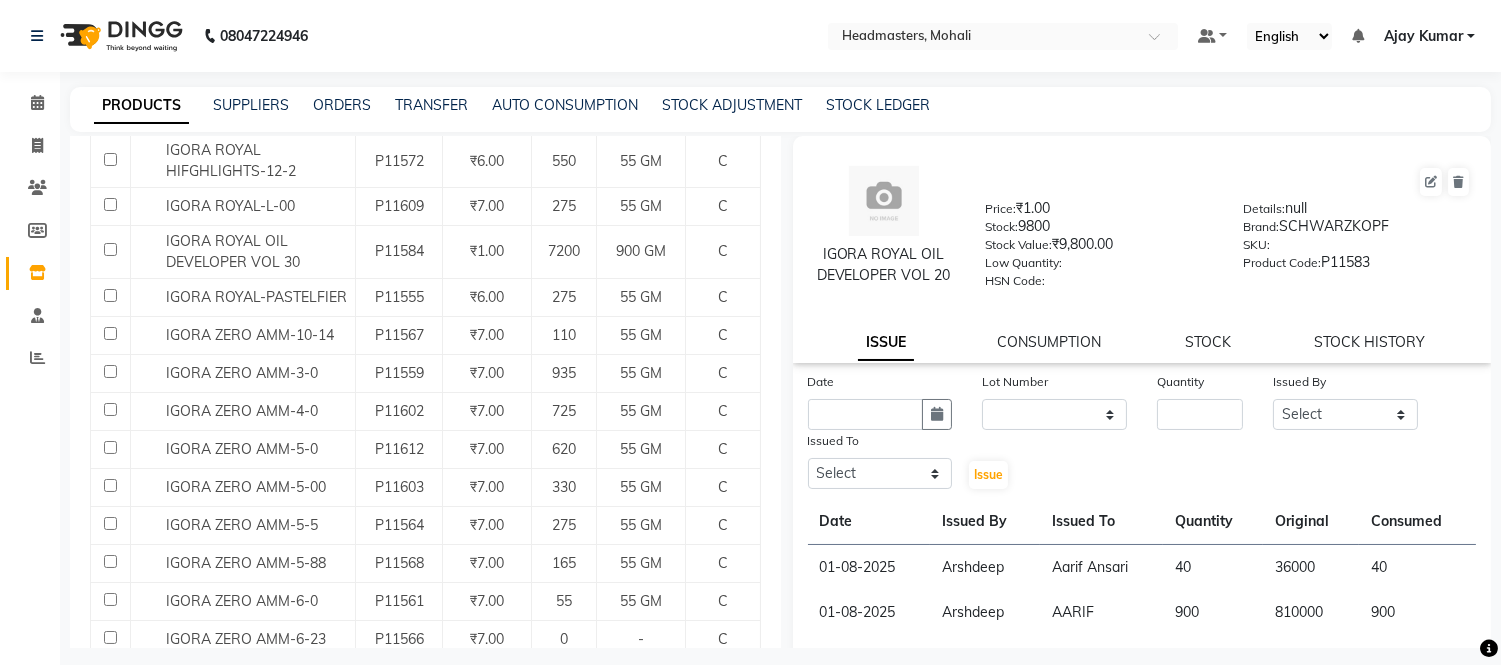 scroll, scrollTop: 3573, scrollLeft: 0, axis: vertical 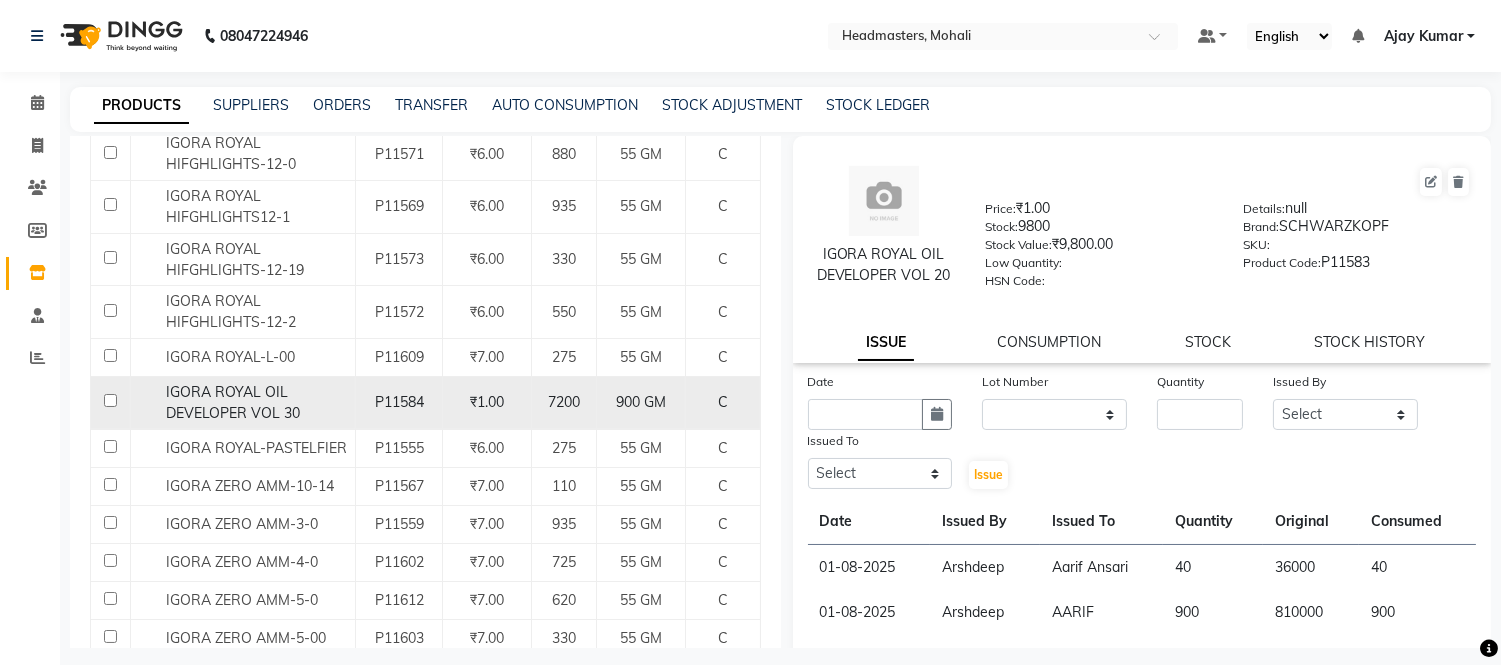 click on "IGORA ROYAL OIL DEVELOPER VOL 30" 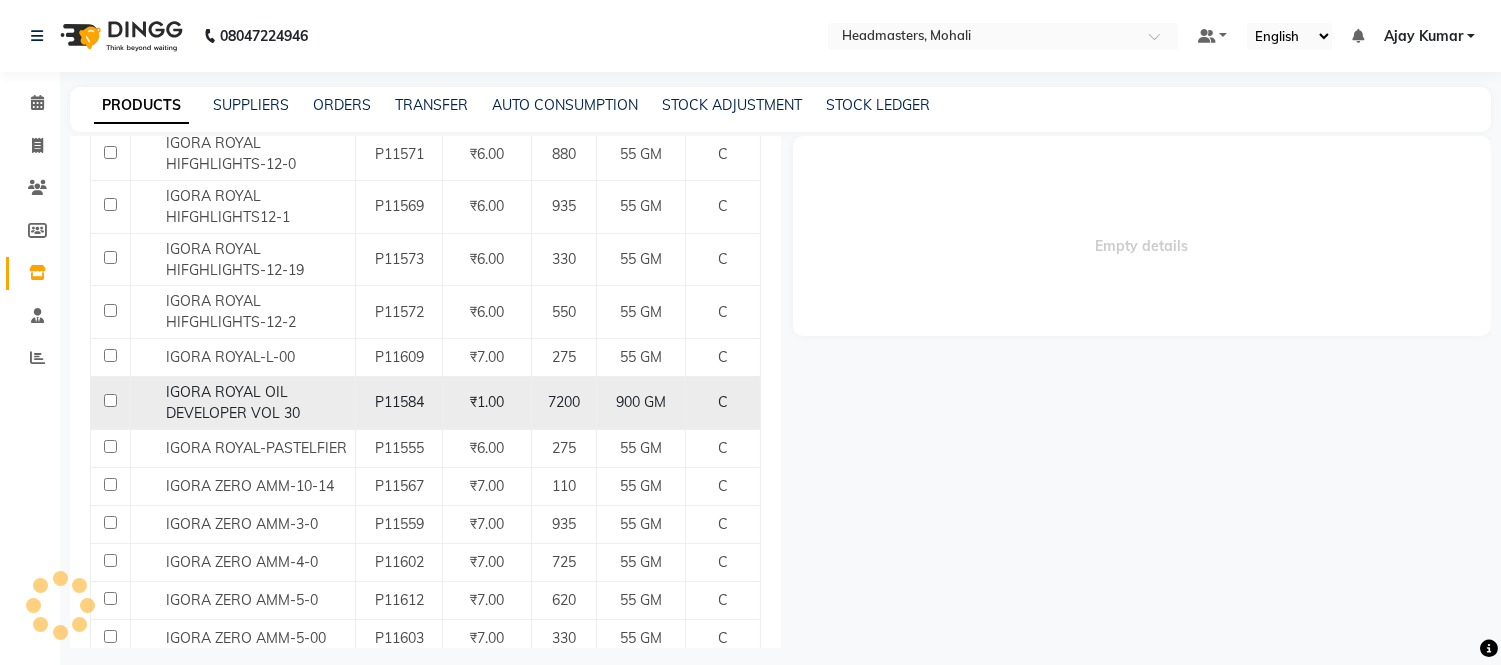 select 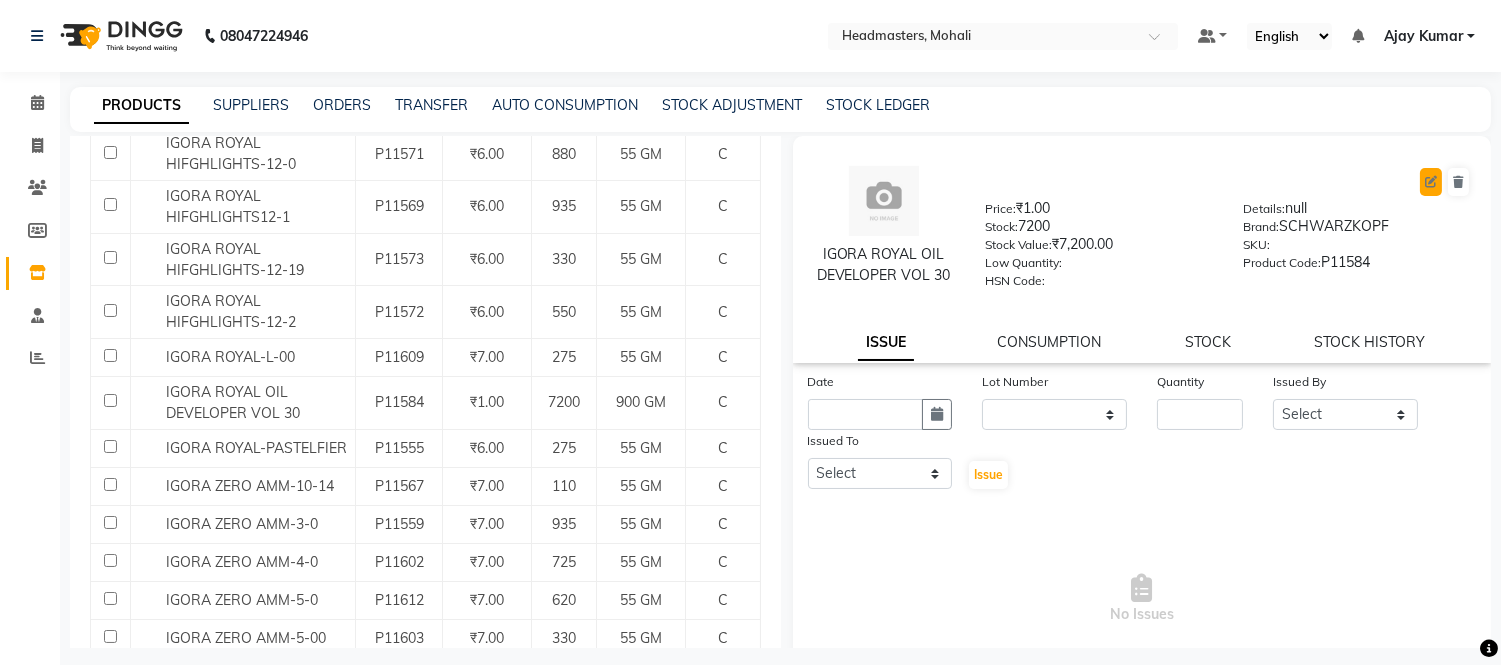 click 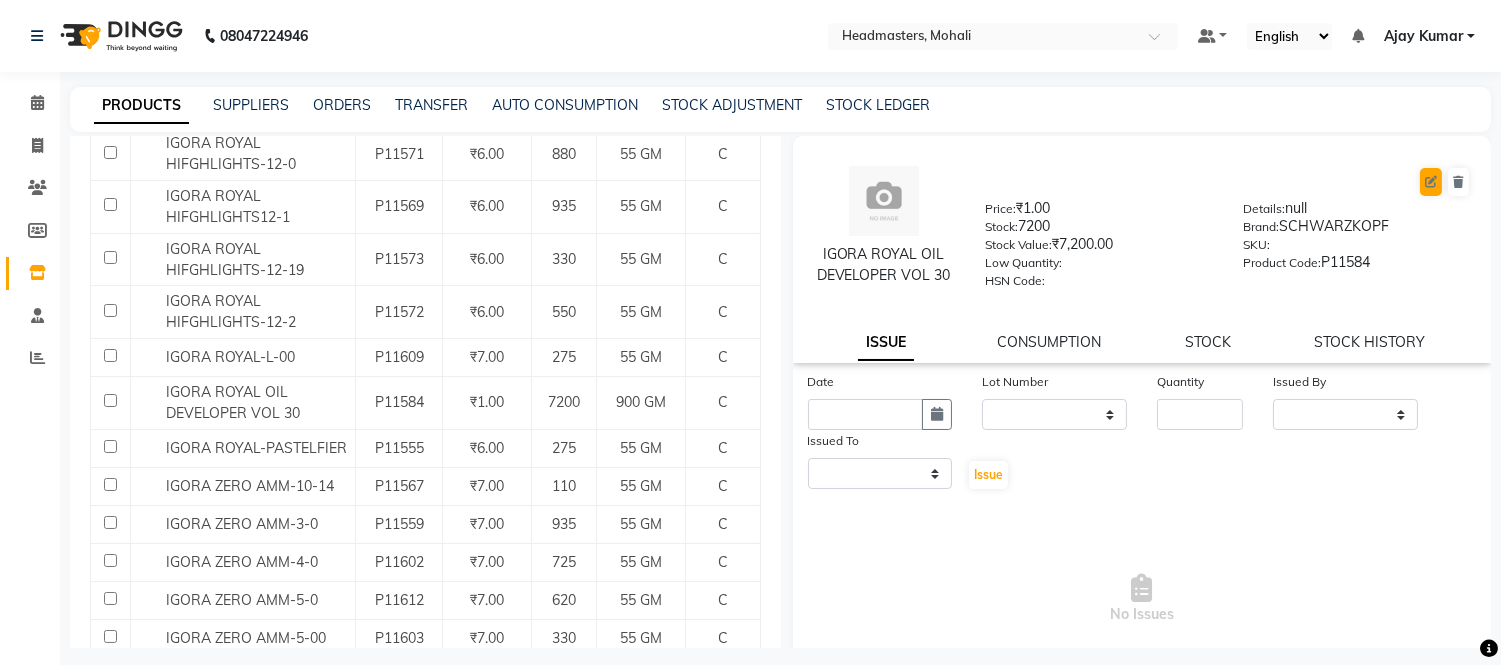 select on "C" 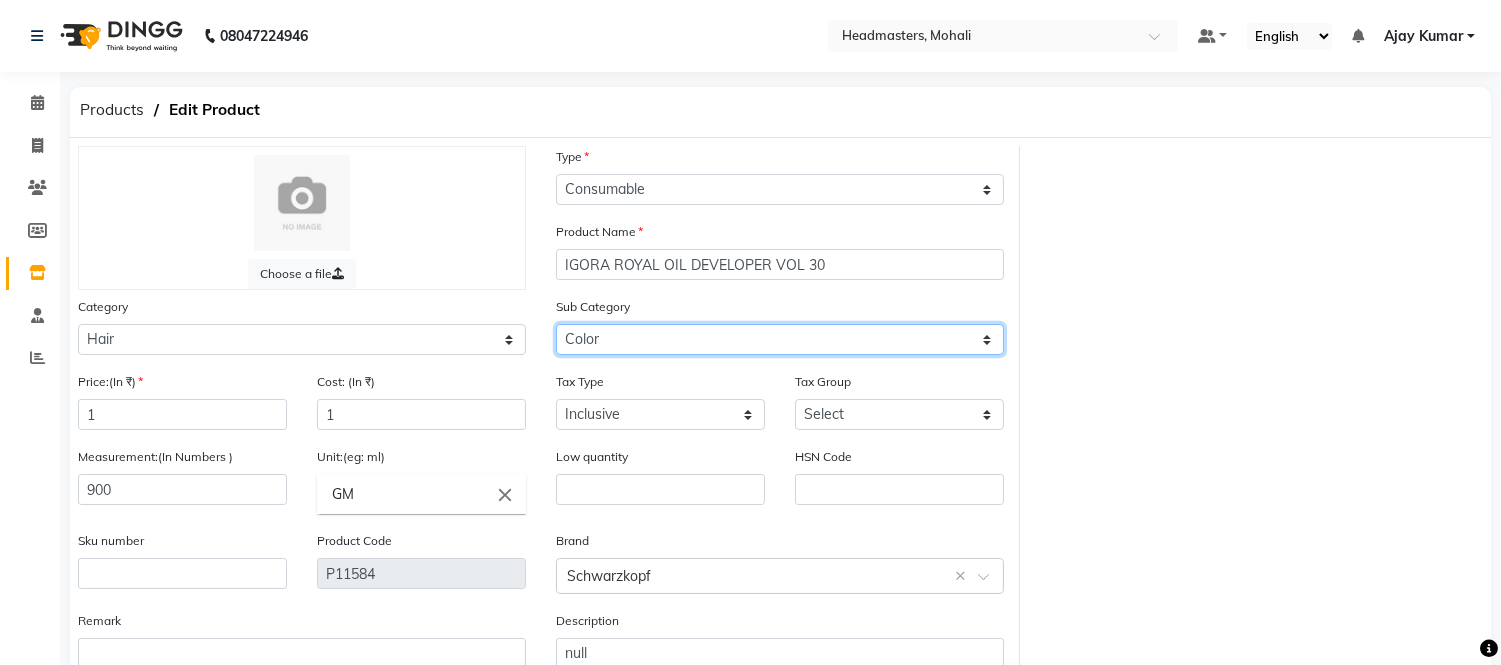 click on "Select Conditioner Shampoo Cream Mask Oil Serum Color Appliances Treatment Styling Kit & Combo Other Shampoo  Conditioner TREATMENT SHAMPOO CLEANSER STYLING LOTION OTHER SERUM GLOVES COLOR SMOOTHENING DEVOLPER BLONDER CONDITIONER MASK MASK OIL CREAM MASK BALM ADVANCED MOLECULAR STYLING" 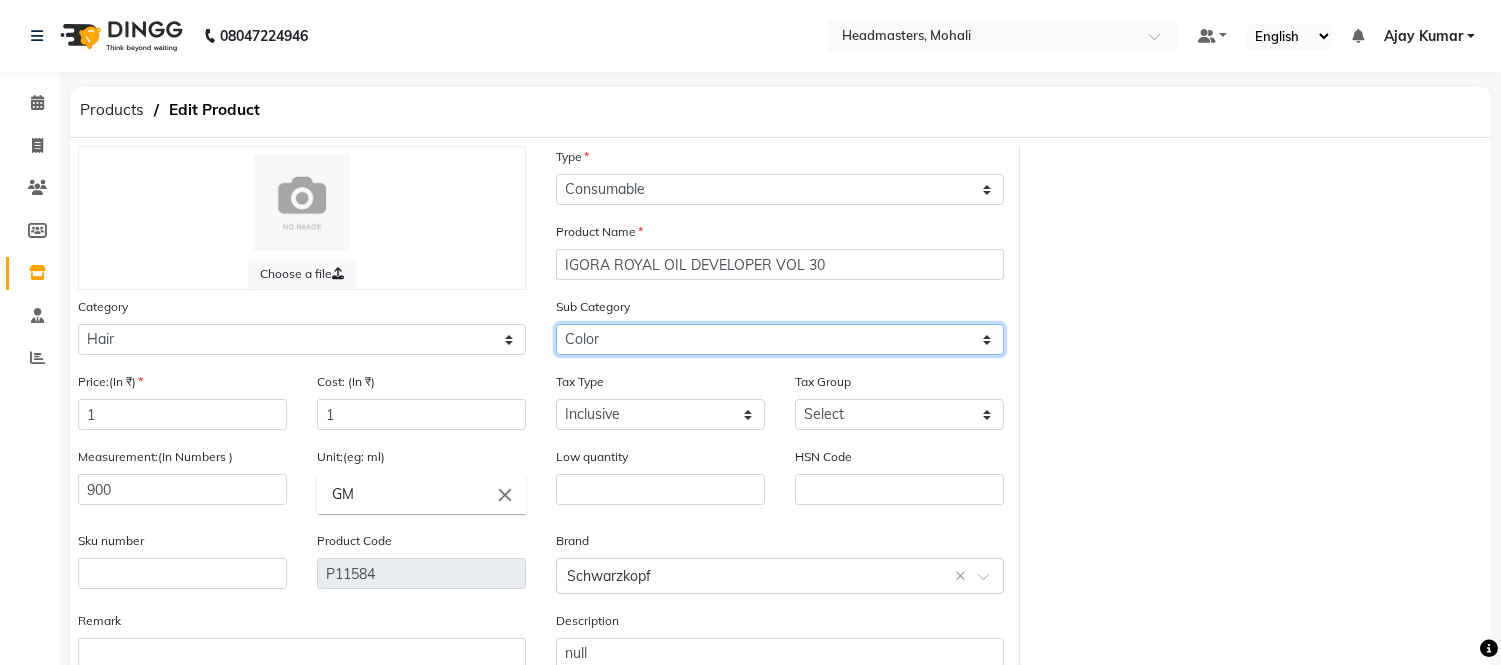 select on "1099101124" 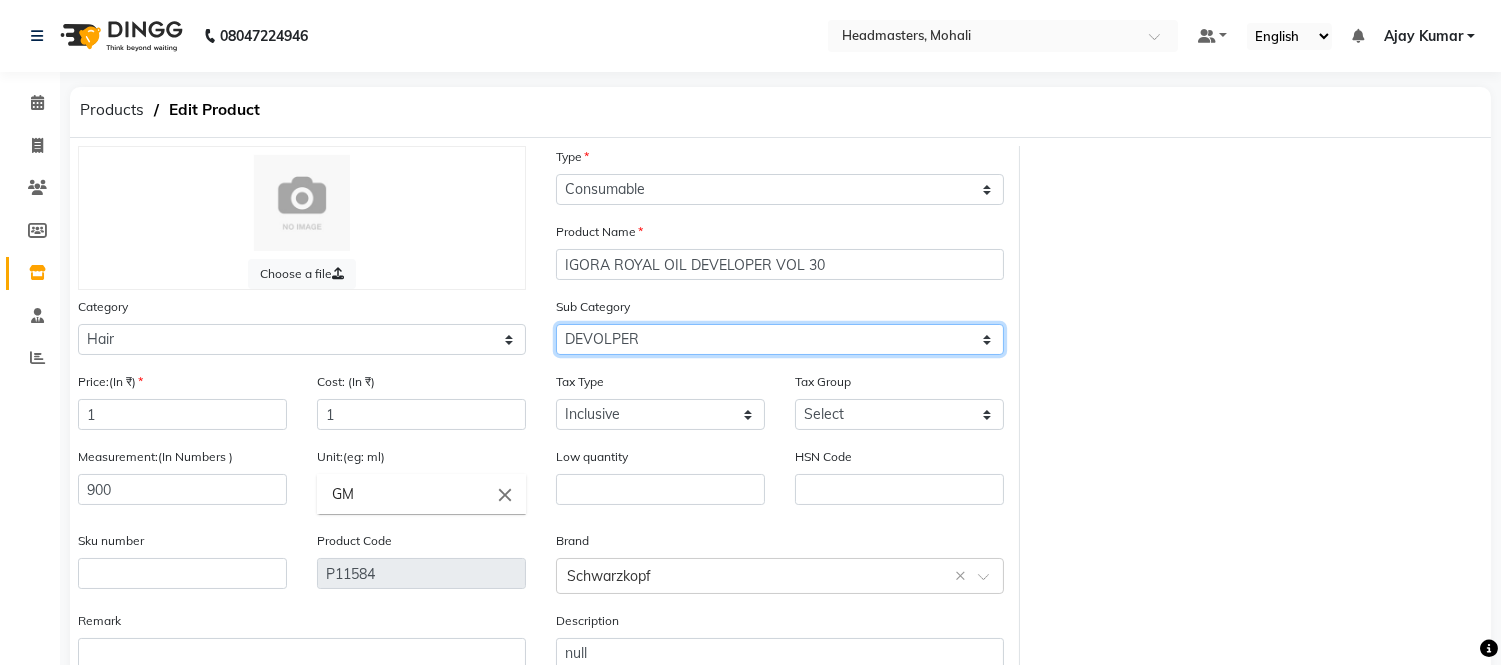 click on "Select Conditioner Shampoo Cream Mask Oil Serum Color Appliances Treatment Styling Kit & Combo Other Shampoo  Conditioner TREATMENT SHAMPOO CLEANSER STYLING LOTION OTHER SERUM GLOVES COLOR SMOOTHENING DEVOLPER BLONDER CONDITIONER MASK MASK OIL CREAM MASK BALM ADVANCED MOLECULAR STYLING" 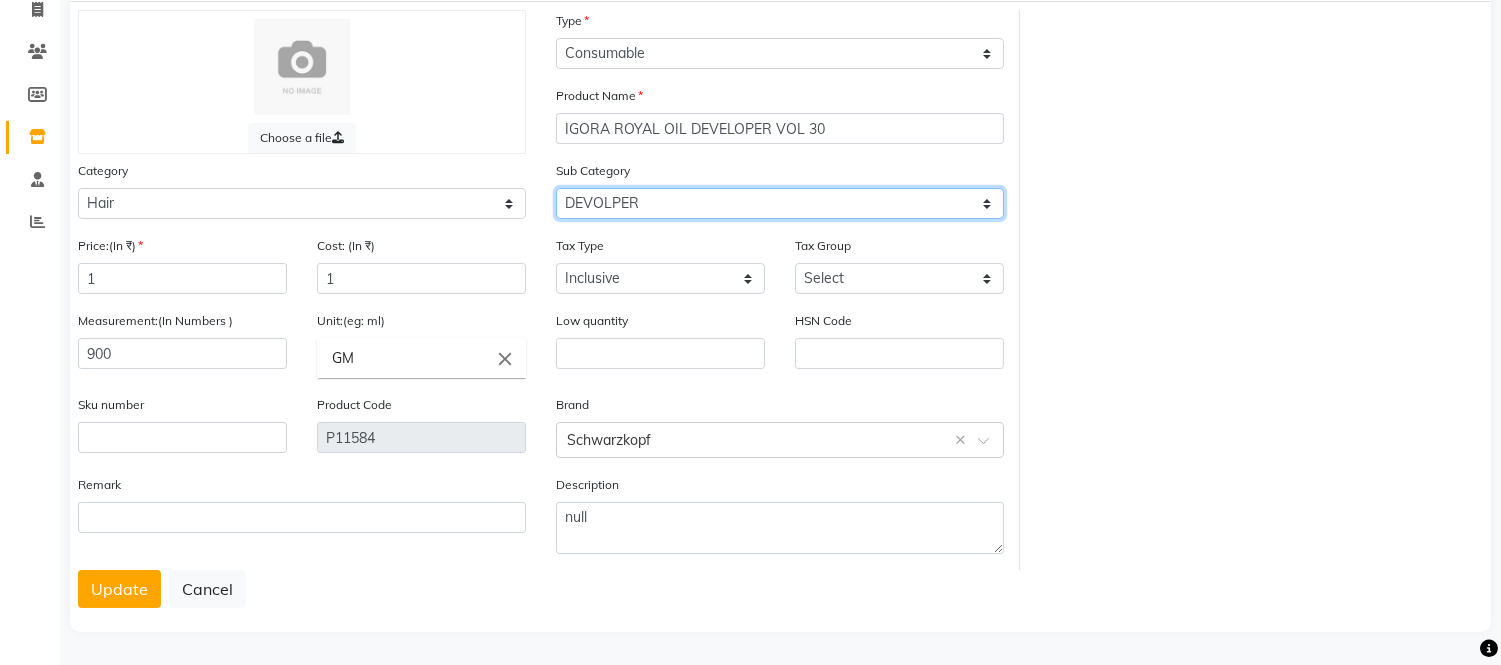 scroll, scrollTop: 137, scrollLeft: 0, axis: vertical 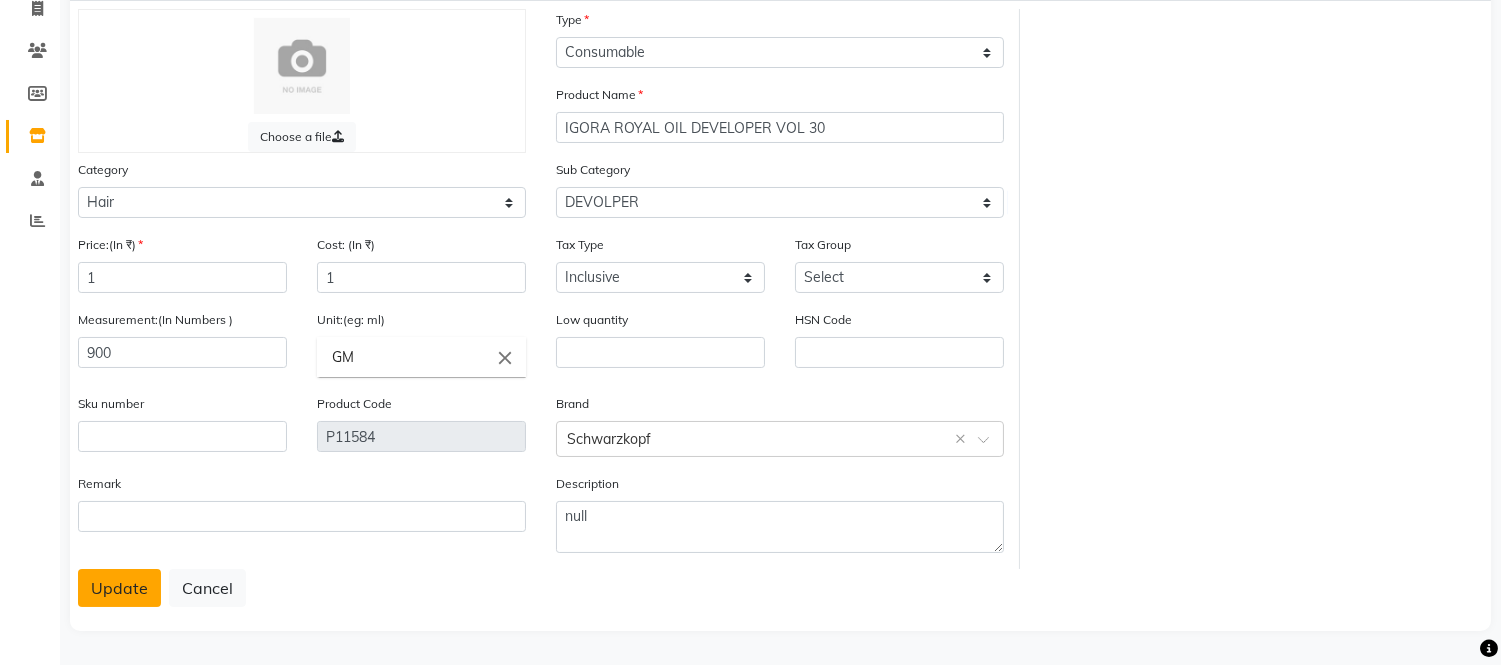click on "Update" 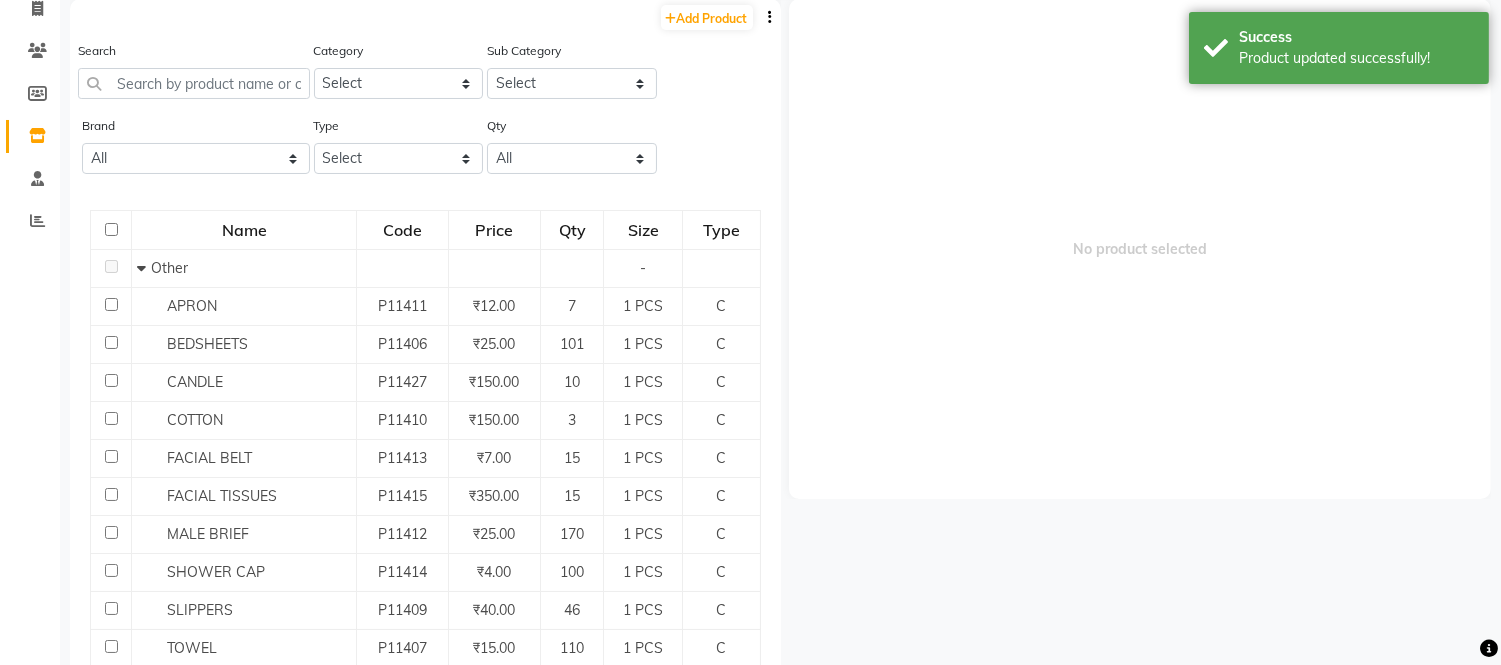scroll, scrollTop: 12, scrollLeft: 0, axis: vertical 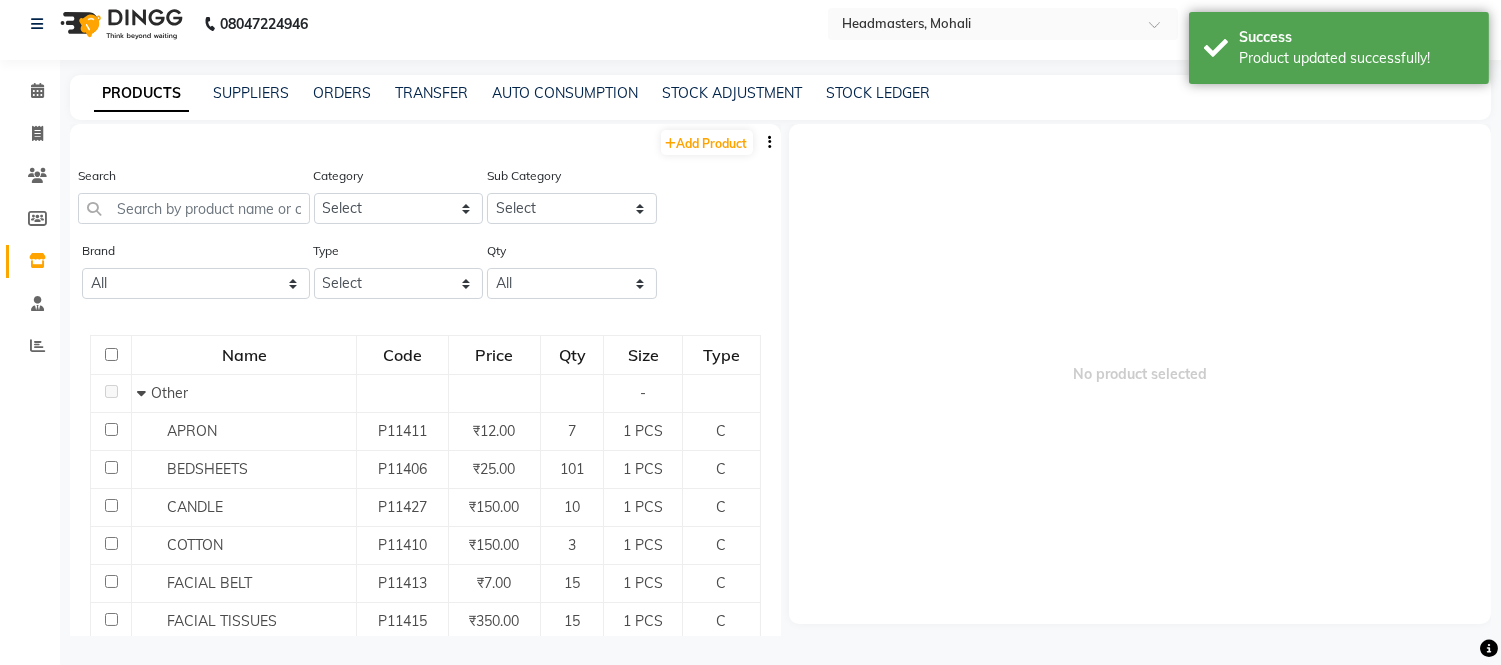 click on "Add Product" 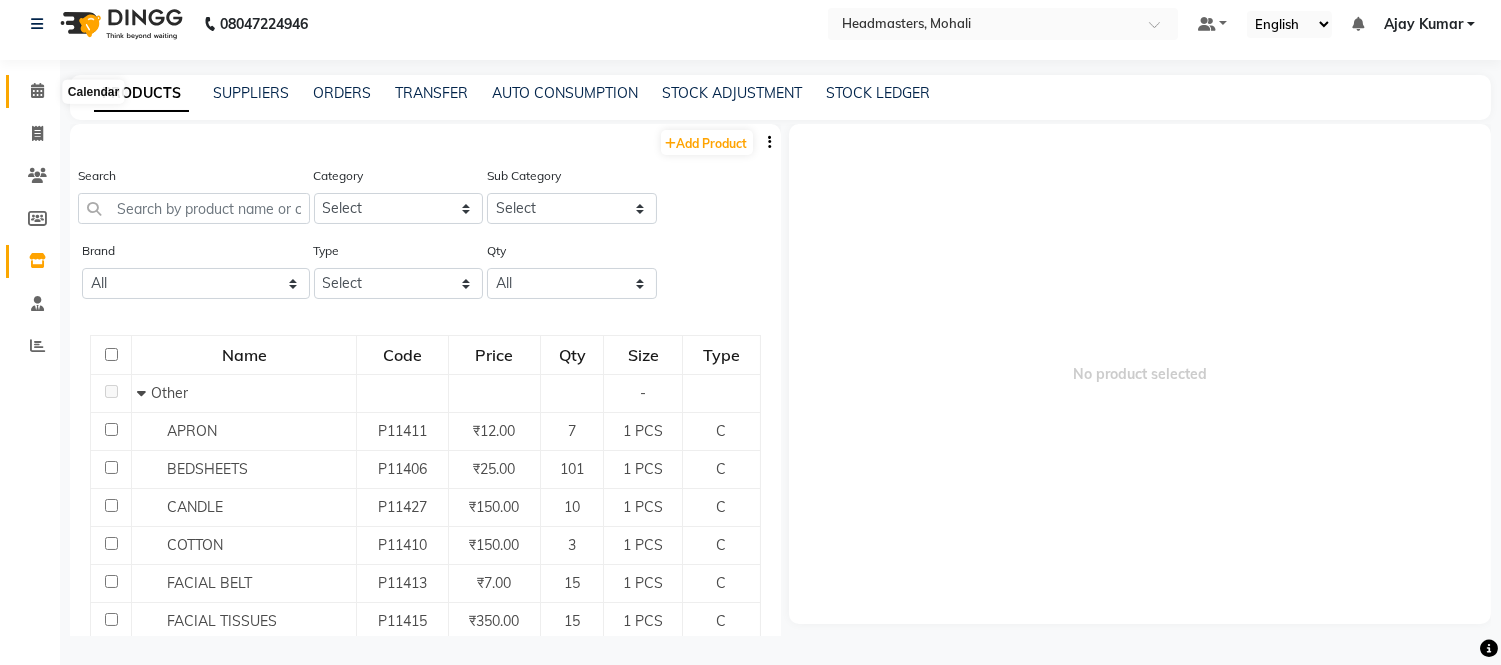 click 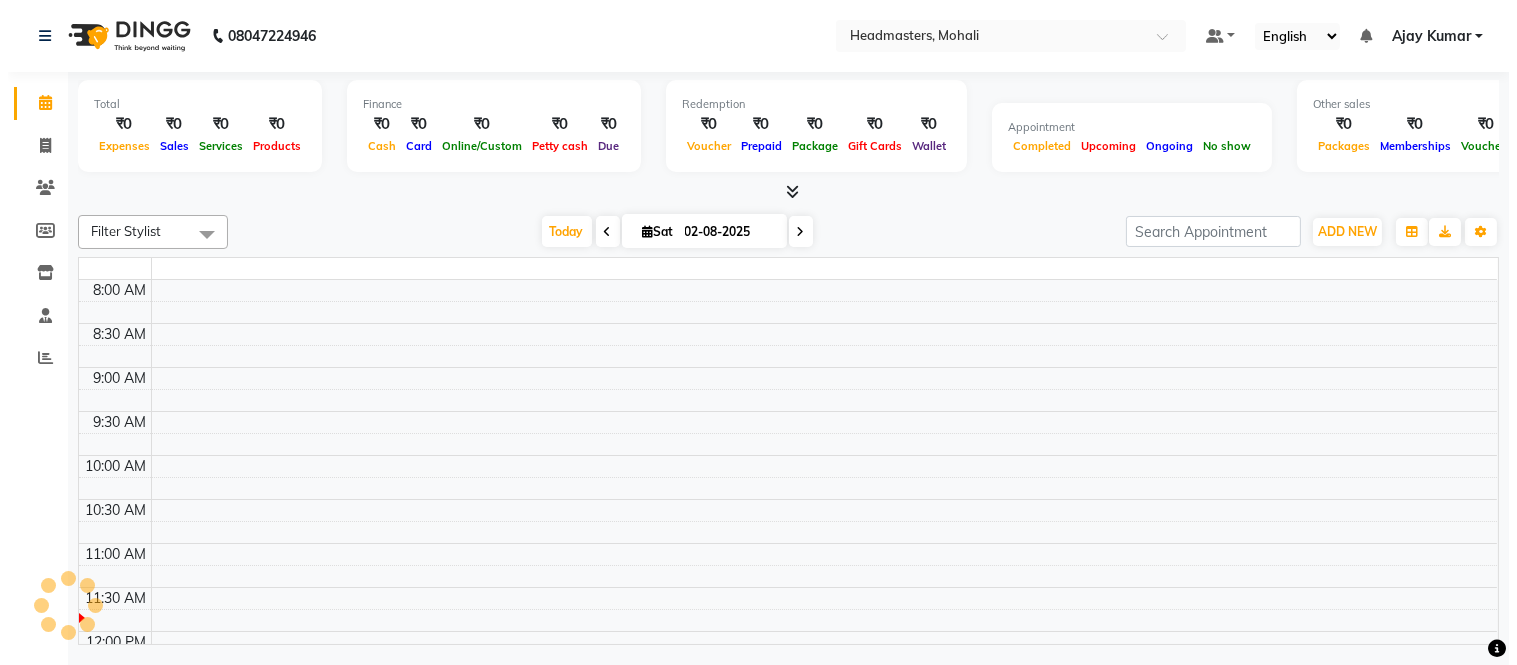 scroll, scrollTop: 0, scrollLeft: 0, axis: both 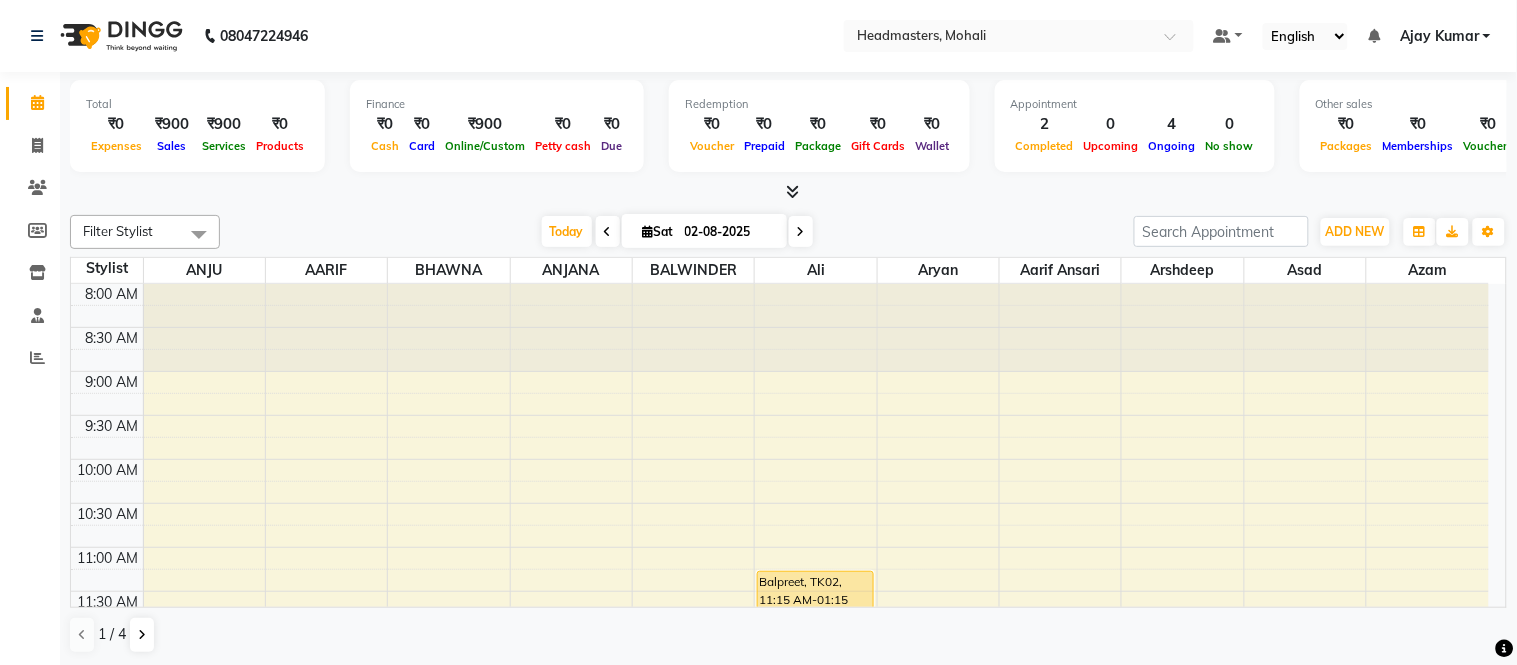 click at bounding box center [792, 191] 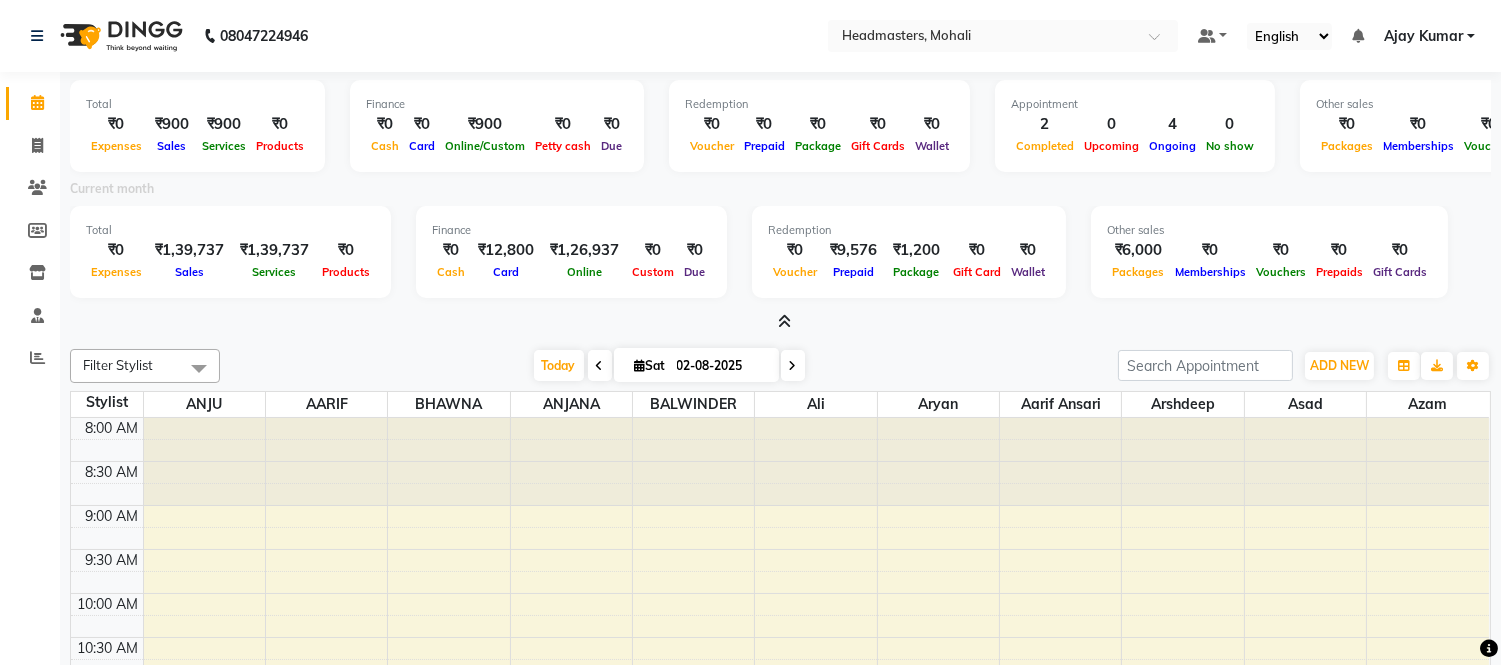 drag, startPoint x: 482, startPoint y: 32, endPoint x: 482, endPoint y: 8, distance: 24 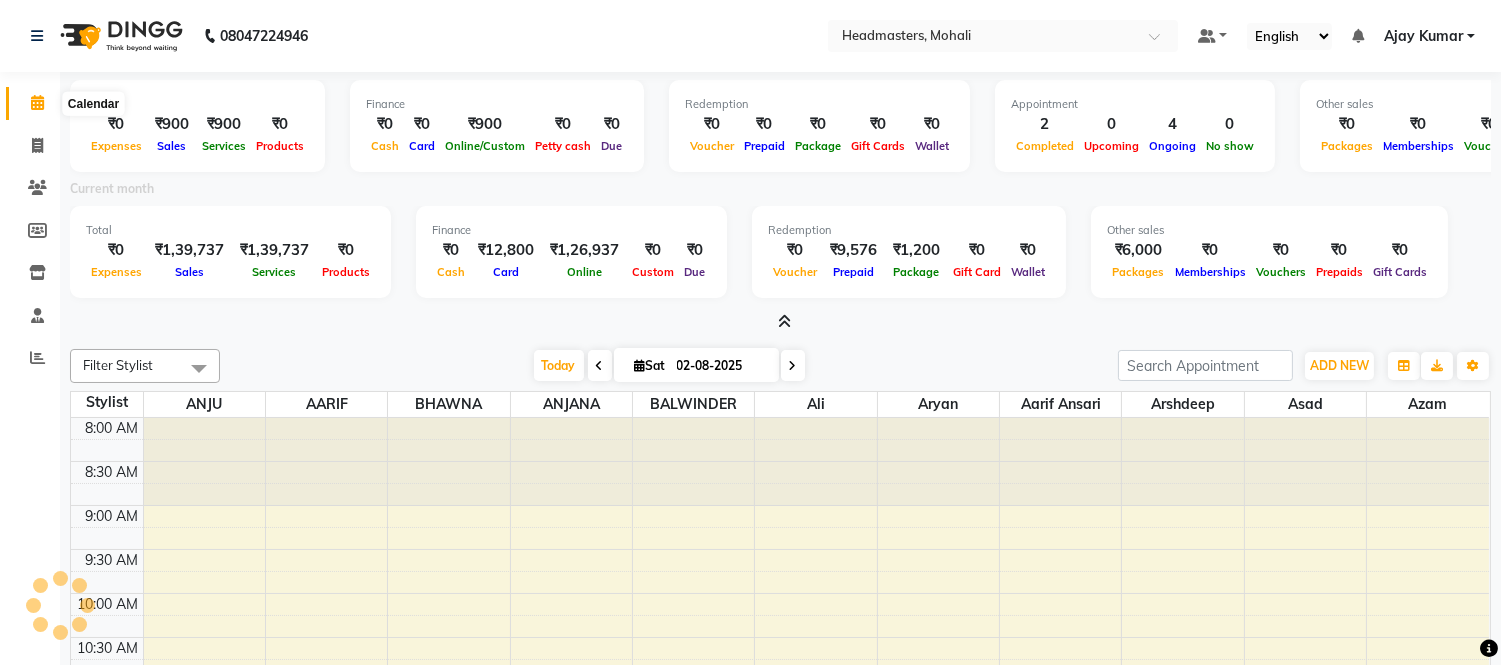 click 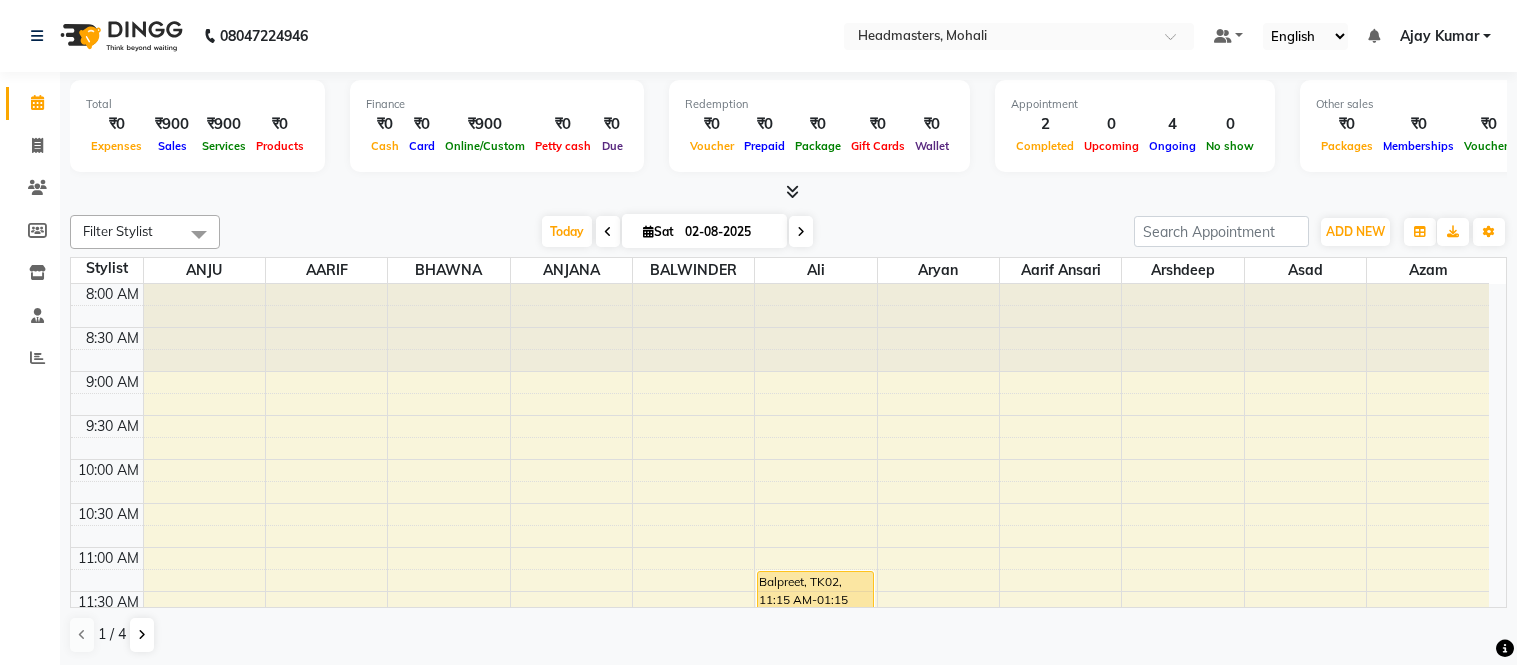 scroll, scrollTop: 0, scrollLeft: 0, axis: both 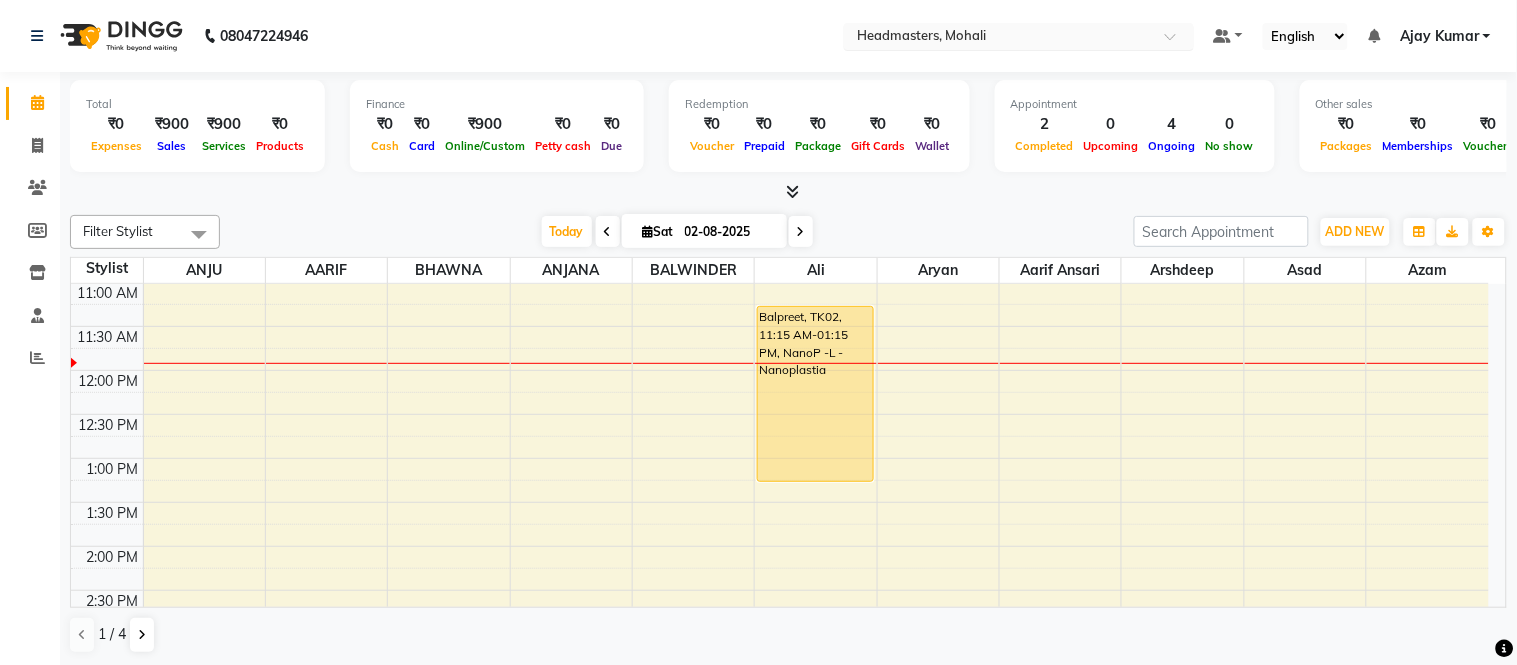 click at bounding box center (999, 38) 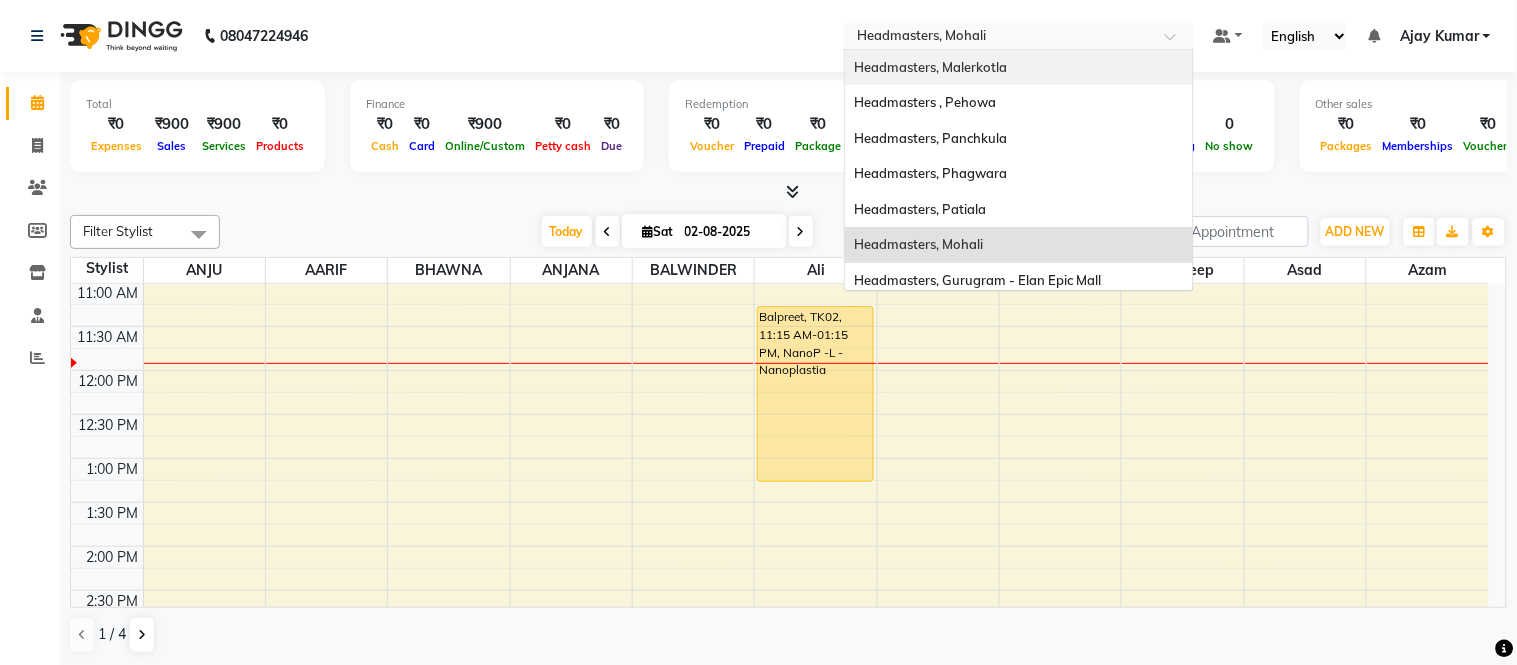 click on "Headmasters, Malerkotla" at bounding box center (931, 67) 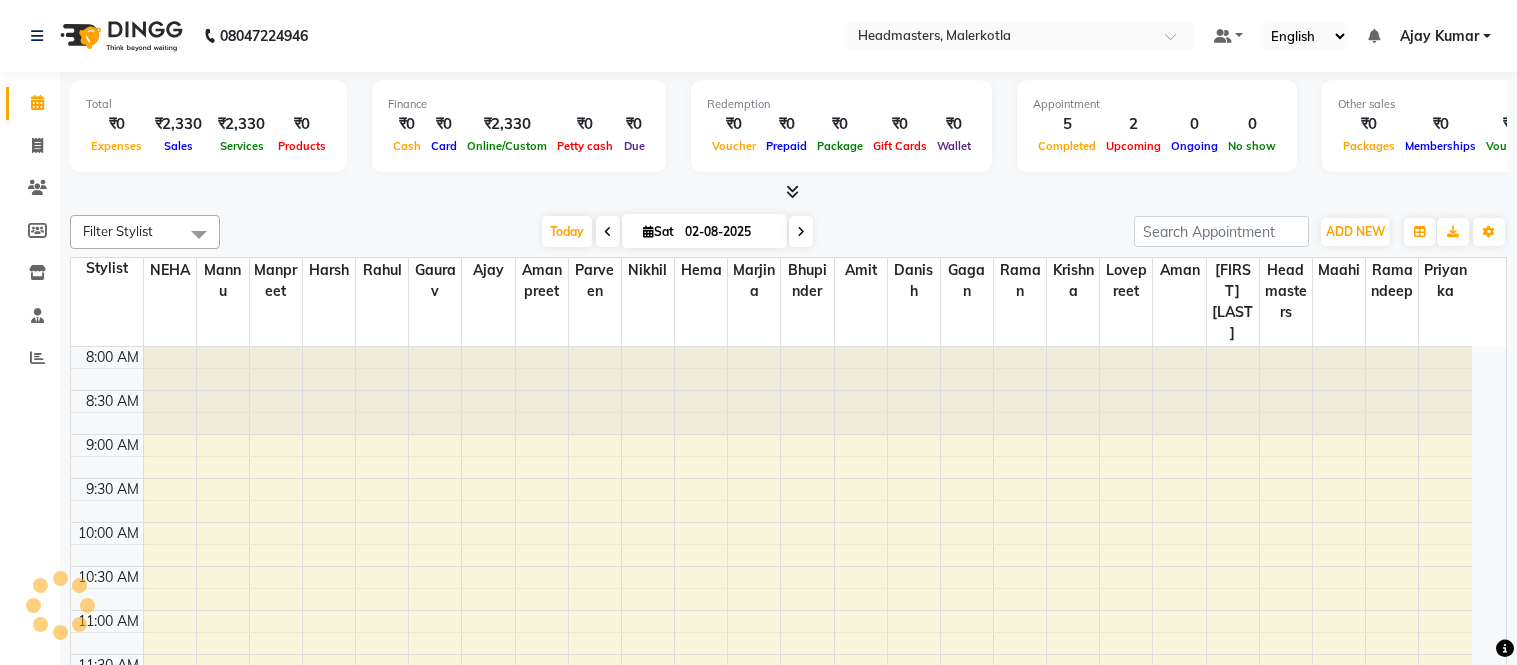 click at bounding box center (792, 191) 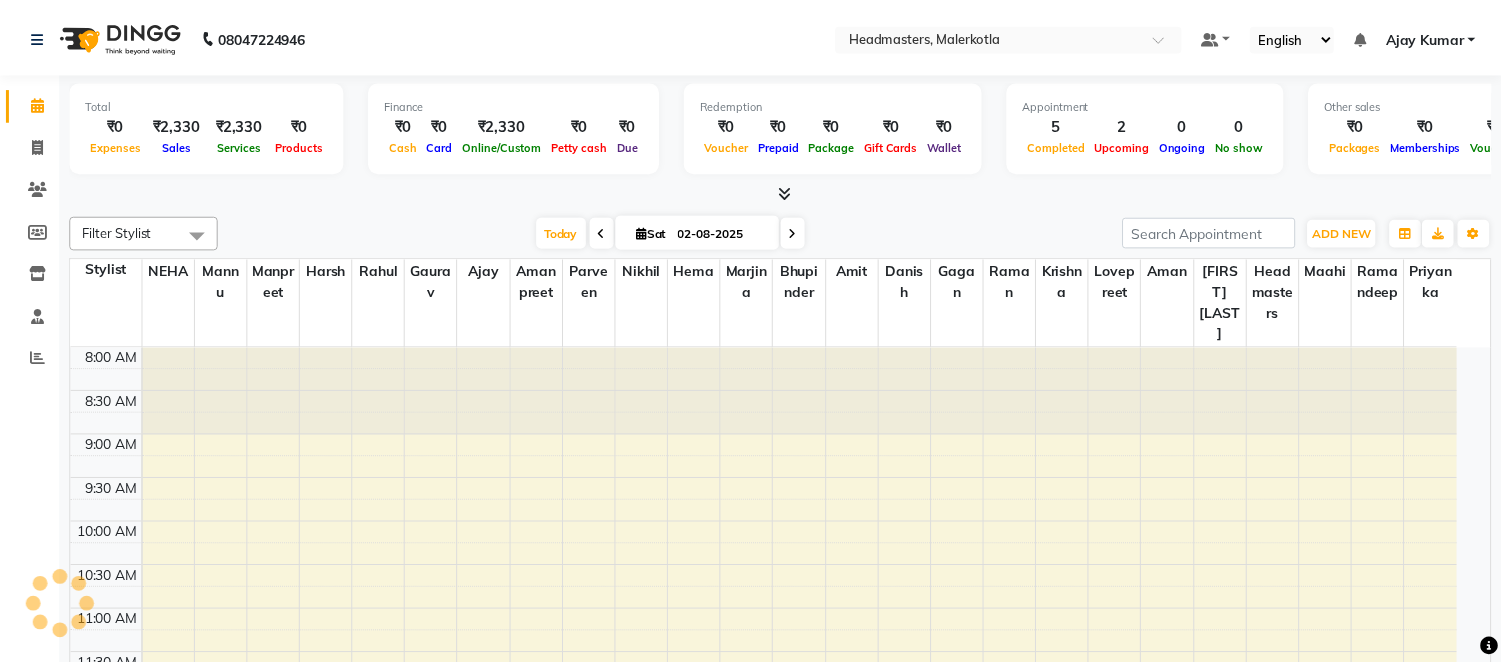 scroll, scrollTop: 0, scrollLeft: 0, axis: both 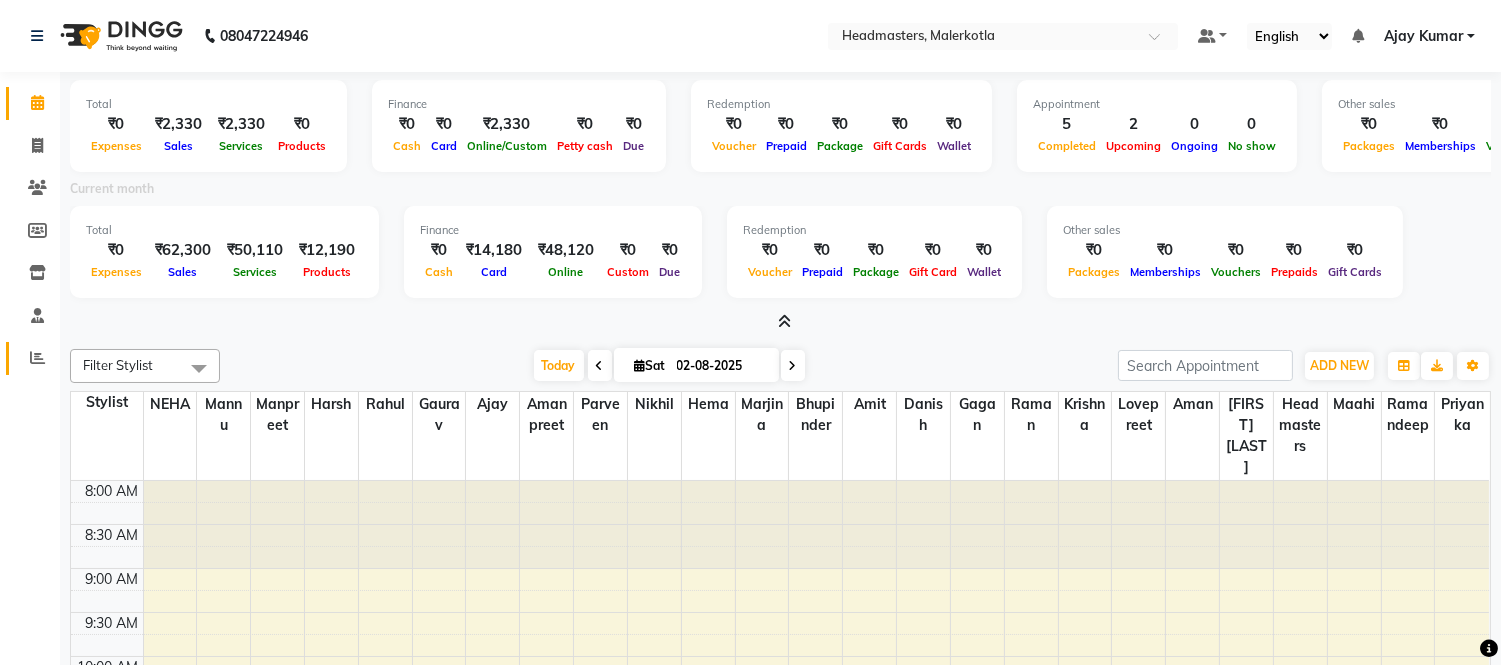 click 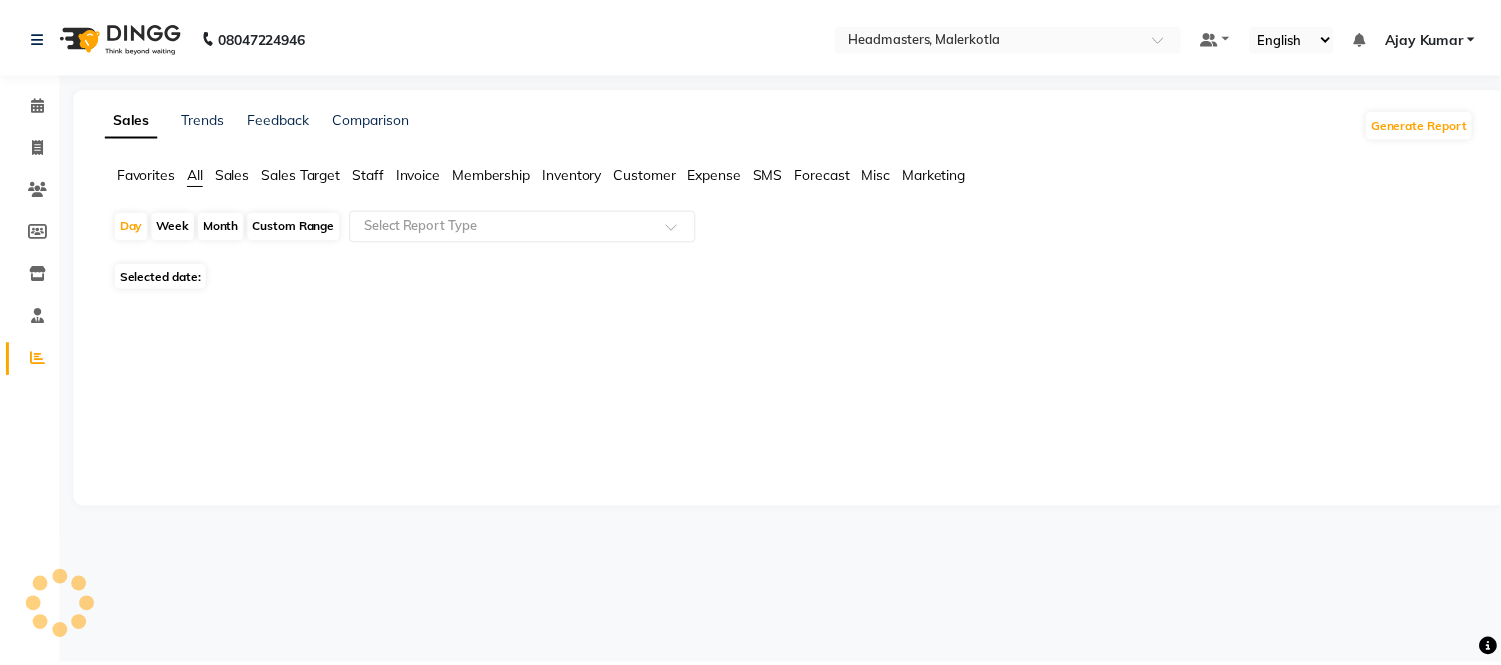 scroll, scrollTop: 0, scrollLeft: 0, axis: both 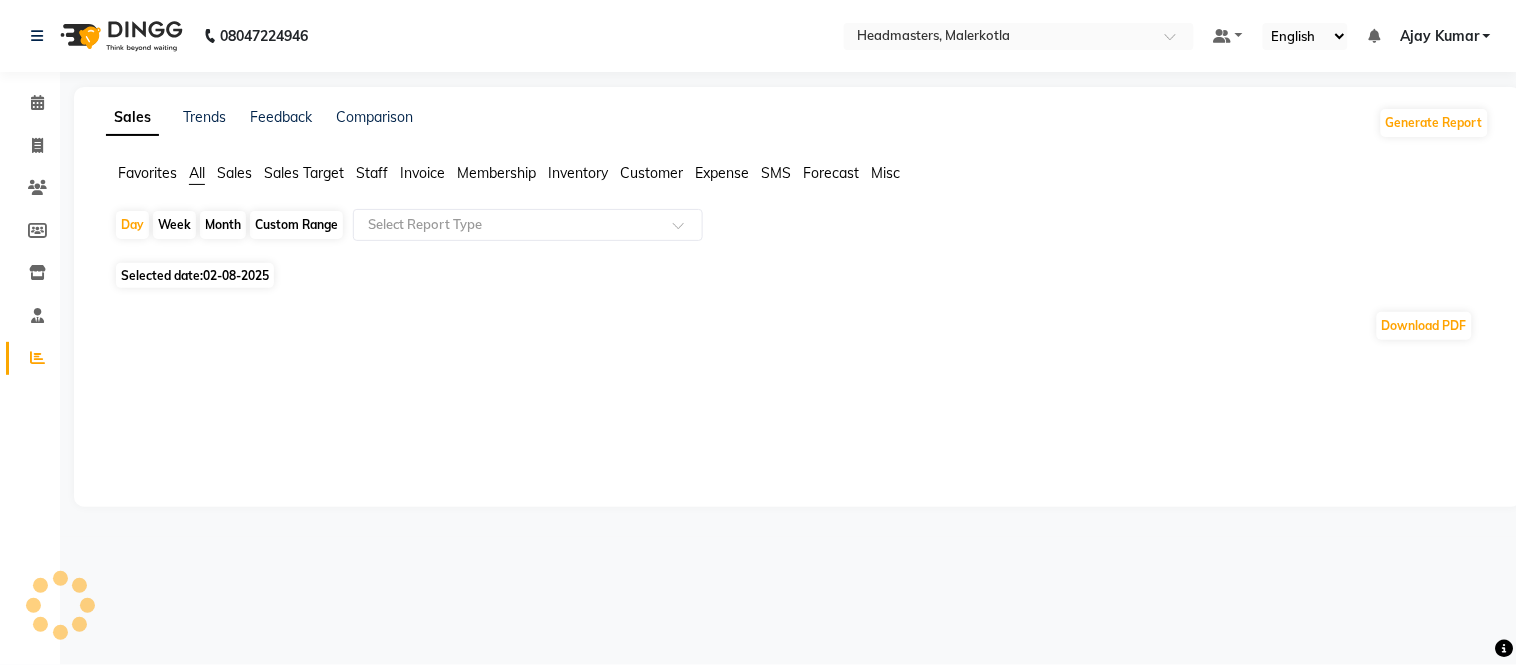 click on "Favorites" 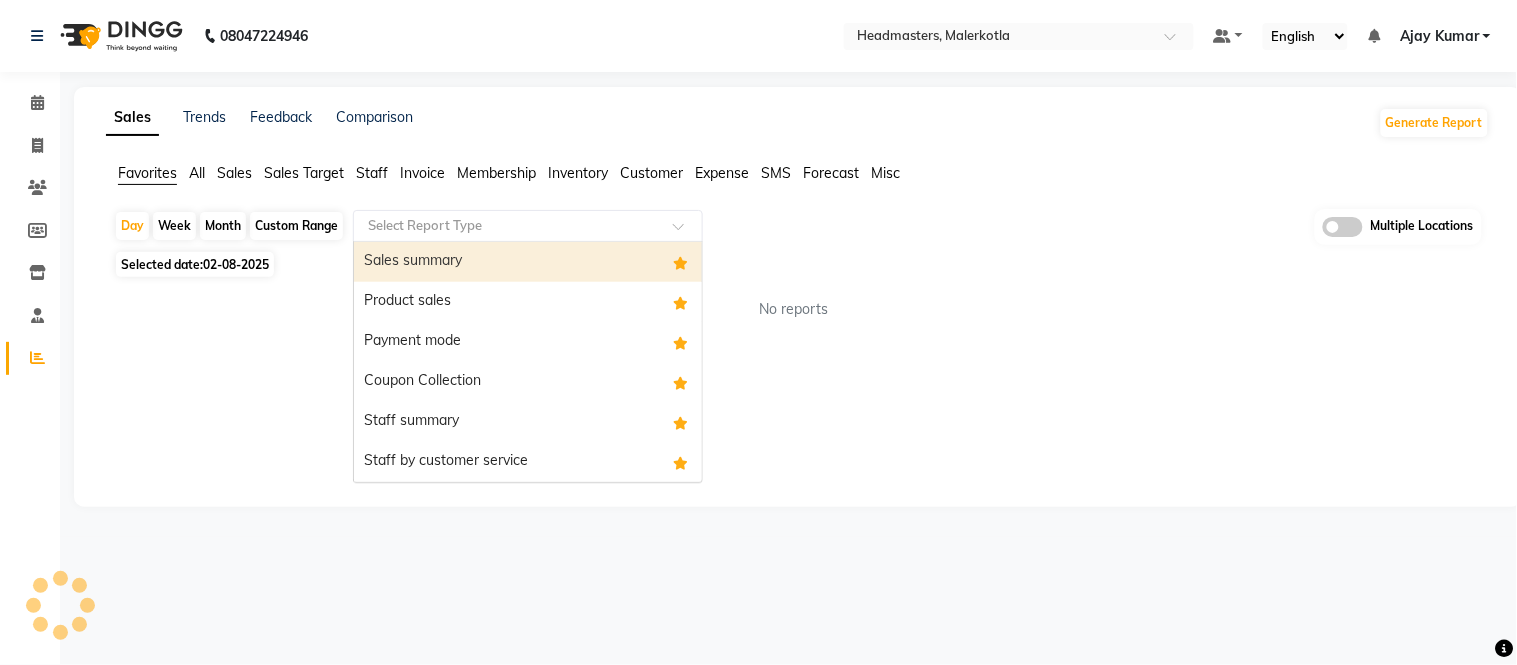 click on "Select Report Type  Sales summary   Product sales   Payment mode   Coupon Collection   Staff summary   Staff by customer service   Service by category" 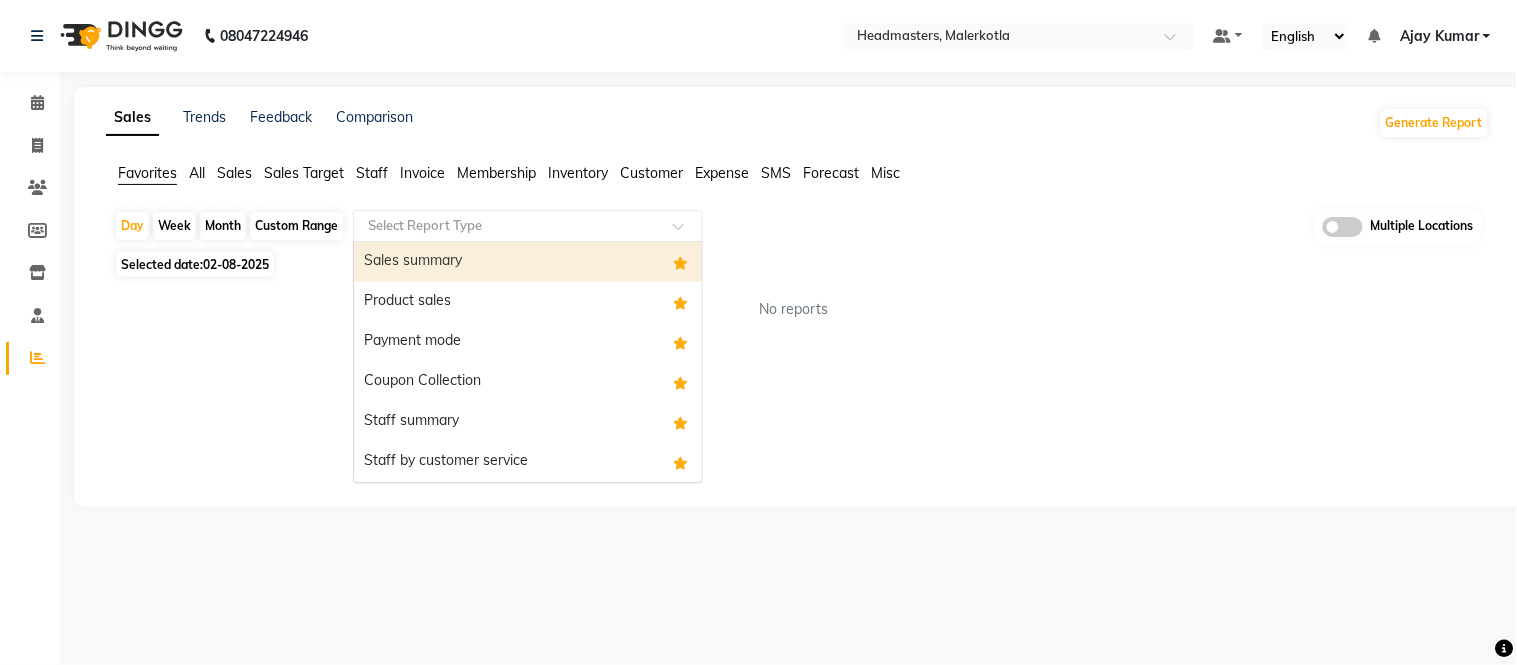 click on "Sales summary" at bounding box center [528, 262] 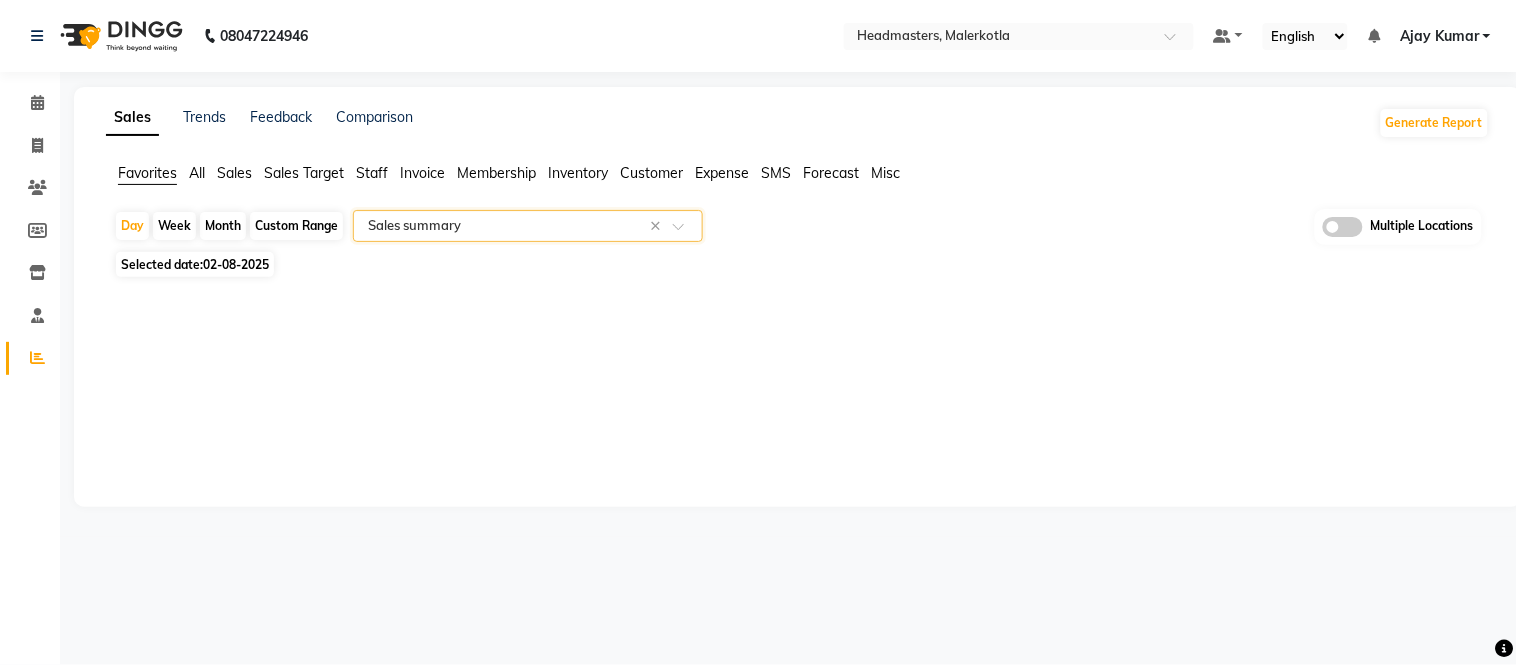 select on "full_report" 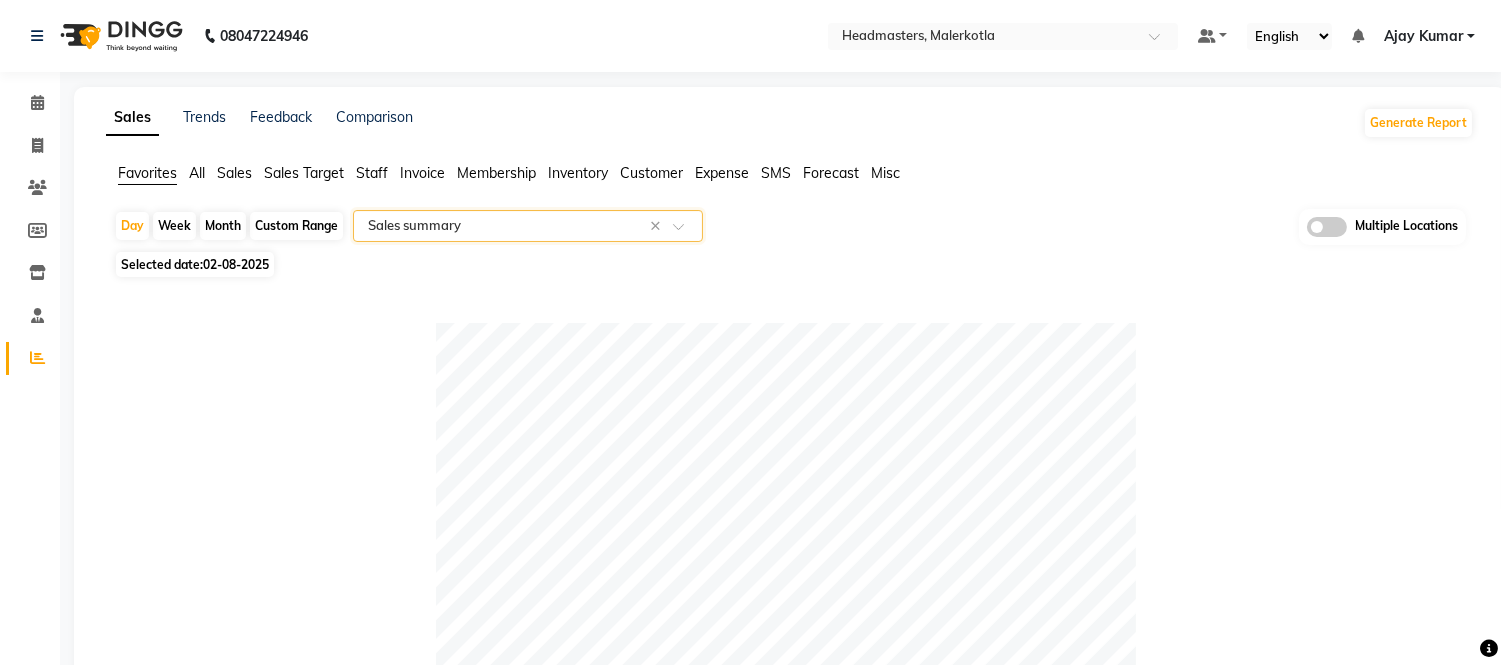 click on "Month" 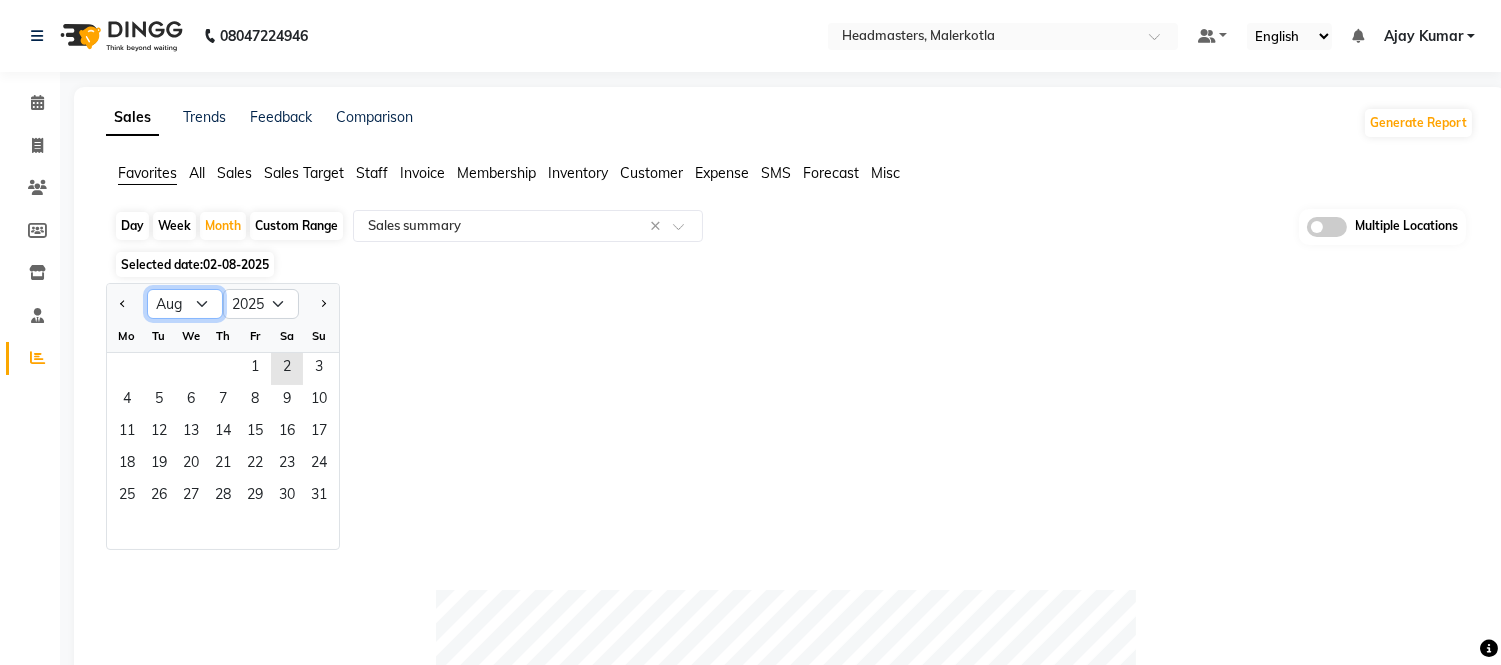click on "Jan Feb Mar Apr May Jun Jul Aug Sep Oct Nov Dec" 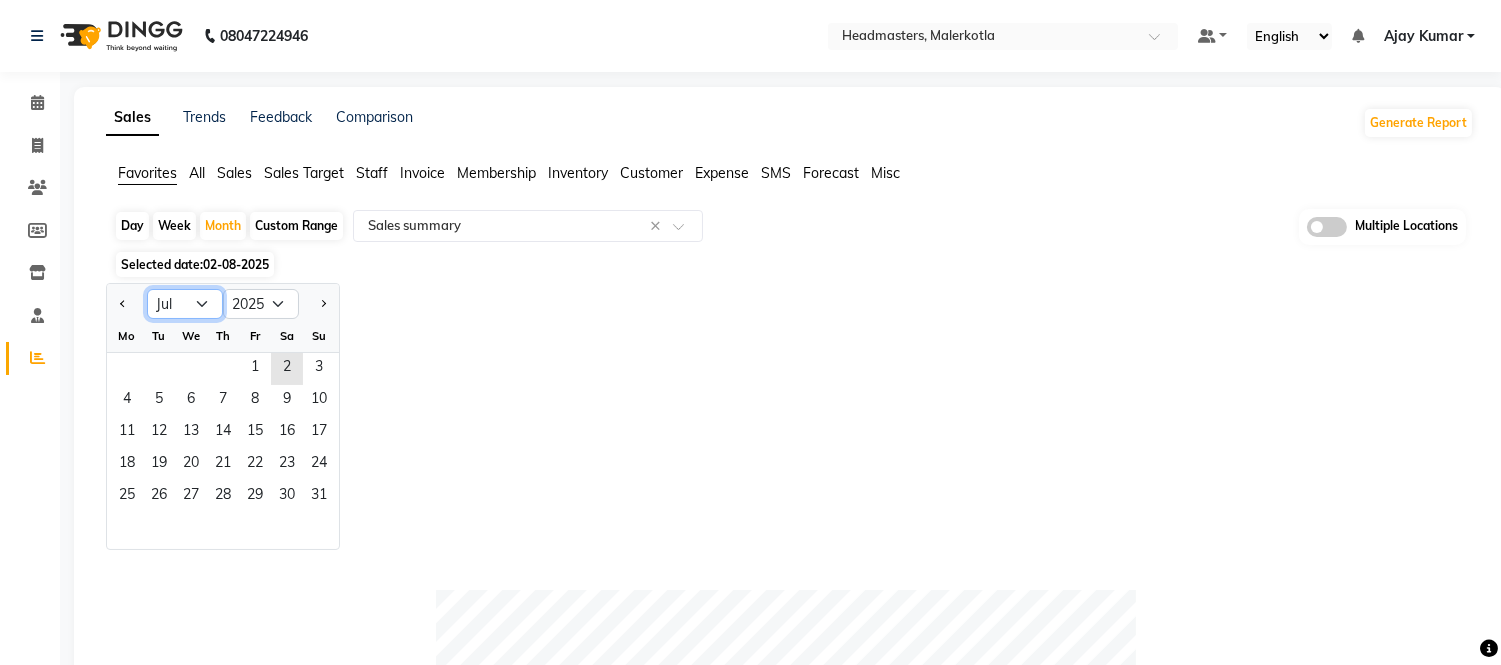 click on "Jan Feb Mar Apr May Jun Jul Aug Sep Oct Nov Dec" 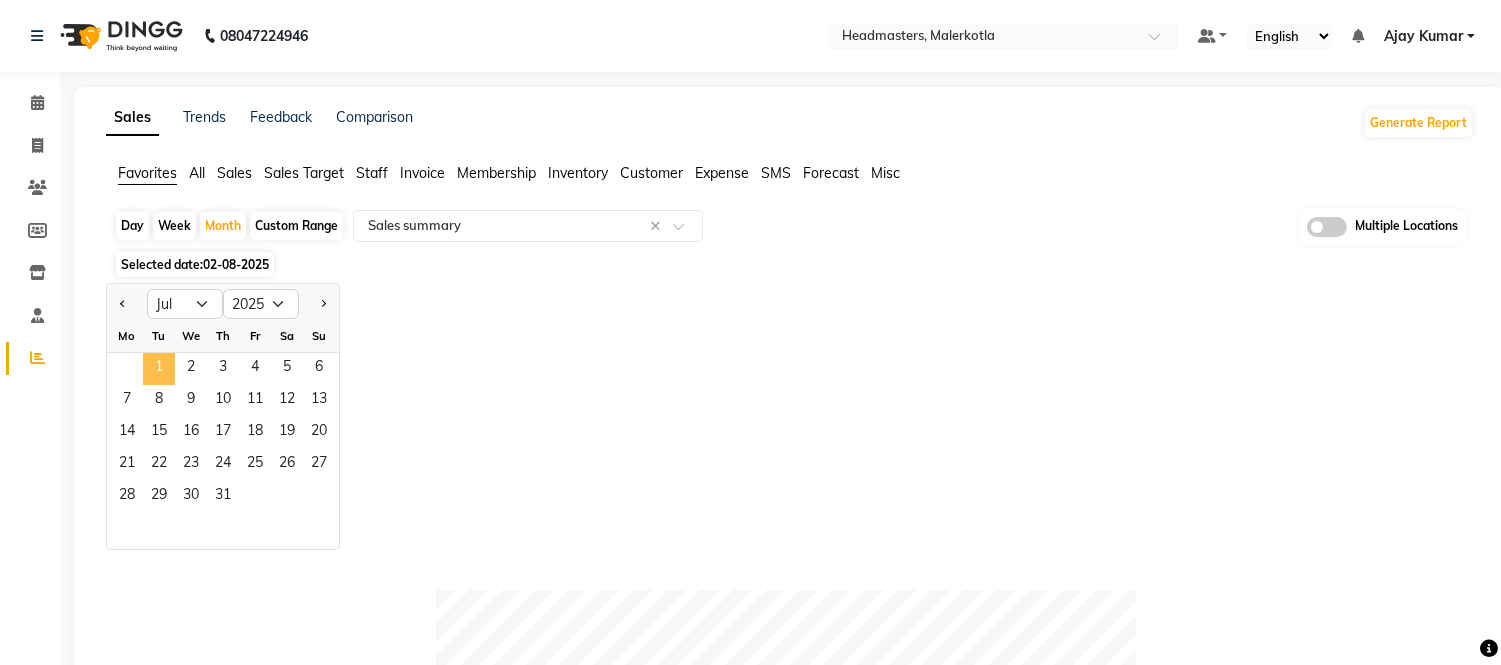 click on "1" 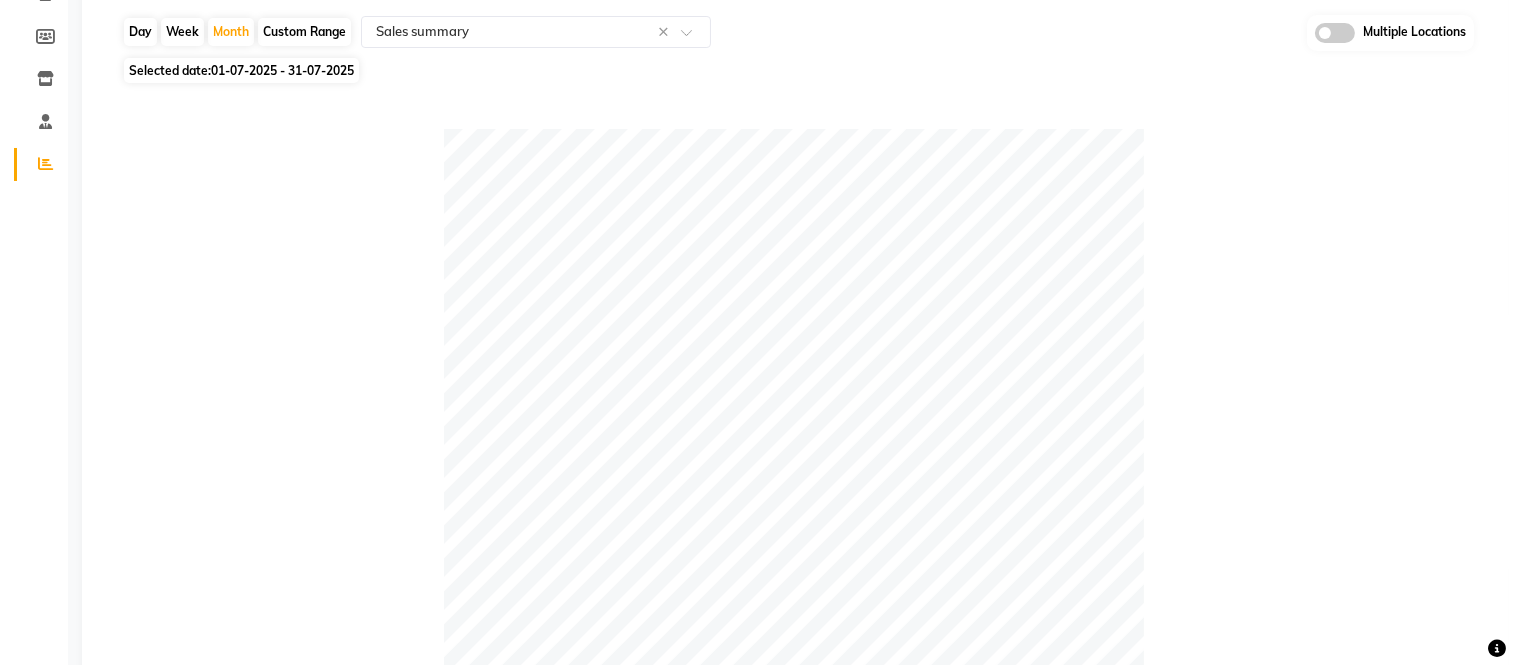 scroll, scrollTop: 0, scrollLeft: 0, axis: both 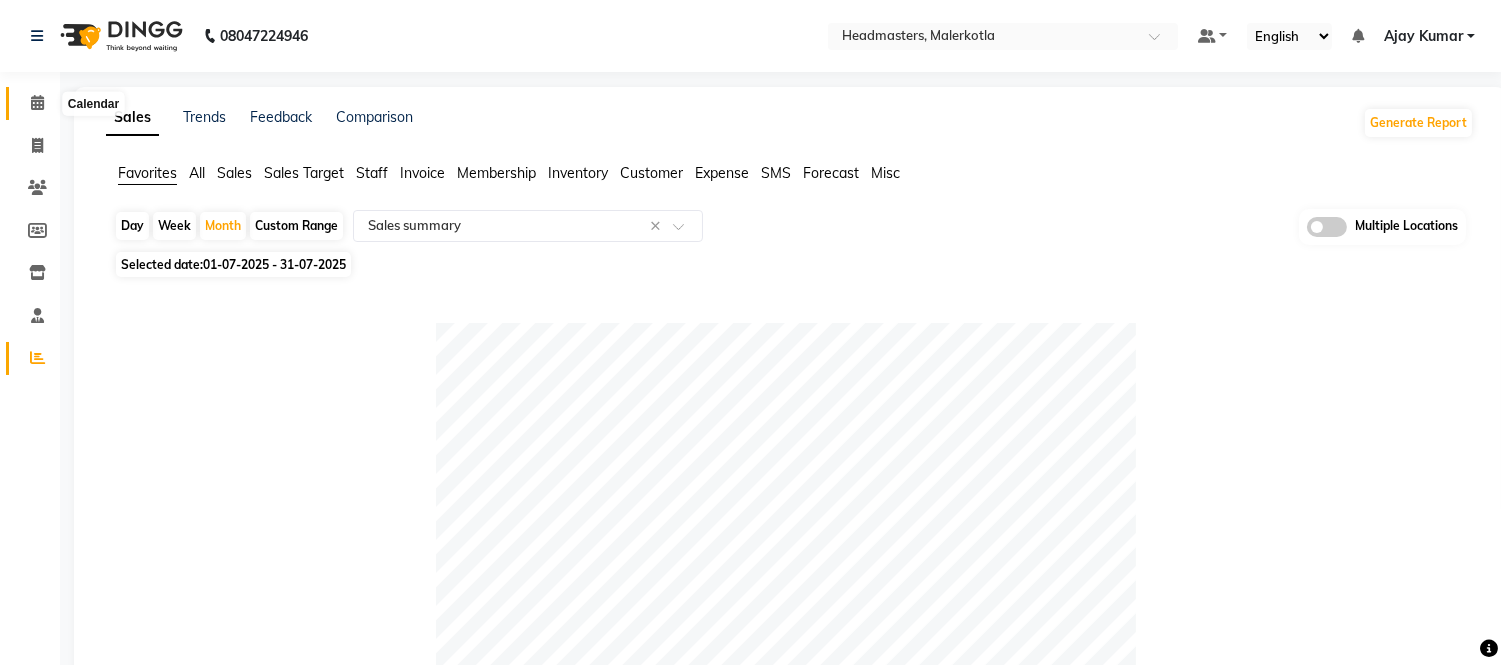 click 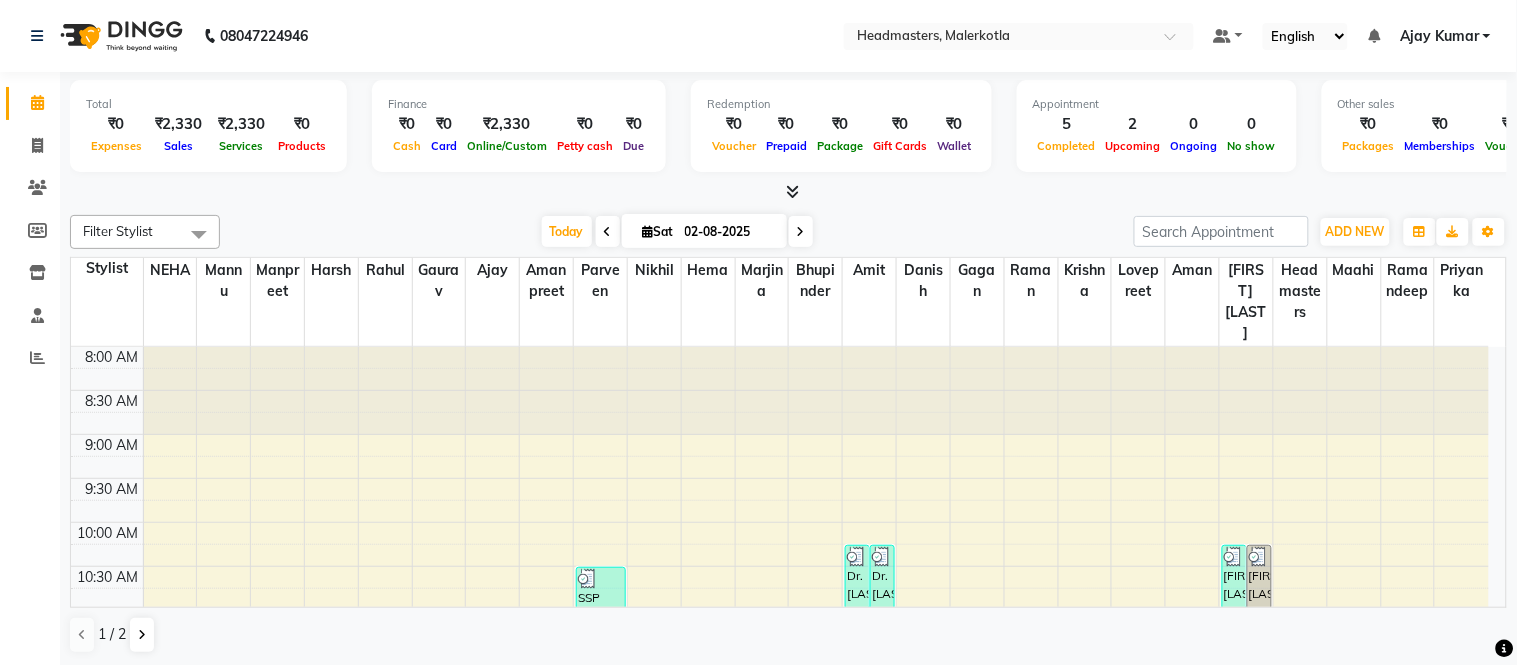 scroll, scrollTop: 0, scrollLeft: 0, axis: both 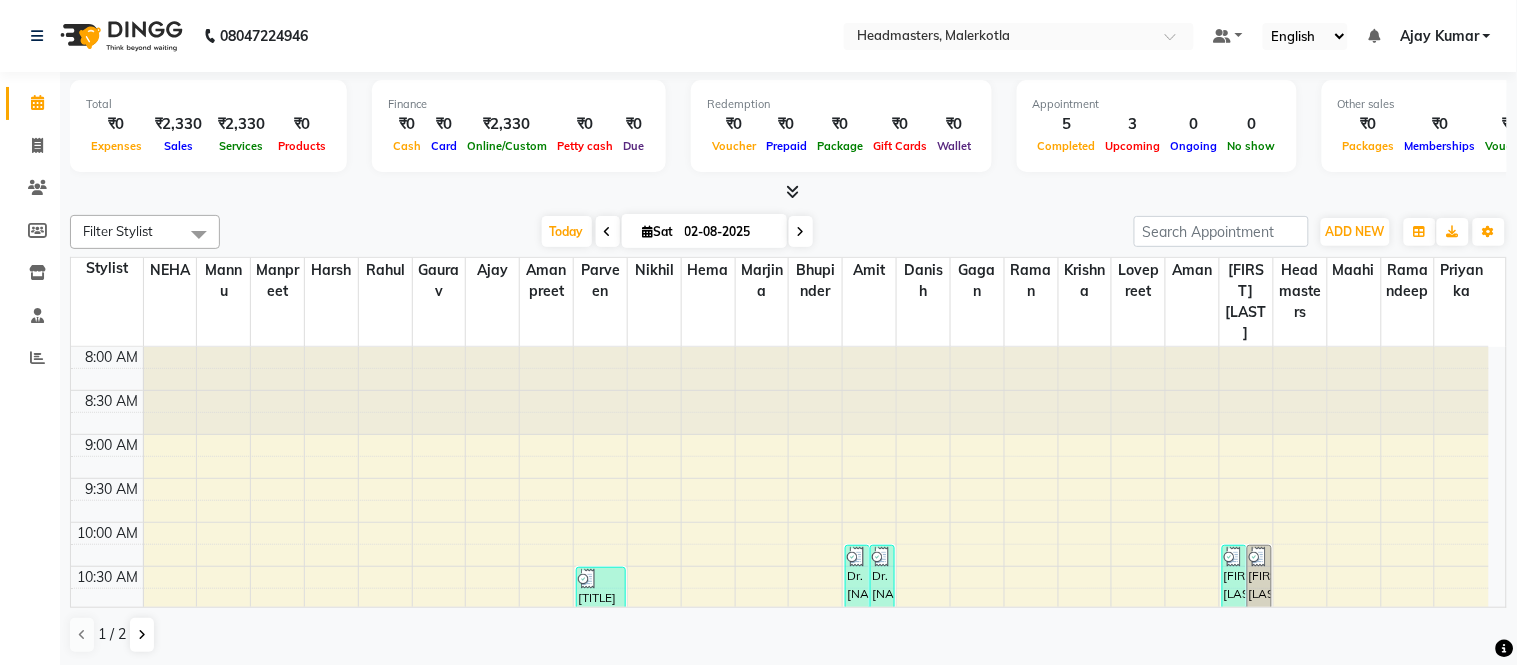 click on "[PHONE] Select Location × Headmasters, Malerkotla Default Panel My Panel English ENGLISH Español العربية मराठी हिंदी ગુજરાતી தமிழ் 中文 Notifications nothing to show [FIRST] [LAST] Manage Profile Change Password Sign out  Version:3.15.11" 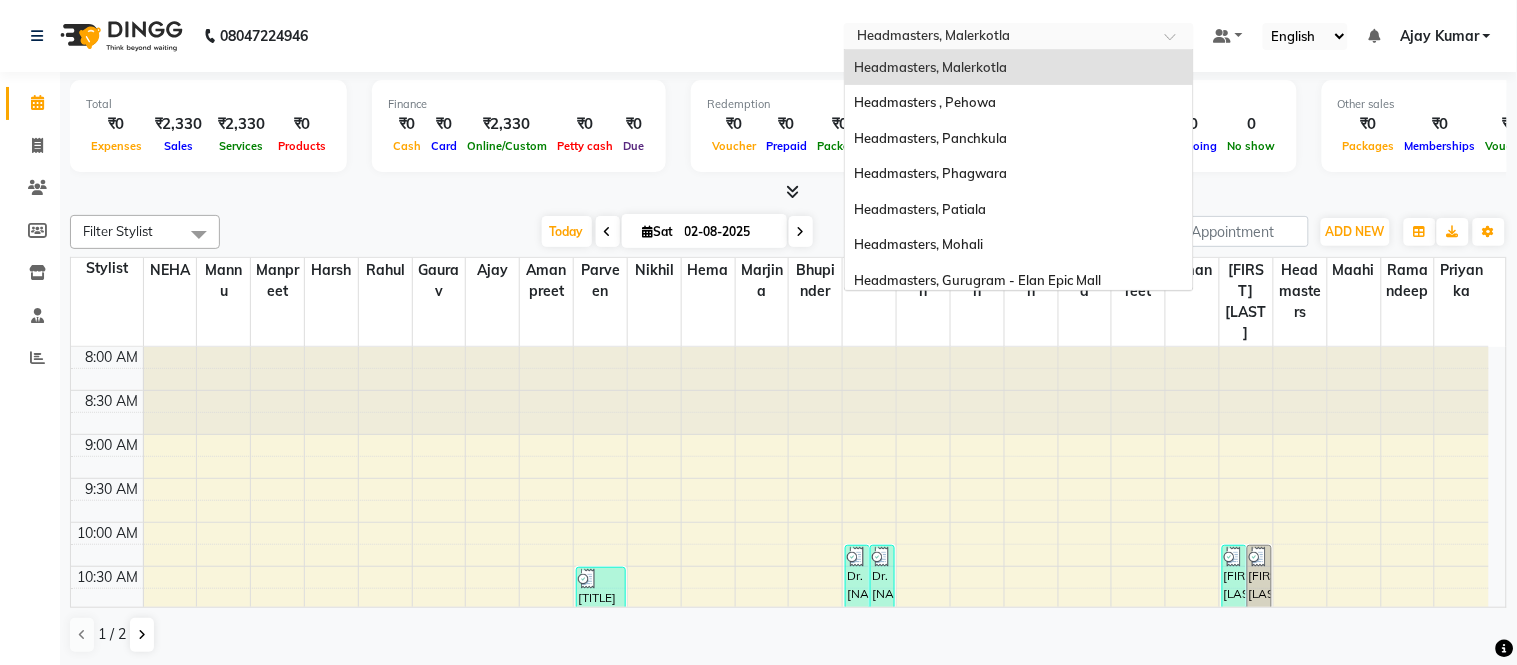 click at bounding box center [999, 38] 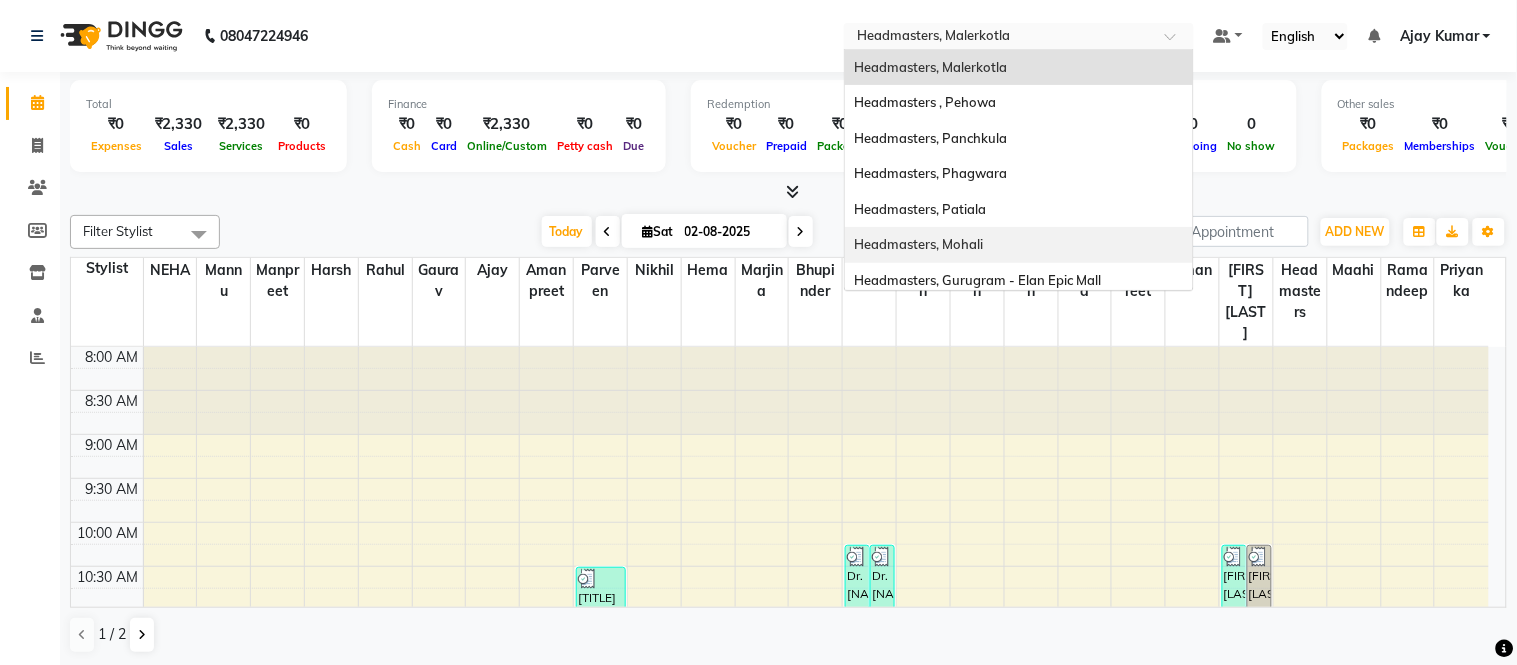 click on "Headmasters, Mohali" at bounding box center (919, 244) 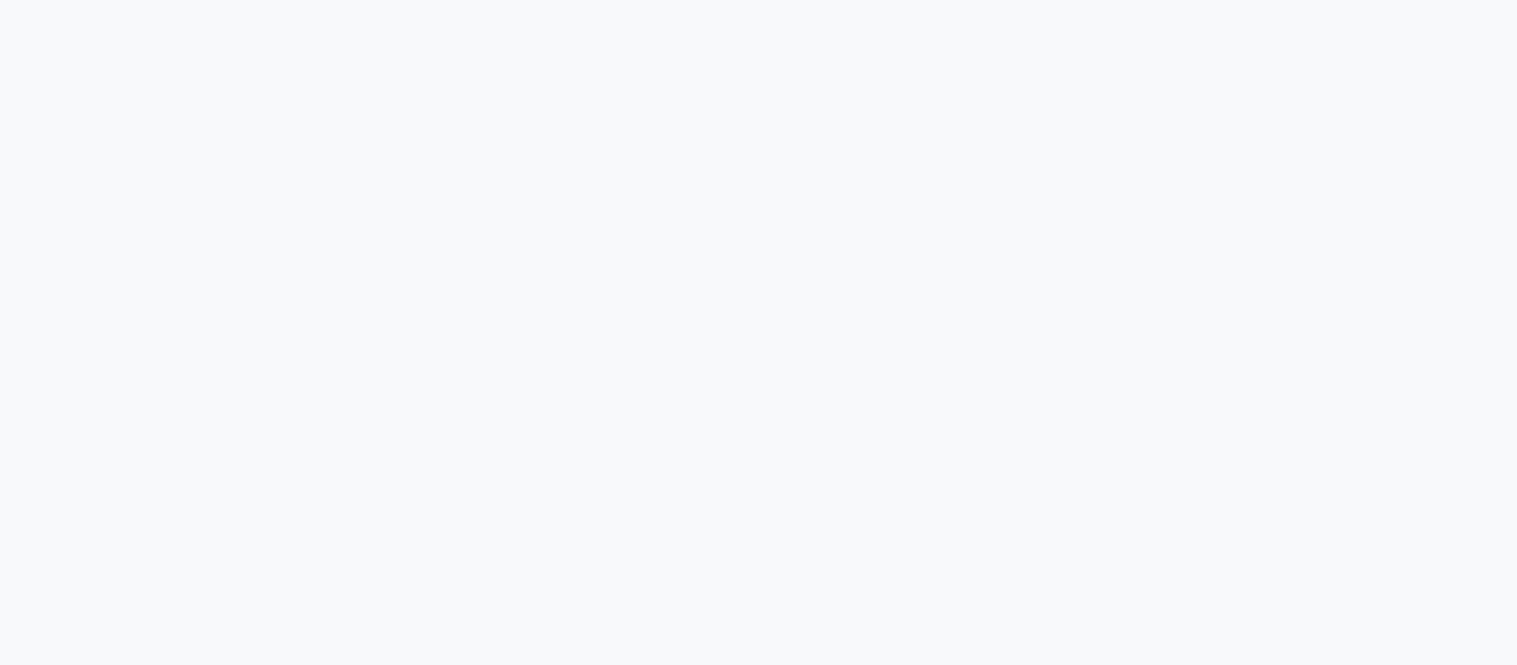 scroll, scrollTop: 0, scrollLeft: 0, axis: both 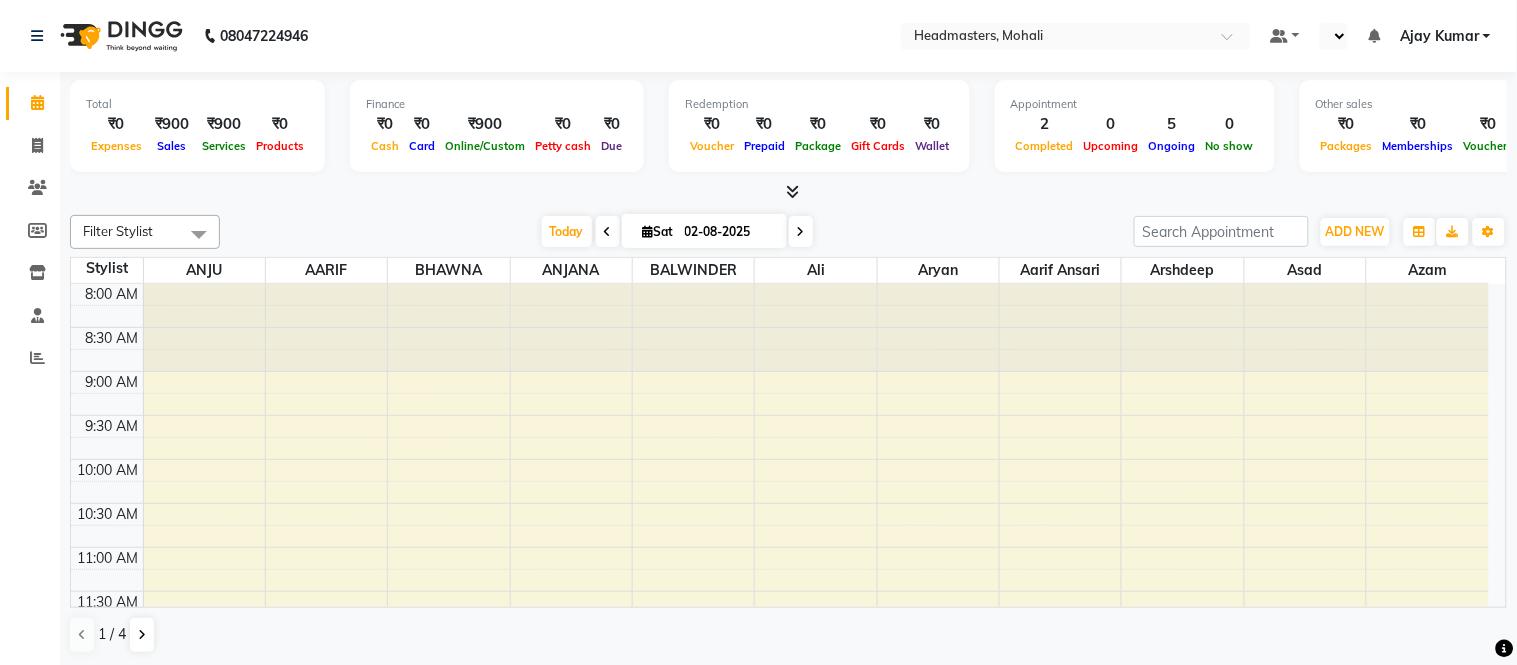 select on "en" 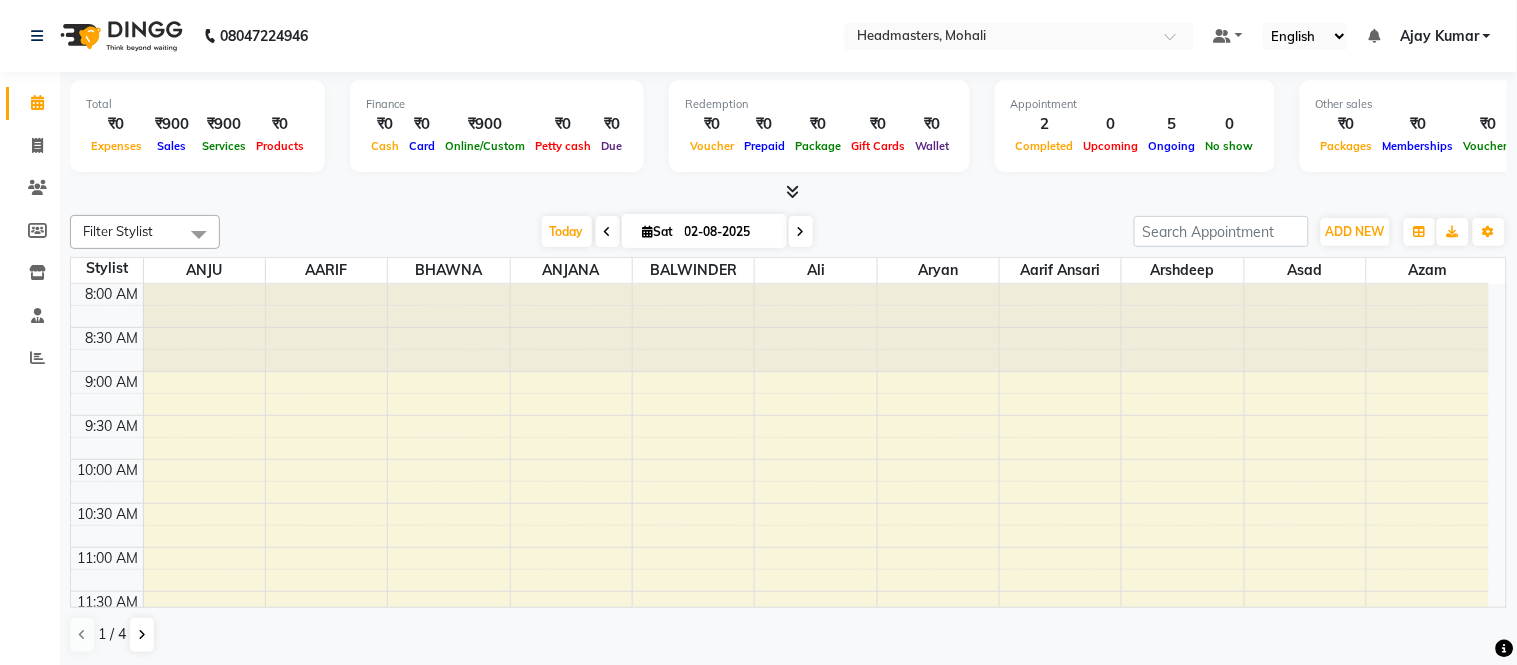 scroll, scrollTop: 0, scrollLeft: 0, axis: both 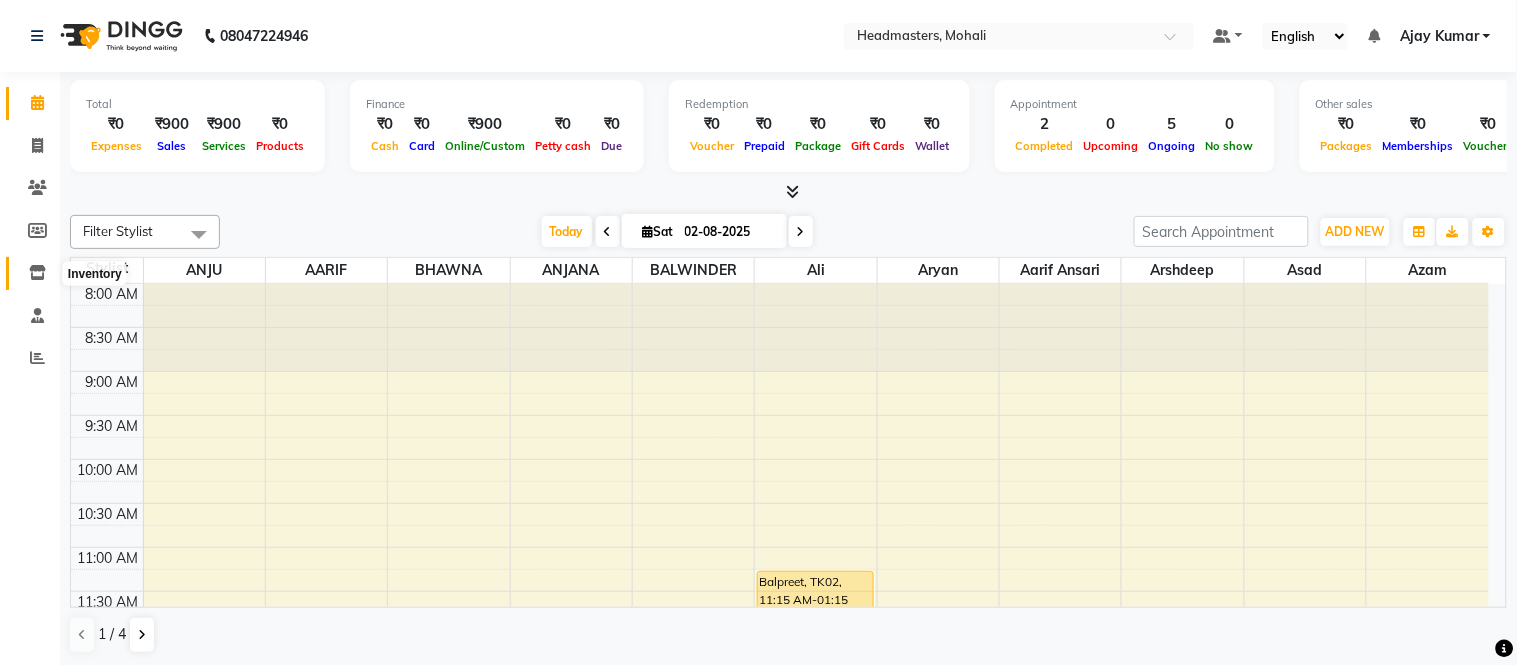 click 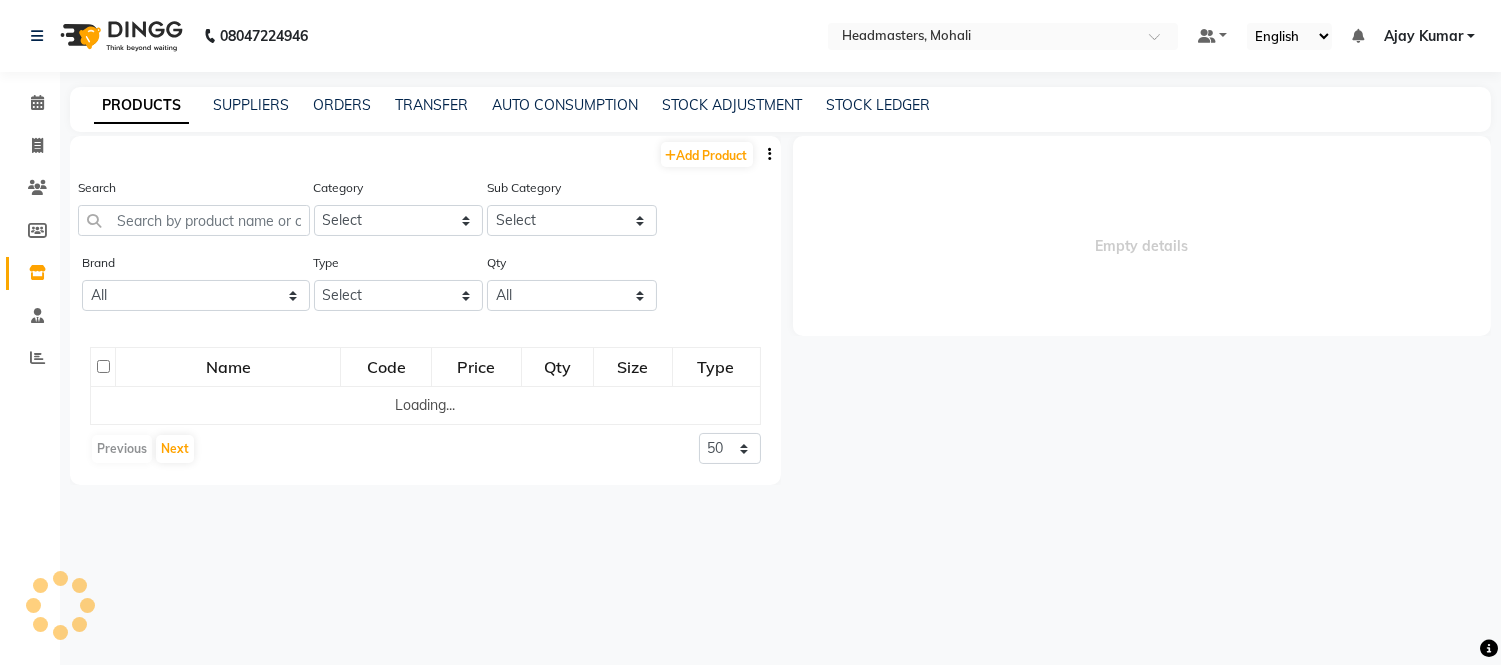 select 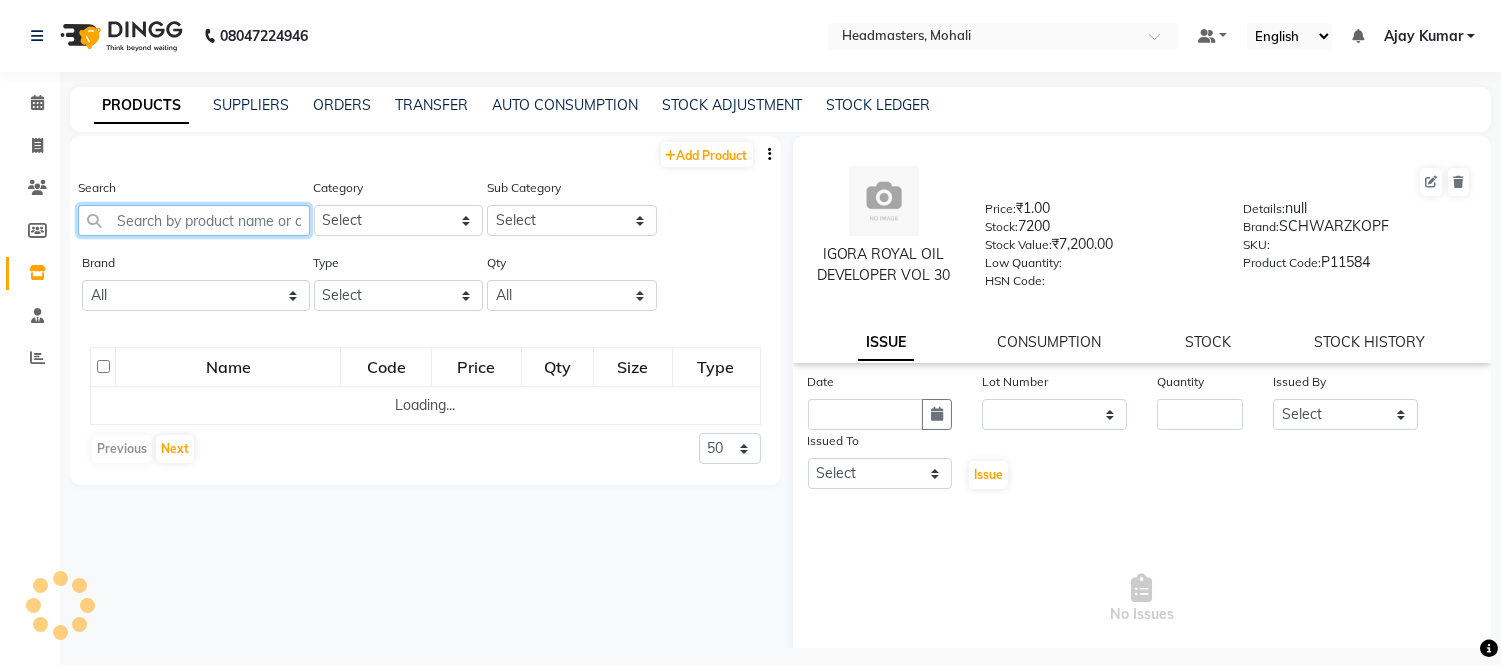 click 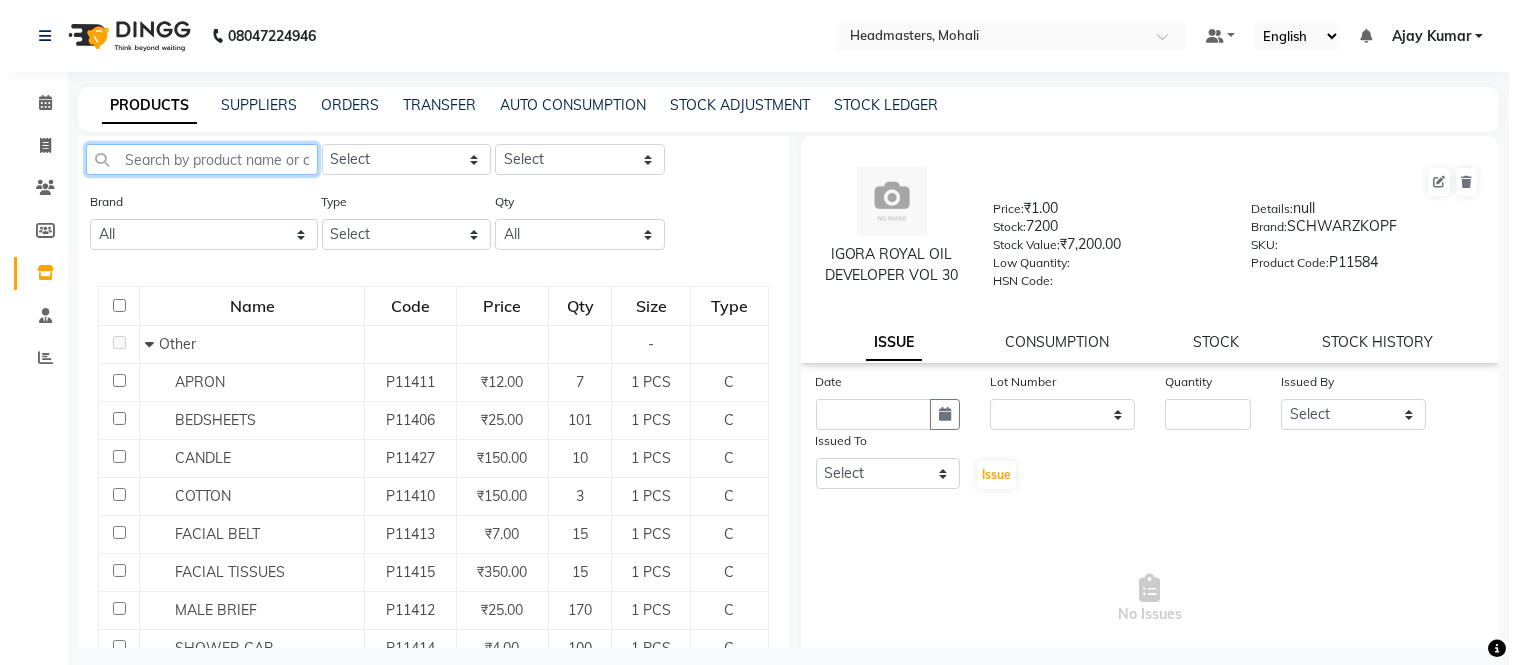 scroll, scrollTop: 0, scrollLeft: 0, axis: both 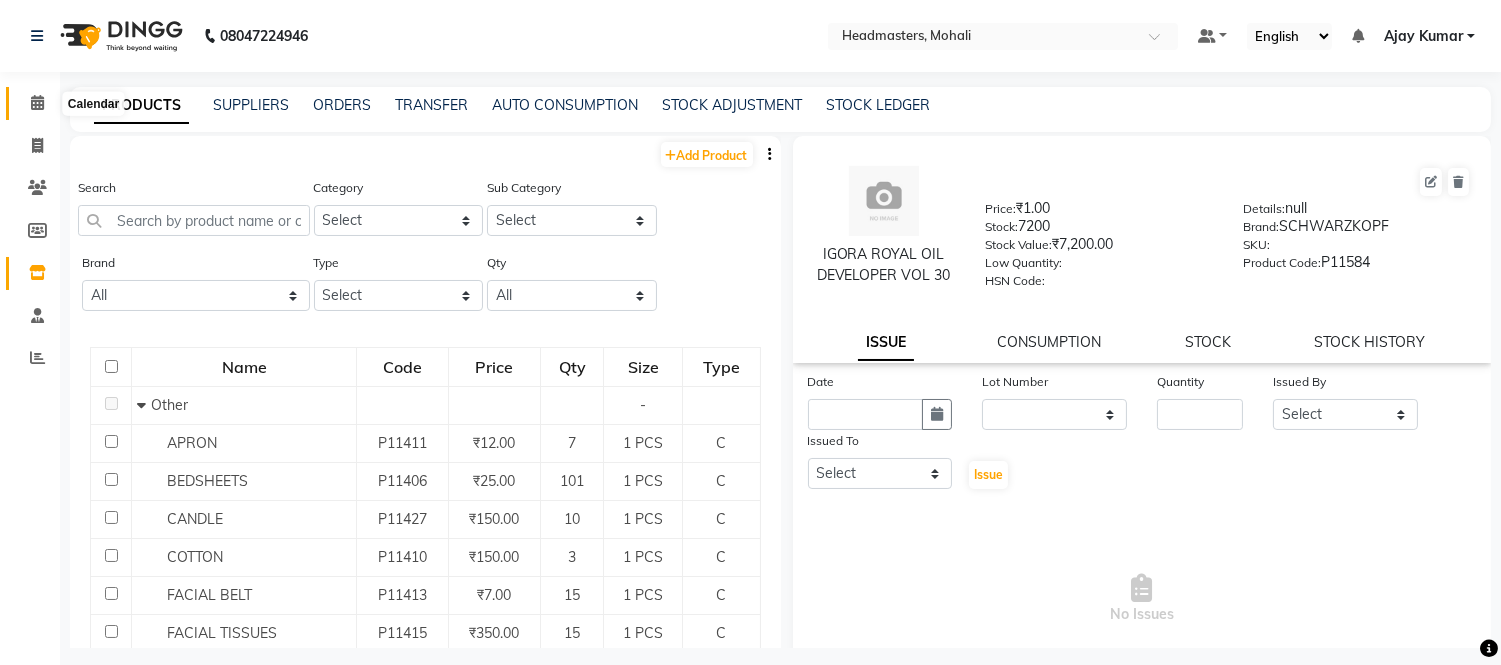 click 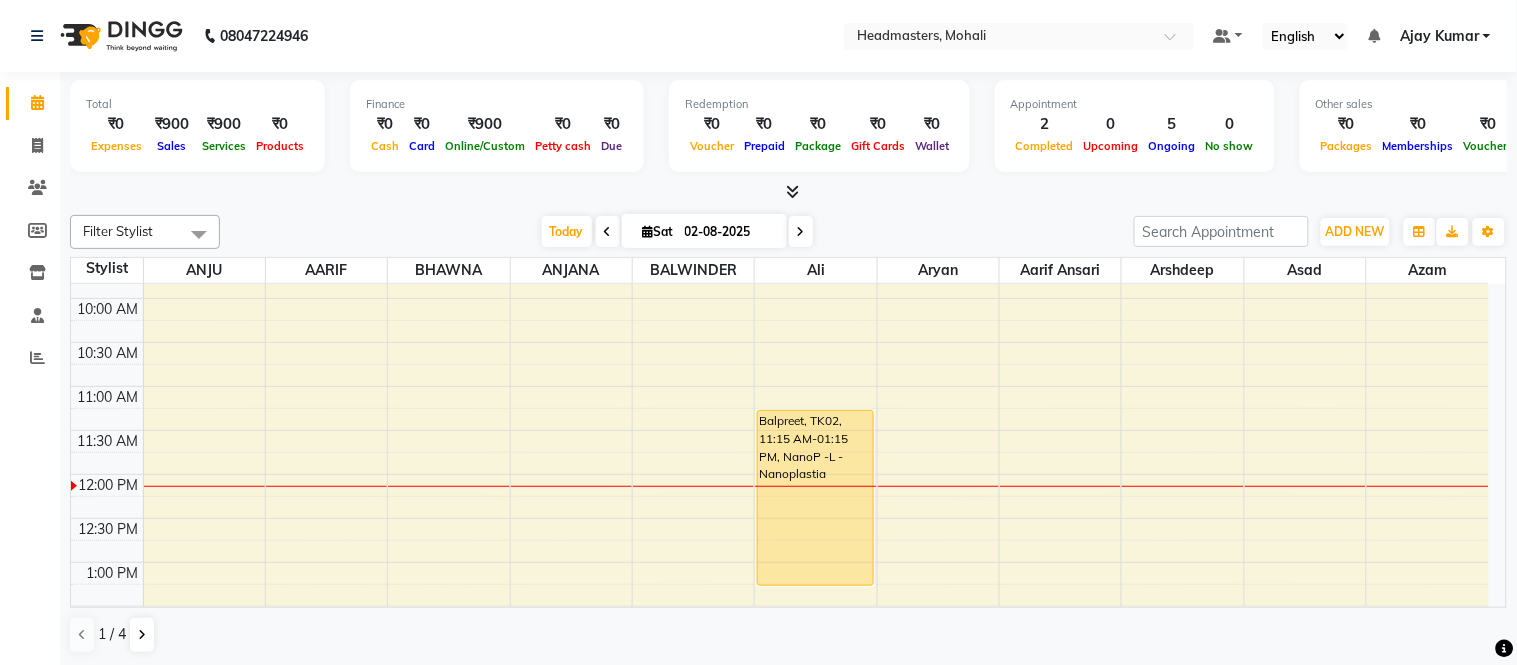 scroll, scrollTop: 0, scrollLeft: 0, axis: both 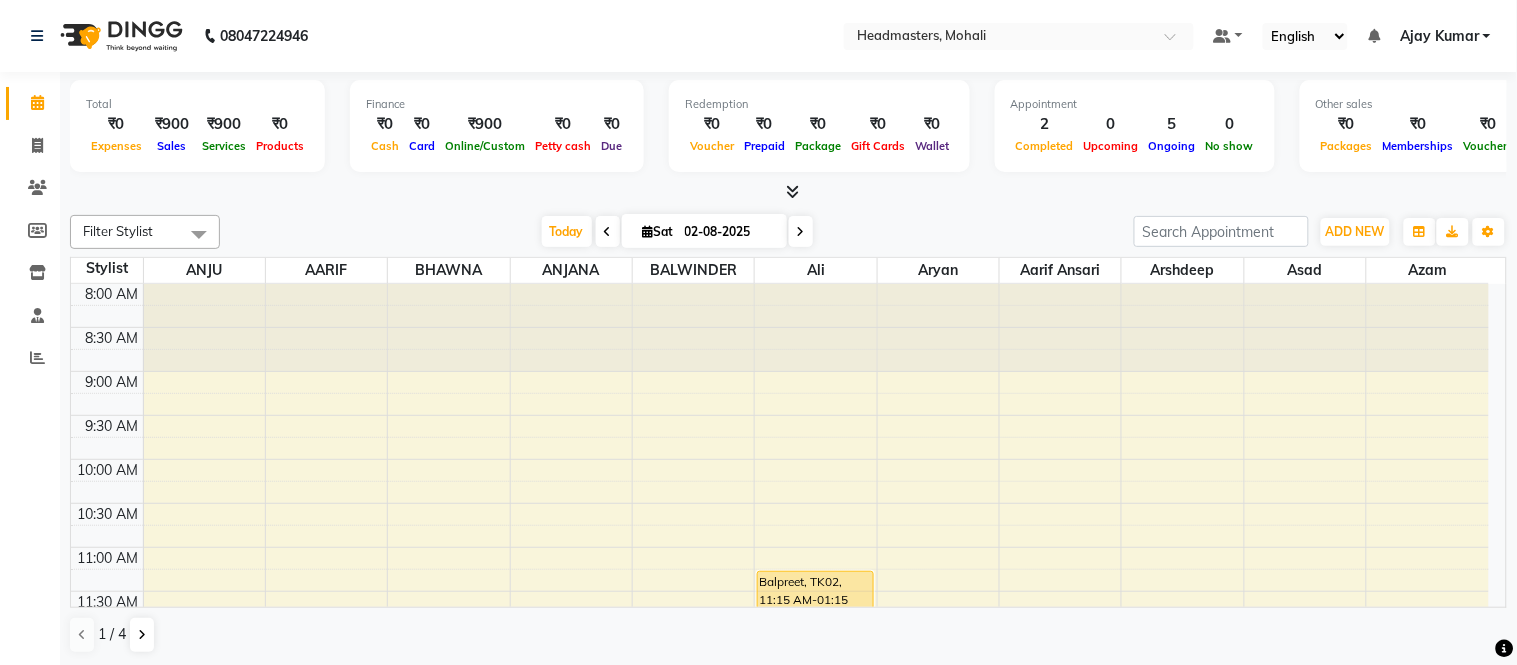 click on "[PHONE] [CITY] Select Location × Headmasters, [CITY] Default Panel My Panel English ENGLISH Español العربية मराठी हिंदी ગુજરાતી தமிழ் 中文 Notifications nothing to show [FIRST] [LAST] Manage Profile Change Password Sign out  Version:3.15.11" 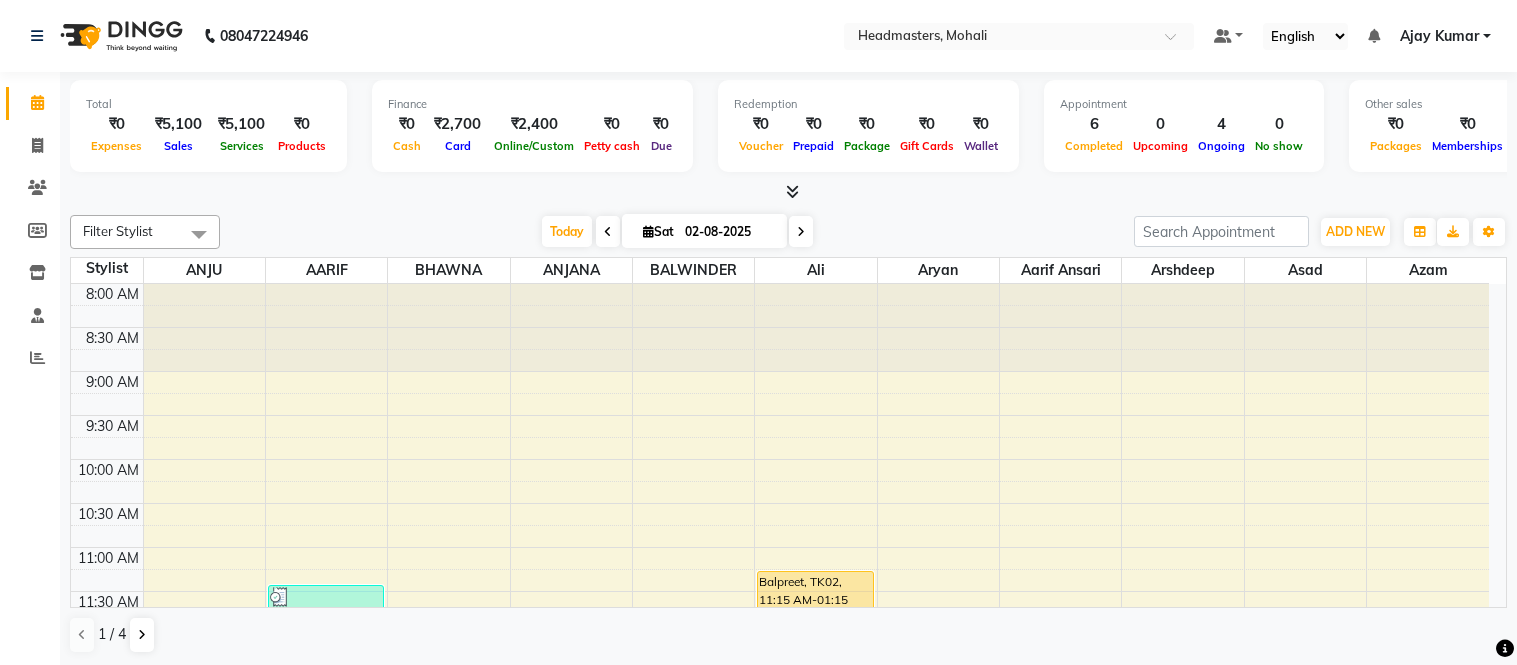 scroll, scrollTop: 0, scrollLeft: 0, axis: both 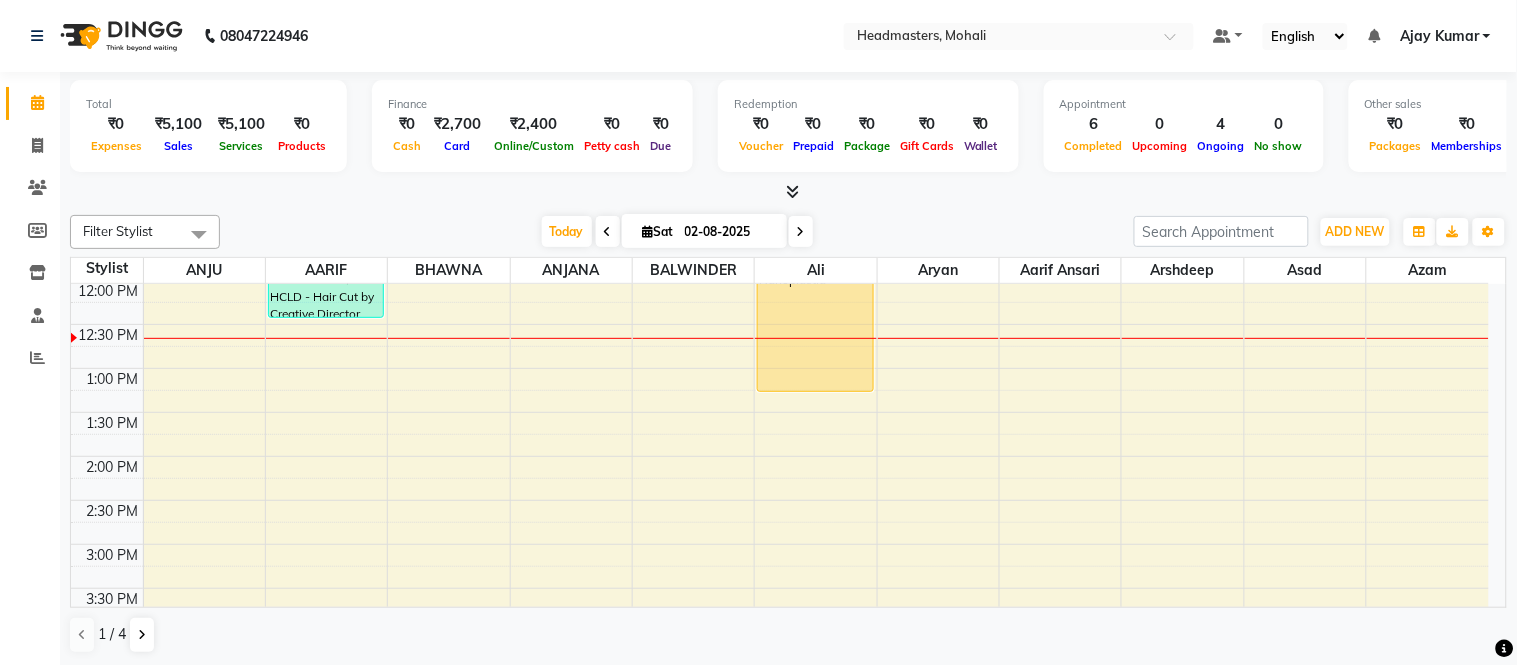 click on "[PHONE] [CITY] Select Location × Headmasters, [CITY] Default Panel My Panel English ENGLISH Español العربية मराठी हिंदी ગુજરાતી தமிழ் 中文 Notifications nothing to show [FIRST] [LAST] Manage Profile Change Password Sign out  Version:3.15.11" 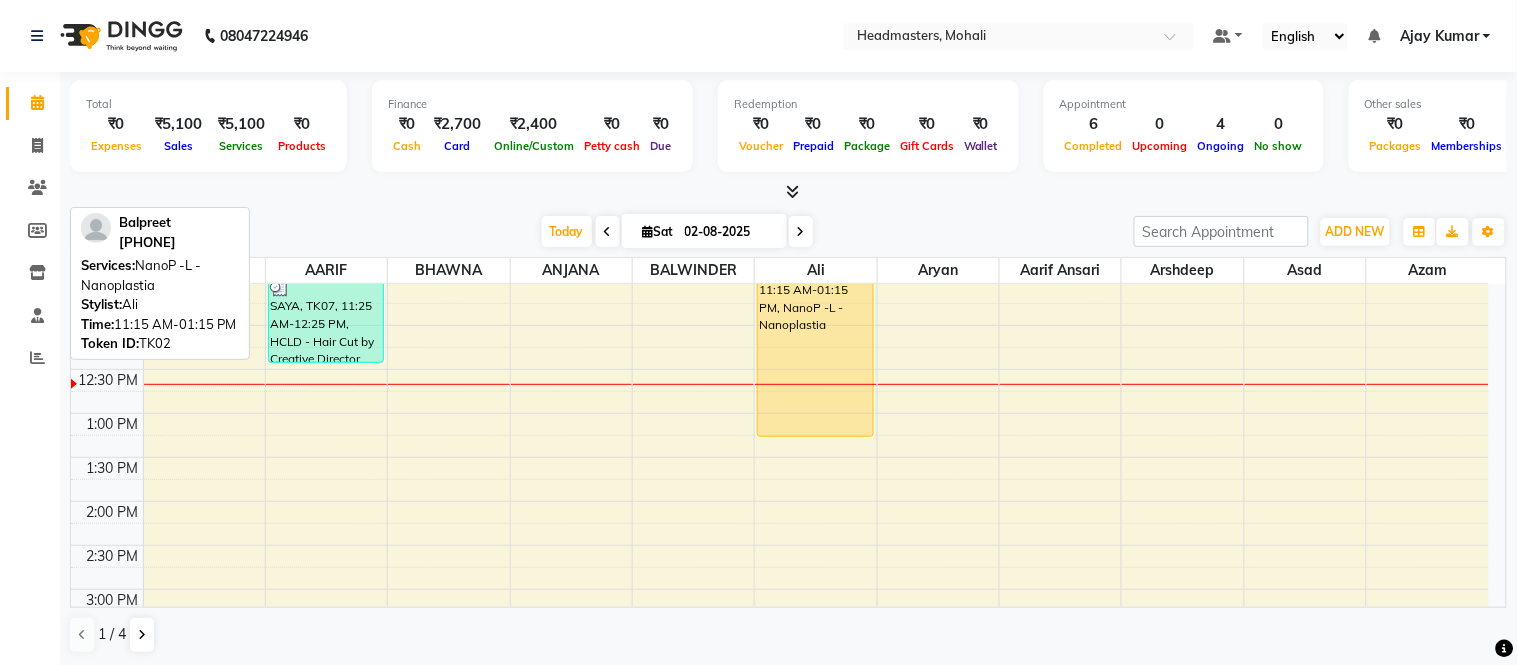 scroll, scrollTop: 333, scrollLeft: 0, axis: vertical 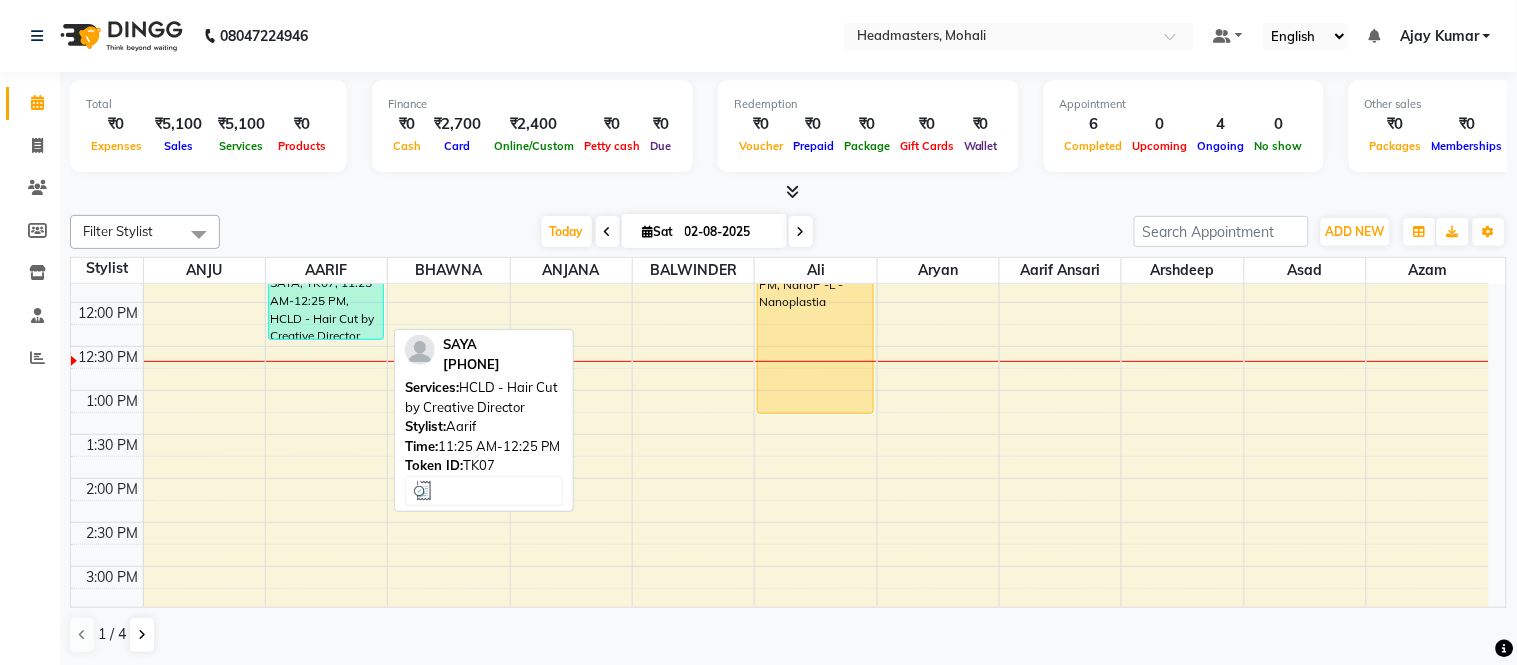click on "SAYA, TK07, 11:25 AM-12:25 PM, HCLD - Hair Cut by Creative Director" at bounding box center (326, 296) 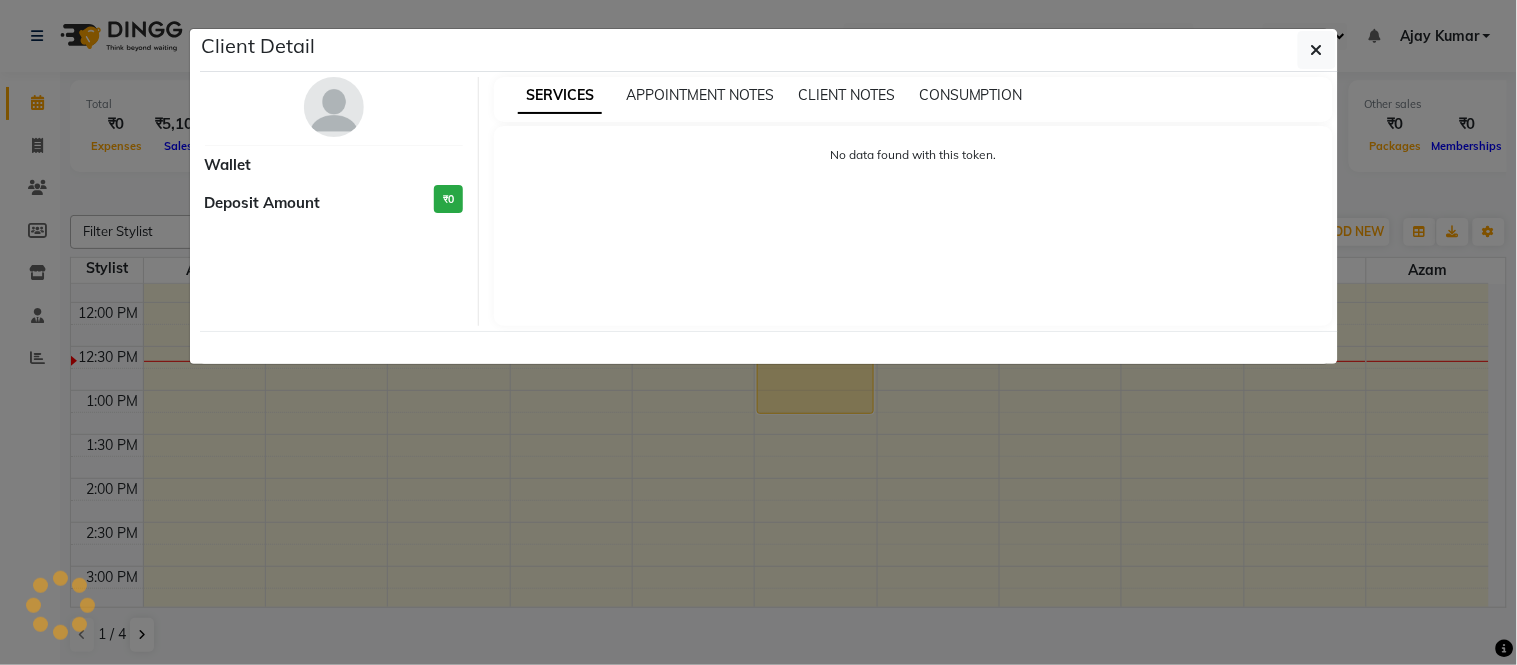 select on "3" 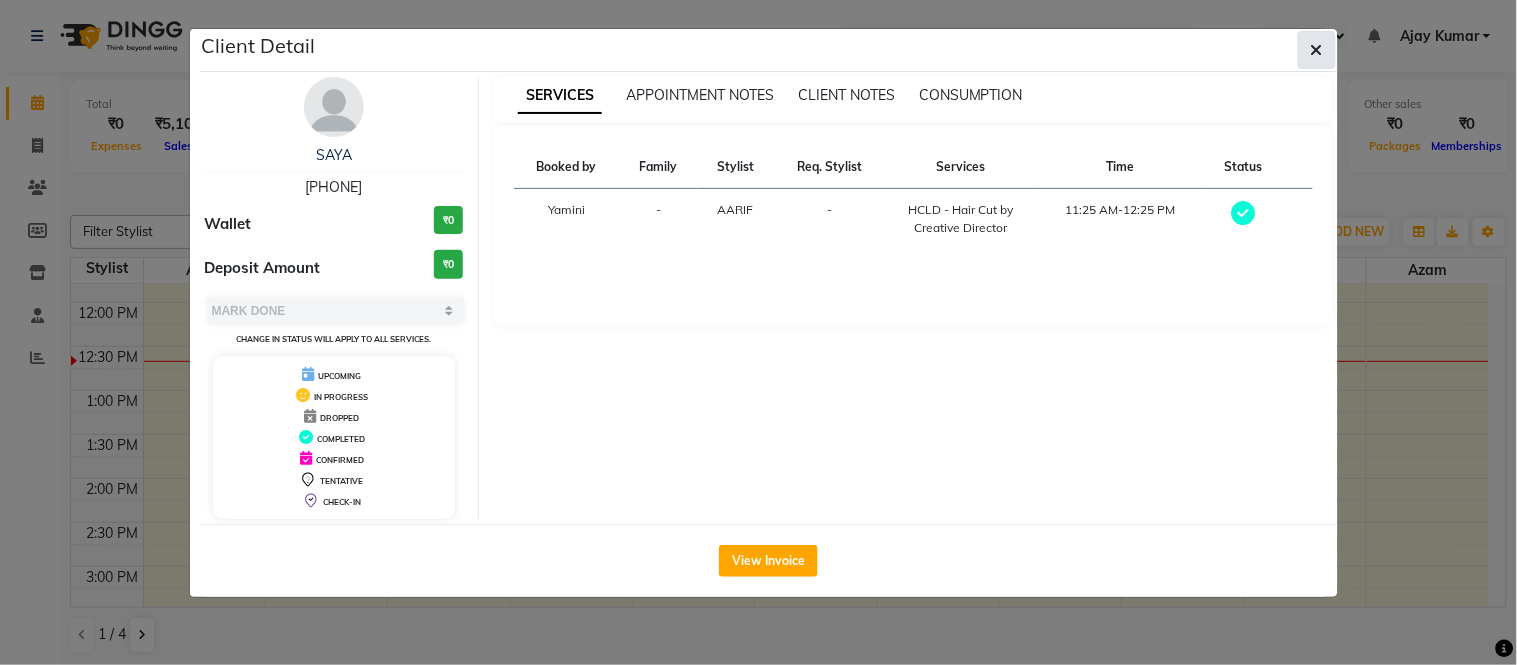 click 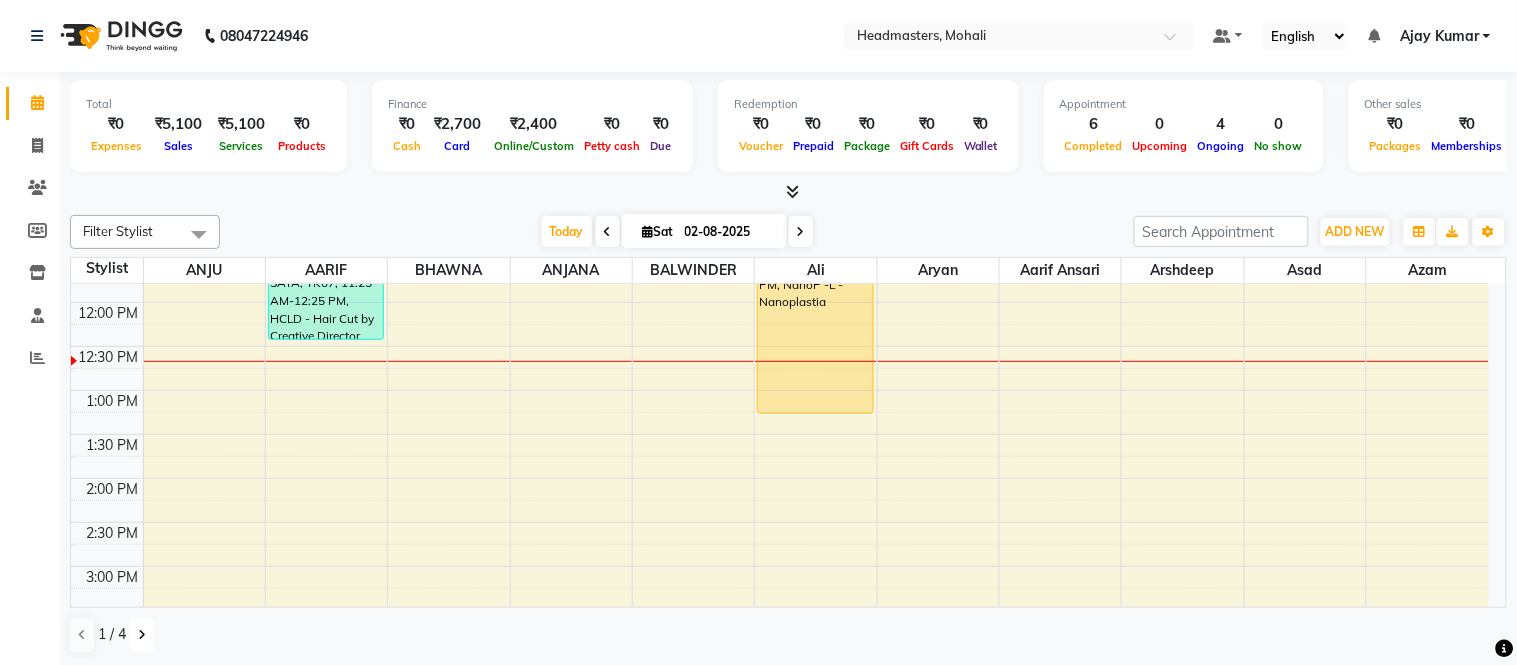 click at bounding box center [142, 635] 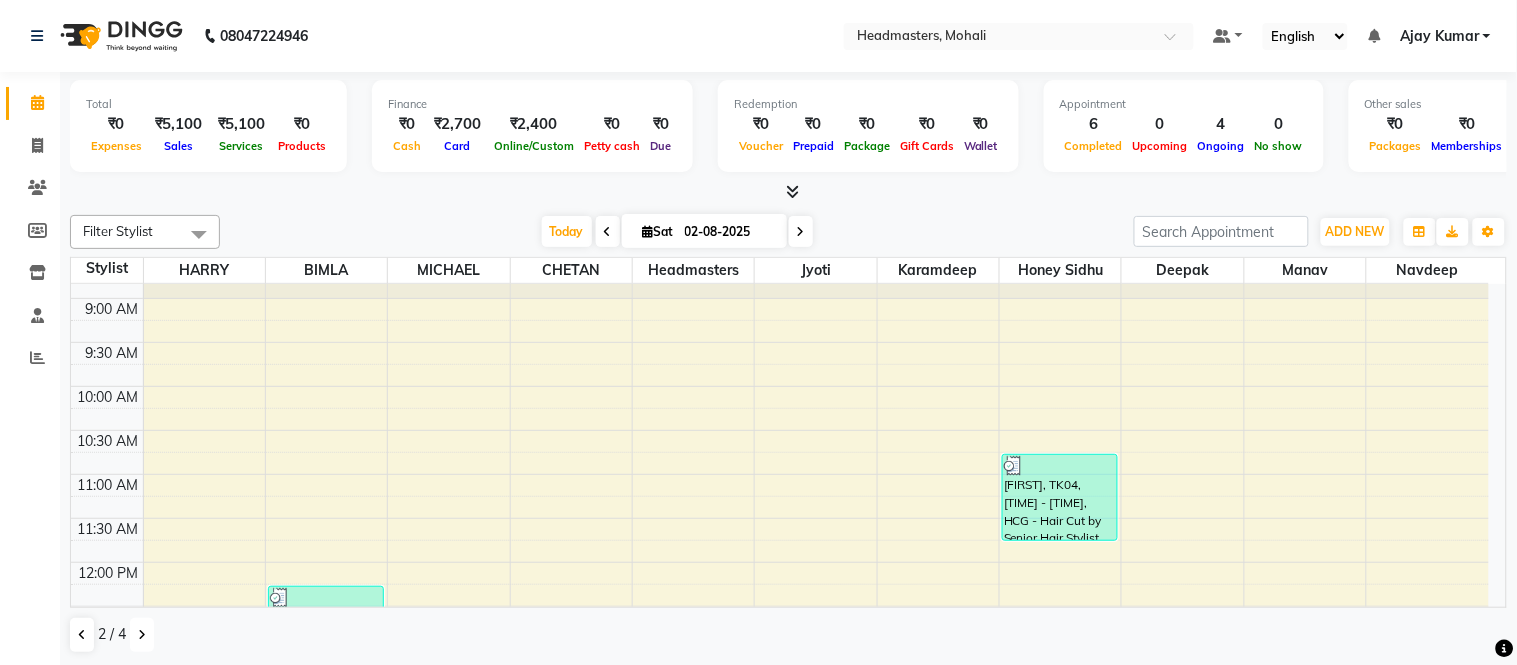 scroll, scrollTop: 111, scrollLeft: 0, axis: vertical 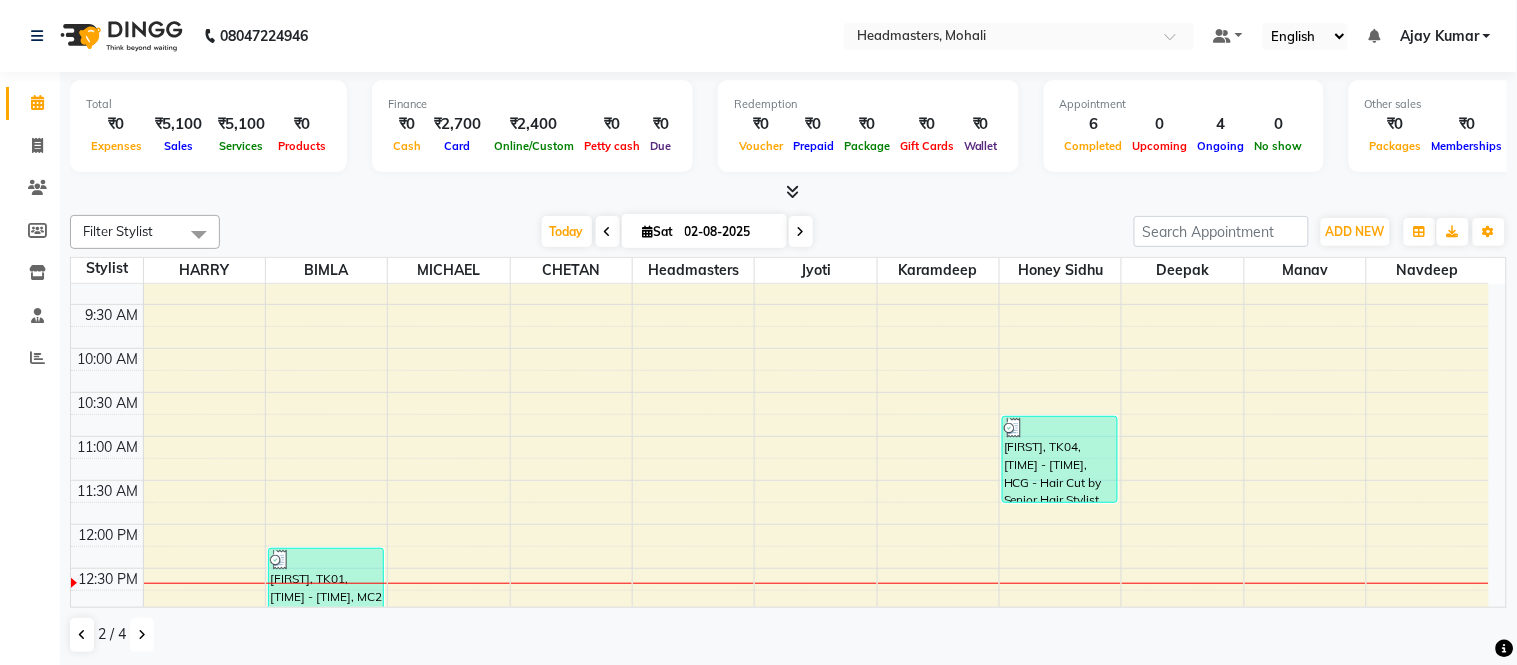 click at bounding box center [142, 635] 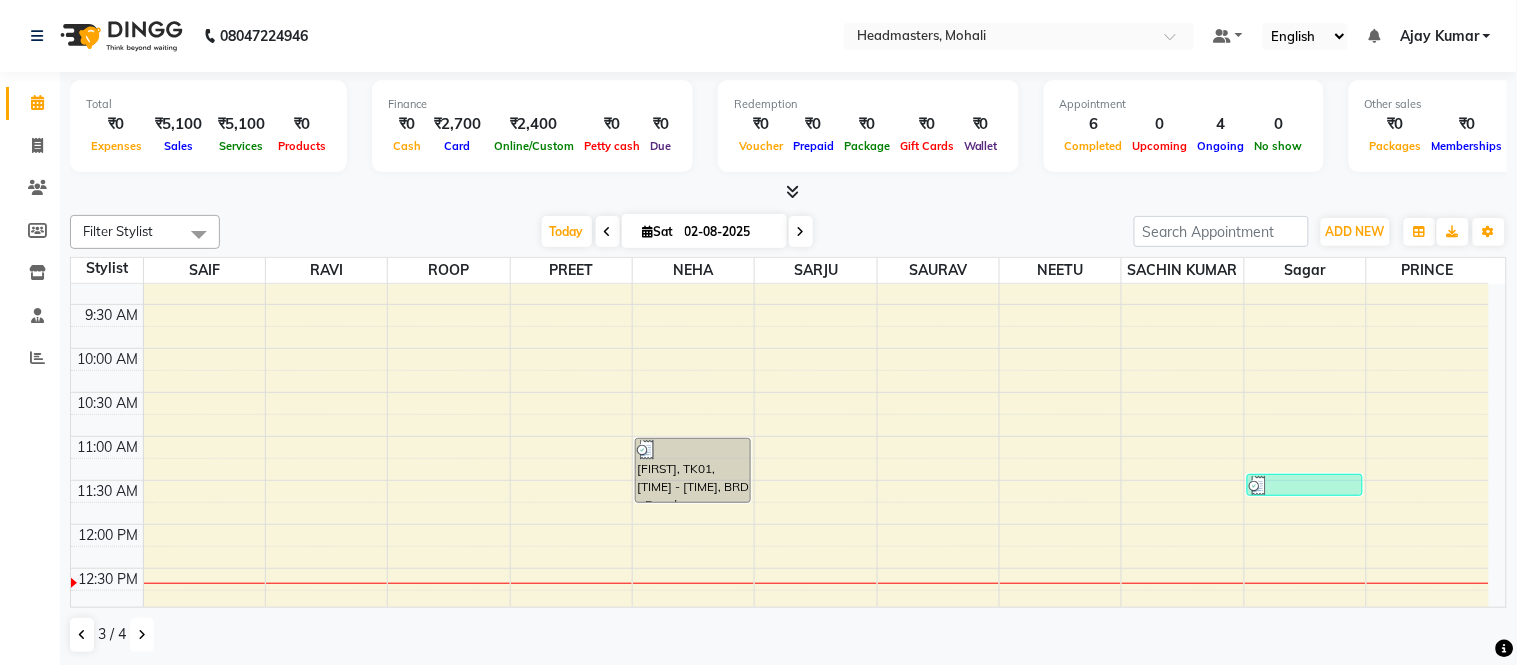 click at bounding box center [142, 635] 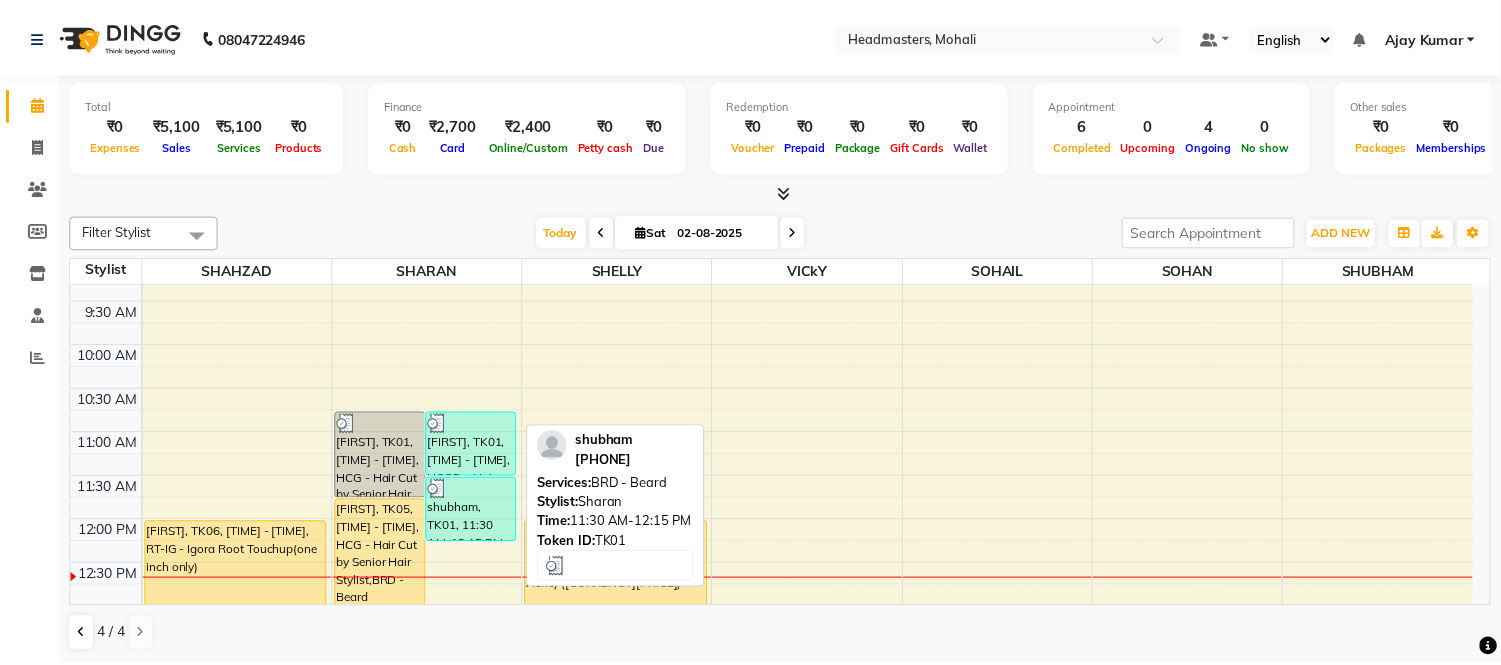 scroll, scrollTop: 0, scrollLeft: 0, axis: both 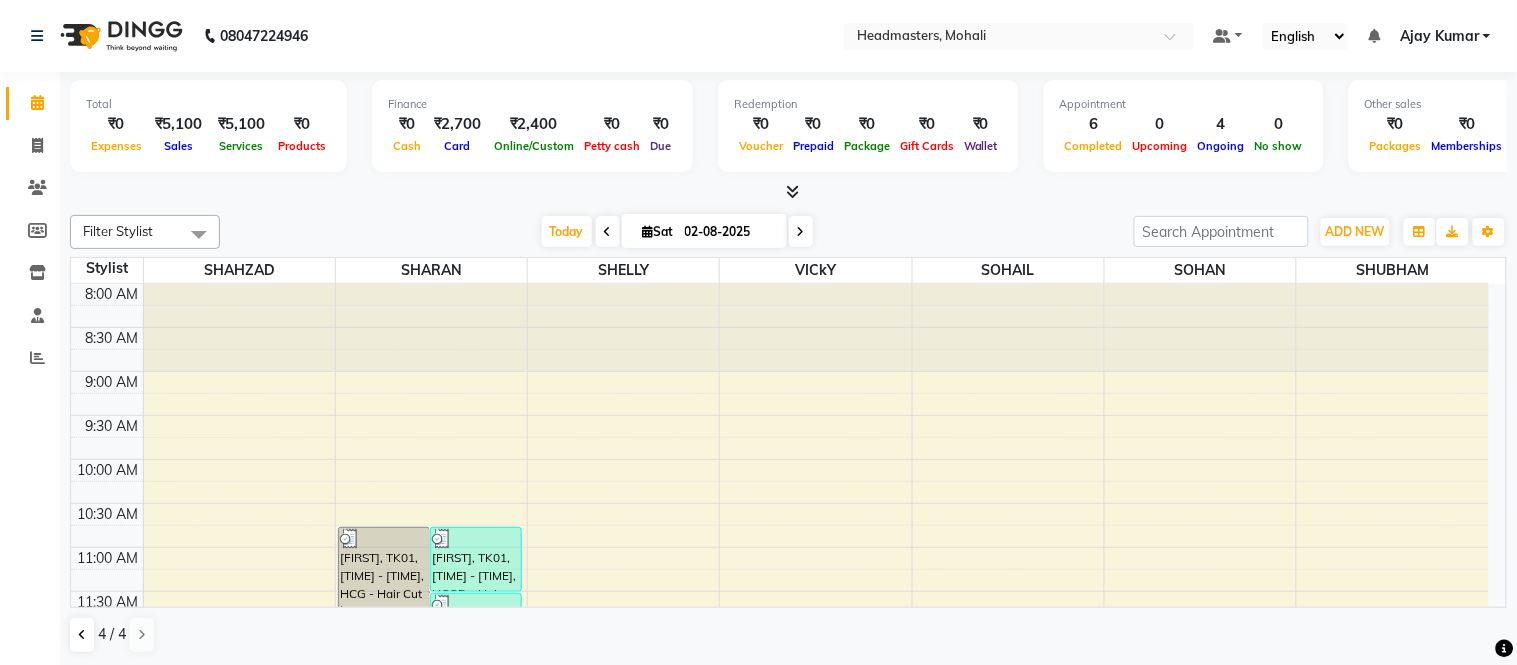 click at bounding box center (792, 191) 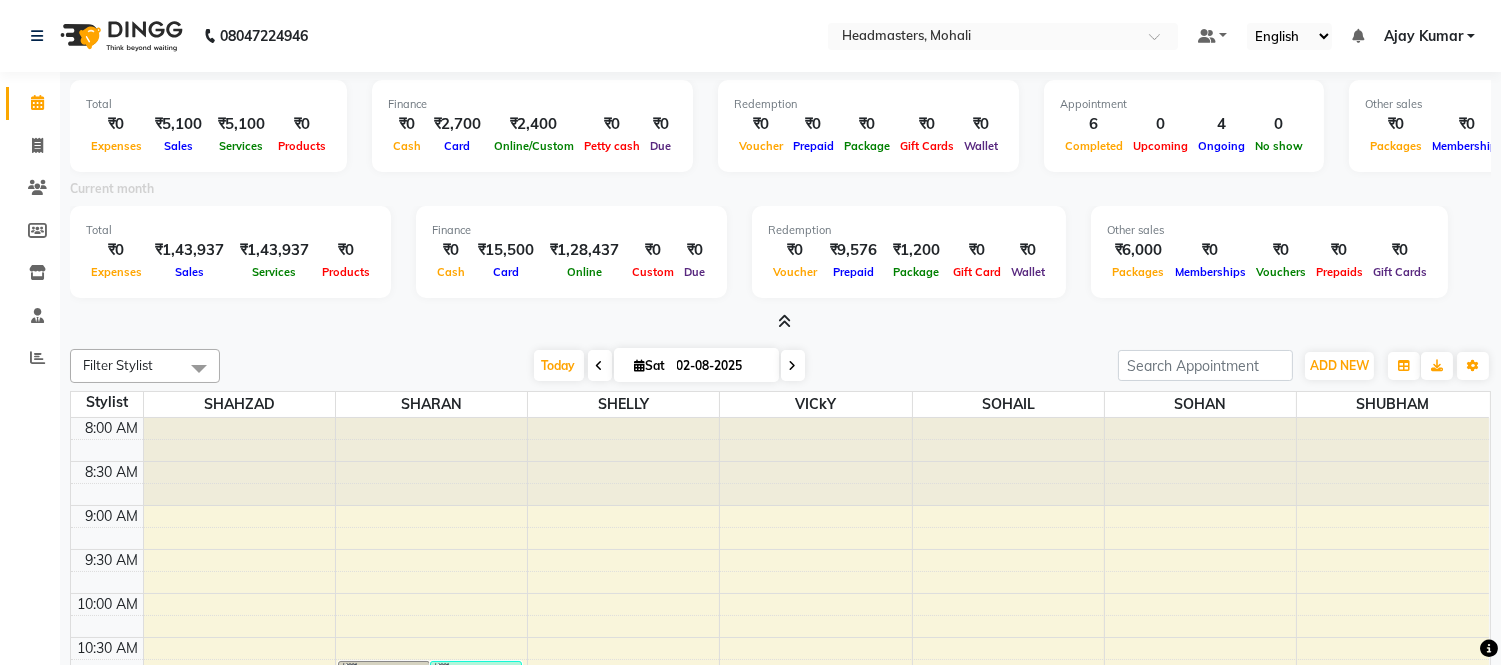 click at bounding box center (780, 322) 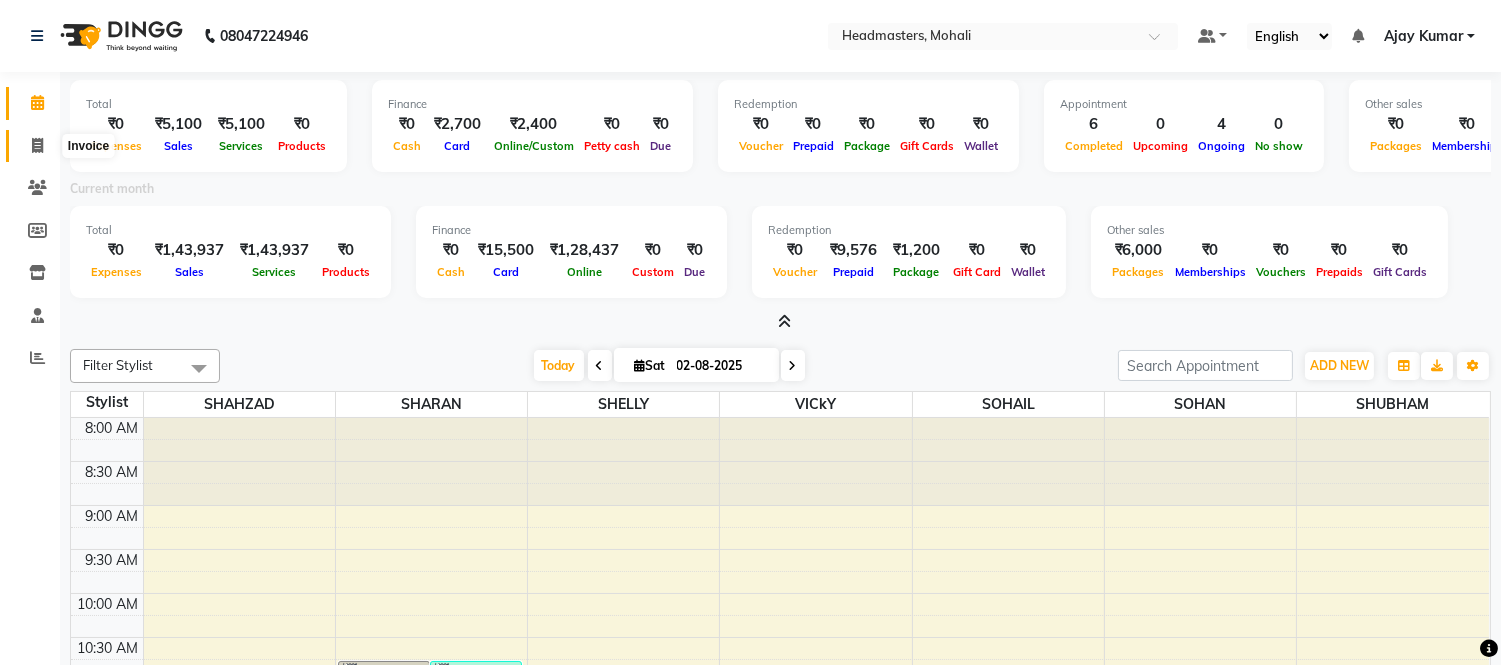 click 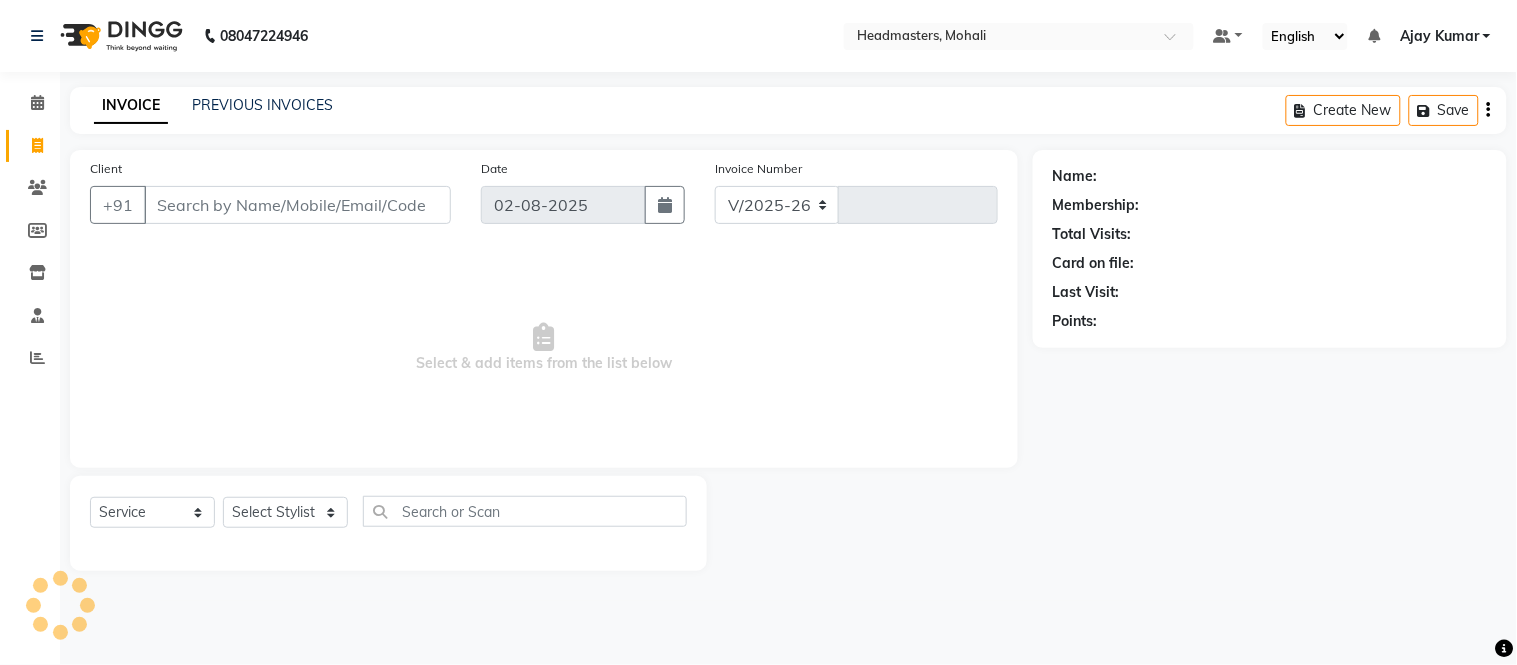 select on "6604" 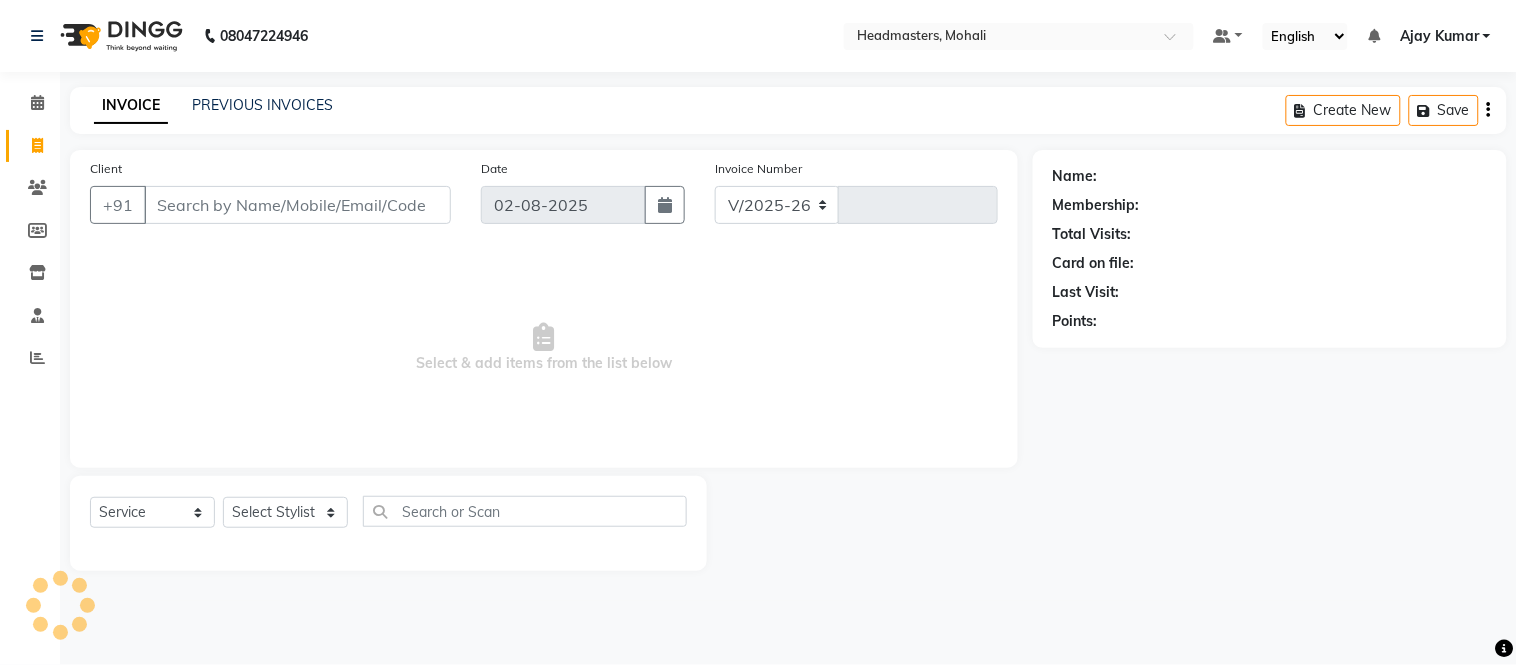 type on "6875" 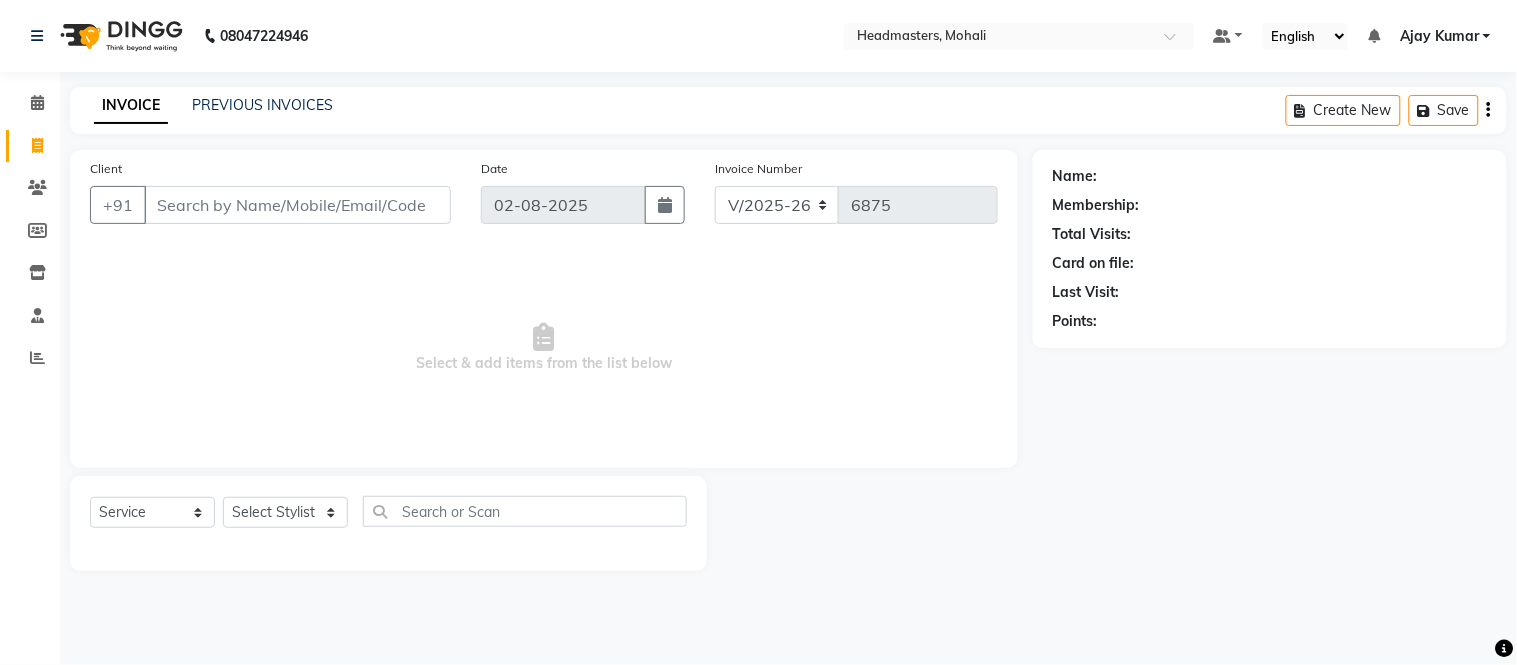 click on "INVOICE PREVIOUS INVOICES Create New   Save" 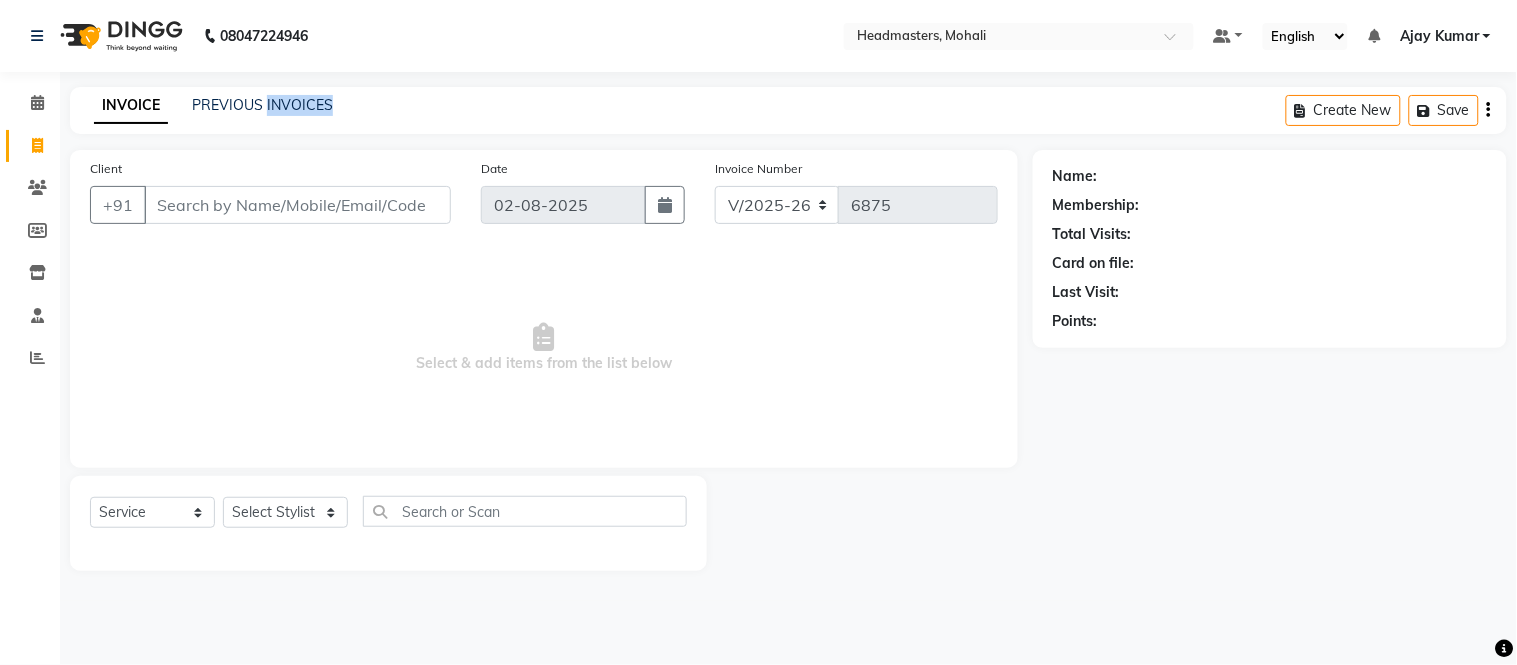 click on "INVOICE PREVIOUS INVOICES Create New   Save" 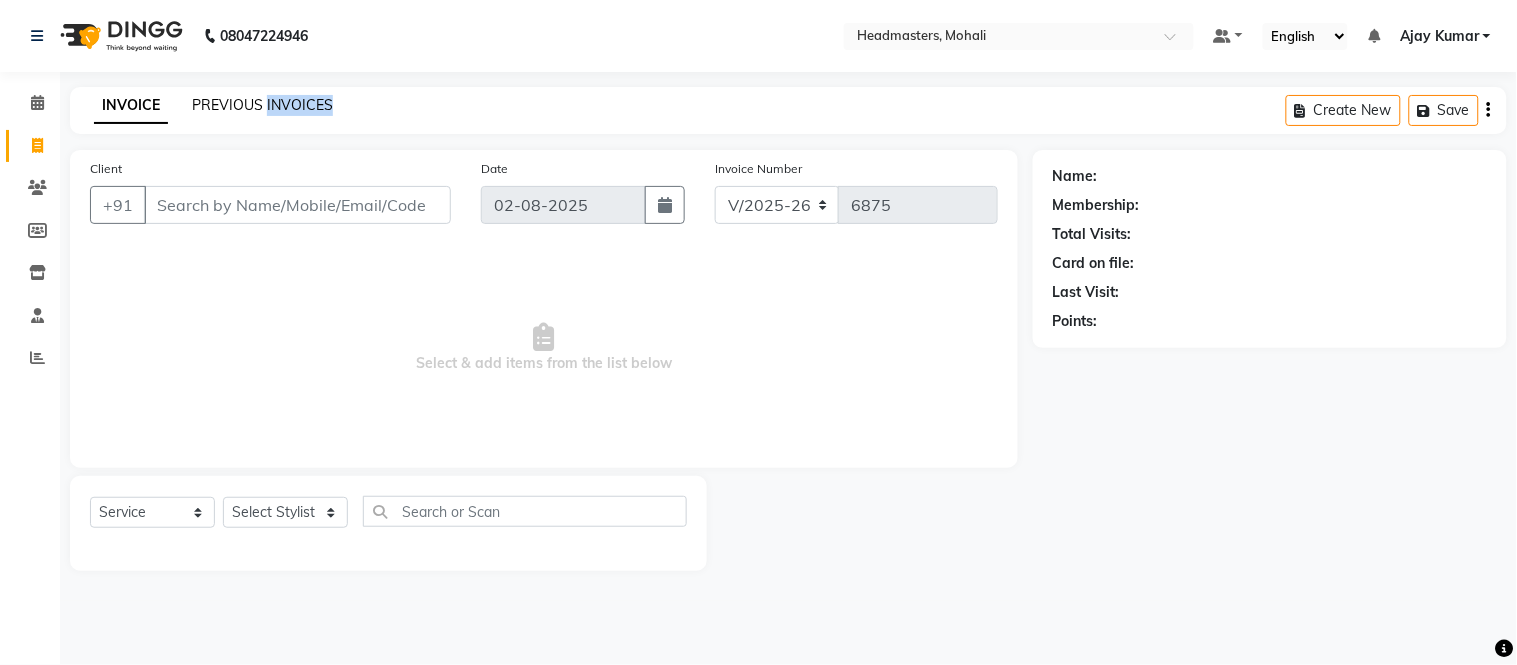 click on "PREVIOUS INVOICES" 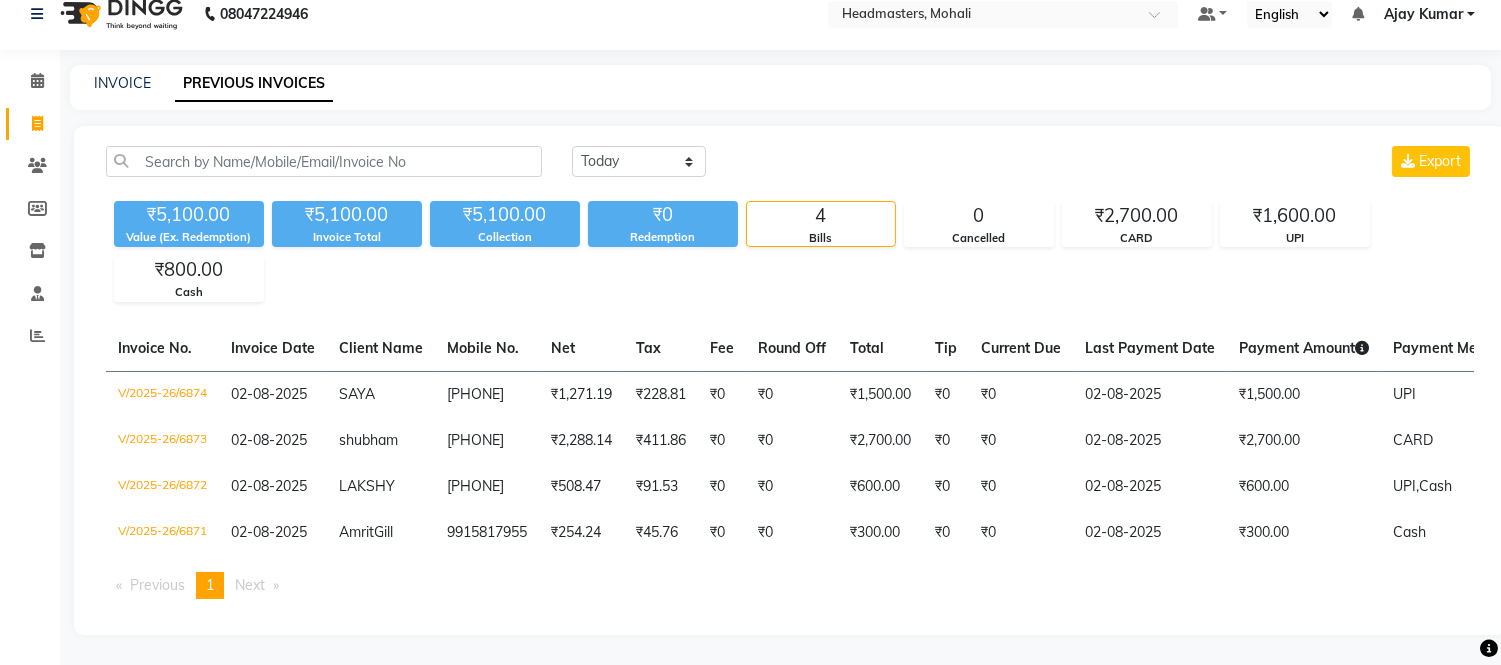 scroll, scrollTop: 36, scrollLeft: 0, axis: vertical 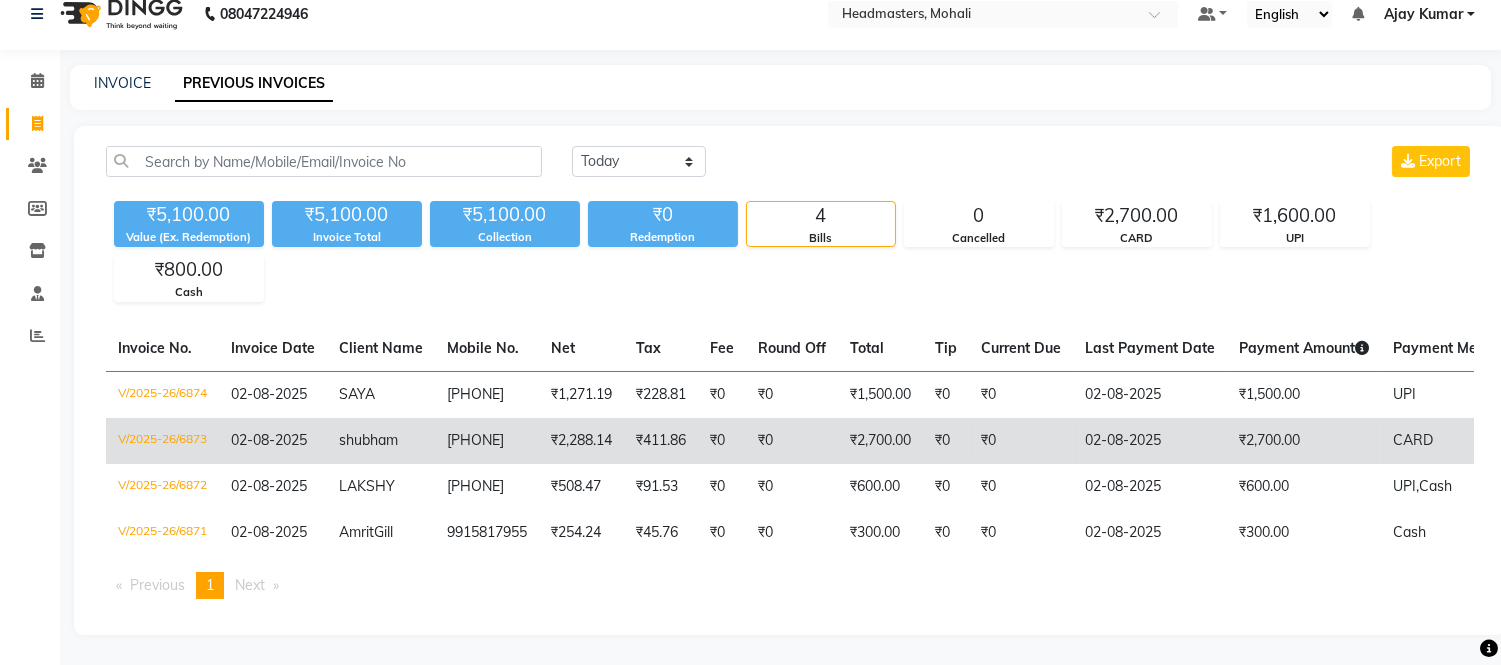 click on "shubham" 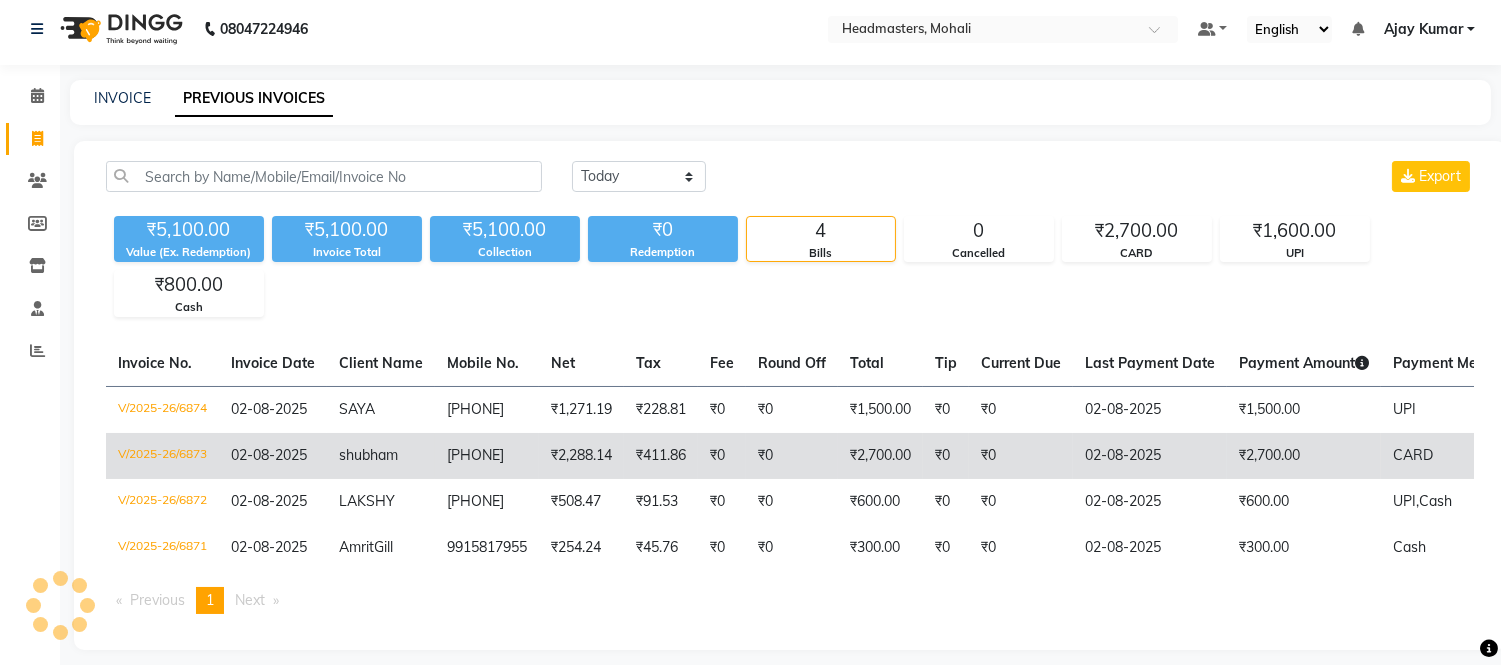 scroll, scrollTop: 0, scrollLeft: 0, axis: both 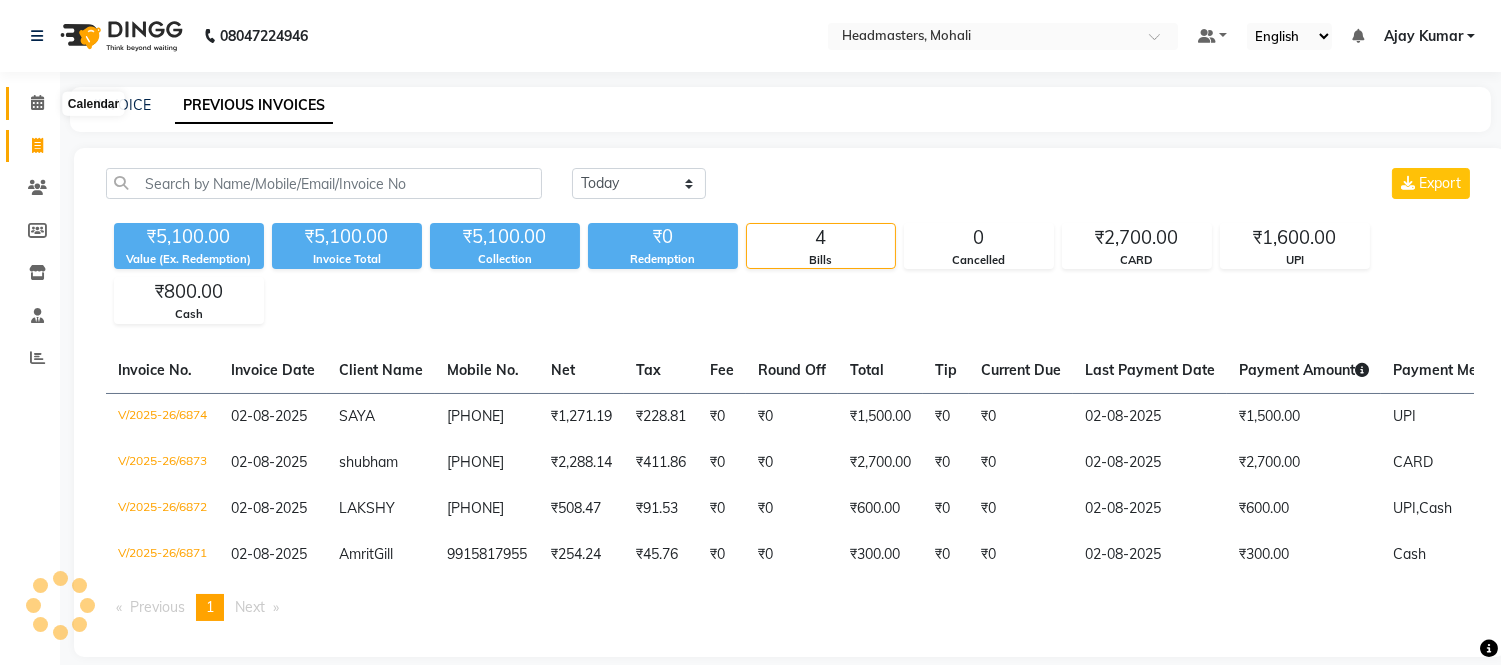 click 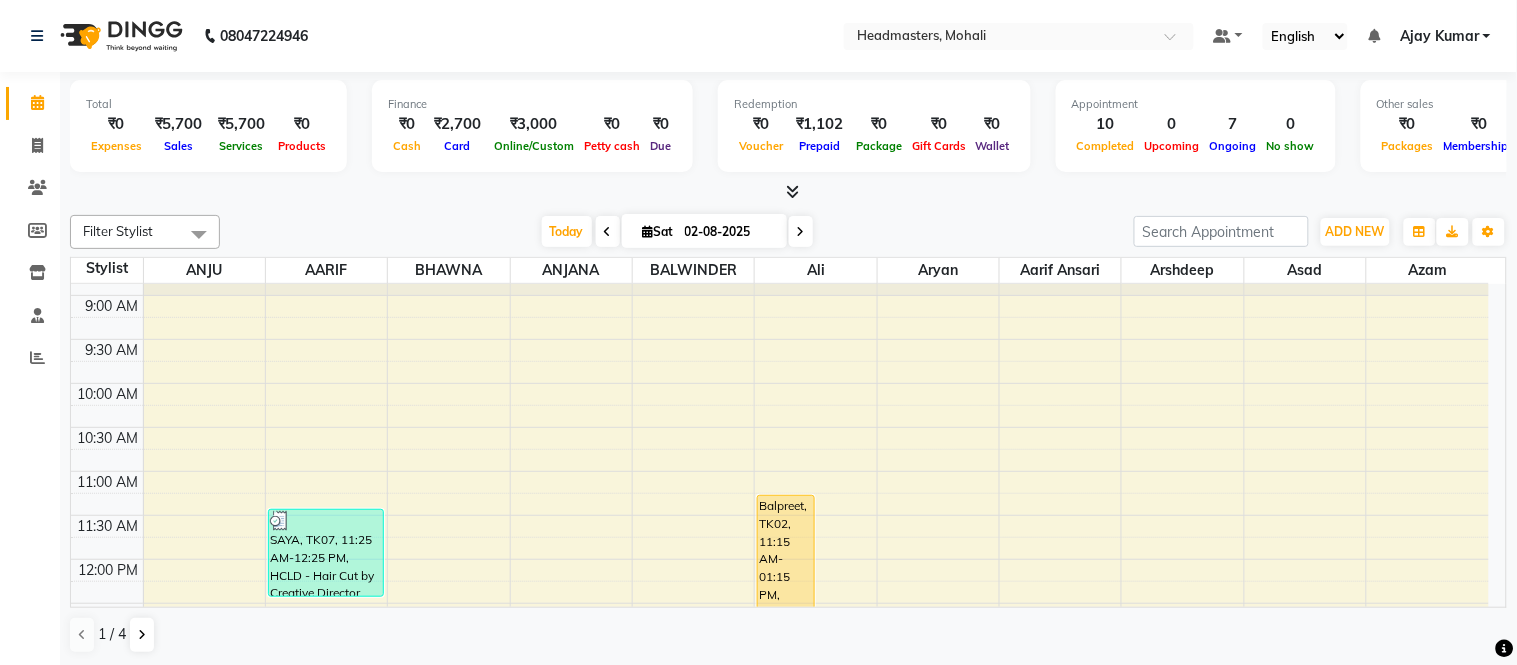 scroll, scrollTop: 0, scrollLeft: 0, axis: both 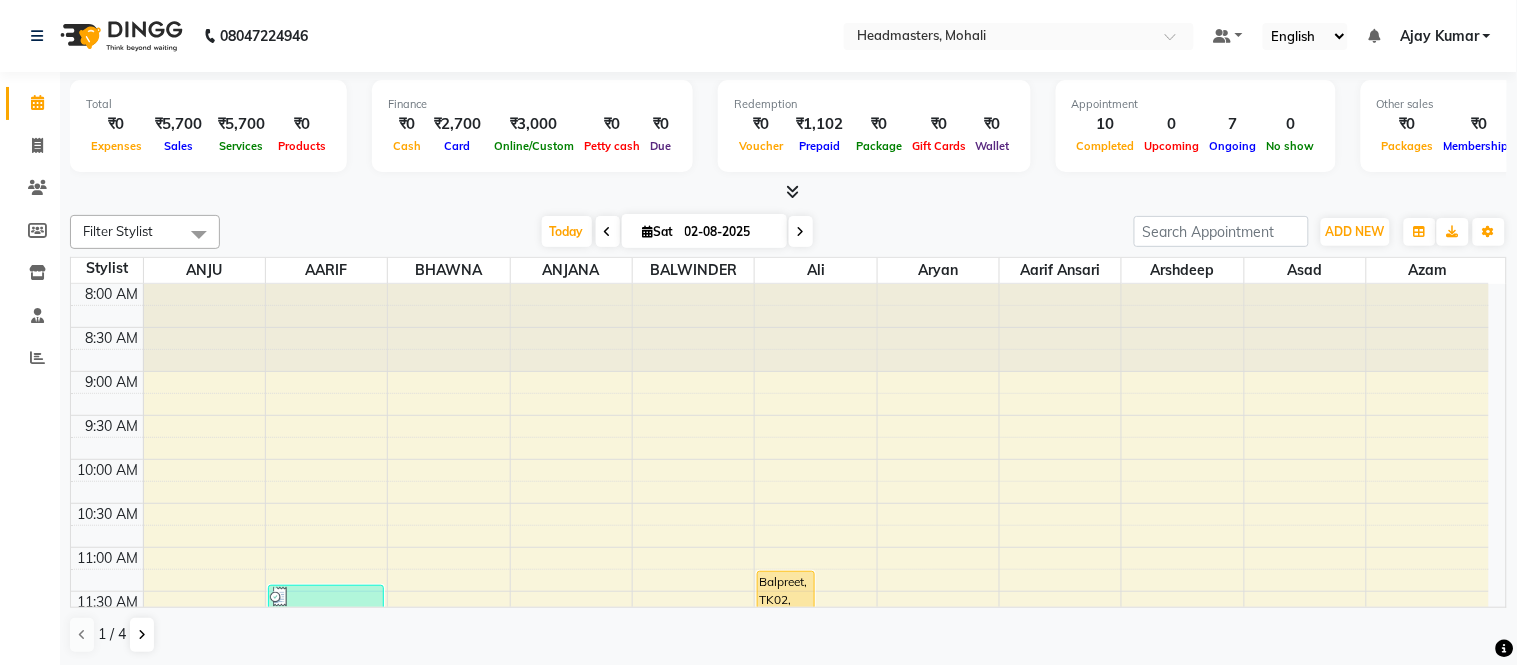 drag, startPoint x: 698, startPoint y: 43, endPoint x: 683, endPoint y: 13, distance: 33.54102 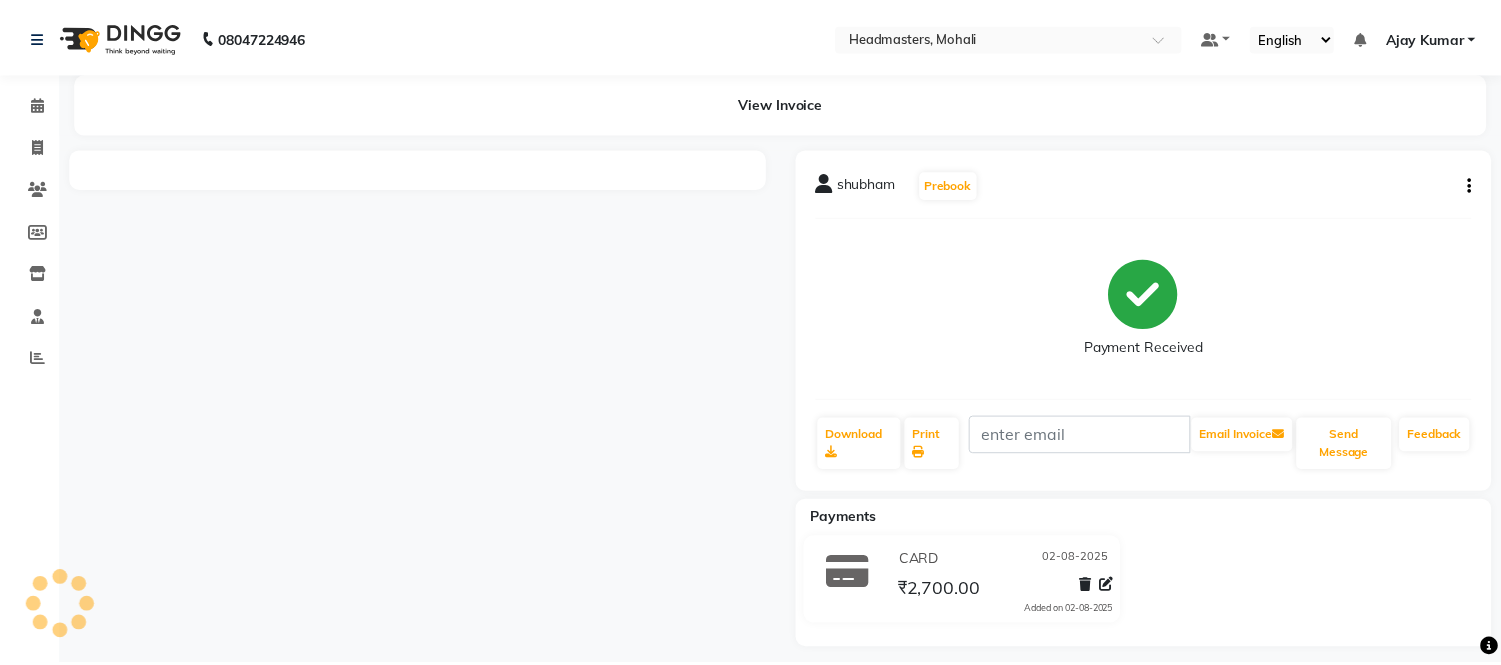 scroll, scrollTop: 0, scrollLeft: 0, axis: both 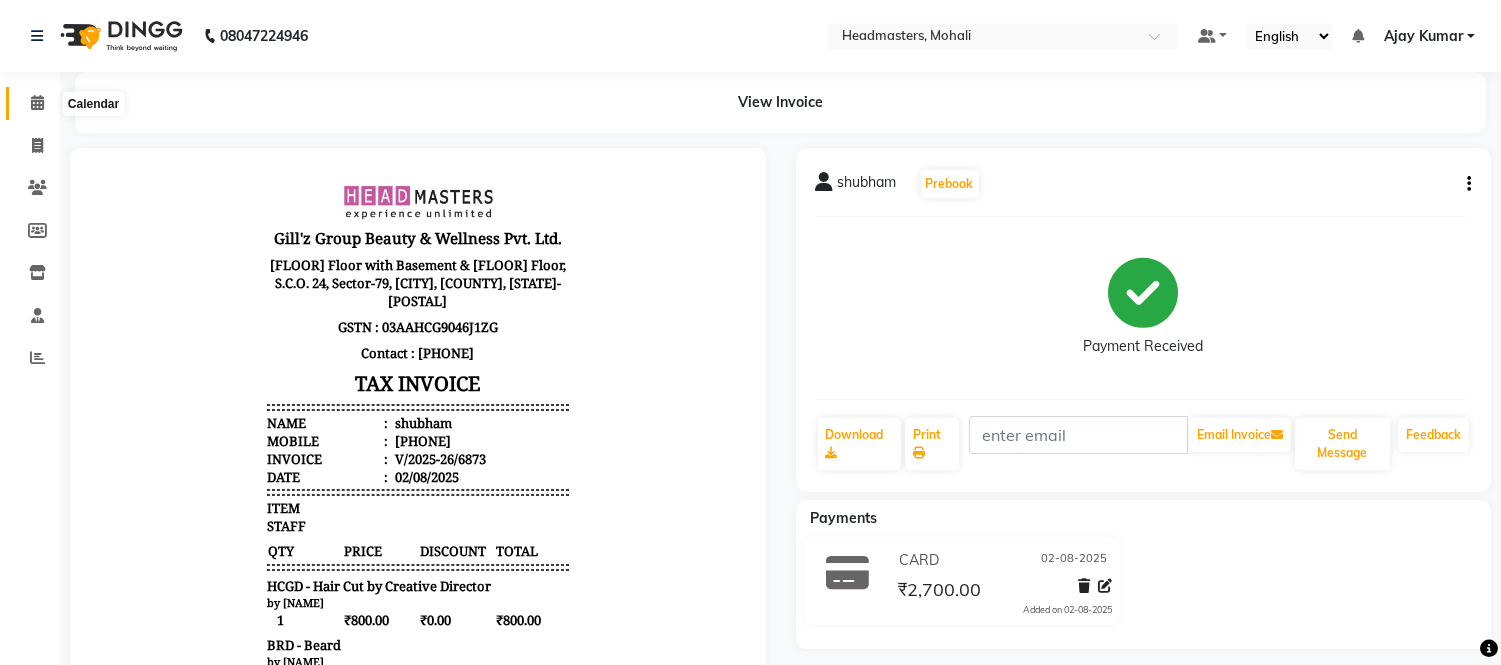 click 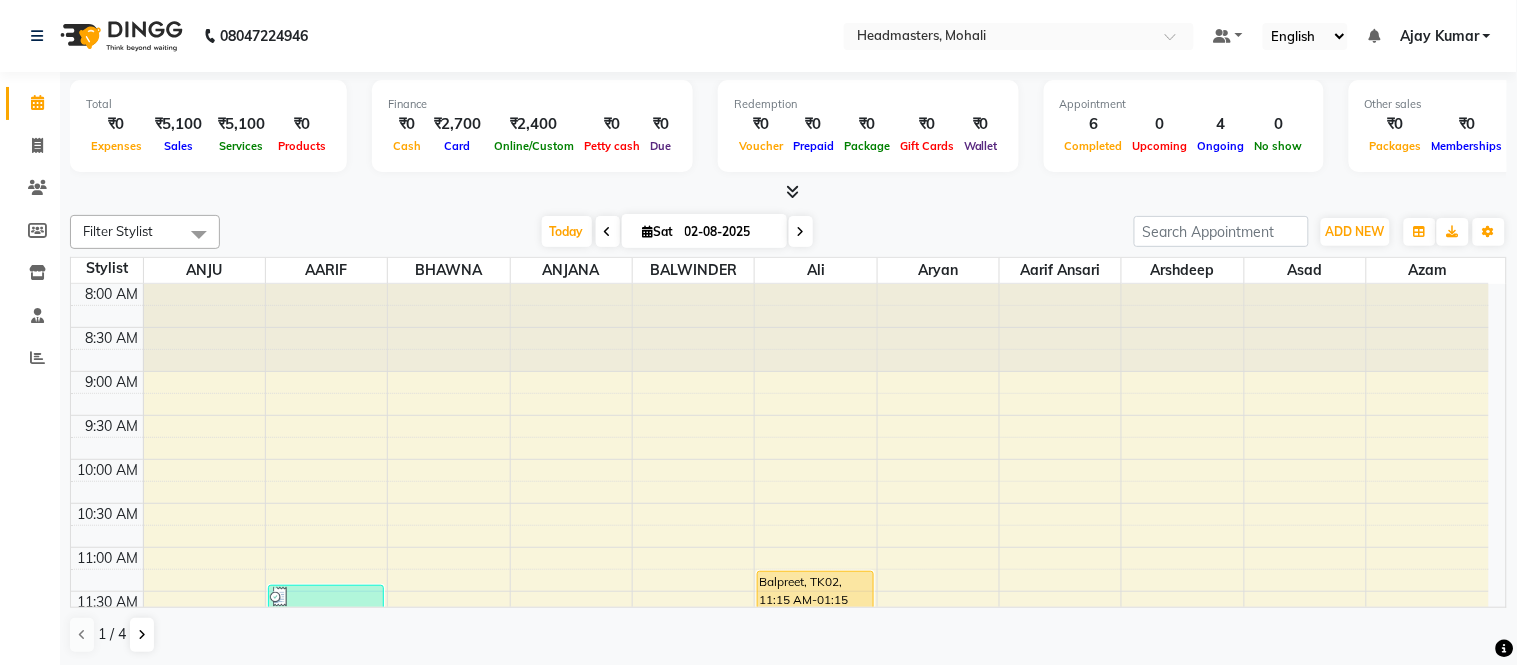 scroll, scrollTop: 355, scrollLeft: 0, axis: vertical 